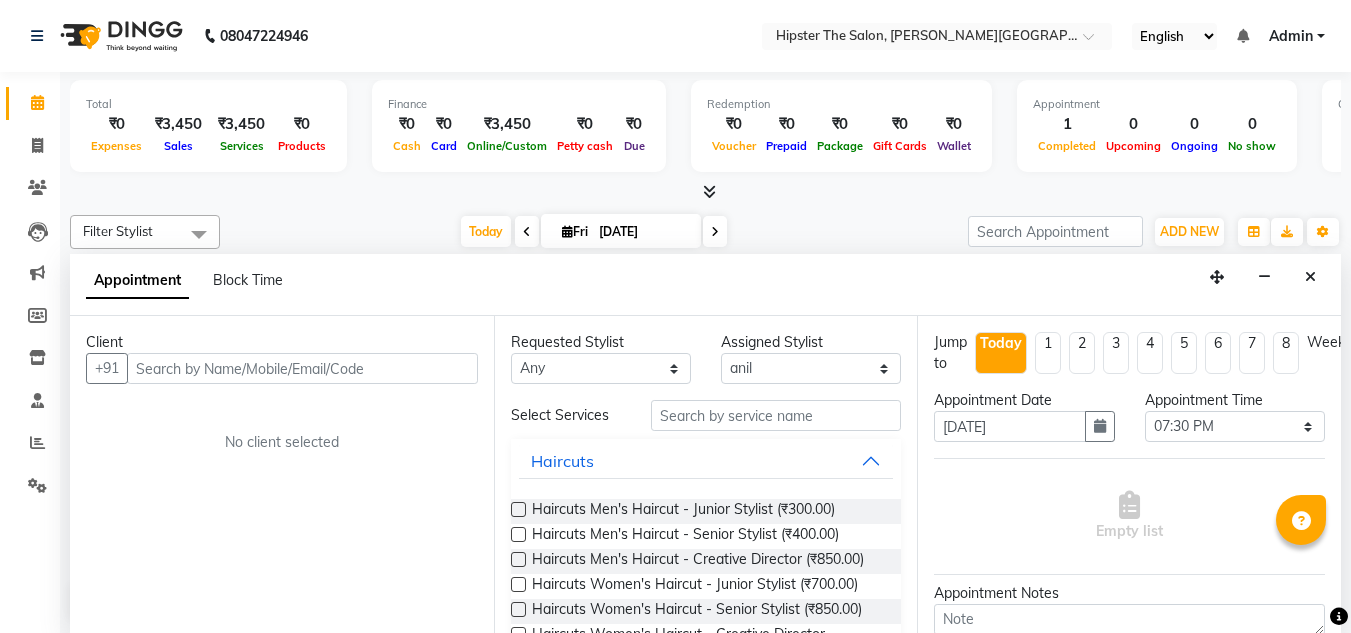 select on "1170" 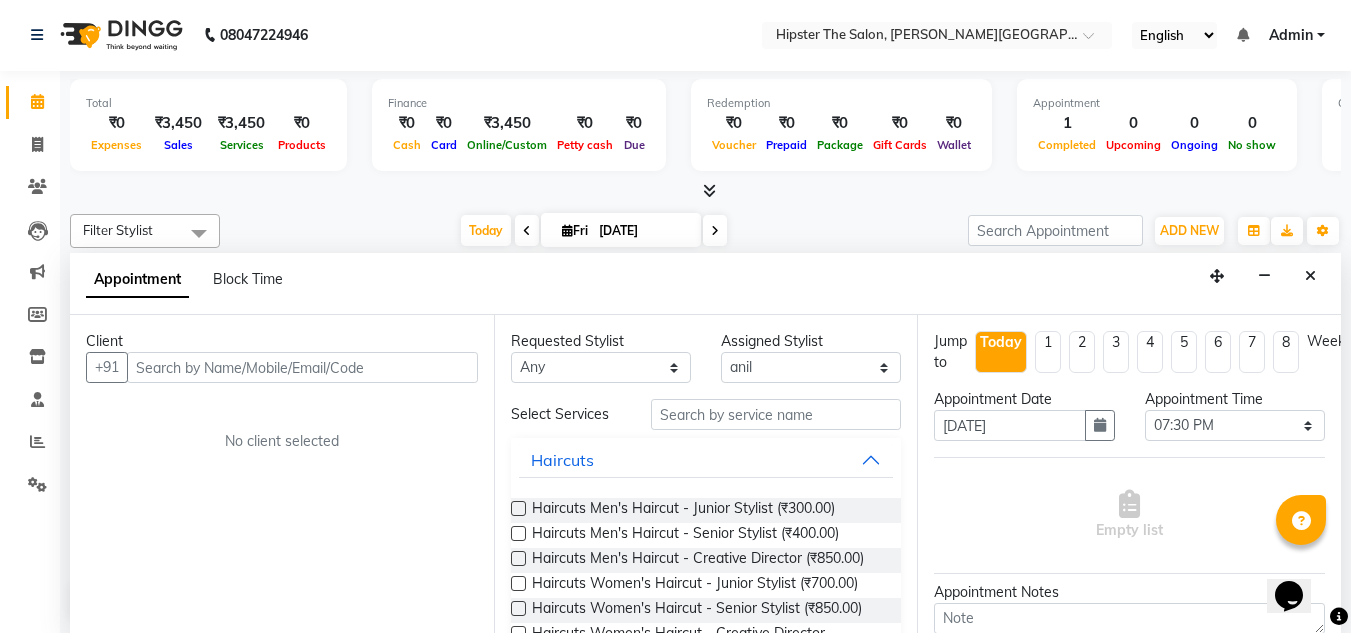 scroll, scrollTop: 0, scrollLeft: 0, axis: both 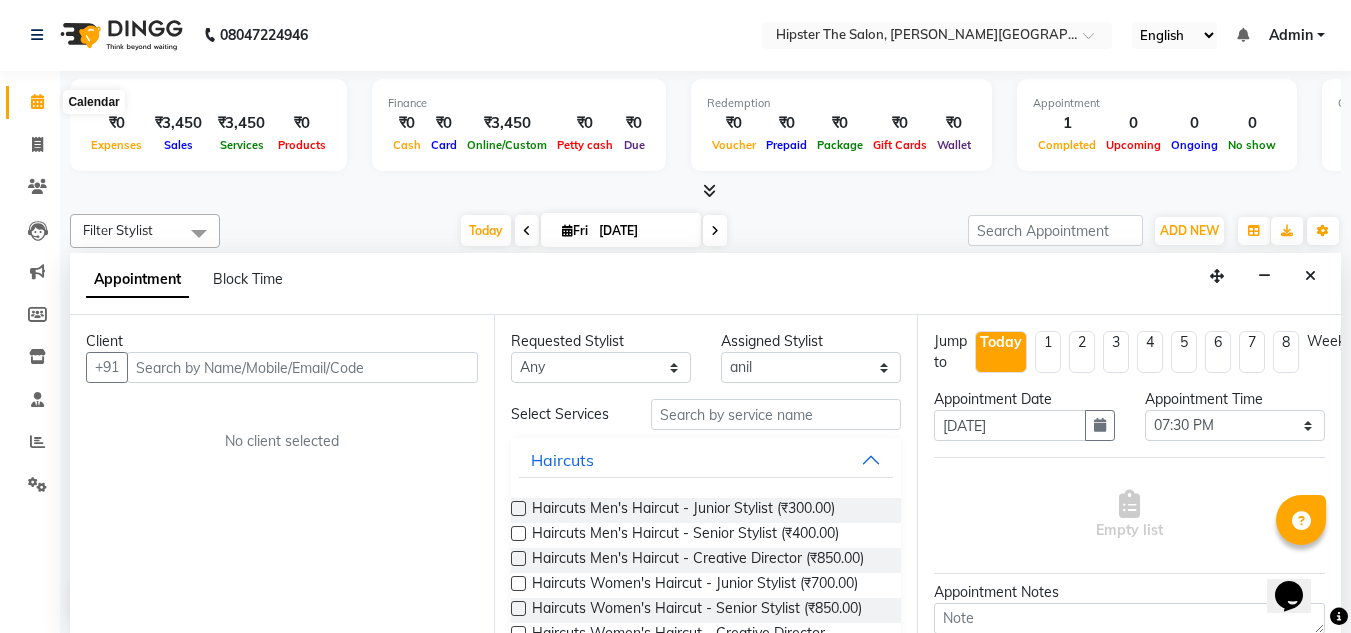 click 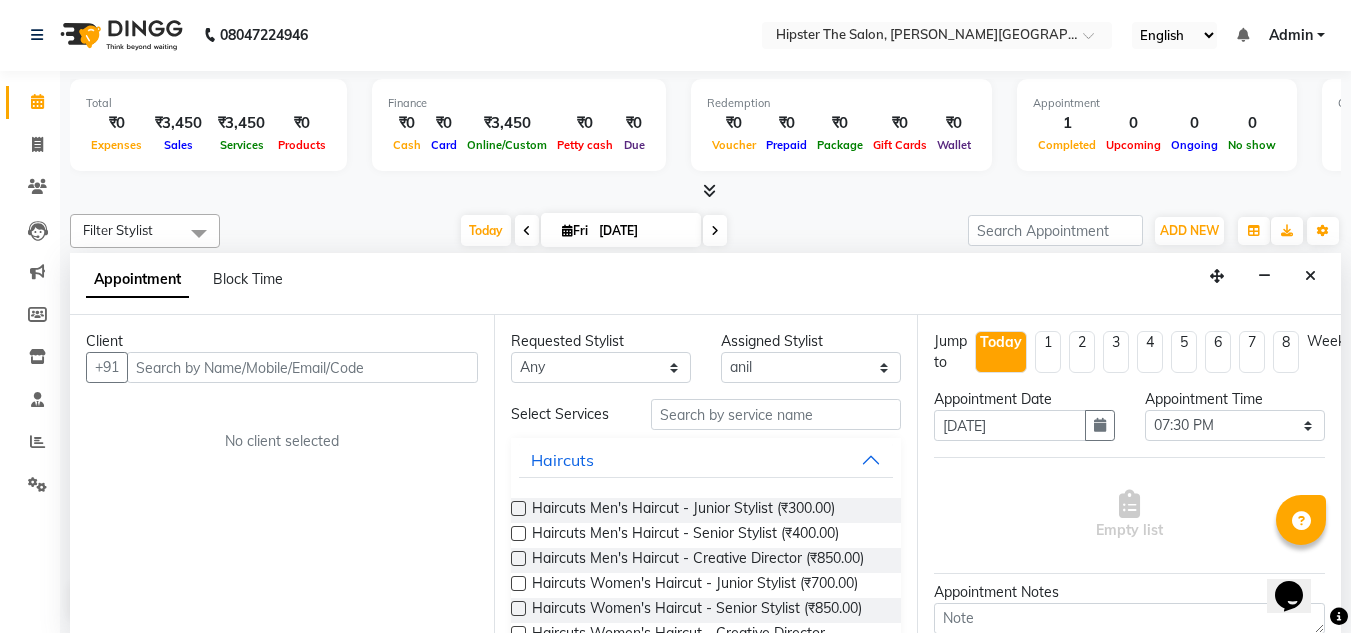 select on "service" 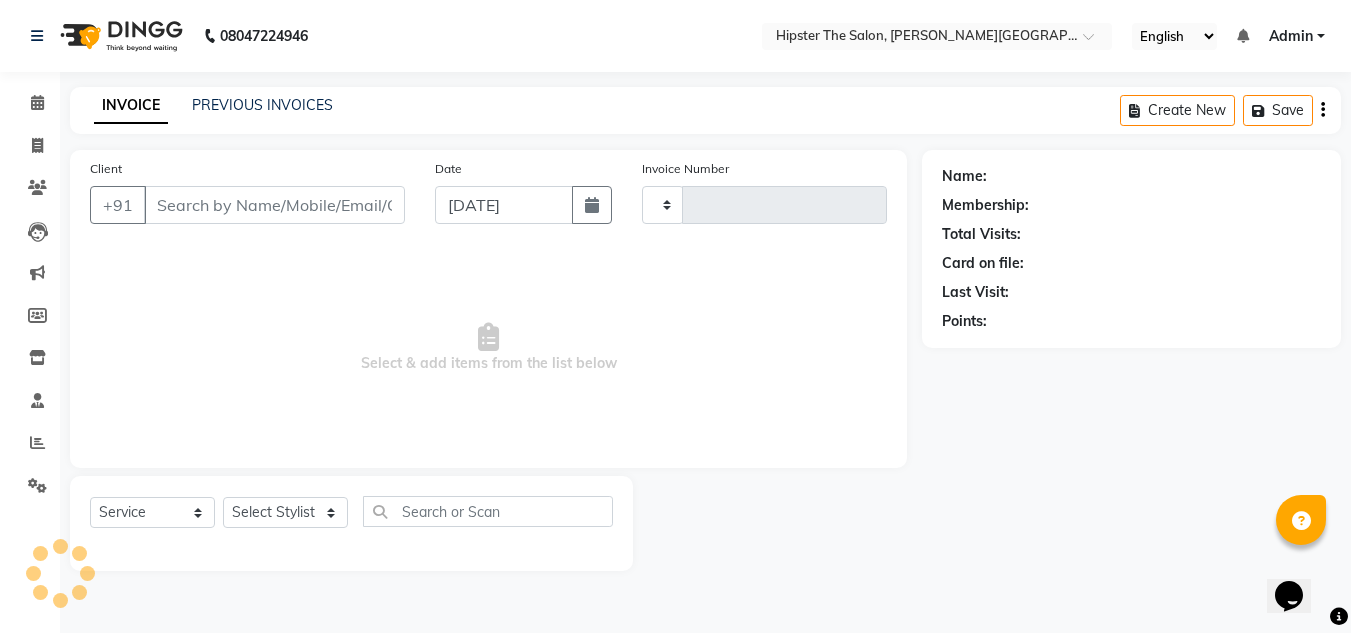 type on "0002" 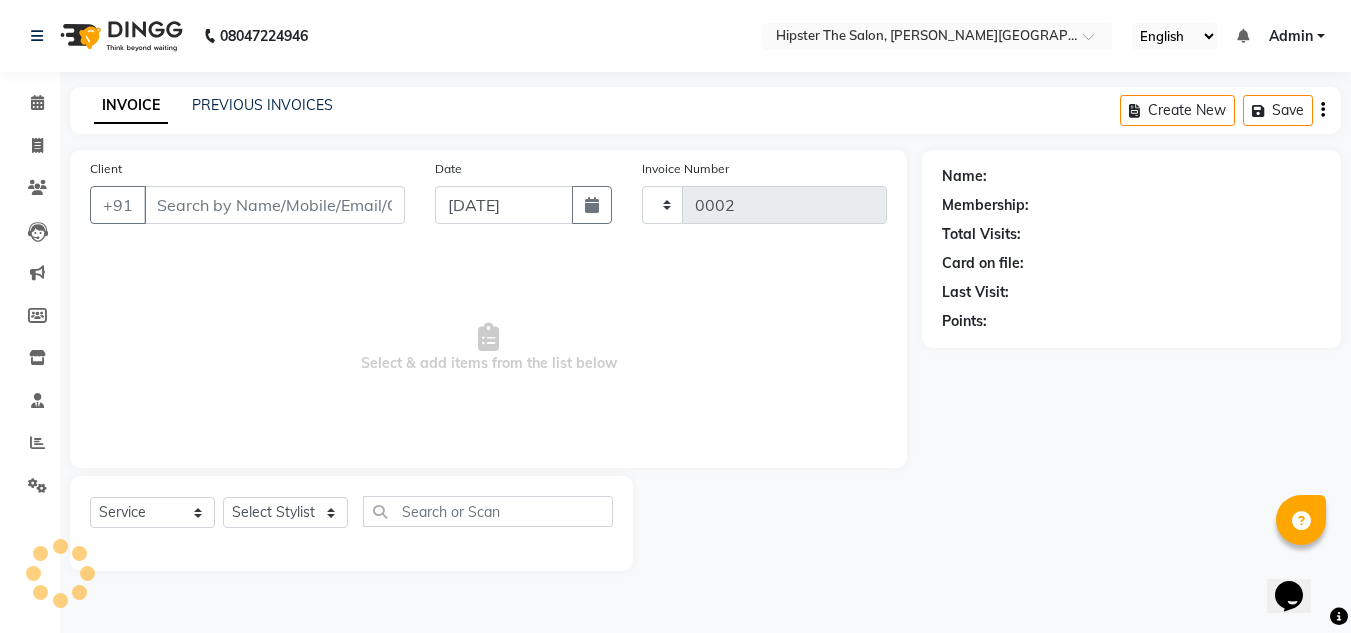 scroll, scrollTop: 0, scrollLeft: 0, axis: both 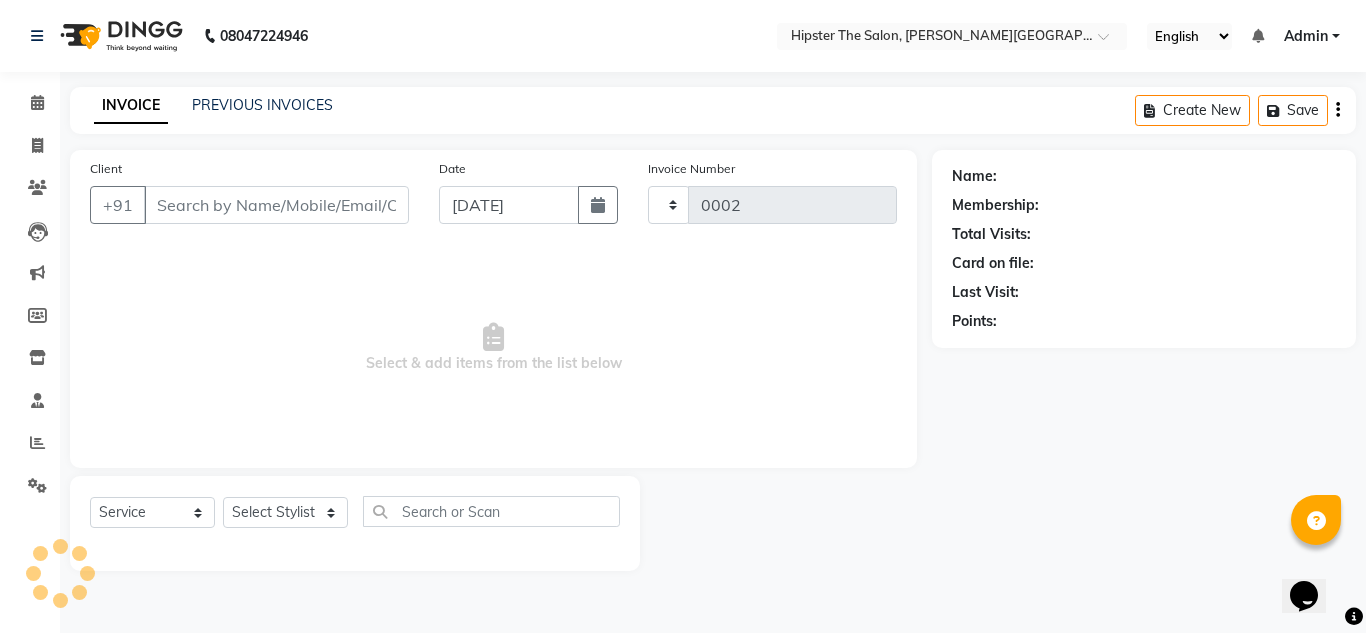select on "8592" 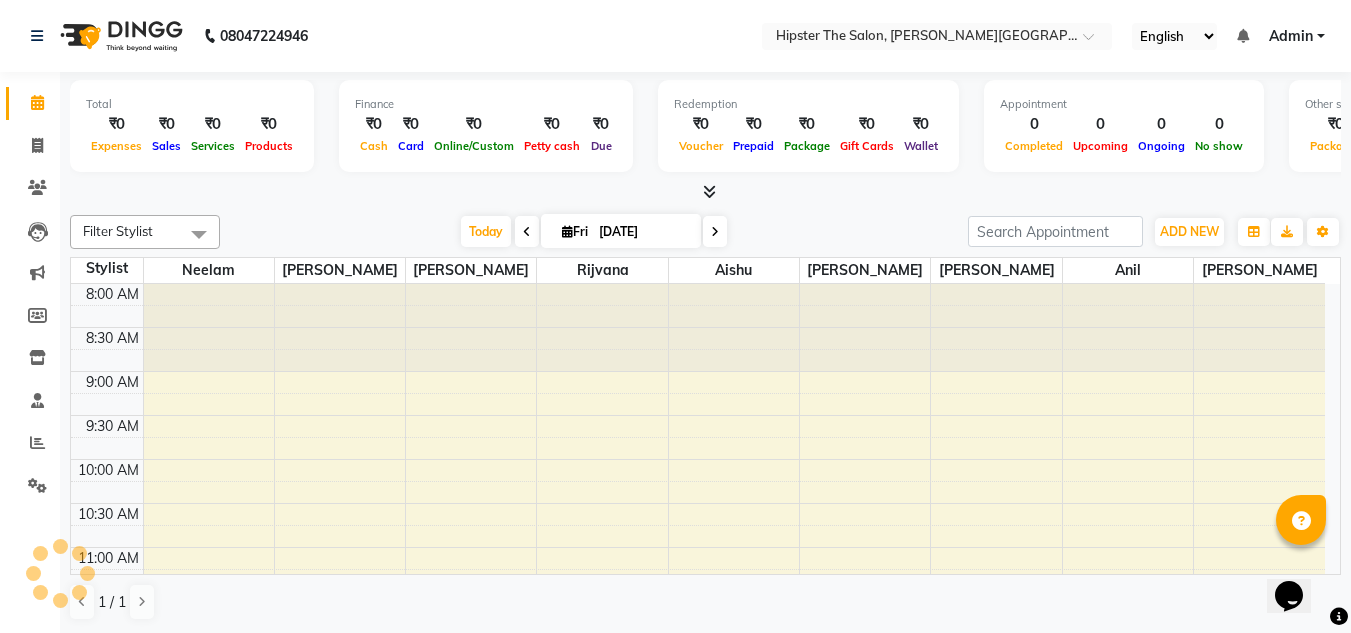 scroll, scrollTop: 853, scrollLeft: 0, axis: vertical 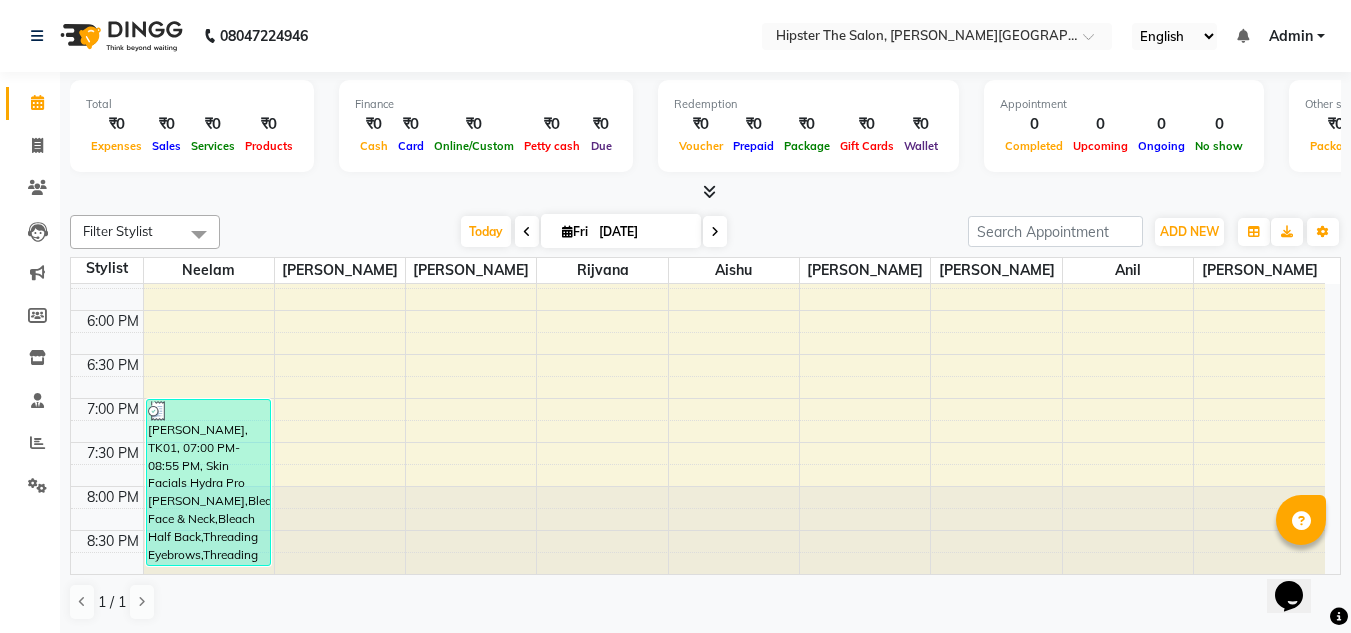 click at bounding box center (715, 232) 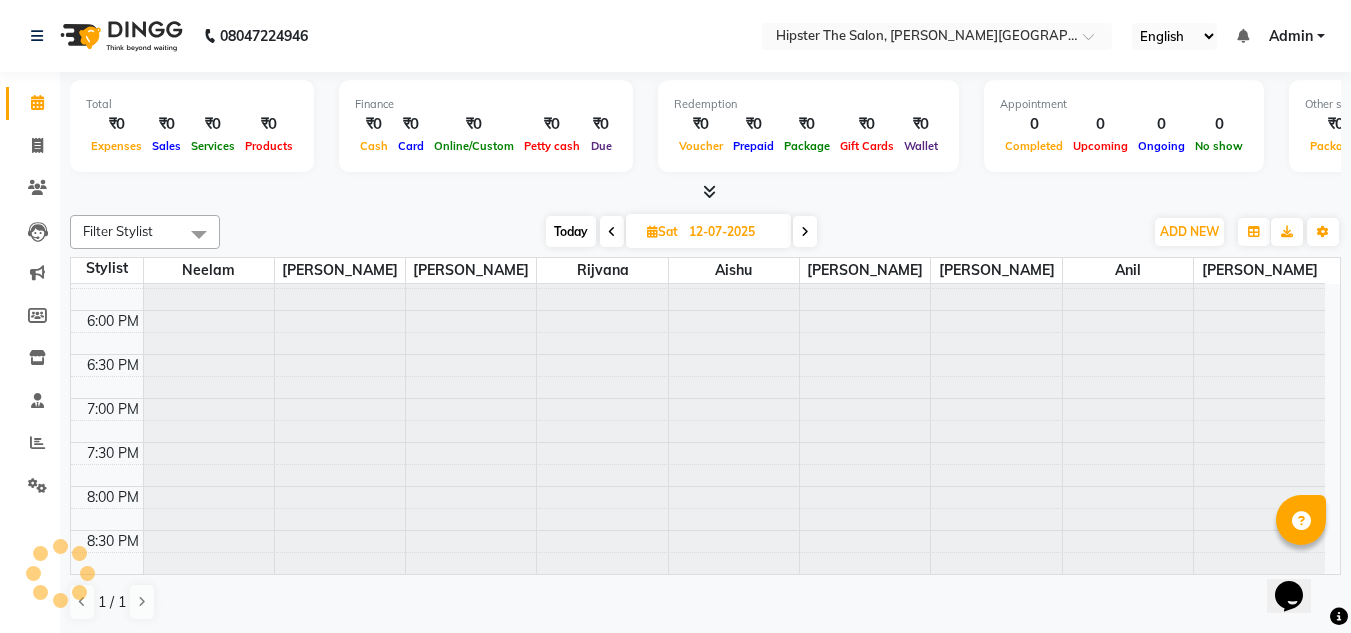 scroll, scrollTop: 853, scrollLeft: 0, axis: vertical 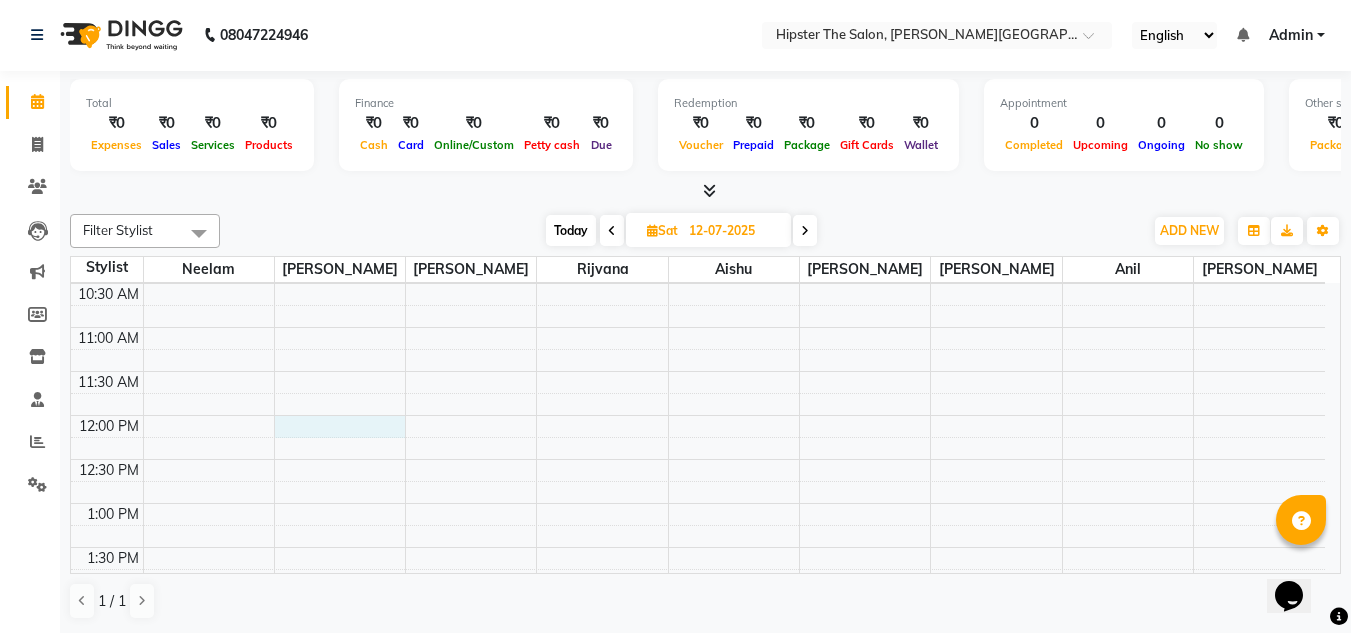 click on "8:00 AM 8:30 AM 9:00 AM 9:30 AM 10:00 AM 10:30 AM 11:00 AM 11:30 AM 12:00 PM 12:30 PM 1:00 PM 1:30 PM 2:00 PM 2:30 PM 3:00 PM 3:30 PM 4:00 PM 4:30 PM 5:00 PM 5:30 PM 6:00 PM 6:30 PM 7:00 PM 7:30 PM 8:00 PM 8:30 PM" at bounding box center (698, 635) 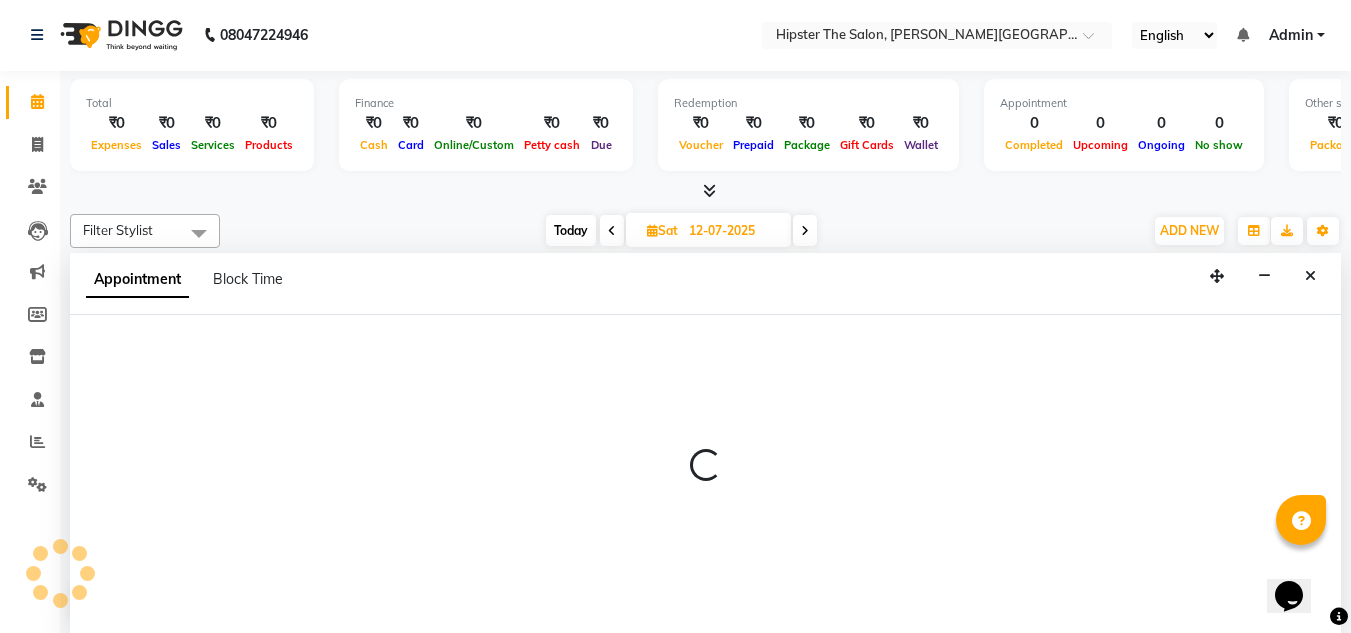 select on "85979" 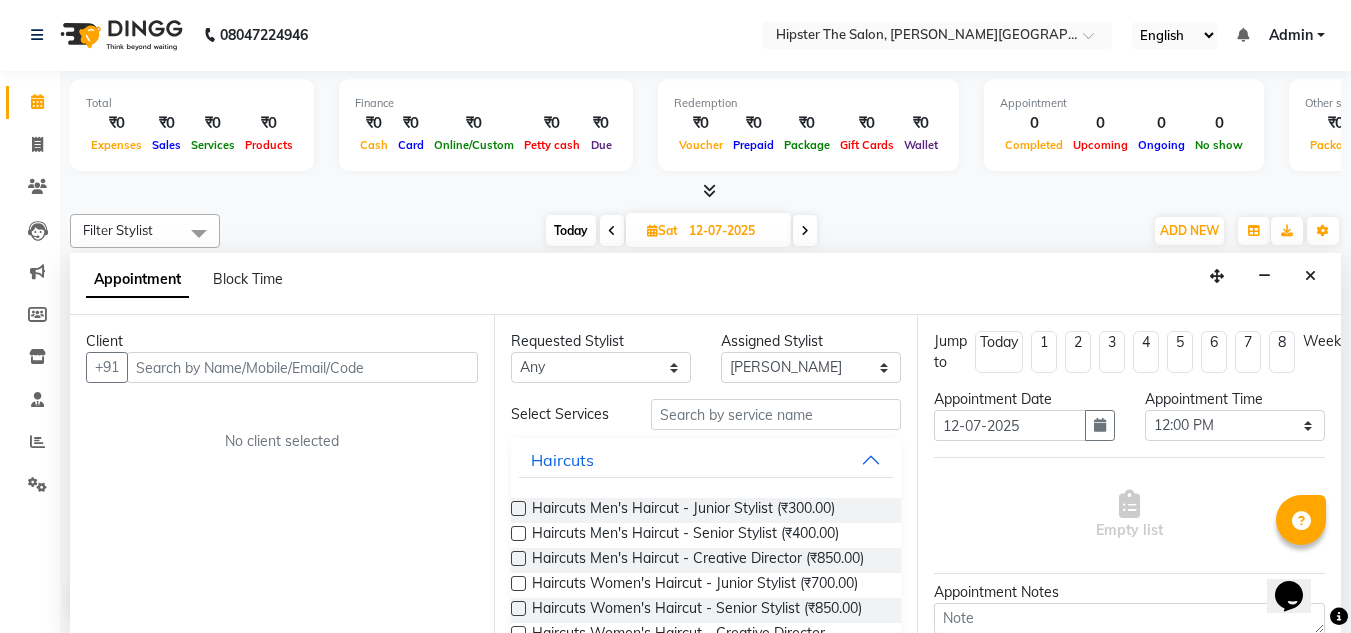click at bounding box center (302, 367) 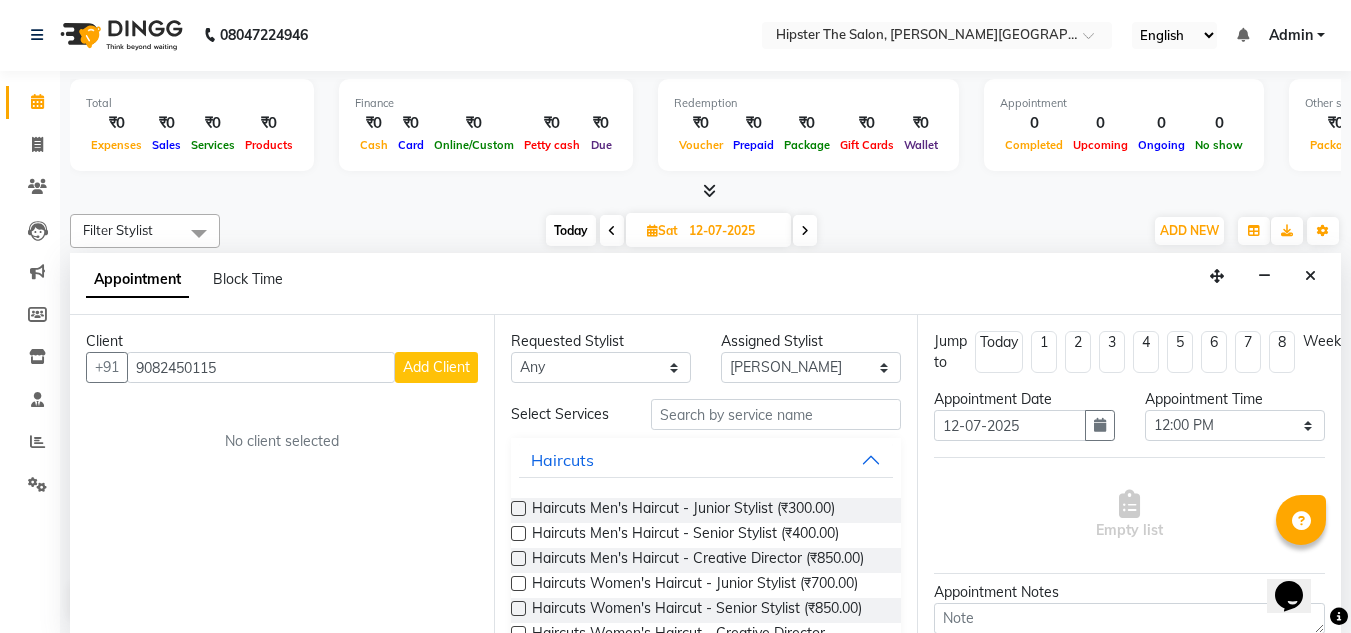 type on "9082450115" 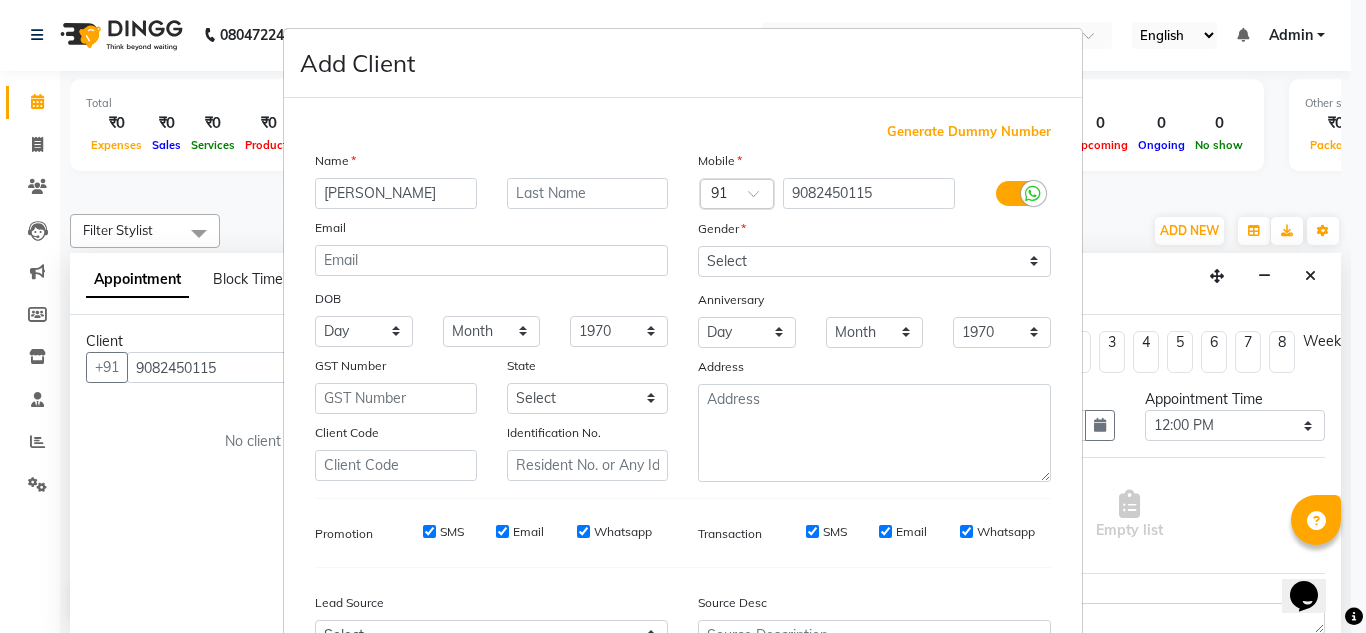 type on "parth" 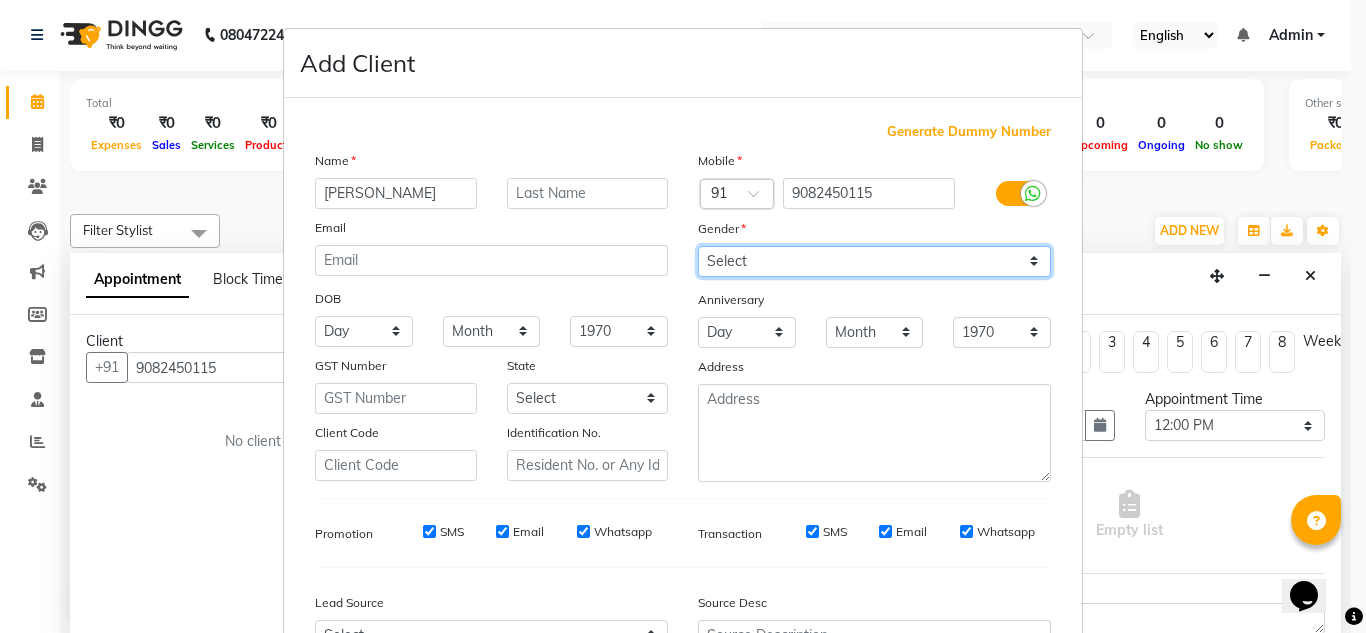 click on "Select [DEMOGRAPHIC_DATA] [DEMOGRAPHIC_DATA] Other Prefer Not To Say" at bounding box center [874, 261] 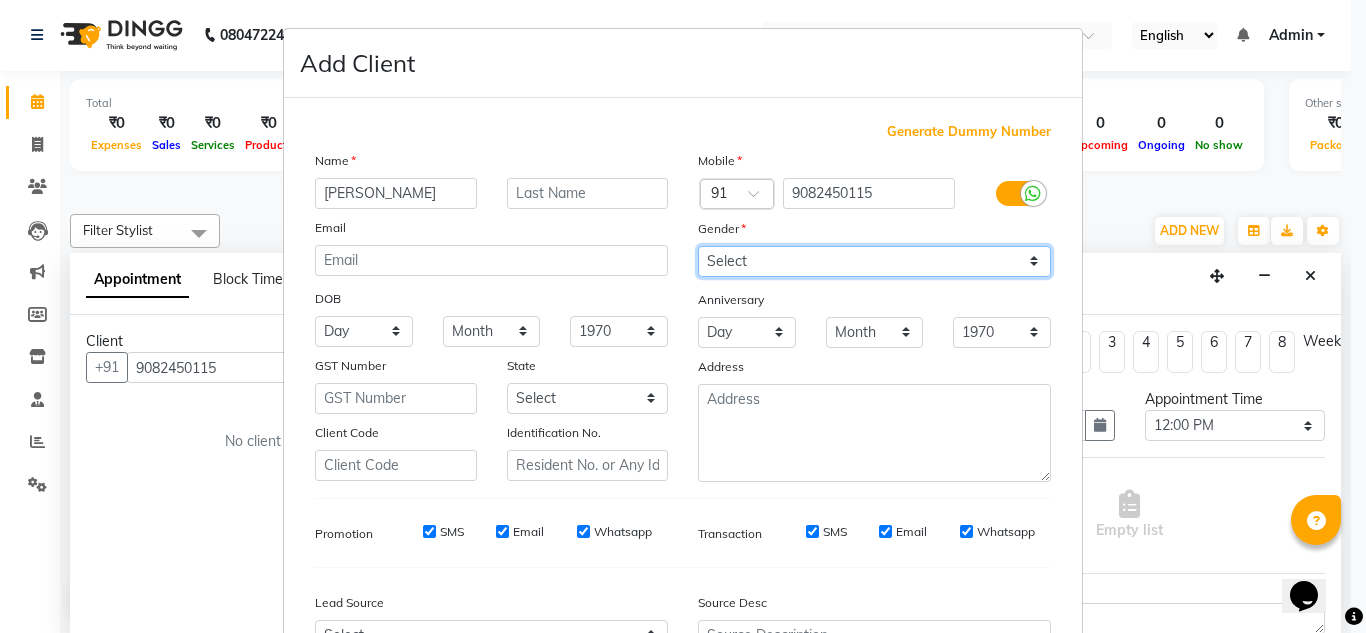 select on "[DEMOGRAPHIC_DATA]" 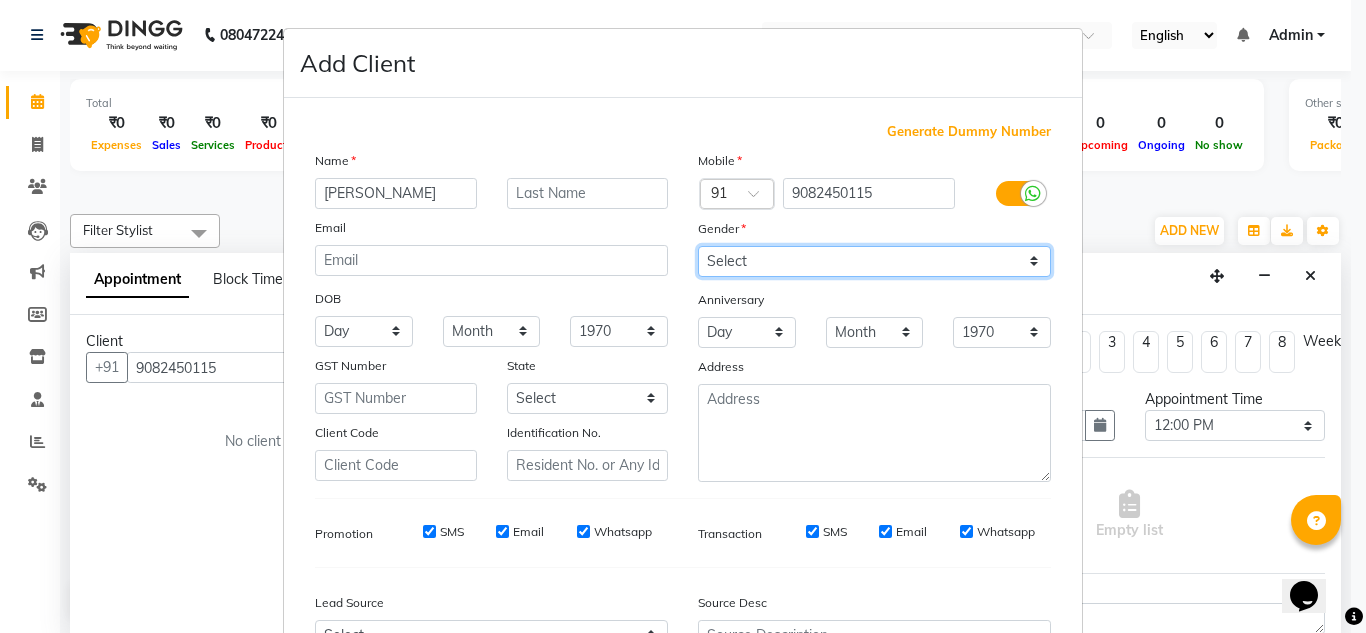 click on "Select [DEMOGRAPHIC_DATA] [DEMOGRAPHIC_DATA] Other Prefer Not To Say" at bounding box center (874, 261) 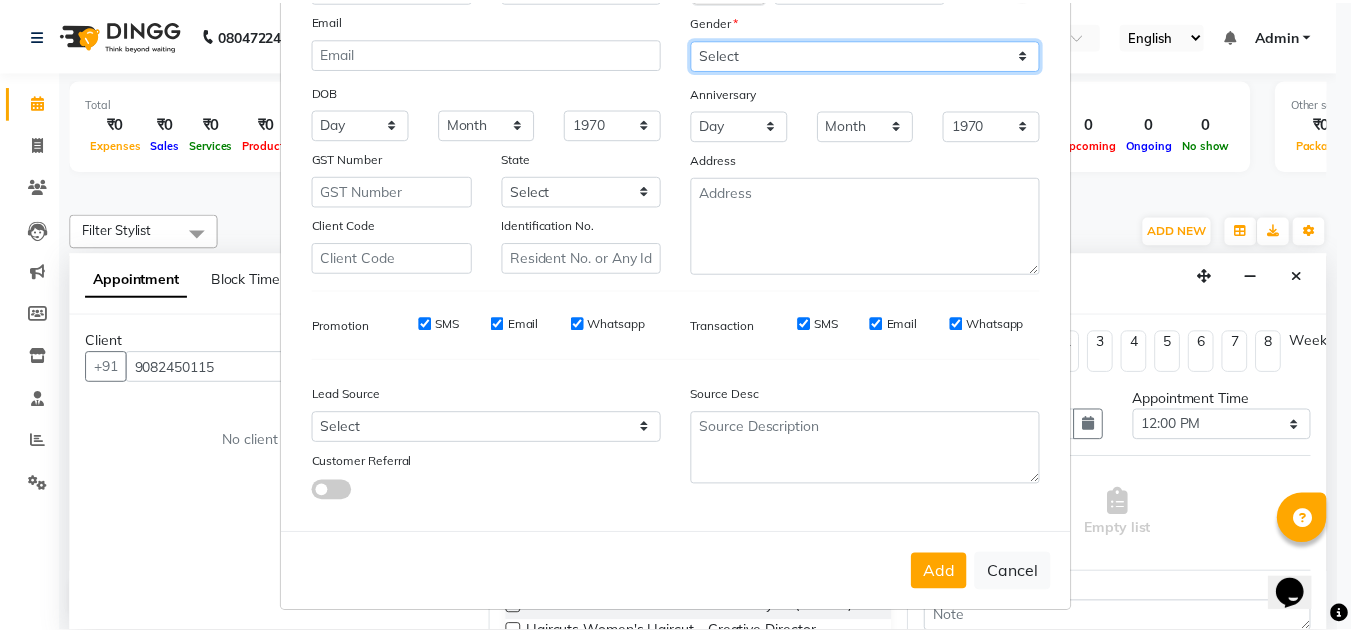 scroll, scrollTop: 208, scrollLeft: 0, axis: vertical 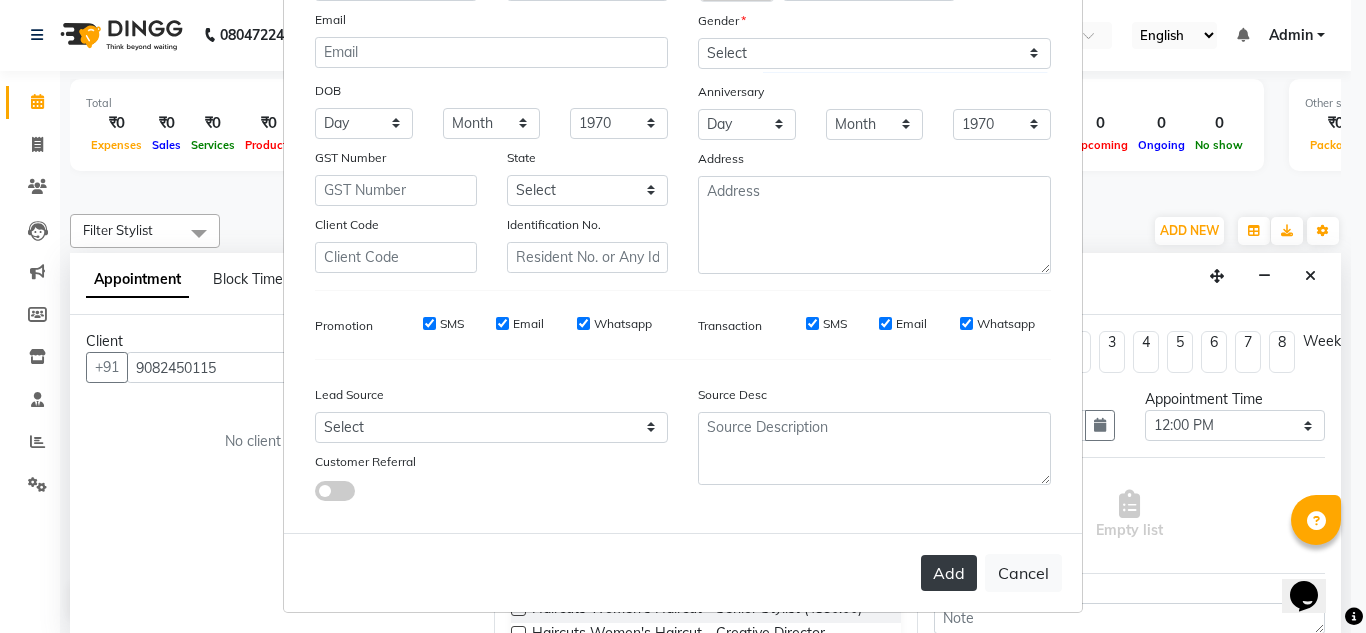 click on "Add" at bounding box center (949, 573) 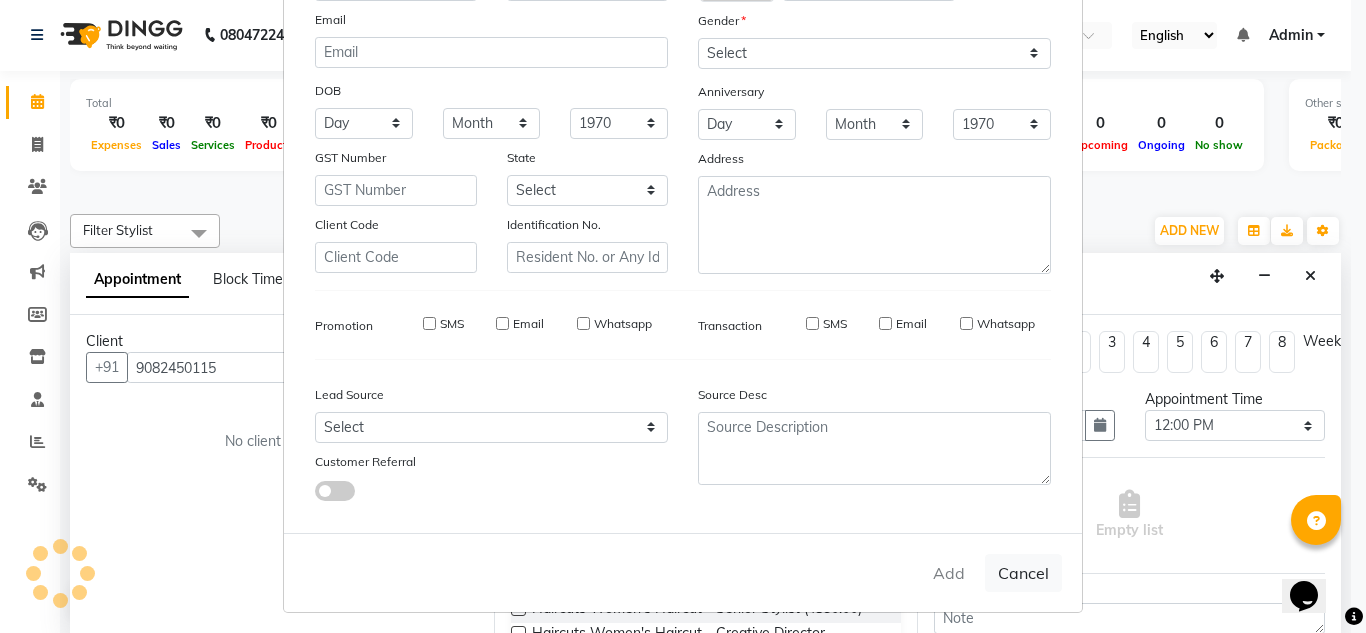 type 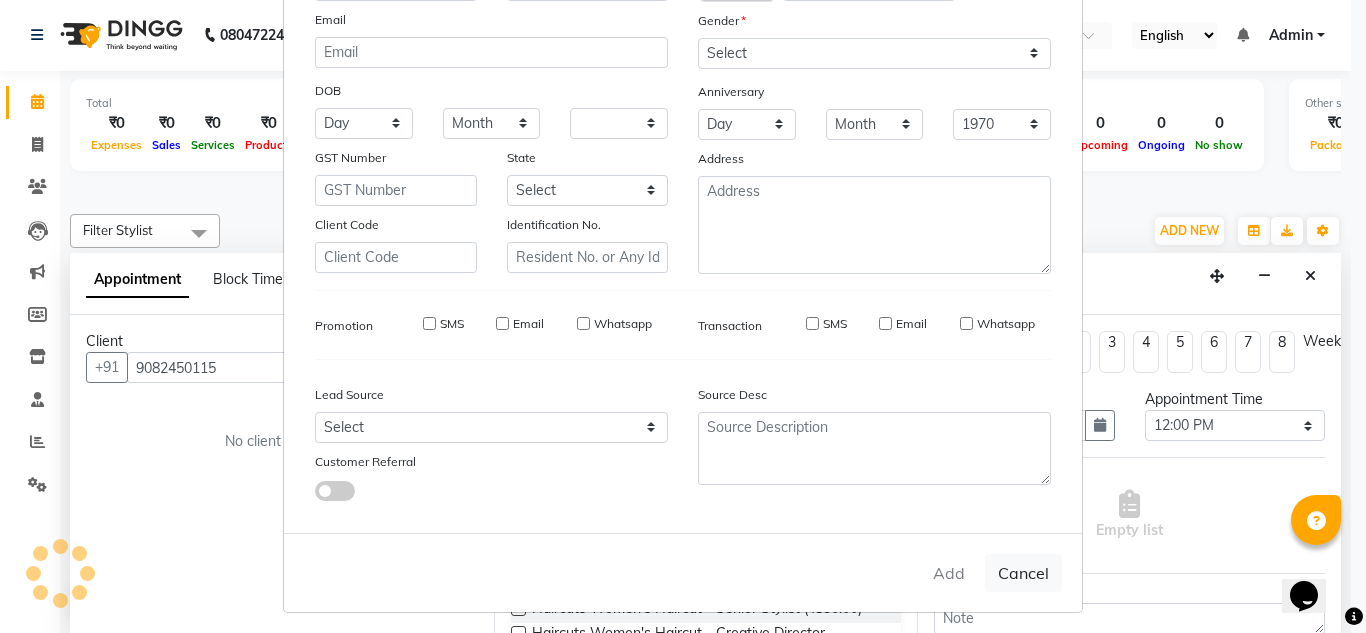 type 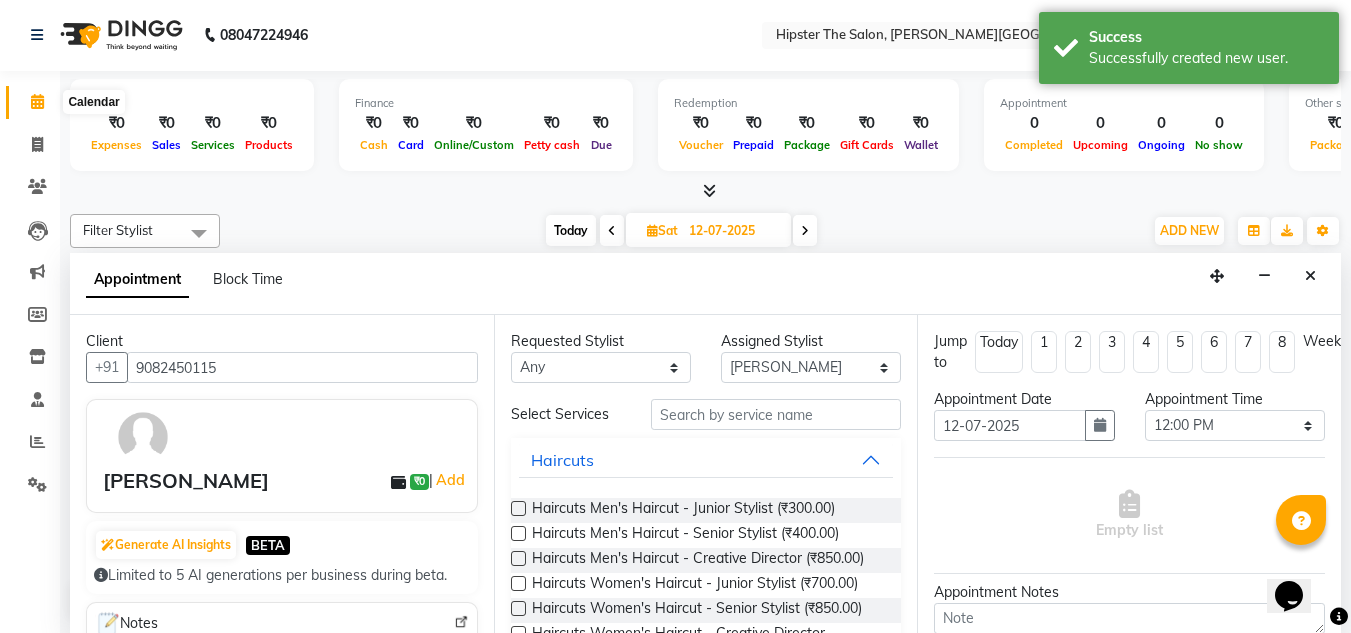 click 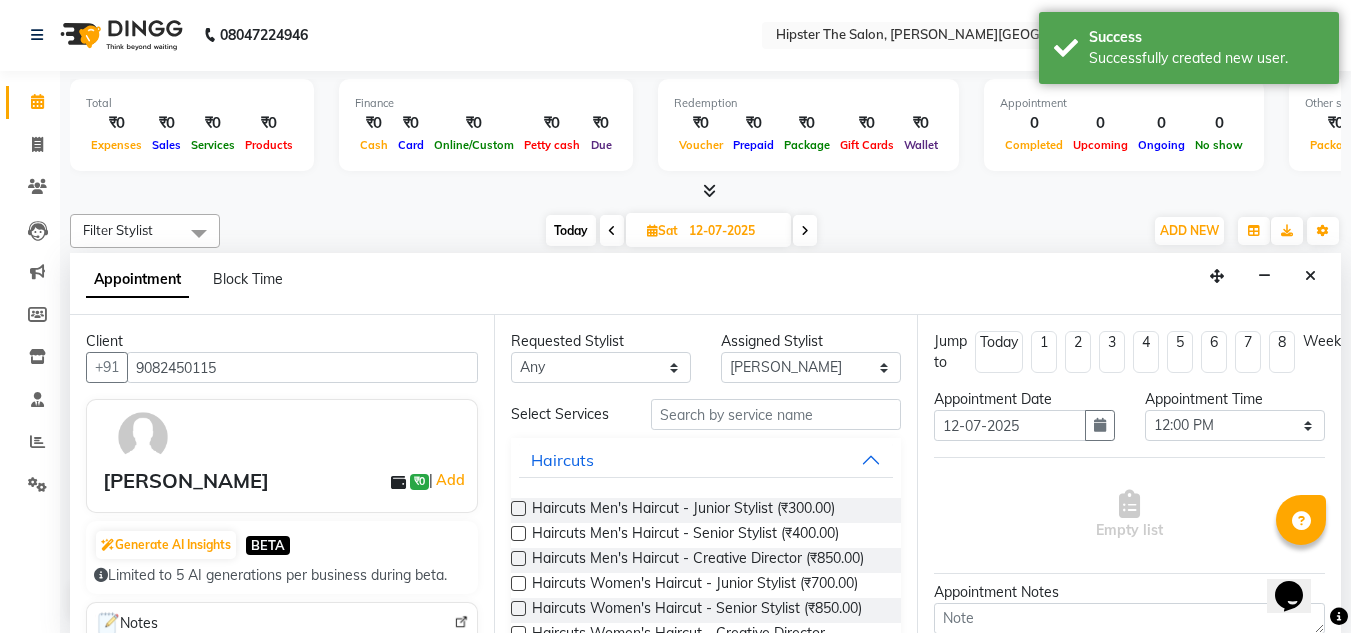click 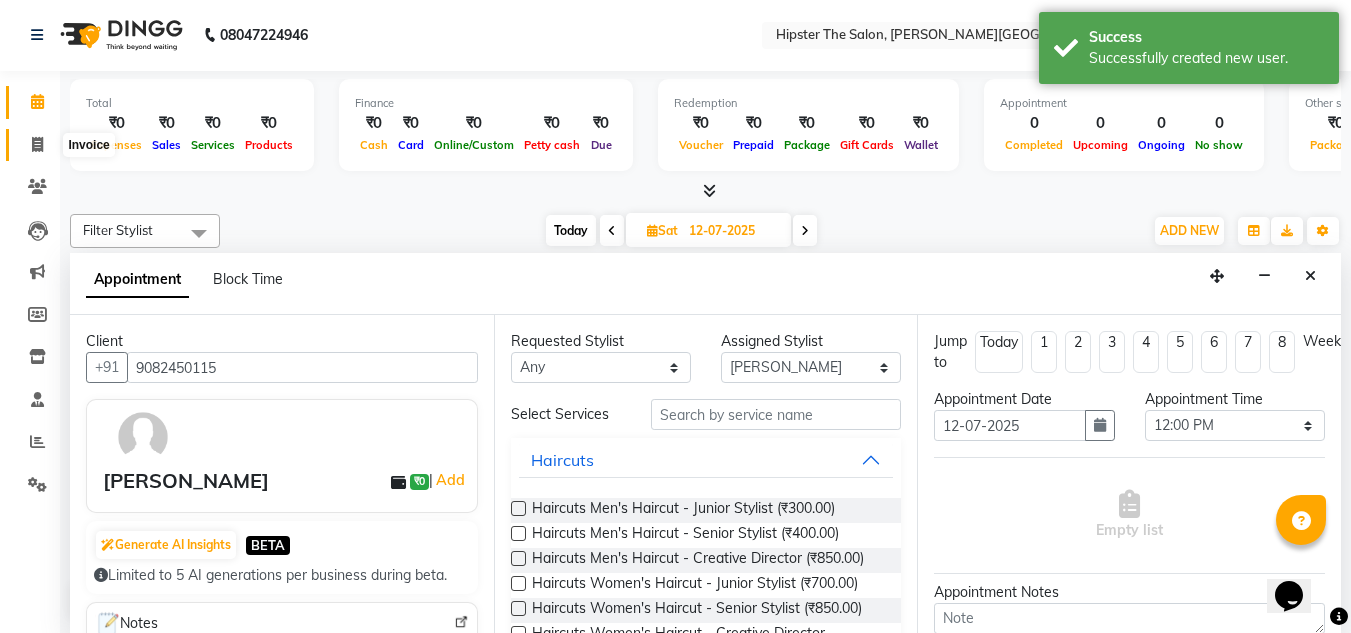 click 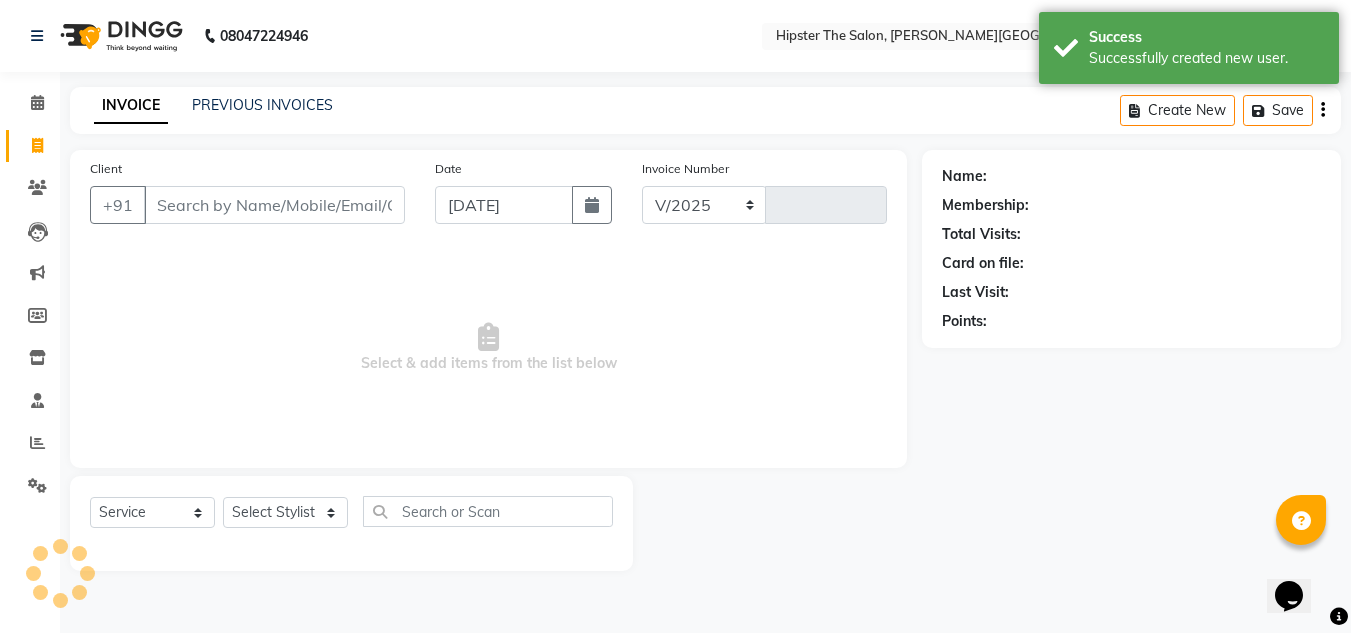 select on "8592" 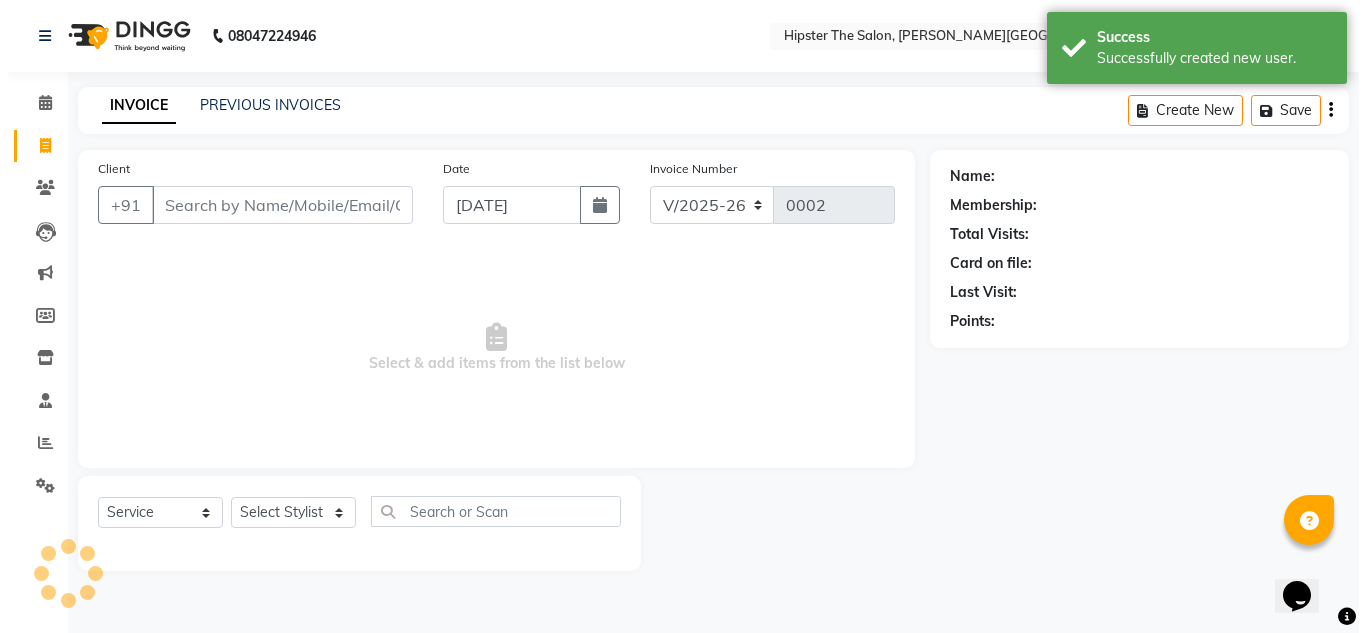 scroll, scrollTop: 0, scrollLeft: 0, axis: both 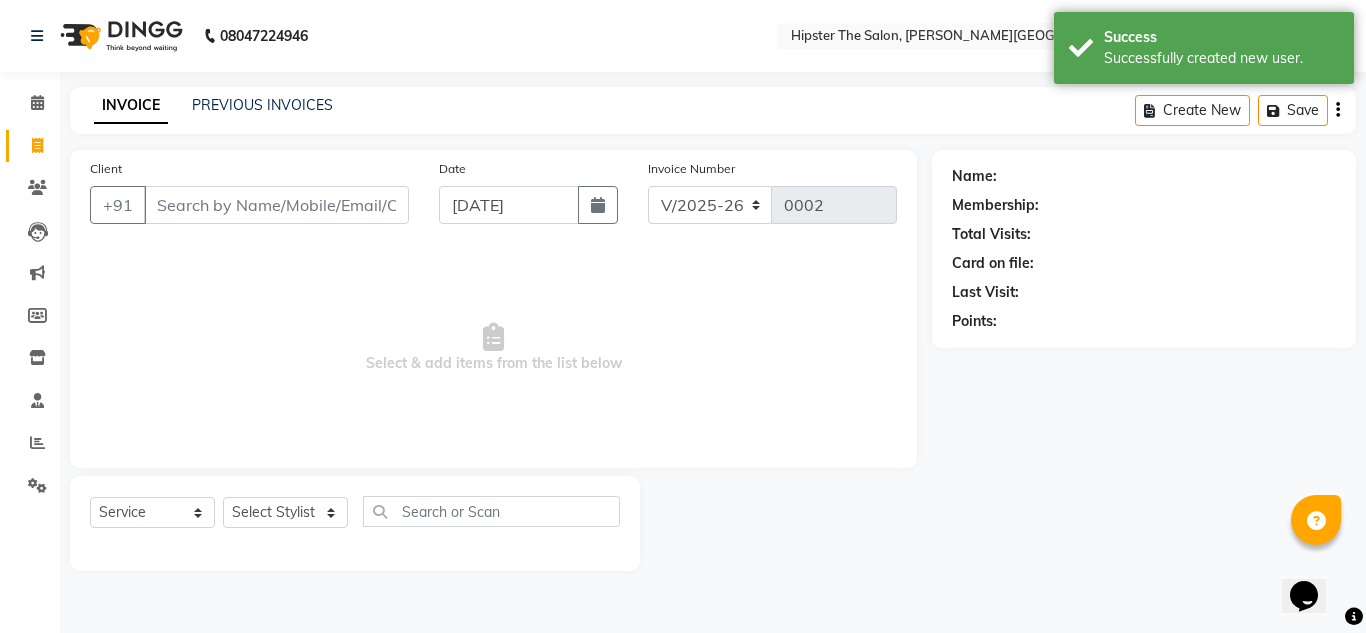 click on "Client" at bounding box center [276, 205] 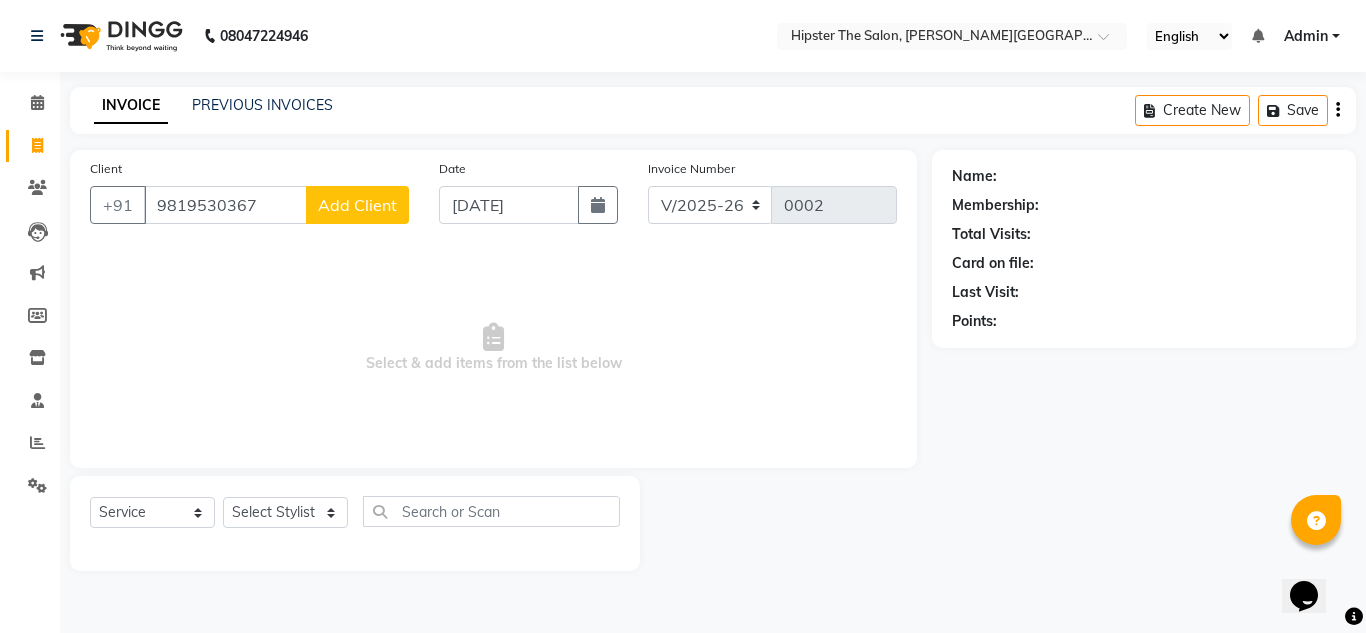 type on "9819530367" 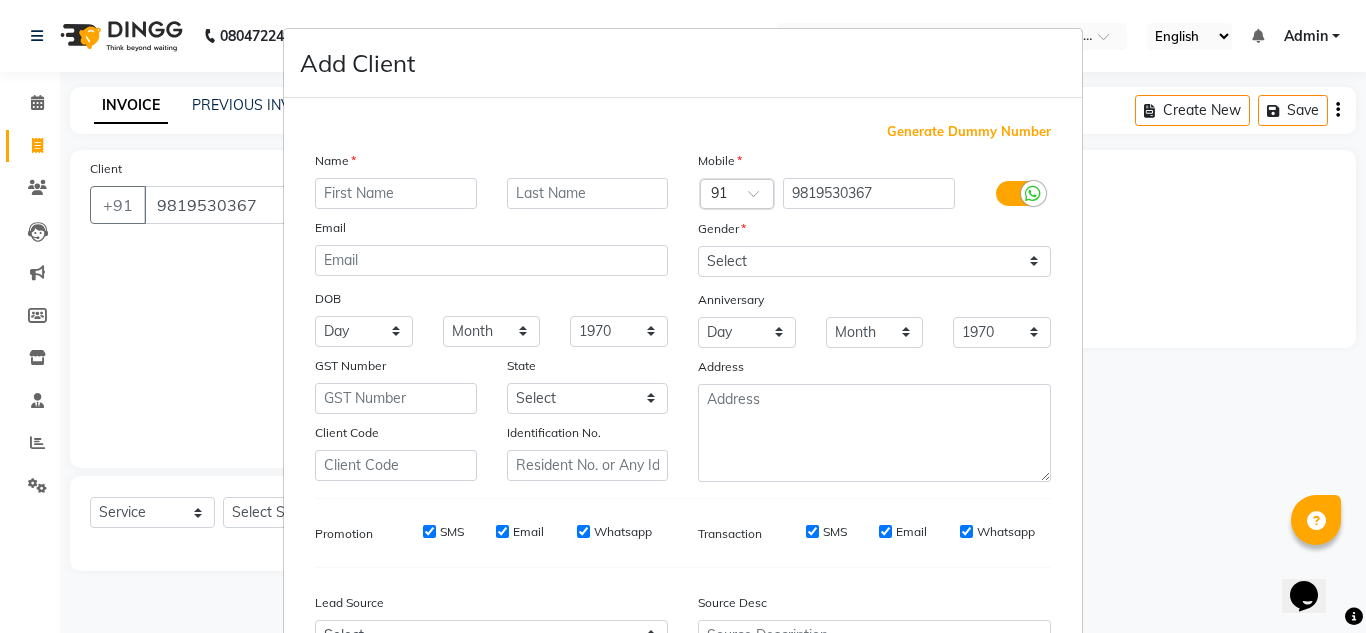 click at bounding box center (396, 193) 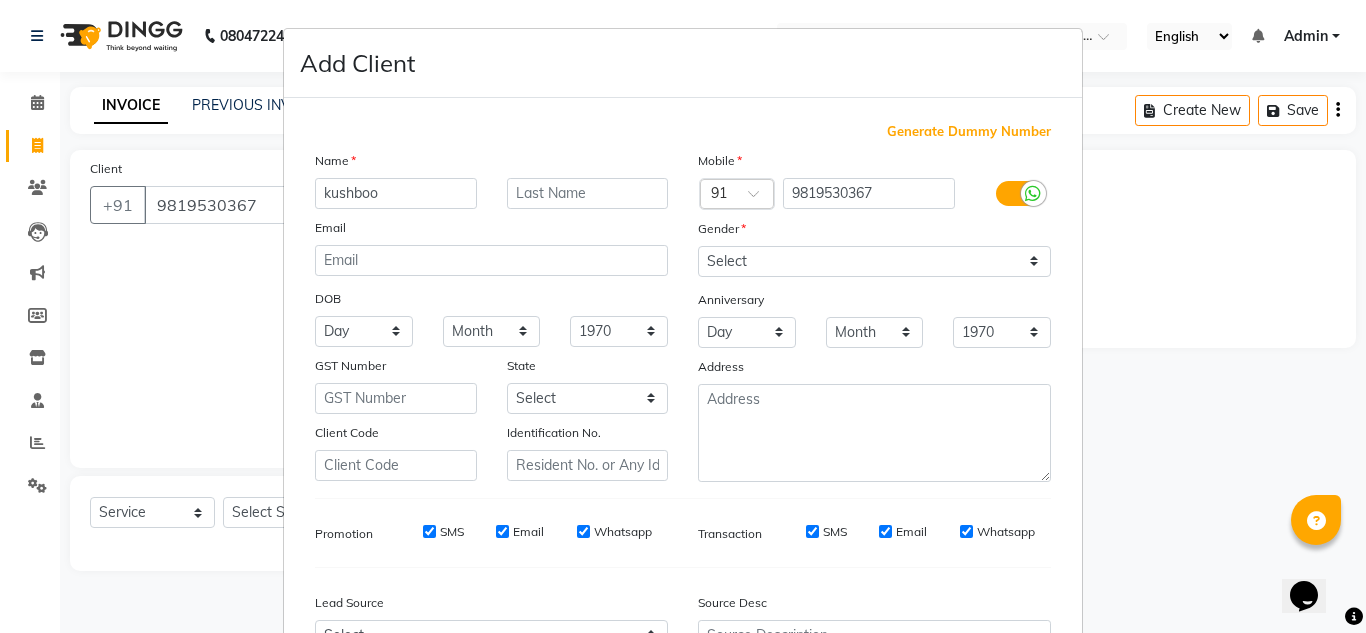 type on "kushboo" 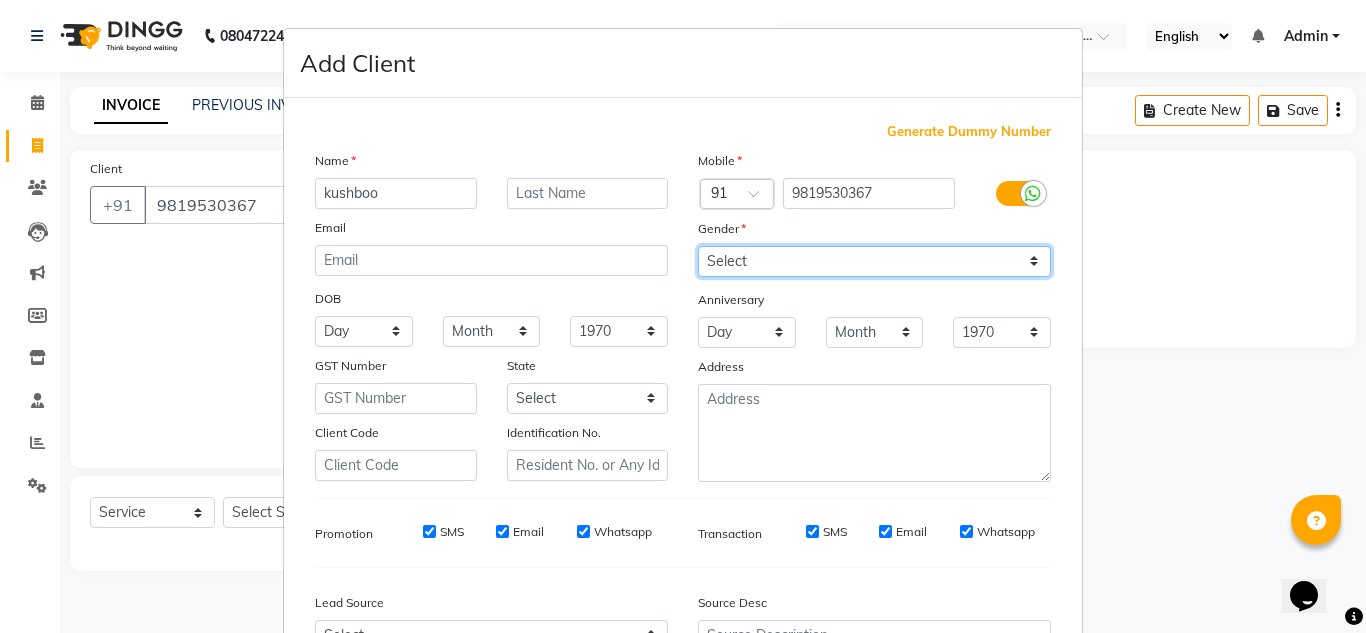 click on "Select [DEMOGRAPHIC_DATA] [DEMOGRAPHIC_DATA] Other Prefer Not To Say" at bounding box center [874, 261] 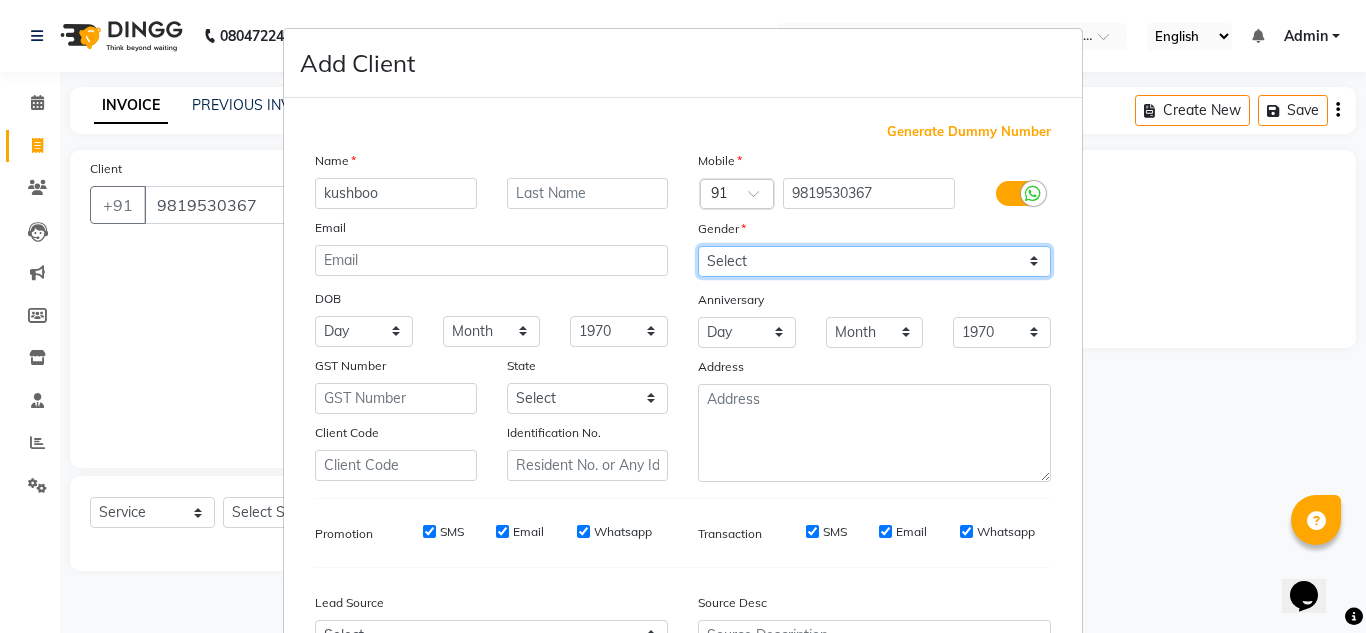 select on "[DEMOGRAPHIC_DATA]" 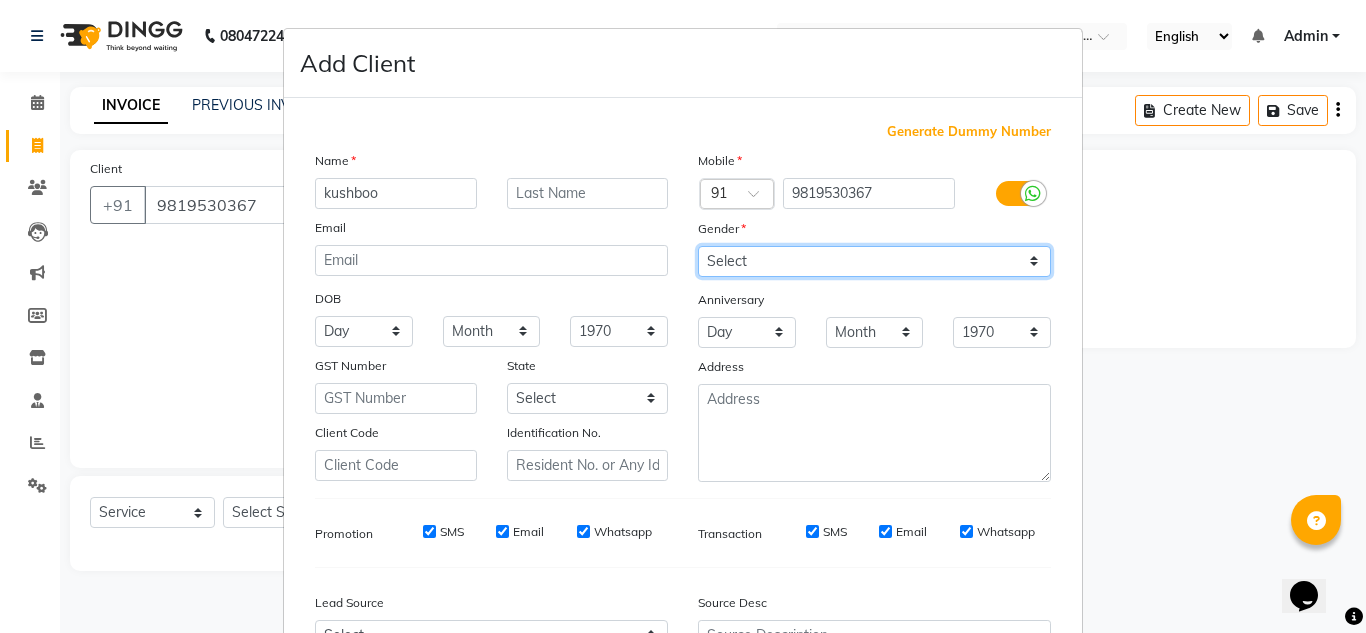 click on "Select [DEMOGRAPHIC_DATA] [DEMOGRAPHIC_DATA] Other Prefer Not To Say" at bounding box center (874, 261) 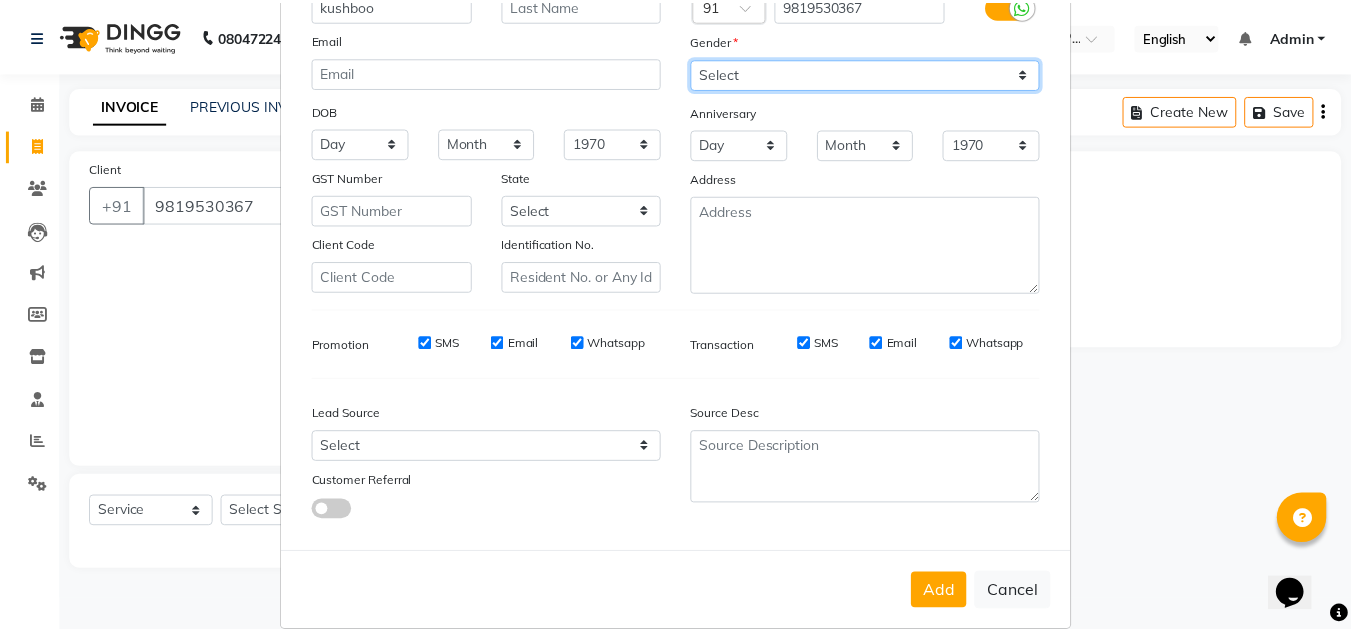 scroll, scrollTop: 189, scrollLeft: 0, axis: vertical 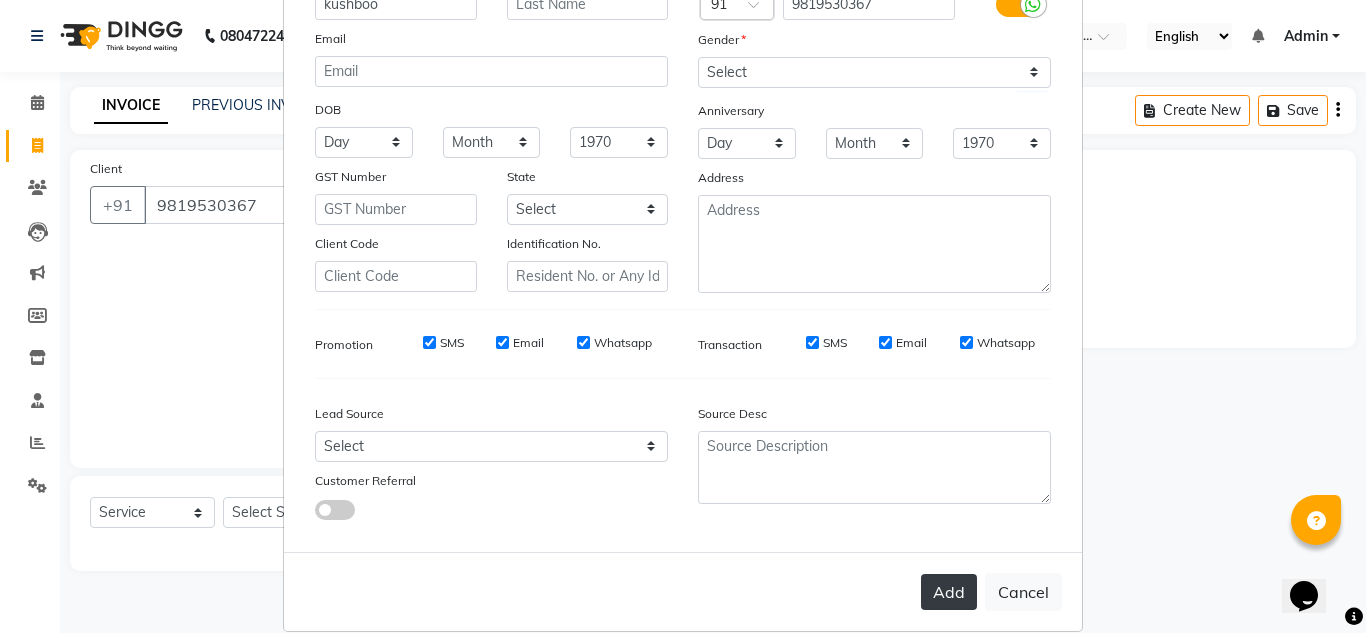 click on "Add" at bounding box center (949, 592) 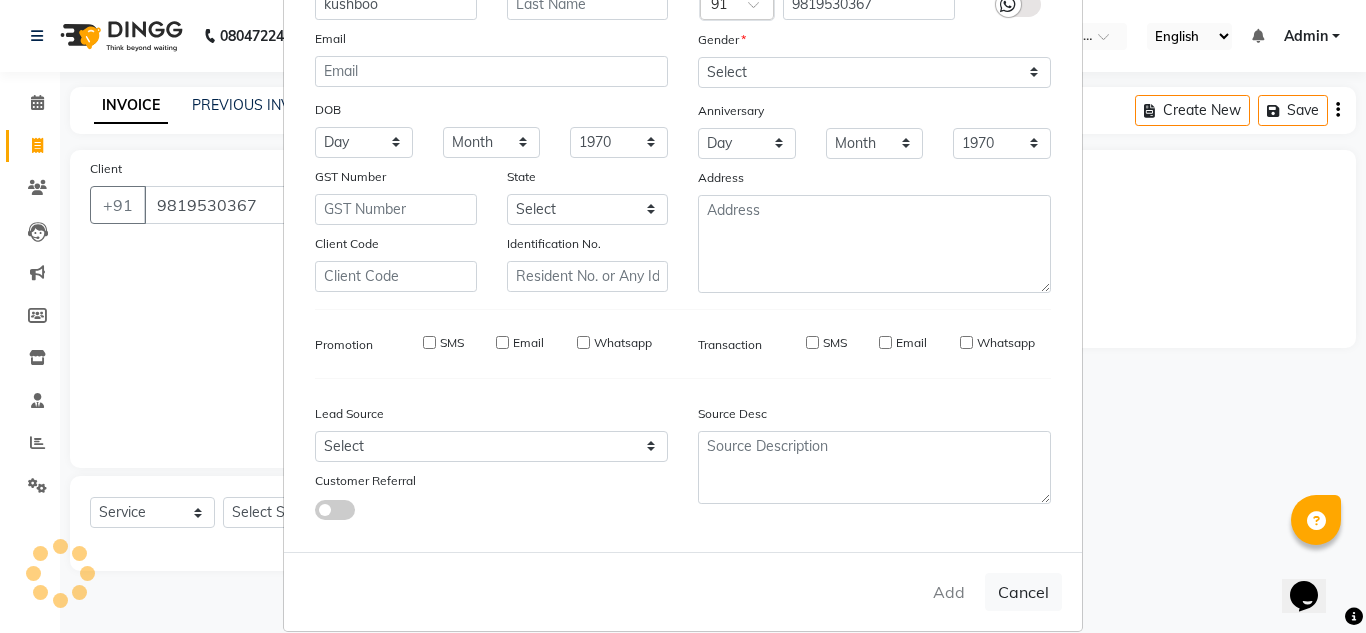type 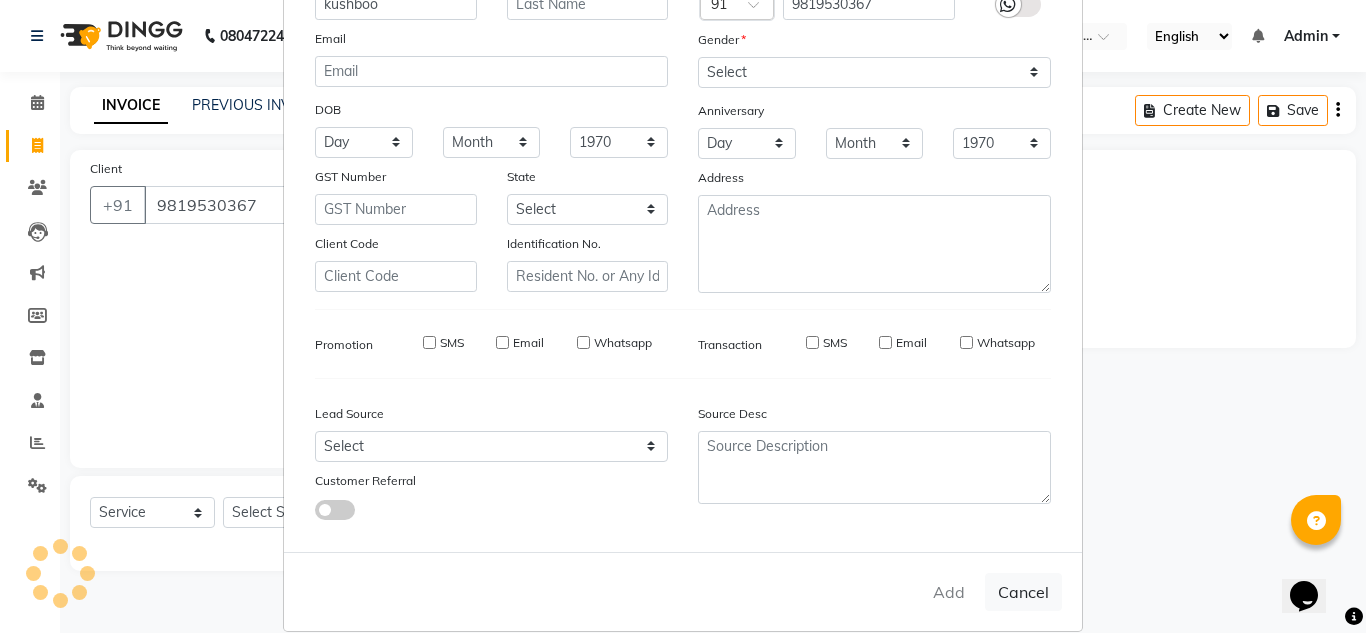 select 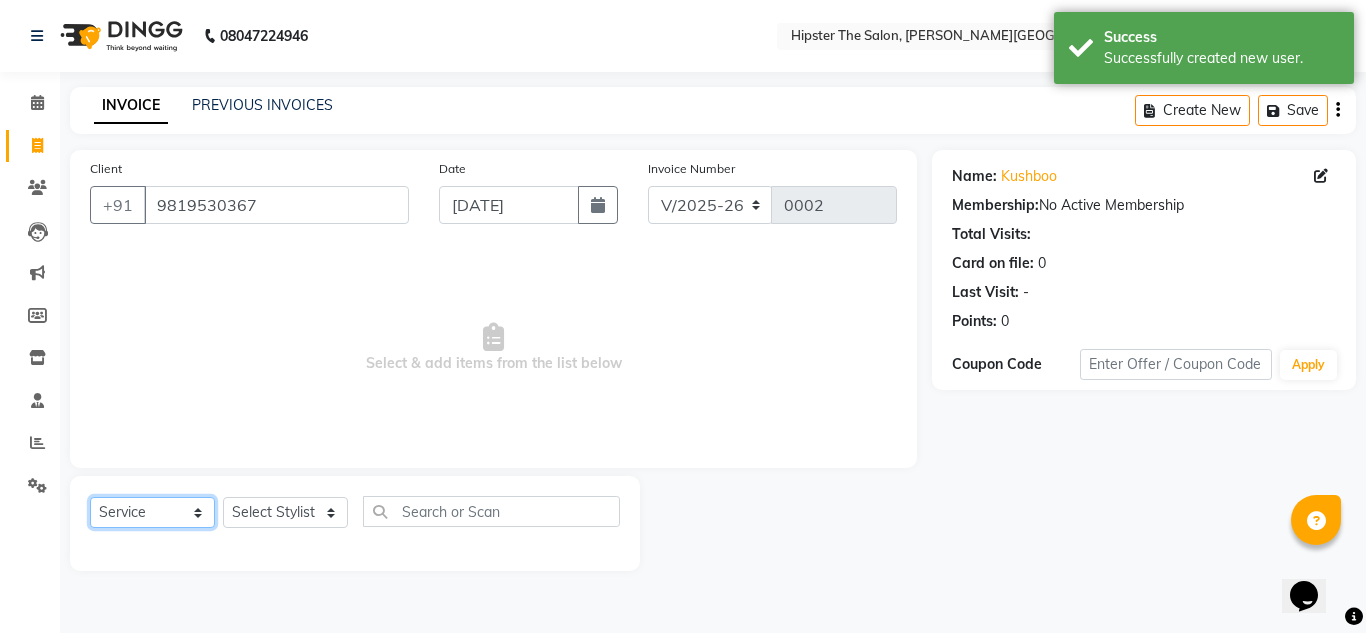 click on "Select  Service  Product  Membership  Package Voucher Prepaid Gift Card" 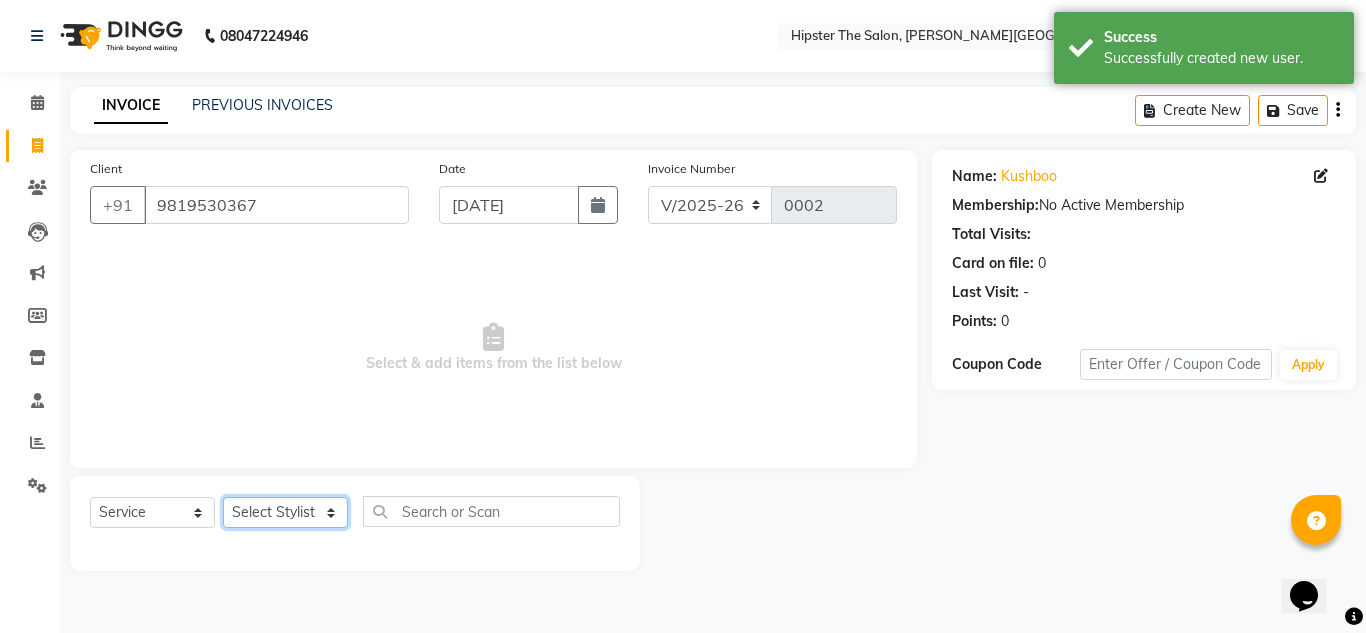 click on "Select Stylist aishu altaf anil ashik irene julie neelam rijvana saneef" 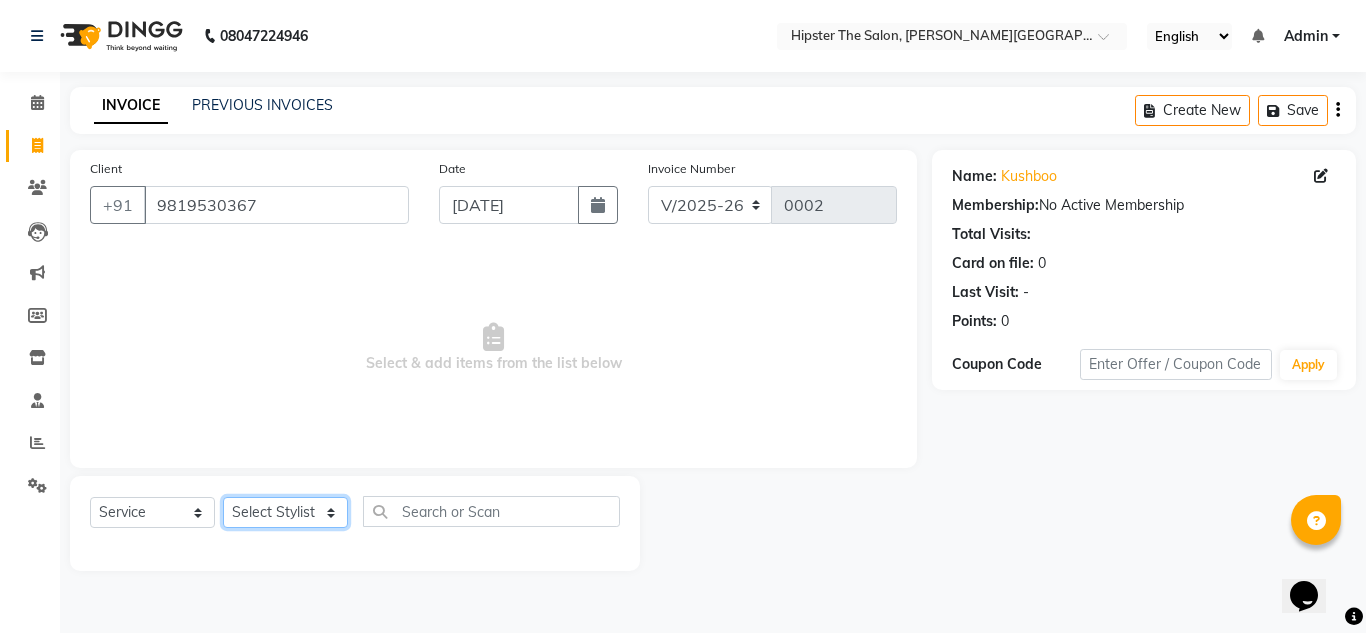 select on "85979" 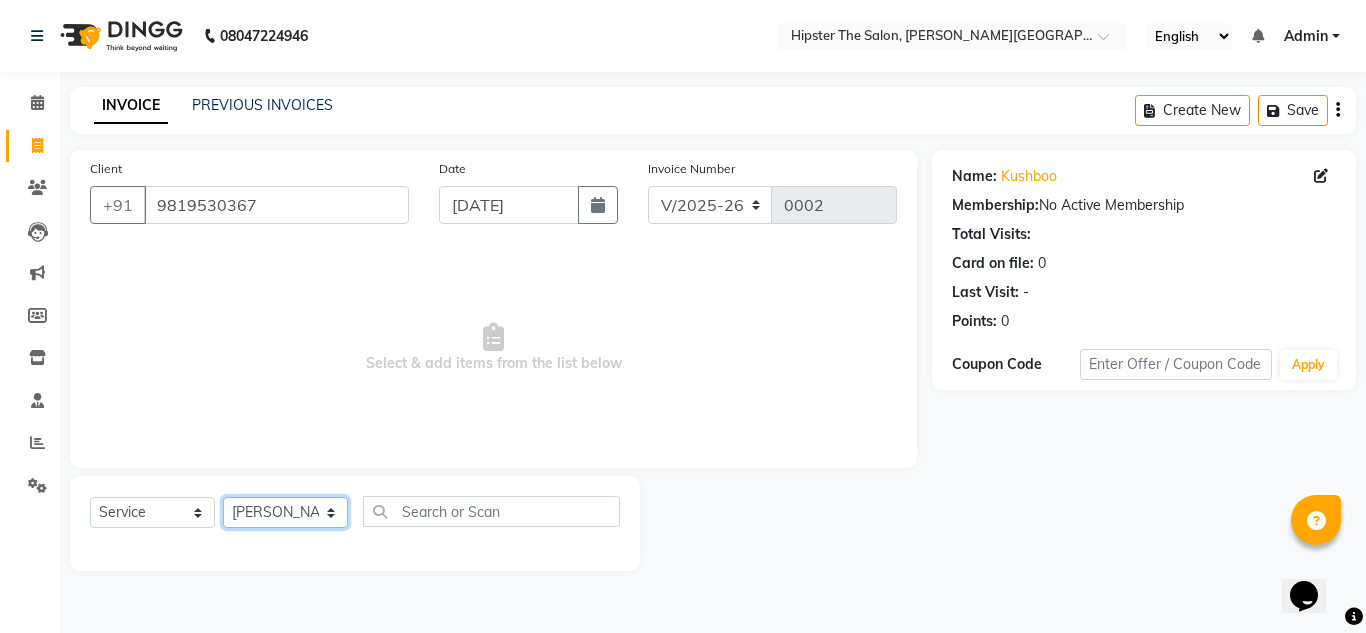 click on "Select Stylist aishu altaf anil ashik irene julie neelam rijvana saneef" 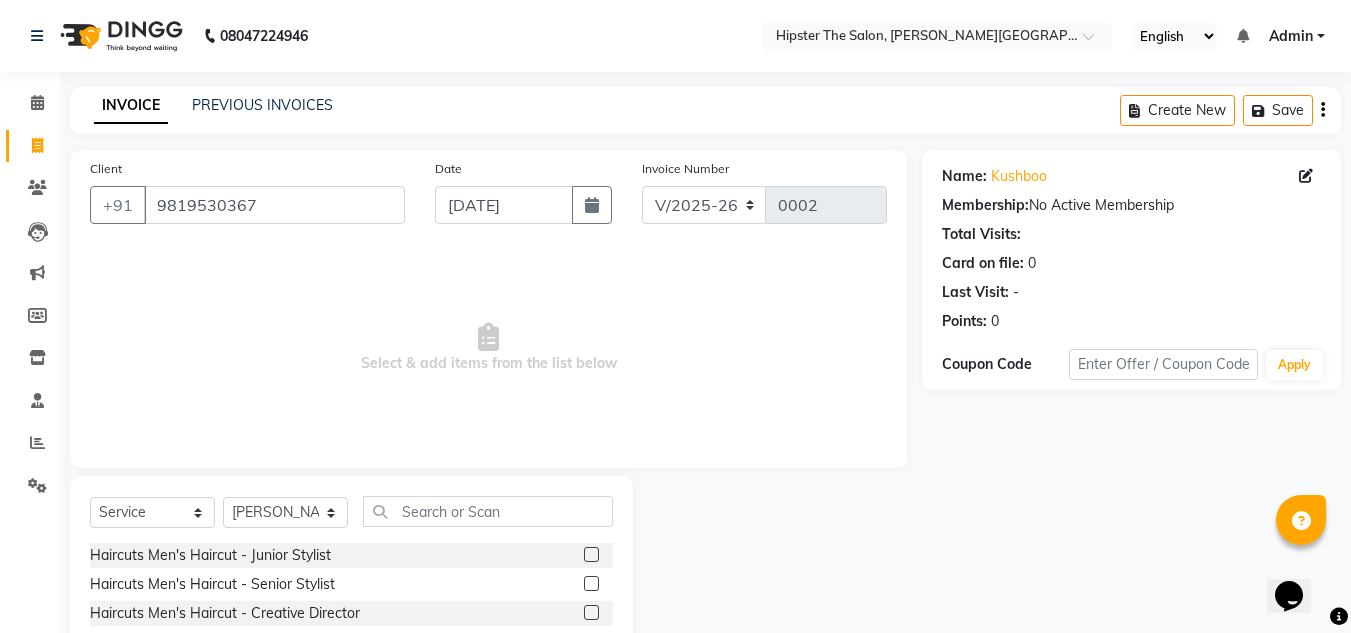 click 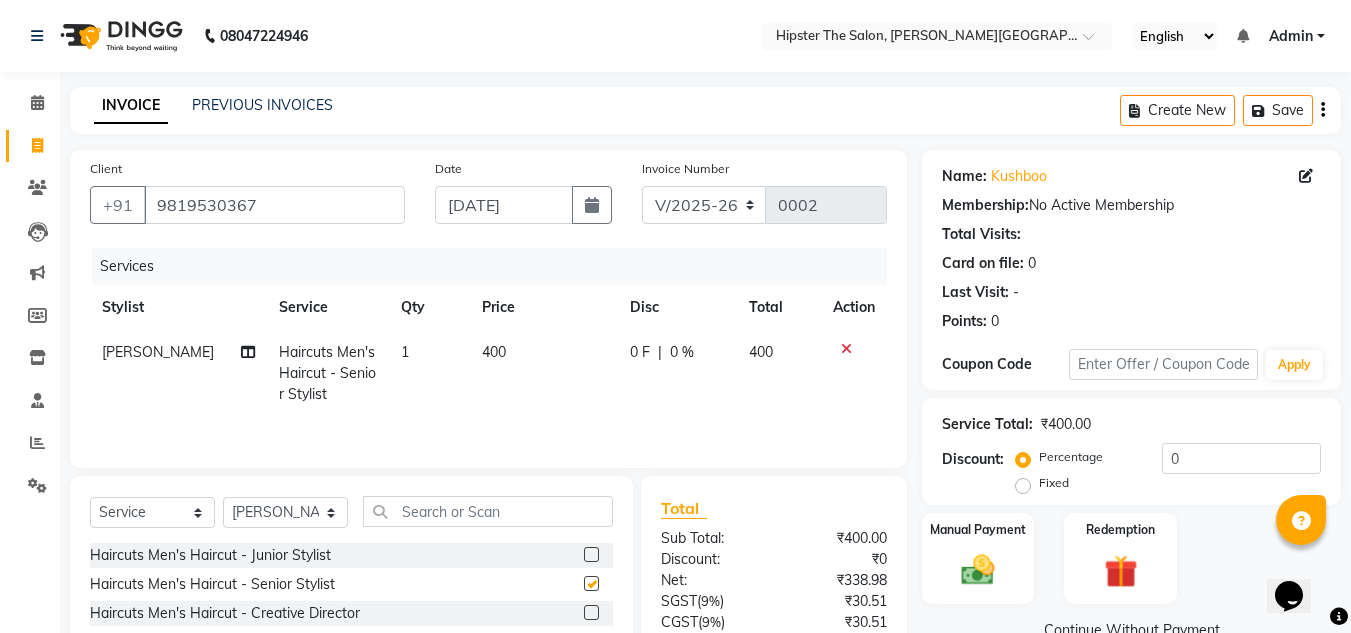 checkbox on "false" 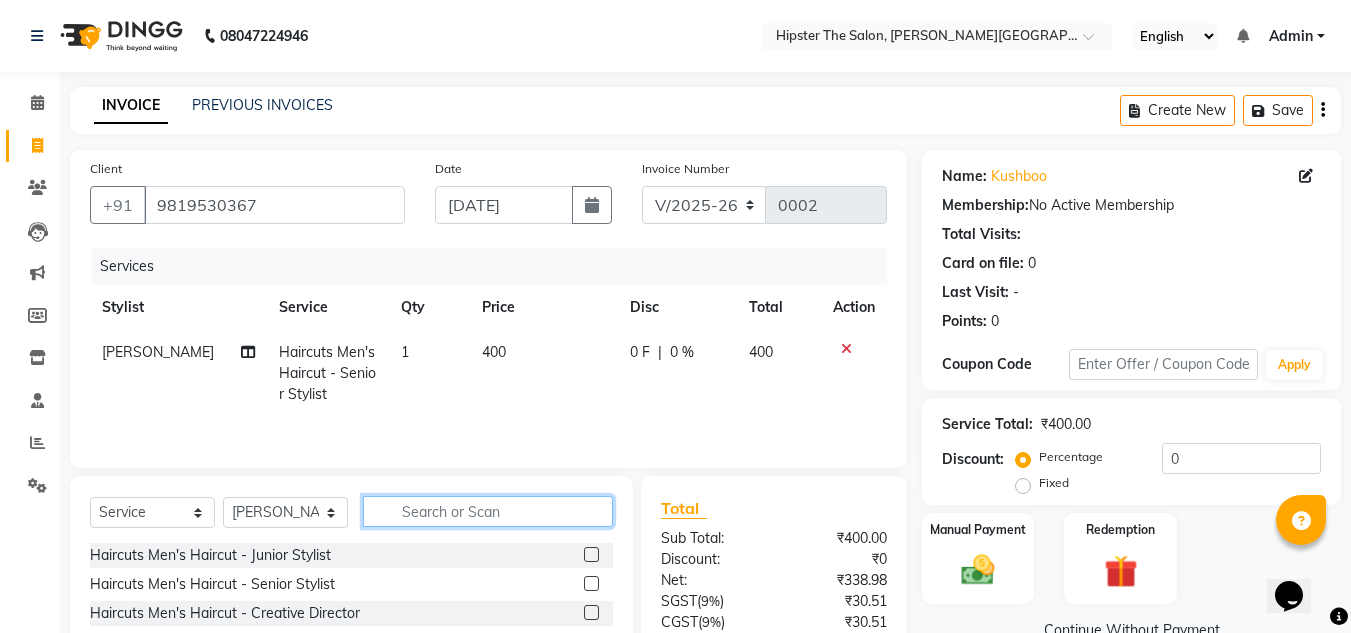 click 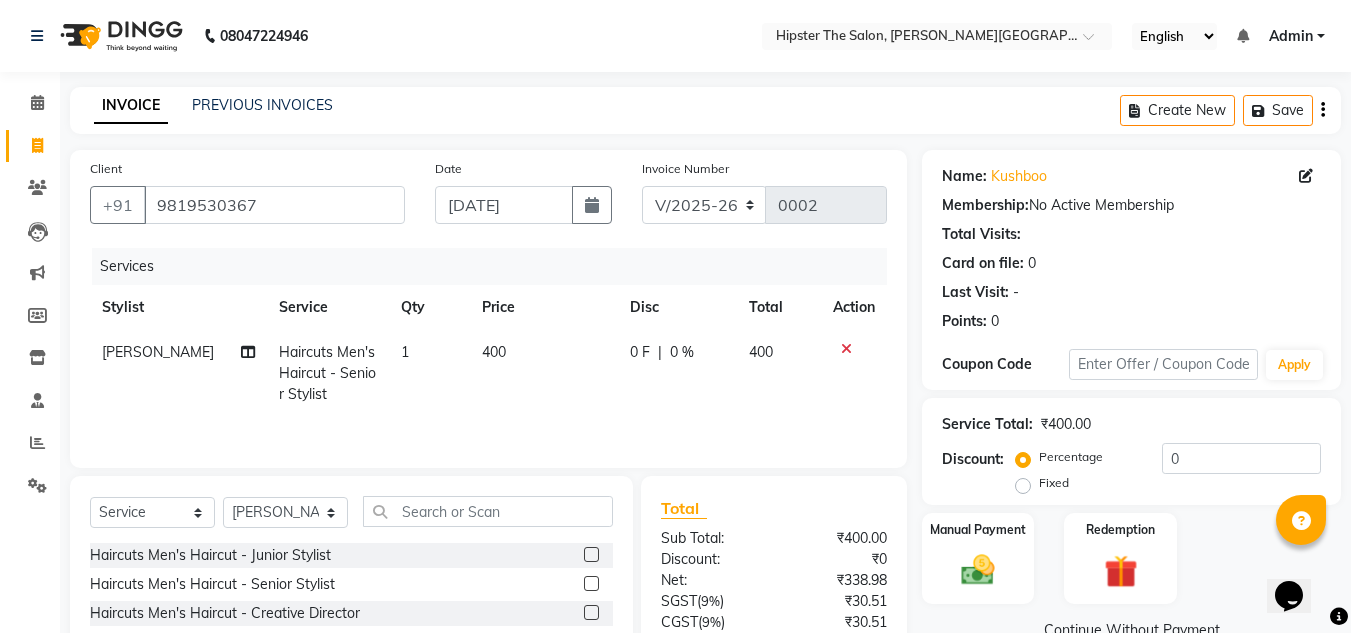 click 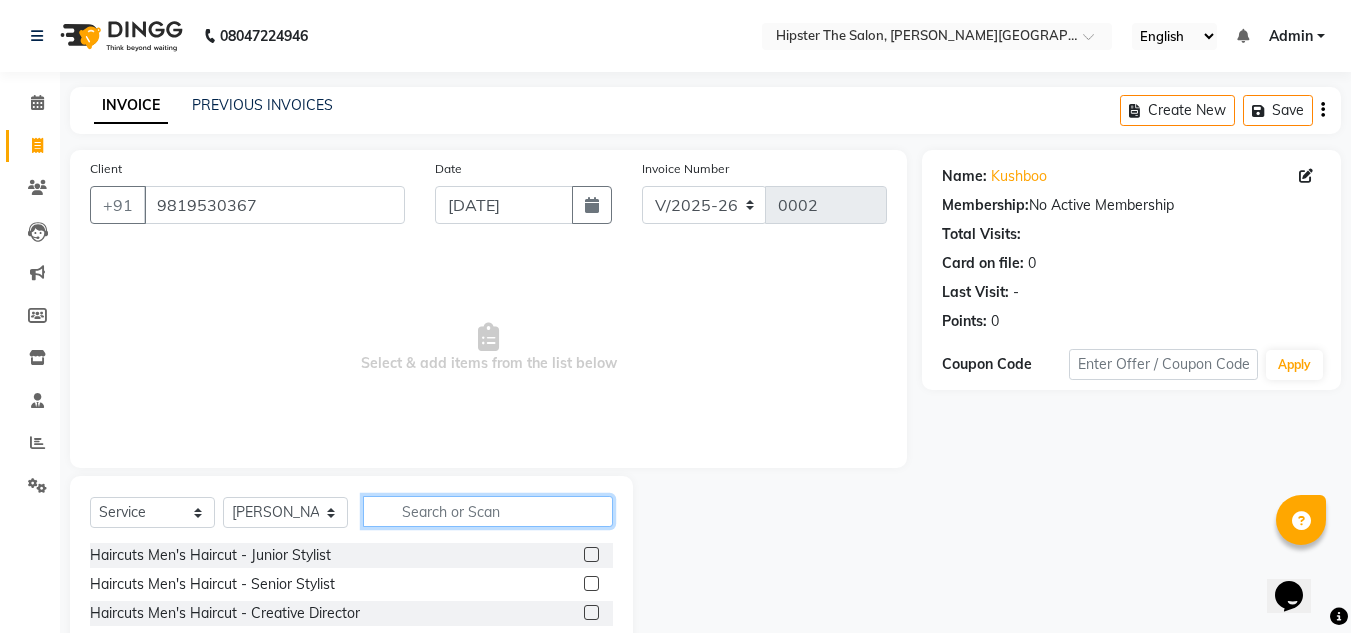 click 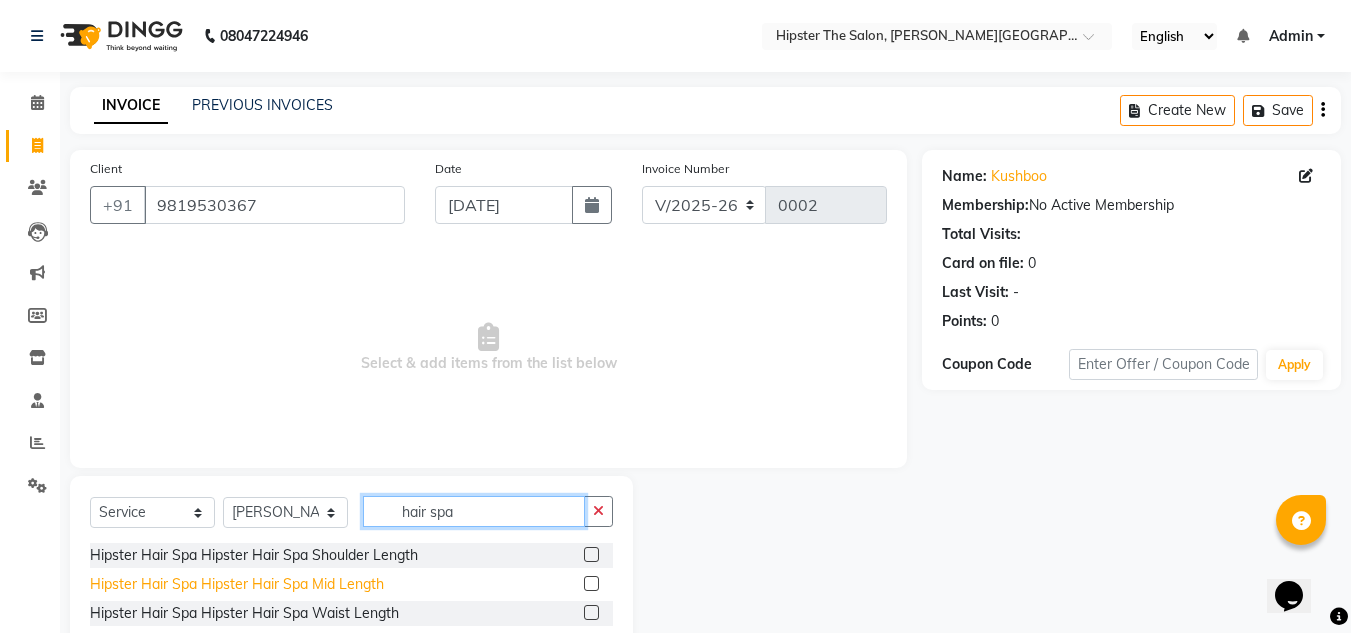 type on "hair spa" 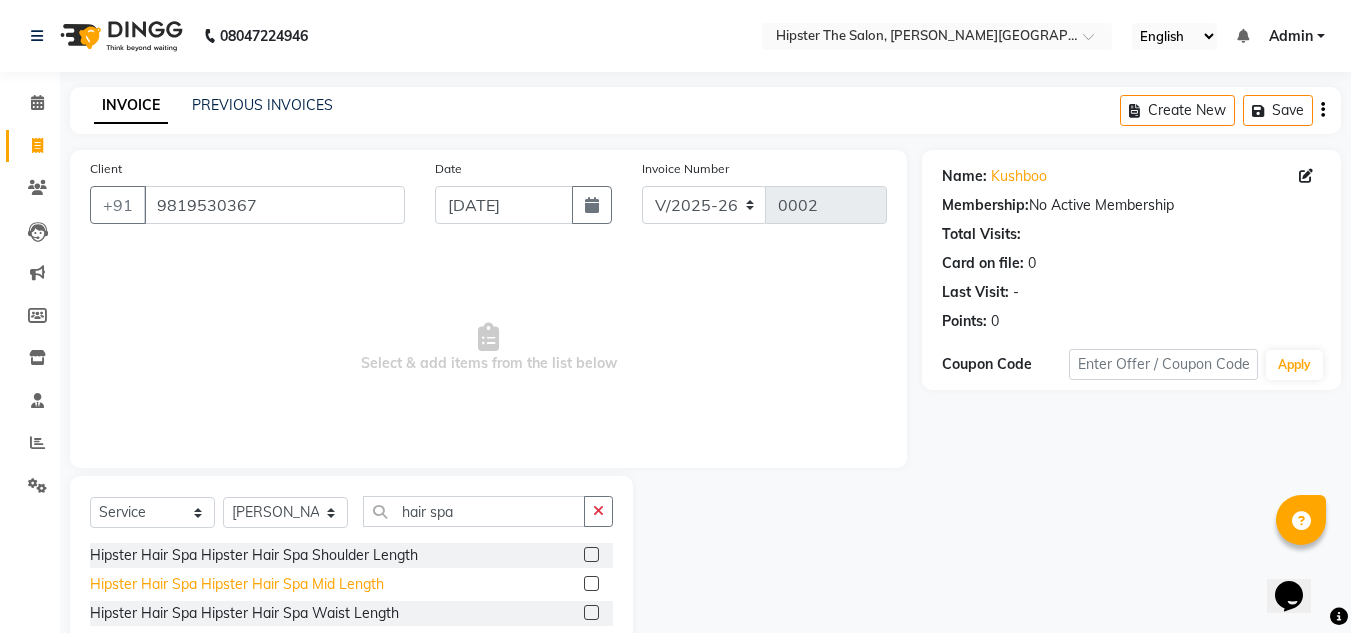 click on "Hipster Hair Spa Hipster Hair Spa Mid Length" 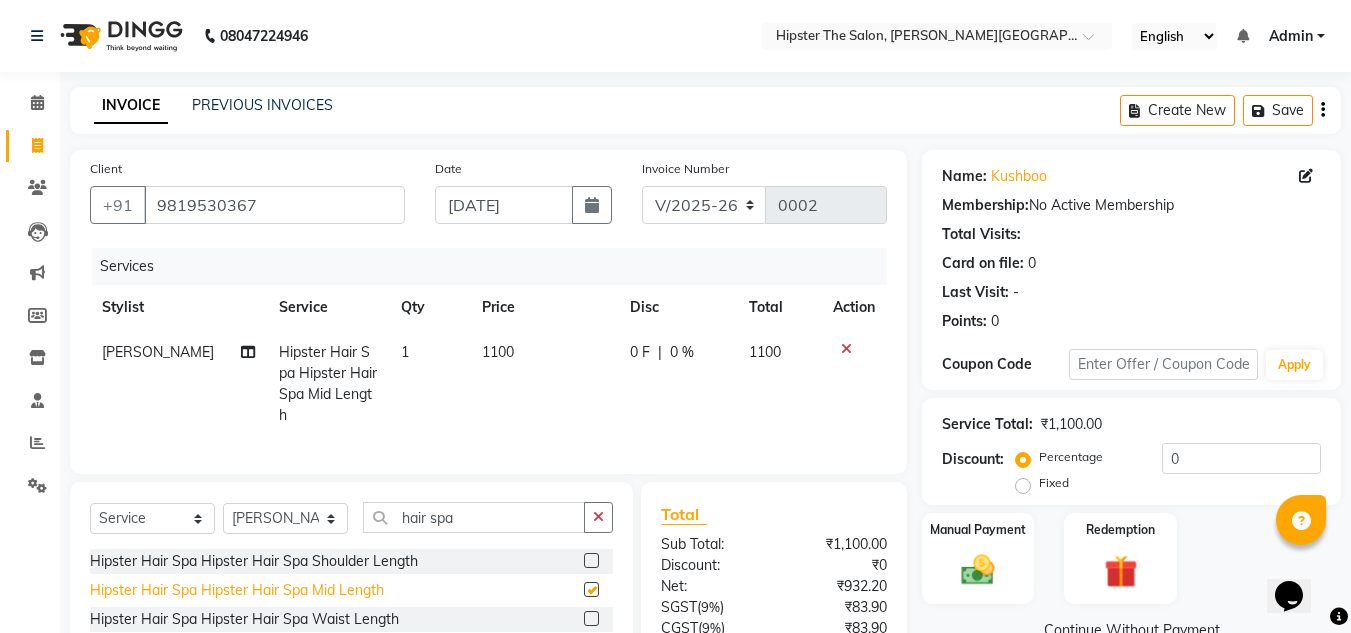 checkbox on "false" 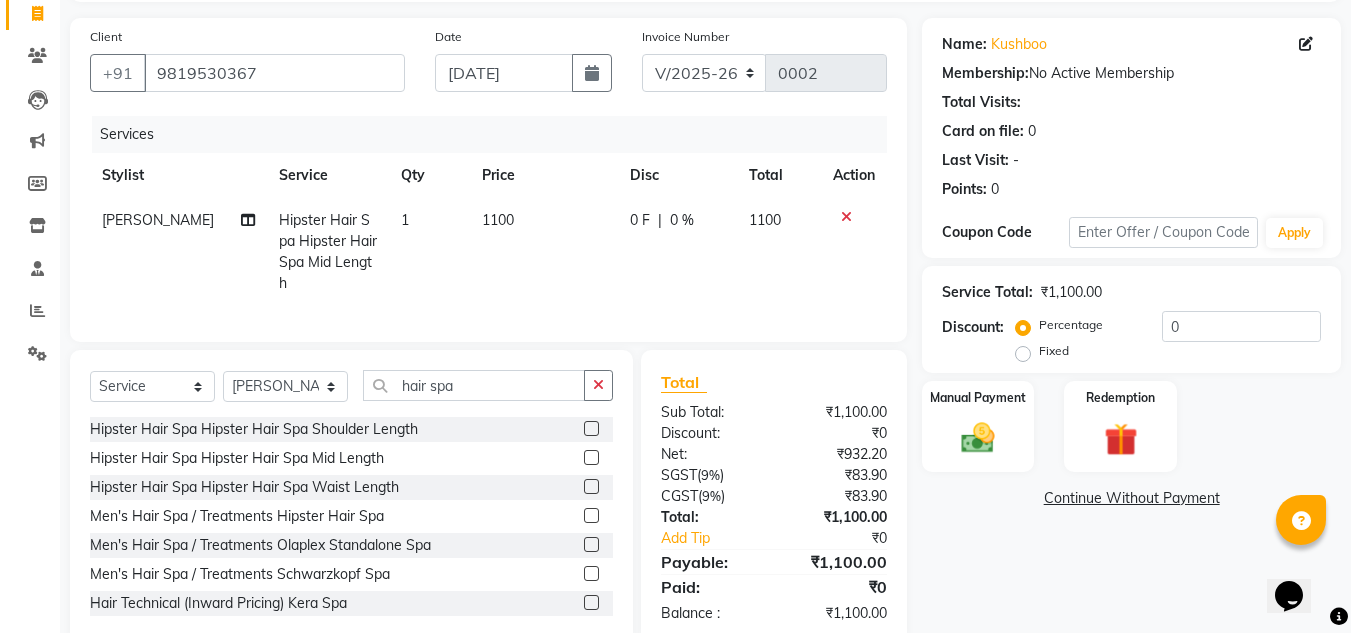 scroll, scrollTop: 189, scrollLeft: 0, axis: vertical 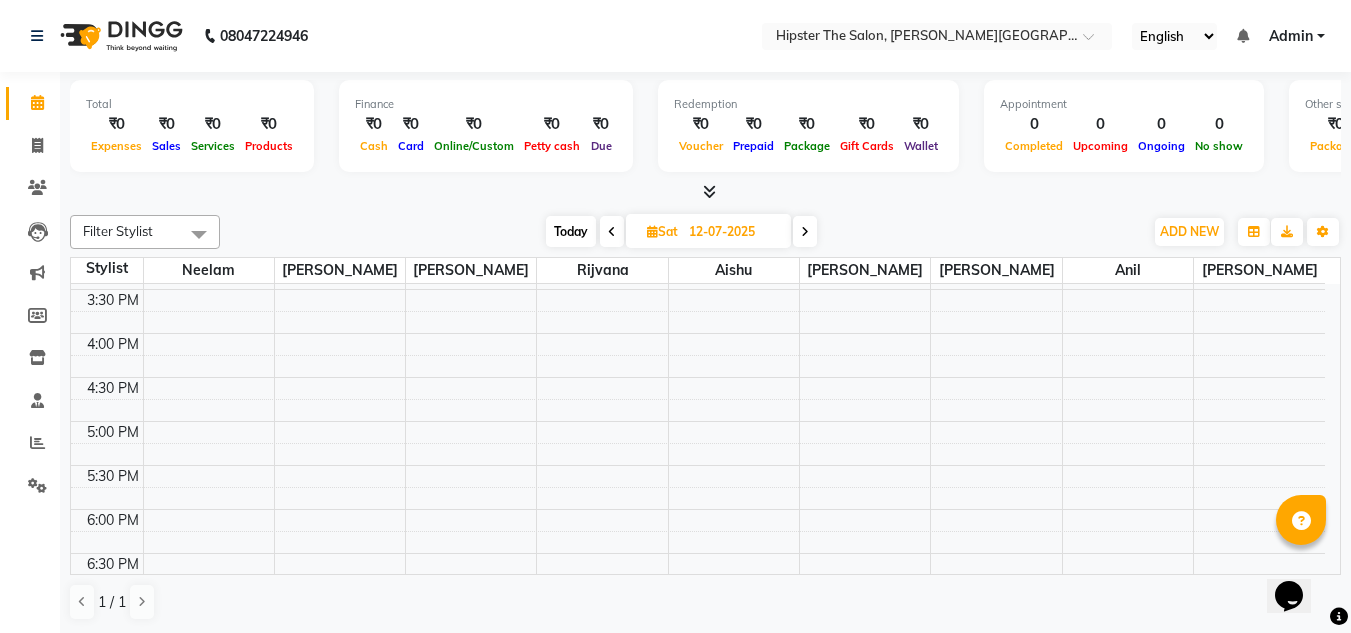 click on "Today" at bounding box center [571, 231] 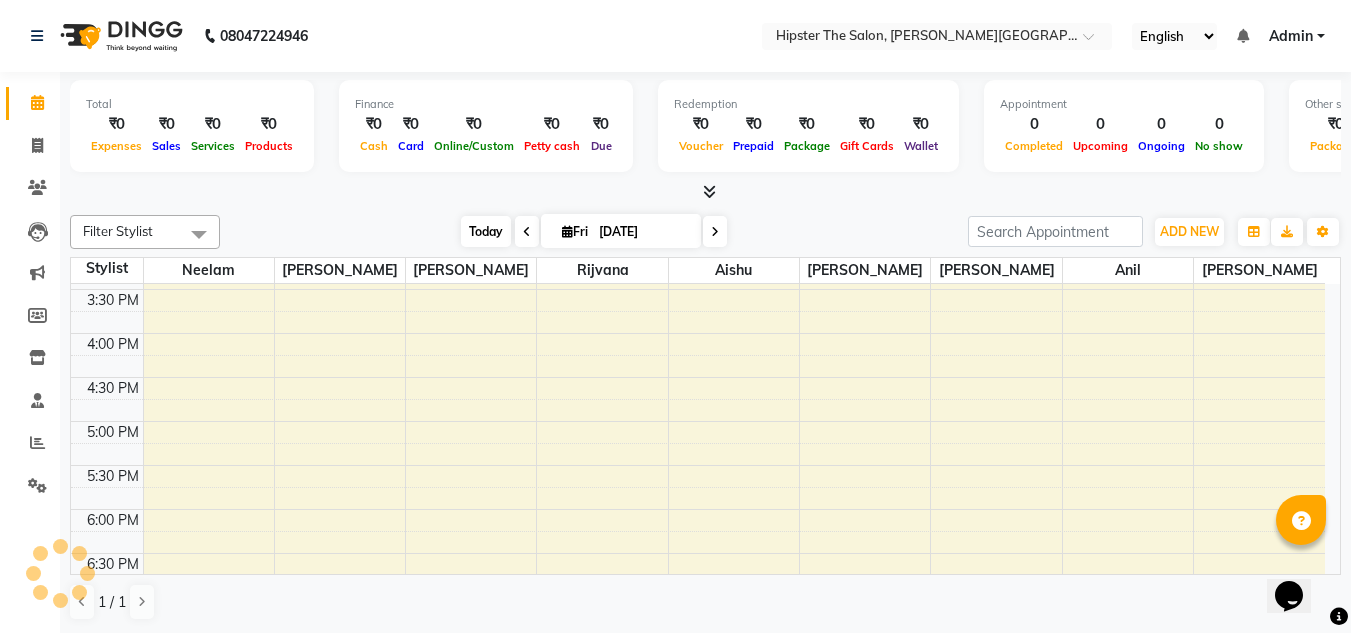 scroll, scrollTop: 853, scrollLeft: 0, axis: vertical 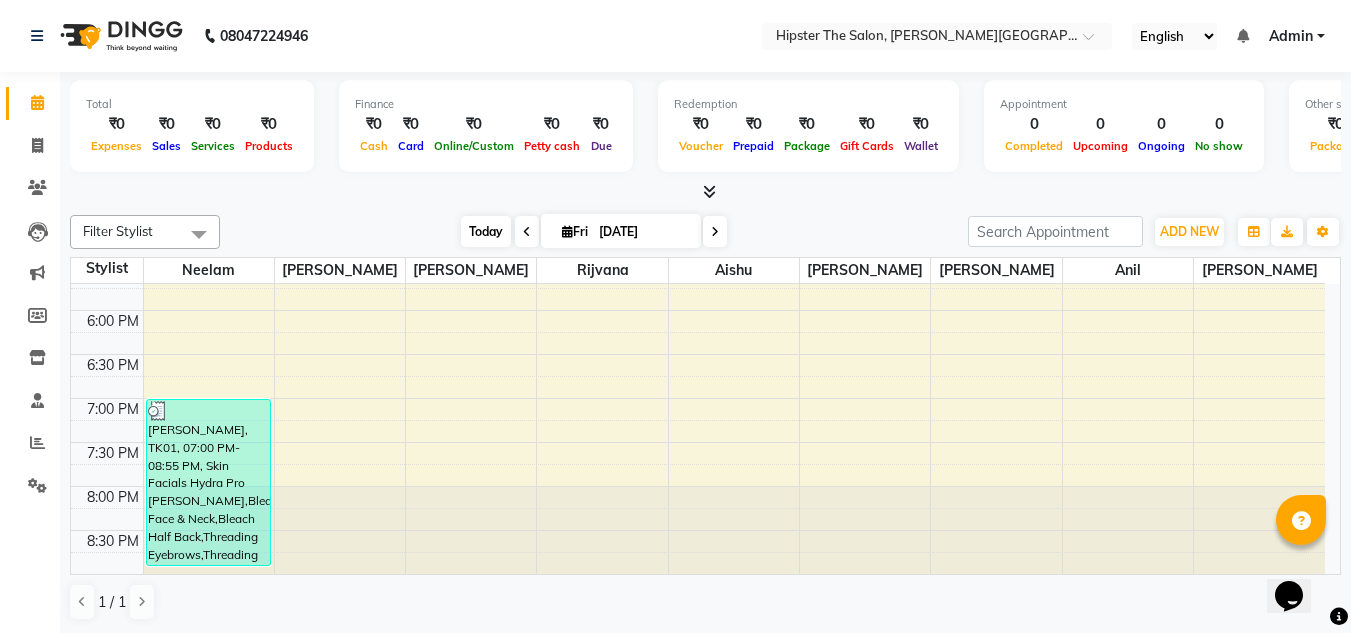 click on "Today" at bounding box center [486, 231] 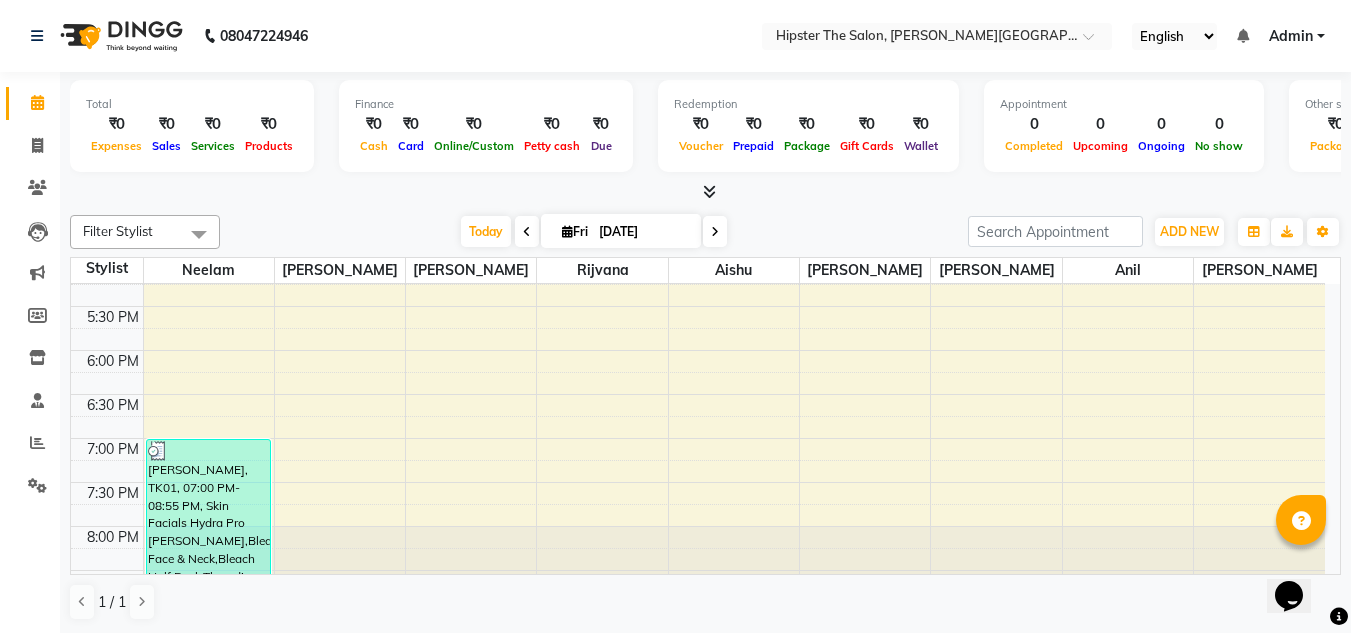 scroll, scrollTop: 811, scrollLeft: 0, axis: vertical 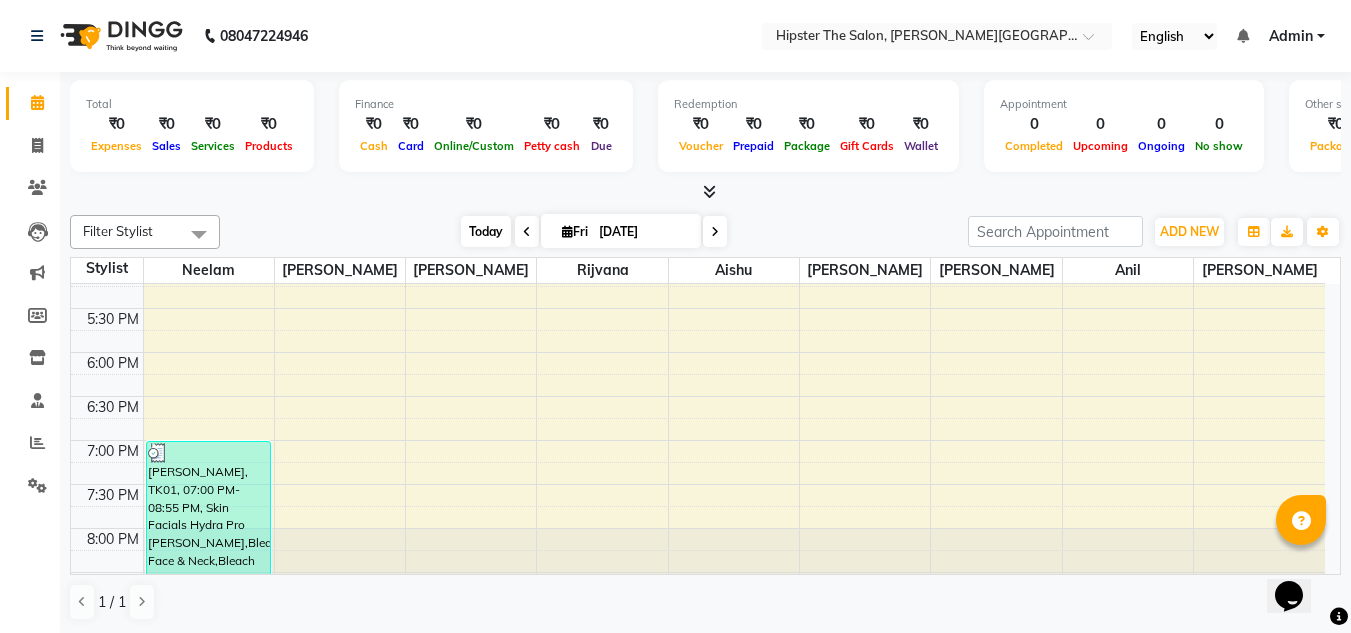 click on "Today" at bounding box center [486, 231] 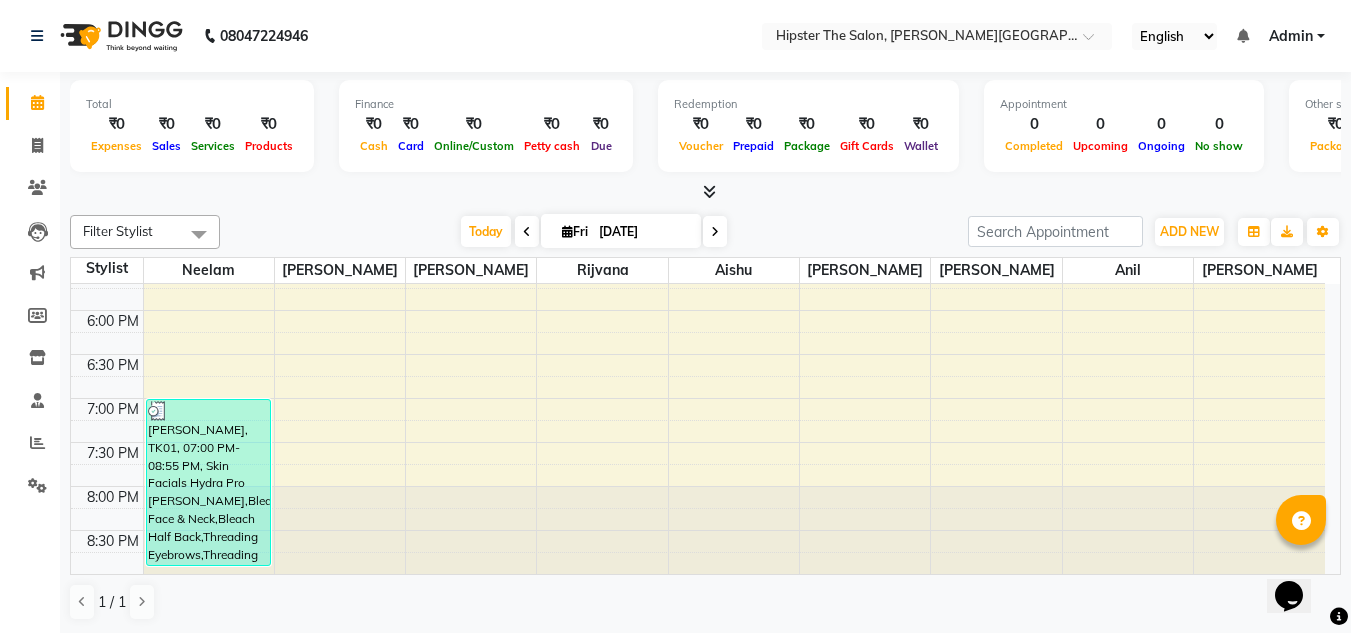 click at bounding box center (715, 232) 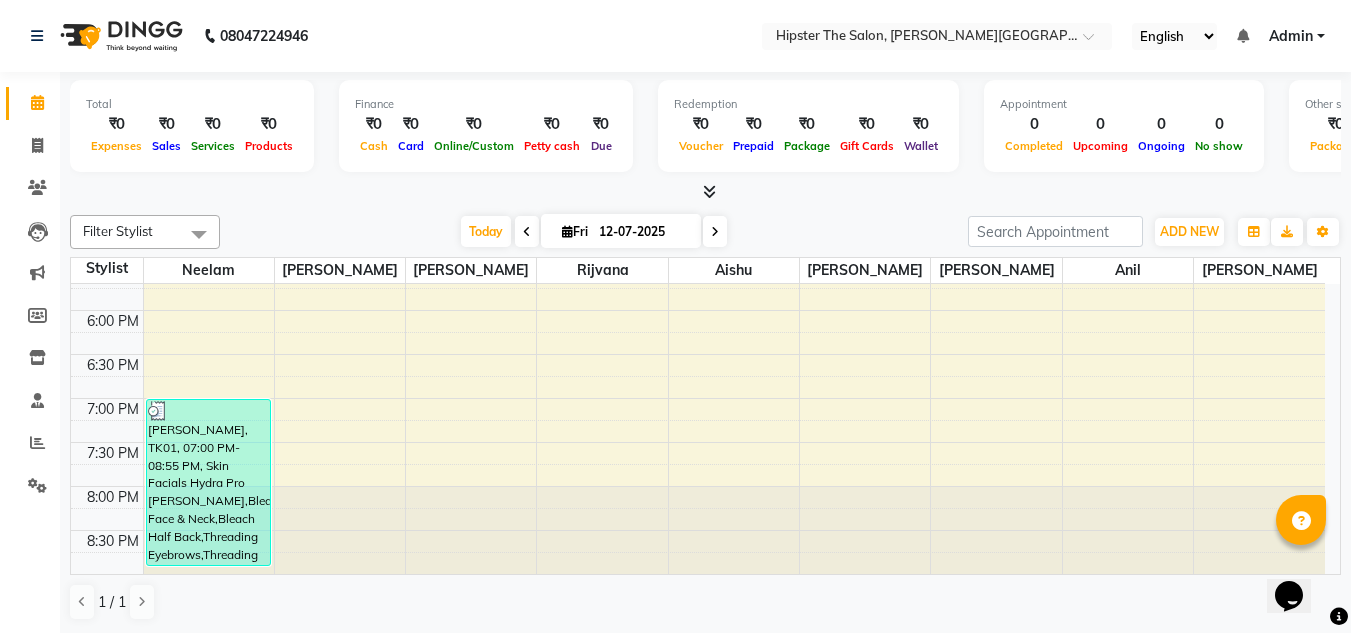 scroll, scrollTop: 853, scrollLeft: 0, axis: vertical 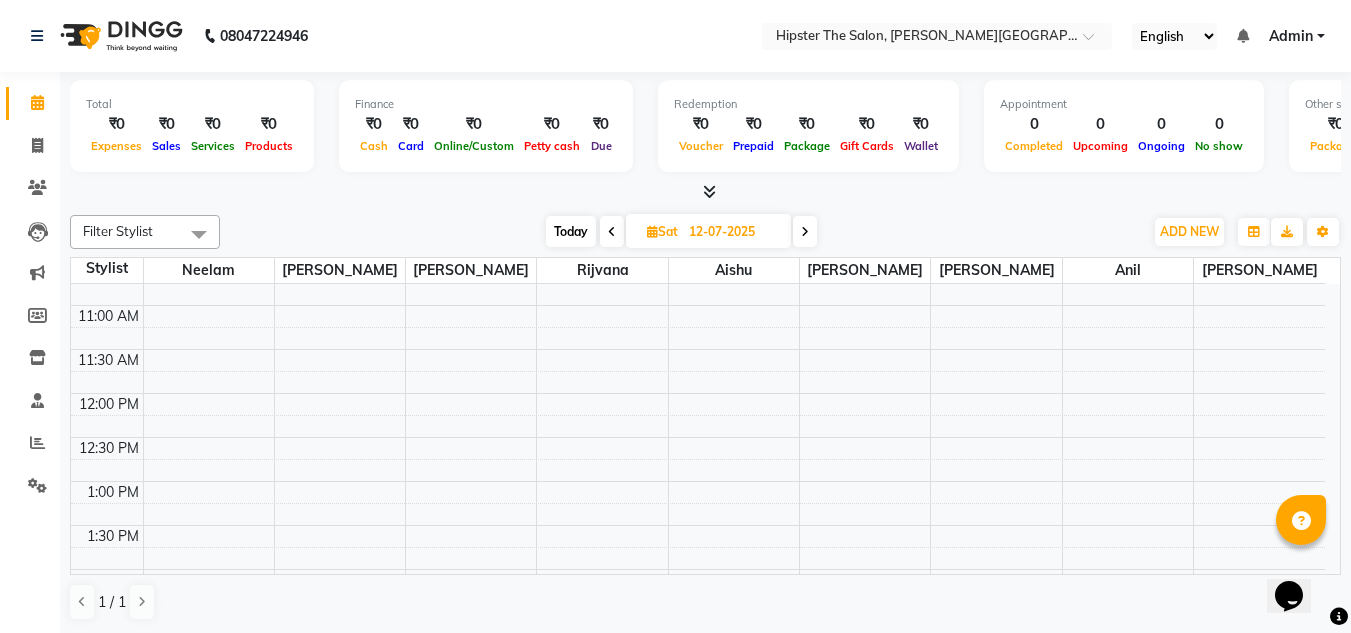click at bounding box center [612, 232] 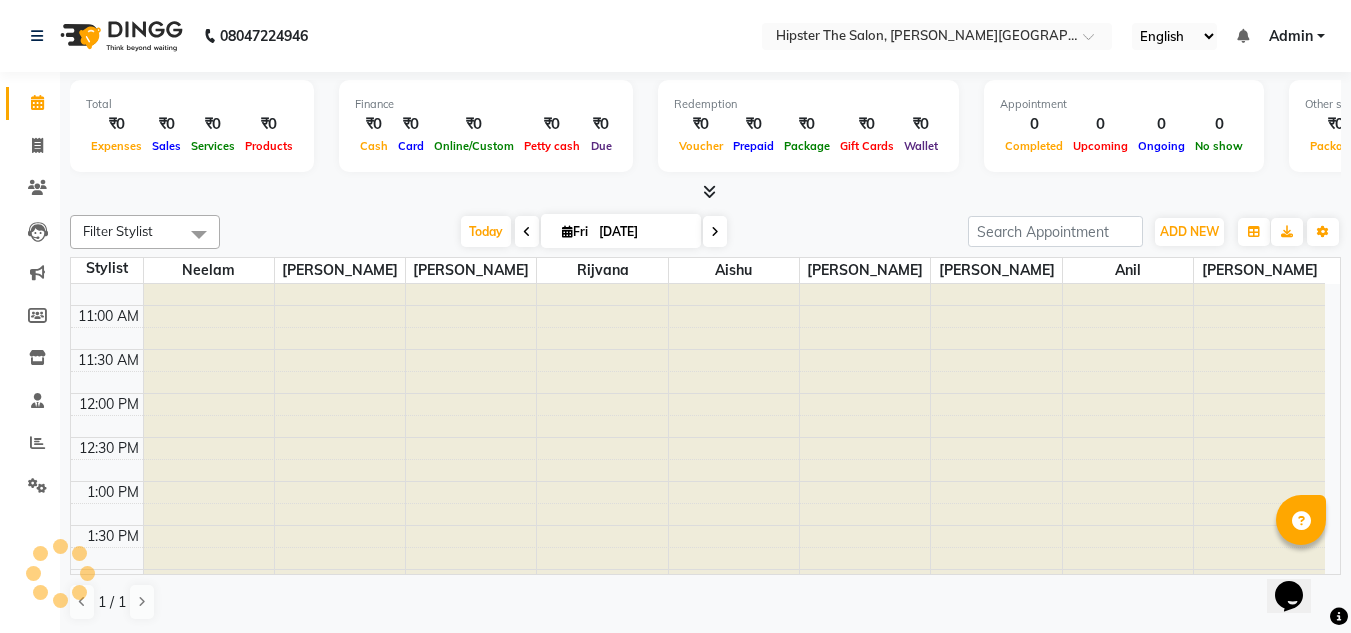 scroll, scrollTop: 853, scrollLeft: 0, axis: vertical 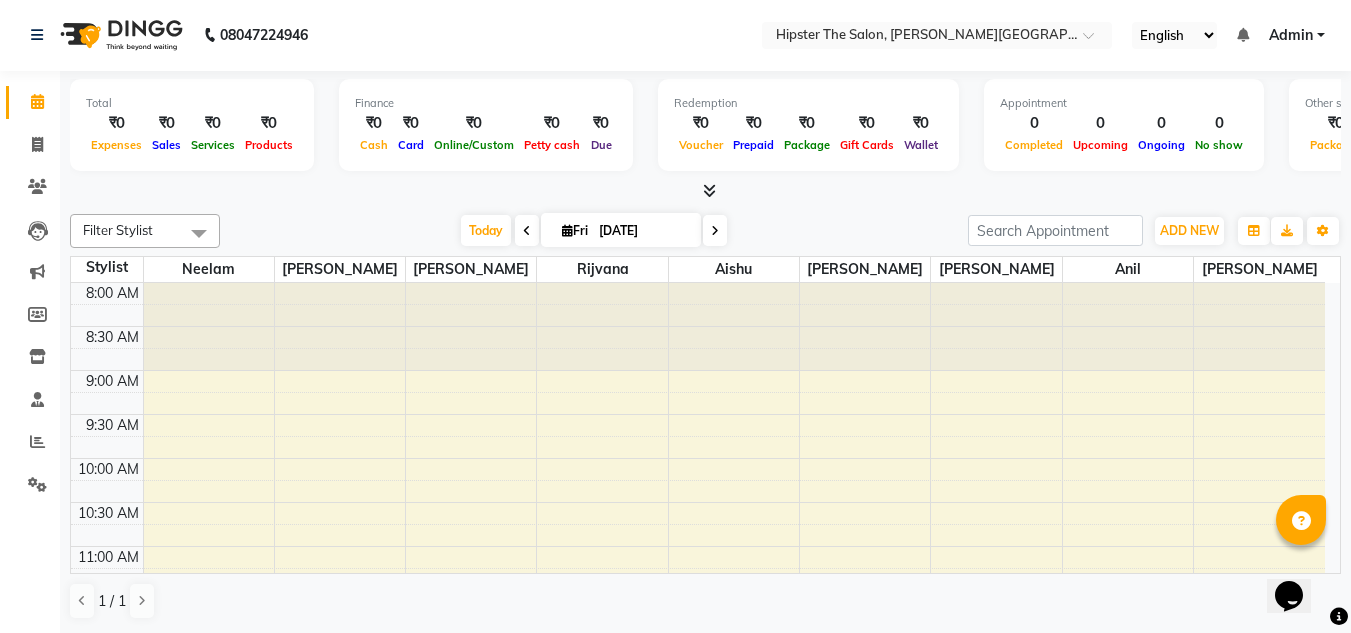 click on "11-07-2025" at bounding box center (643, 231) 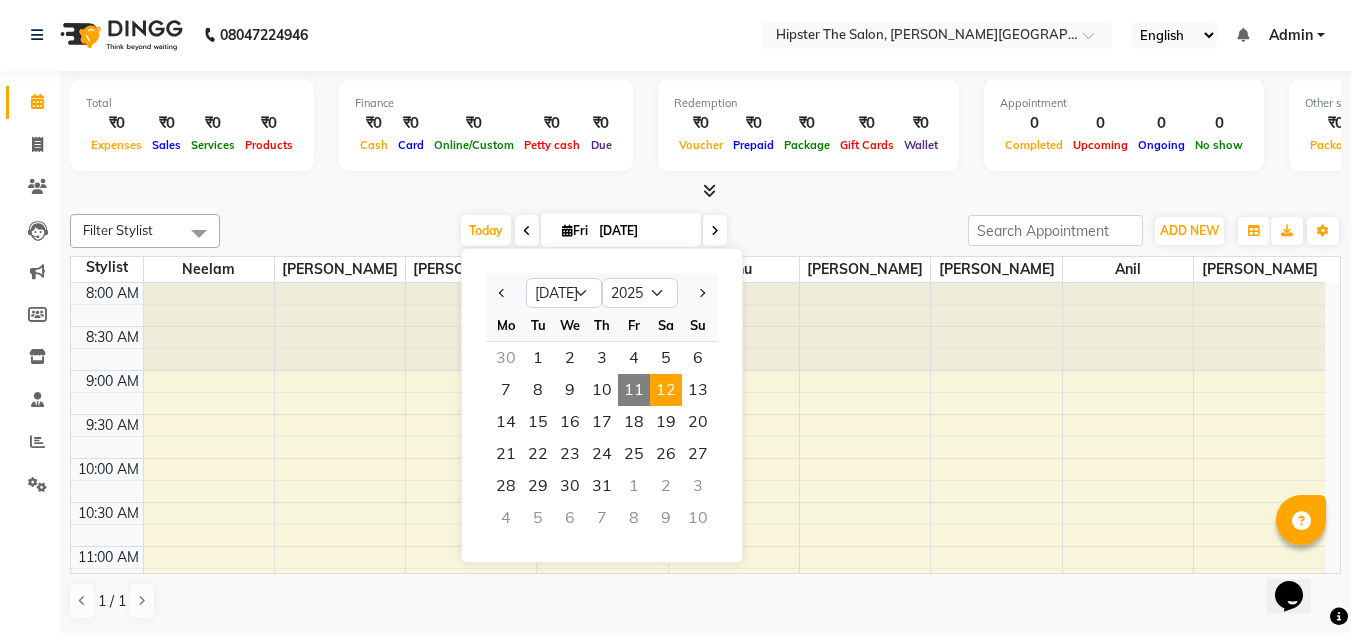 click on "12" at bounding box center (666, 390) 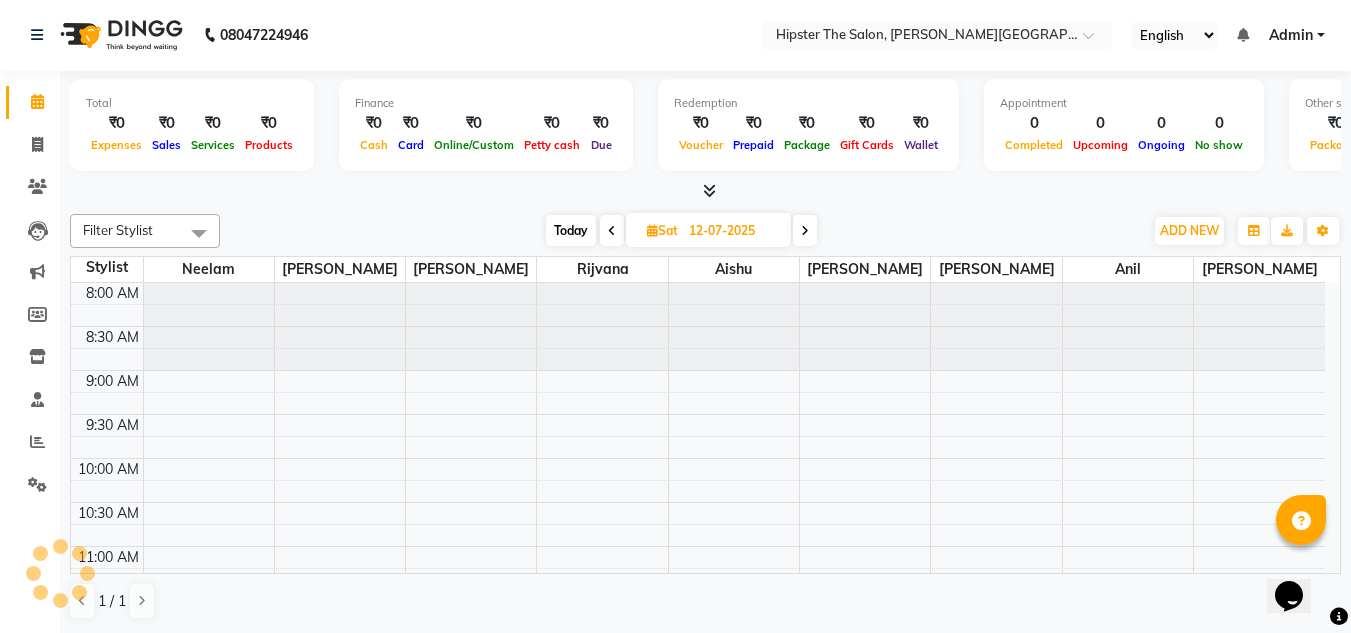 scroll, scrollTop: 853, scrollLeft: 0, axis: vertical 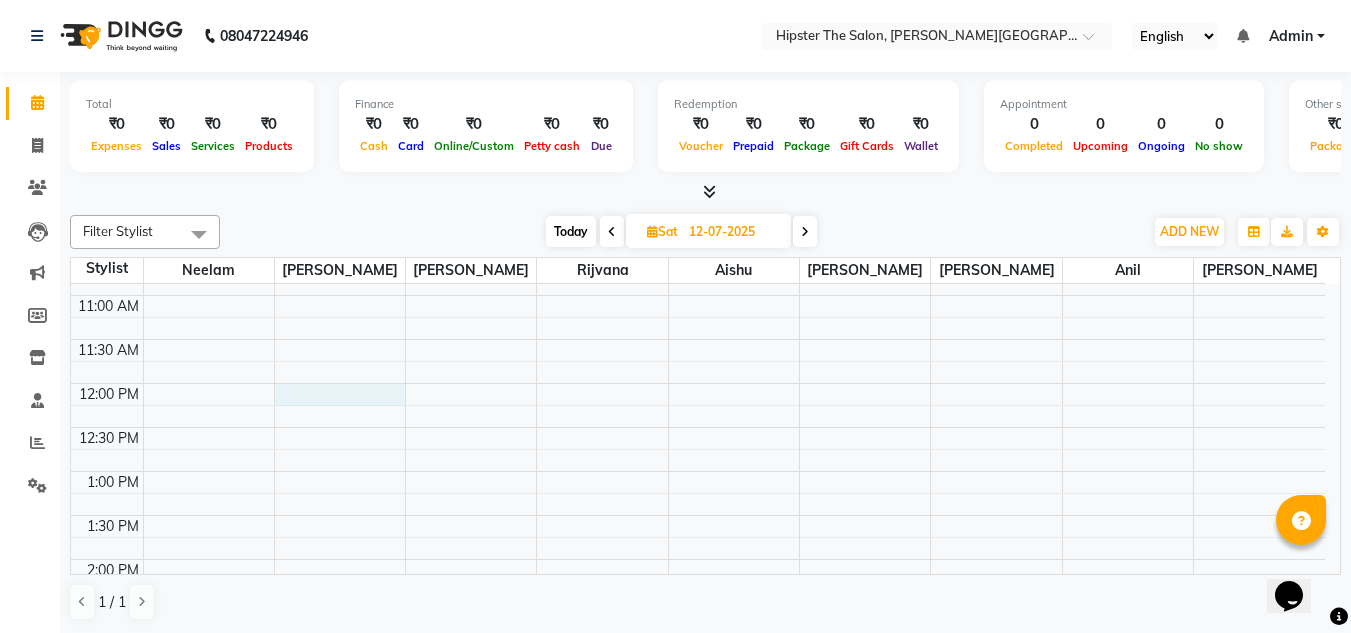 click on "8:00 AM 8:30 AM 9:00 AM 9:30 AM 10:00 AM 10:30 AM 11:00 AM 11:30 AM 12:00 PM 12:30 PM 1:00 PM 1:30 PM 2:00 PM 2:30 PM 3:00 PM 3:30 PM 4:00 PM 4:30 PM 5:00 PM 5:30 PM 6:00 PM 6:30 PM 7:00 PM 7:30 PM 8:00 PM 8:30 PM" at bounding box center [698, 603] 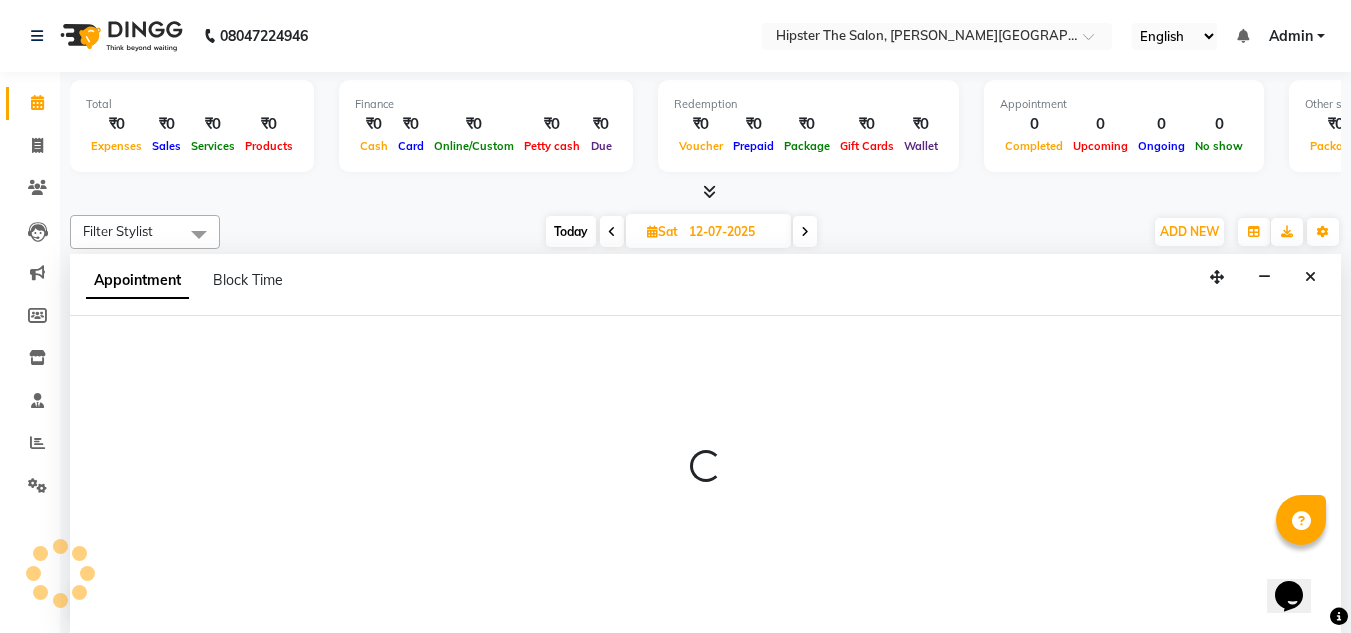 scroll, scrollTop: 1, scrollLeft: 0, axis: vertical 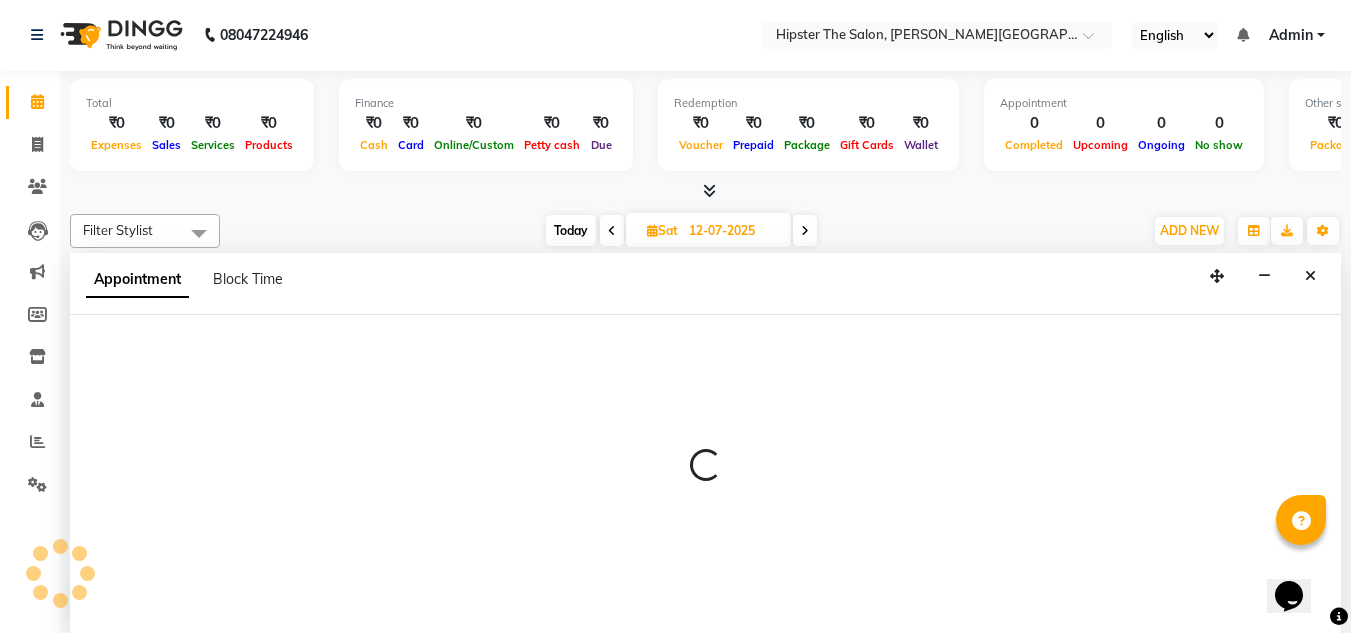 select on "85979" 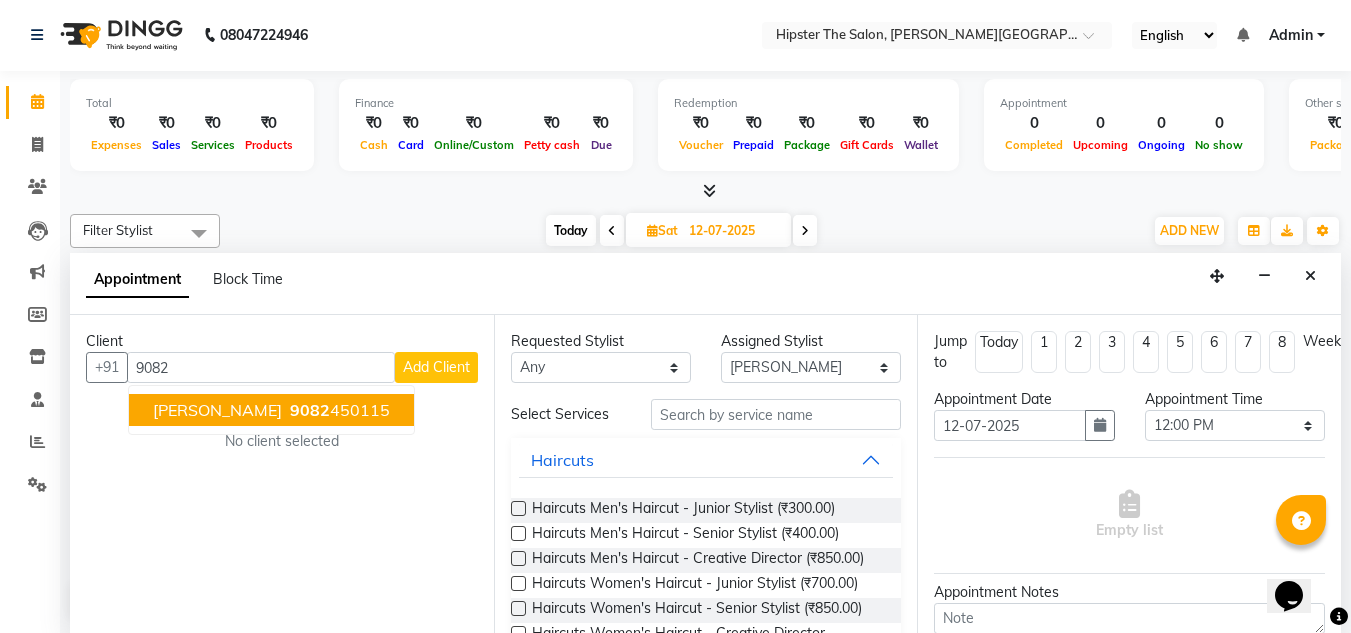 click on "9082 450115" at bounding box center (338, 410) 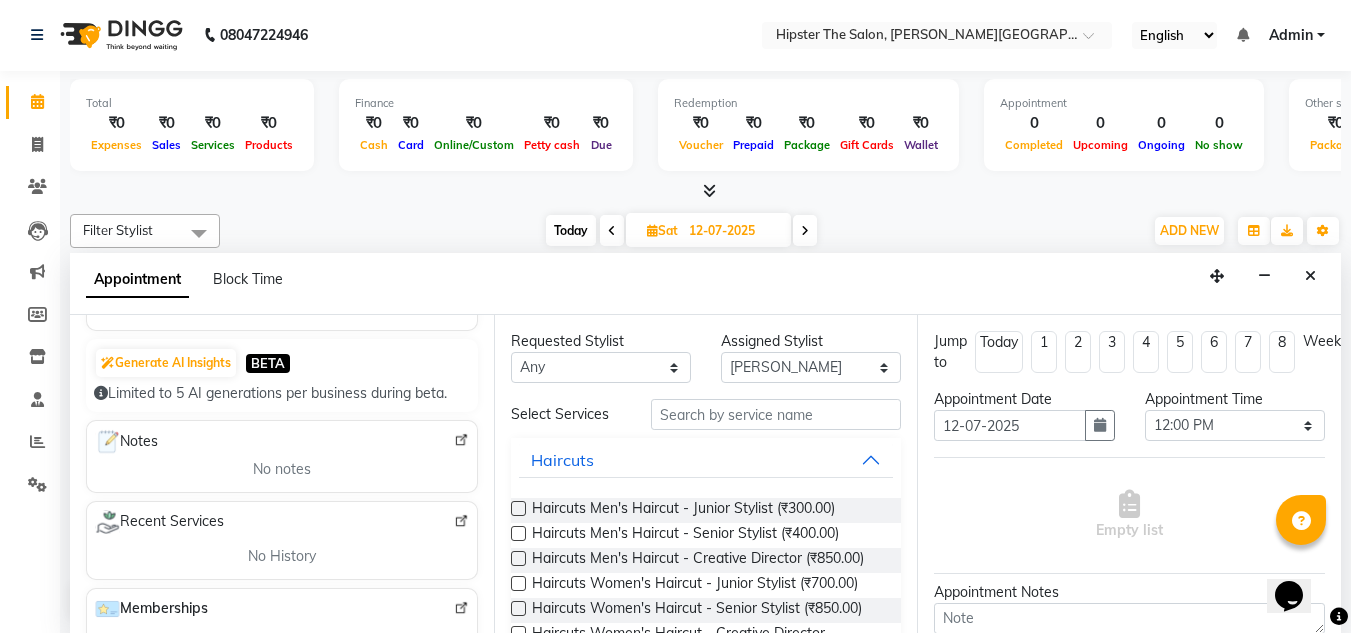 scroll, scrollTop: 183, scrollLeft: 0, axis: vertical 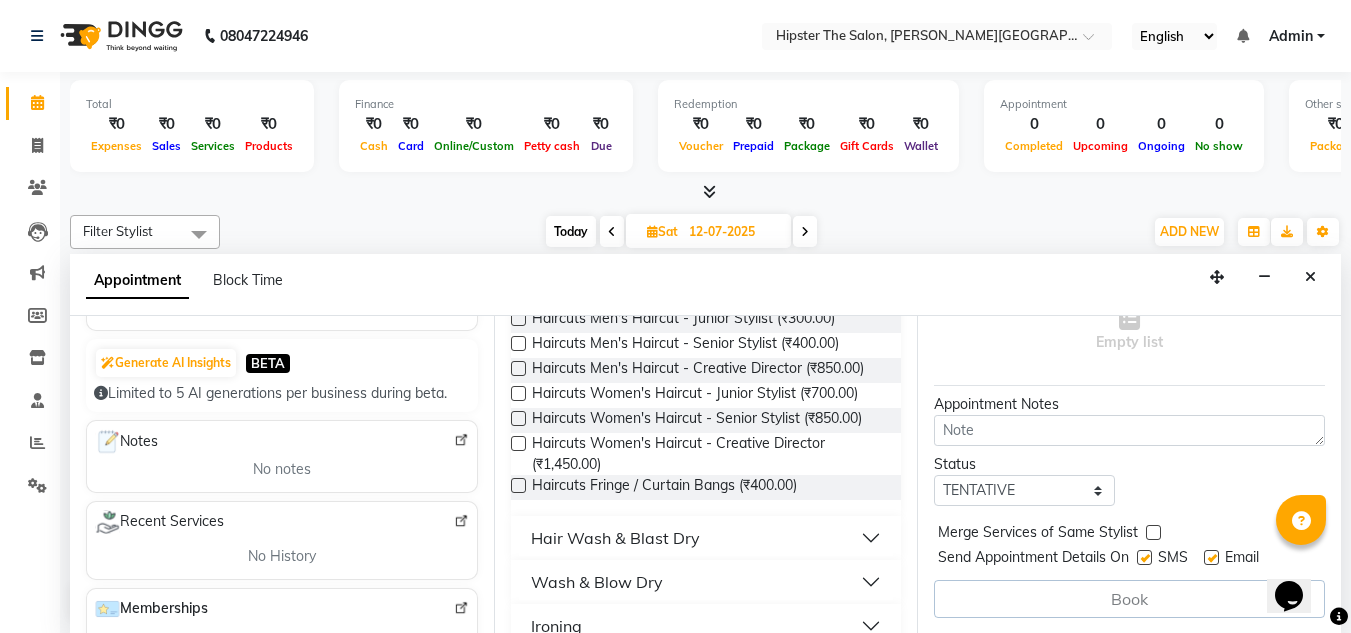 type on "9082450115" 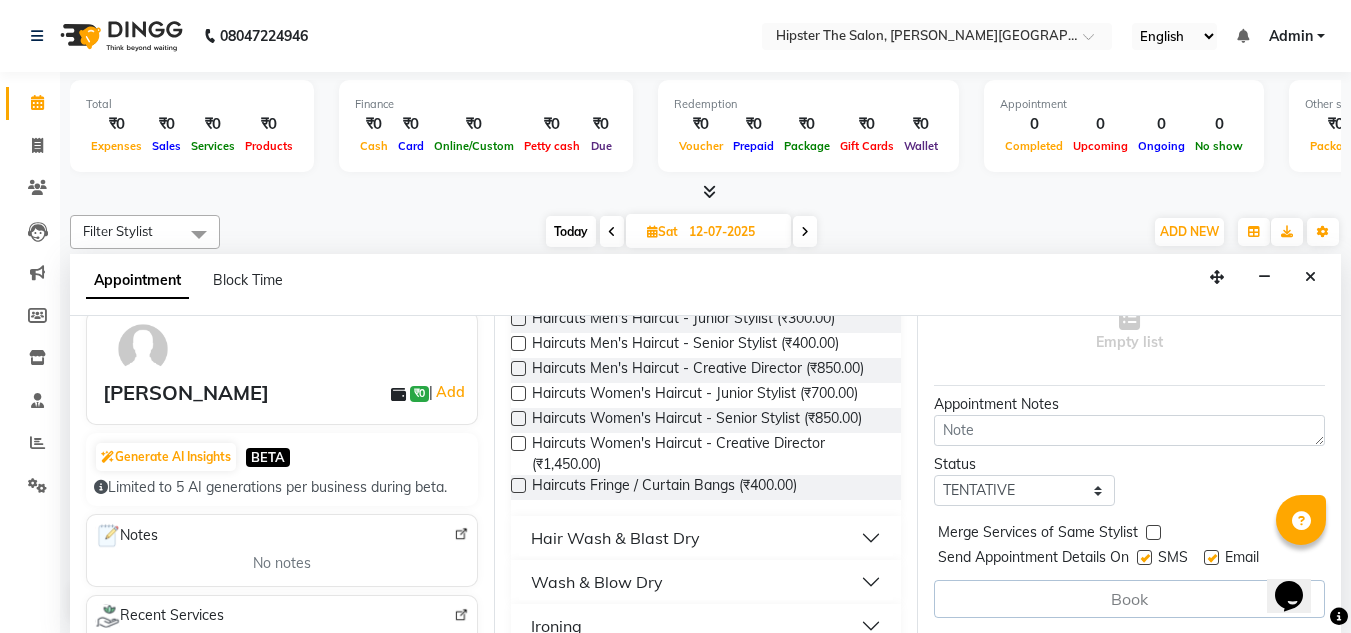 scroll, scrollTop: 0, scrollLeft: 0, axis: both 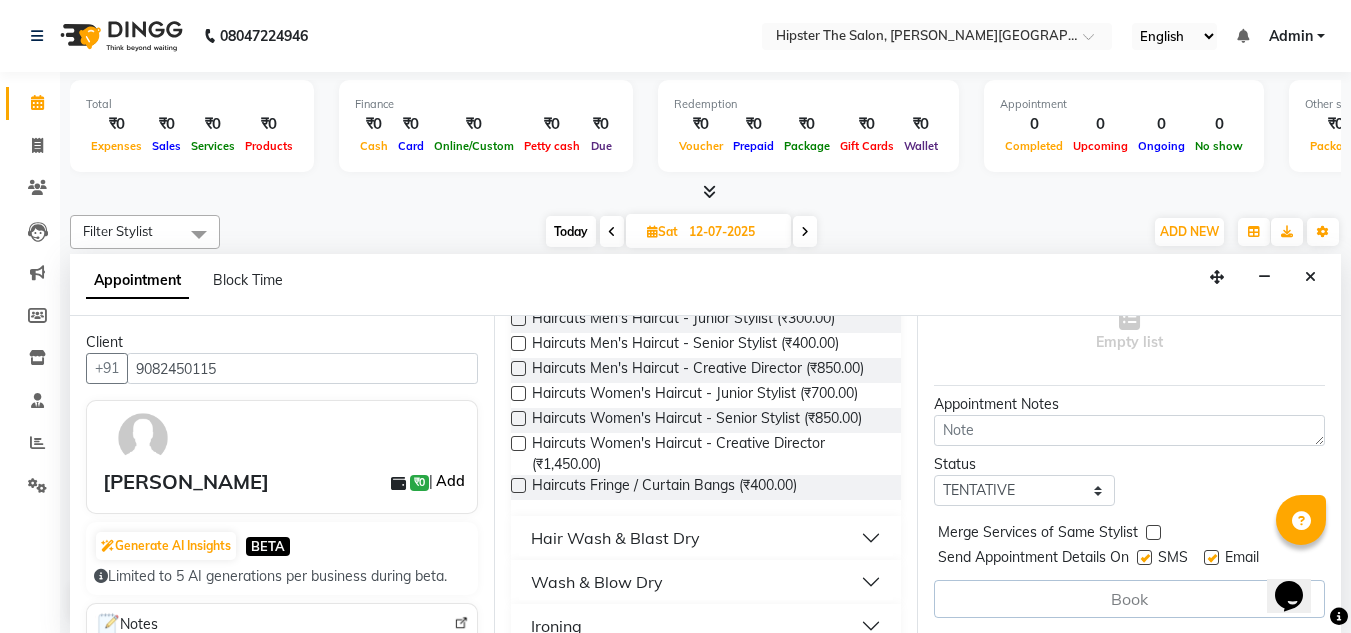 click on "Add" at bounding box center (450, 481) 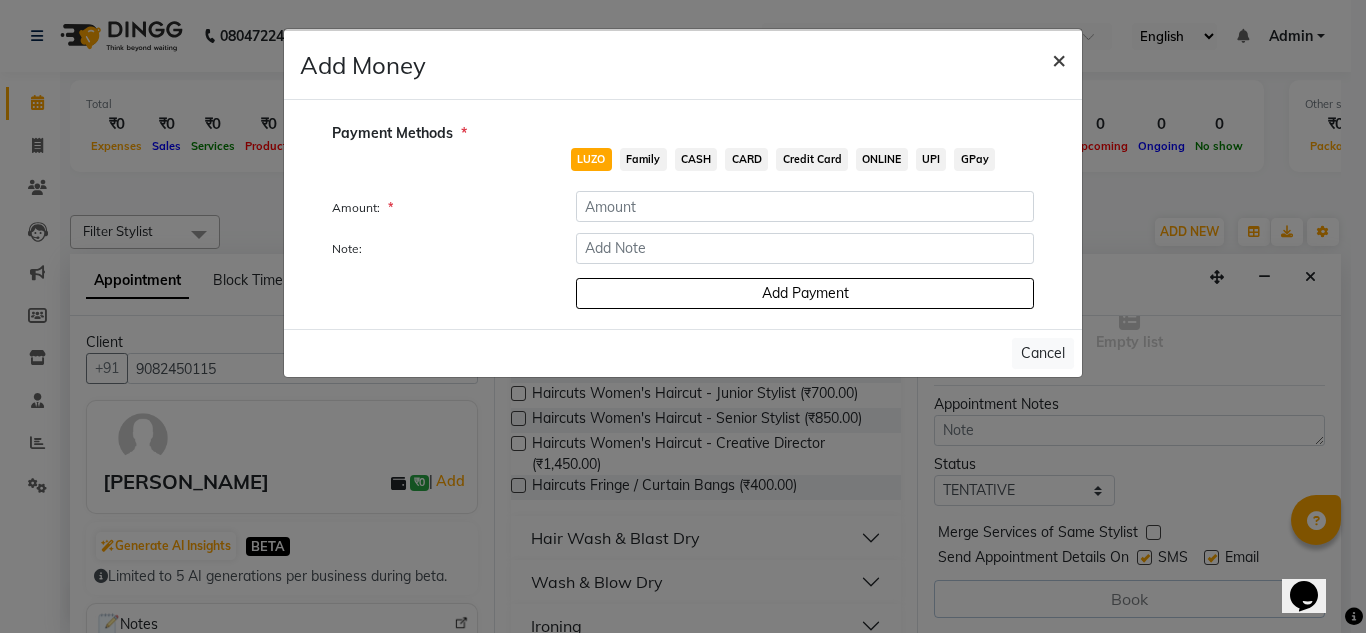 click on "×" 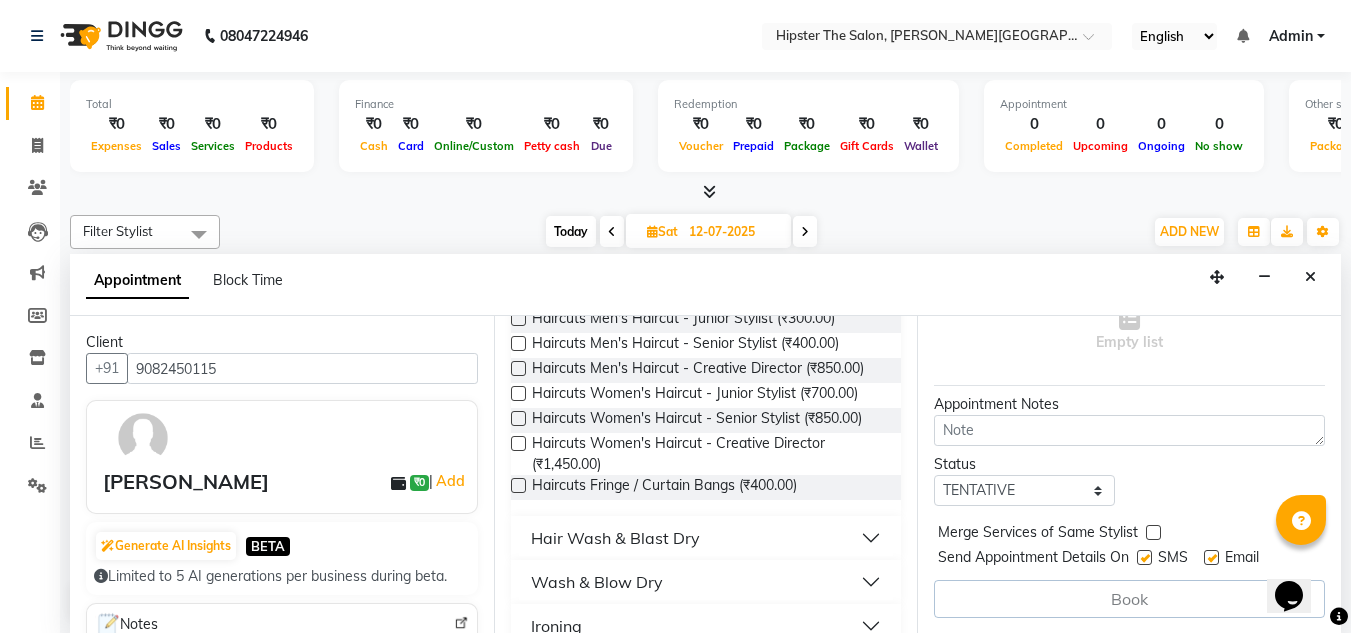 scroll, scrollTop: 1, scrollLeft: 0, axis: vertical 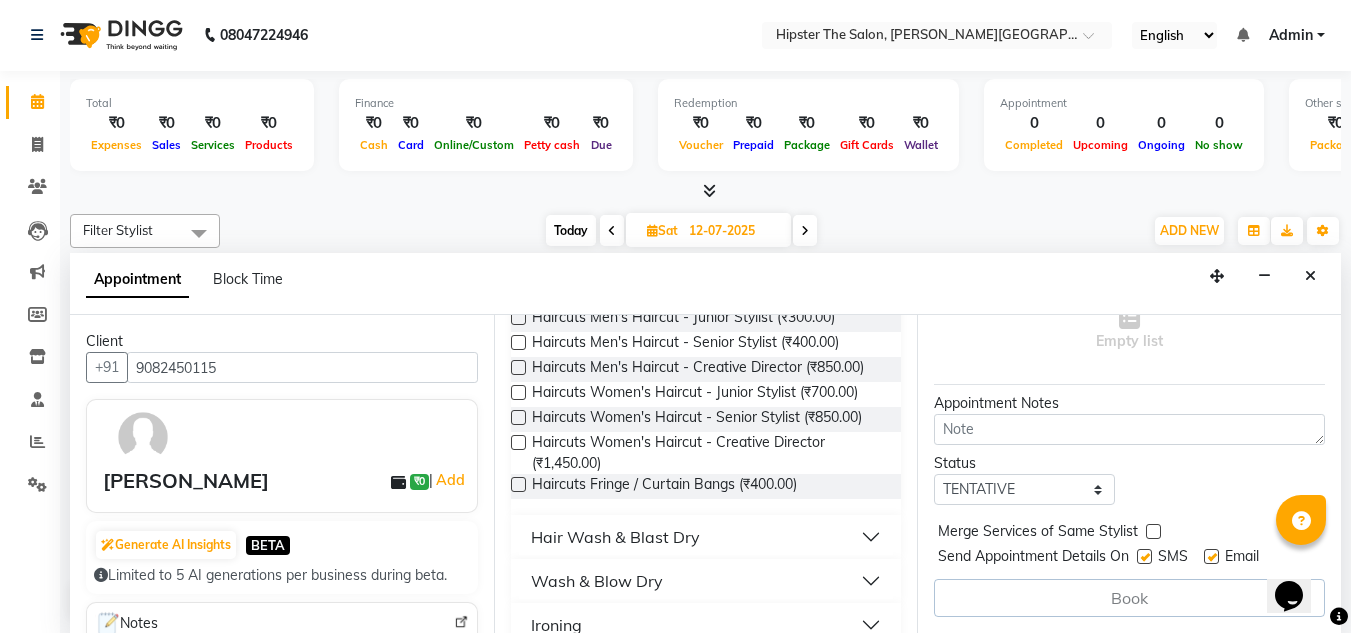 select on "service" 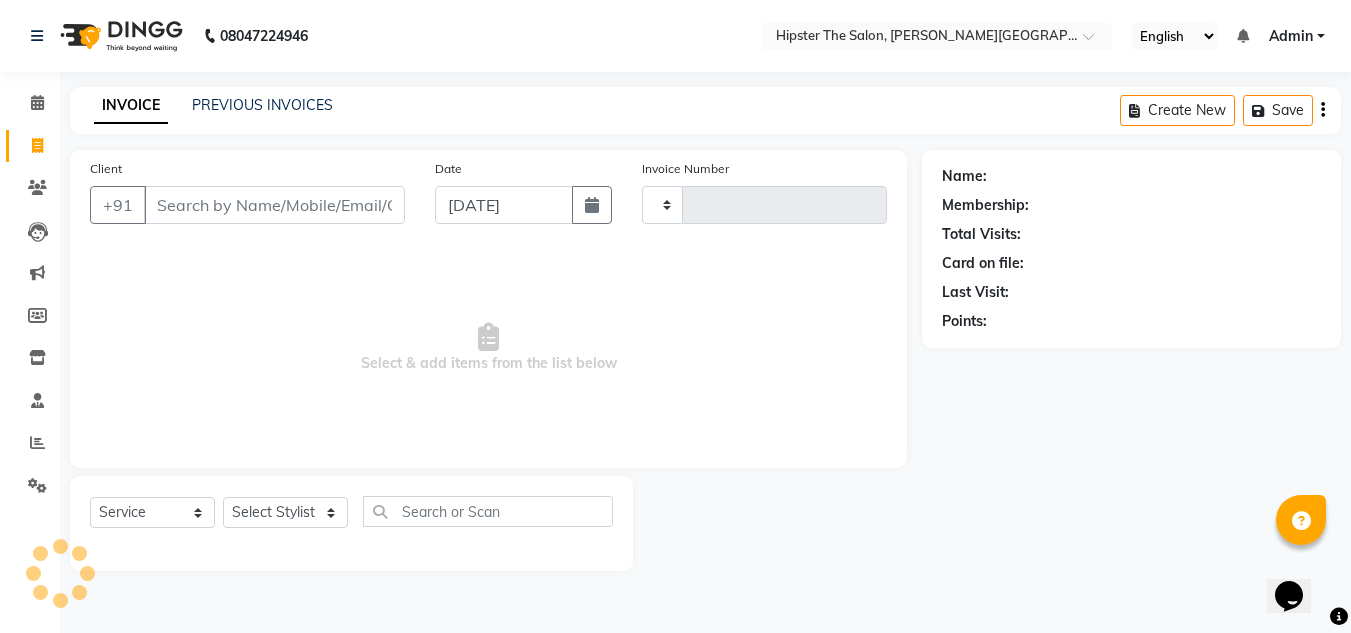 type on "0002" 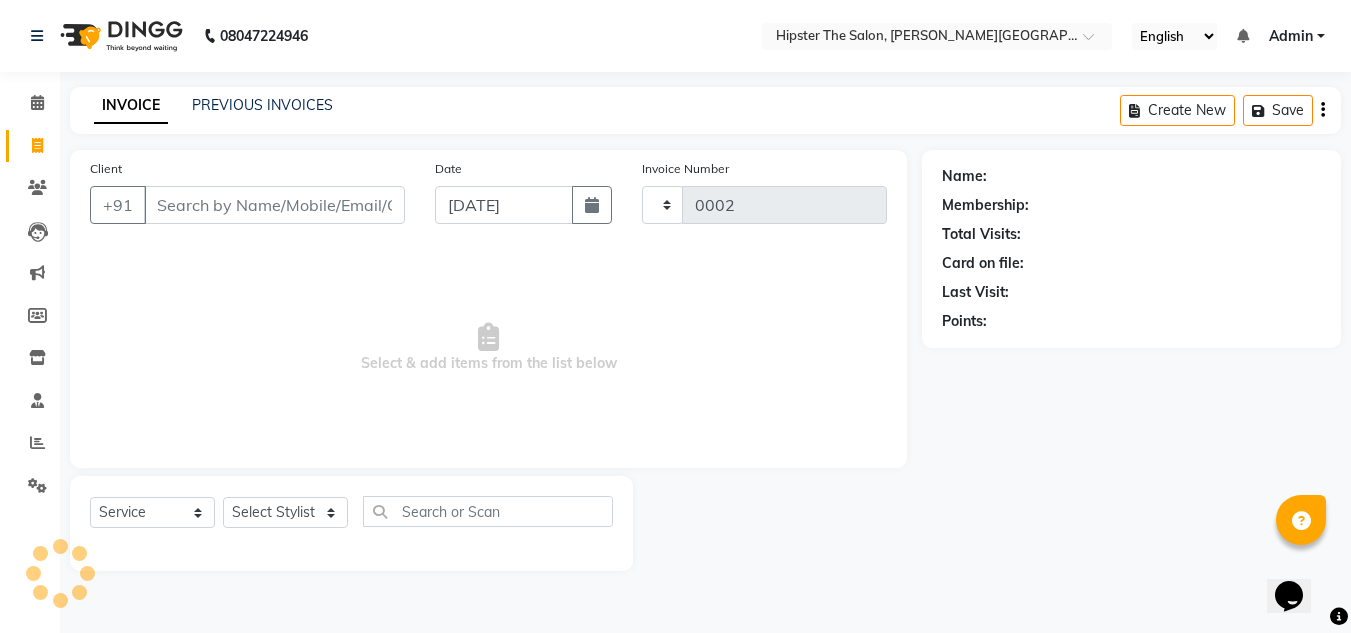 select on "8592" 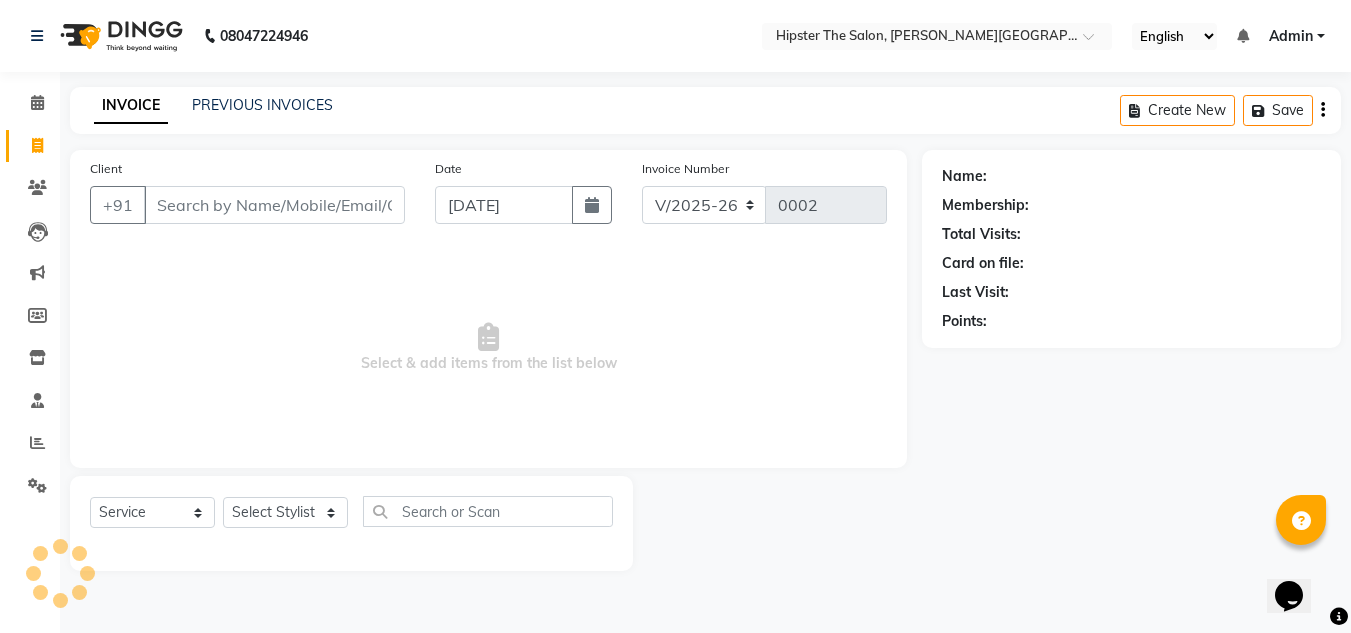 scroll, scrollTop: 0, scrollLeft: 0, axis: both 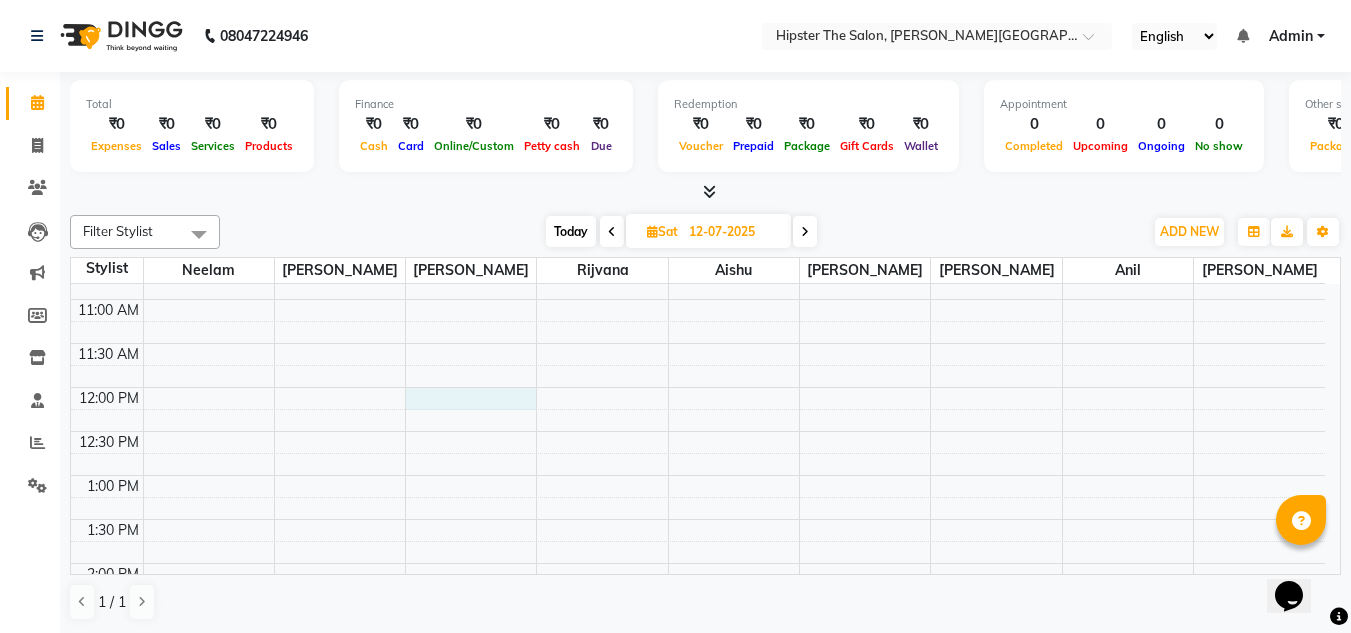 click on "8:00 AM 8:30 AM 9:00 AM 9:30 AM 10:00 AM 10:30 AM 11:00 AM 11:30 AM 12:00 PM 12:30 PM 1:00 PM 1:30 PM 2:00 PM 2:30 PM 3:00 PM 3:30 PM 4:00 PM 4:30 PM 5:00 PM 5:30 PM 6:00 PM 6:30 PM 7:00 PM 7:30 PM 8:00 PM 8:30 PM" at bounding box center (698, 607) 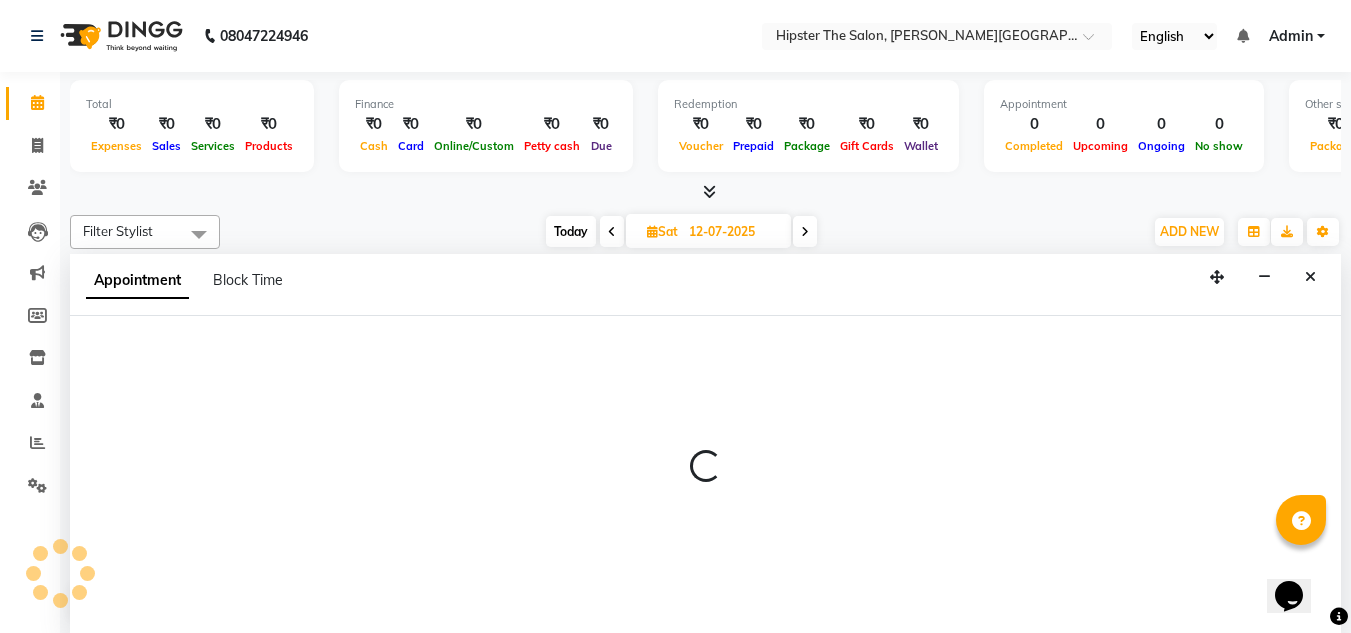 scroll, scrollTop: 1, scrollLeft: 0, axis: vertical 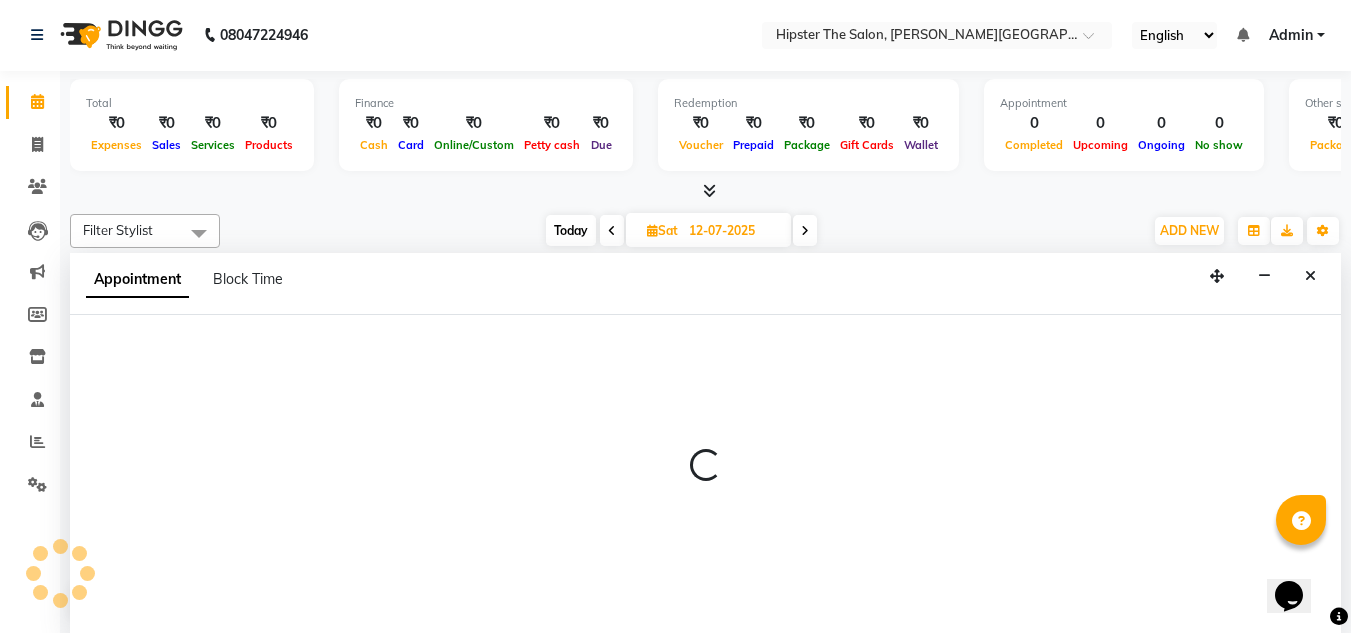 select on "85980" 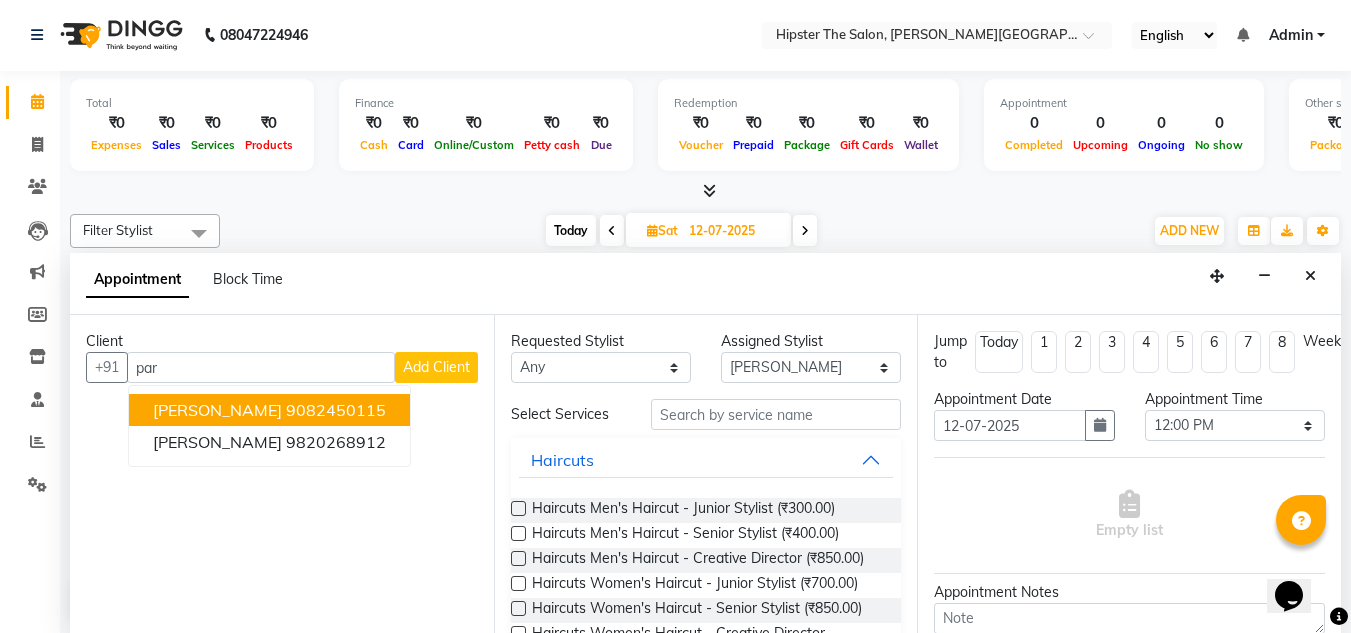 click on "parth  9082450115" at bounding box center (269, 410) 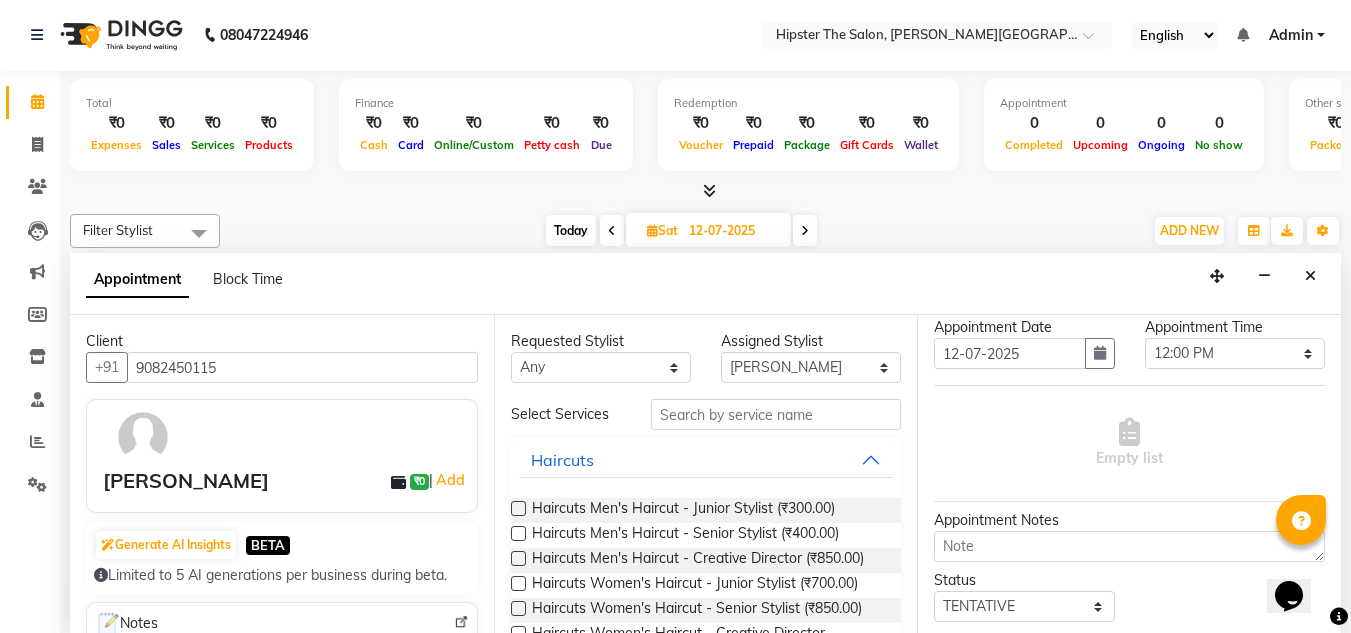 scroll, scrollTop: 204, scrollLeft: 0, axis: vertical 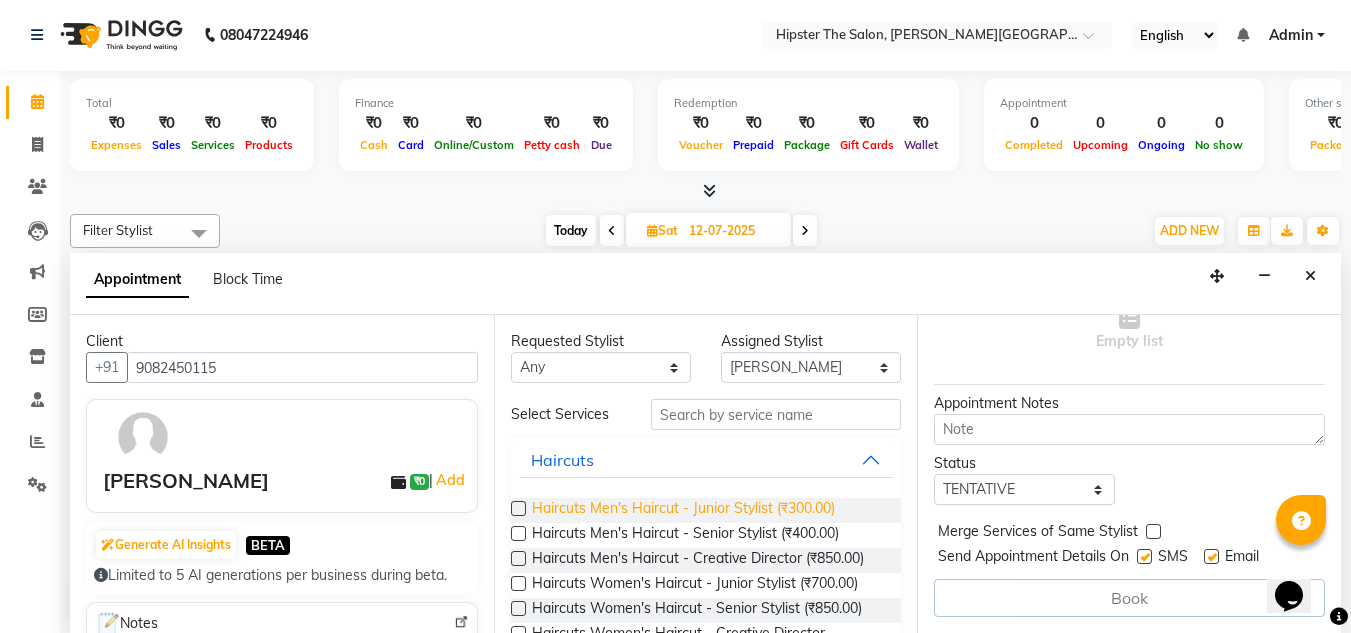 type on "9082450115" 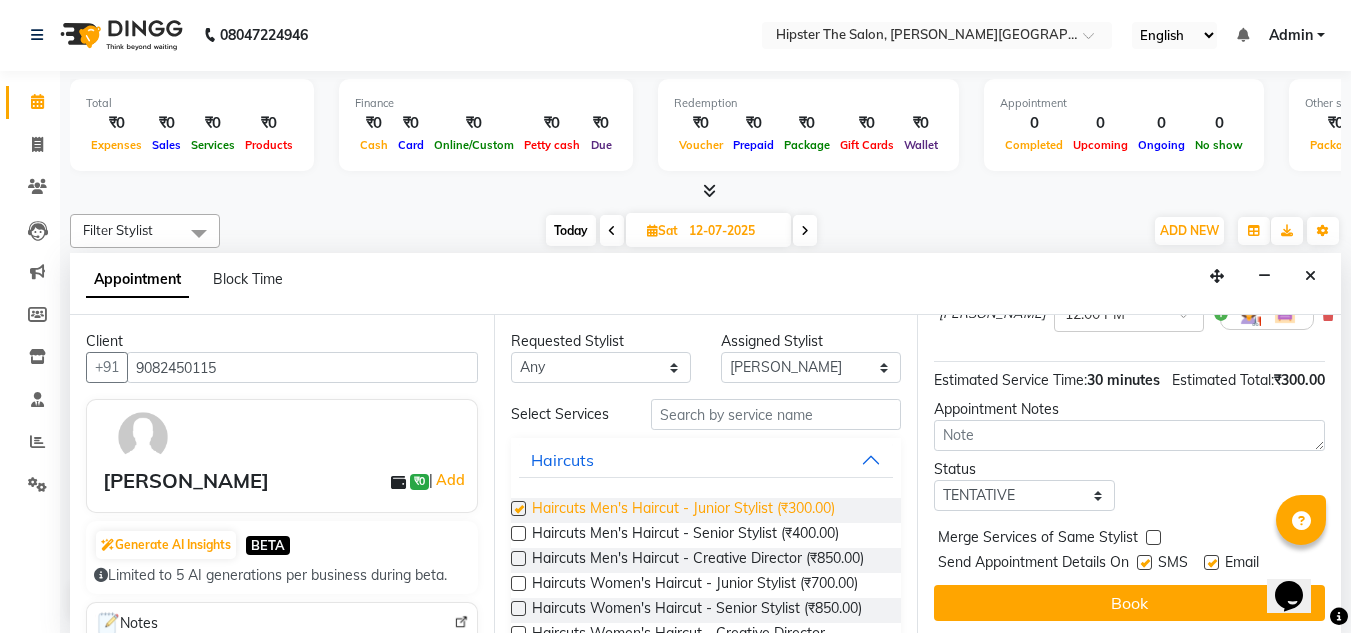checkbox on "false" 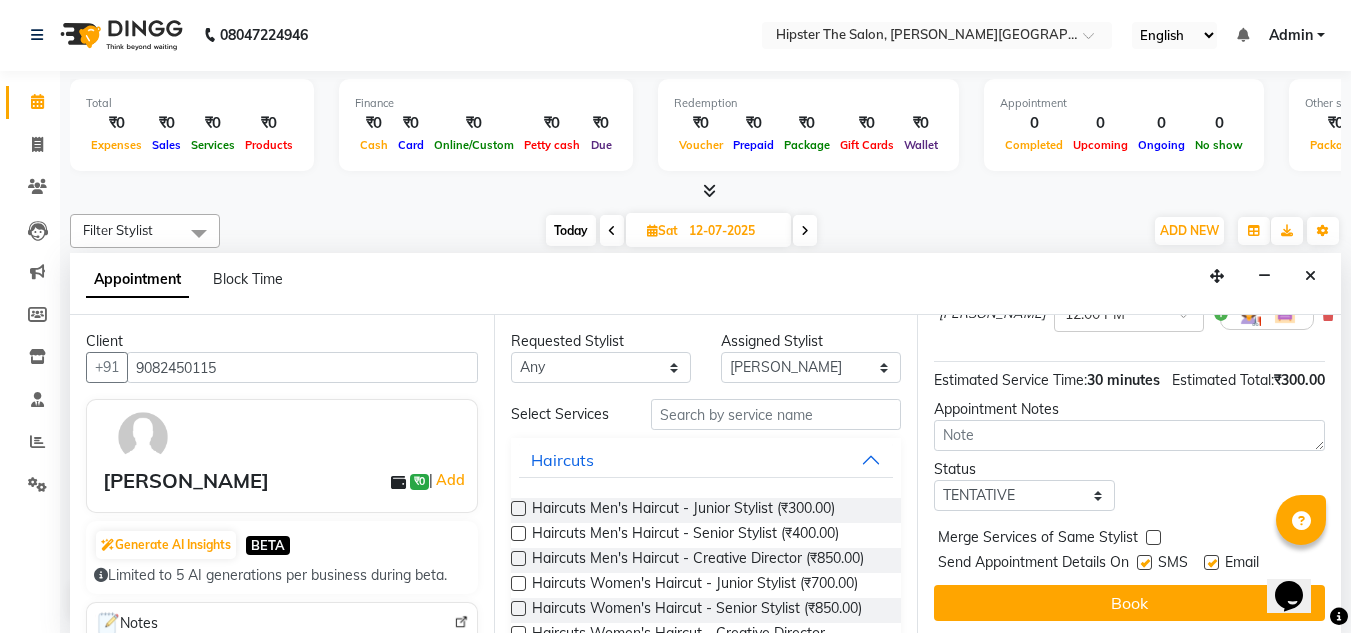 scroll, scrollTop: 244, scrollLeft: 0, axis: vertical 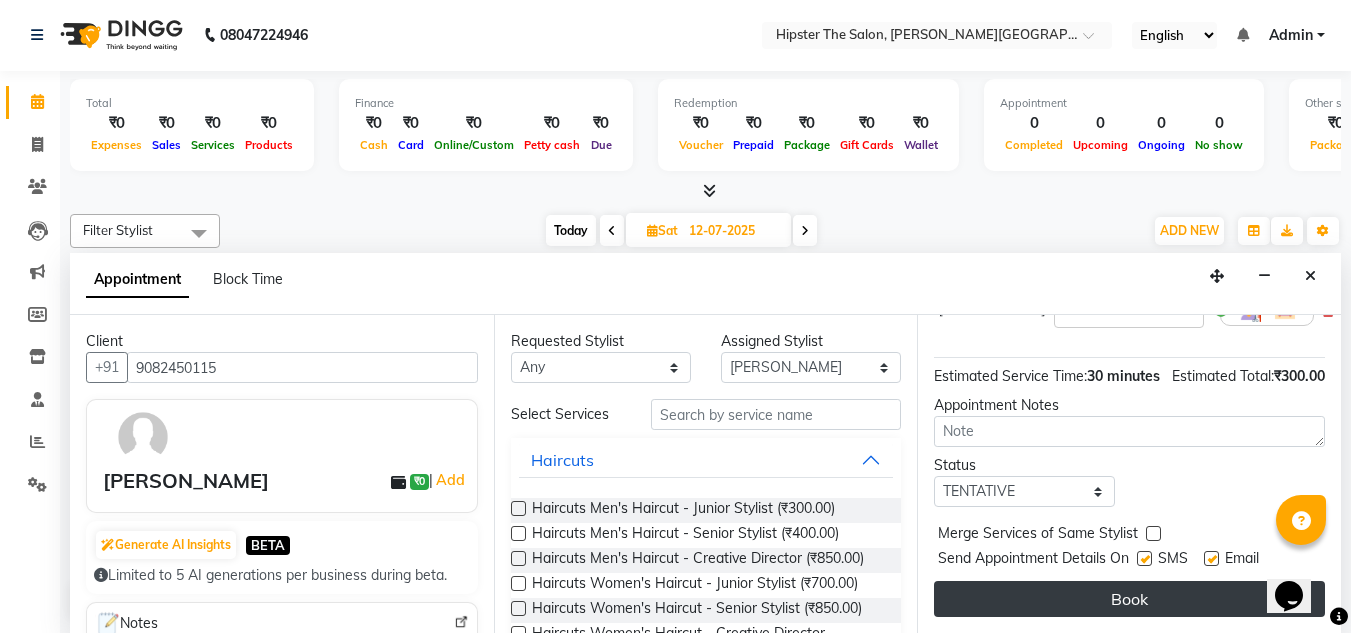 click on "Book" at bounding box center [1129, 599] 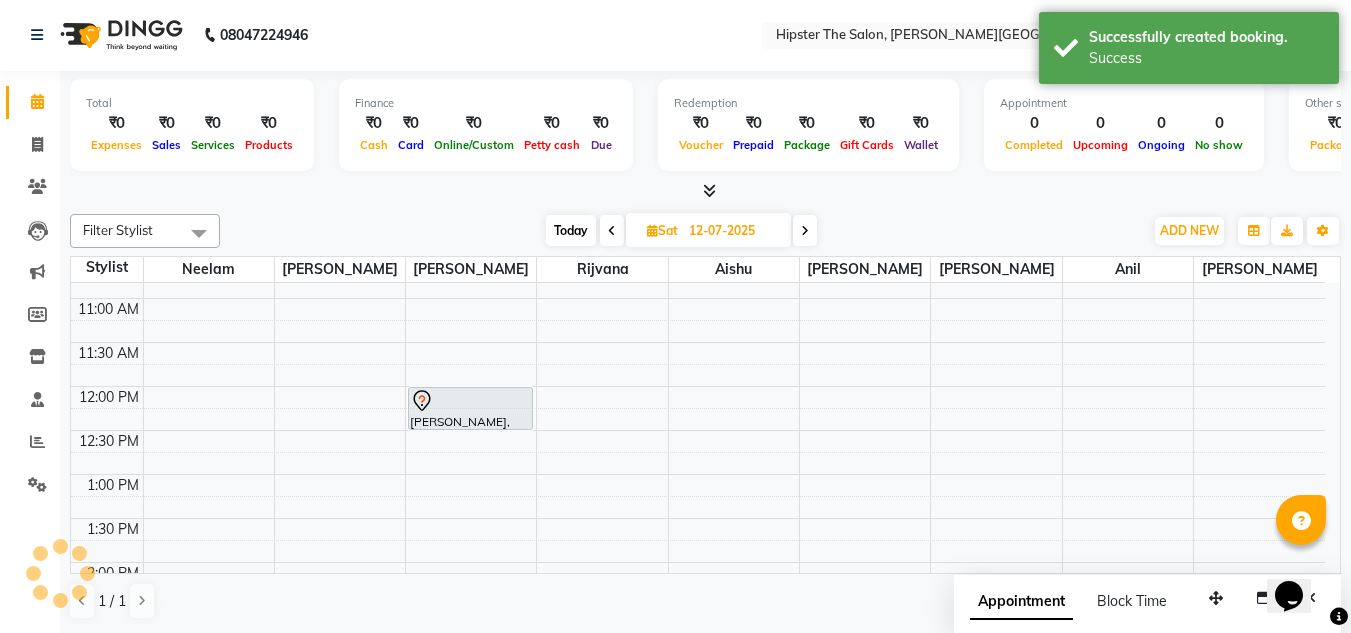 scroll, scrollTop: 0, scrollLeft: 0, axis: both 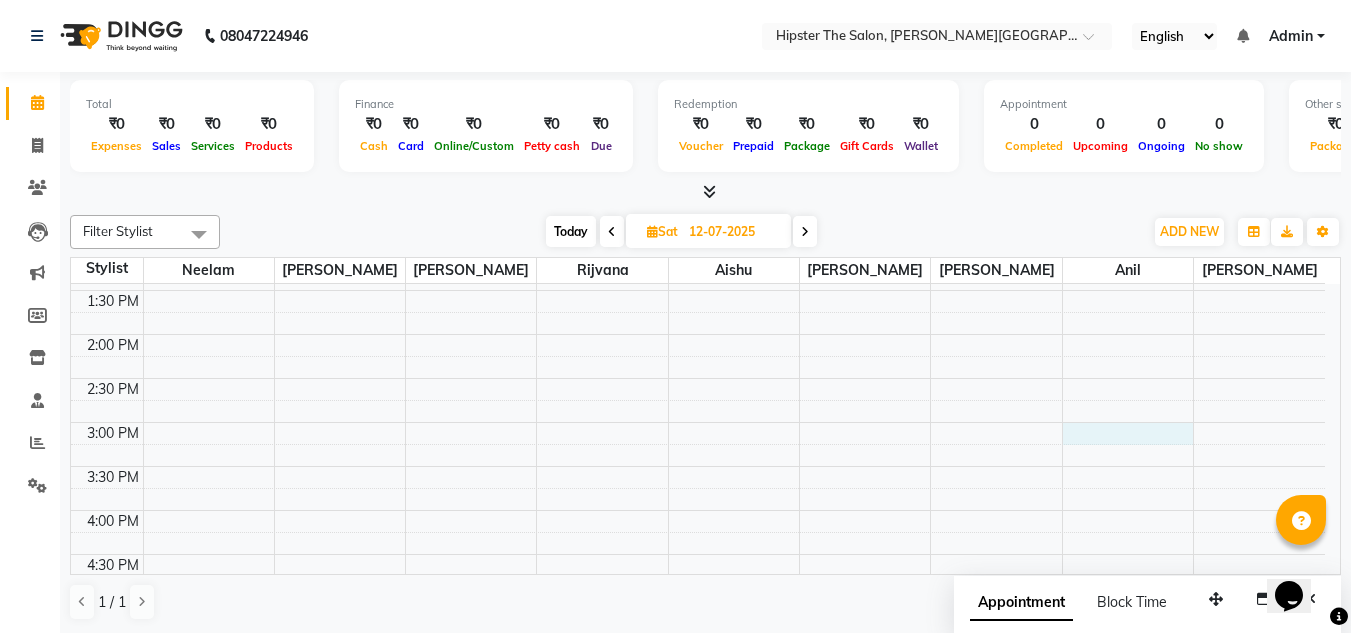 click on "8:00 AM 8:30 AM 9:00 AM 9:30 AM 10:00 AM 10:30 AM 11:00 AM 11:30 AM 12:00 PM 12:30 PM 1:00 PM 1:30 PM 2:00 PM 2:30 PM 3:00 PM 3:30 PM 4:00 PM 4:30 PM 5:00 PM 5:30 PM 6:00 PM 6:30 PM 7:00 PM 7:30 PM 8:00 PM 8:30 PM             parth, TK01, 12:00 PM-12:30 PM, Haircuts Men's Haircut - Junior Stylist" at bounding box center (698, 378) 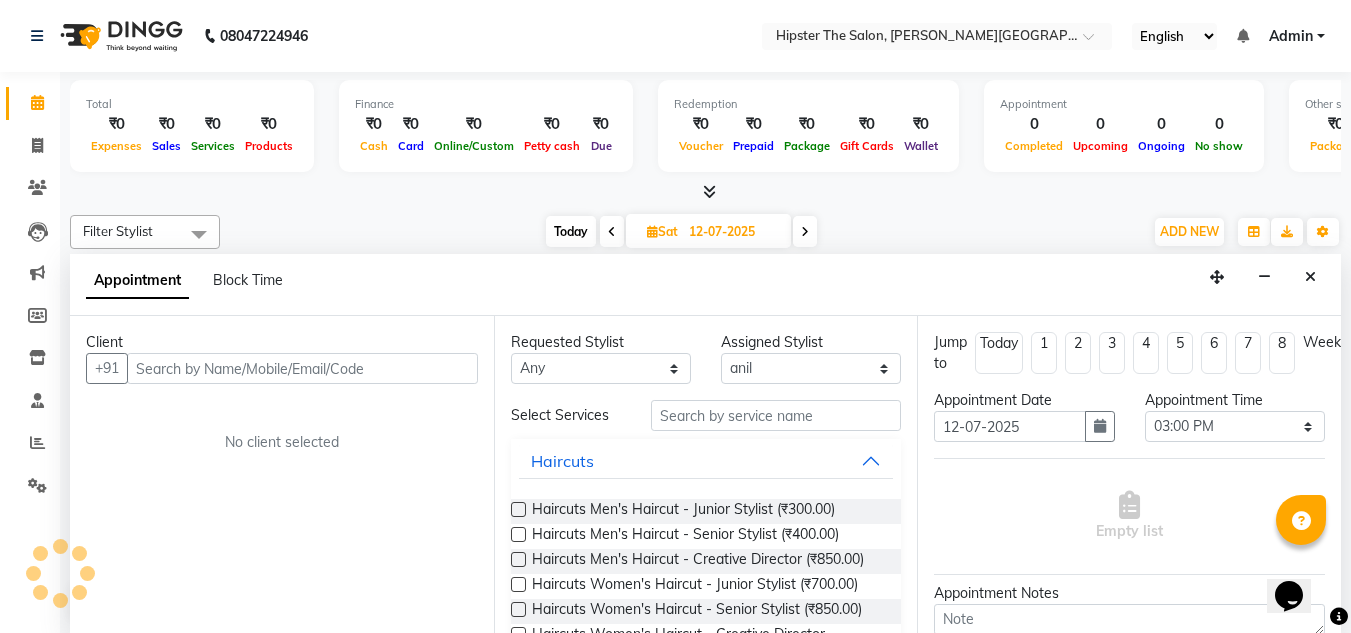 scroll, scrollTop: 1, scrollLeft: 0, axis: vertical 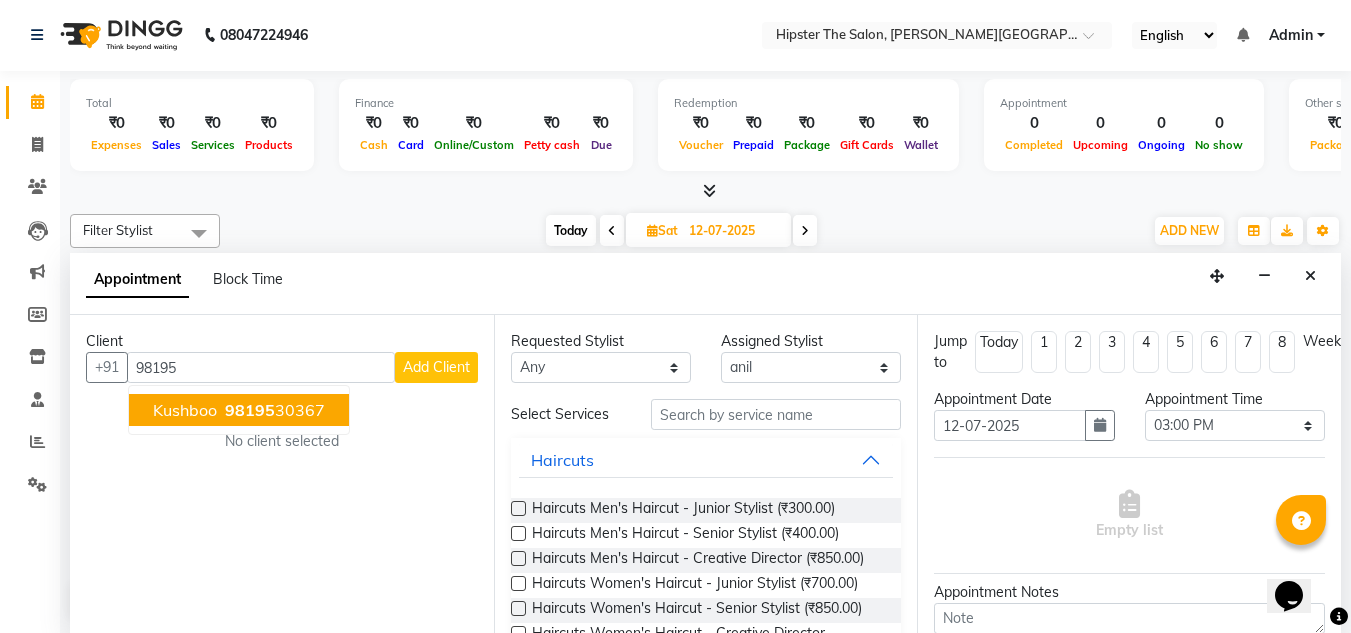 click on "98195" at bounding box center [250, 410] 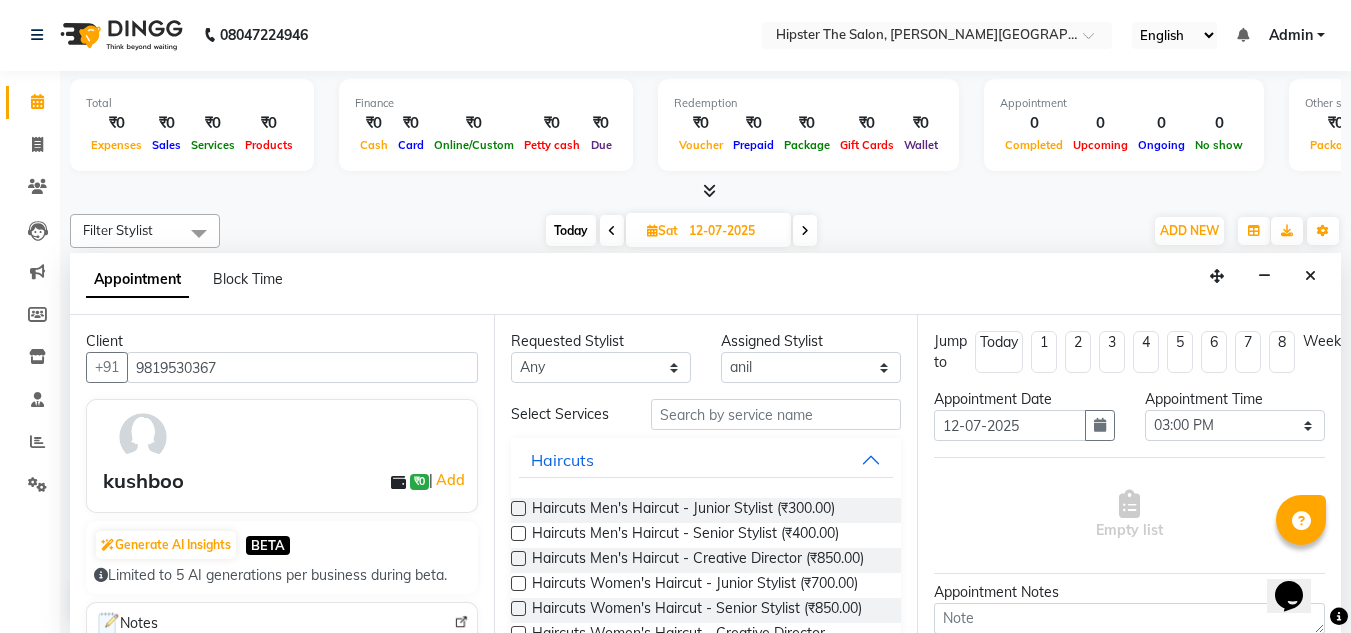 type on "9819530367" 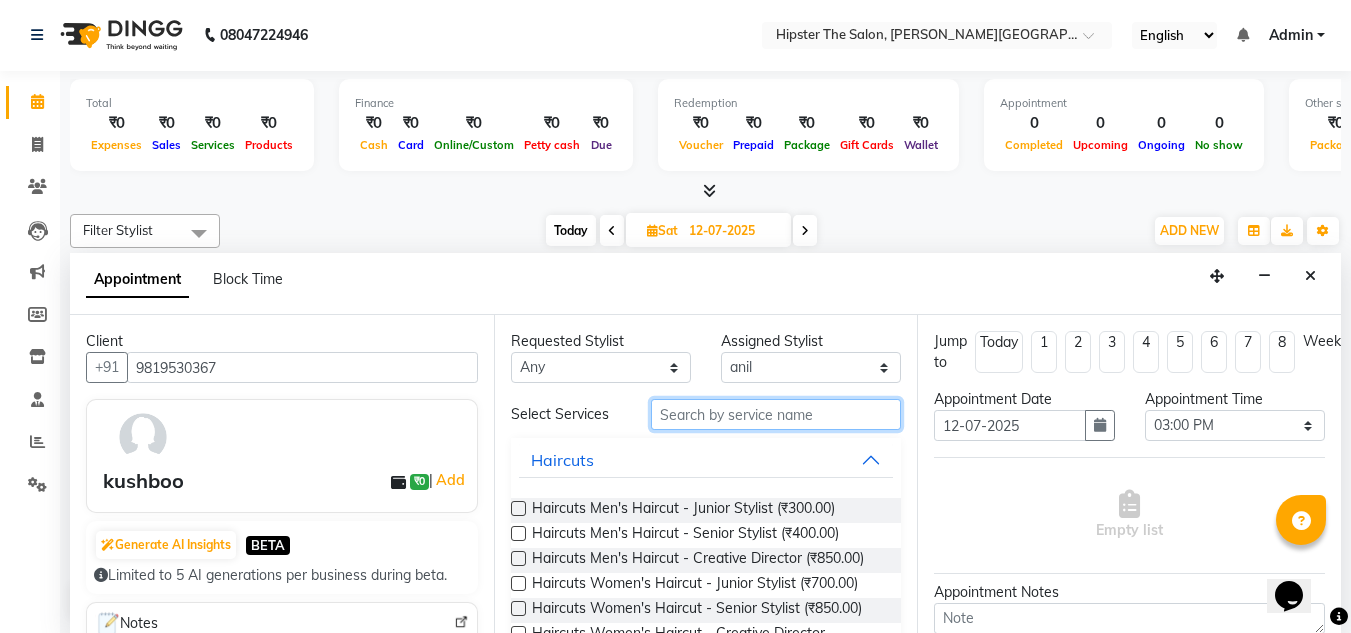 click at bounding box center [776, 414] 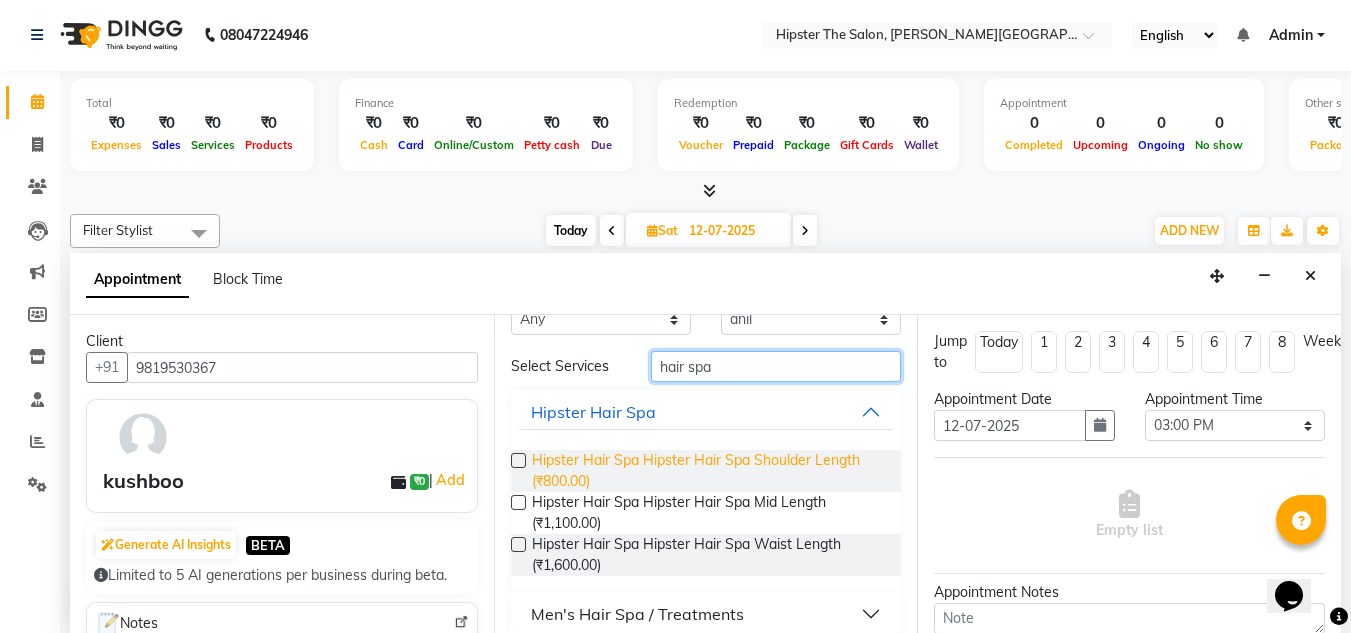 scroll, scrollTop: 47, scrollLeft: 0, axis: vertical 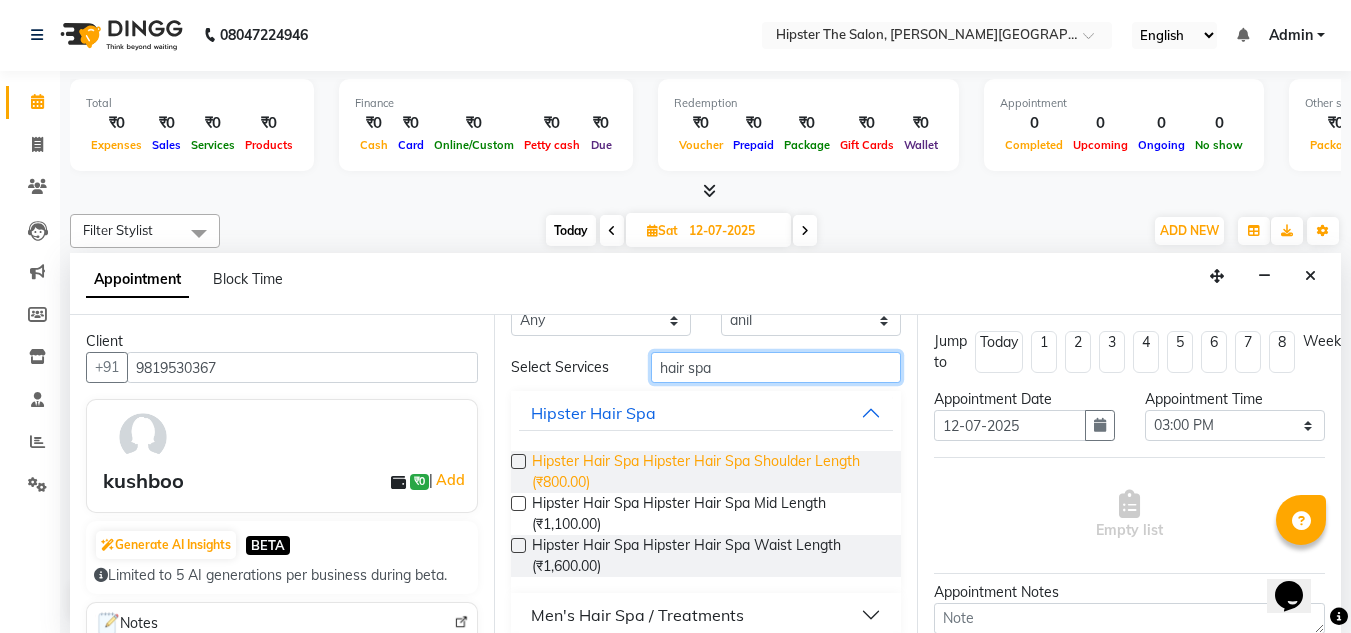 type on "hair spa" 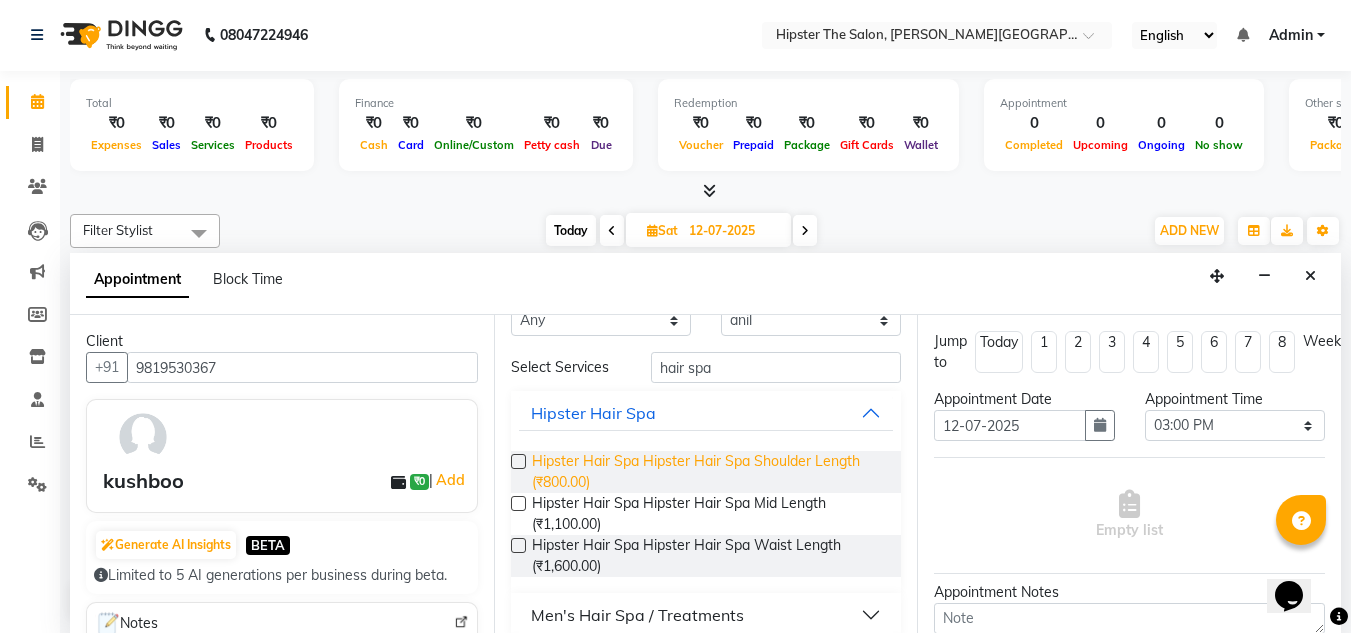 click on "Hipster Hair Spa Hipster Hair Spa Mid Length (₹1,100.00)" at bounding box center (709, 514) 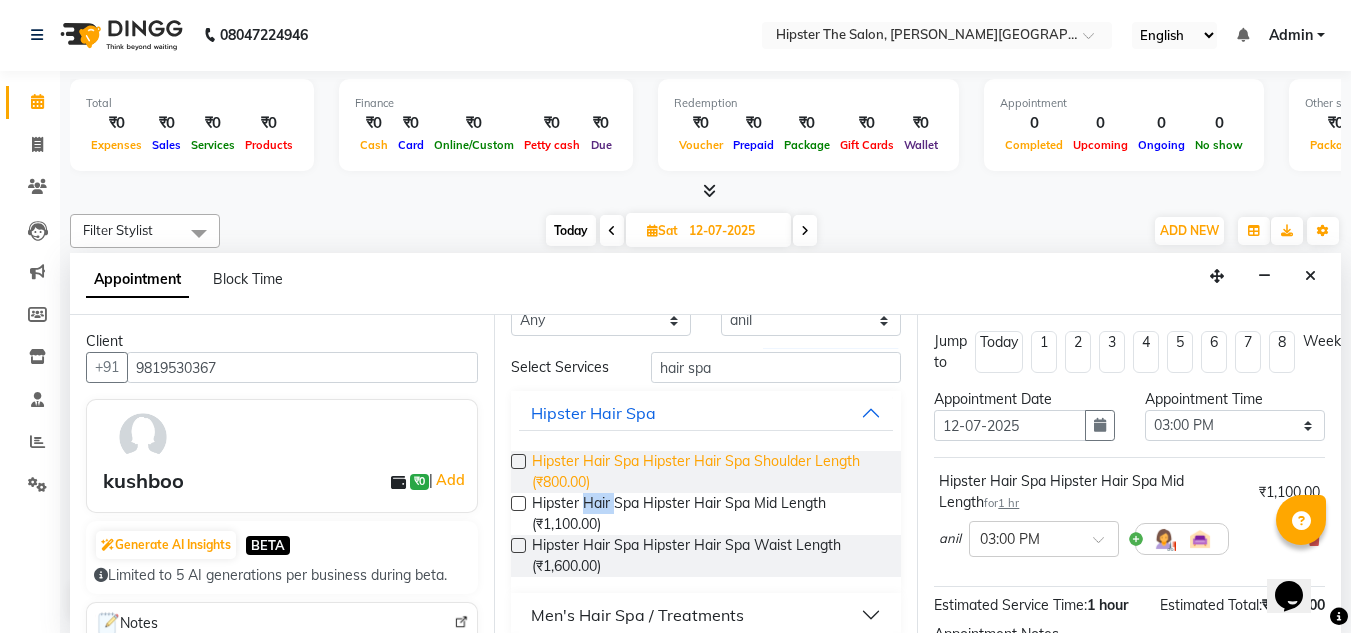 click on "Hipster Hair Spa Hipster Hair Spa Mid Length (₹1,100.00)" at bounding box center (709, 514) 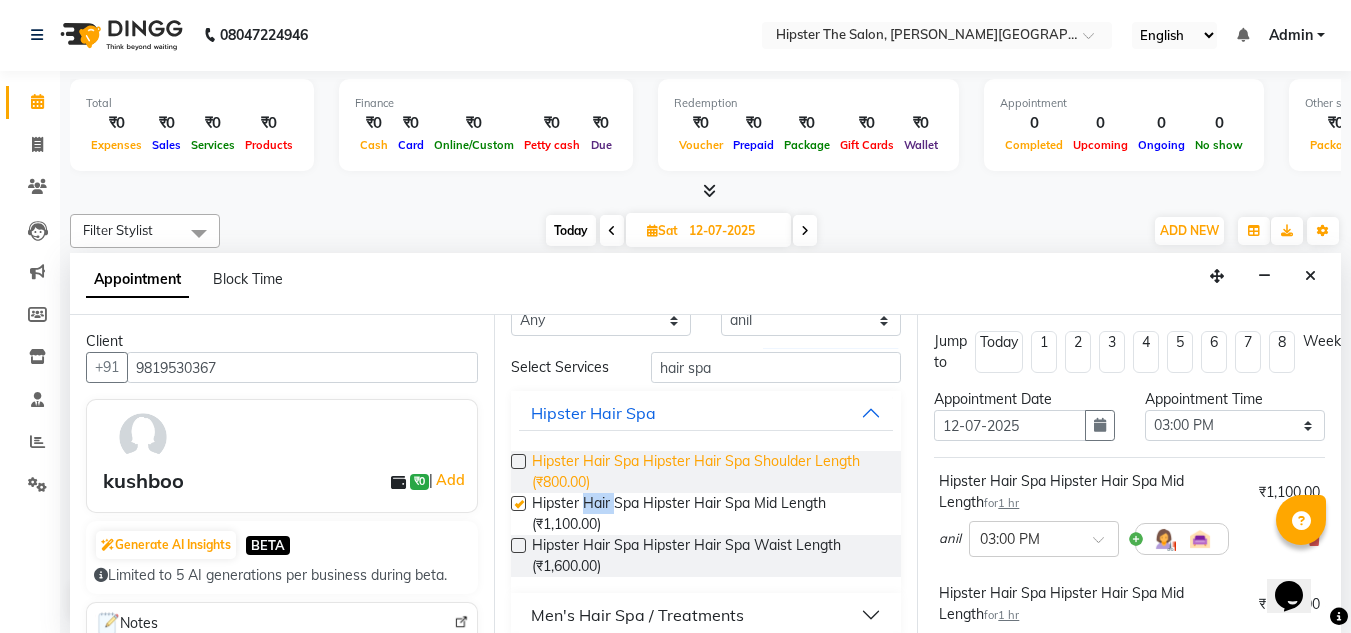 checkbox on "false" 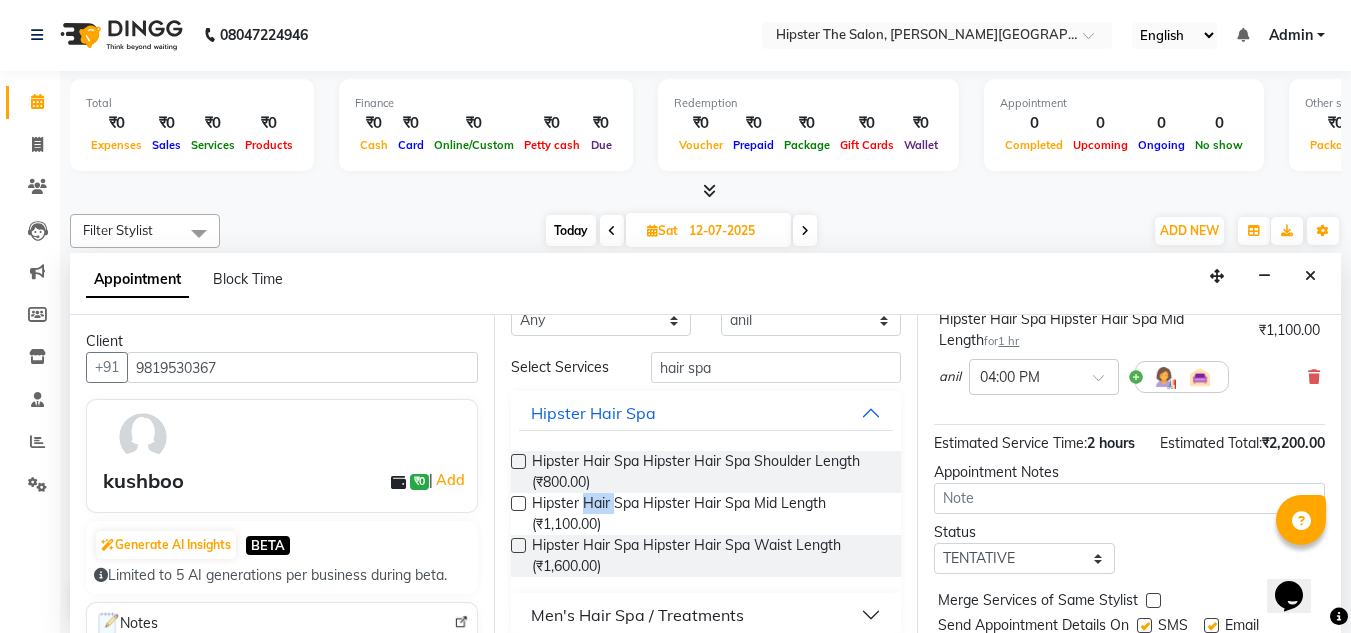 scroll, scrollTop: 377, scrollLeft: 0, axis: vertical 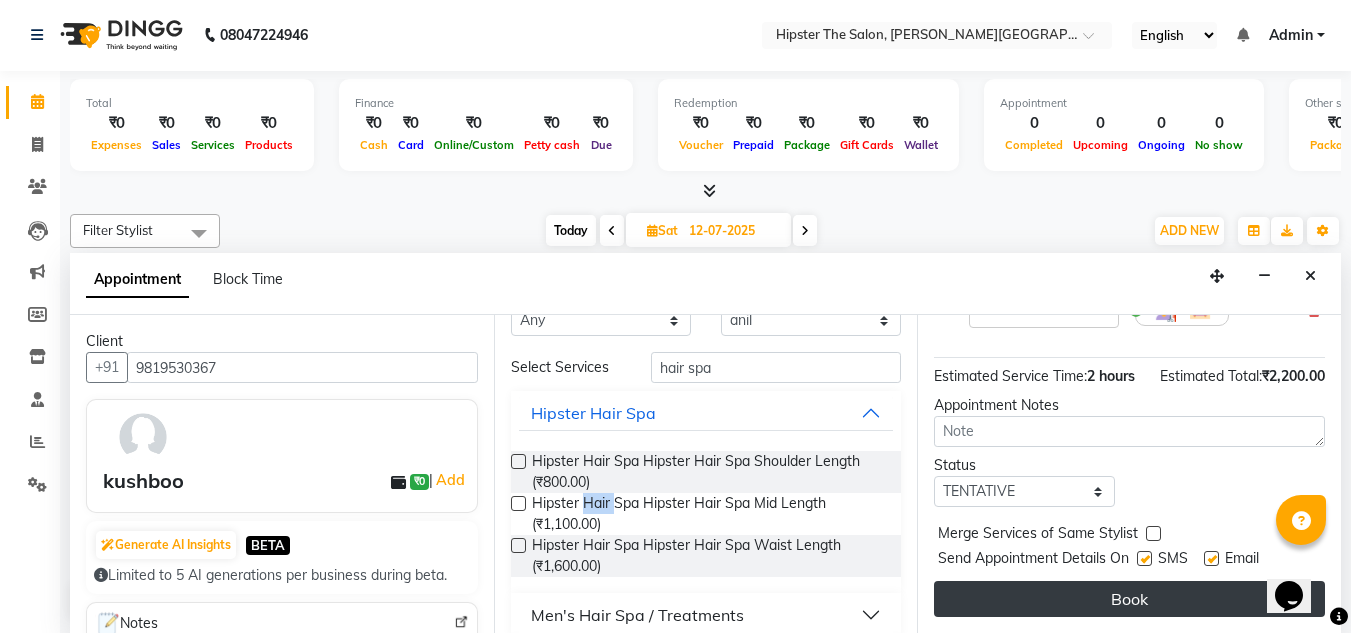 click on "Book" at bounding box center (1129, 599) 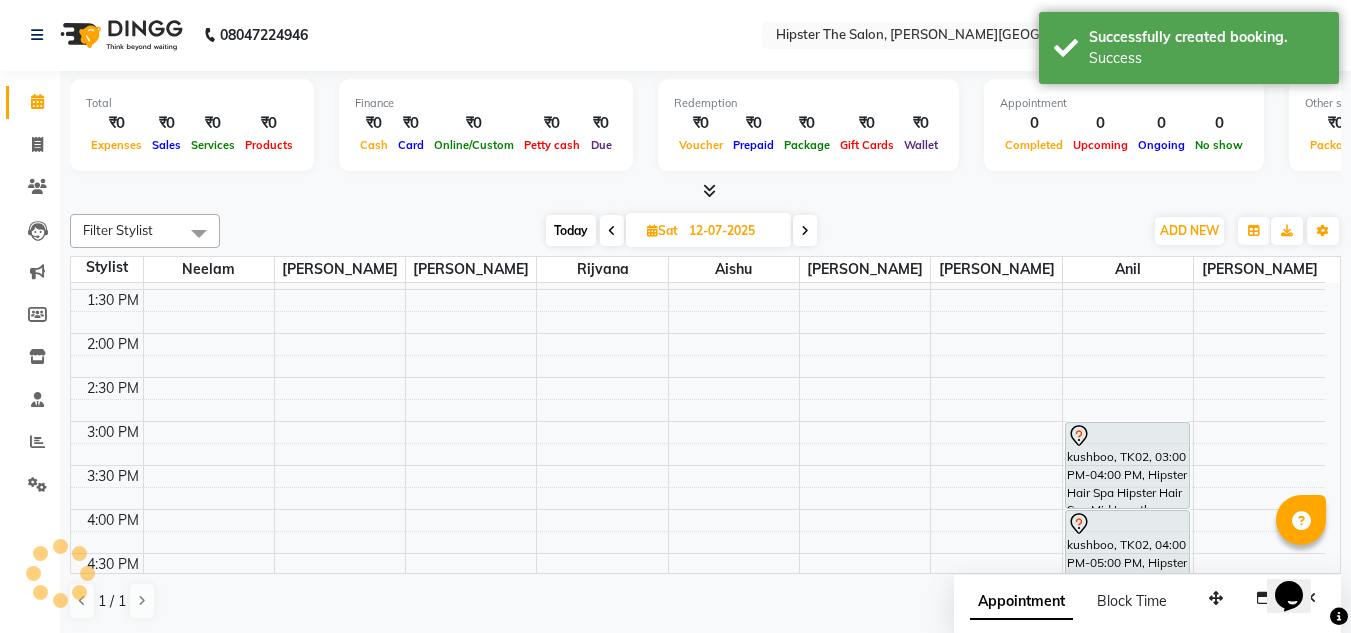 scroll, scrollTop: 0, scrollLeft: 0, axis: both 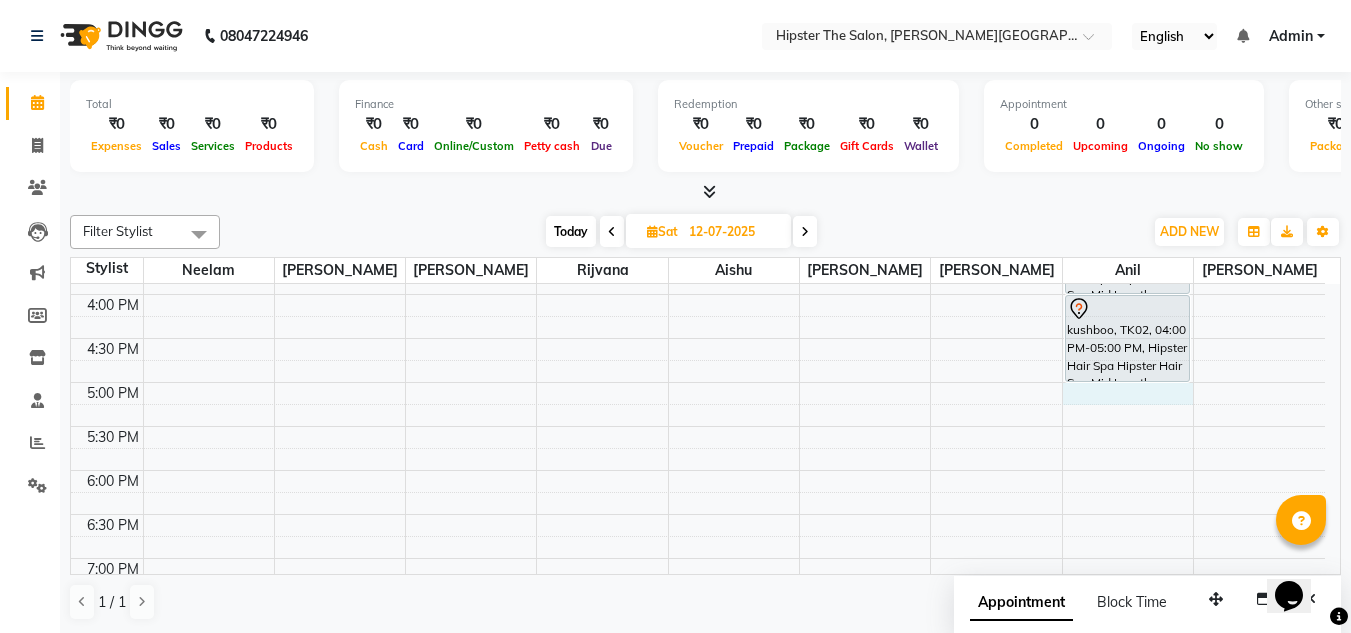 click on "8:00 AM 8:30 AM 9:00 AM 9:30 AM 10:00 AM 10:30 AM 11:00 AM 11:30 AM 12:00 PM 12:30 PM 1:00 PM 1:30 PM 2:00 PM 2:30 PM 3:00 PM 3:30 PM 4:00 PM 4:30 PM 5:00 PM 5:30 PM 6:00 PM 6:30 PM 7:00 PM 7:30 PM 8:00 PM 8:30 PM             parth, TK01, 12:00 PM-12:30 PM, Haircuts Men's Haircut - Junior Stylist             kushboo, TK02, 03:00 PM-04:00 PM, Hipster Hair Spa Hipster Hair Spa Mid Length             kushboo, TK02, 04:00 PM-05:00 PM, Hipster Hair Spa Hipster Hair Spa Mid Length" at bounding box center (698, 162) 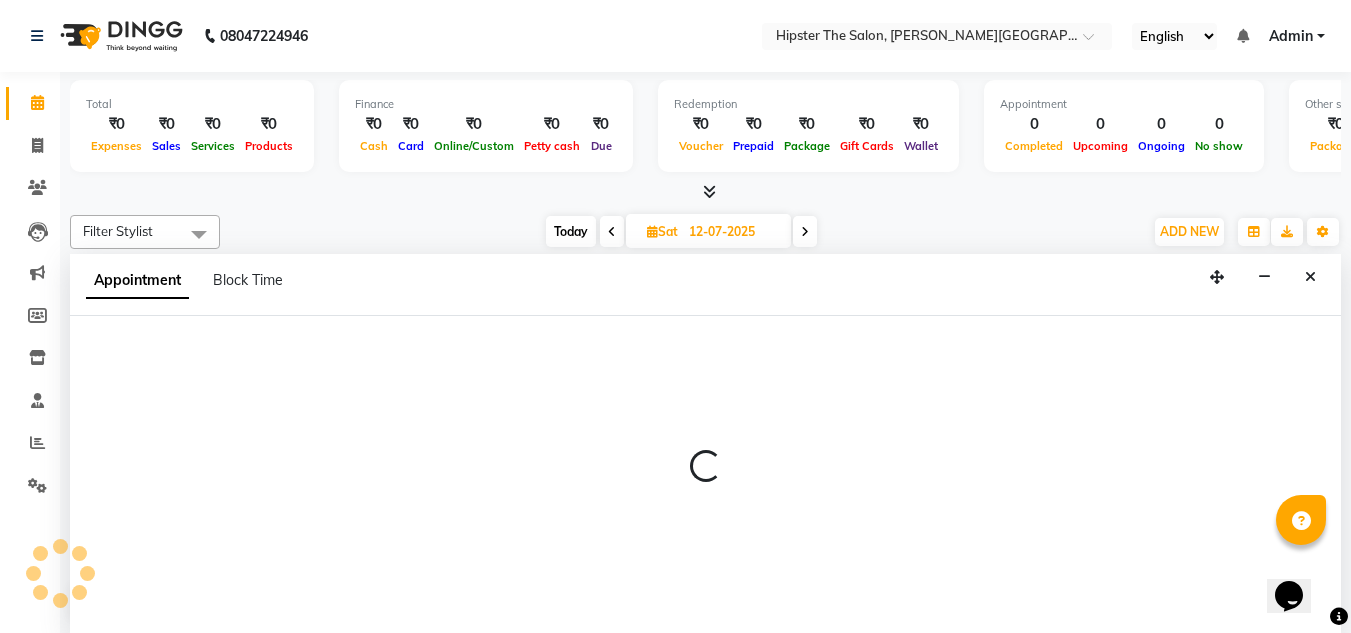select on "85986" 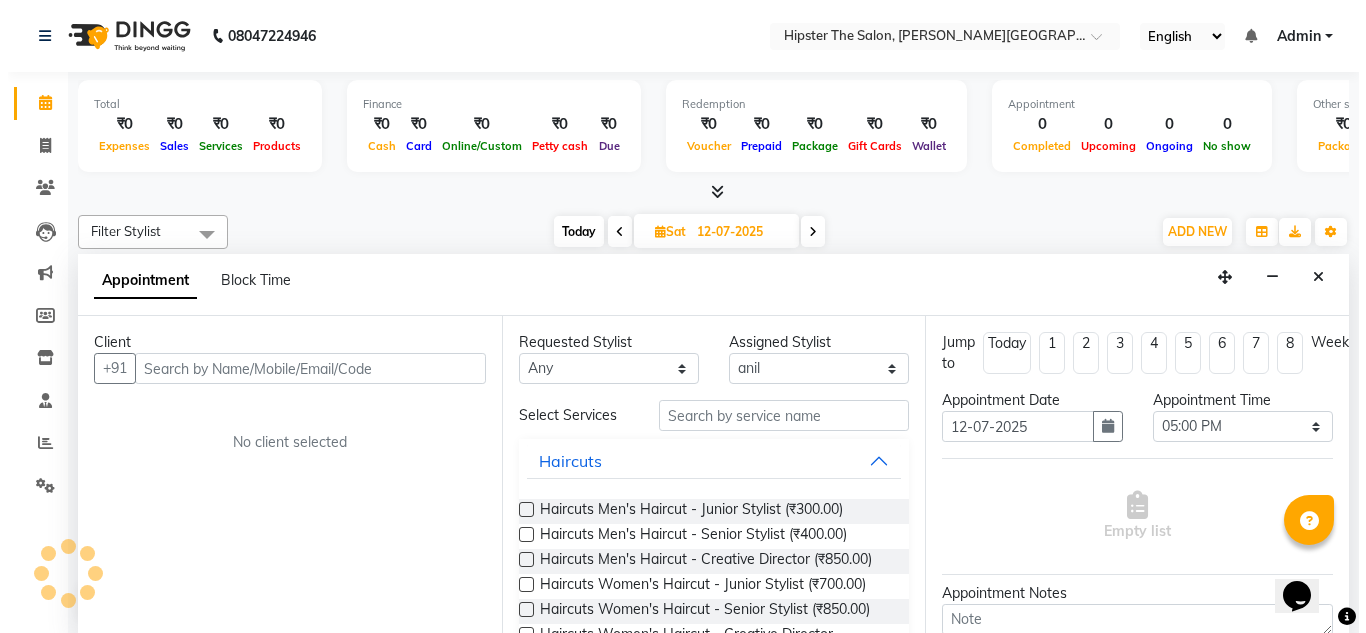 scroll, scrollTop: 1, scrollLeft: 0, axis: vertical 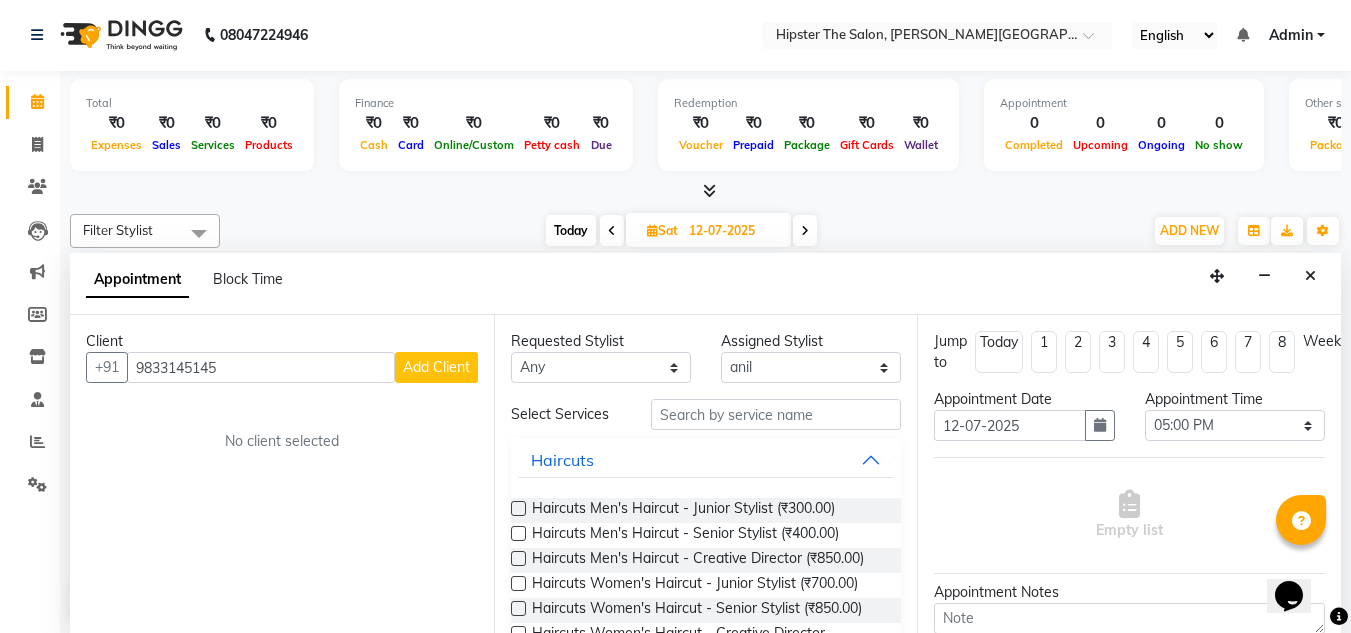 type on "9833145145" 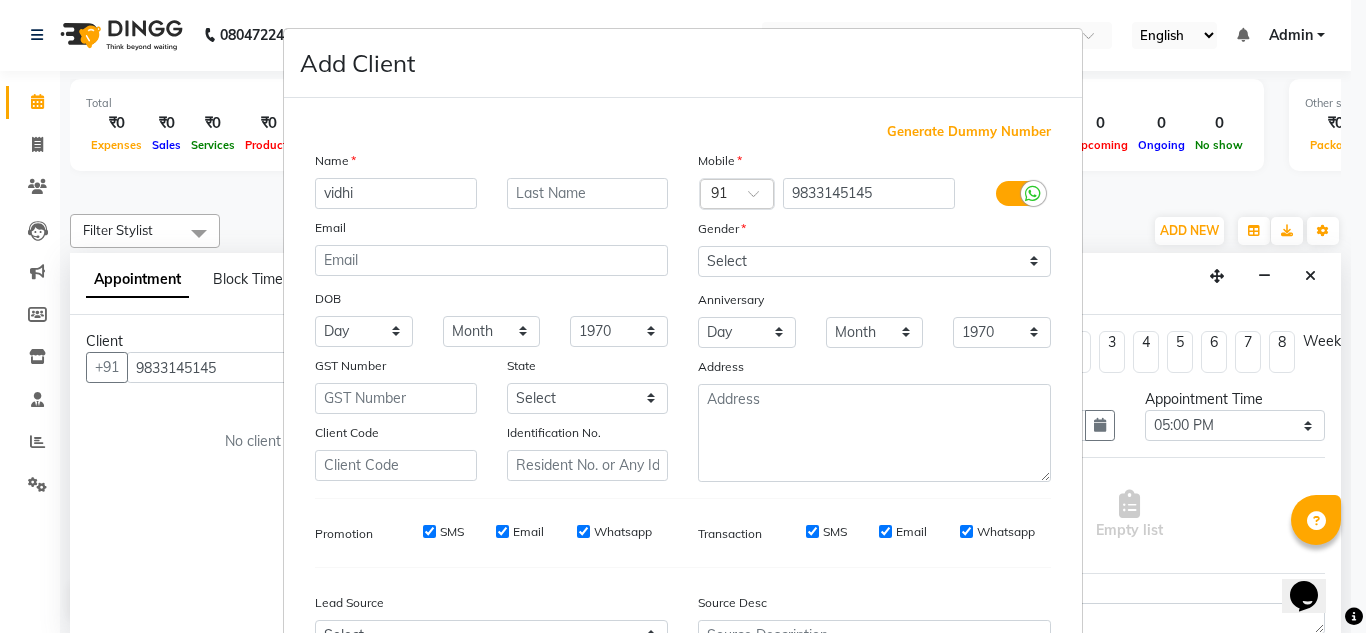 type on "vidhi" 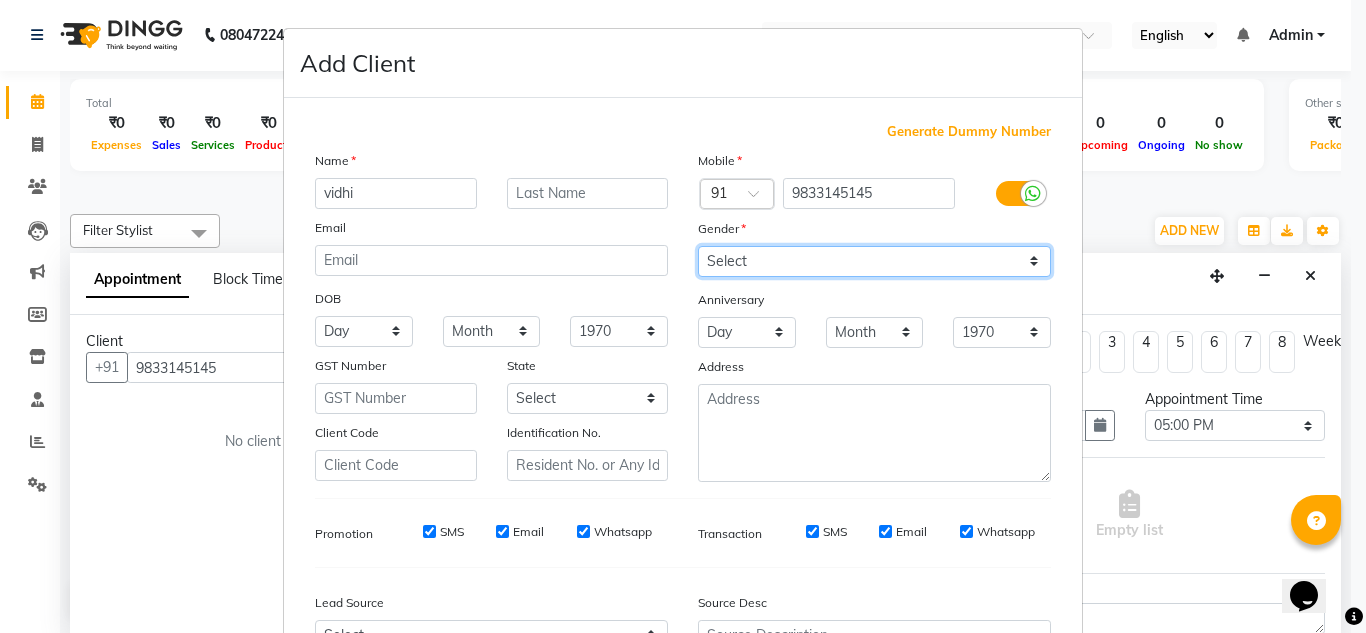 click on "Select [DEMOGRAPHIC_DATA] [DEMOGRAPHIC_DATA] Other Prefer Not To Say" at bounding box center (874, 261) 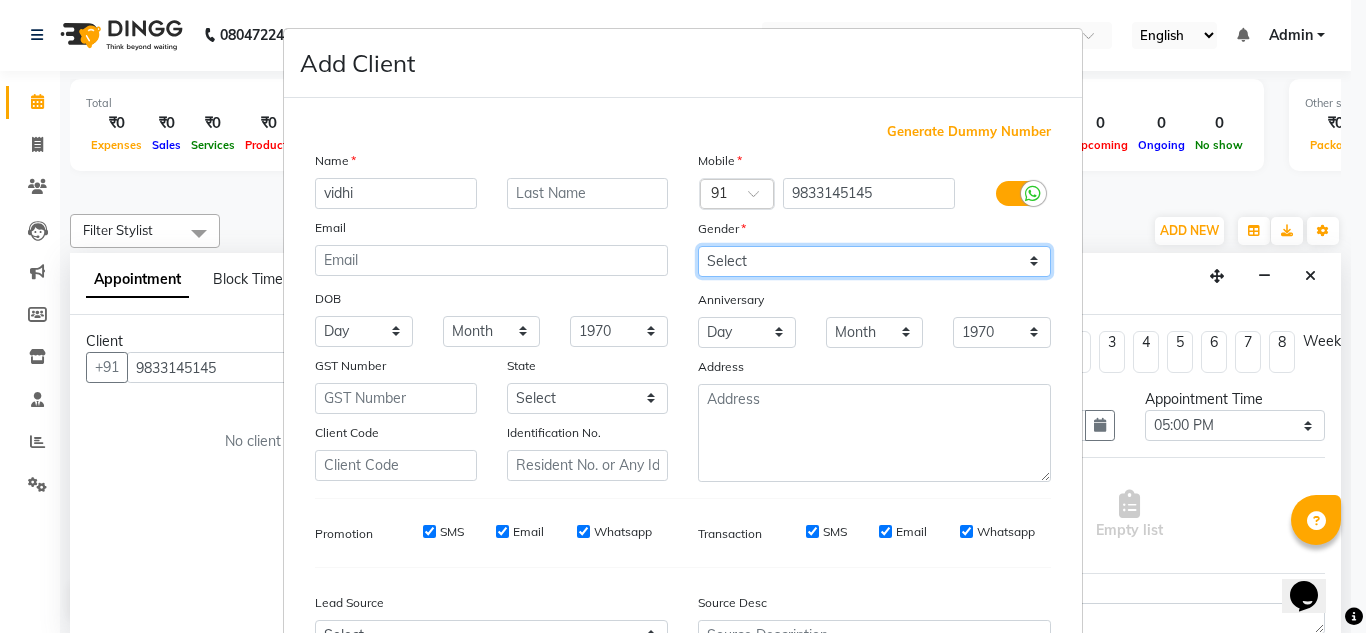 click on "Select [DEMOGRAPHIC_DATA] [DEMOGRAPHIC_DATA] Other Prefer Not To Say" at bounding box center [874, 261] 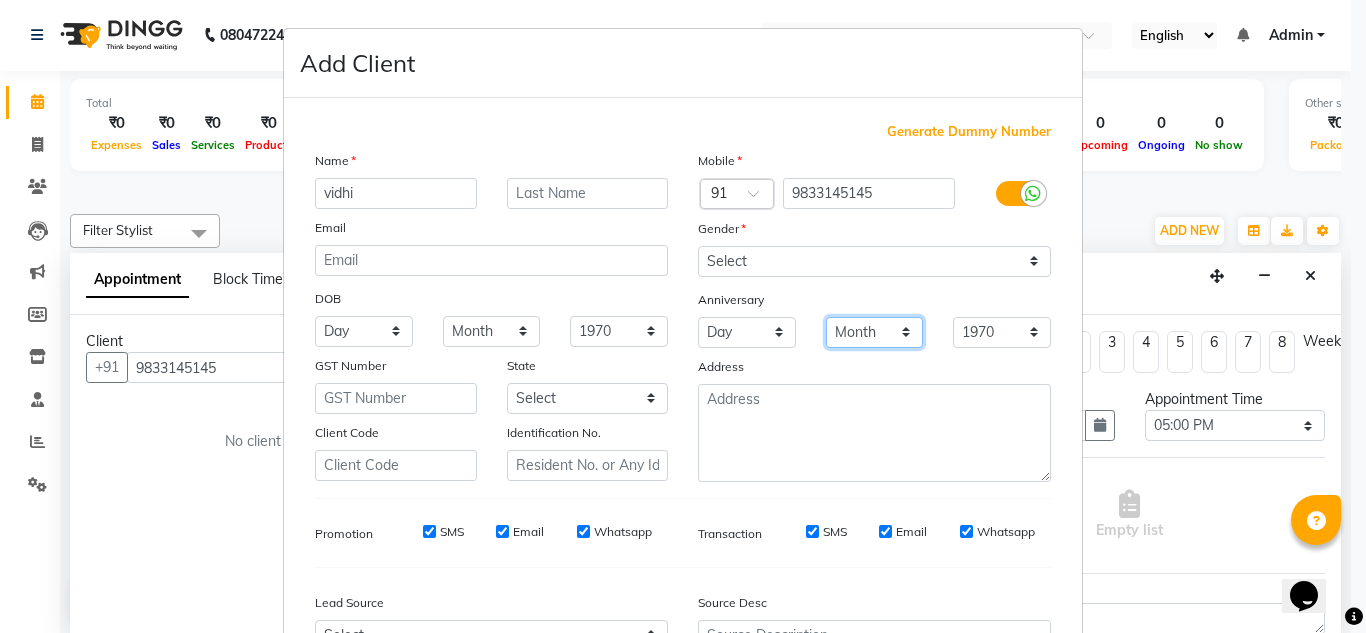 click on "Month January February March April May June July August September October November December" at bounding box center (875, 332) 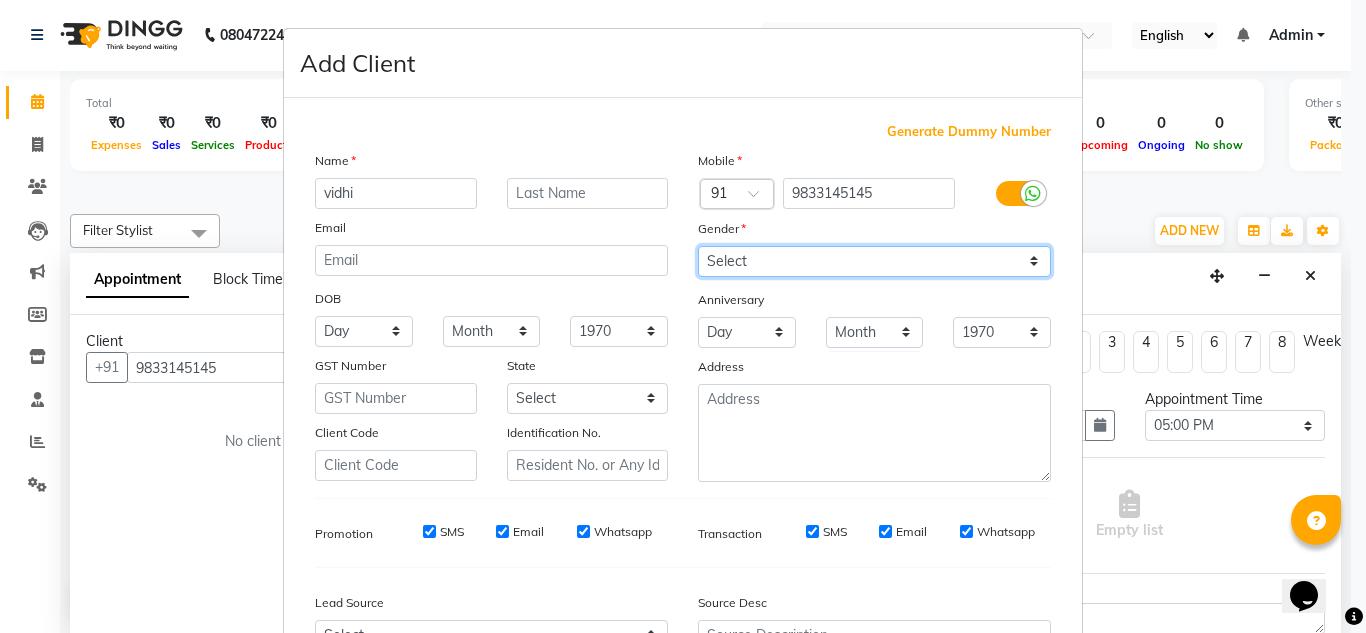 click on "Select [DEMOGRAPHIC_DATA] [DEMOGRAPHIC_DATA] Other Prefer Not To Say" at bounding box center (874, 261) 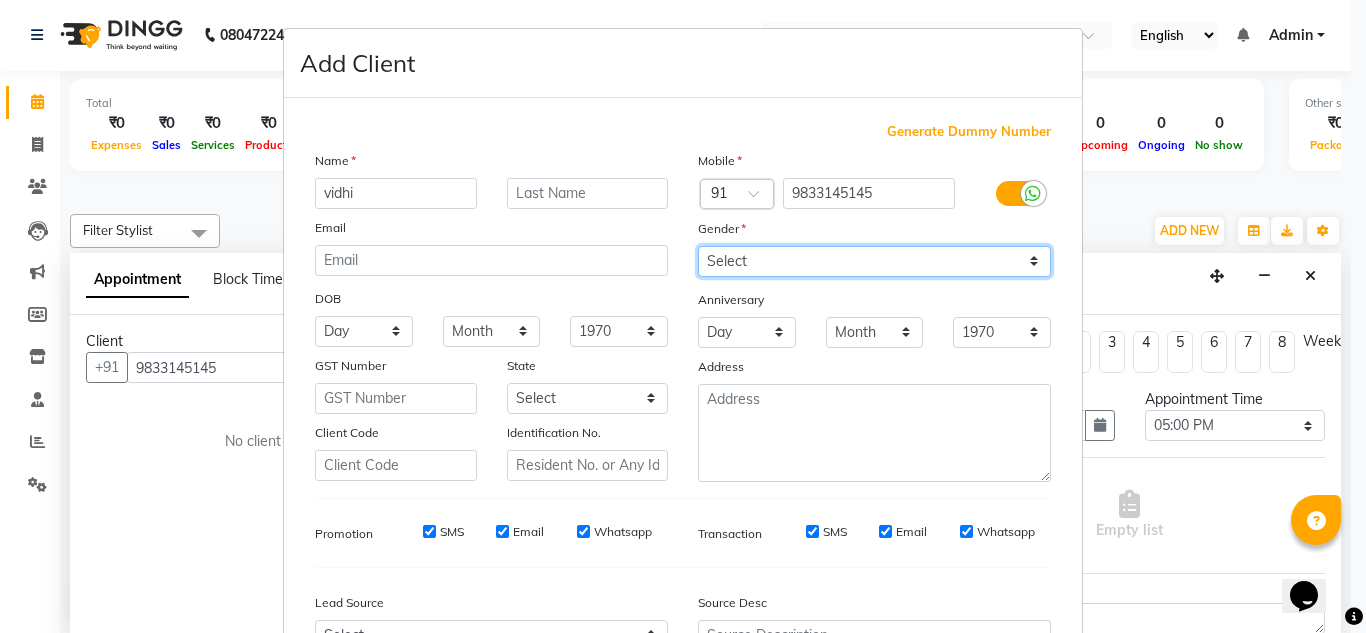 select on "[DEMOGRAPHIC_DATA]" 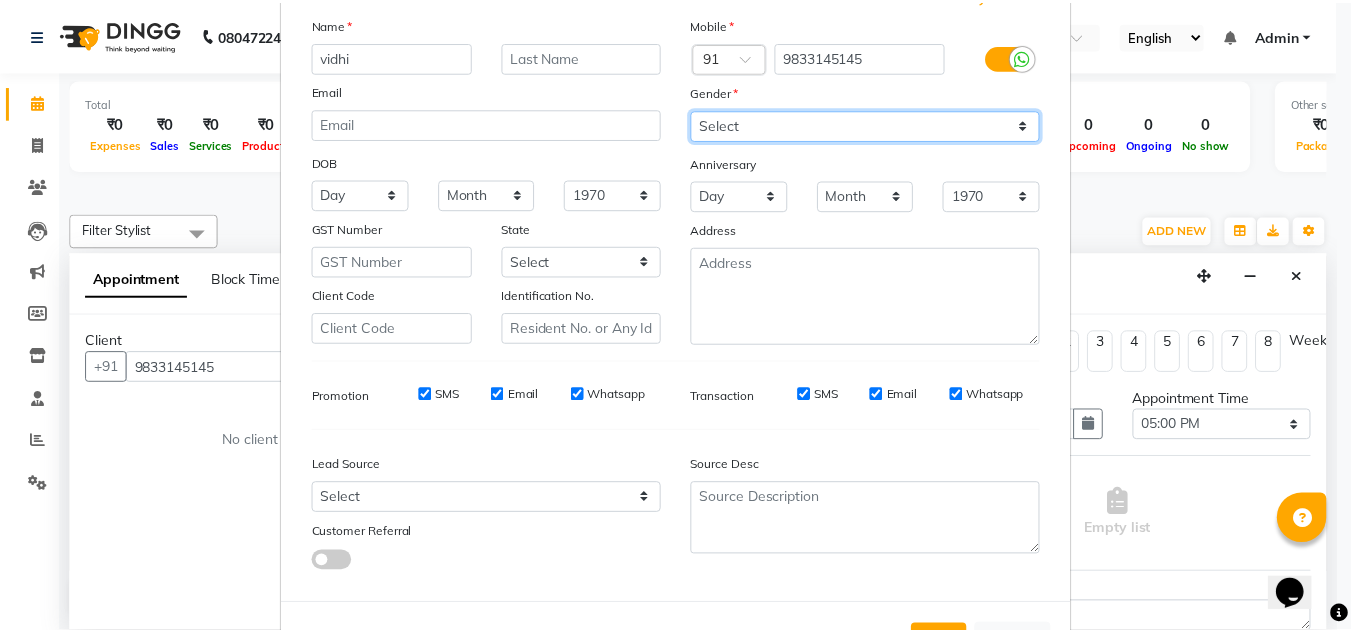 scroll, scrollTop: 216, scrollLeft: 0, axis: vertical 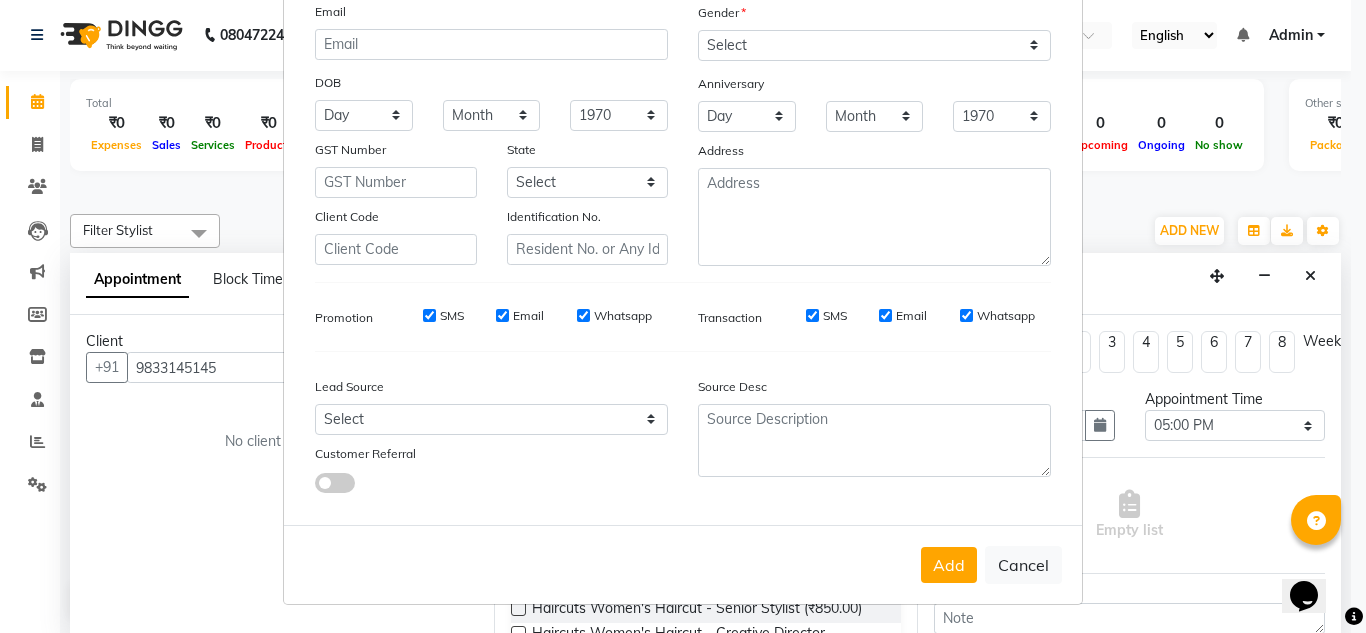 click on "Add Client Generate Dummy Number Name vidhi Email DOB Day 01 02 03 04 05 06 07 08 09 10 11 12 13 14 15 16 17 18 19 20 21 22 23 24 25 26 27 28 29 30 31 Month January February March April May June July August September October November December 1940 1941 1942 1943 1944 1945 1946 1947 1948 1949 1950 1951 1952 1953 1954 1955 1956 1957 1958 1959 1960 1961 1962 1963 1964 1965 1966 1967 1968 1969 1970 1971 1972 1973 1974 1975 1976 1977 1978 1979 1980 1981 1982 1983 1984 1985 1986 1987 1988 1989 1990 1991 1992 1993 1994 1995 1996 1997 1998 1999 2000 2001 2002 2003 2004 2005 2006 2007 2008 2009 2010 2011 2012 2013 2014 2015 2016 2017 2018 2019 2020 2021 2022 2023 2024 GST Number State Select Andaman and Nicobar Islands Andhra Pradesh Arunachal Pradesh Assam Bihar Chandigarh Chhattisgarh Dadra and Nagar Haveli Daman and Diu Delhi Goa Gujarat Haryana Himachal Pradesh Jammu and Kashmir Jharkhand Karnataka Kerala Lakshadweep Madhya Pradesh Maharashtra Manipur Meghalaya Mizoram Nagaland Odisha Pondicherry Punjab Rajasthan" at bounding box center [683, 316] 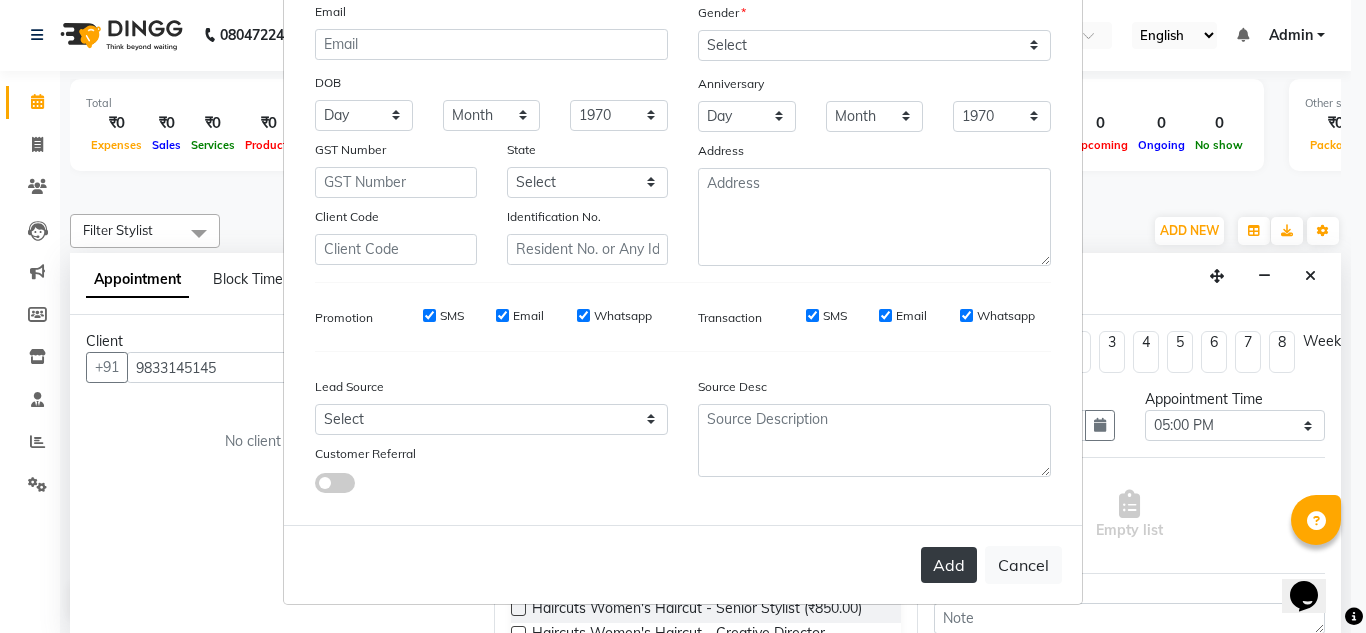 click on "Add" at bounding box center [949, 565] 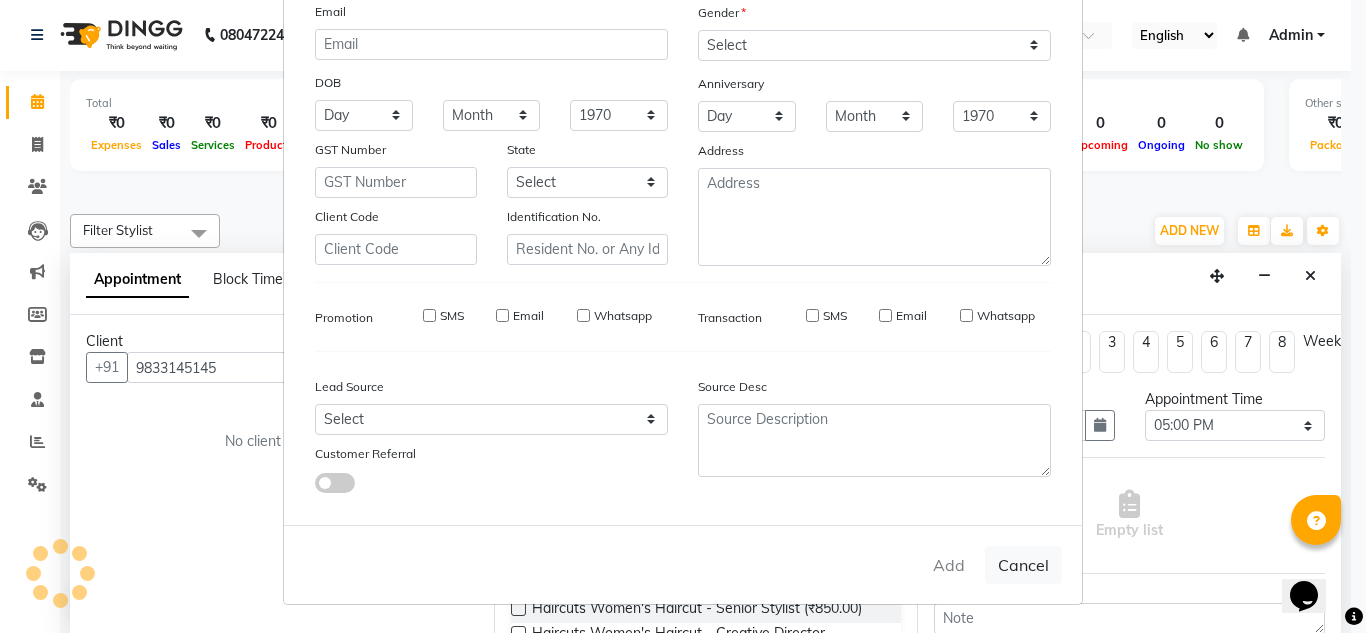 type 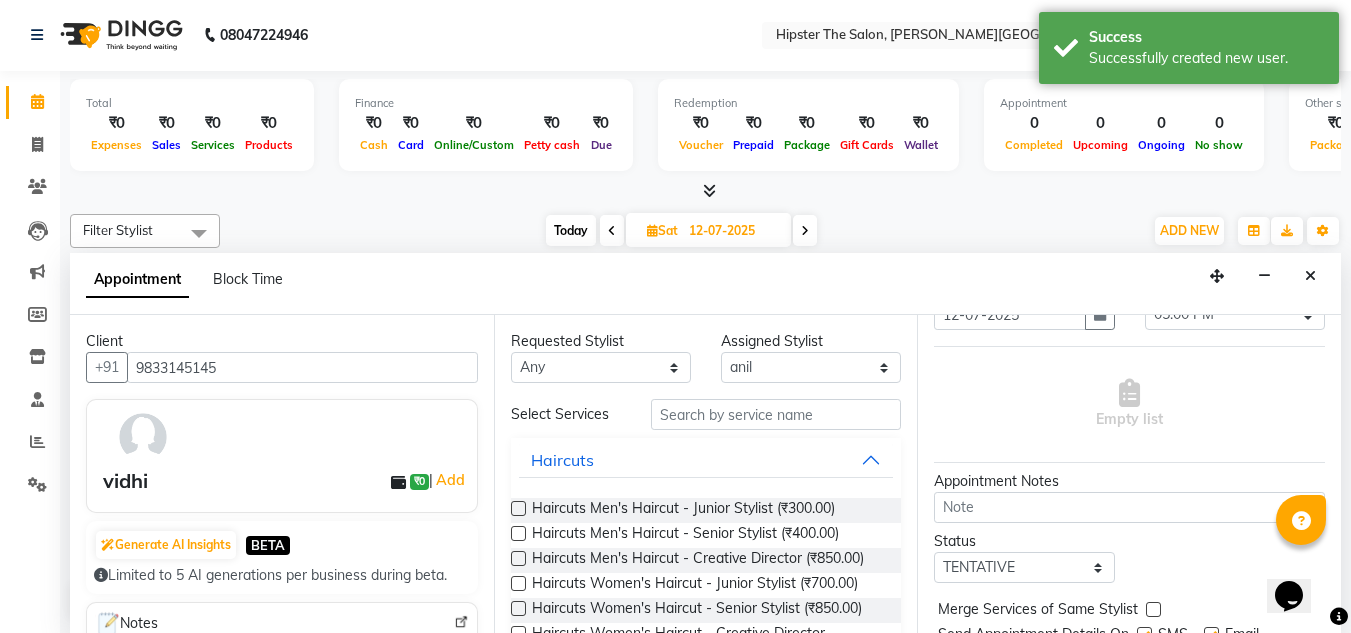 scroll, scrollTop: 204, scrollLeft: 0, axis: vertical 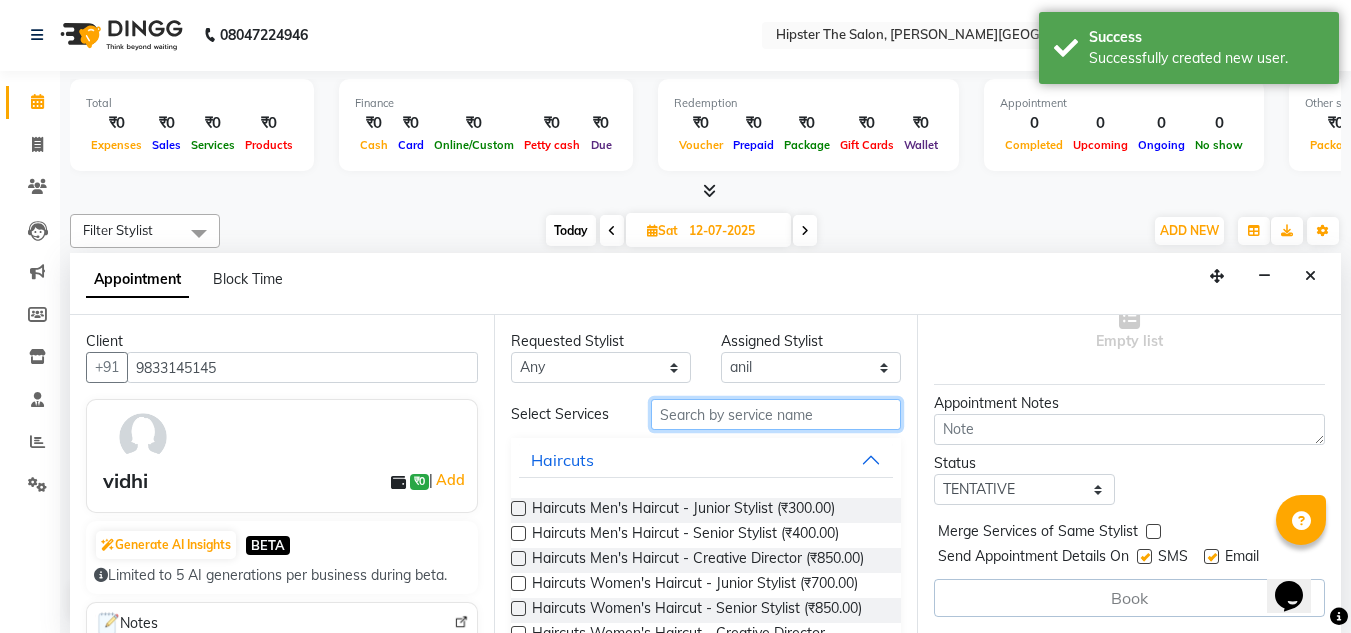 click at bounding box center [776, 414] 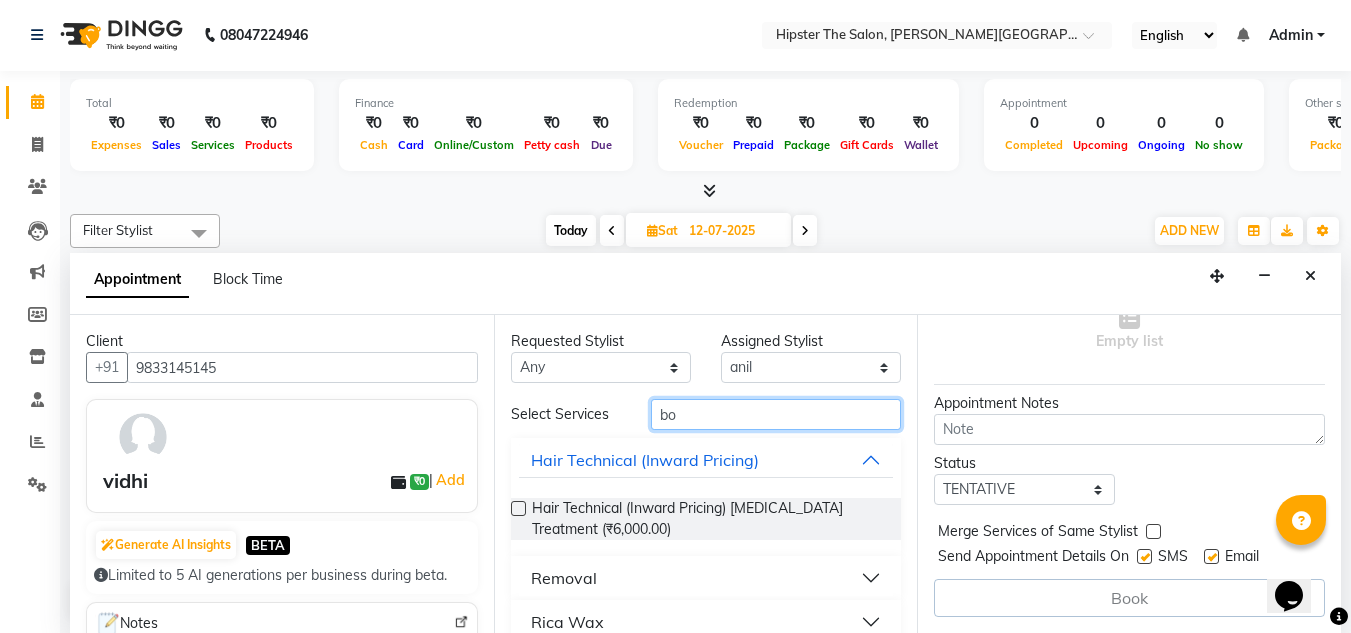 type on "b" 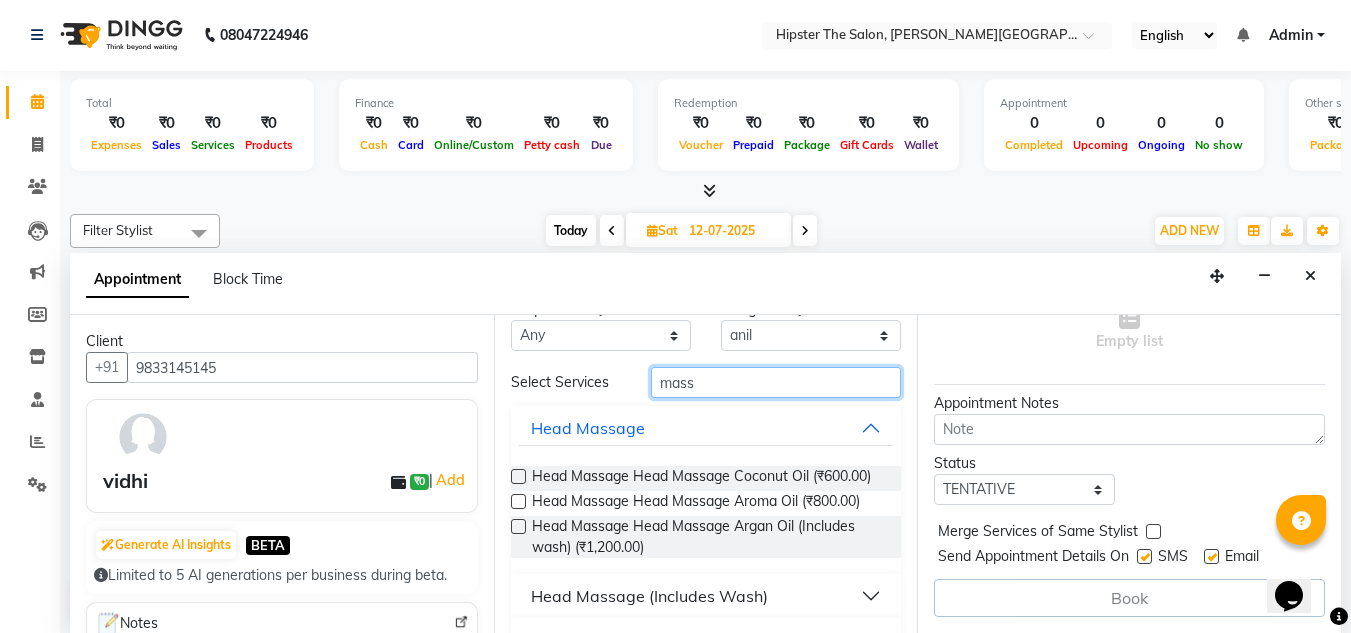 scroll, scrollTop: 32, scrollLeft: 0, axis: vertical 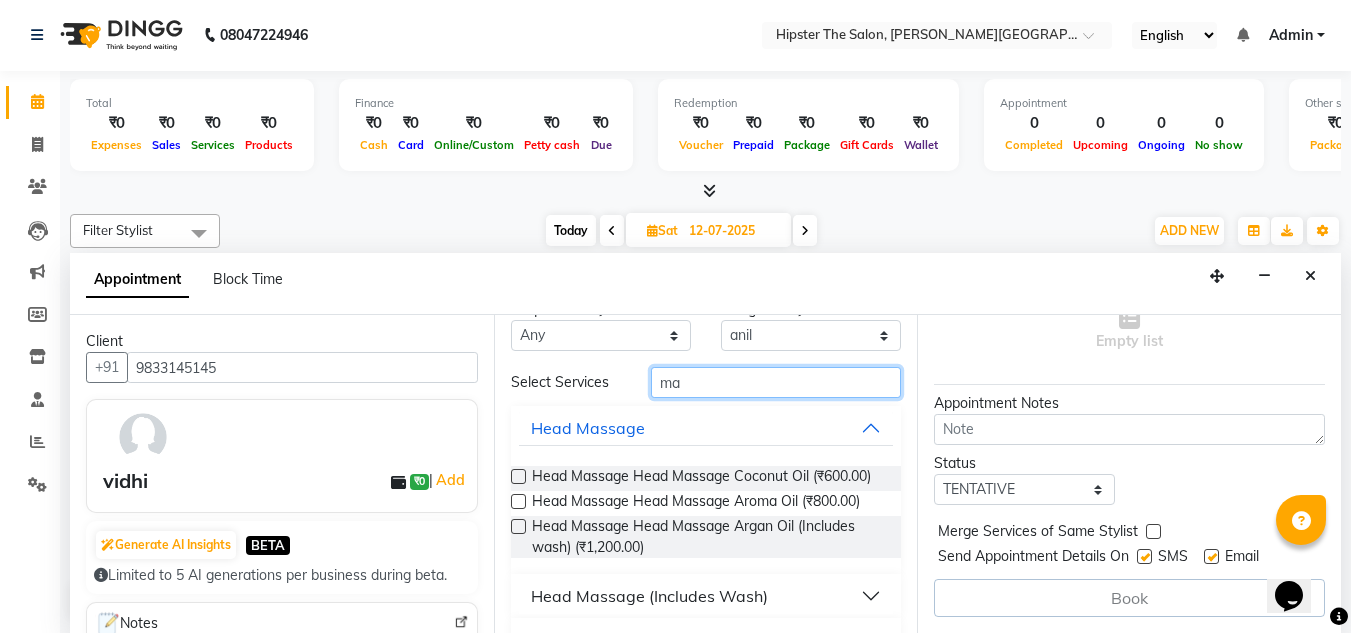 type on "m" 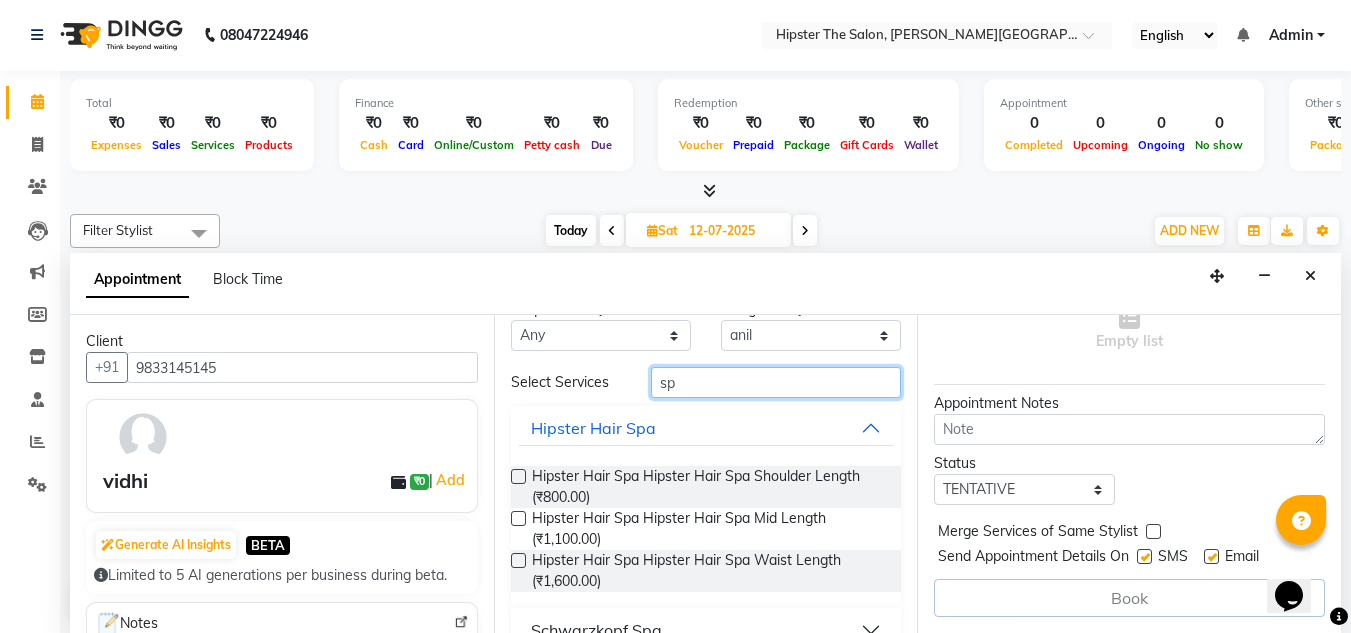 type on "s" 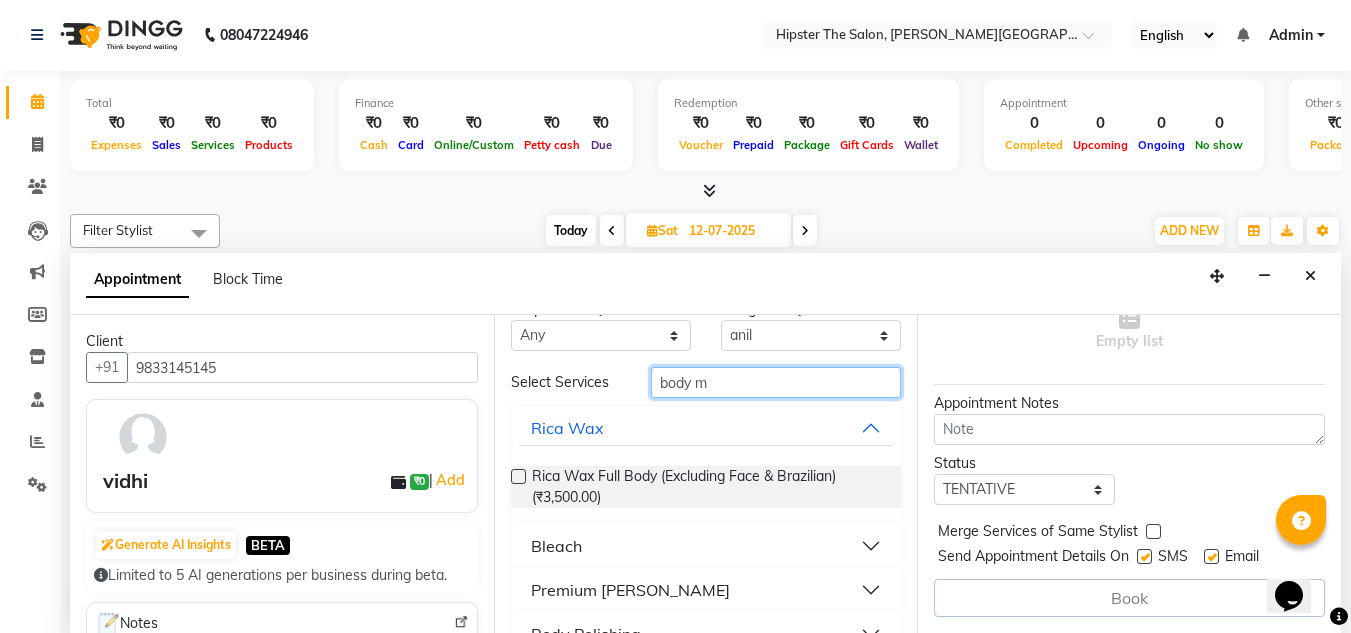 scroll, scrollTop: 0, scrollLeft: 0, axis: both 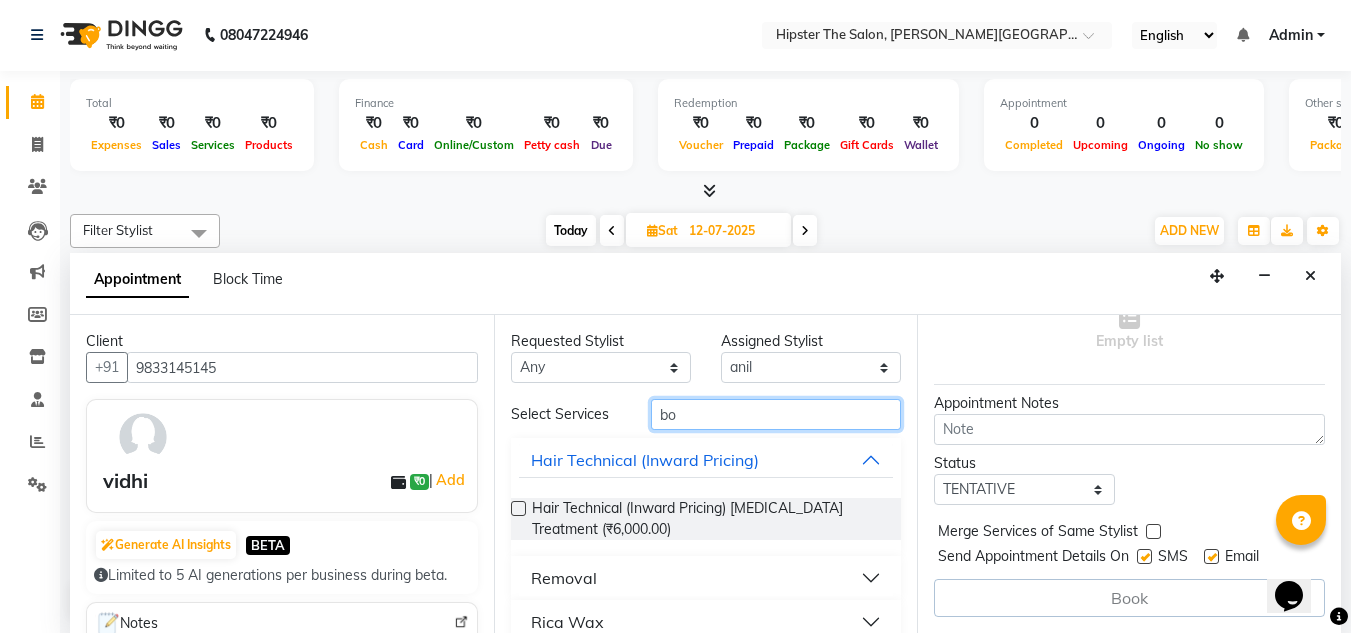 type on "b" 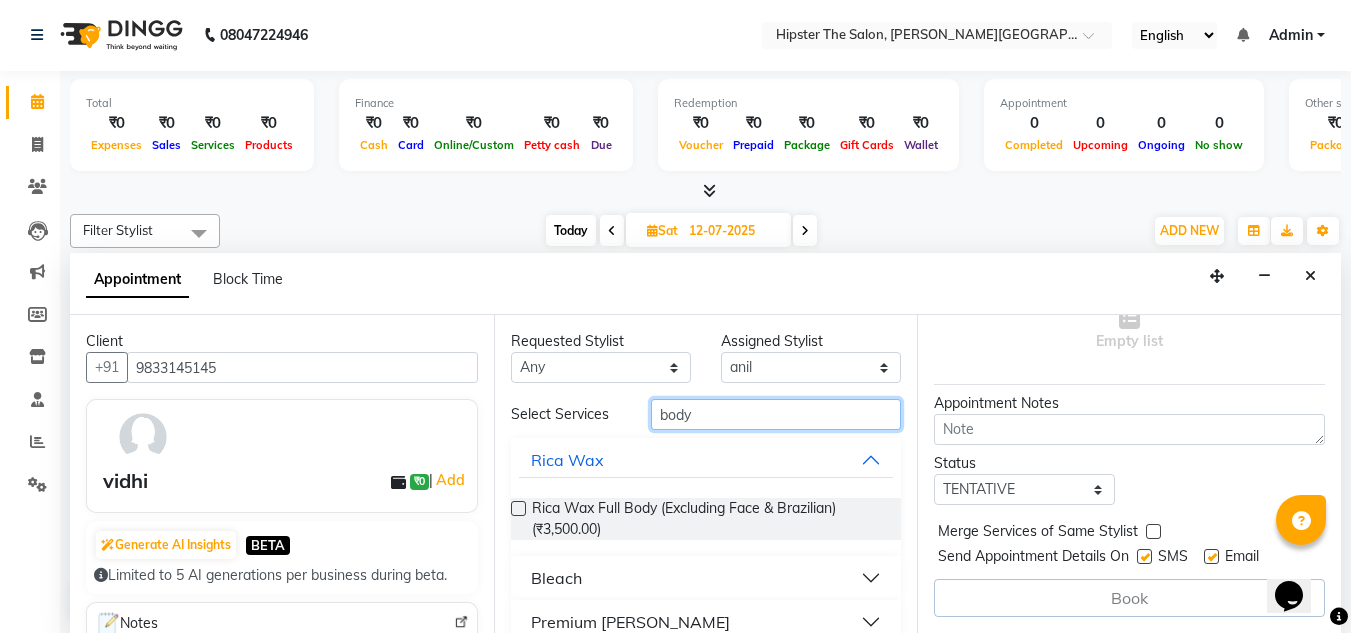 type on "body" 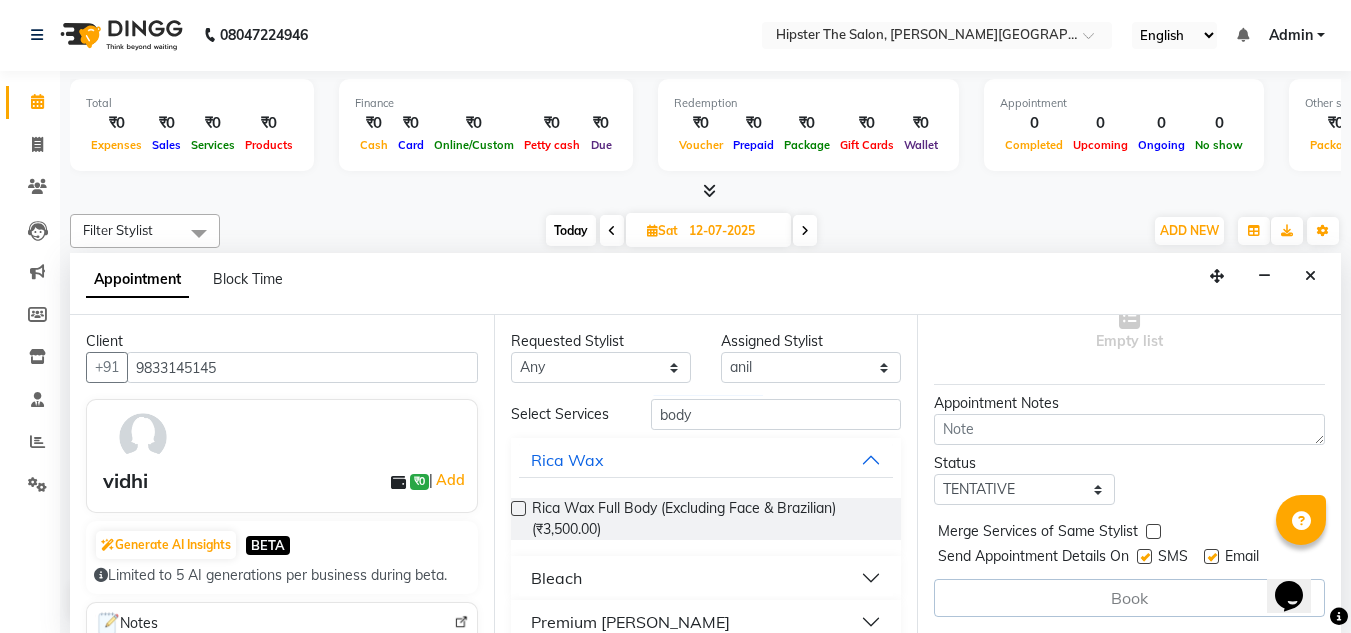 click on "Rica Wax Full Body (Excluding Face & Brazilian) (₹3,500.00)" at bounding box center [709, 519] 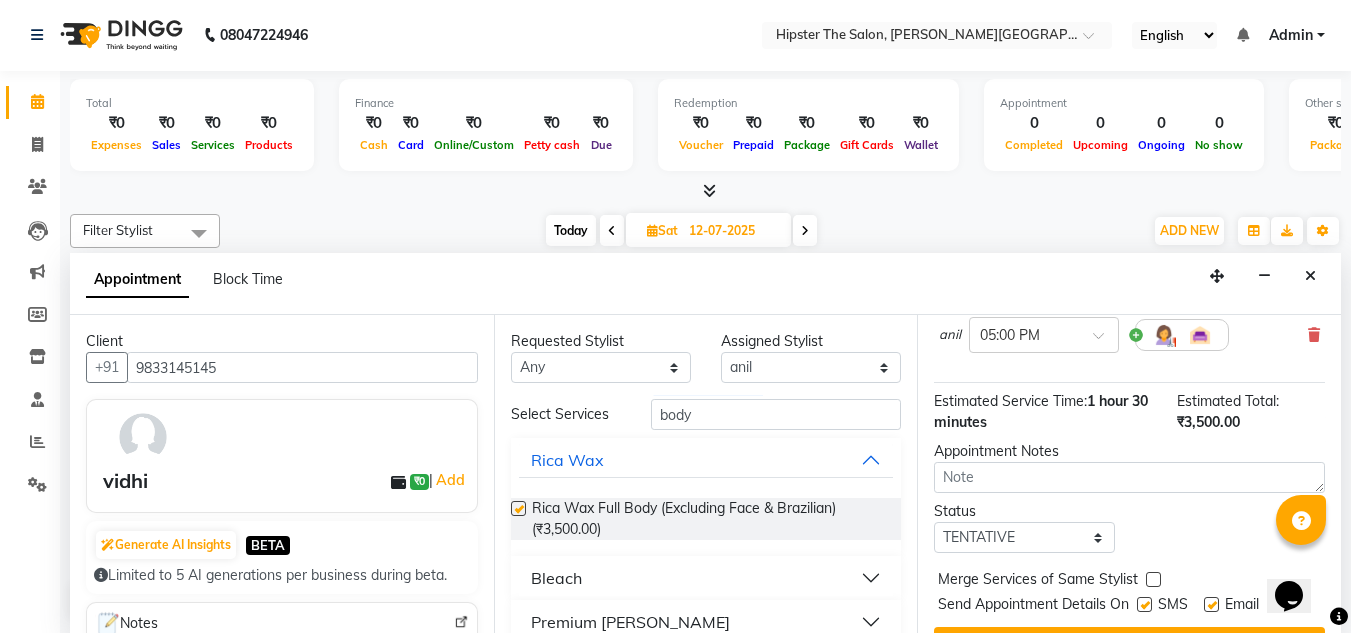 checkbox on "false" 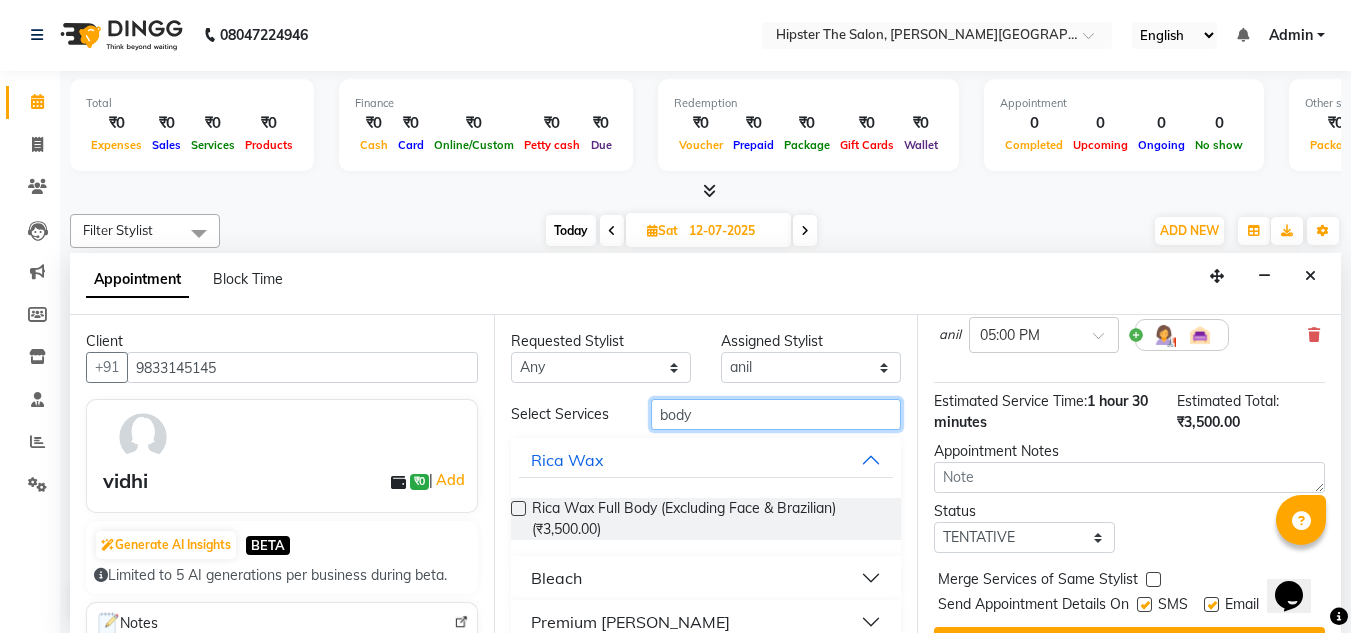 click on "body" at bounding box center (776, 414) 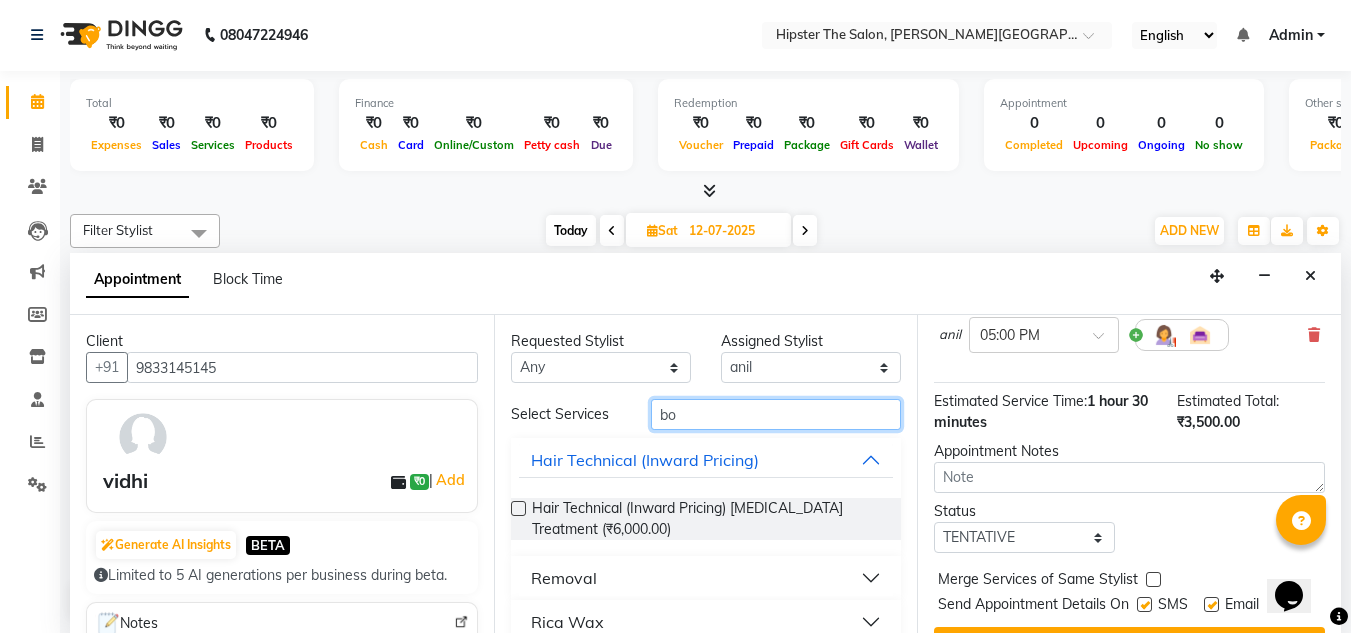 type on "b" 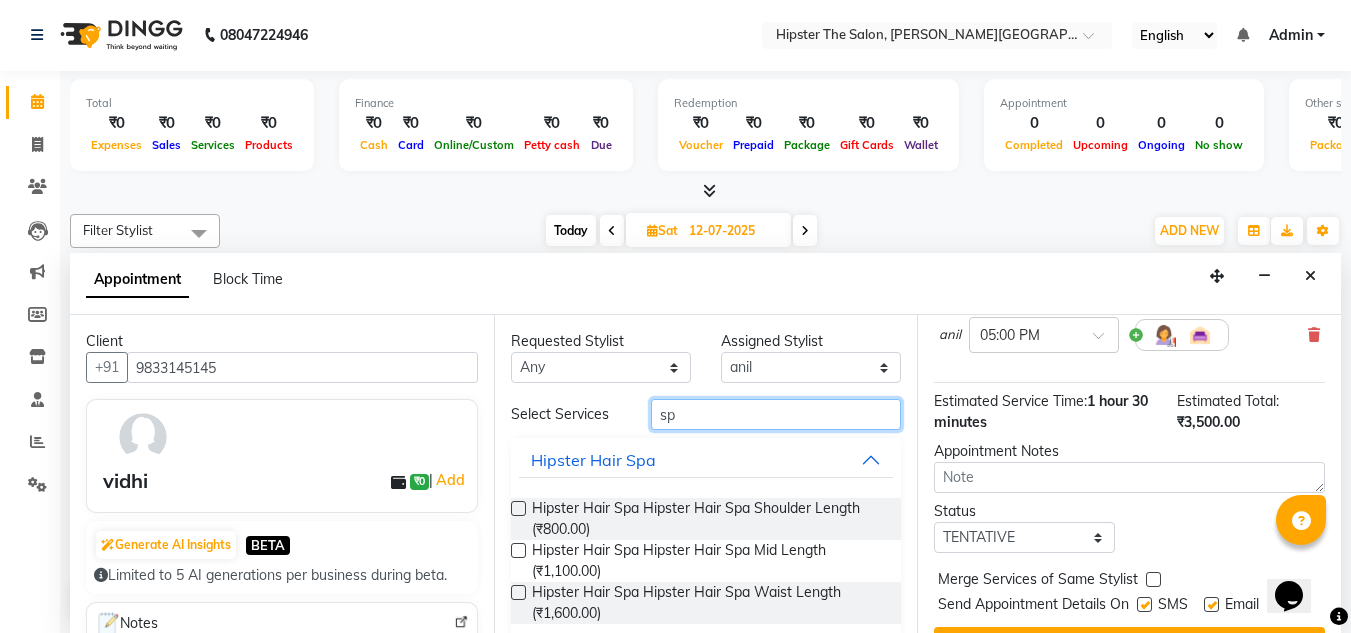type on "s" 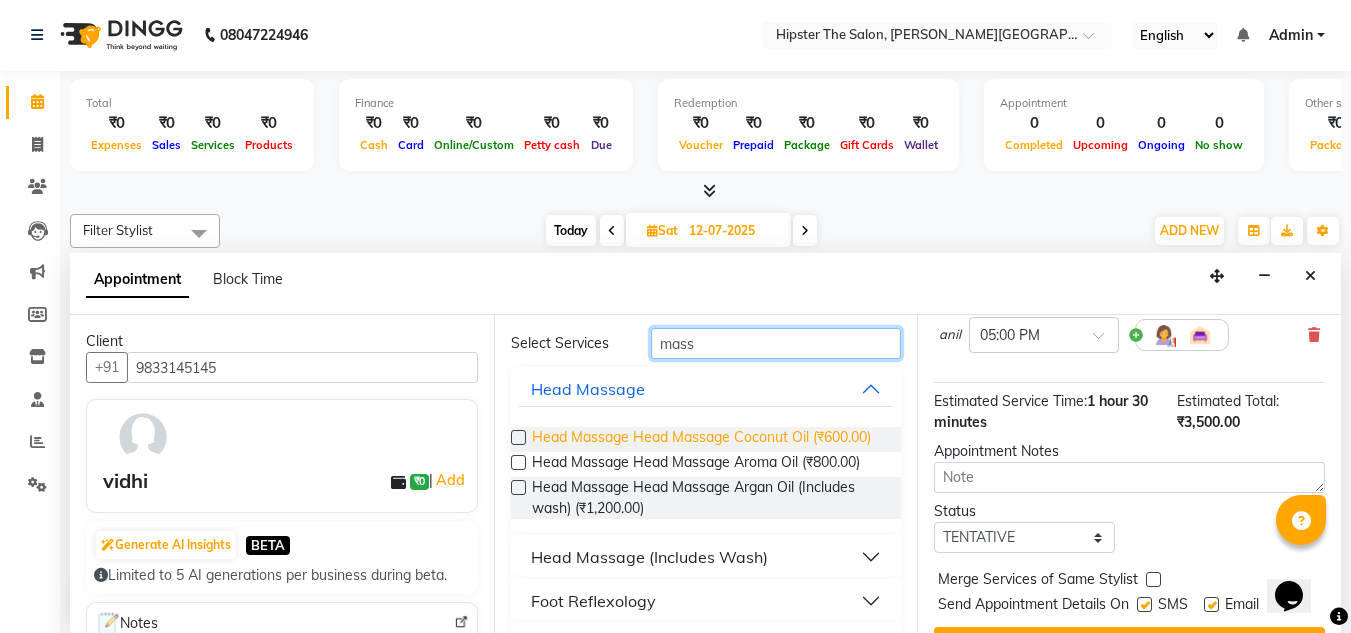 scroll, scrollTop: 138, scrollLeft: 0, axis: vertical 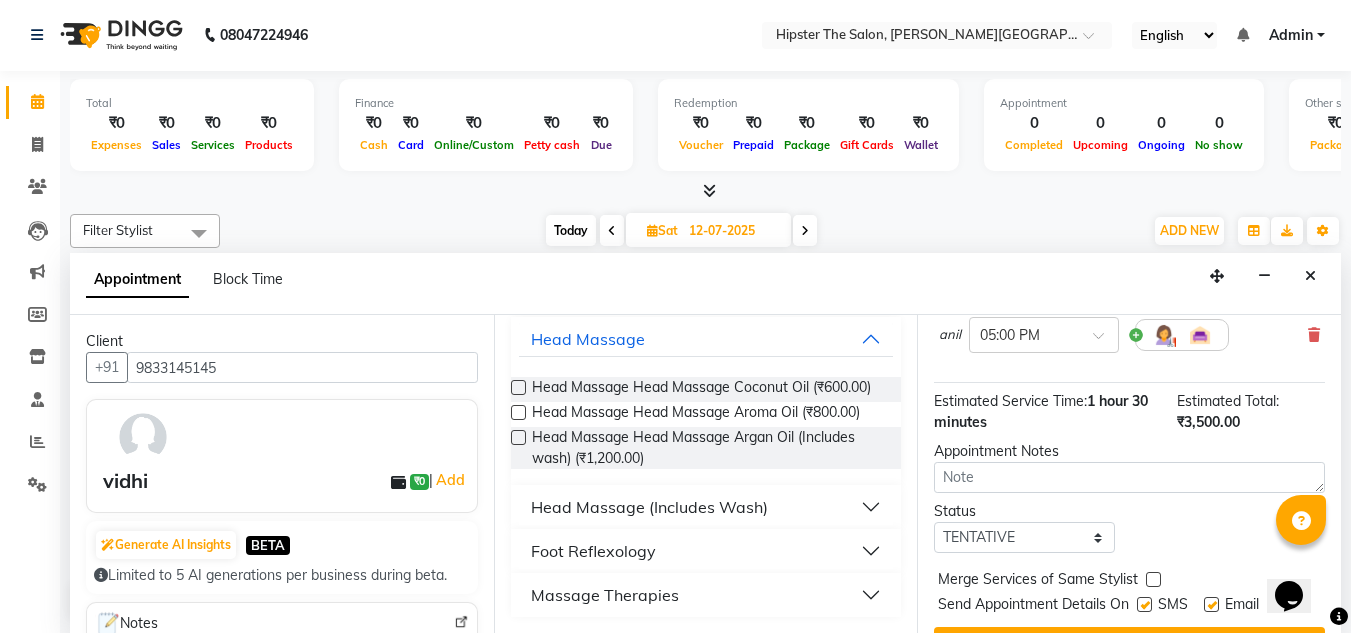 type on "mass" 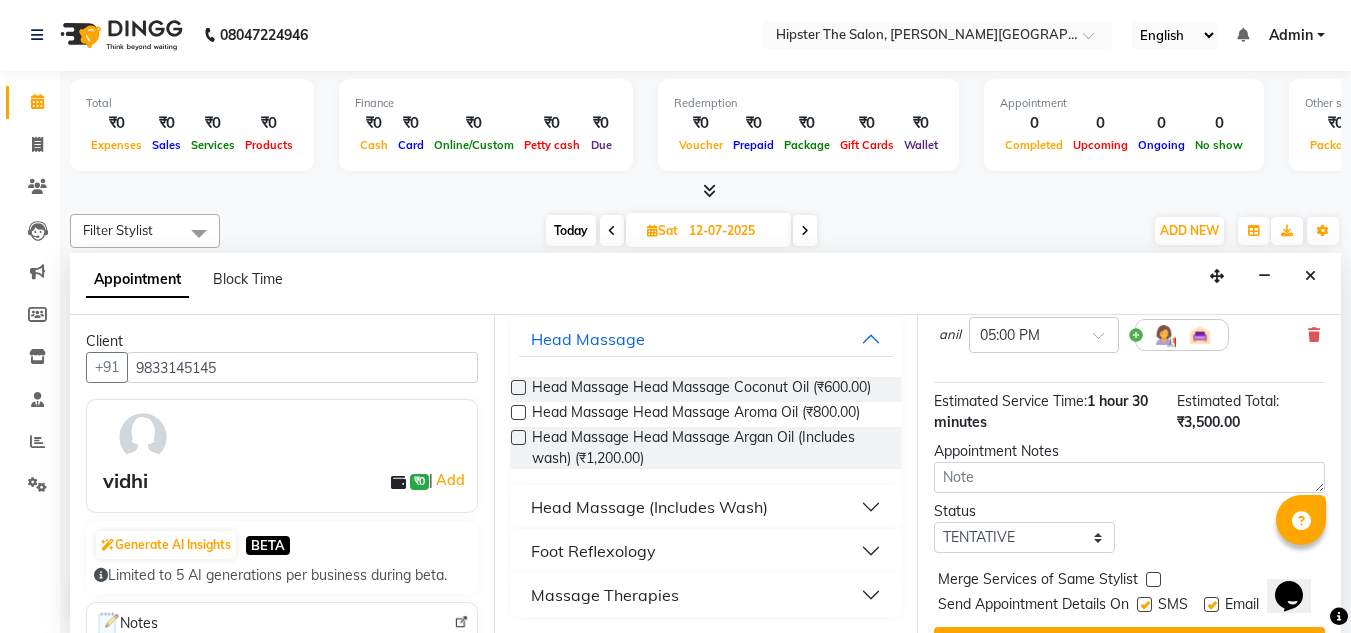 click on "Massage Therapies" at bounding box center [605, 595] 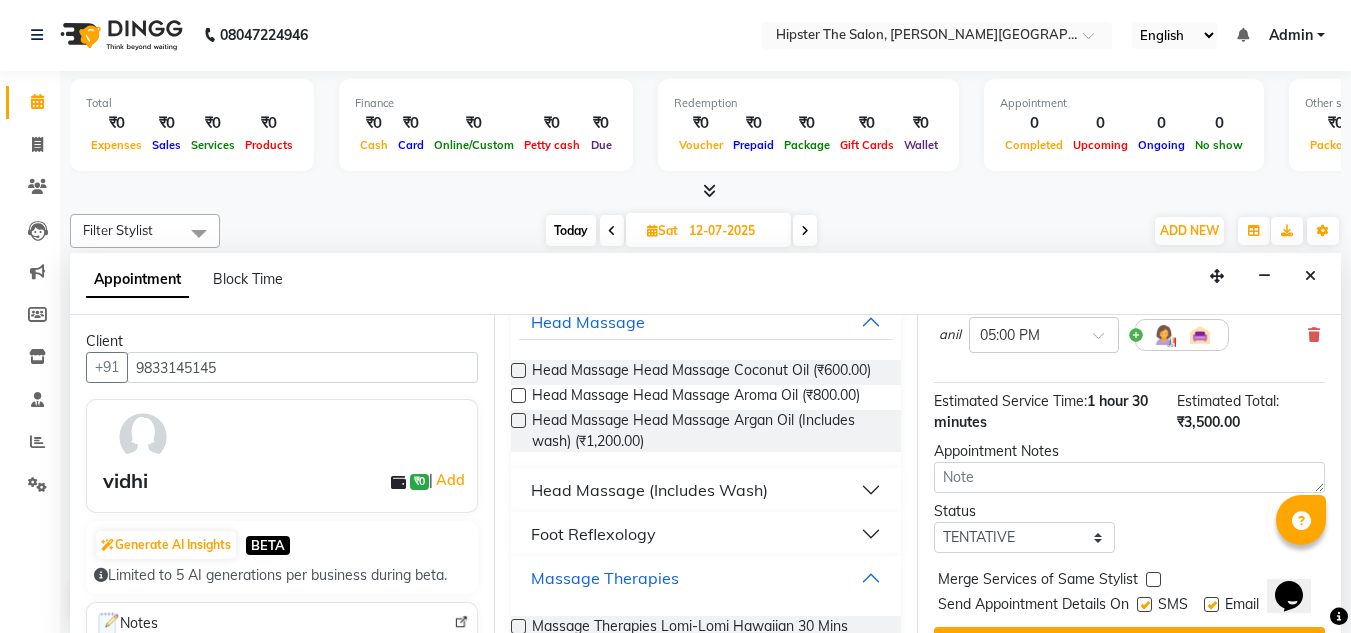 click on "Massage Therapies" at bounding box center (706, 578) 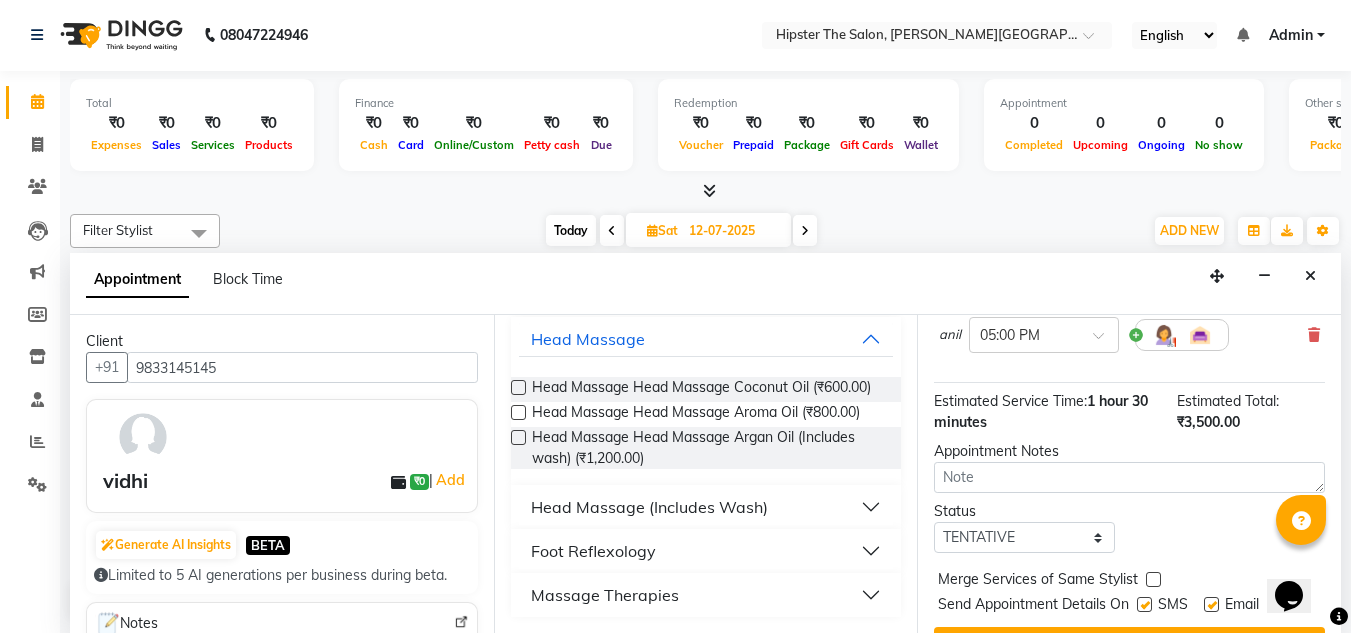 click on "Massage Therapies" at bounding box center (706, 595) 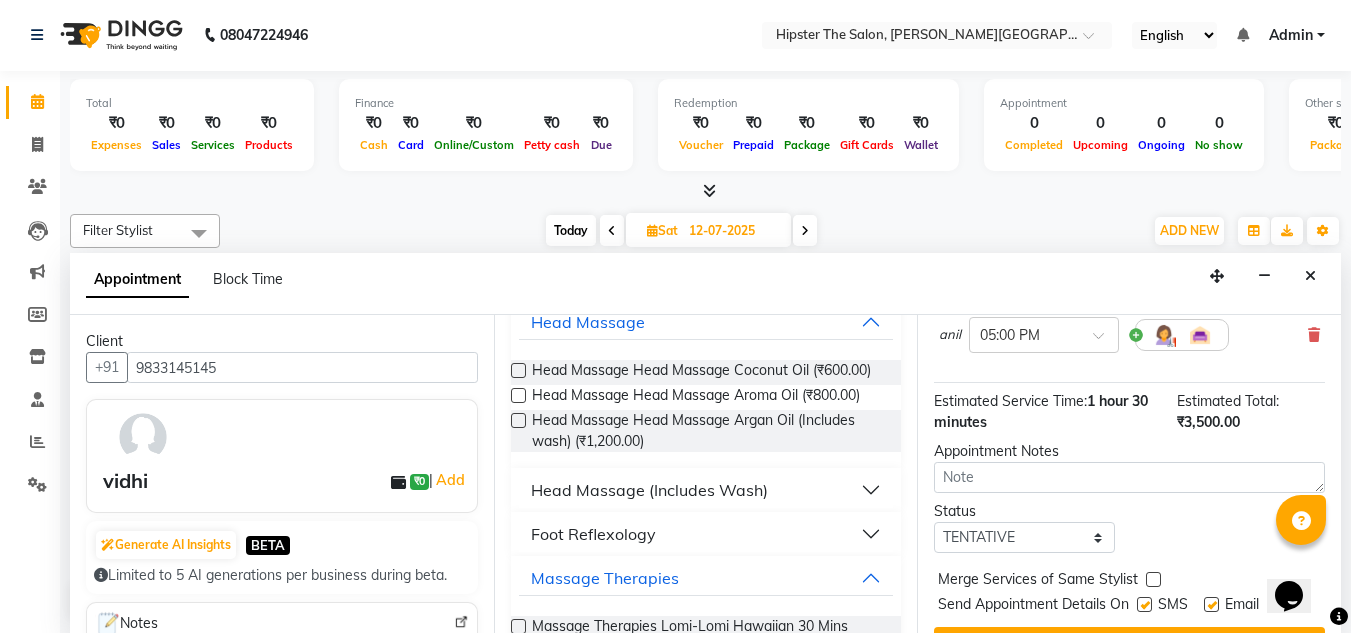 click on "Foot Reflexology" at bounding box center [706, 534] 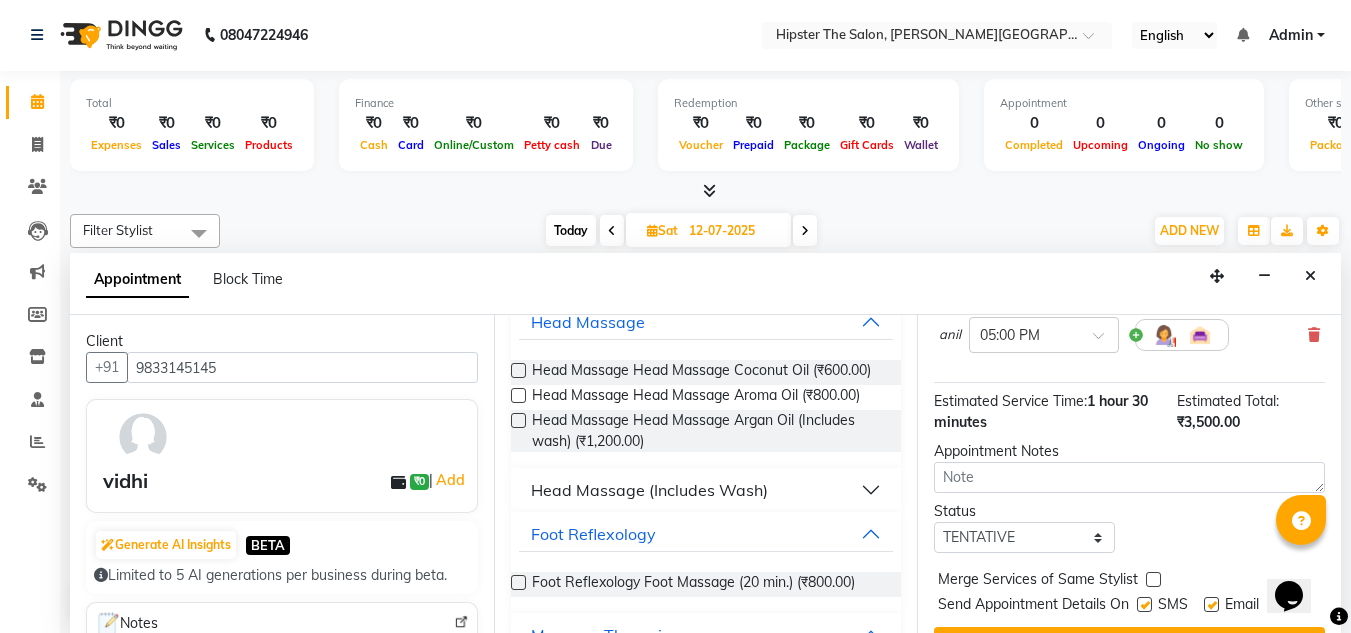 click on "Head Massage (Includes Wash)" at bounding box center (706, 490) 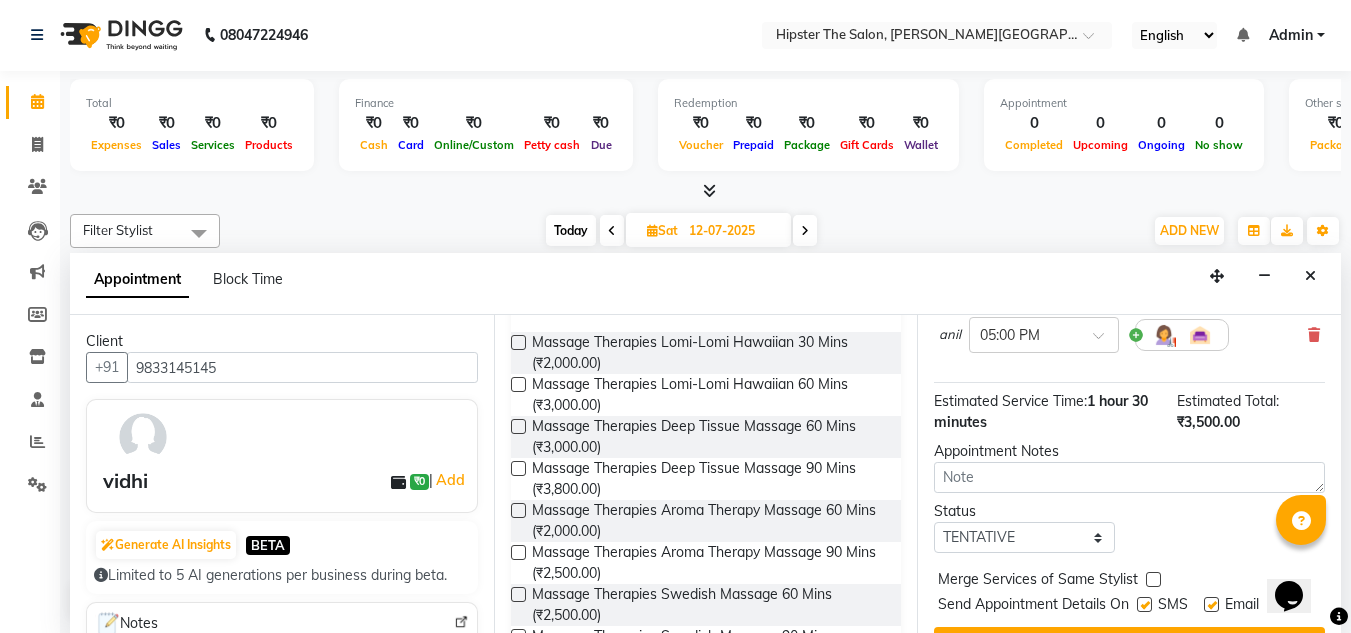scroll, scrollTop: 594, scrollLeft: 0, axis: vertical 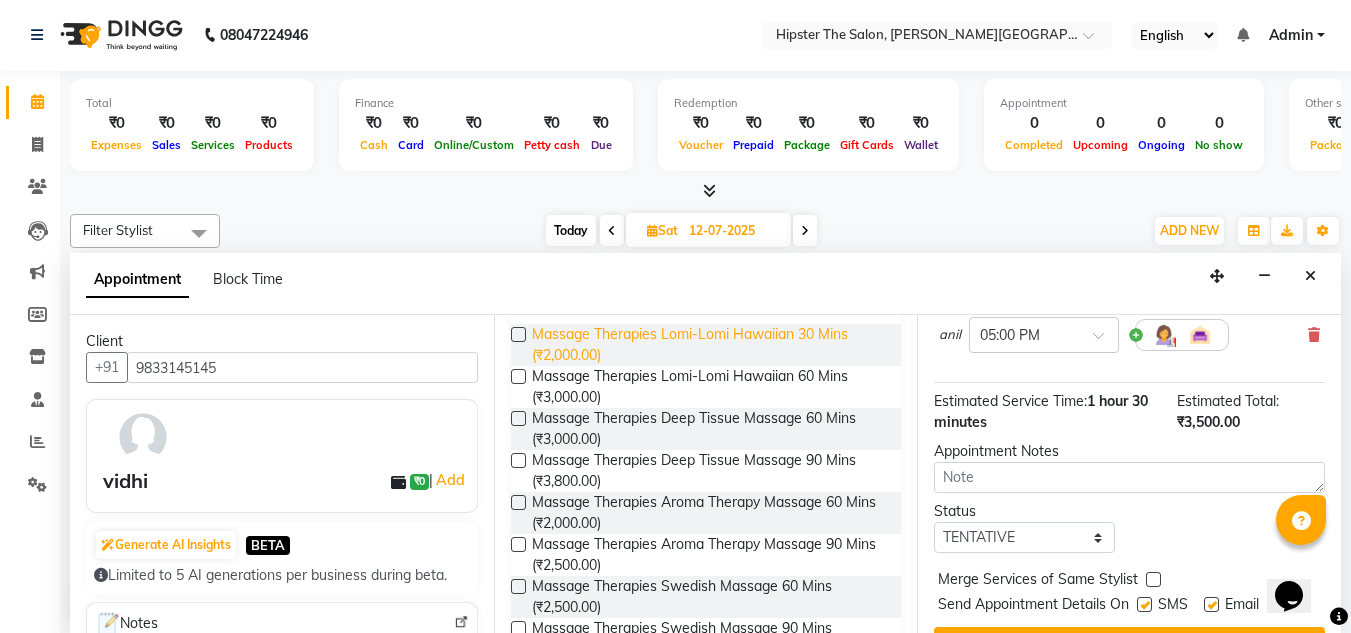 click on "Massage Therapies Lomi-Lomi Hawaiian 30 Mins (₹2,000.00)" at bounding box center [709, 345] 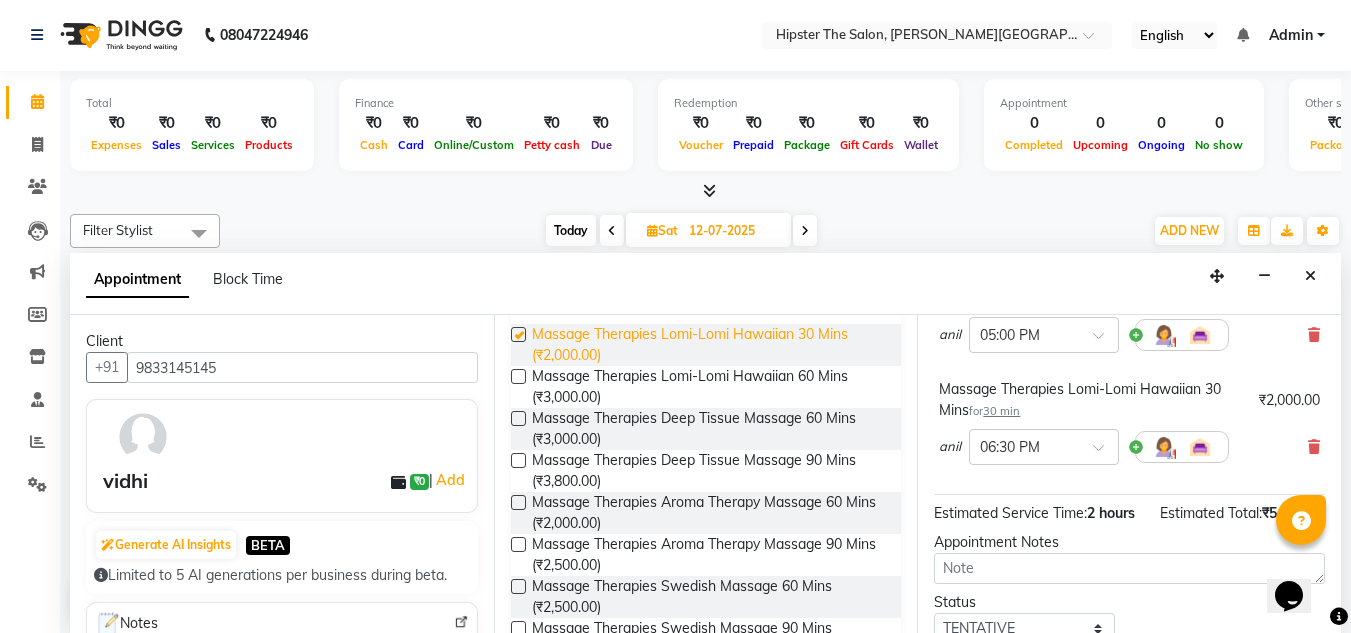 checkbox on "false" 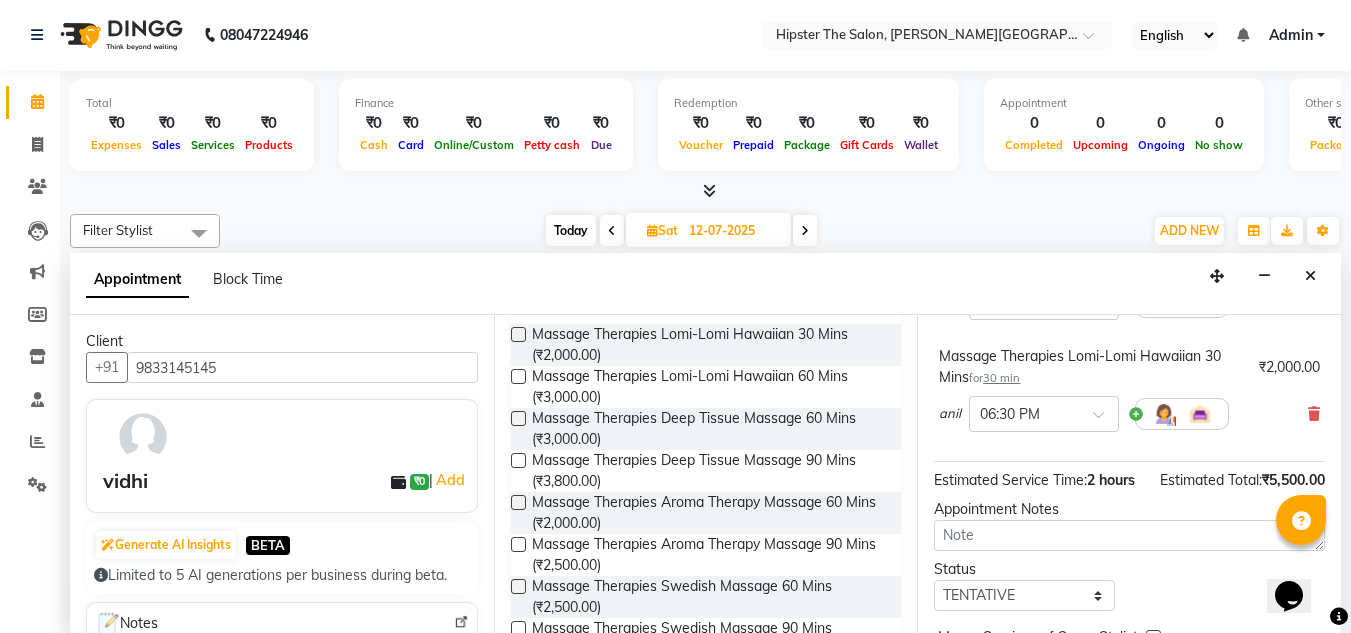scroll, scrollTop: 236, scrollLeft: 0, axis: vertical 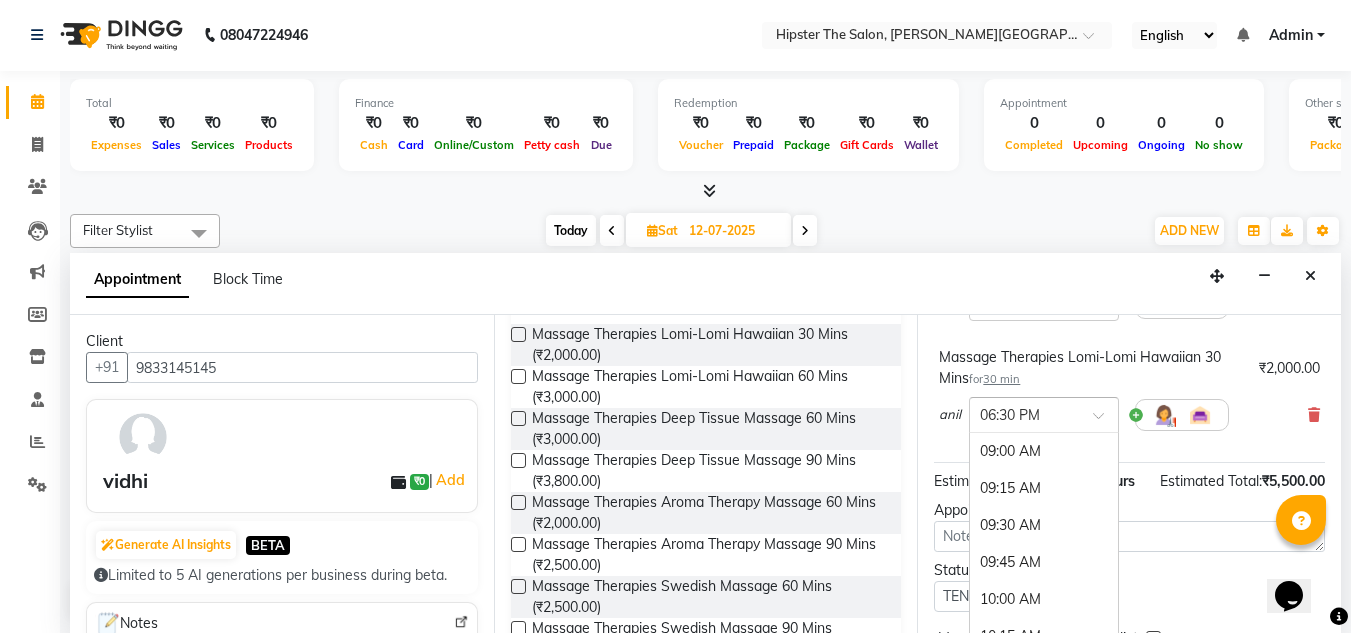 click at bounding box center [1105, 421] 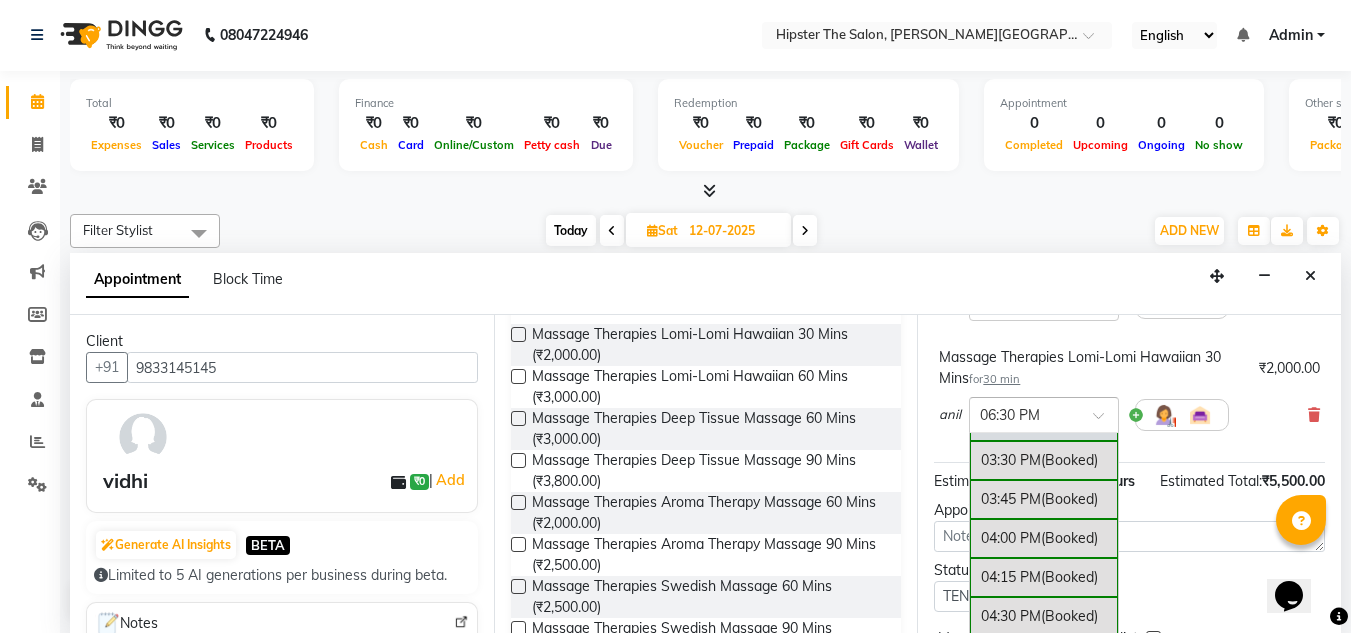 scroll, scrollTop: 960, scrollLeft: 0, axis: vertical 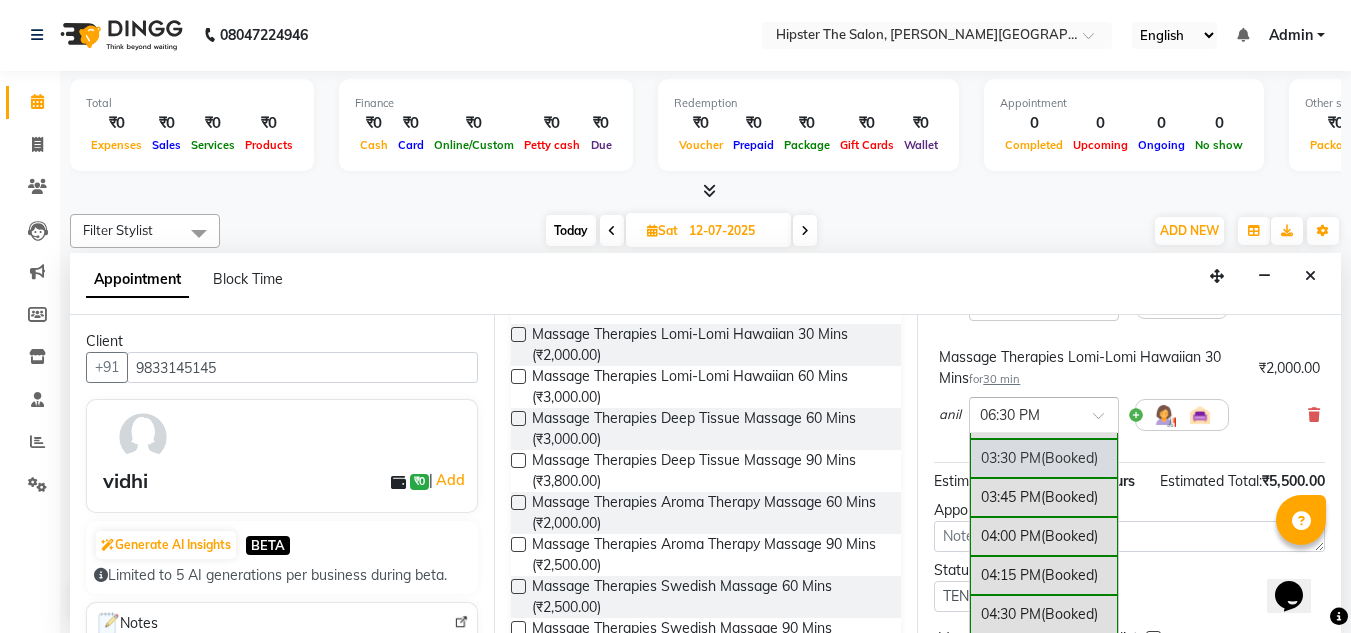 click at bounding box center (1024, 413) 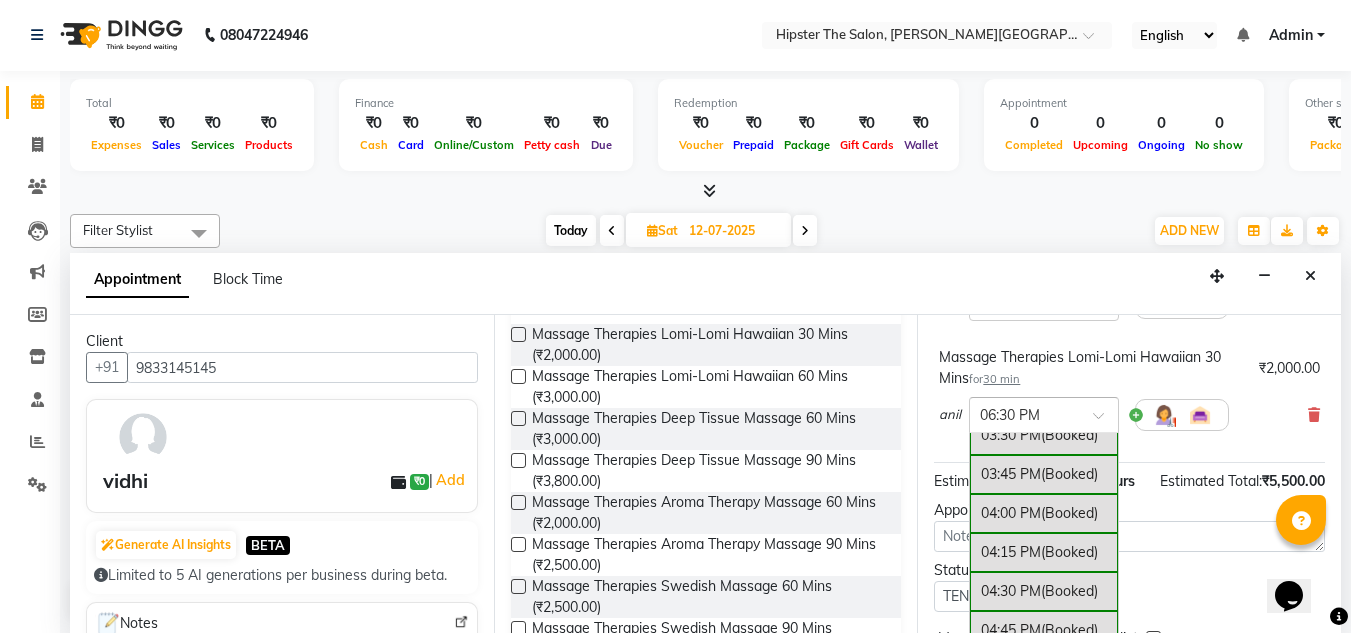 scroll, scrollTop: 985, scrollLeft: 0, axis: vertical 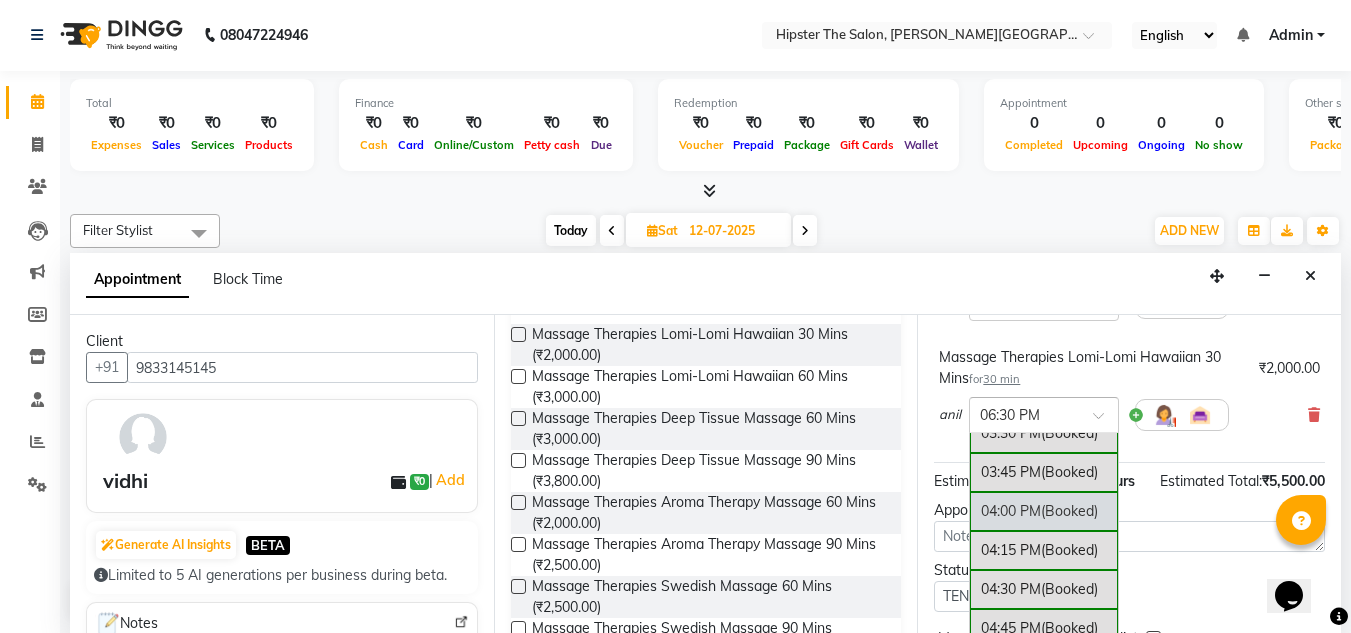 click on "04:00 PM   (Booked)" at bounding box center [1044, 511] 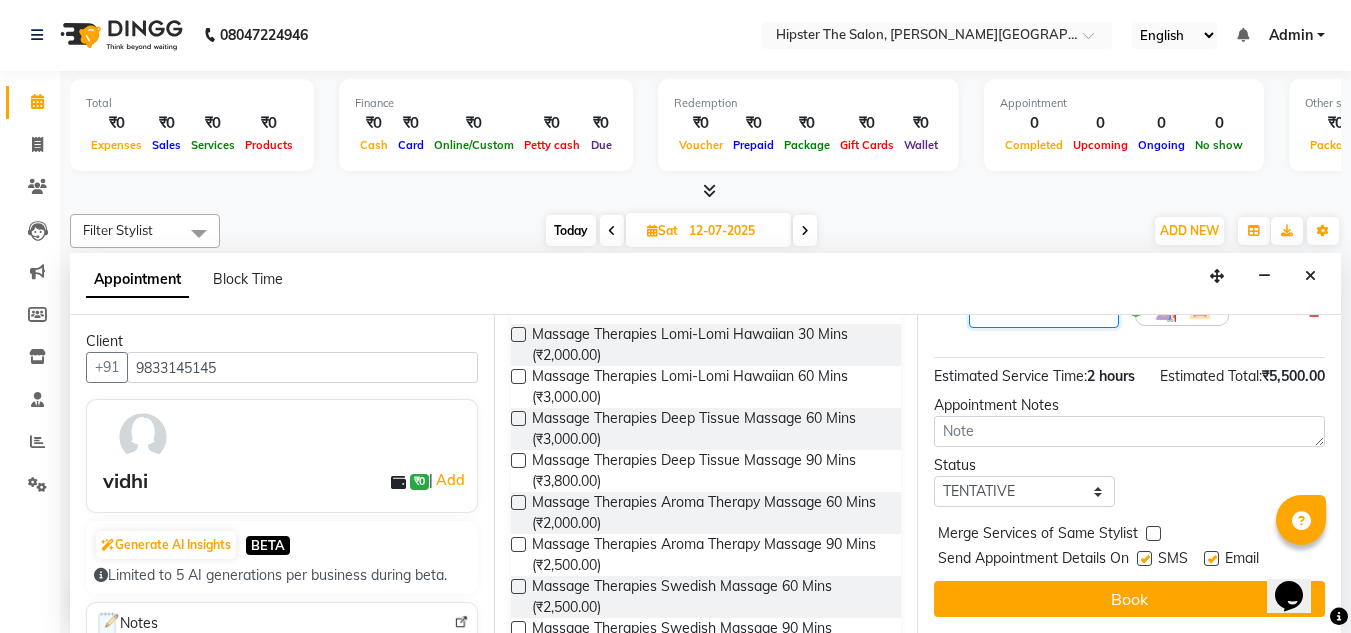 scroll, scrollTop: 377, scrollLeft: 0, axis: vertical 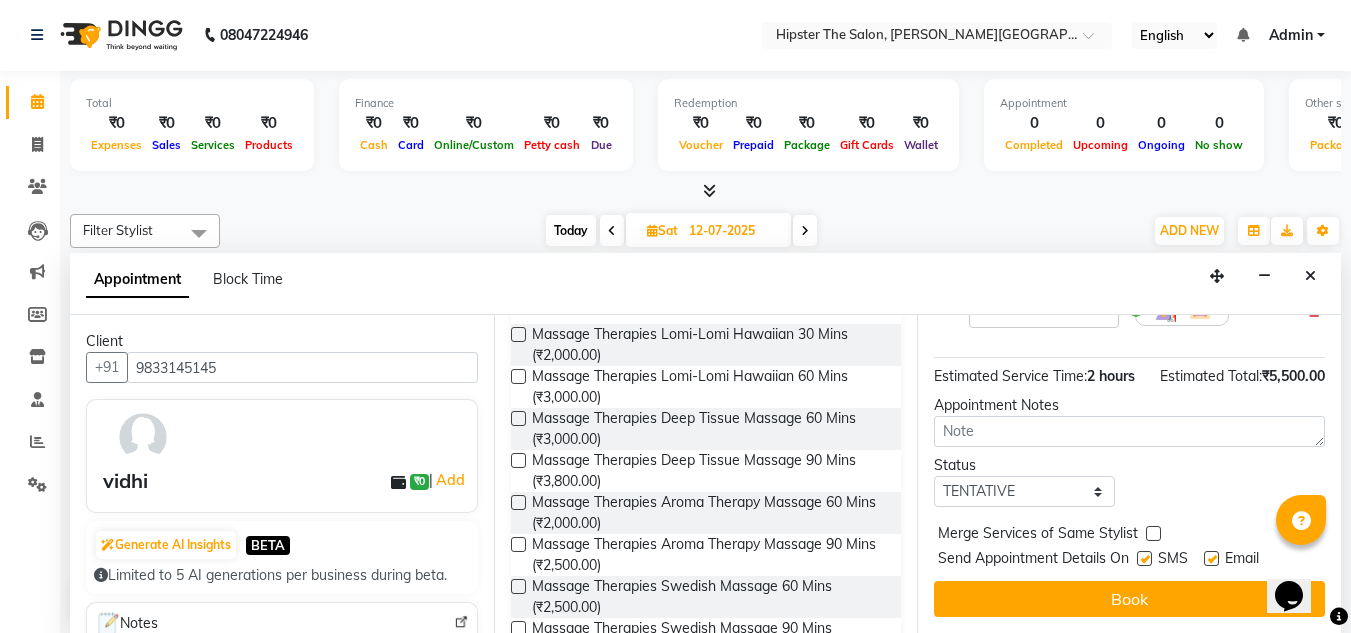 click on "Book" at bounding box center [1129, 599] 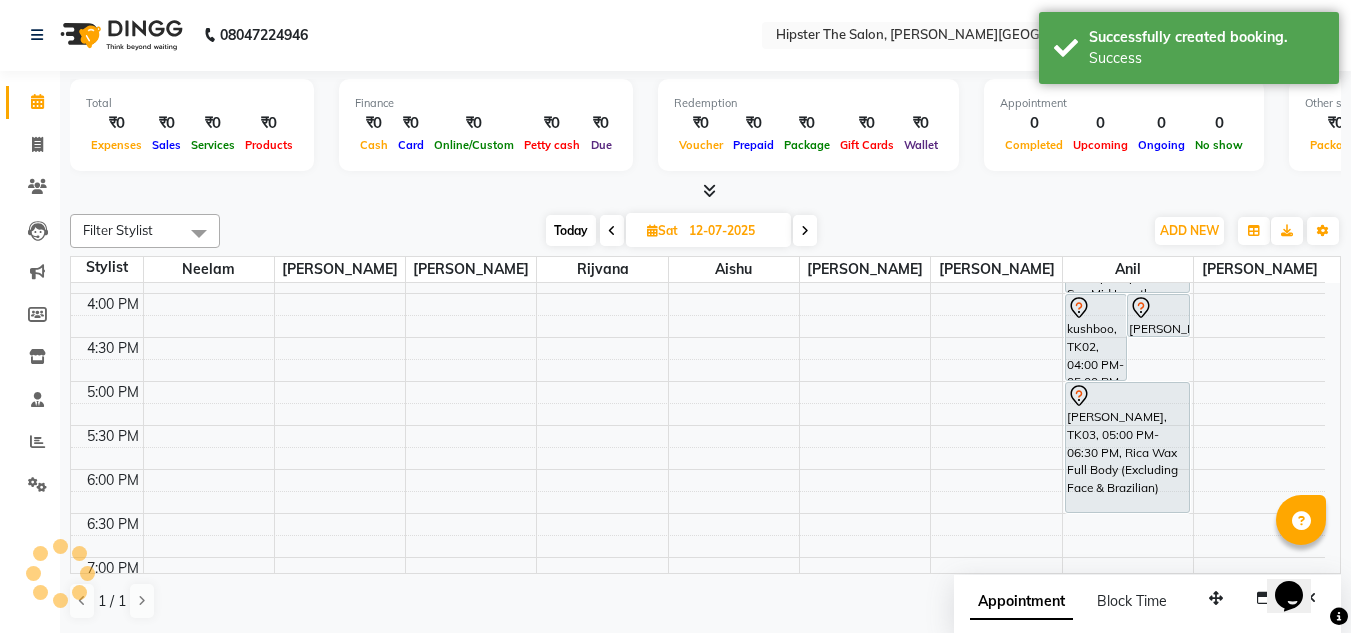 scroll, scrollTop: 0, scrollLeft: 0, axis: both 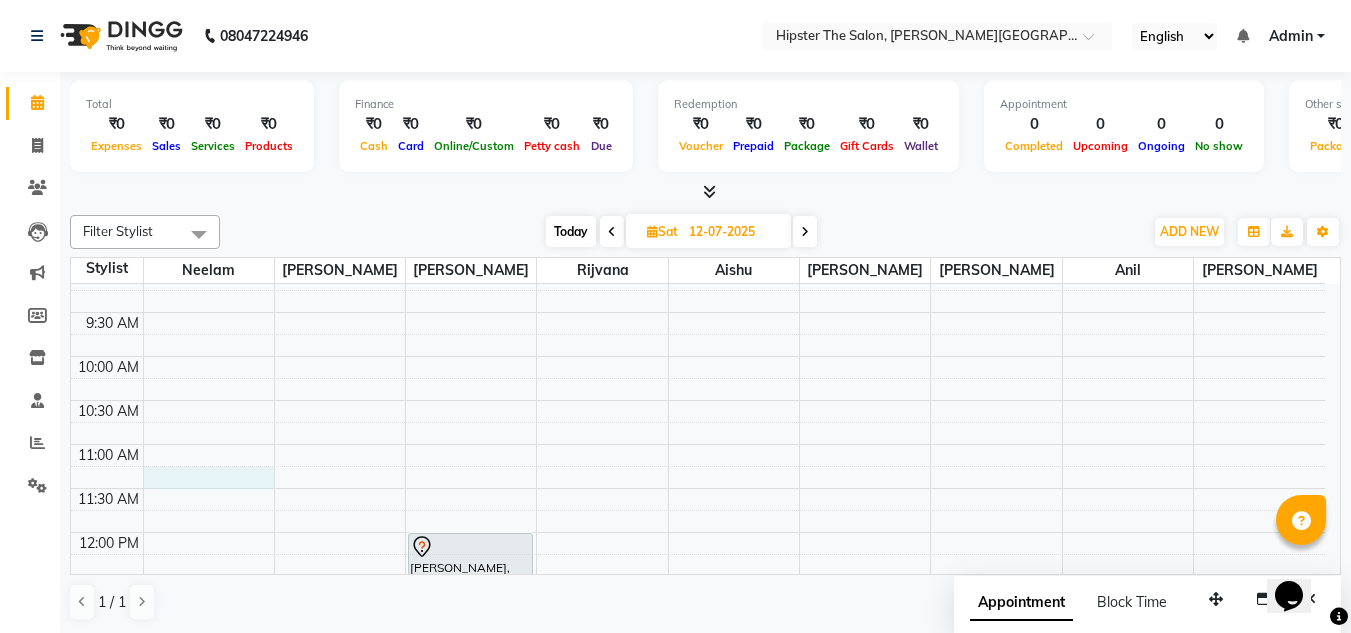 click on "8:00 AM 8:30 AM 9:00 AM 9:30 AM 10:00 AM 10:30 AM 11:00 AM 11:30 AM 12:00 PM 12:30 PM 1:00 PM 1:30 PM 2:00 PM 2:30 PM 3:00 PM 3:30 PM 4:00 PM 4:30 PM 5:00 PM 5:30 PM 6:00 PM 6:30 PM 7:00 PM 7:30 PM 8:00 PM 8:30 PM             parth, TK01, 12:00 PM-12:30 PM, Haircuts Men's Haircut - Junior Stylist             kushboo, TK02, 04:00 PM-05:00 PM, Hipster Hair Spa Hipster Hair Spa Mid Length             vidhi, TK03, 04:00 PM-04:30 PM, Massage Therapies Lomi-Lomi Hawaiian 30 Mins             kushboo, TK02, 03:00 PM-04:00 PM, Hipster Hair Spa Hipster Hair Spa Mid Length             vidhi, TK03, 05:00 PM-06:30 PM, Rica Wax Full Body (Excluding Face & Brazilian)" at bounding box center (698, 752) 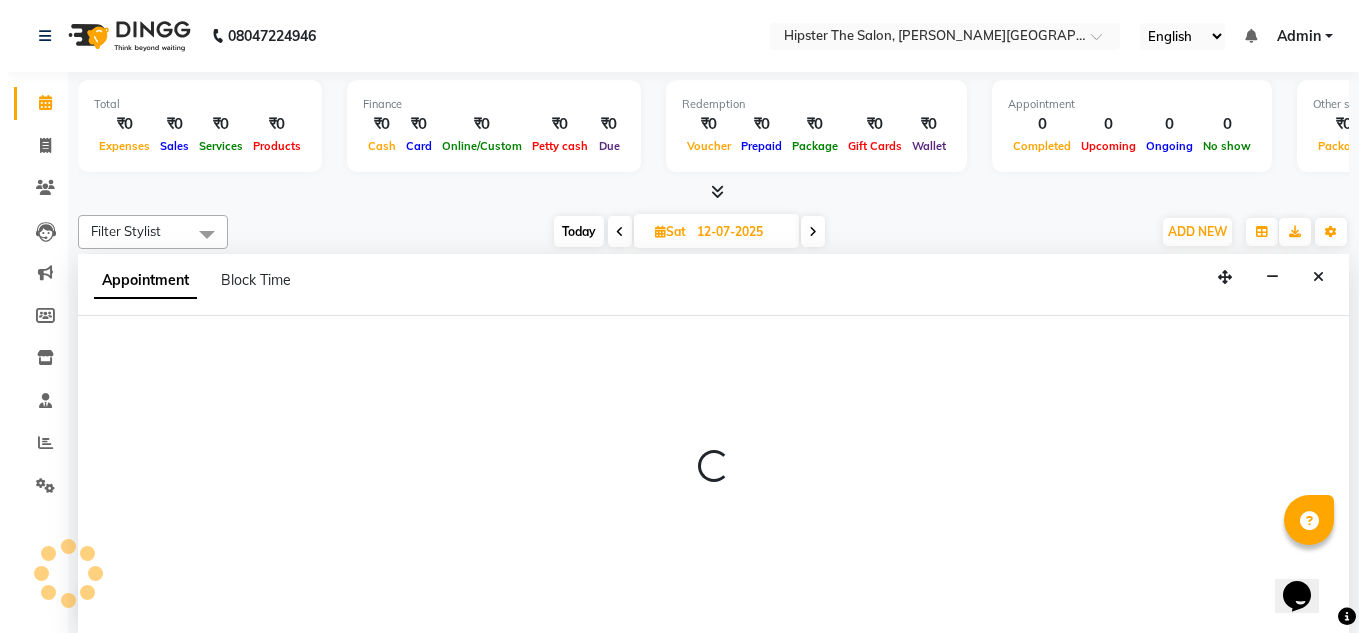 scroll, scrollTop: 1, scrollLeft: 0, axis: vertical 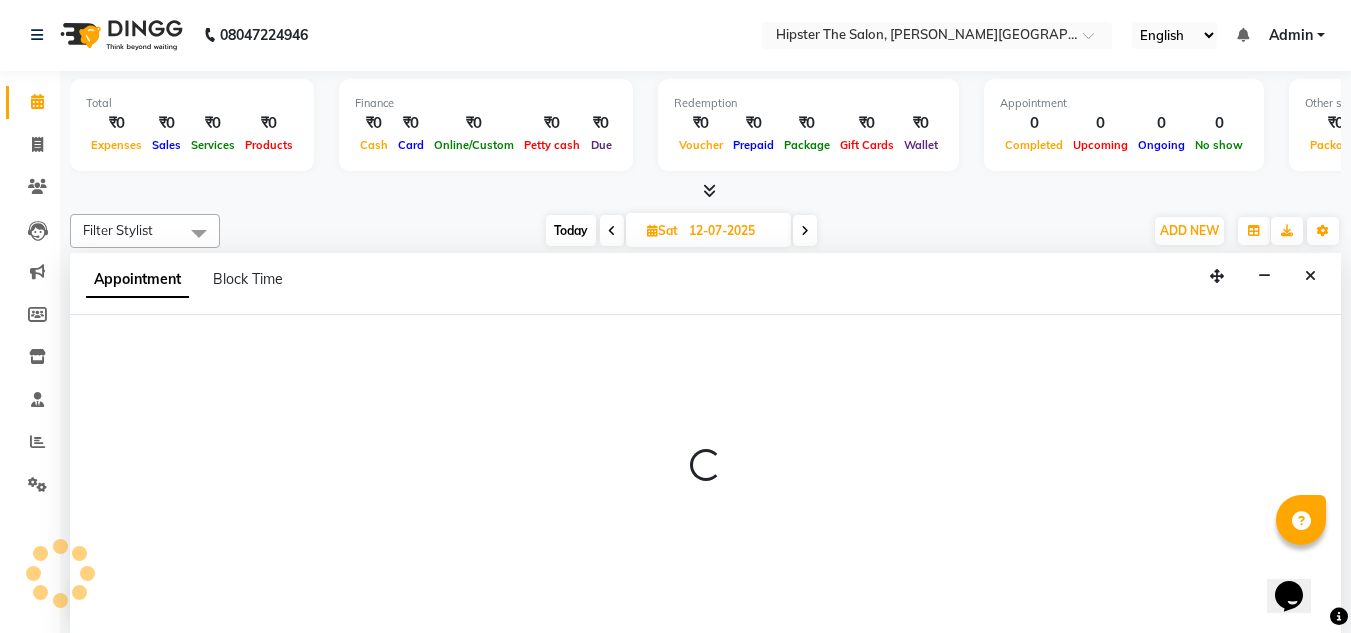 select on "85977" 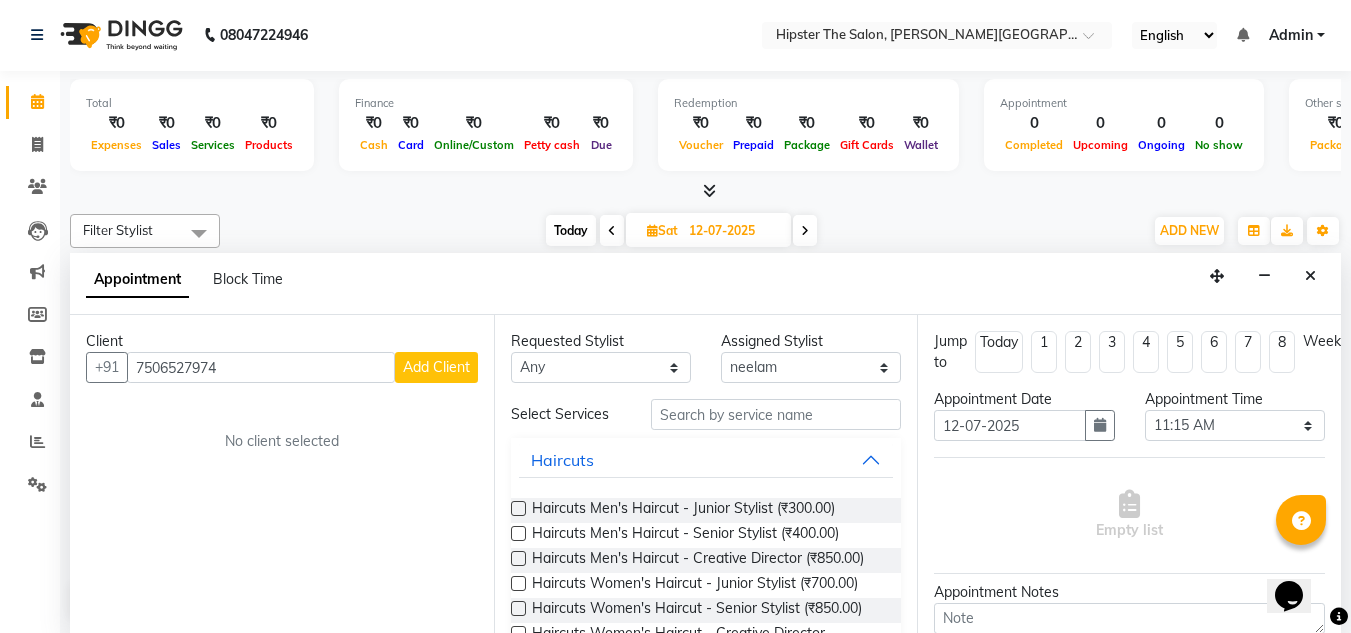 type on "7506527974" 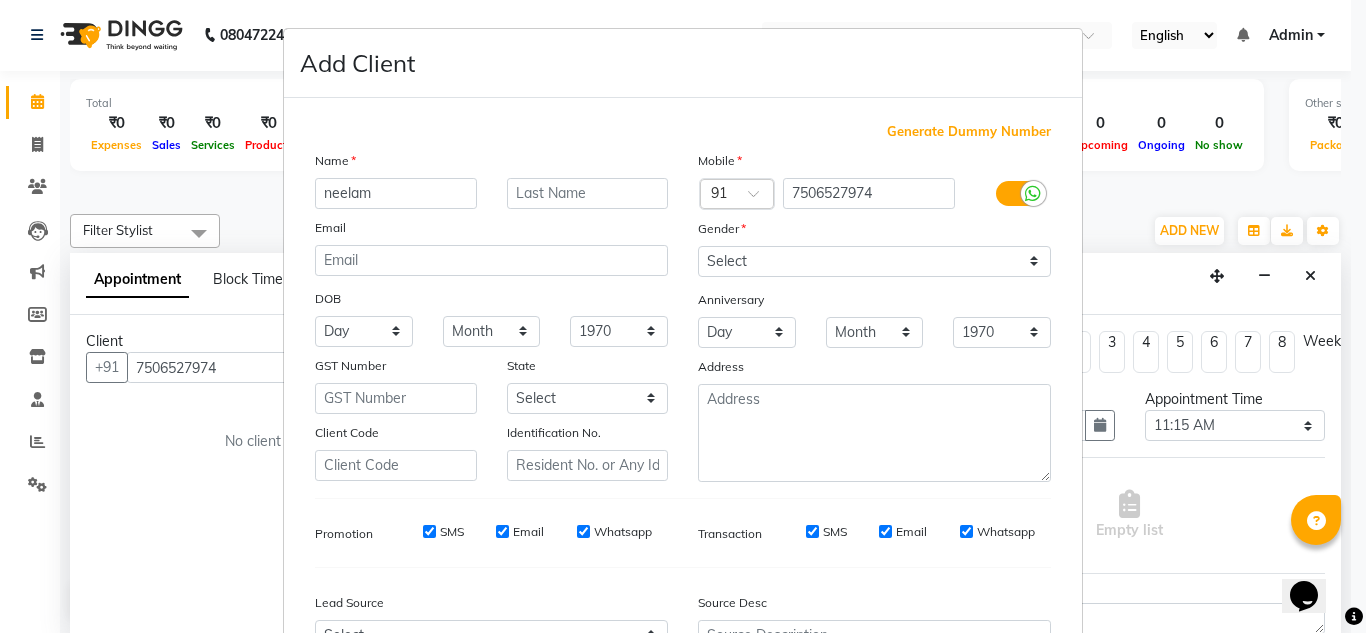 type on "neelam" 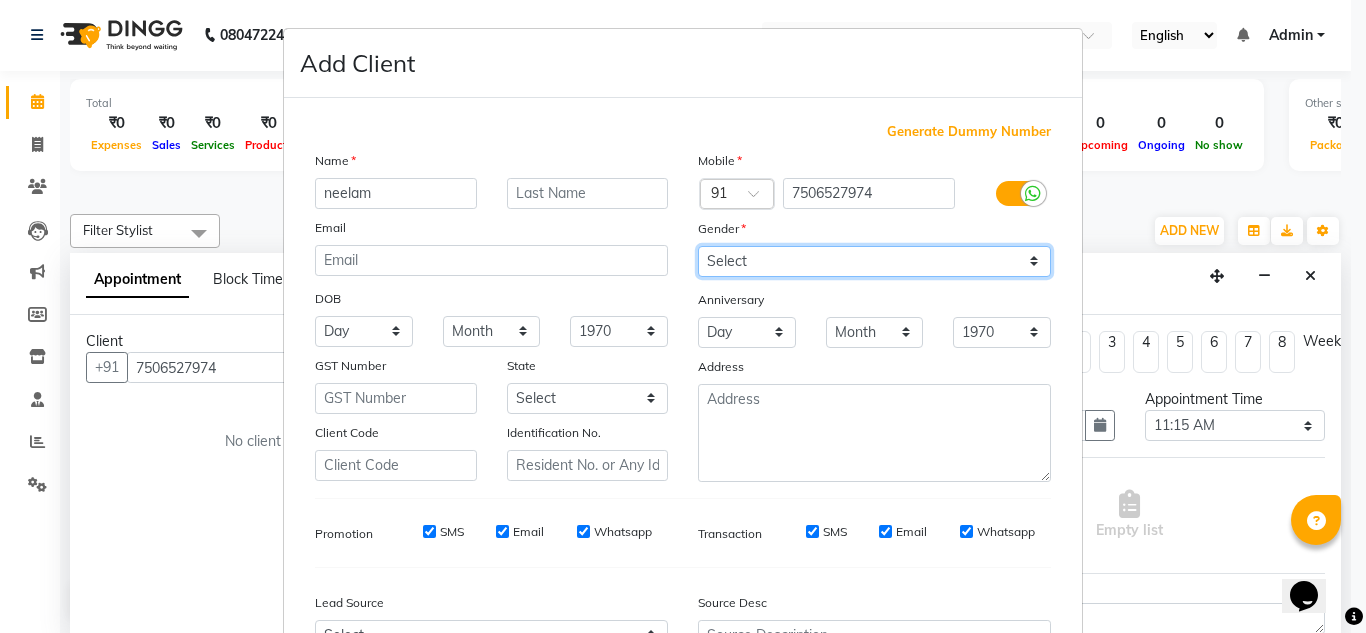 click on "Select [DEMOGRAPHIC_DATA] [DEMOGRAPHIC_DATA] Other Prefer Not To Say" at bounding box center [874, 261] 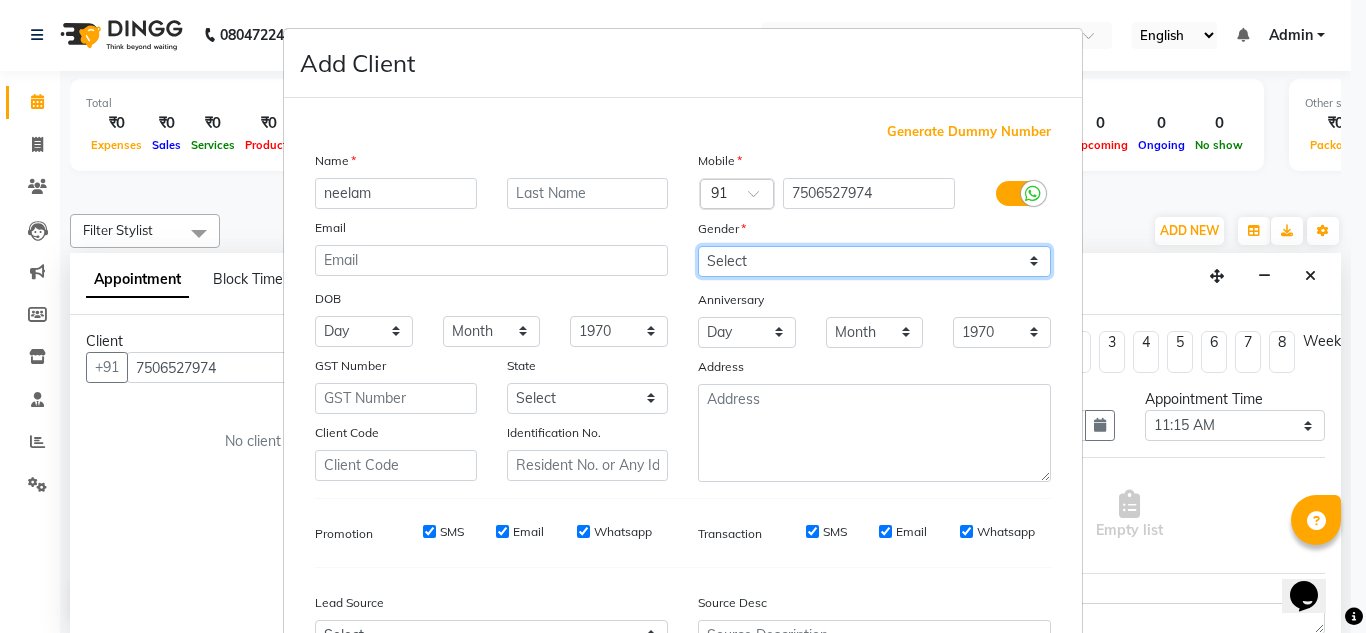 select on "[DEMOGRAPHIC_DATA]" 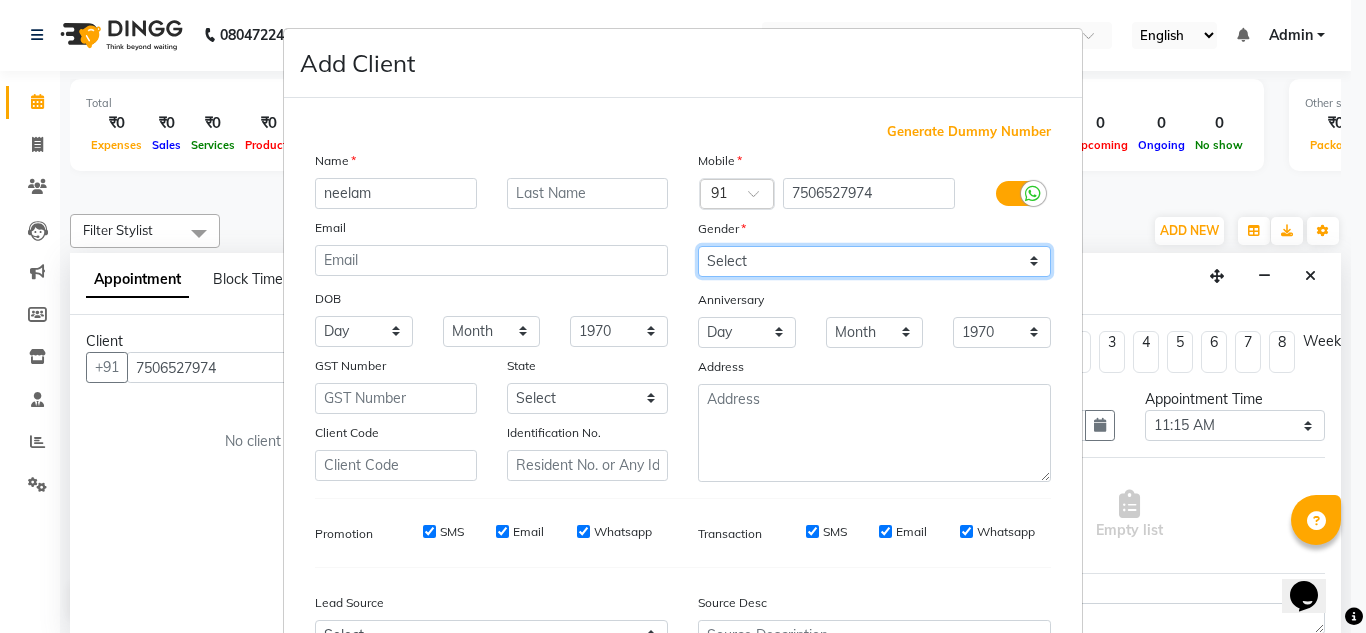 click on "Select [DEMOGRAPHIC_DATA] [DEMOGRAPHIC_DATA] Other Prefer Not To Say" at bounding box center [874, 261] 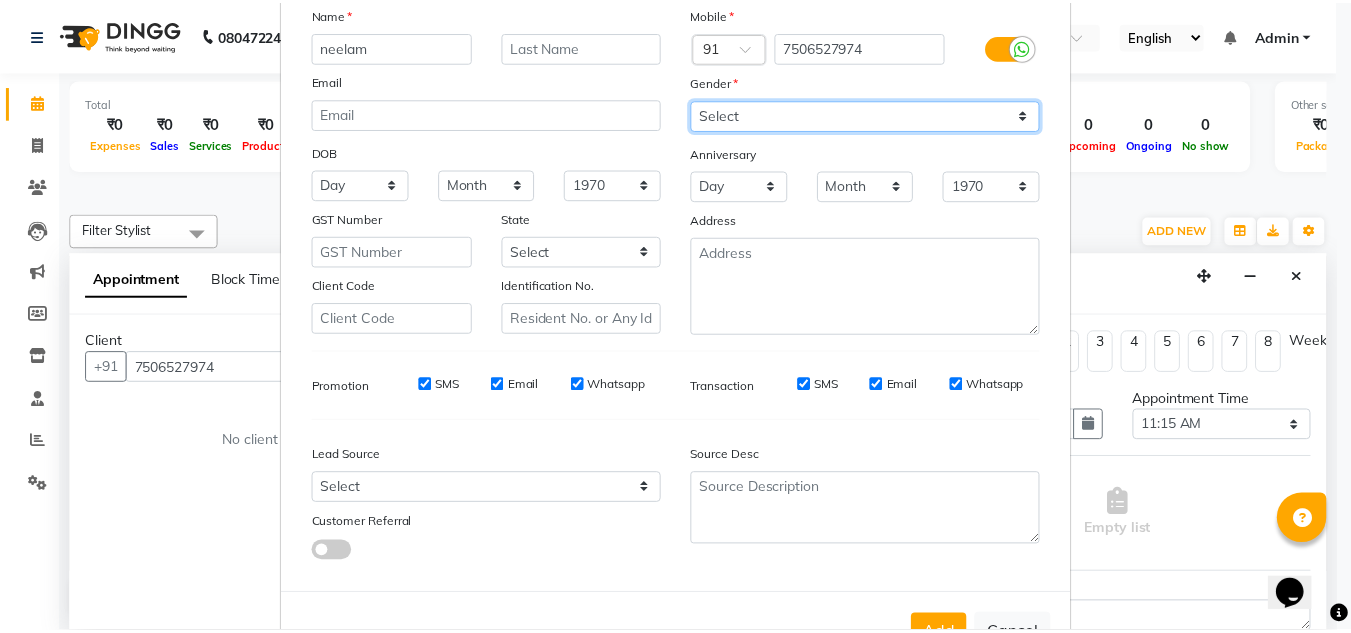 scroll, scrollTop: 216, scrollLeft: 0, axis: vertical 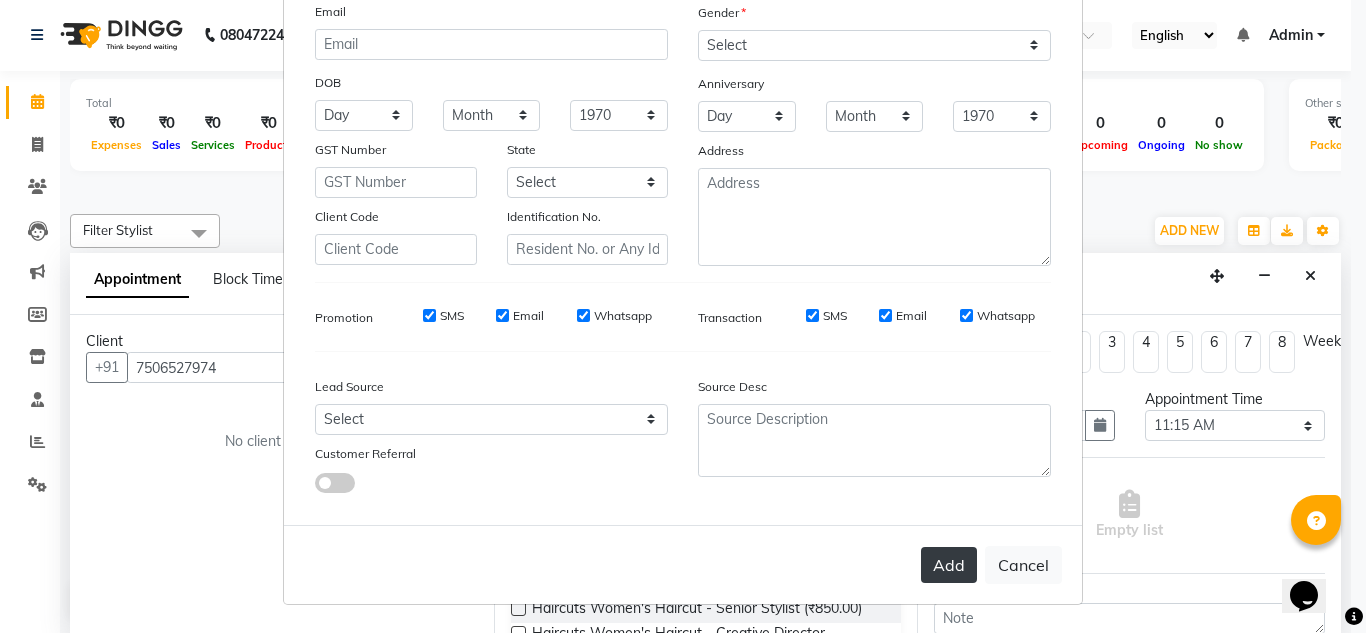 click on "Add" at bounding box center [949, 565] 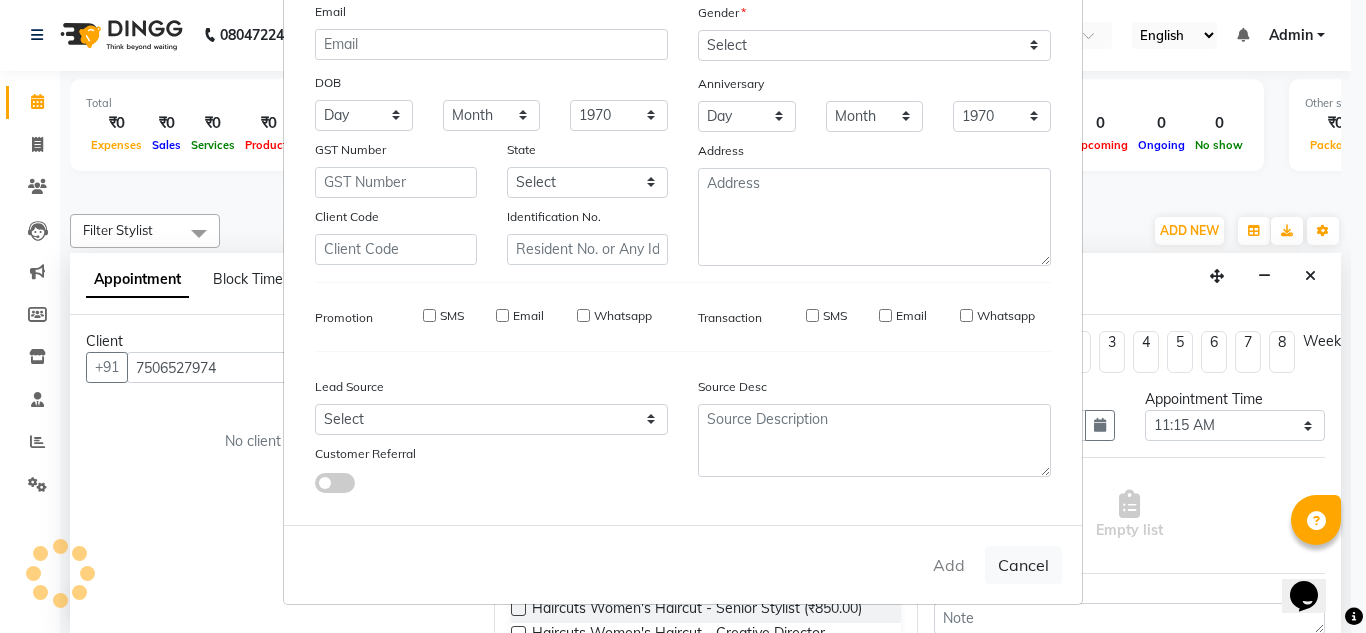 type 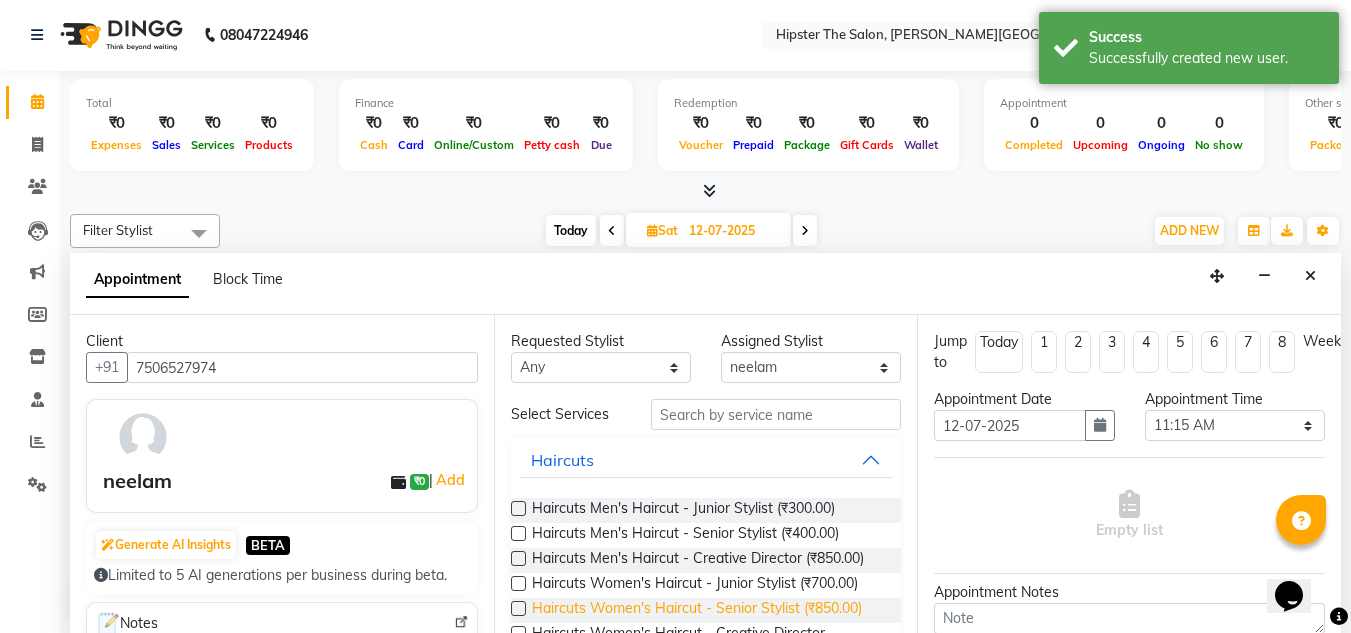 click on "Haircuts Women's Haircut - Senior Stylist (₹850.00)" at bounding box center [697, 610] 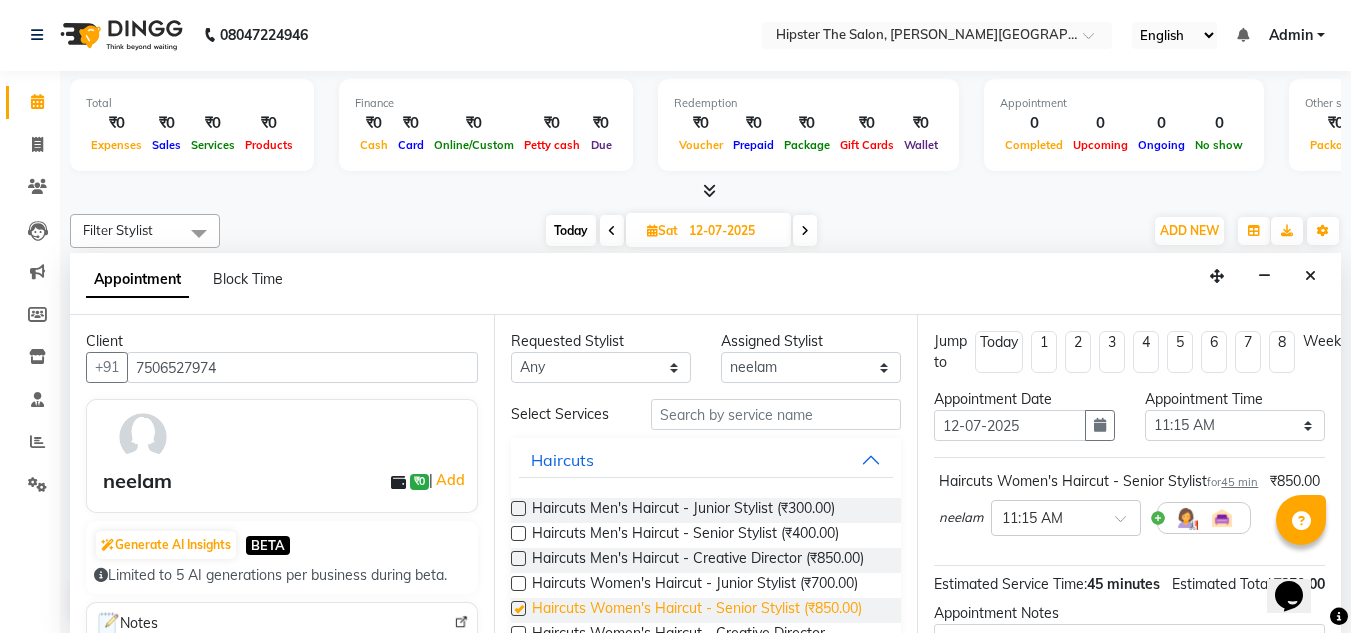 checkbox on "false" 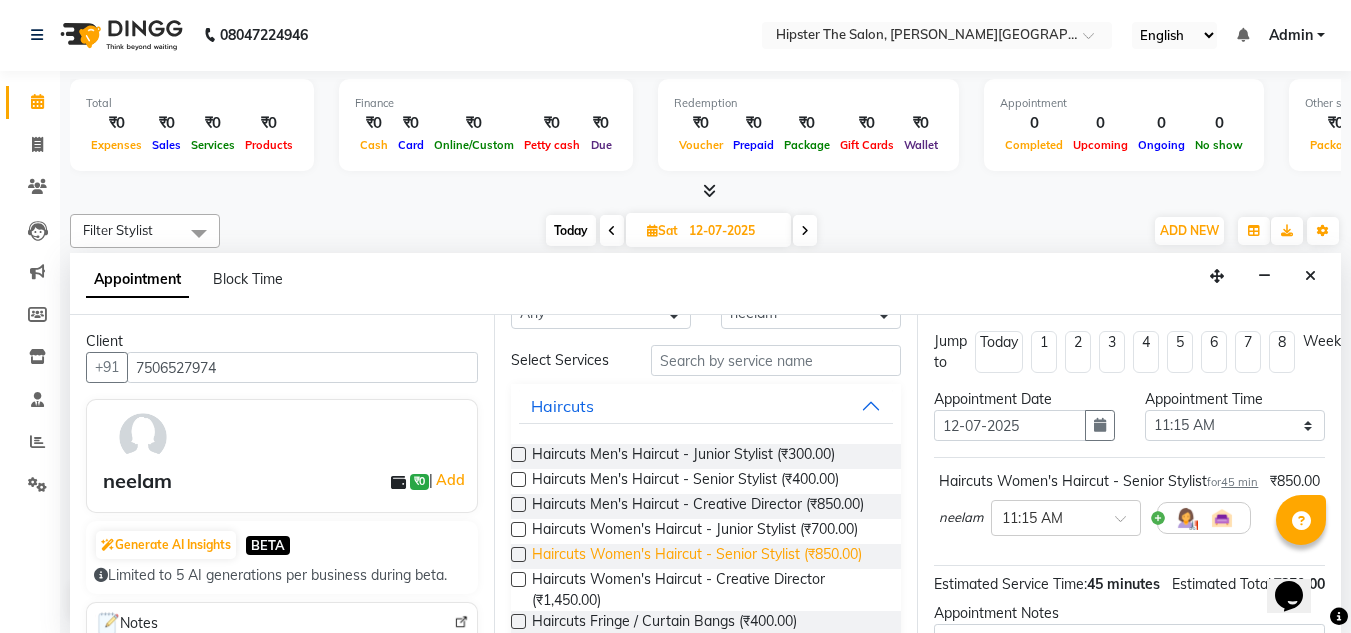 scroll, scrollTop: 0, scrollLeft: 0, axis: both 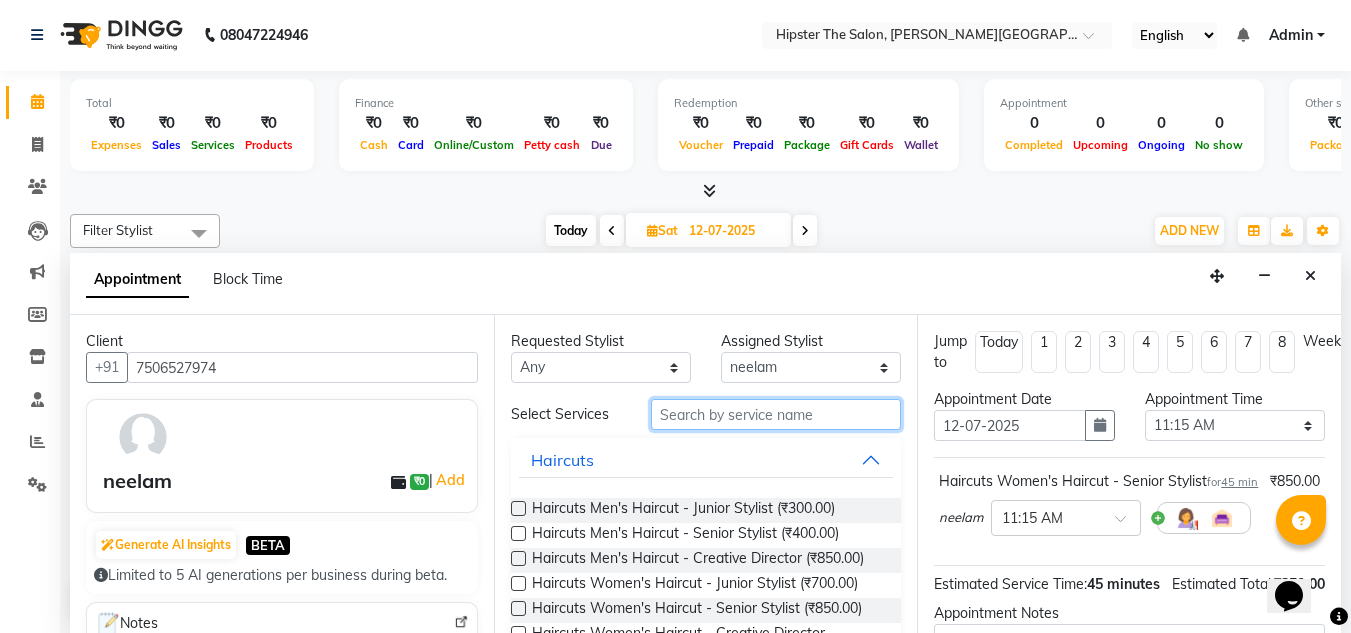 click at bounding box center (776, 414) 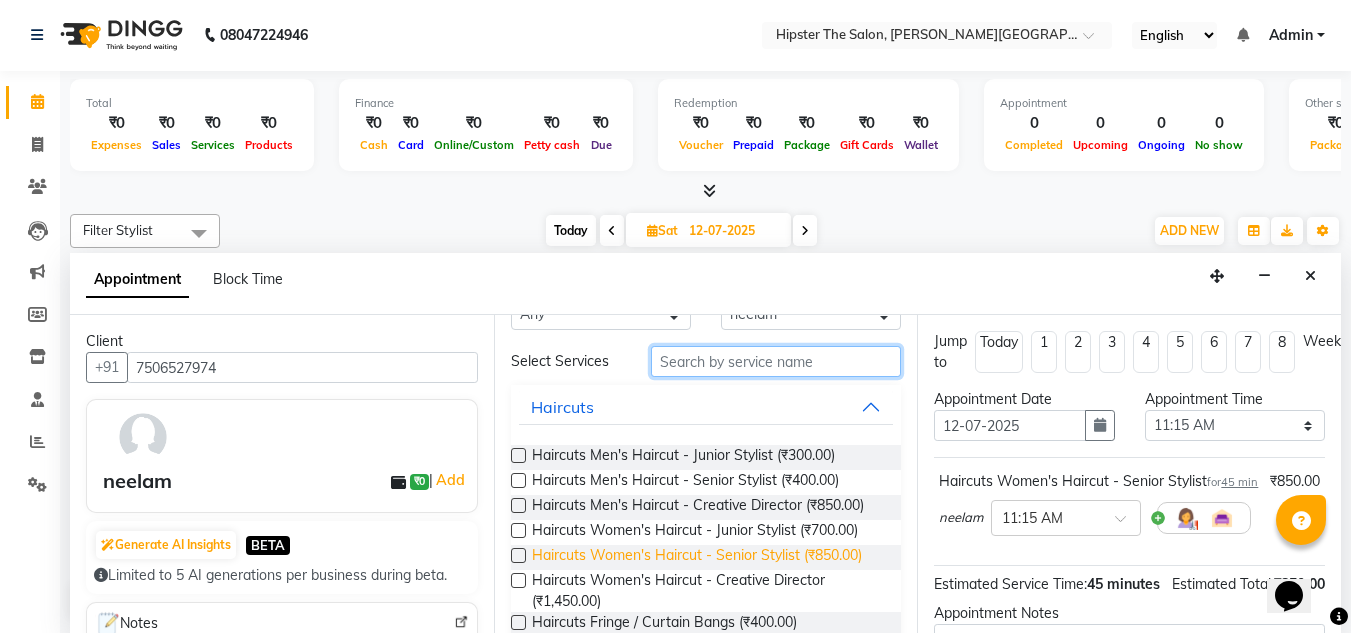 scroll, scrollTop: 54, scrollLeft: 0, axis: vertical 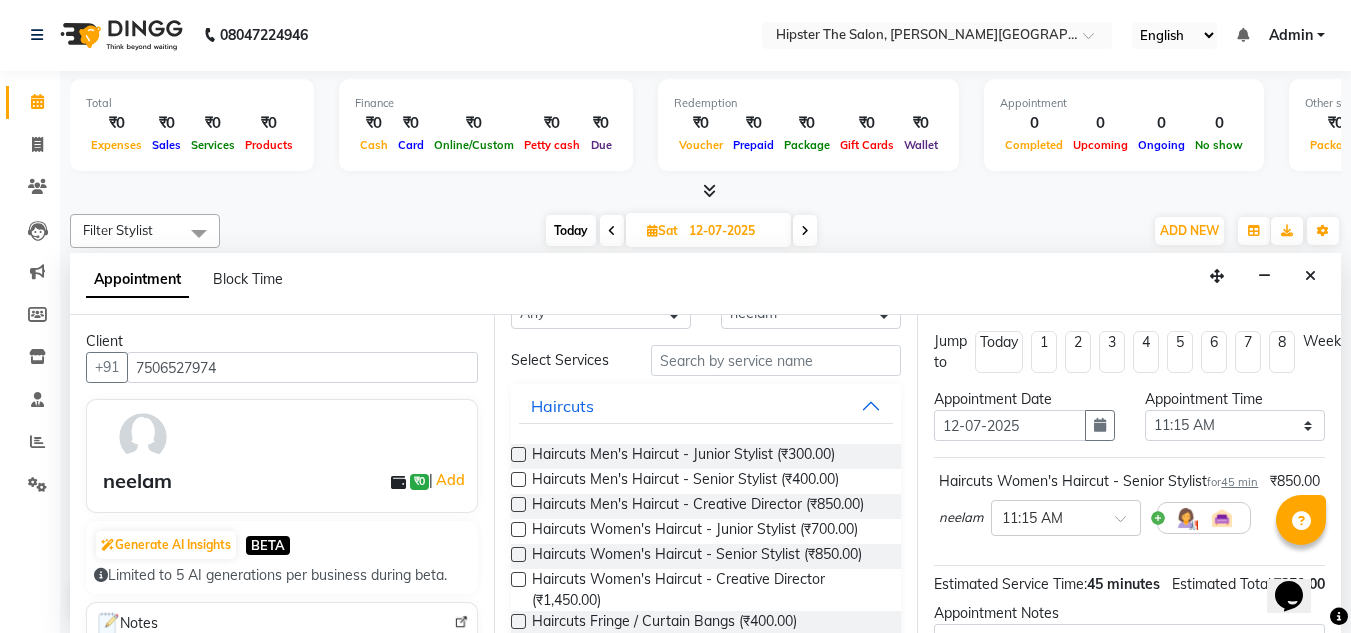 click at bounding box center (518, 529) 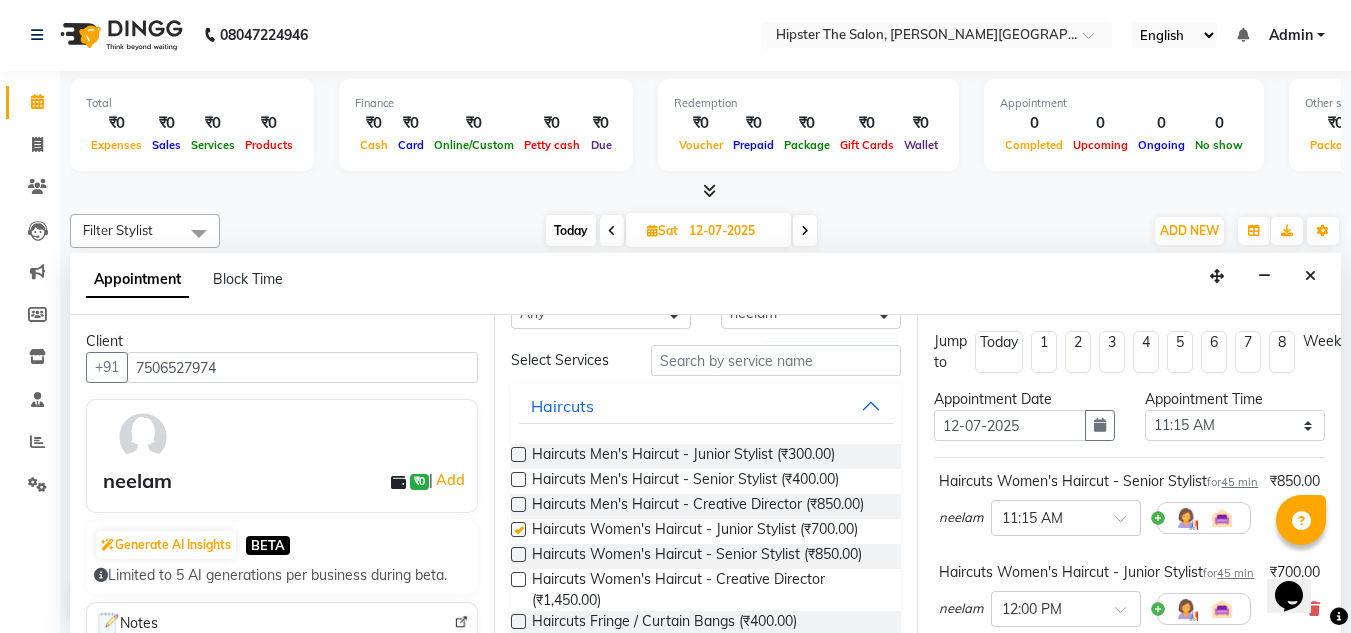 checkbox on "false" 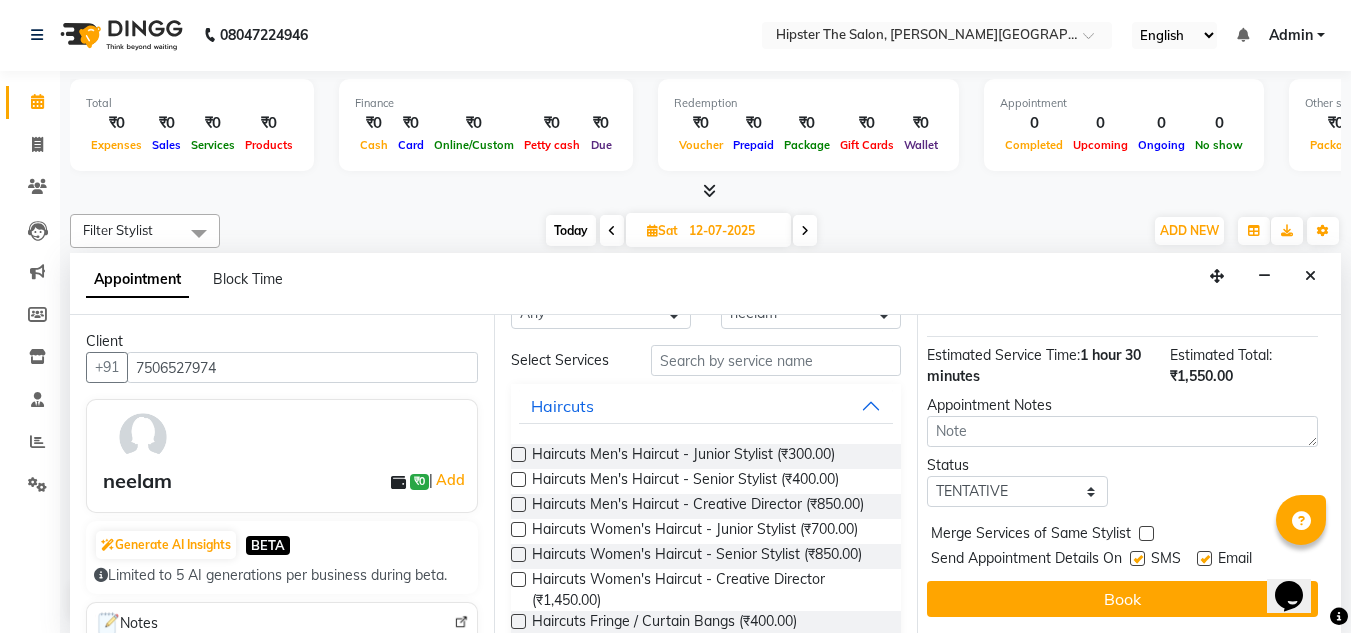 scroll, scrollTop: 377, scrollLeft: 9, axis: both 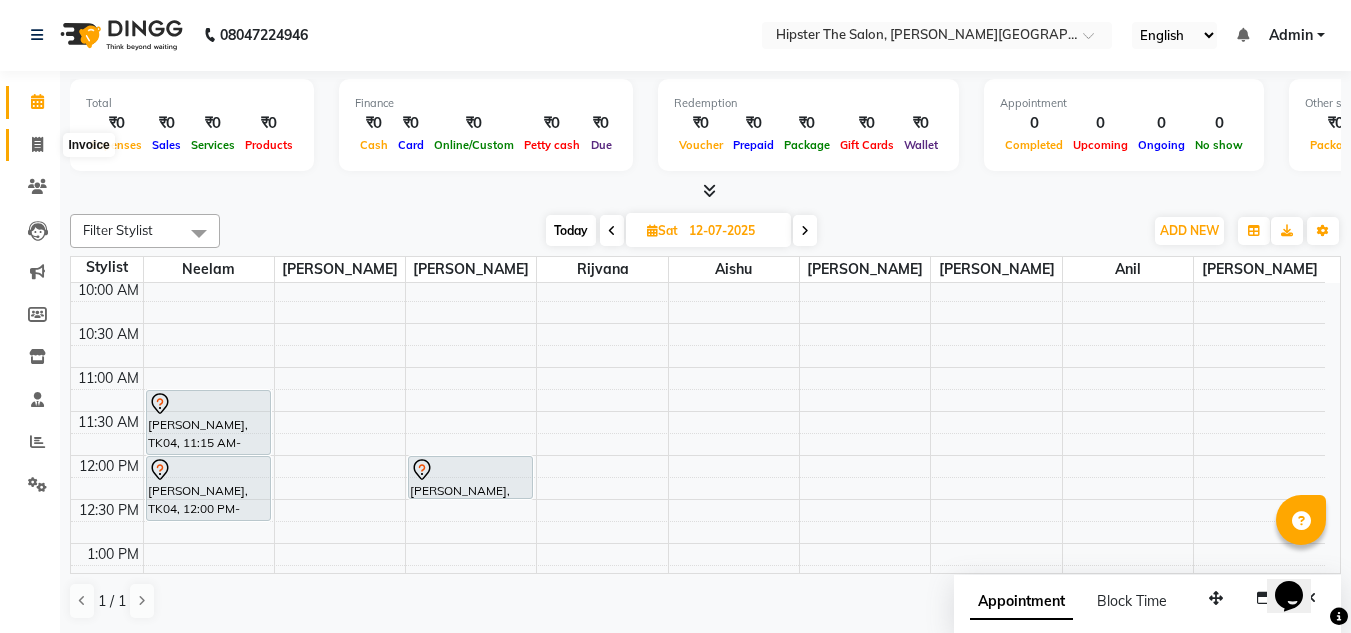 click 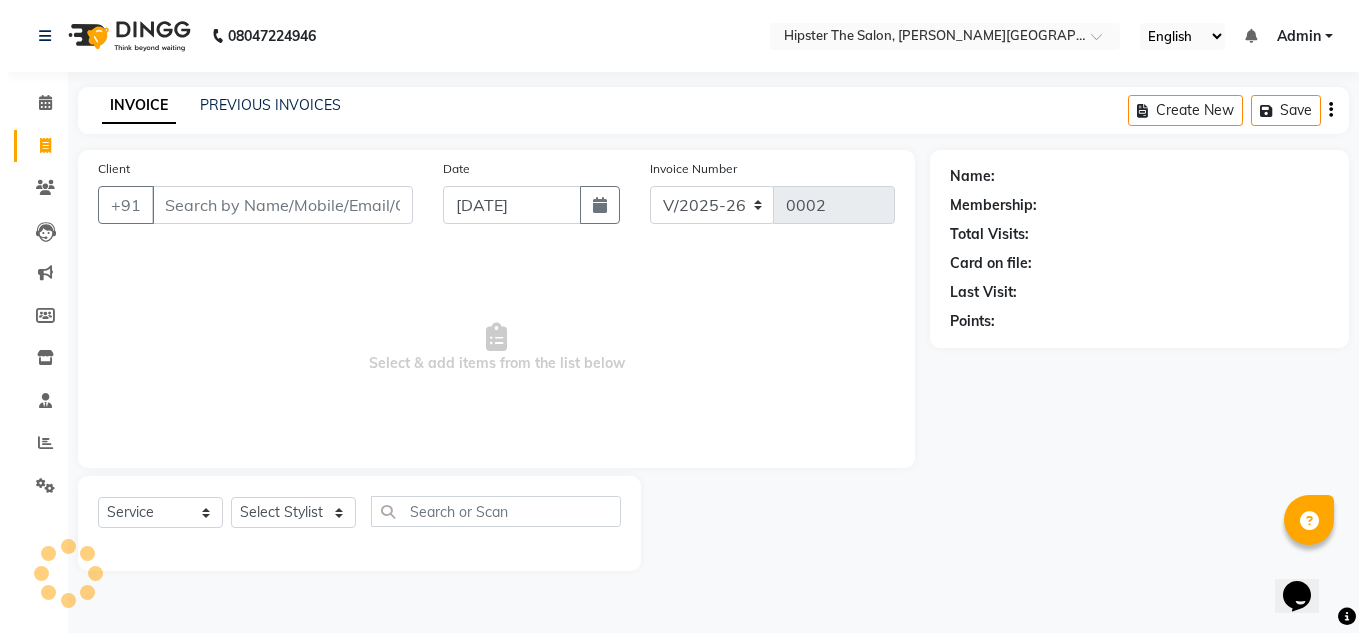 scroll, scrollTop: 0, scrollLeft: 0, axis: both 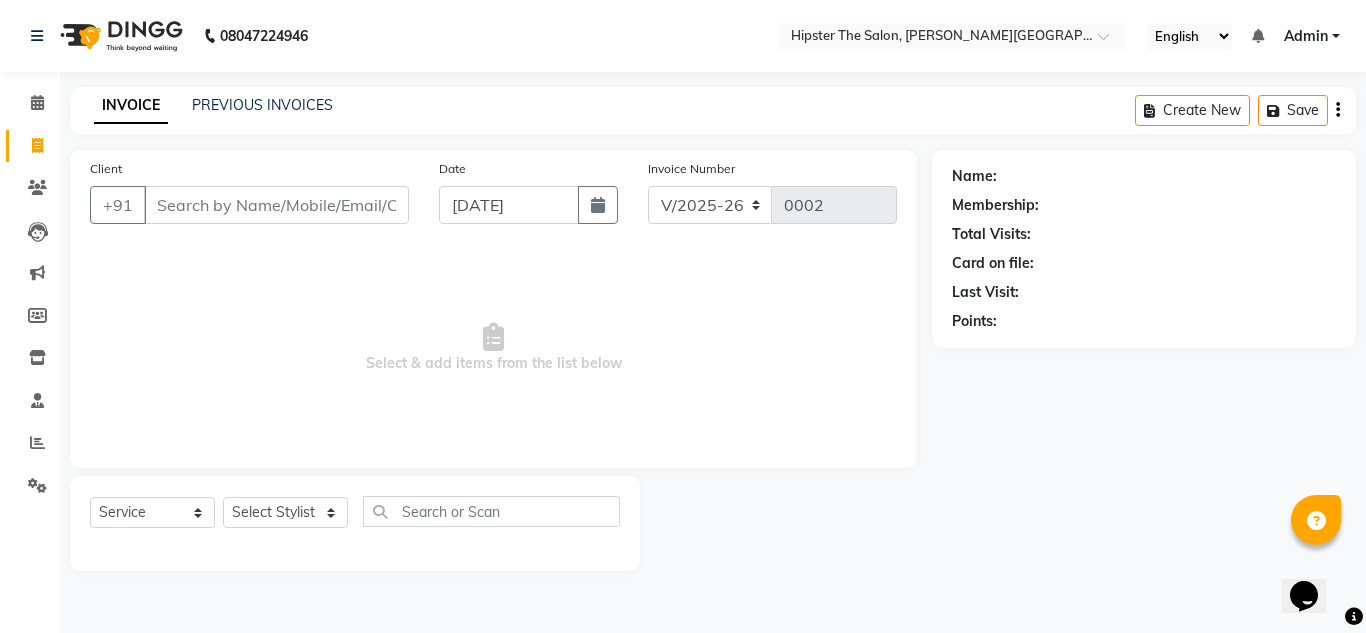 click on "Client" at bounding box center (276, 205) 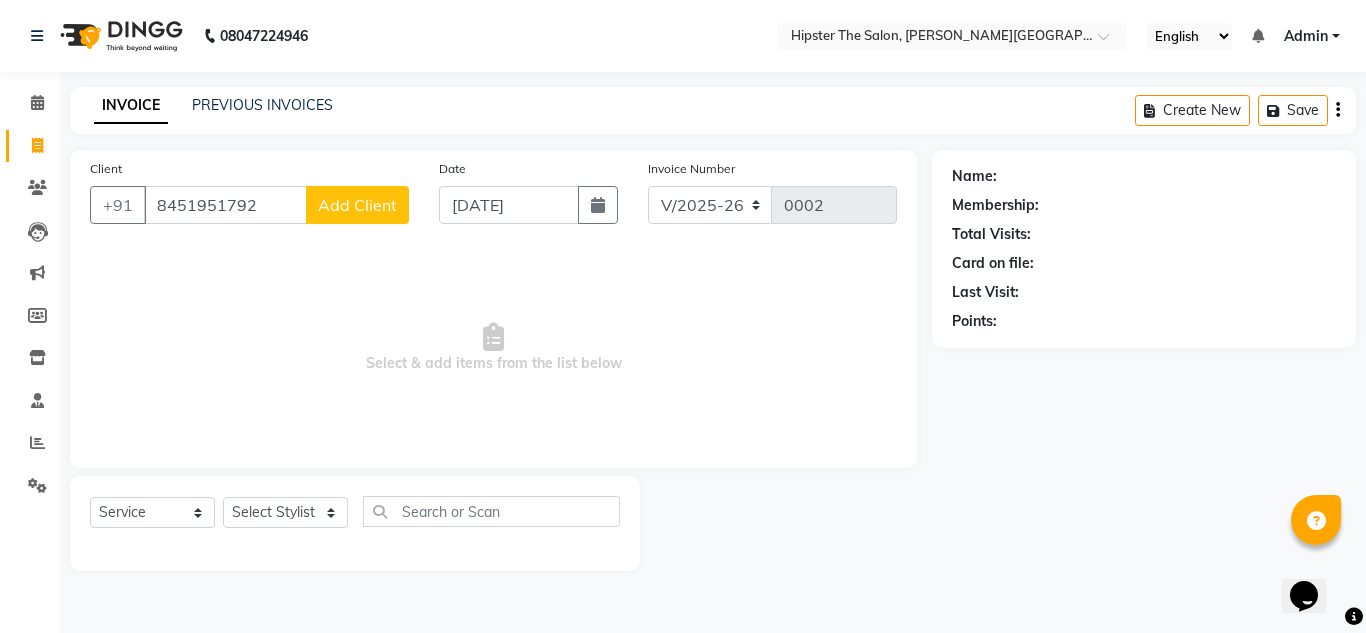 type on "8451951792" 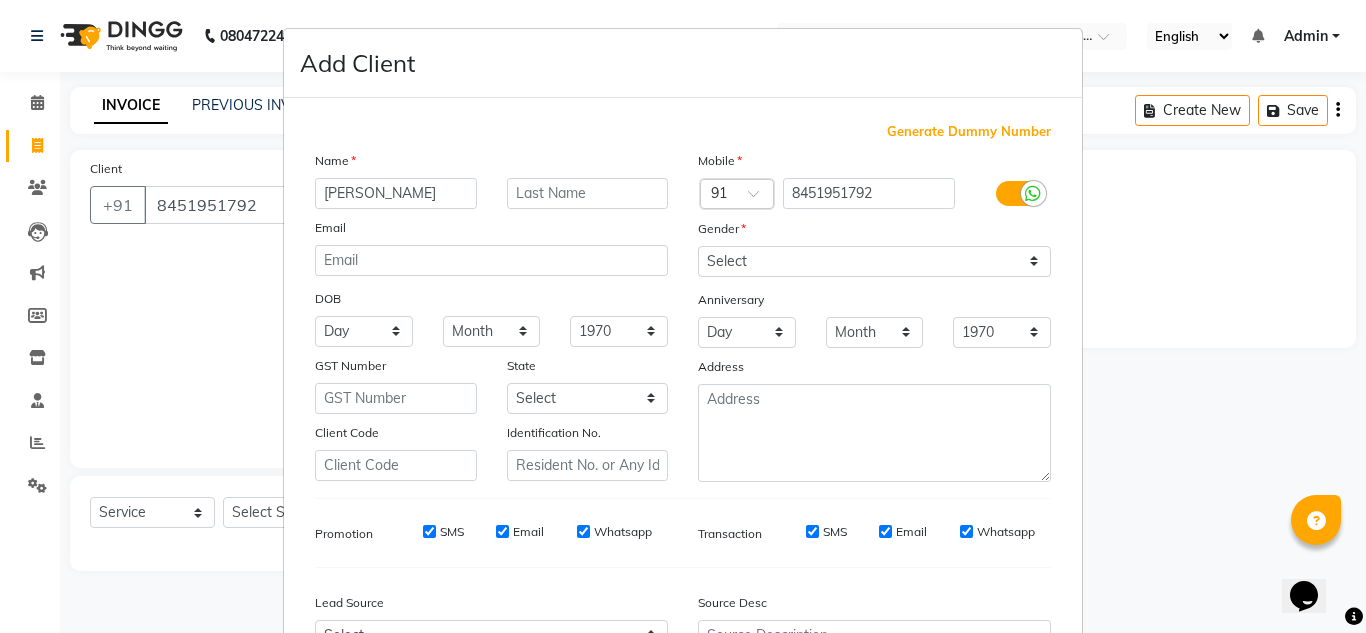 type on "rehso jomon" 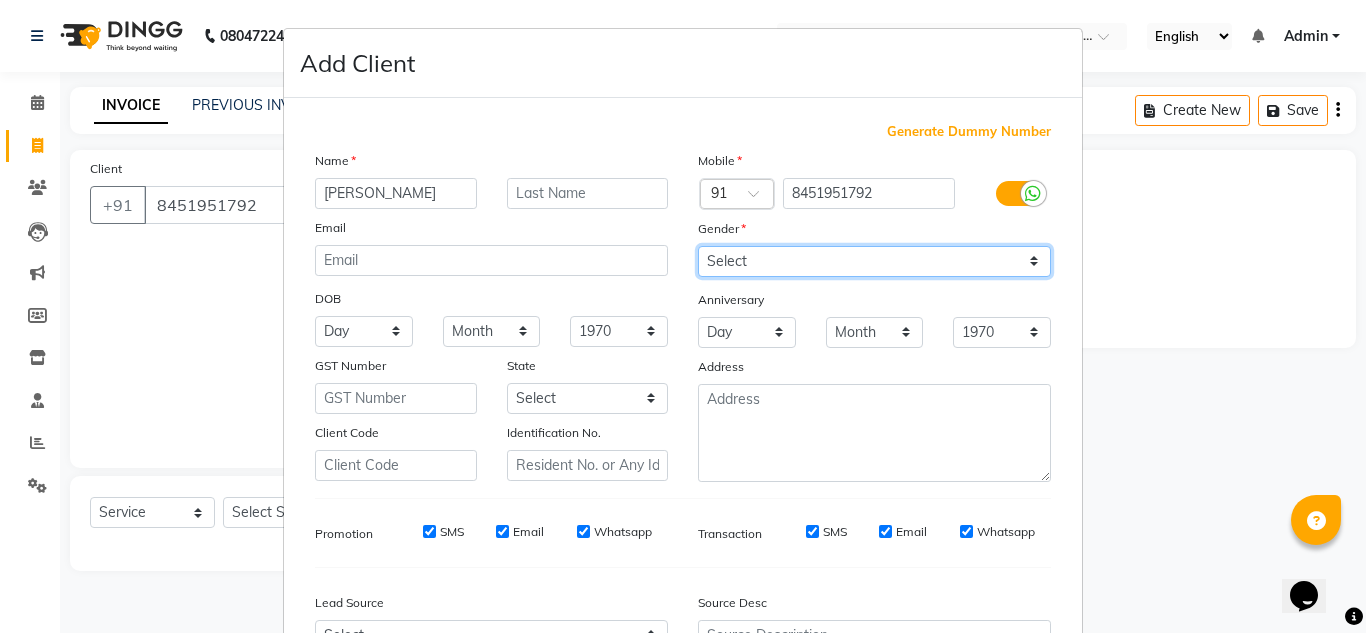 click on "Select [DEMOGRAPHIC_DATA] [DEMOGRAPHIC_DATA] Other Prefer Not To Say" at bounding box center (874, 261) 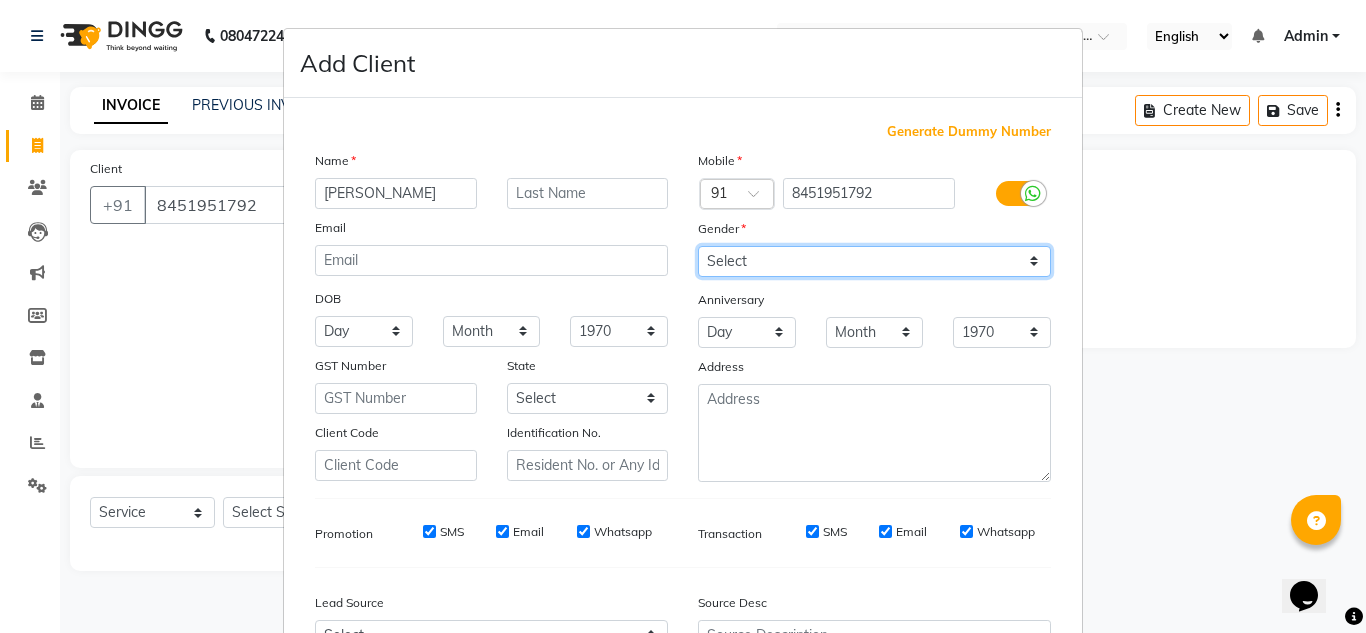 select on "[DEMOGRAPHIC_DATA]" 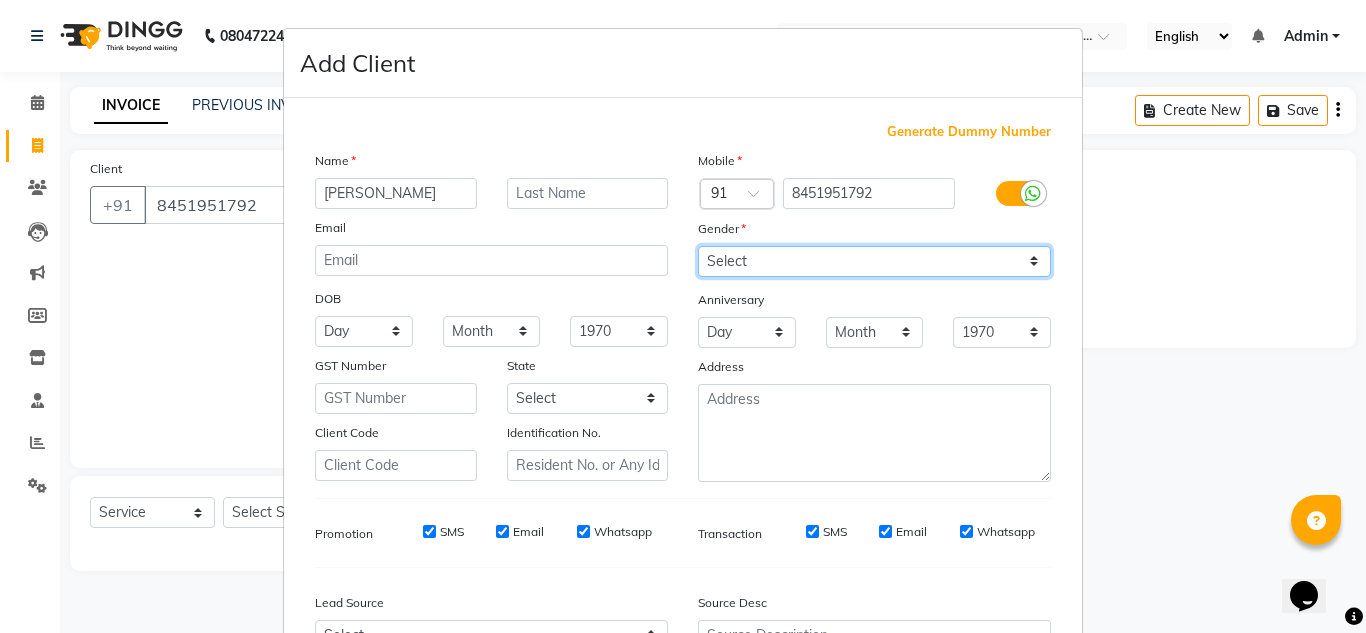 click on "Select [DEMOGRAPHIC_DATA] [DEMOGRAPHIC_DATA] Other Prefer Not To Say" at bounding box center [874, 261] 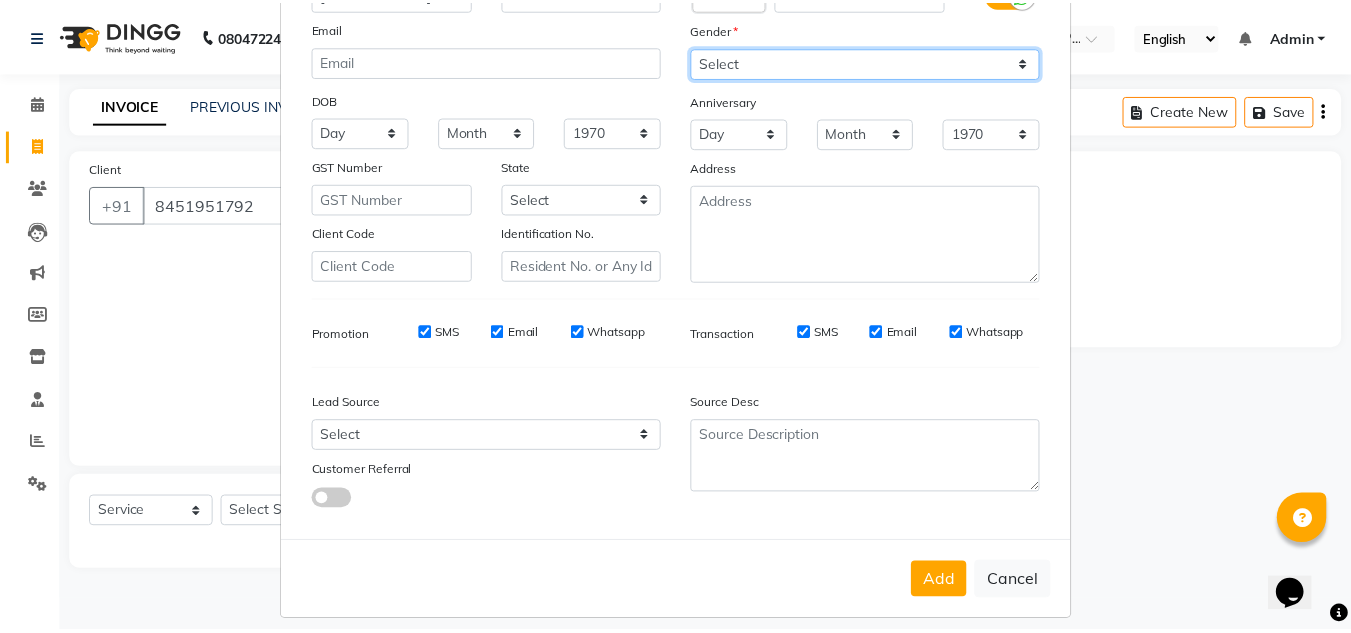 scroll, scrollTop: 216, scrollLeft: 0, axis: vertical 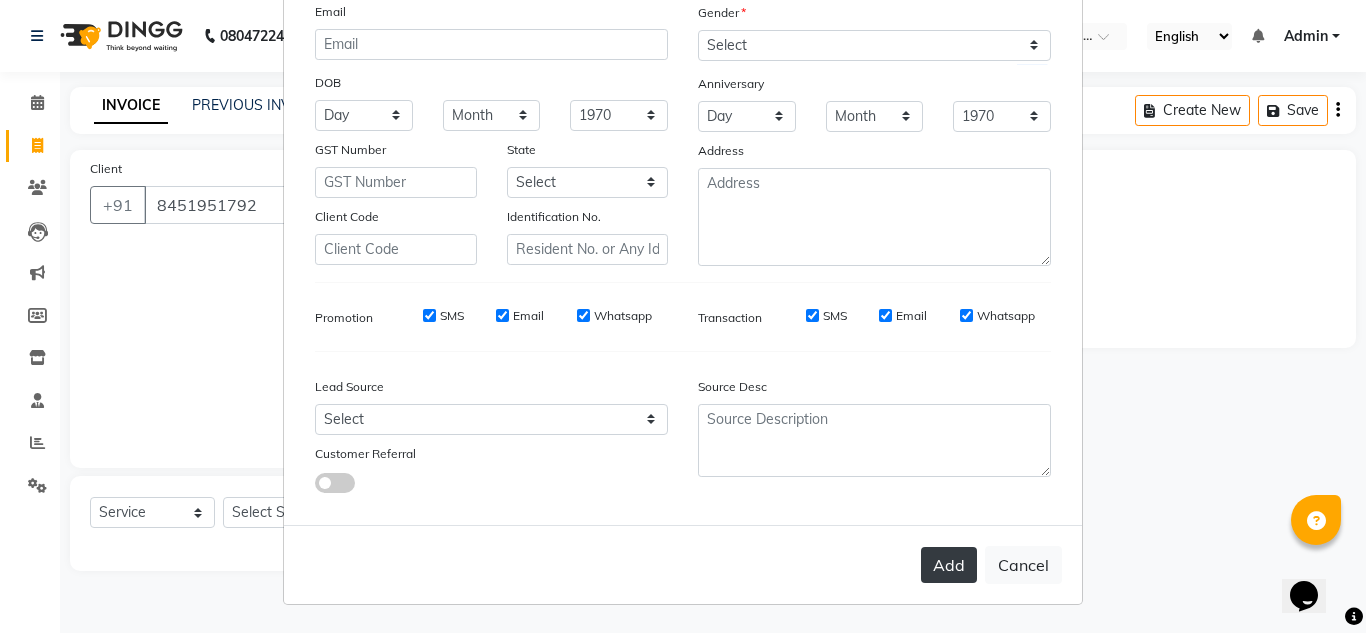 click on "Add" at bounding box center [949, 565] 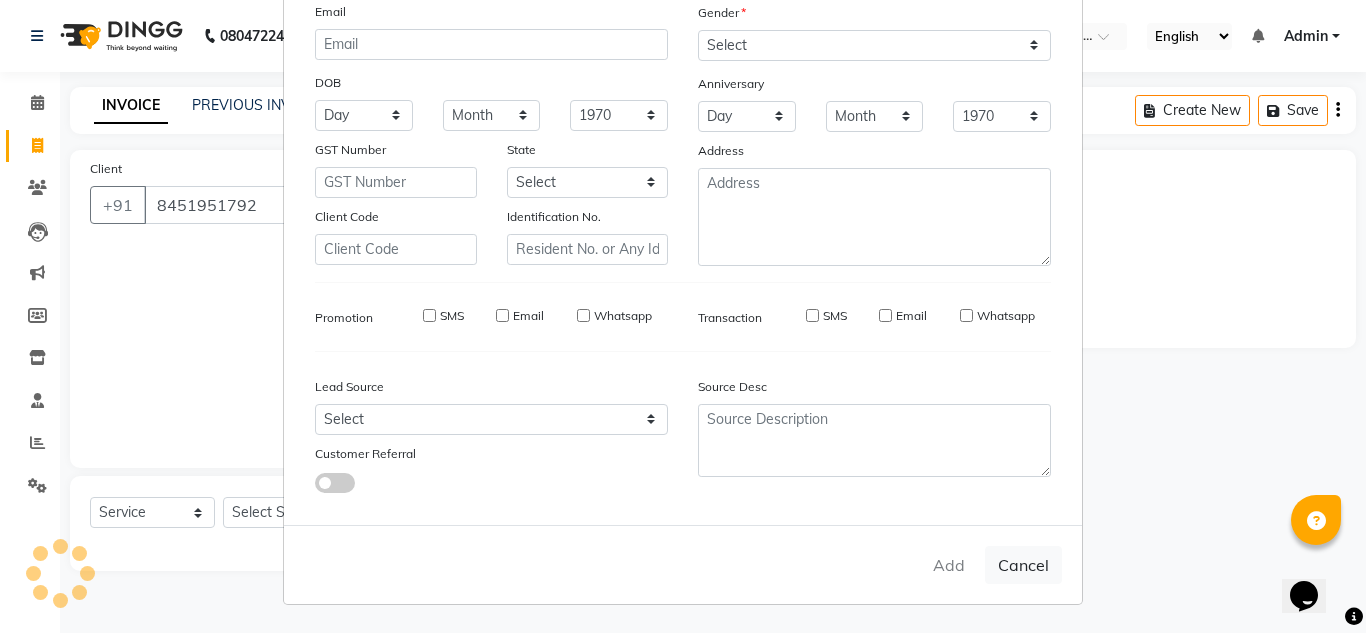 type 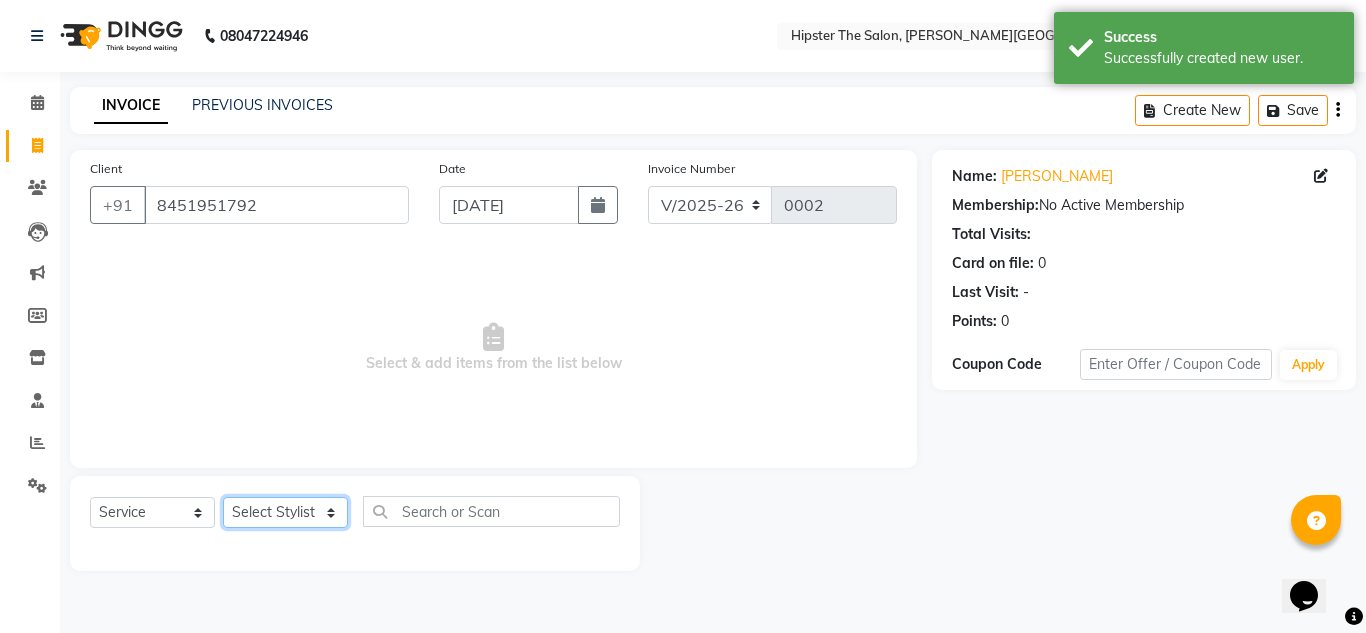 click on "Select Stylist aishu altaf anil ashik irene julie neelam rijvana saneef" 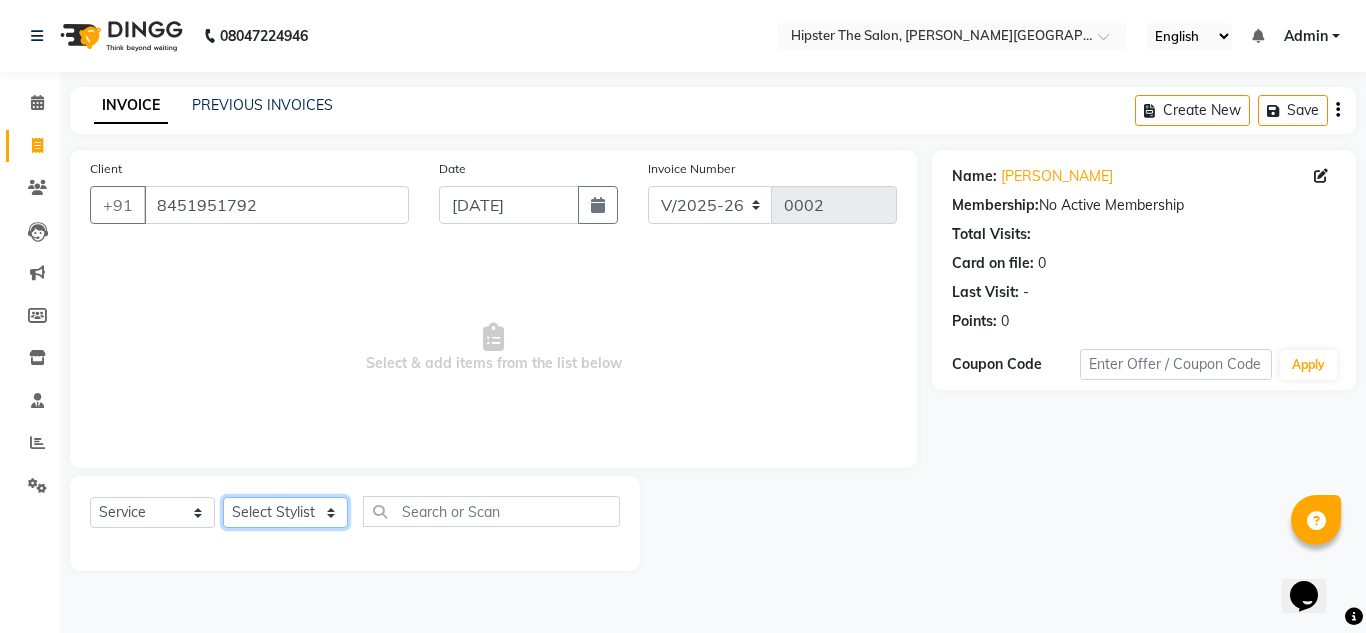 select on "85980" 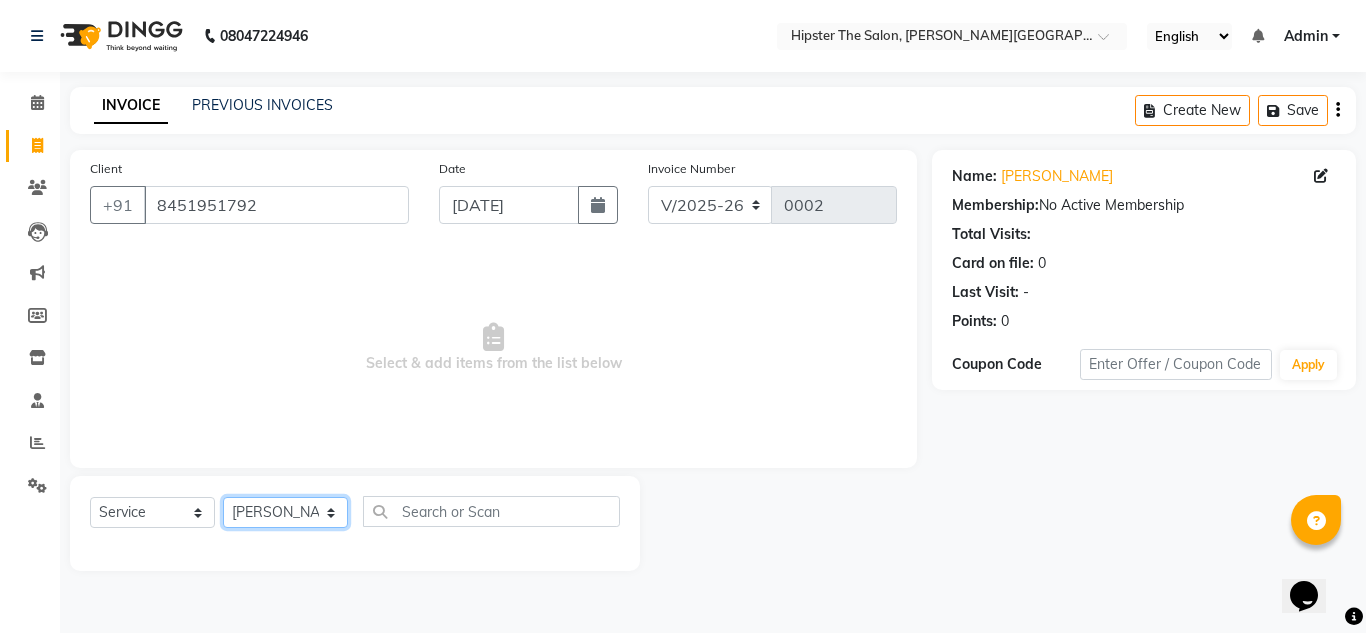 click on "Select Stylist aishu altaf anil ashik irene julie neelam rijvana saneef" 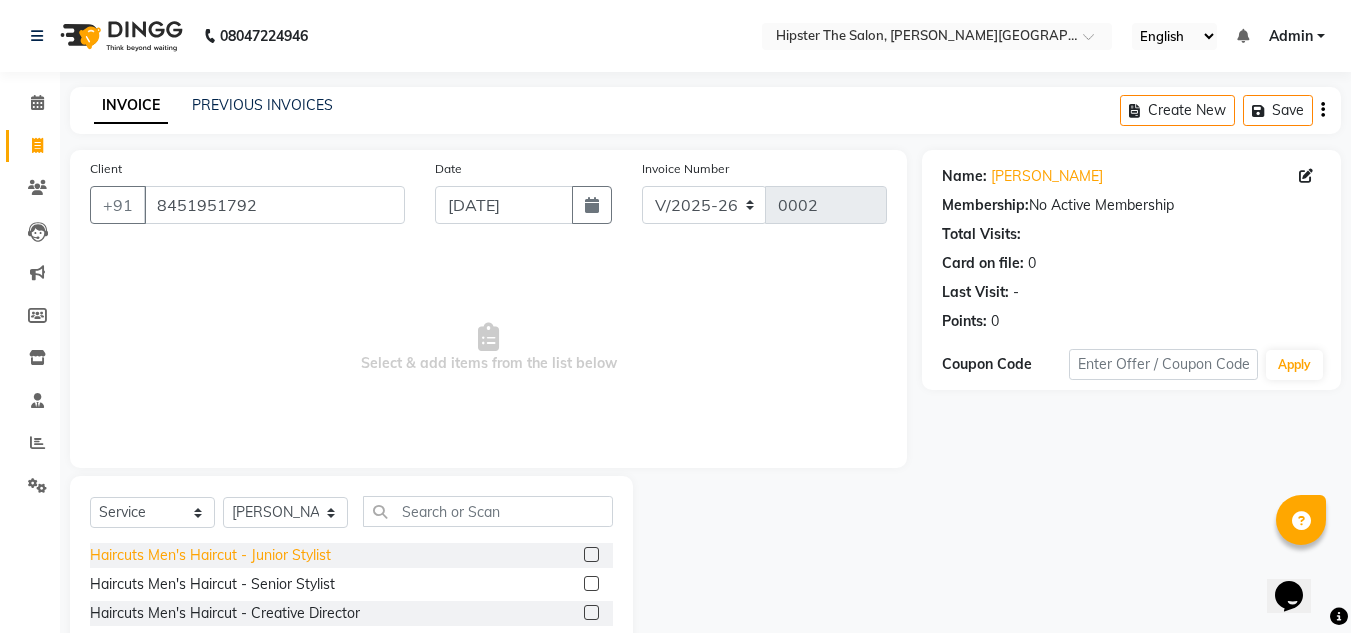 click on "Haircuts Men's Haircut - Junior Stylist" 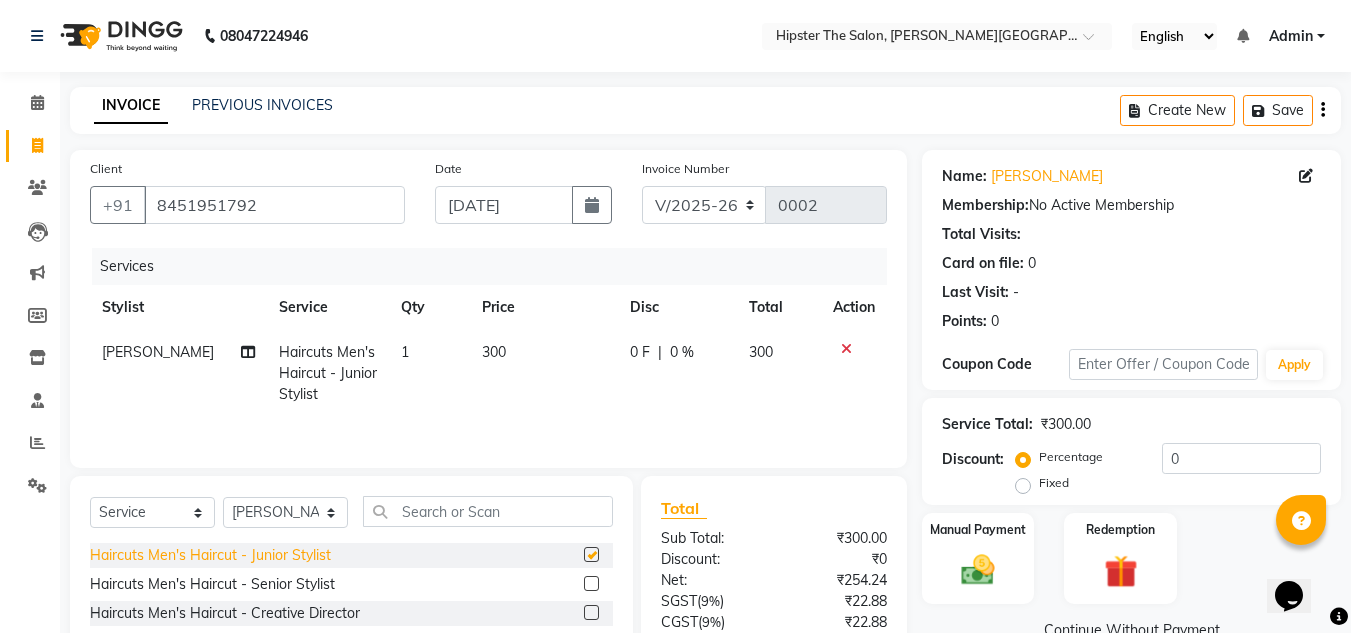 checkbox on "false" 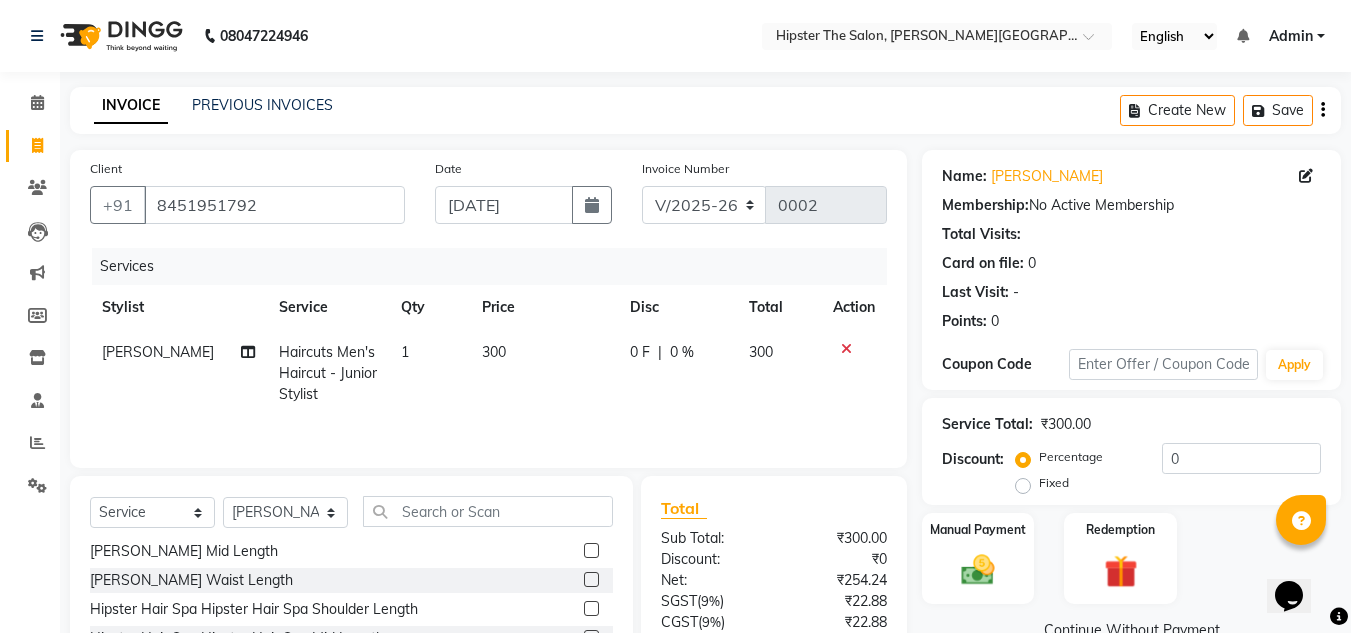 scroll, scrollTop: 498, scrollLeft: 0, axis: vertical 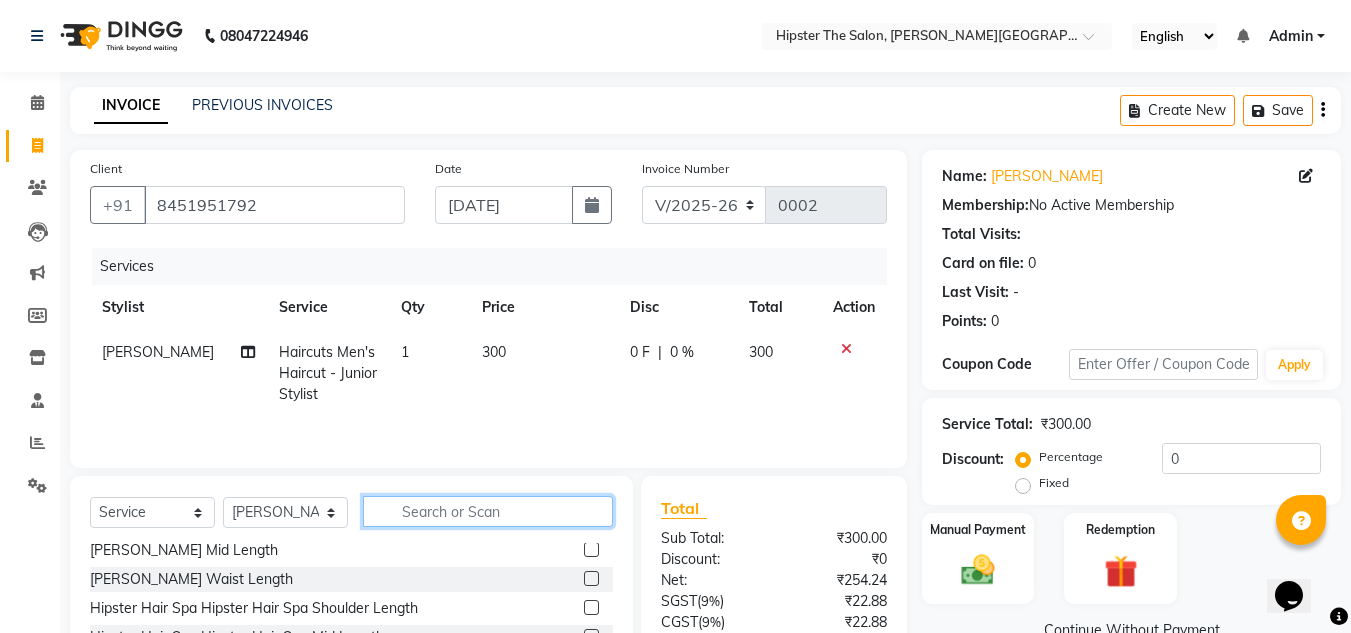 click 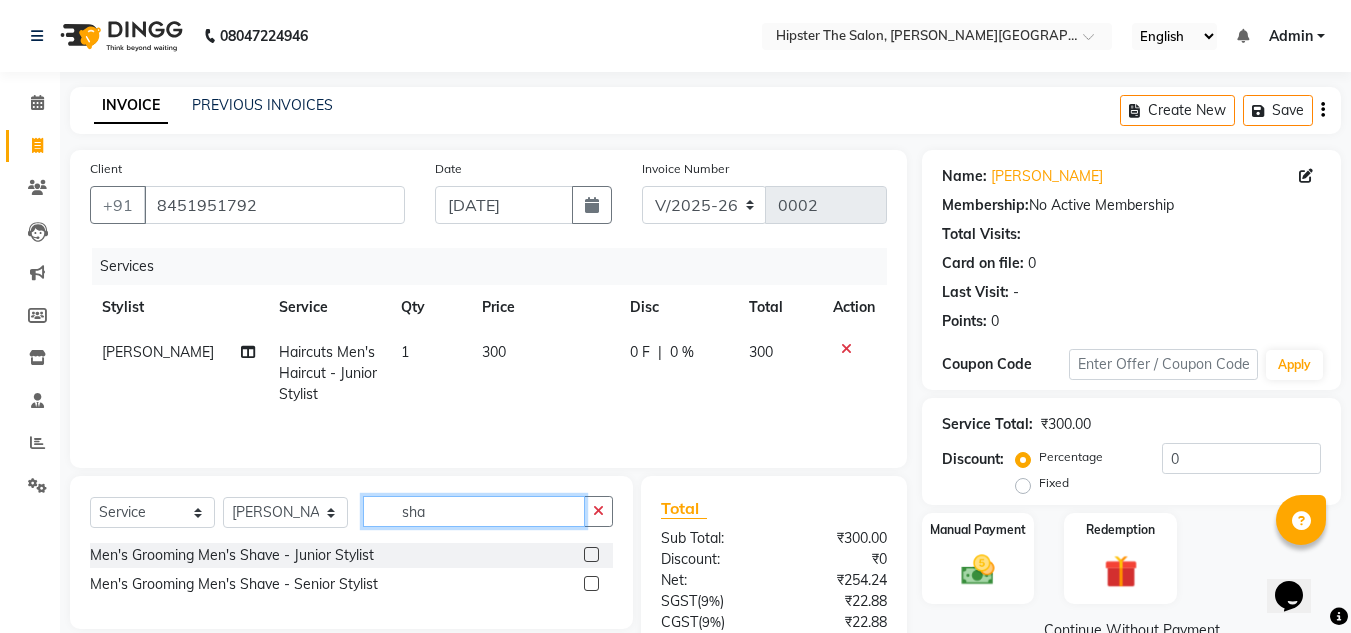 scroll, scrollTop: 0, scrollLeft: 0, axis: both 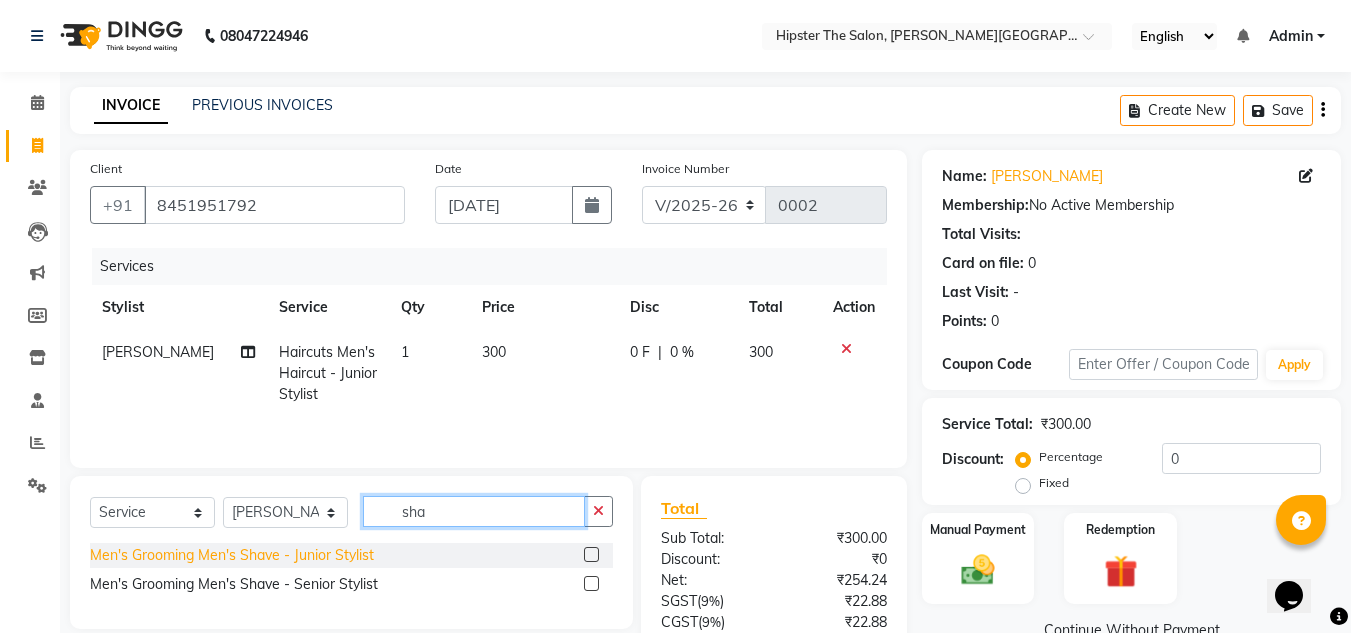 type on "sha" 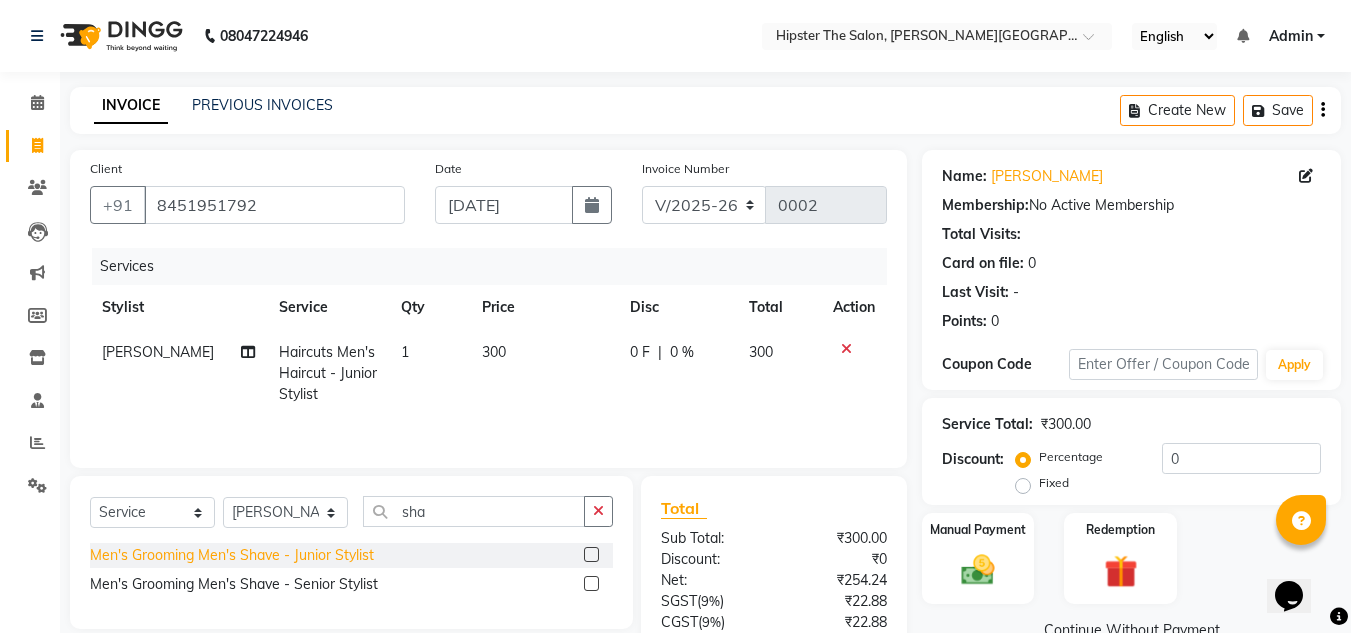 click on "Men's Grooming Men's Shave - Junior Stylist" 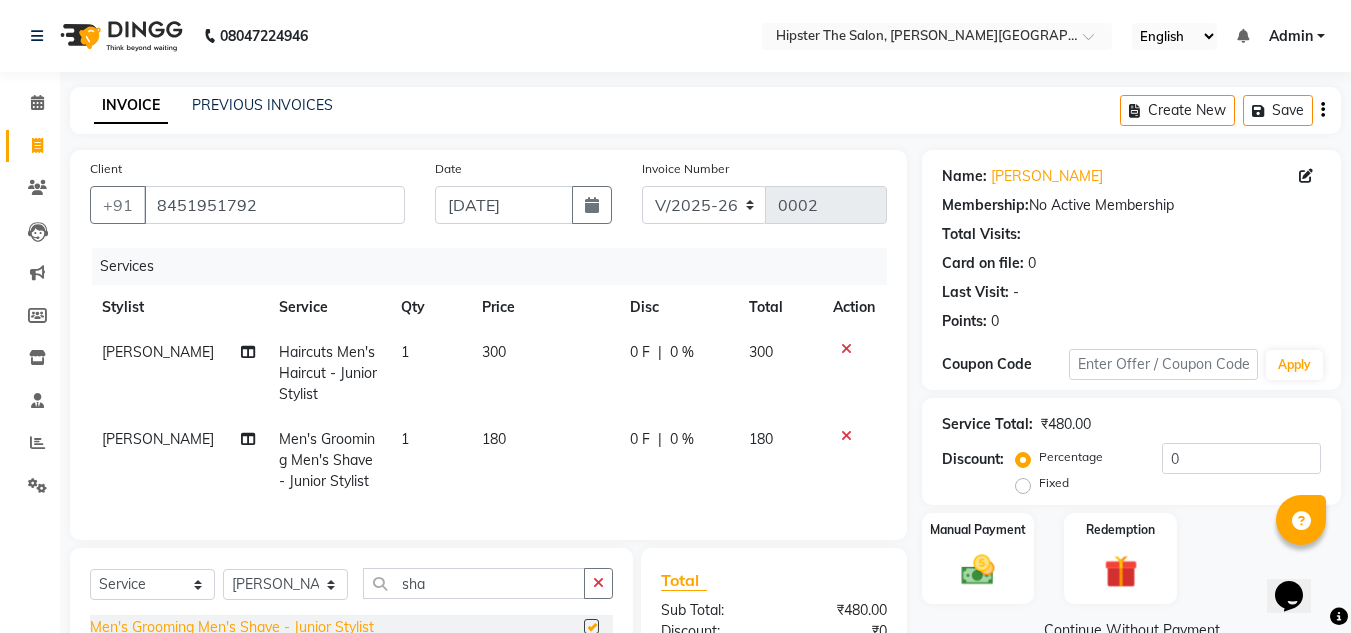checkbox on "false" 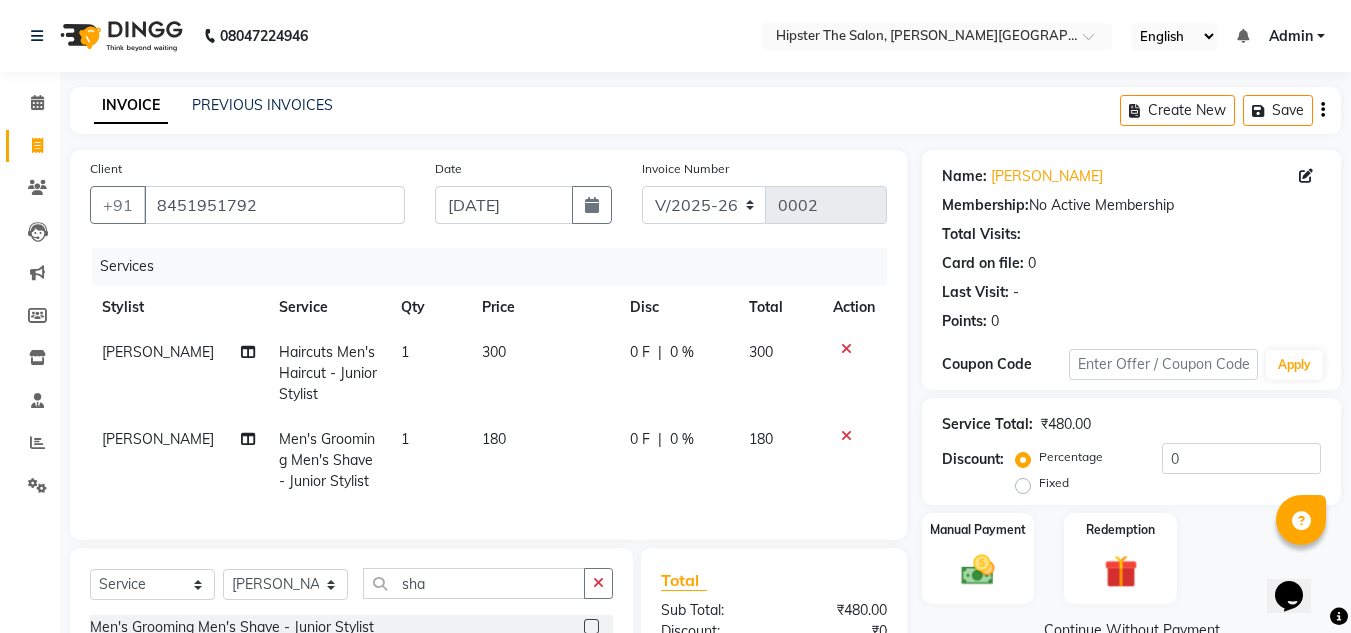 click on "180" 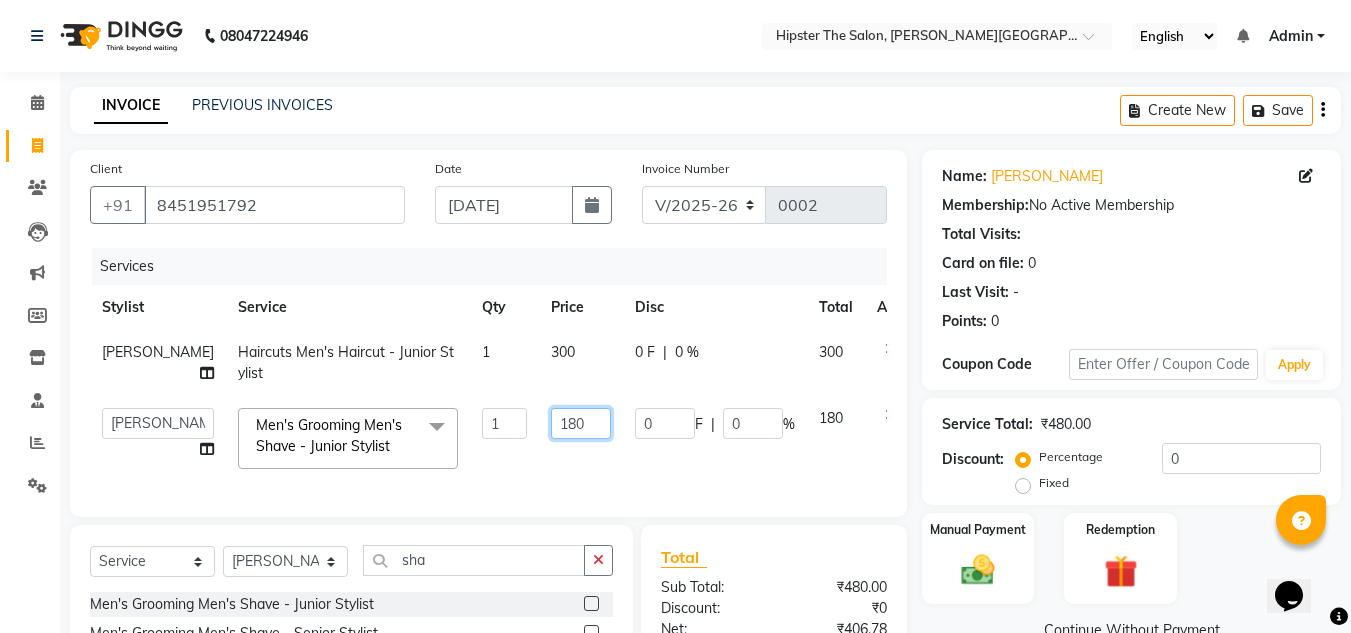 click on "180" 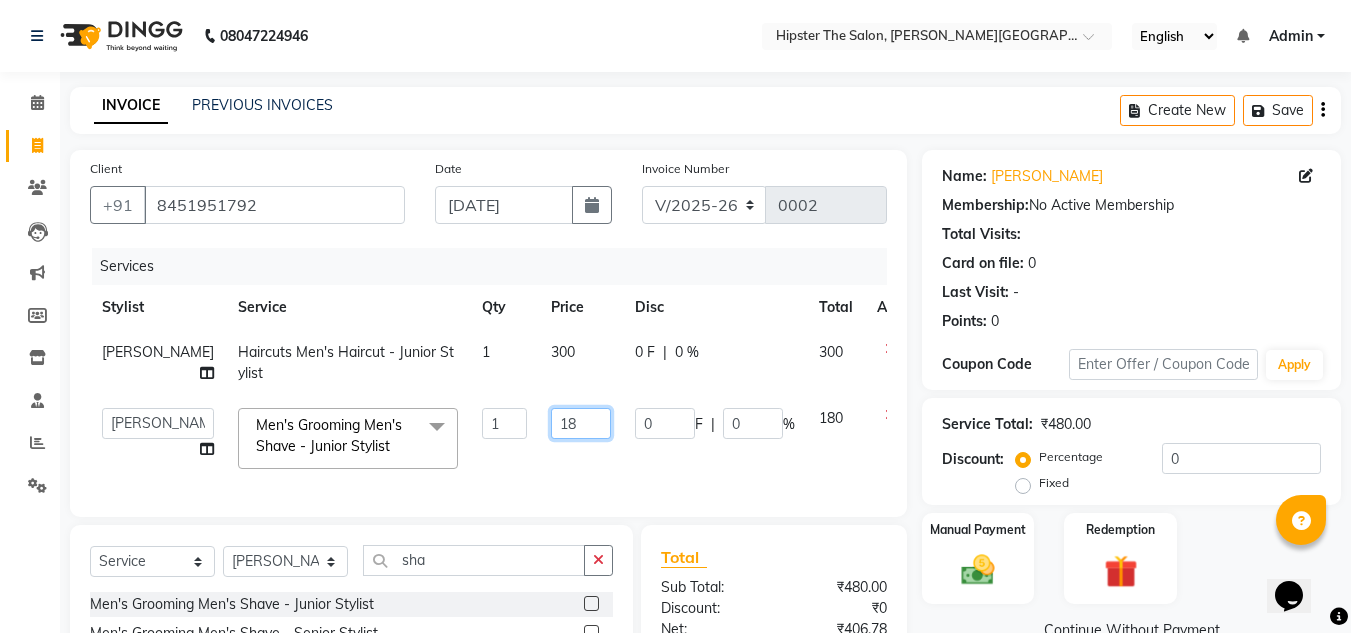 type on "1" 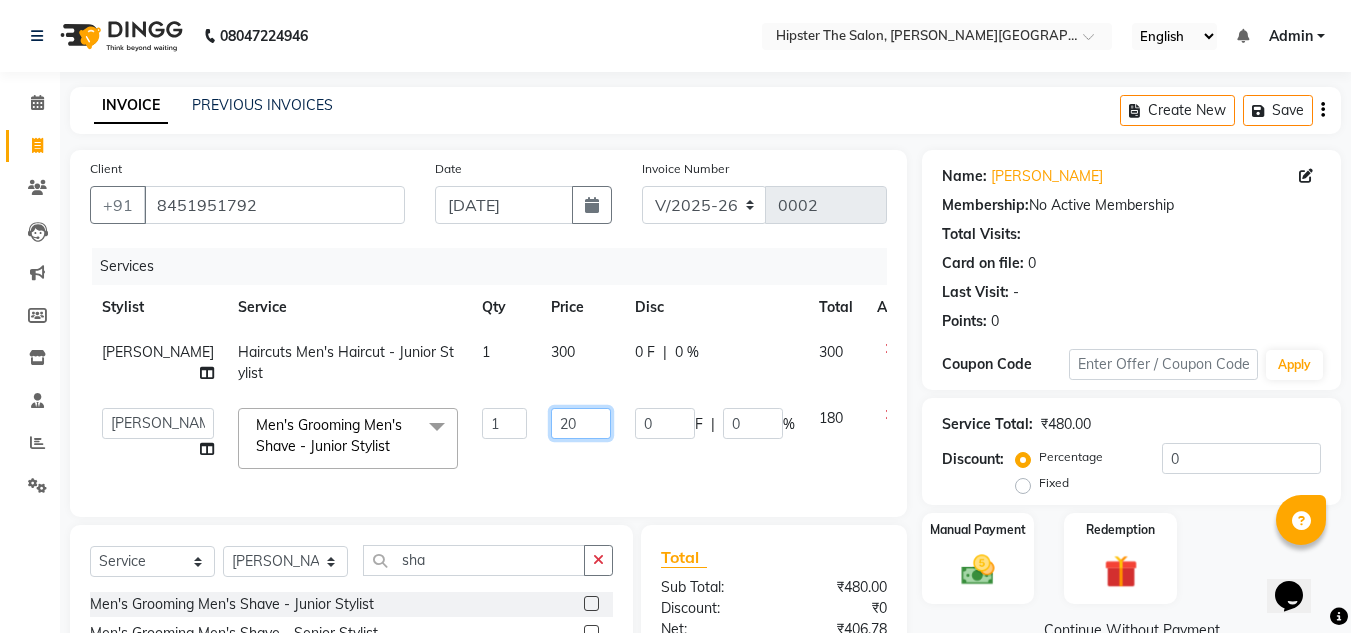 type on "200" 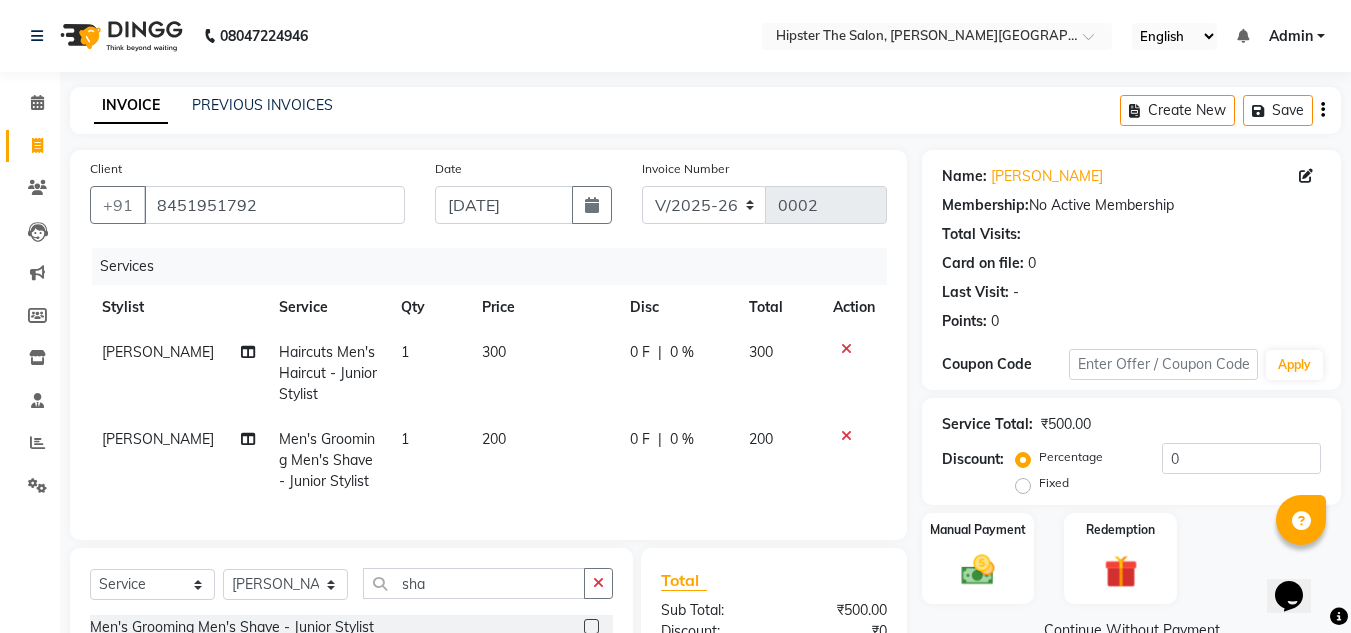 click on "300" 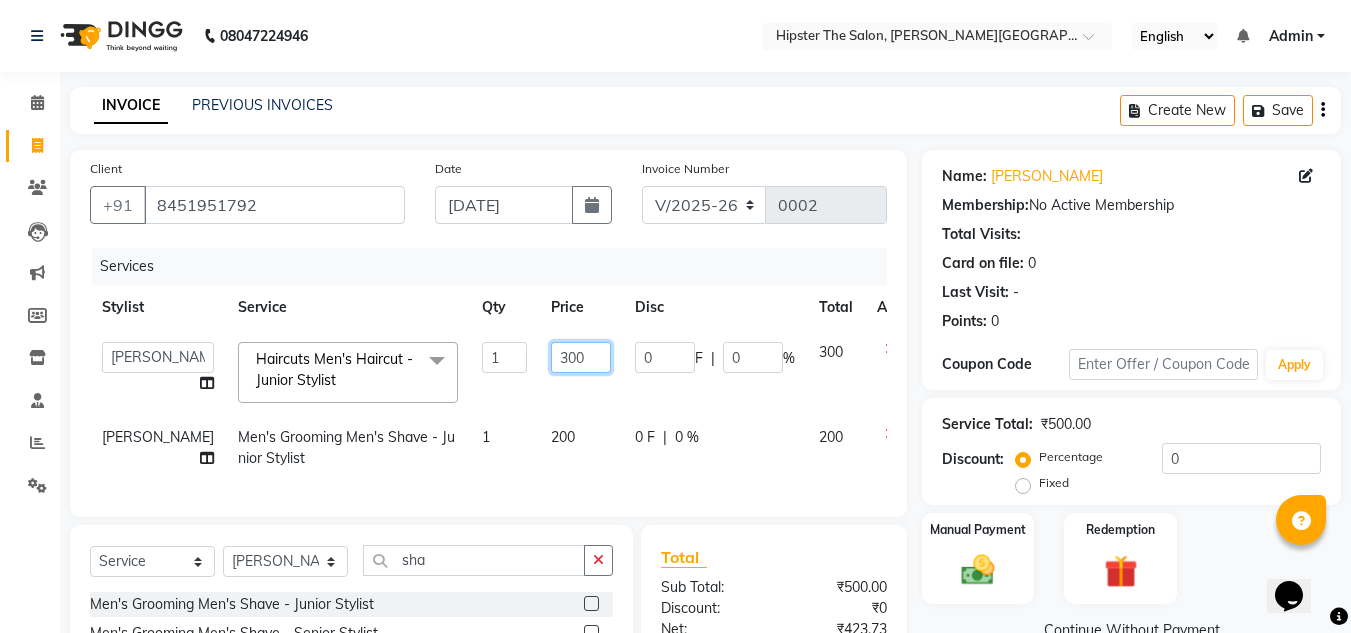 click on "300" 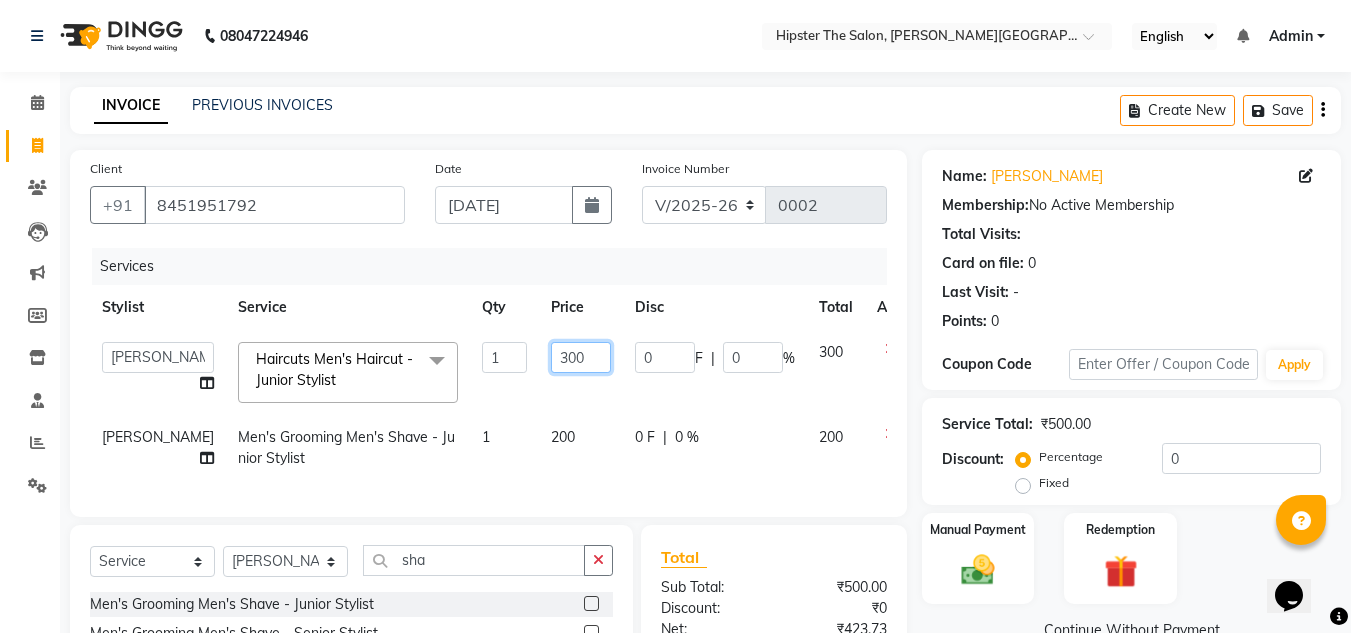 click on "300" 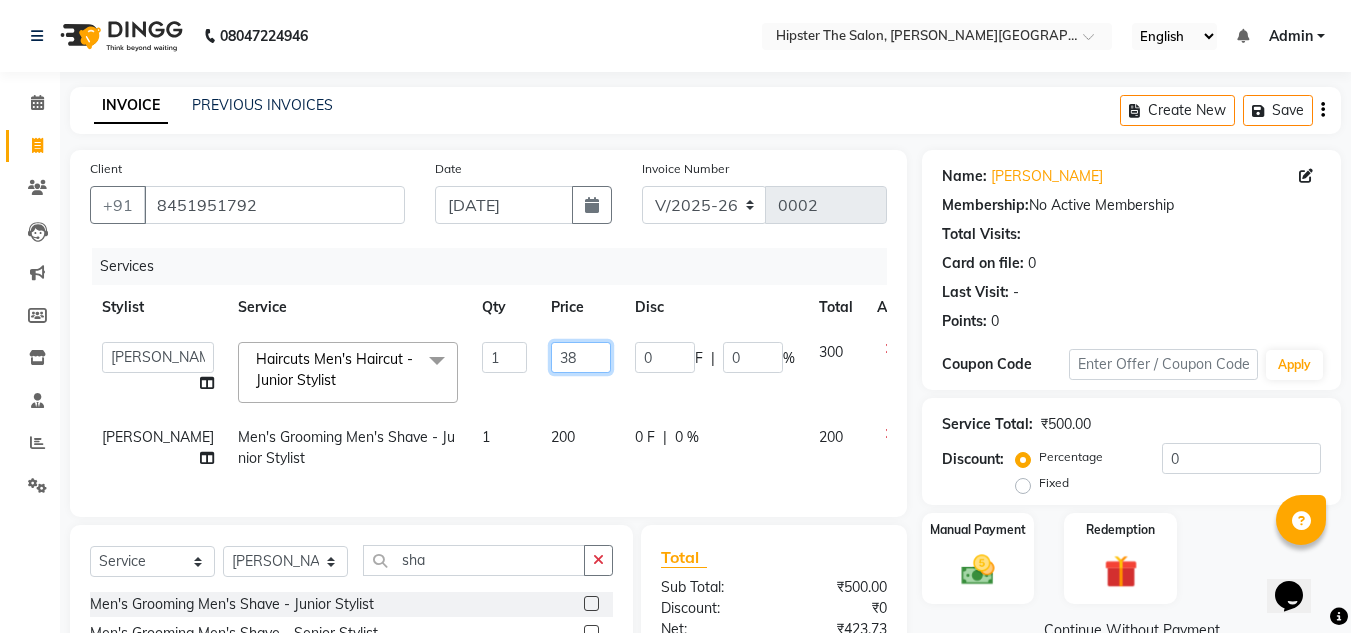 type on "380" 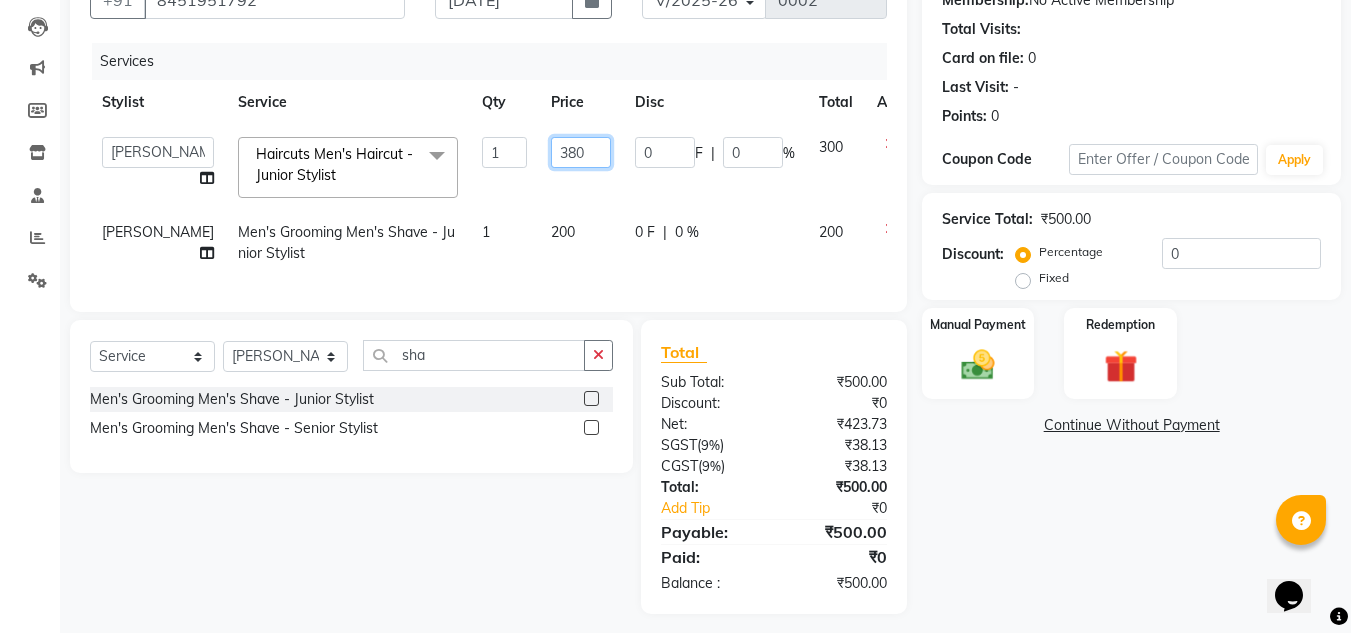 scroll, scrollTop: 231, scrollLeft: 0, axis: vertical 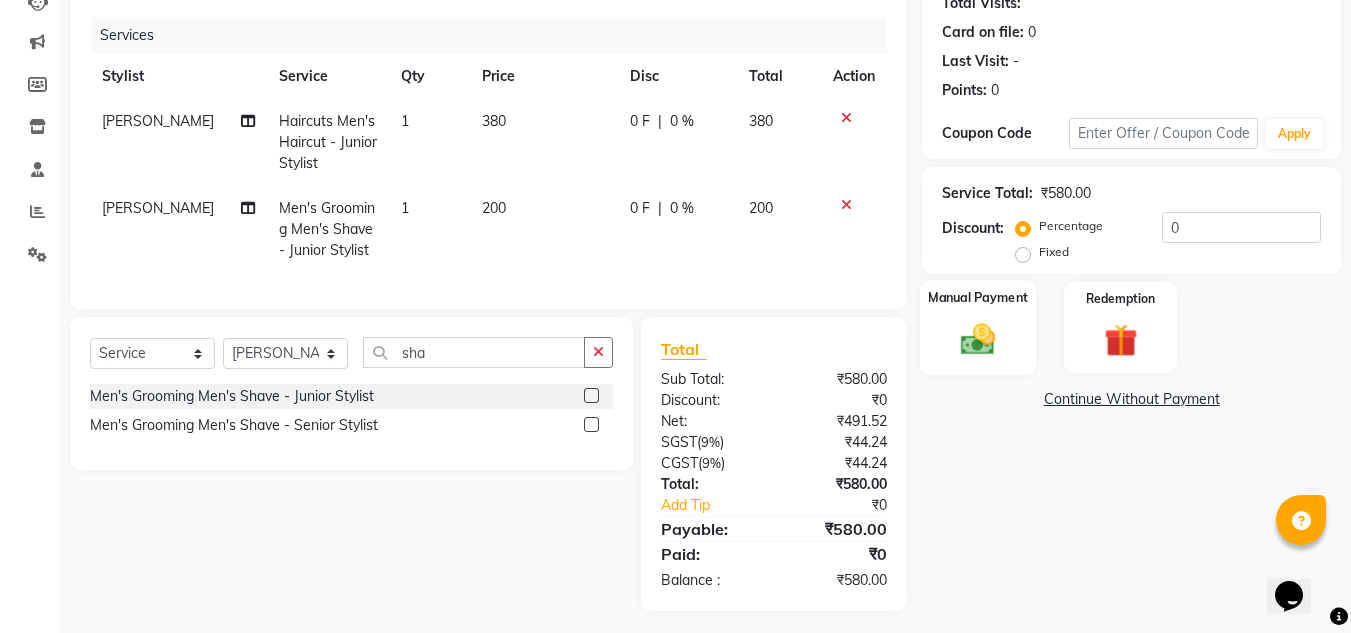 click 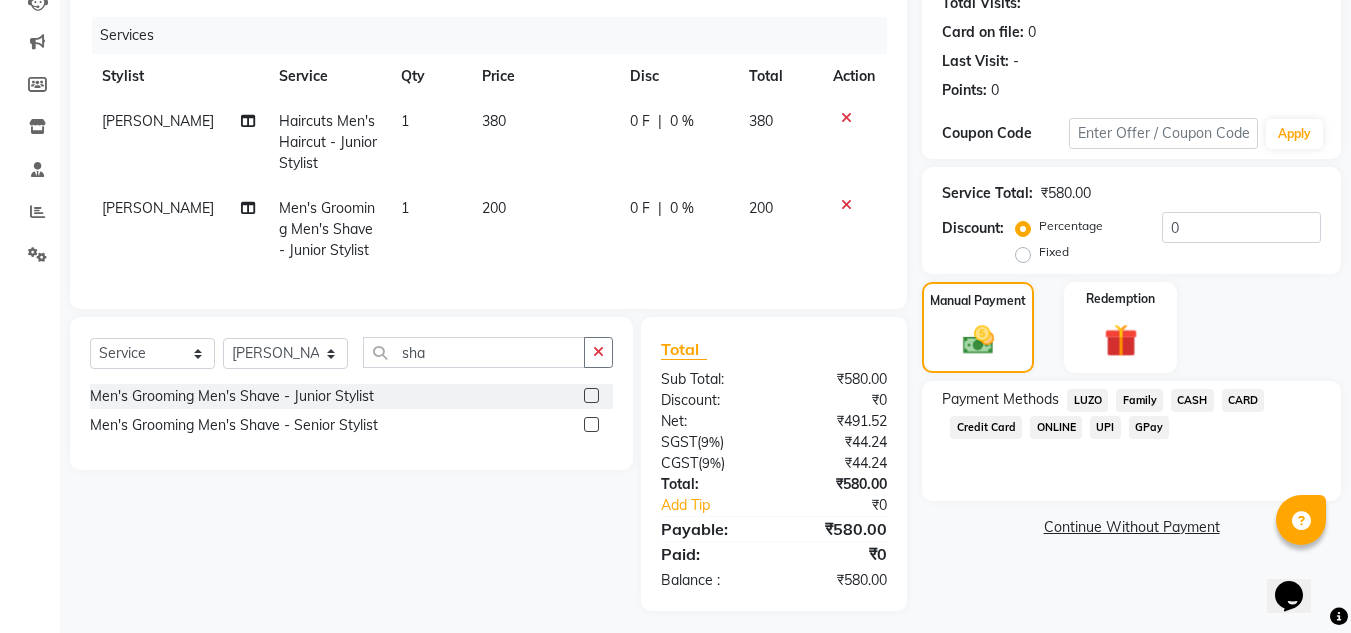 click on "GPay" 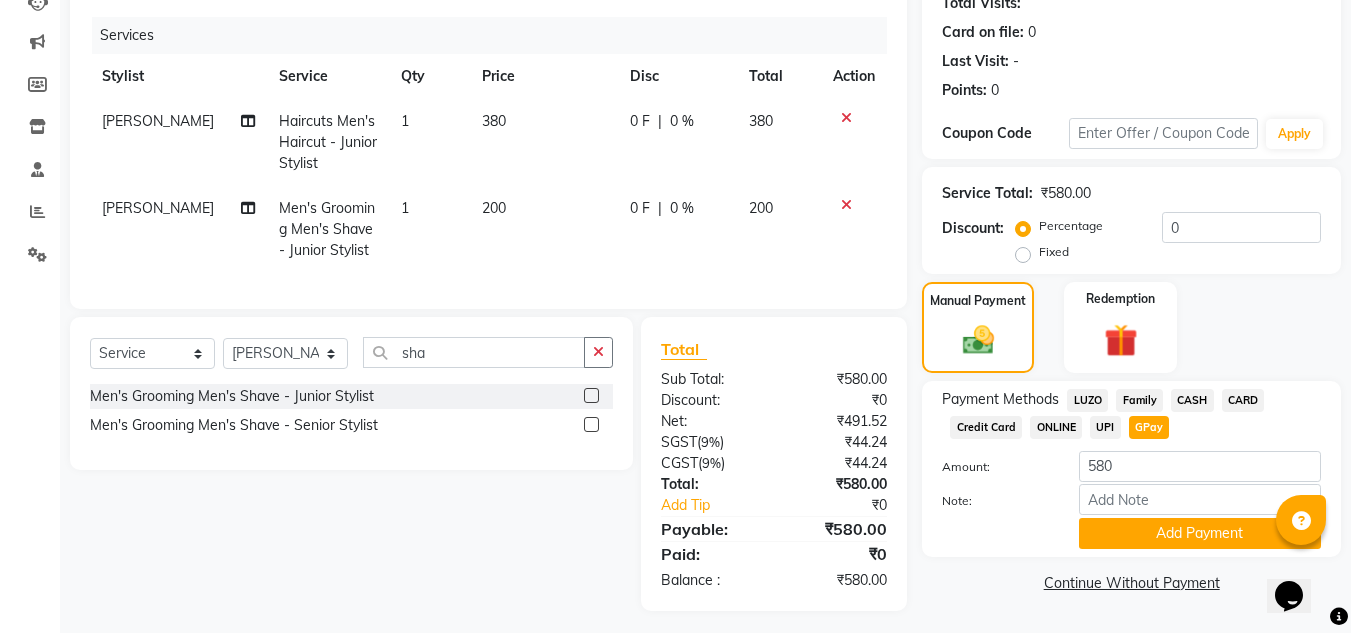 scroll, scrollTop: 254, scrollLeft: 0, axis: vertical 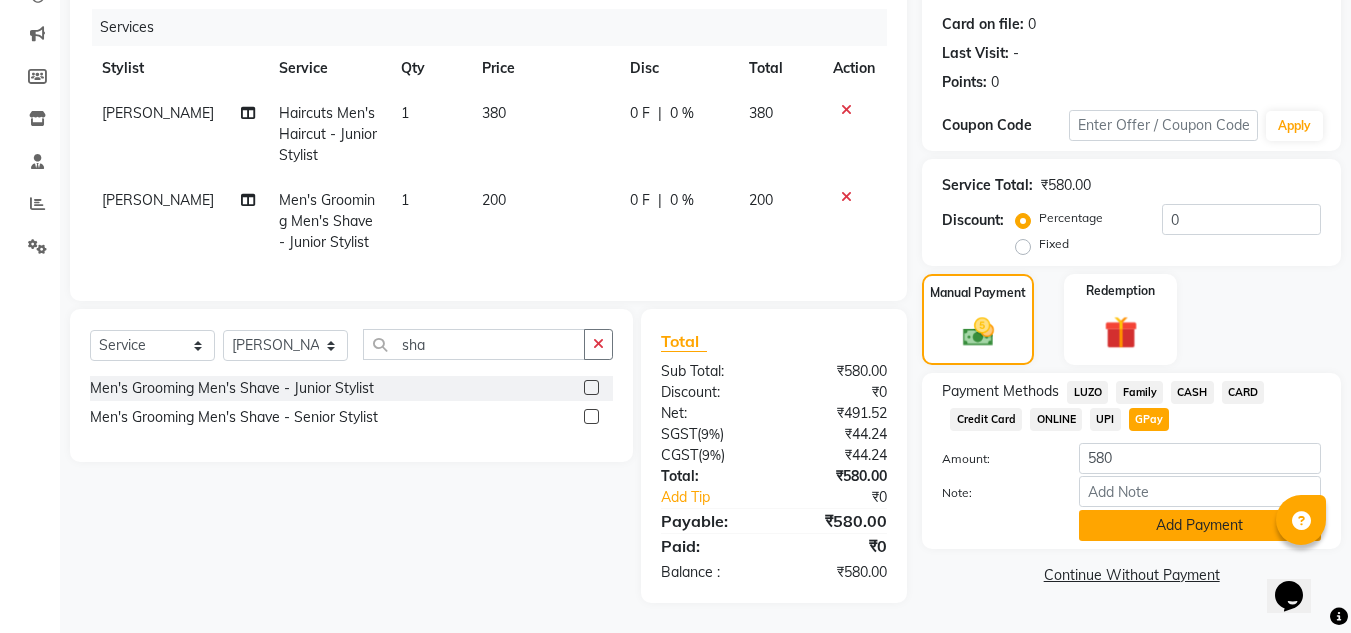 click on "Add Payment" 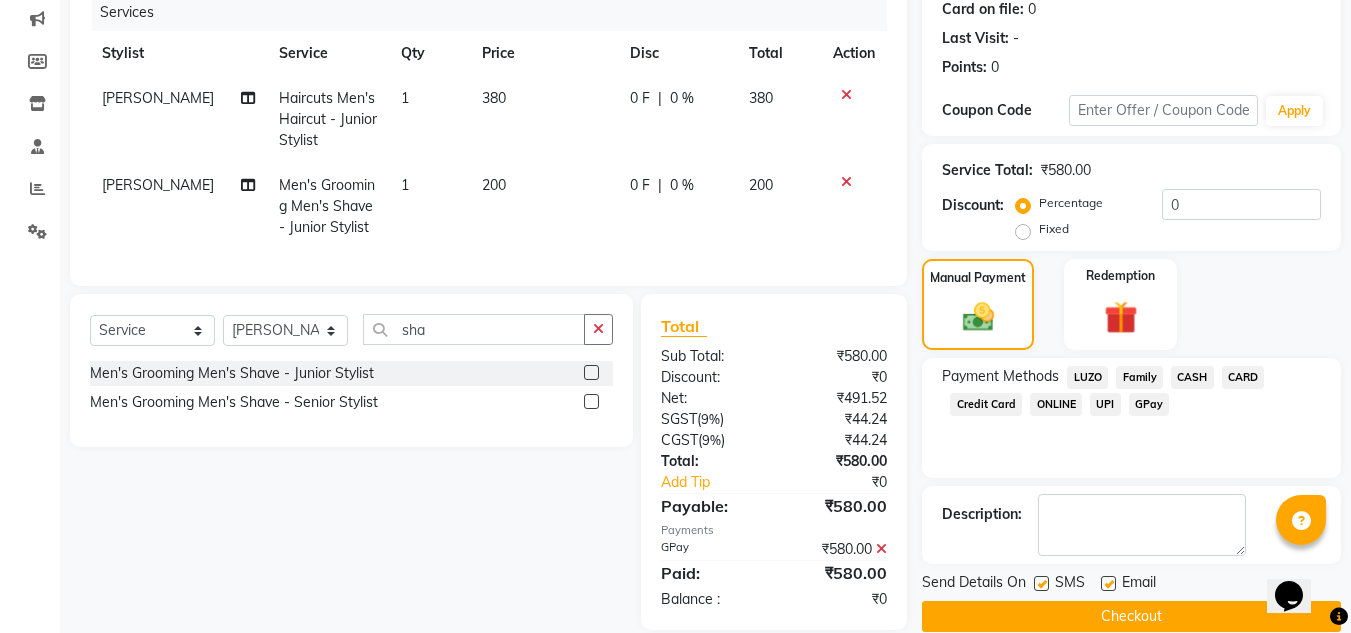 scroll, scrollTop: 296, scrollLeft: 0, axis: vertical 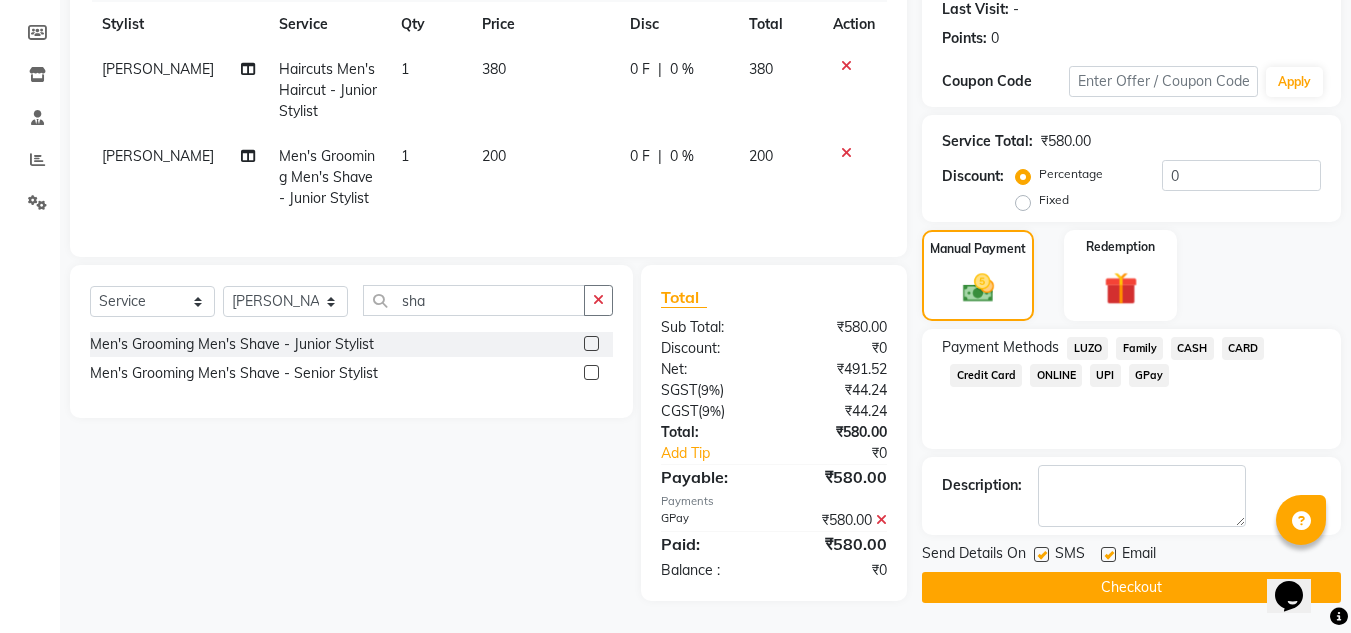 click on "Checkout" 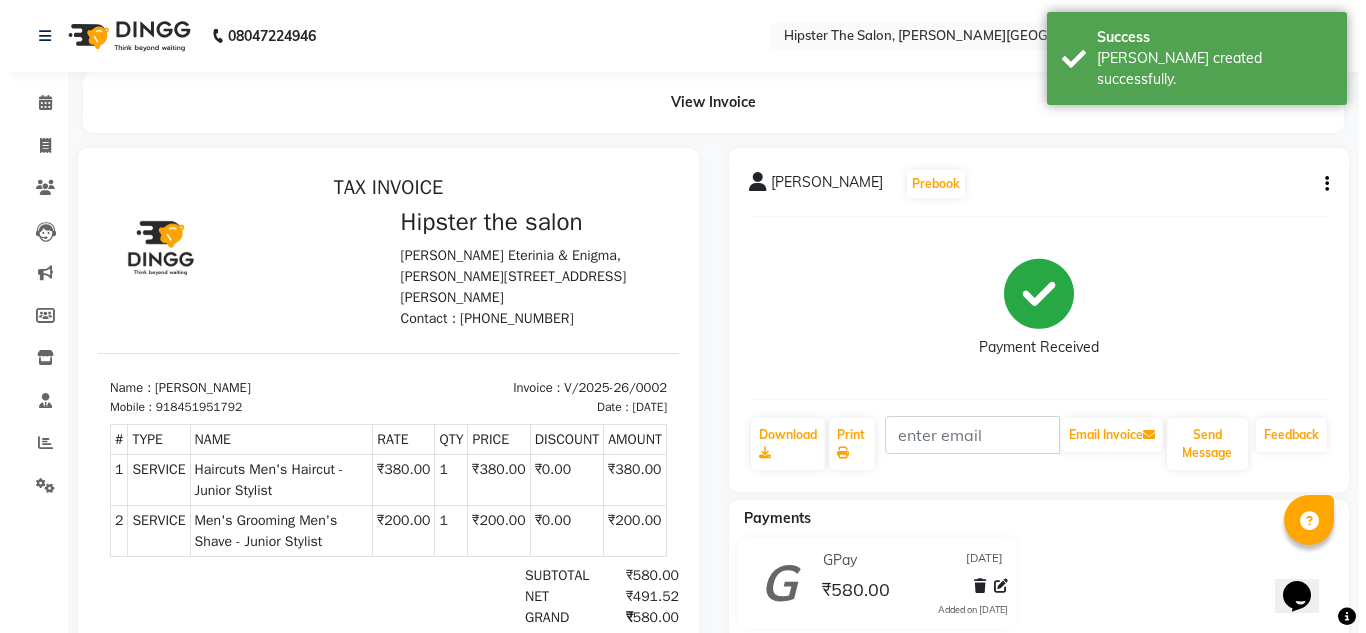 scroll, scrollTop: 0, scrollLeft: 0, axis: both 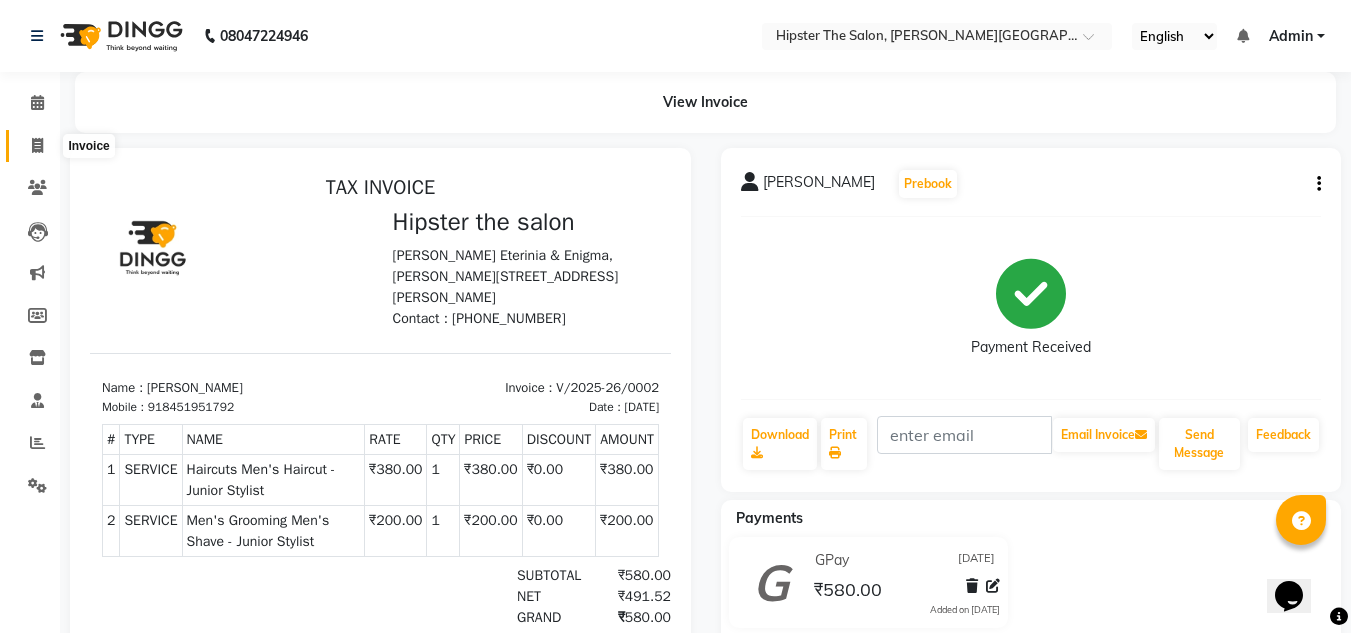 click 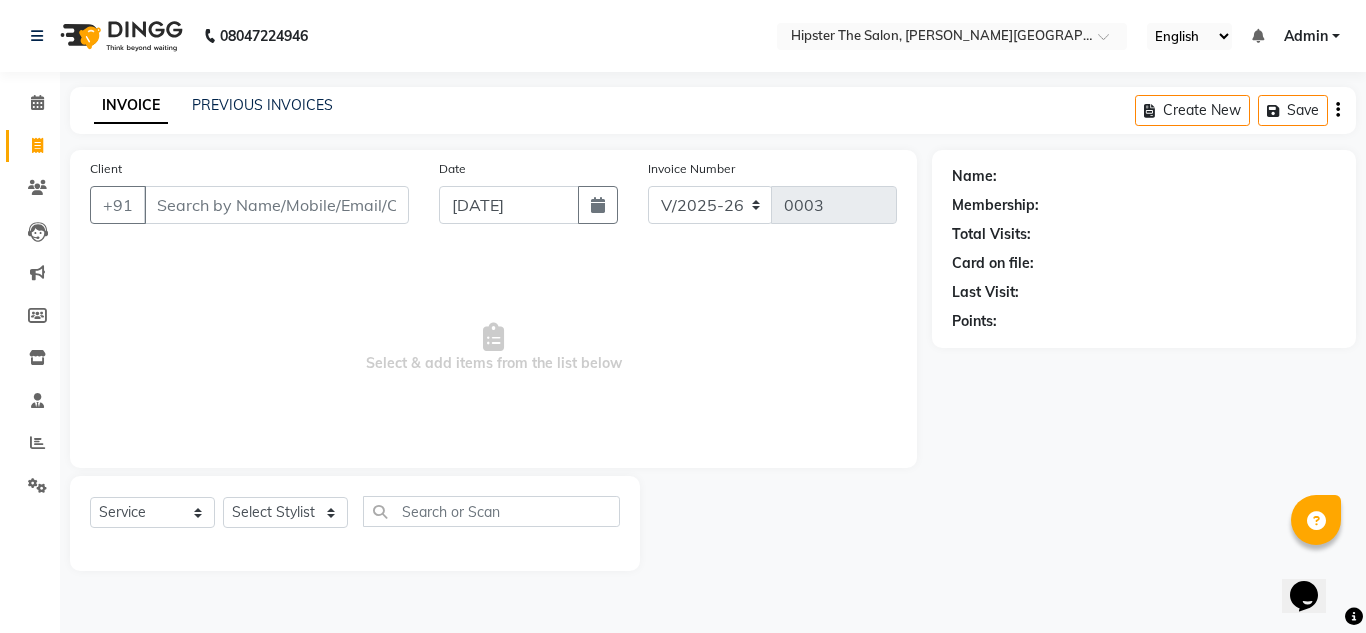 click on "Client" at bounding box center (276, 205) 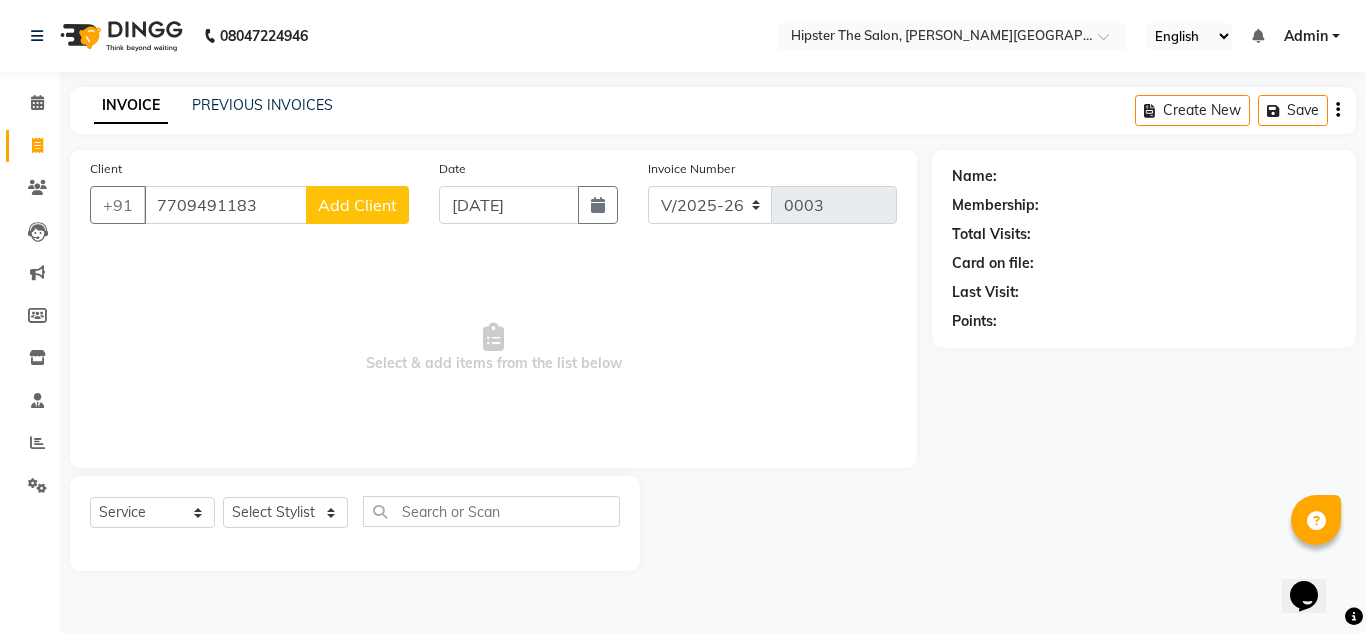 type on "7709491183" 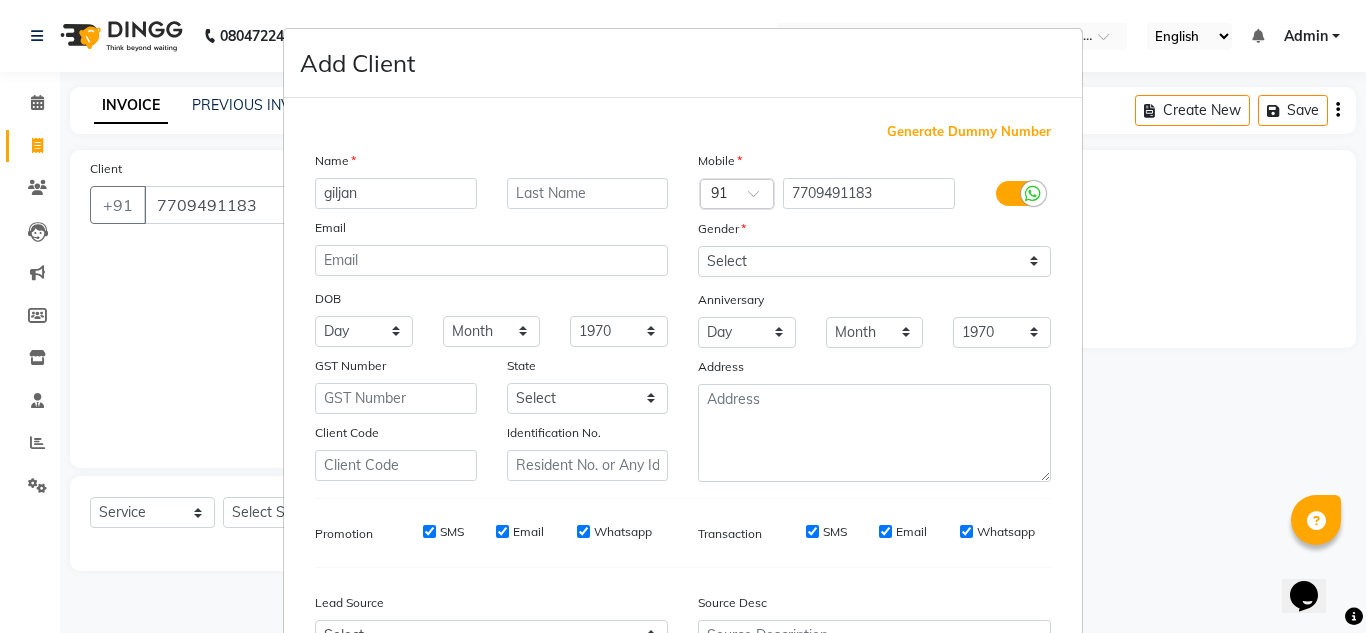 type on "giljan" 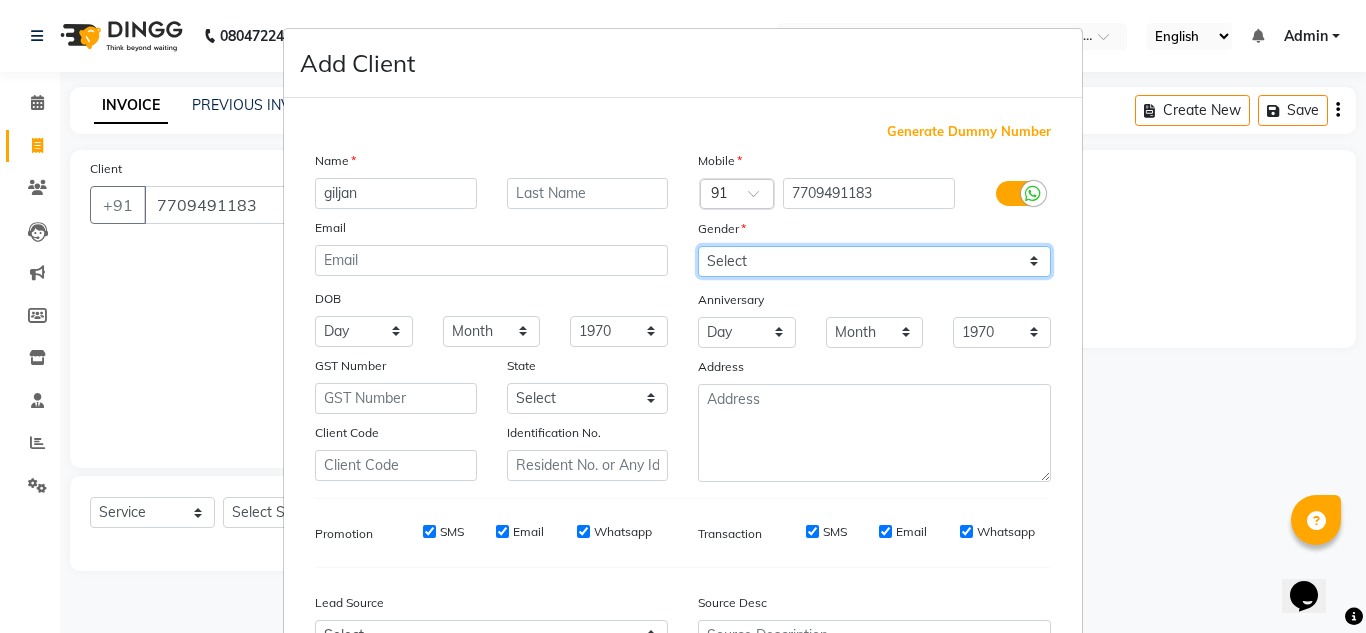 click on "Select [DEMOGRAPHIC_DATA] [DEMOGRAPHIC_DATA] Other Prefer Not To Say" at bounding box center [874, 261] 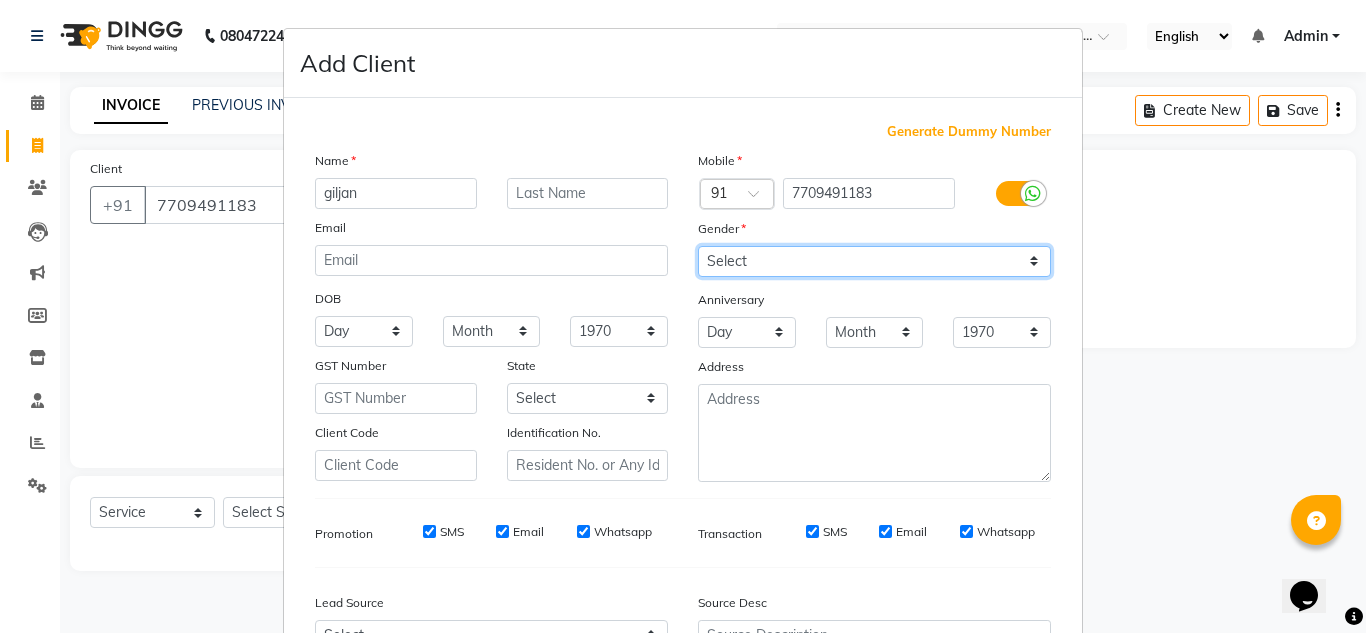 select on "[DEMOGRAPHIC_DATA]" 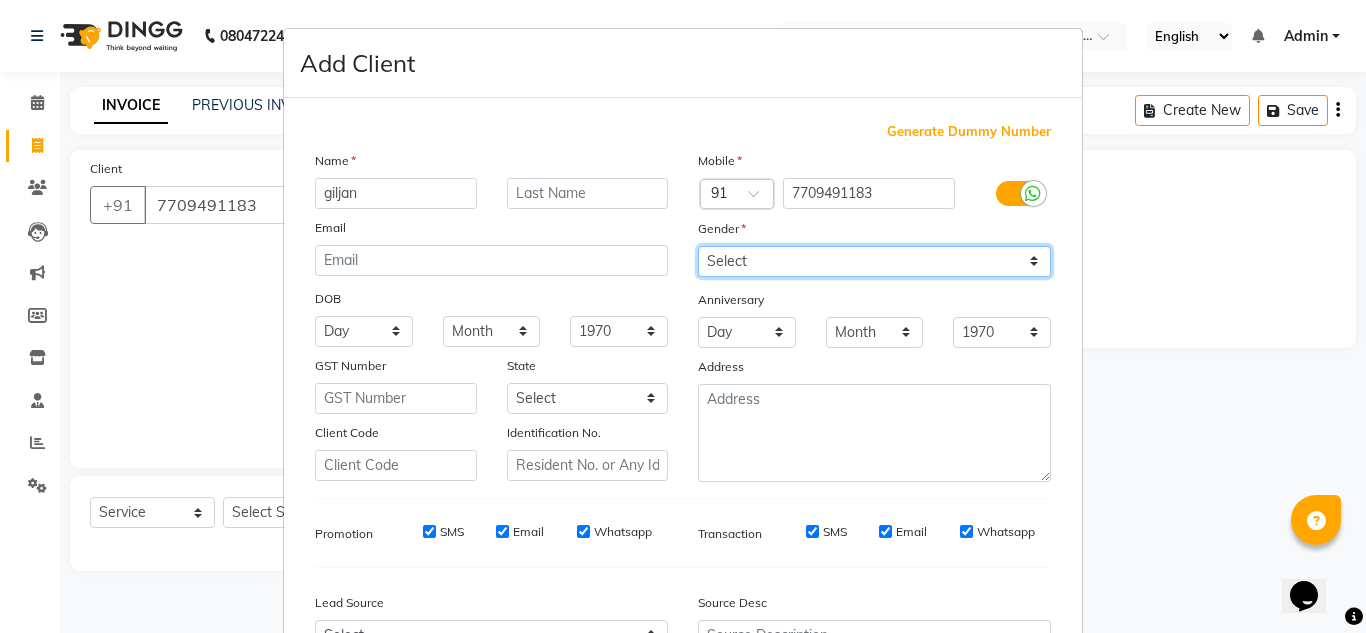 click on "Select [DEMOGRAPHIC_DATA] [DEMOGRAPHIC_DATA] Other Prefer Not To Say" at bounding box center (874, 261) 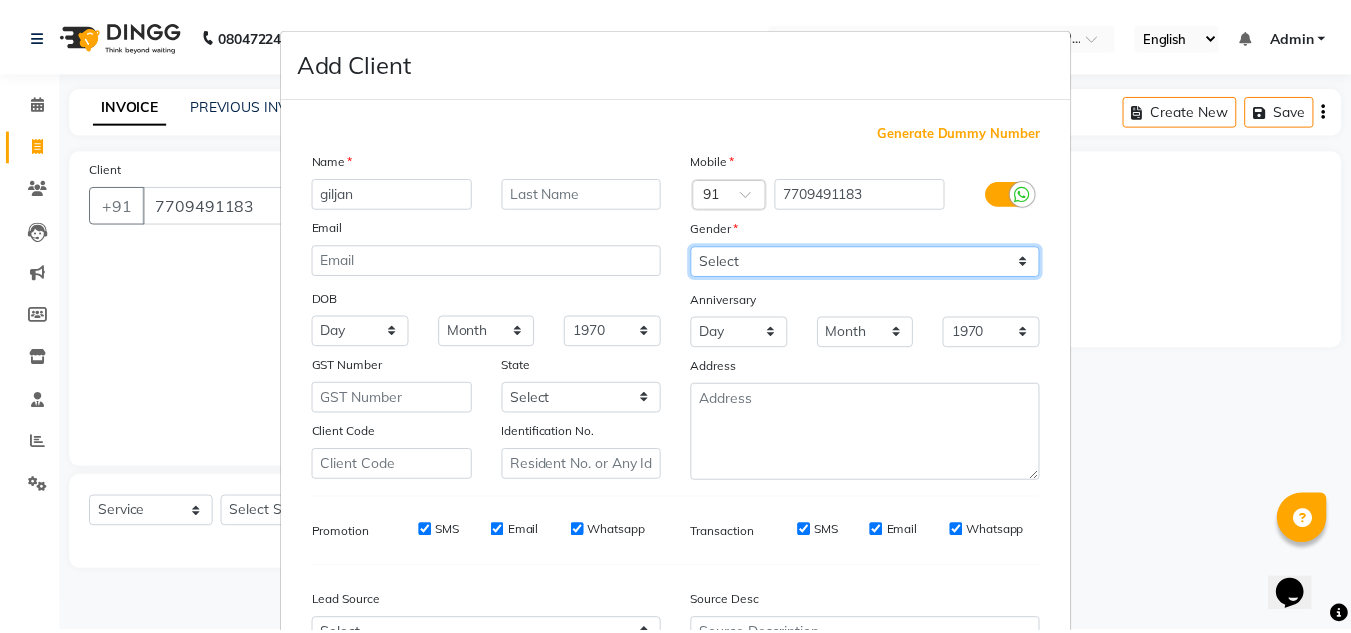 scroll, scrollTop: 216, scrollLeft: 0, axis: vertical 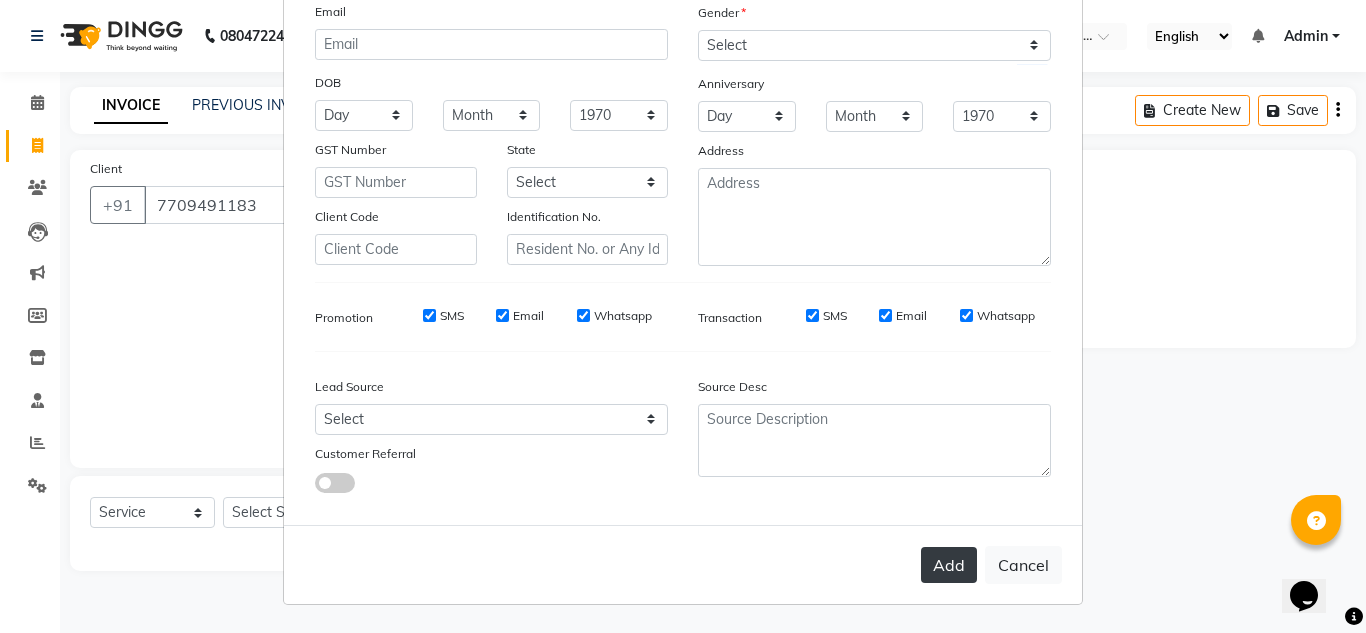 click on "Add" at bounding box center (949, 565) 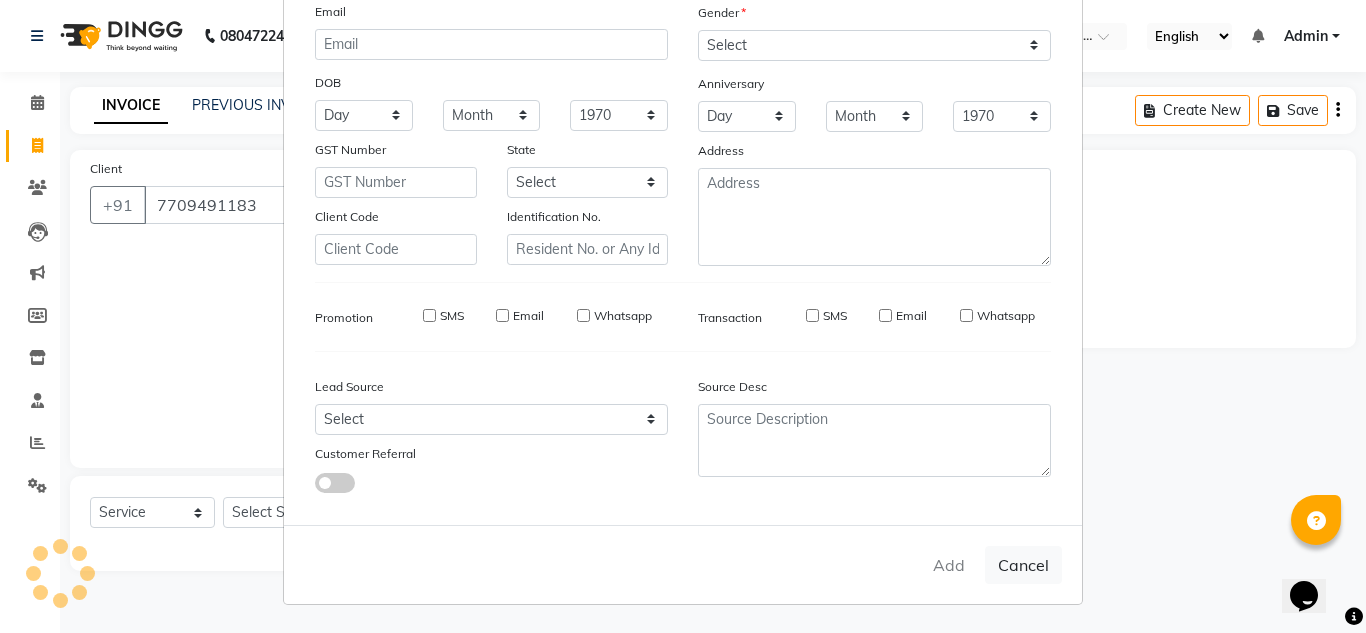 type 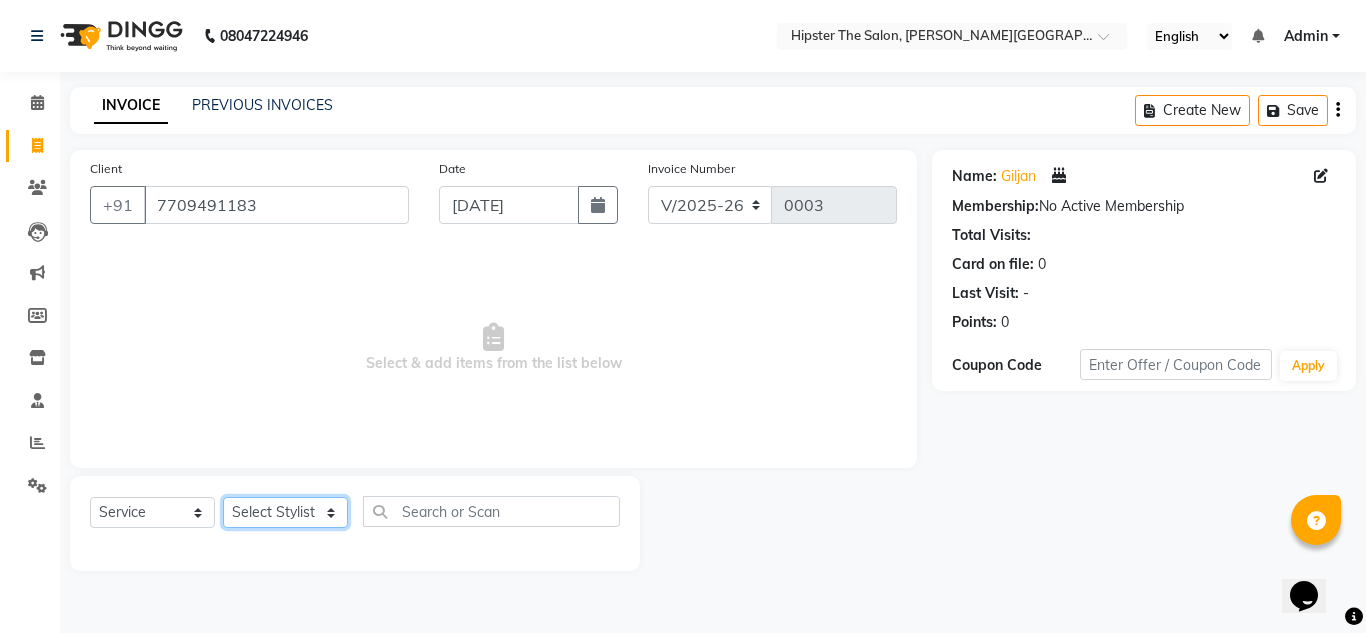 click on "Select Stylist aishu altaf anil ashik irene julie neelam rijvana saneef" 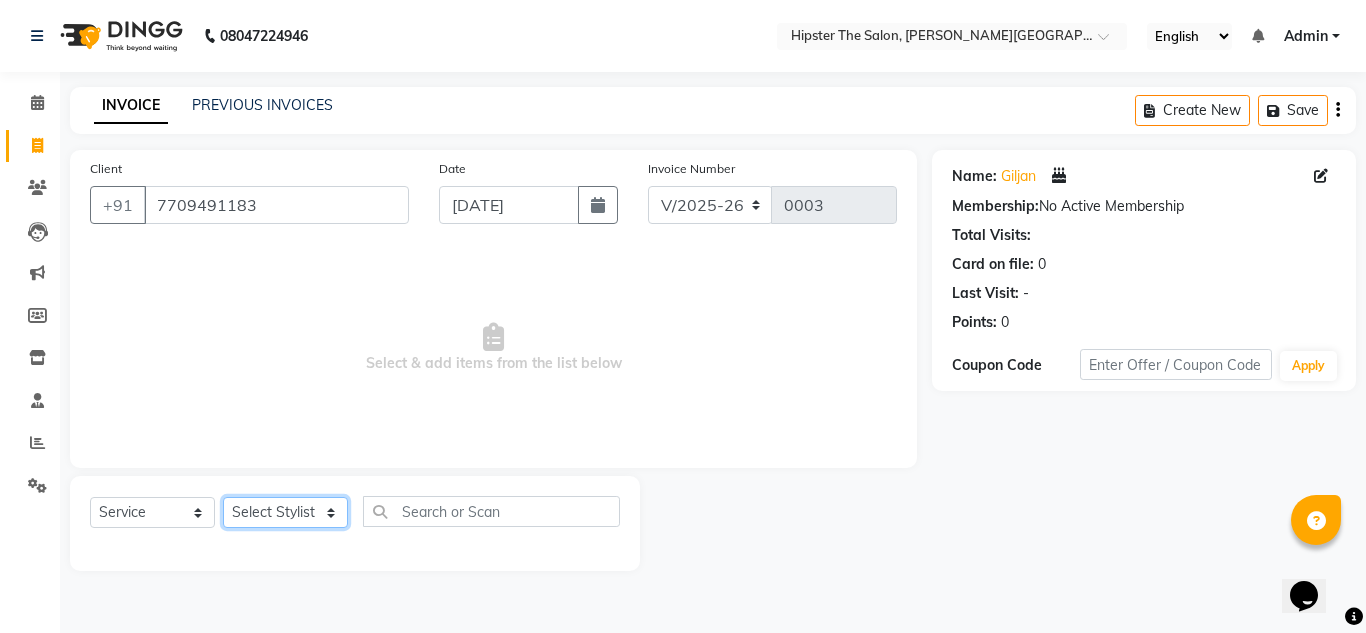 select on "85979" 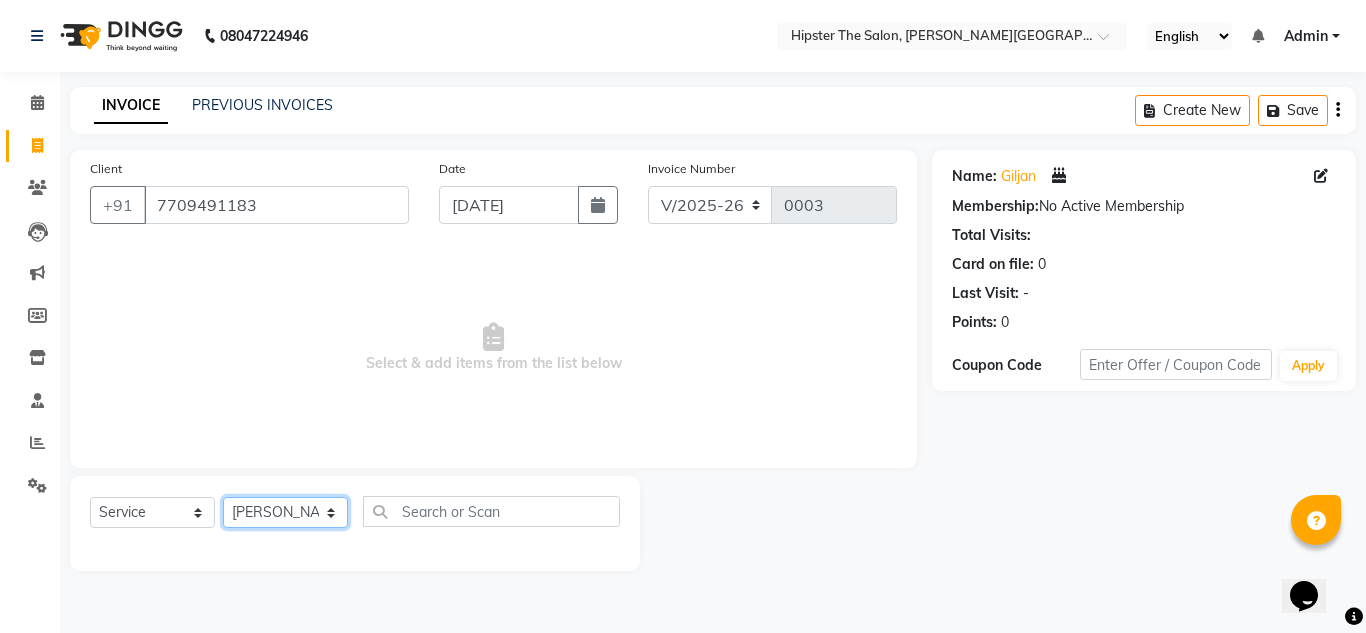 click on "Select Stylist aishu altaf anil ashik irene julie neelam rijvana saneef" 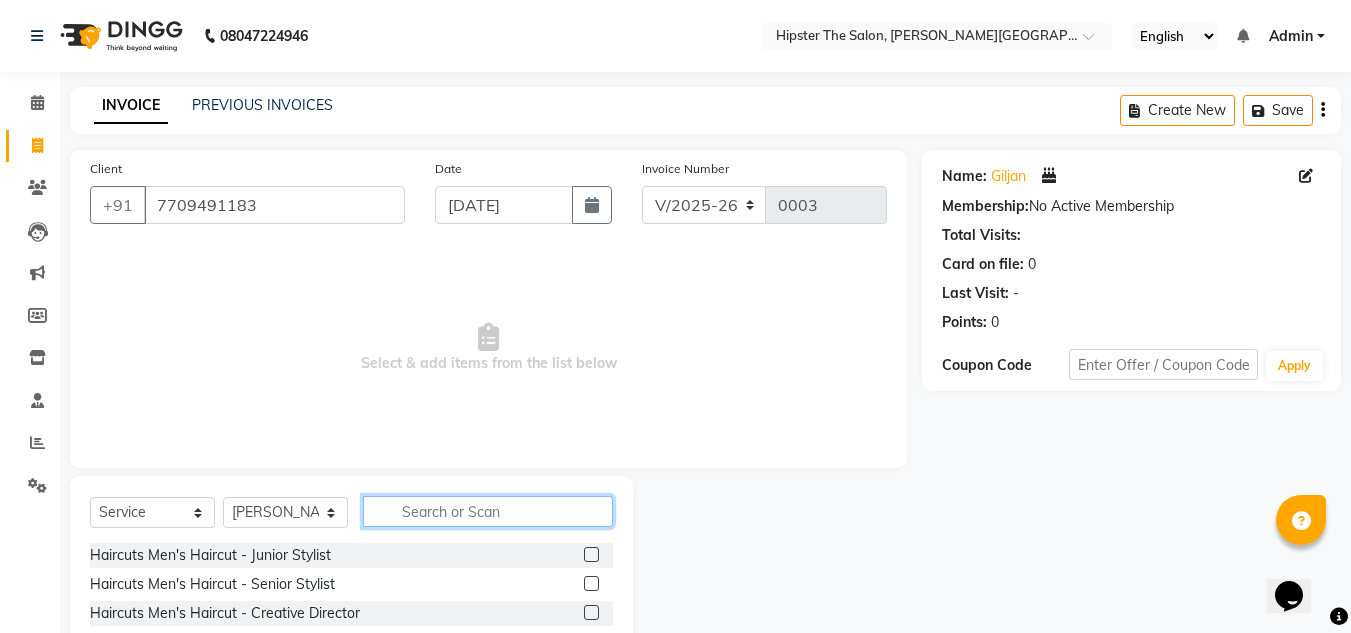 click 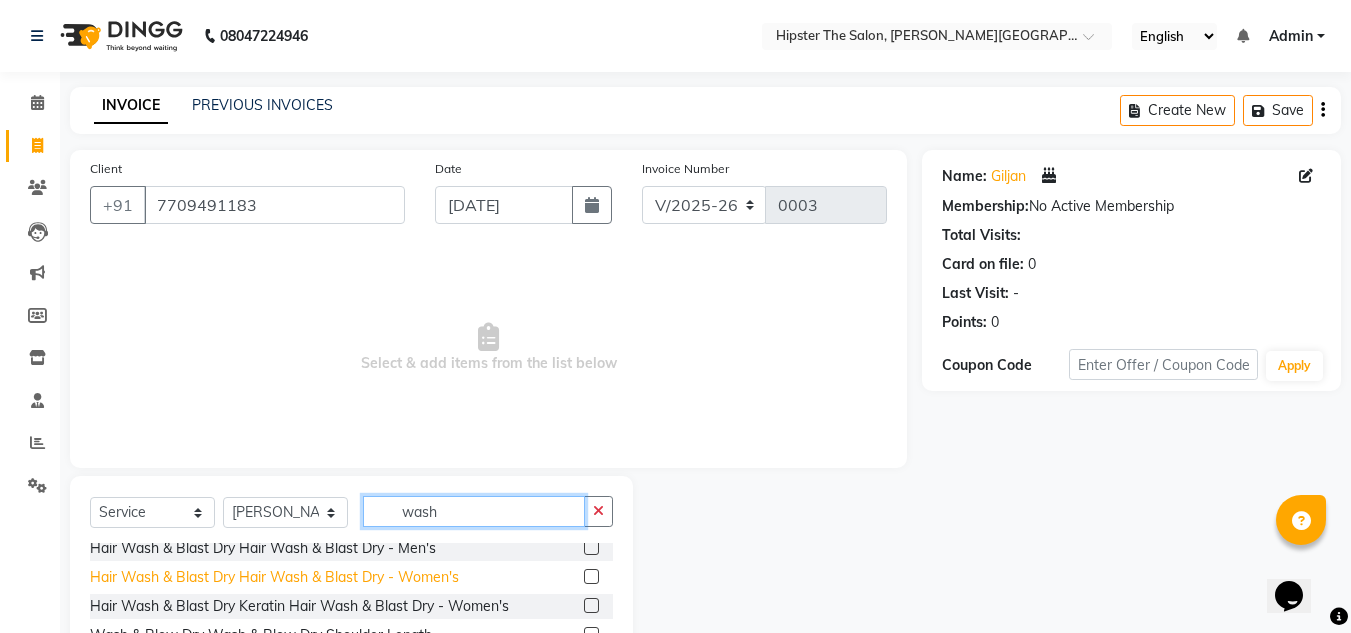 scroll, scrollTop: 6, scrollLeft: 0, axis: vertical 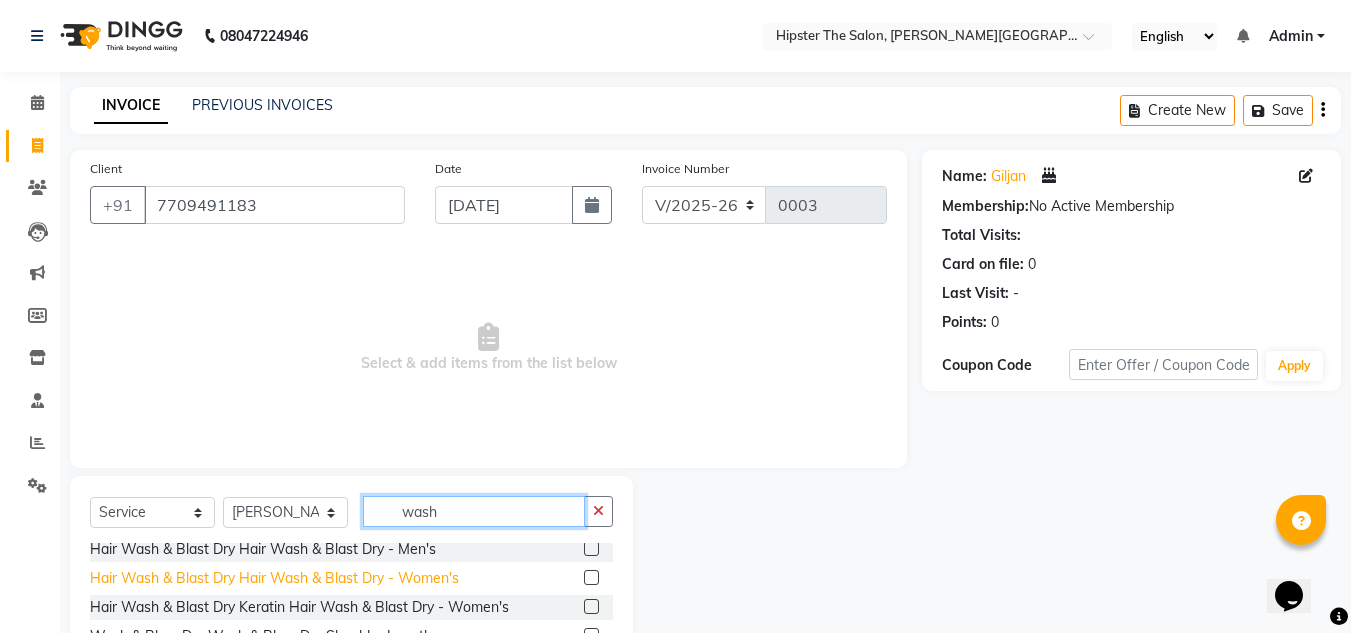 type on "wash" 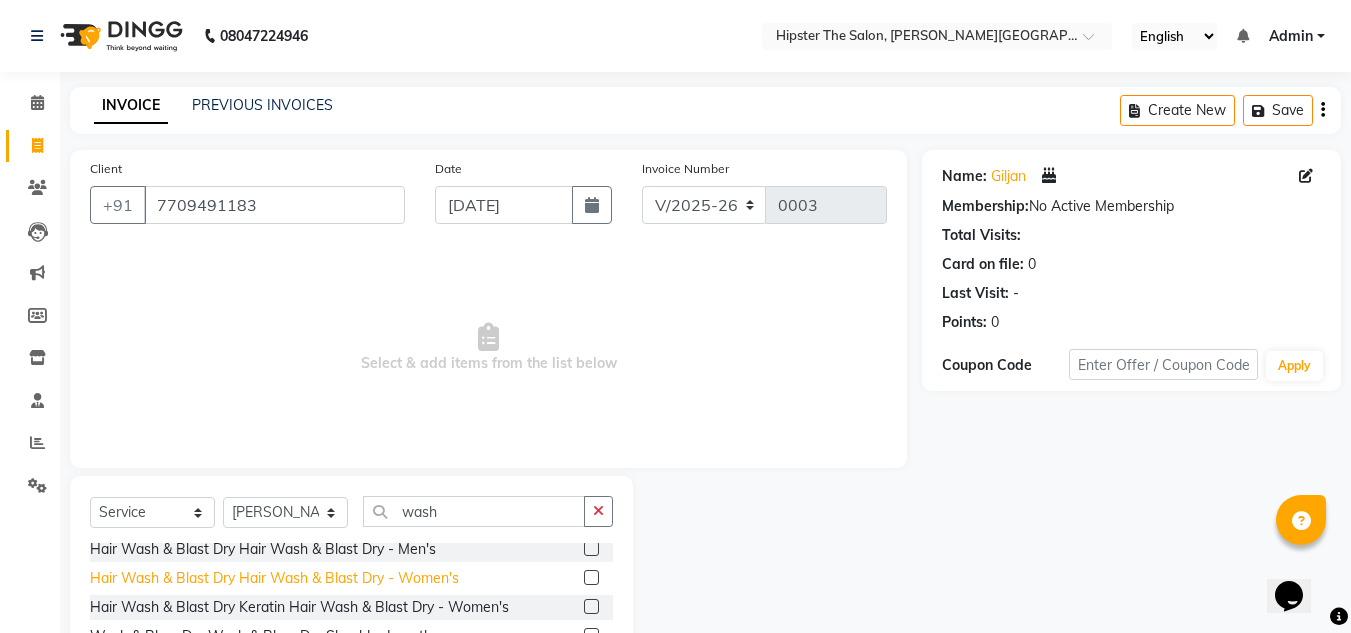 click on "Hair Wash & Blast Dry Hair Wash & Blast Dry - Women's" 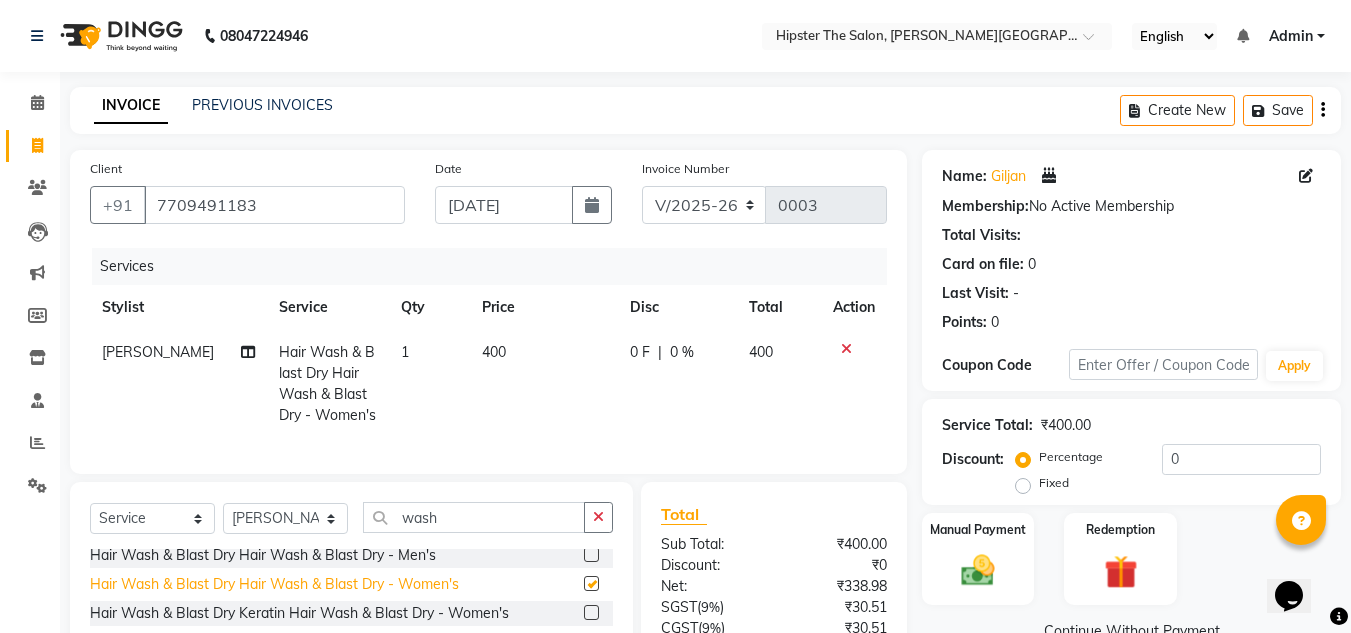 checkbox on "false" 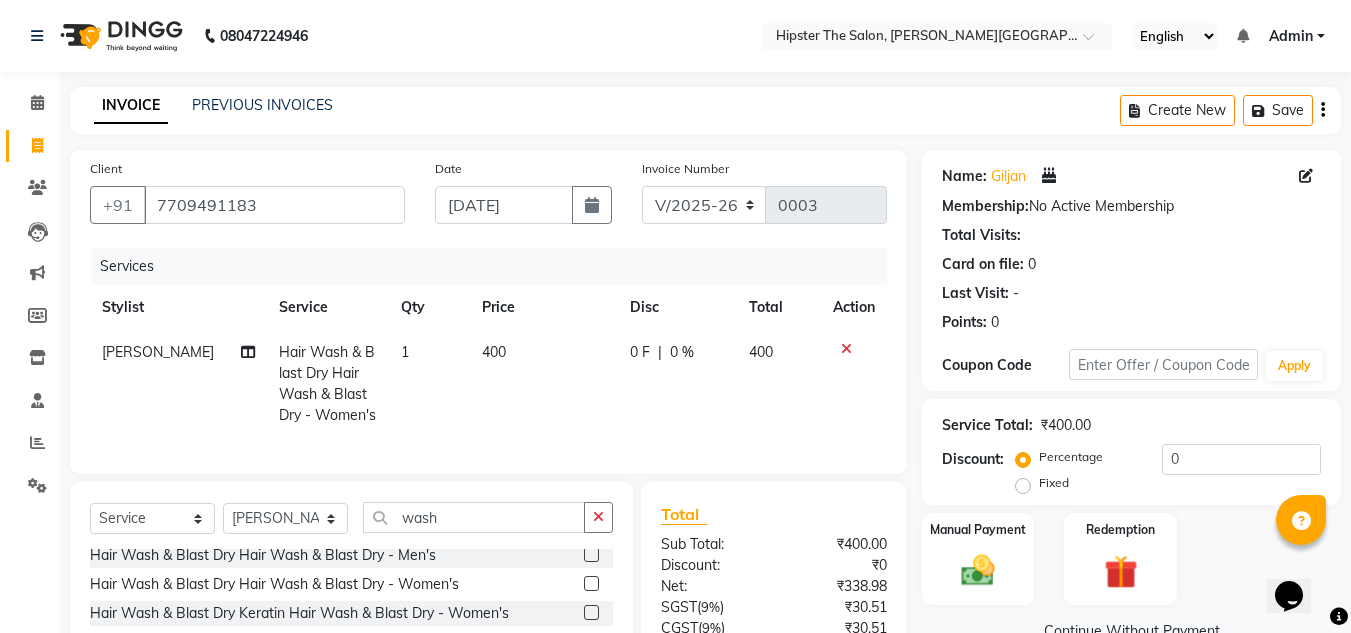 click on "400" 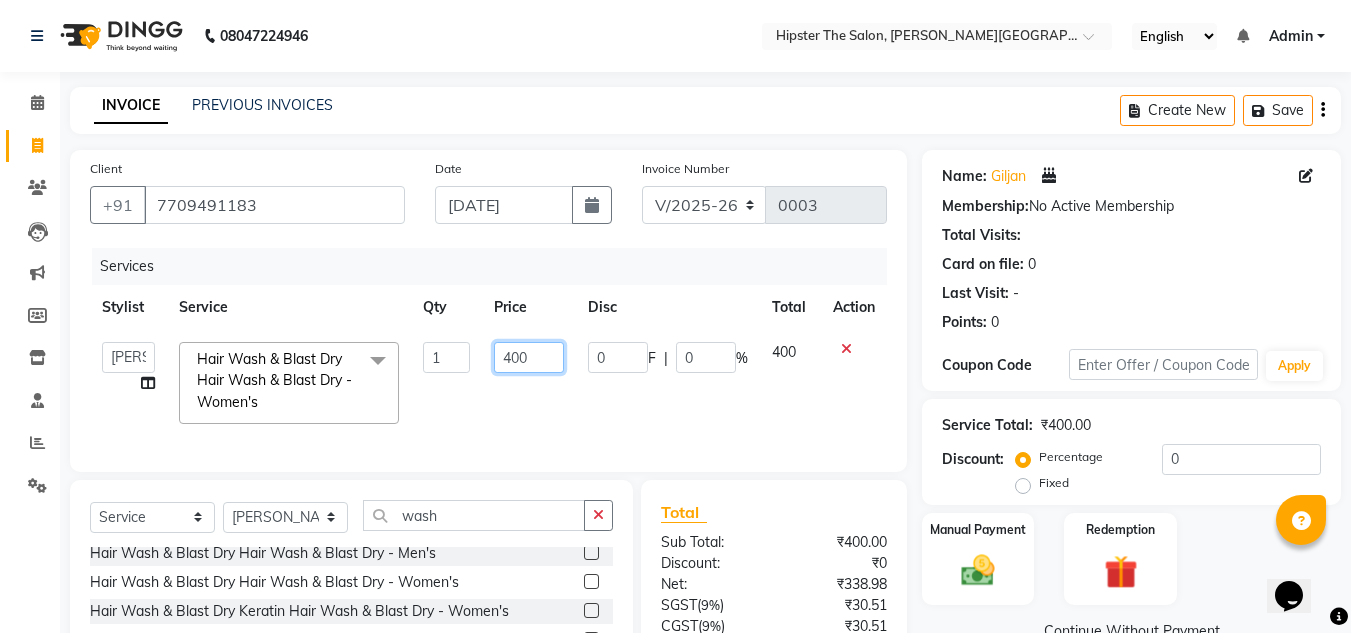 click on "400" 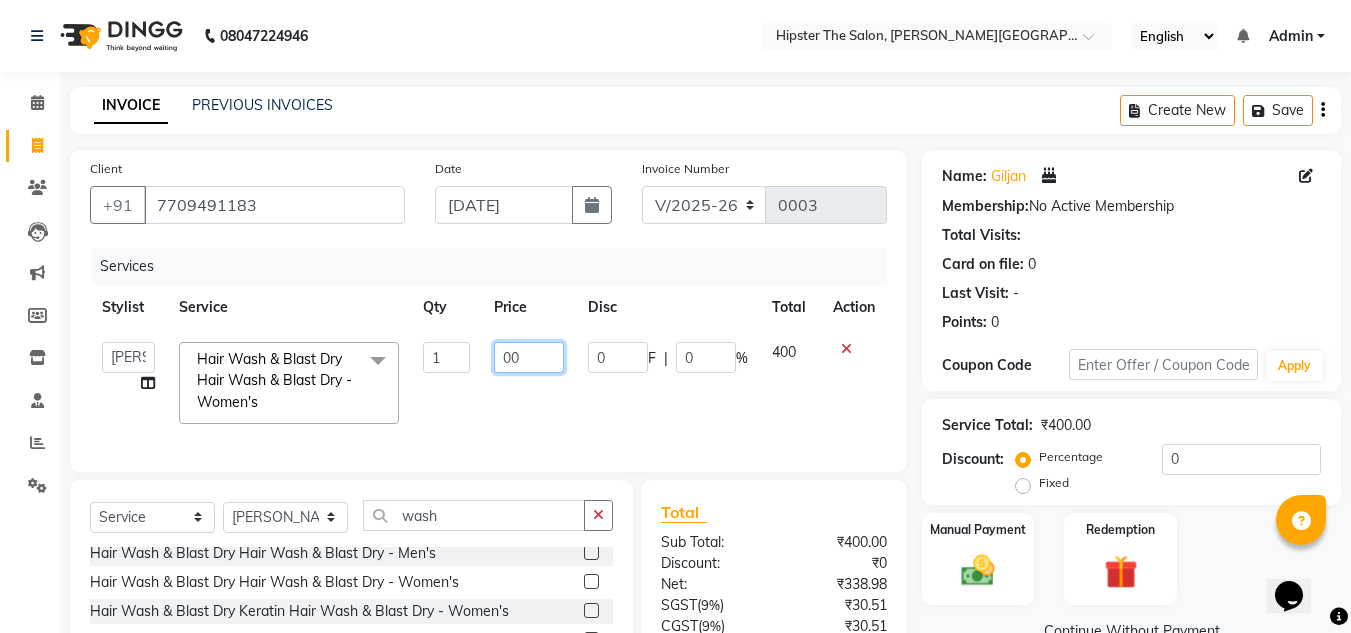type on "600" 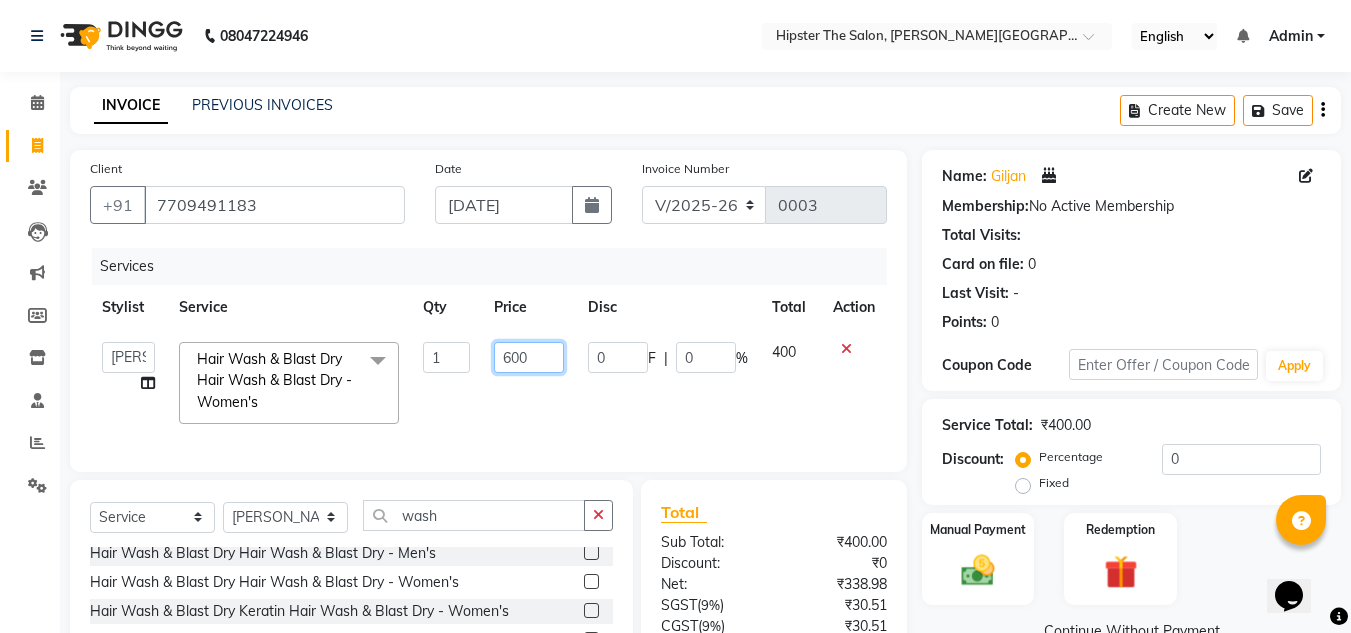 scroll, scrollTop: 187, scrollLeft: 0, axis: vertical 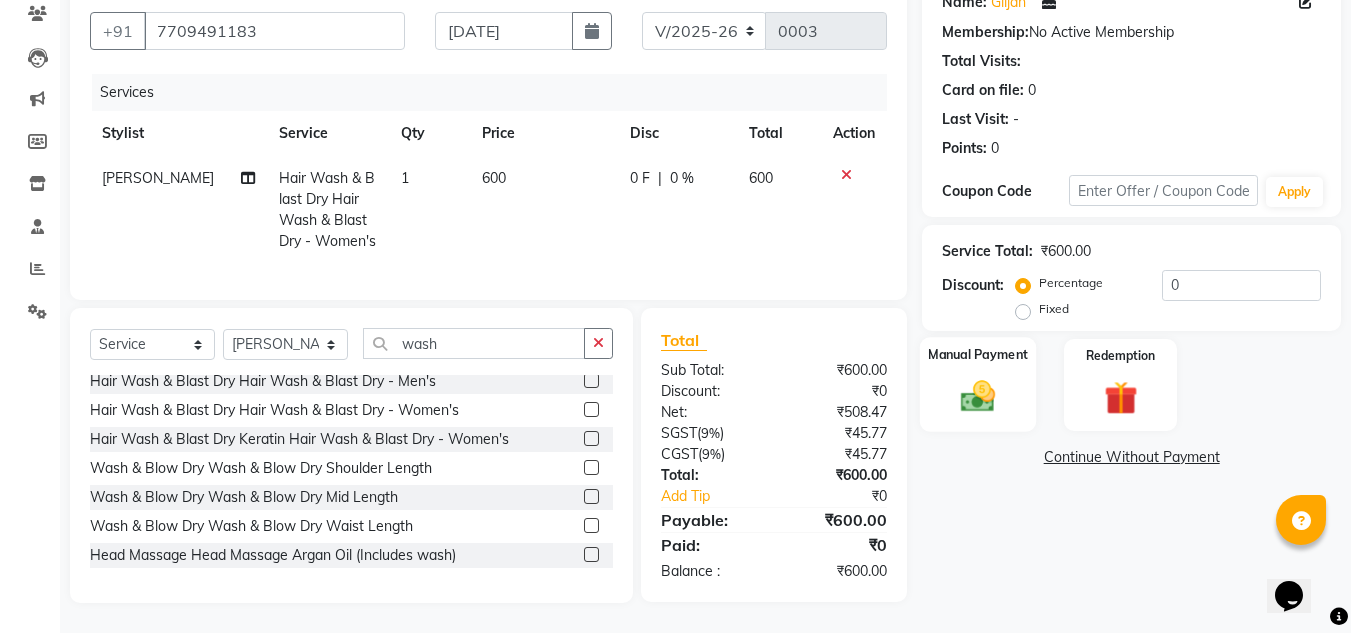 click 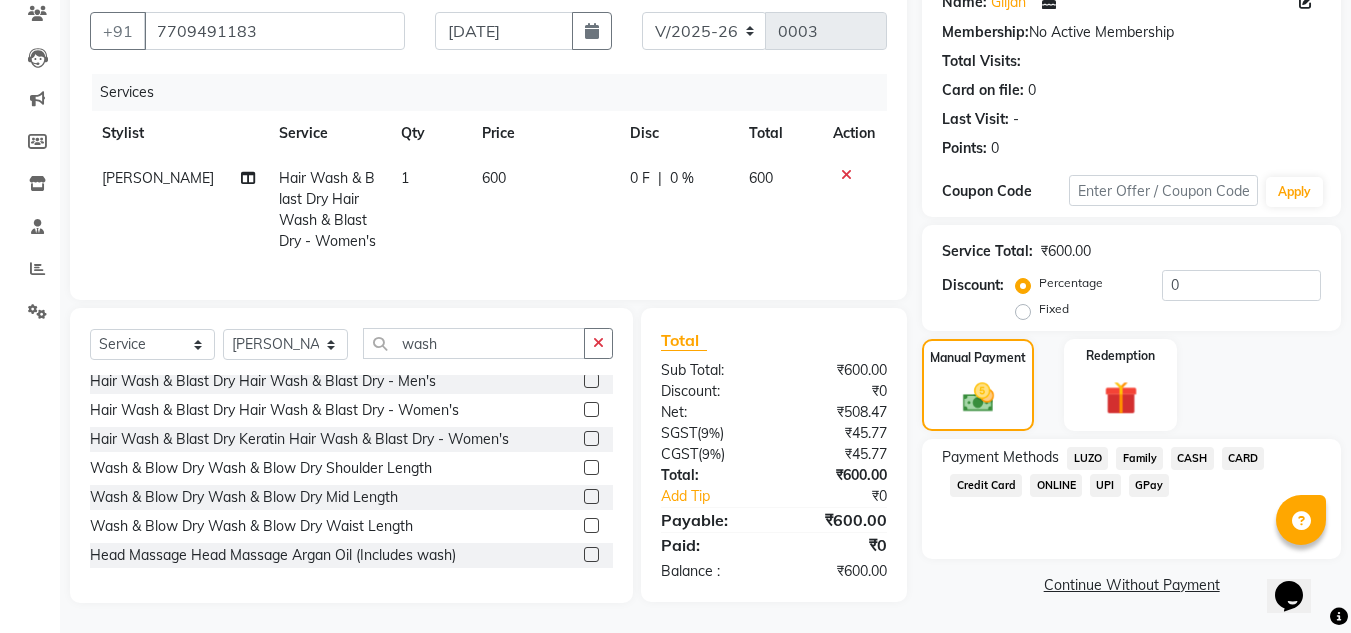 scroll, scrollTop: 189, scrollLeft: 0, axis: vertical 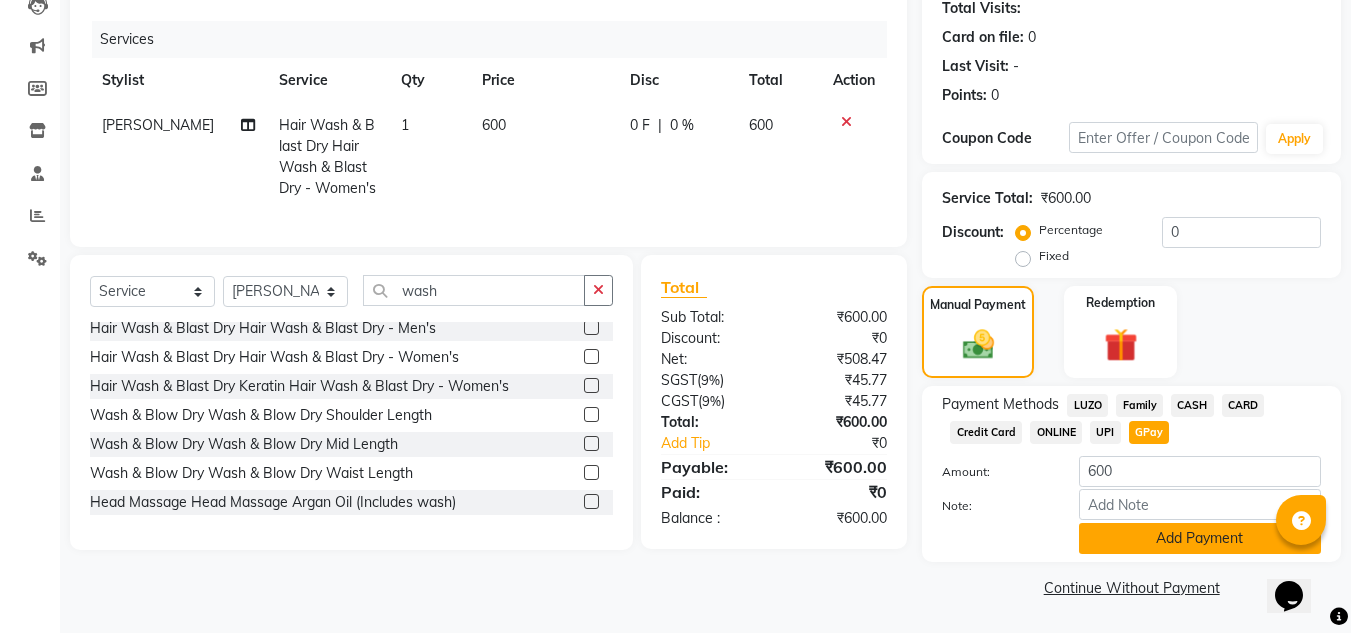 click on "Add Payment" 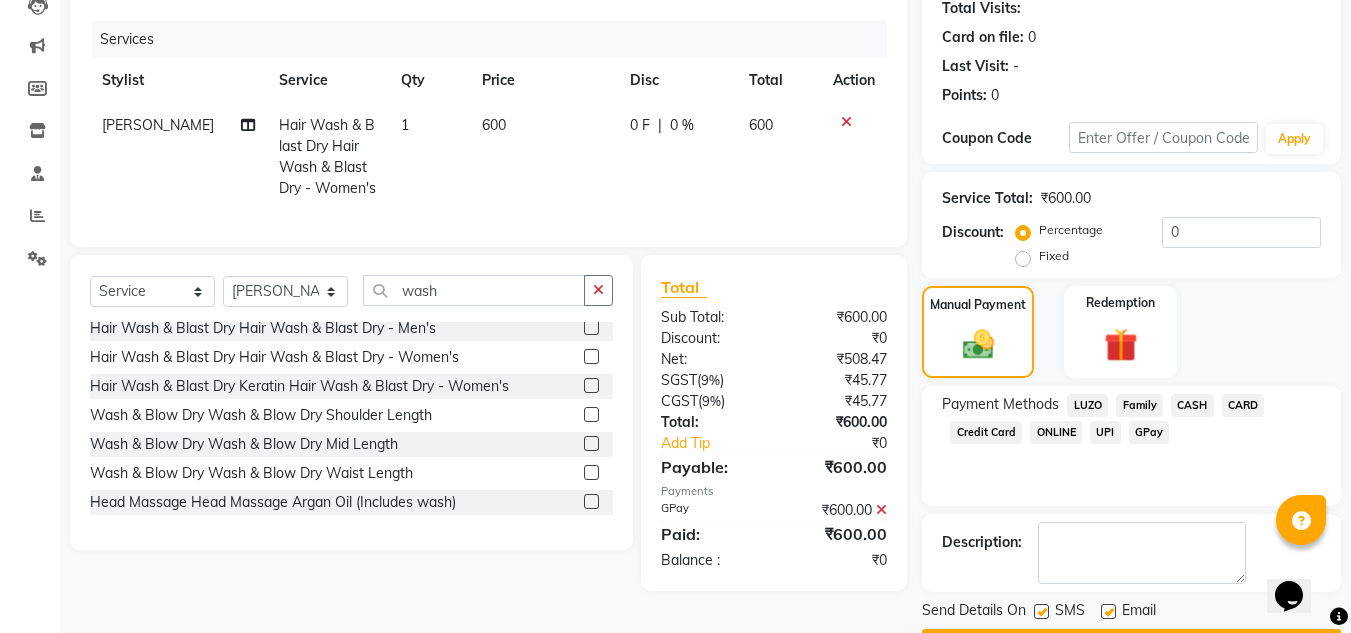 scroll, scrollTop: 284, scrollLeft: 0, axis: vertical 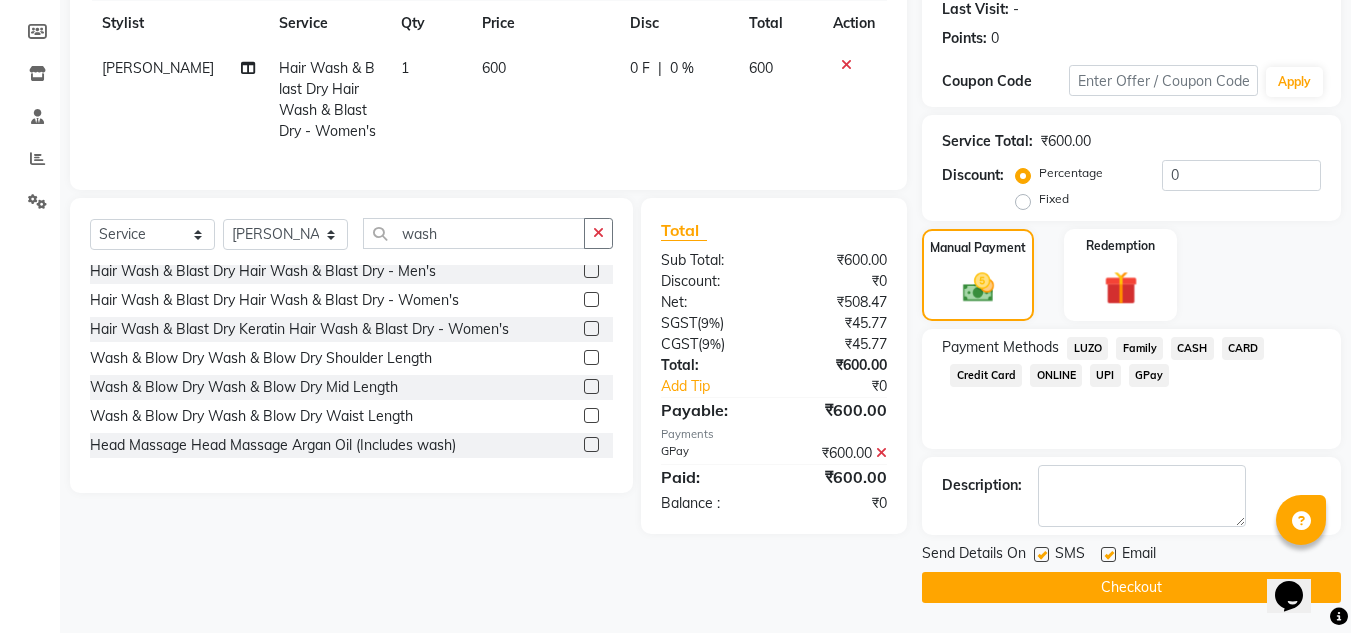 click on "Checkout" 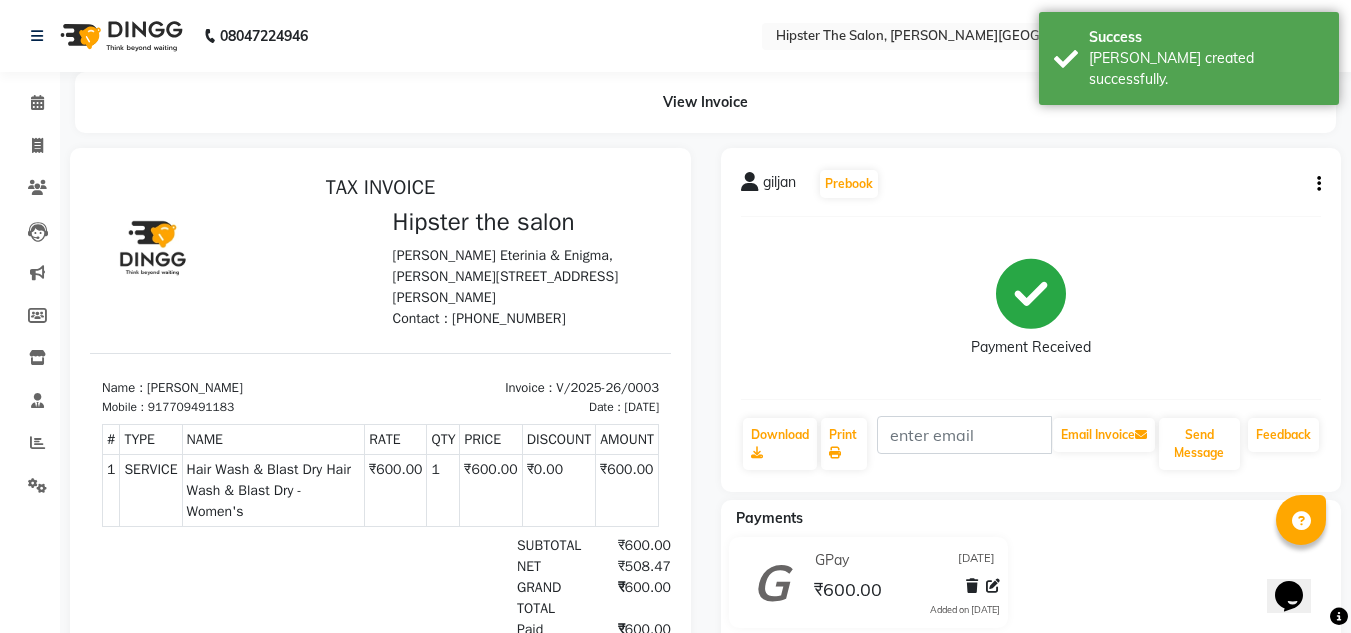 scroll, scrollTop: 0, scrollLeft: 0, axis: both 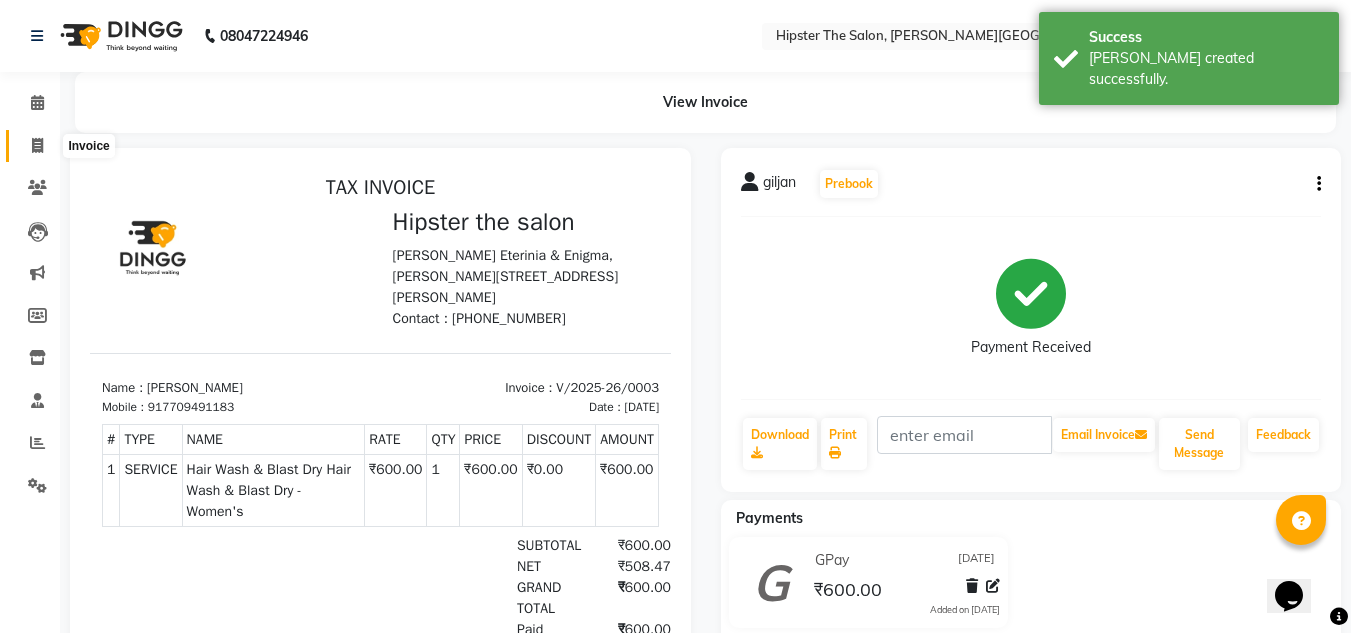 click 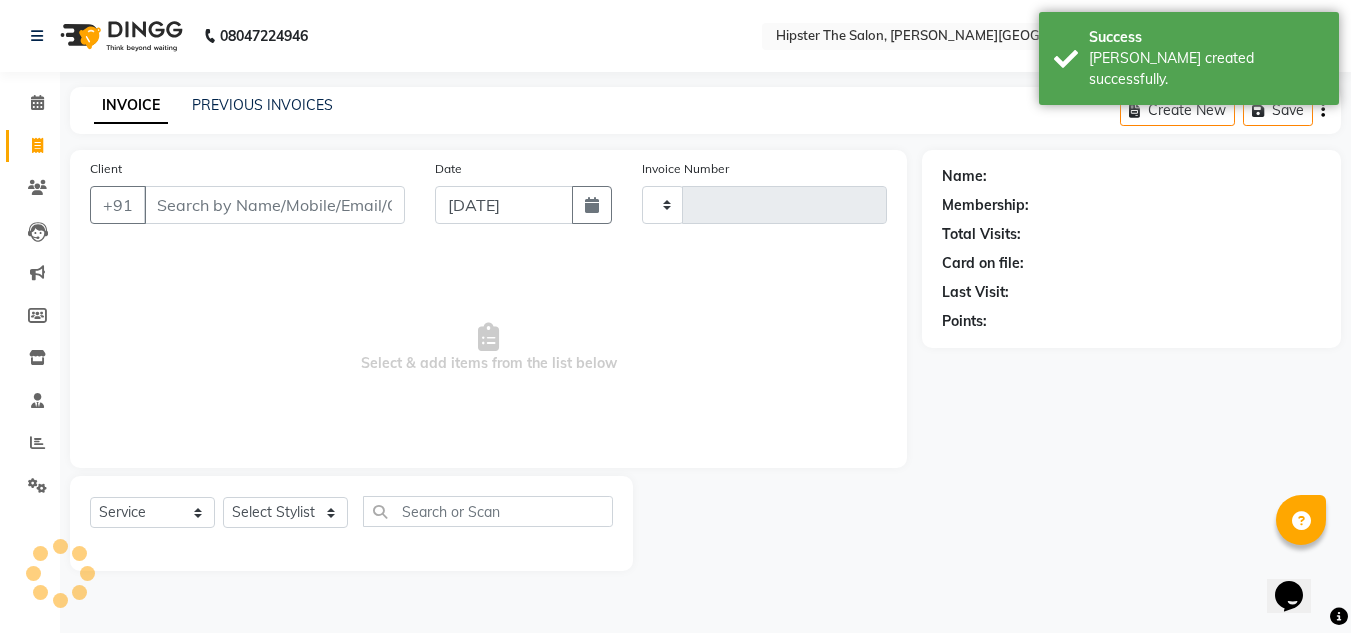 type on "0004" 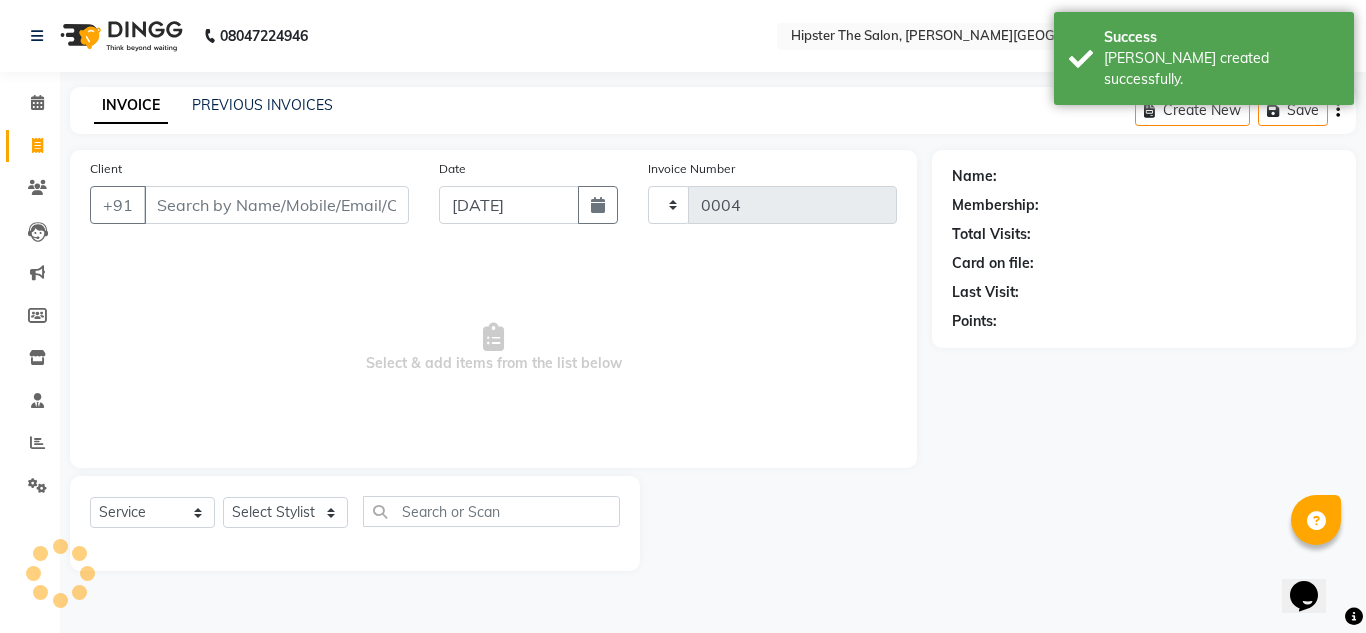 select on "8592" 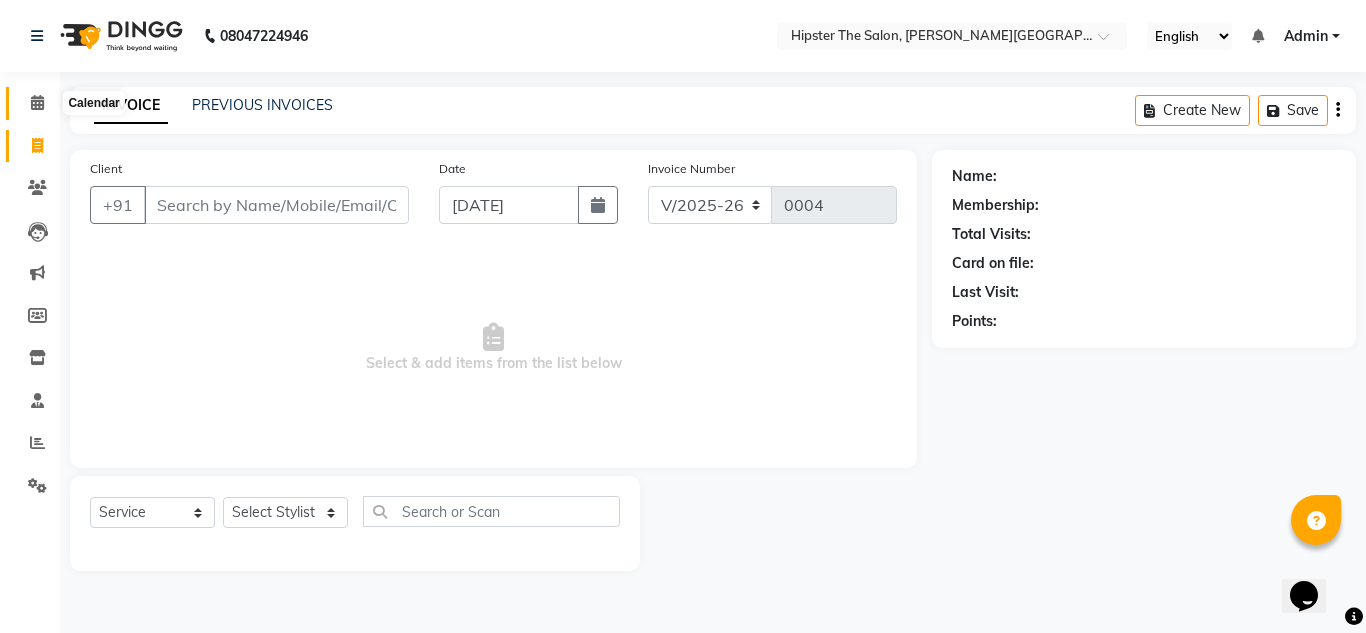 click 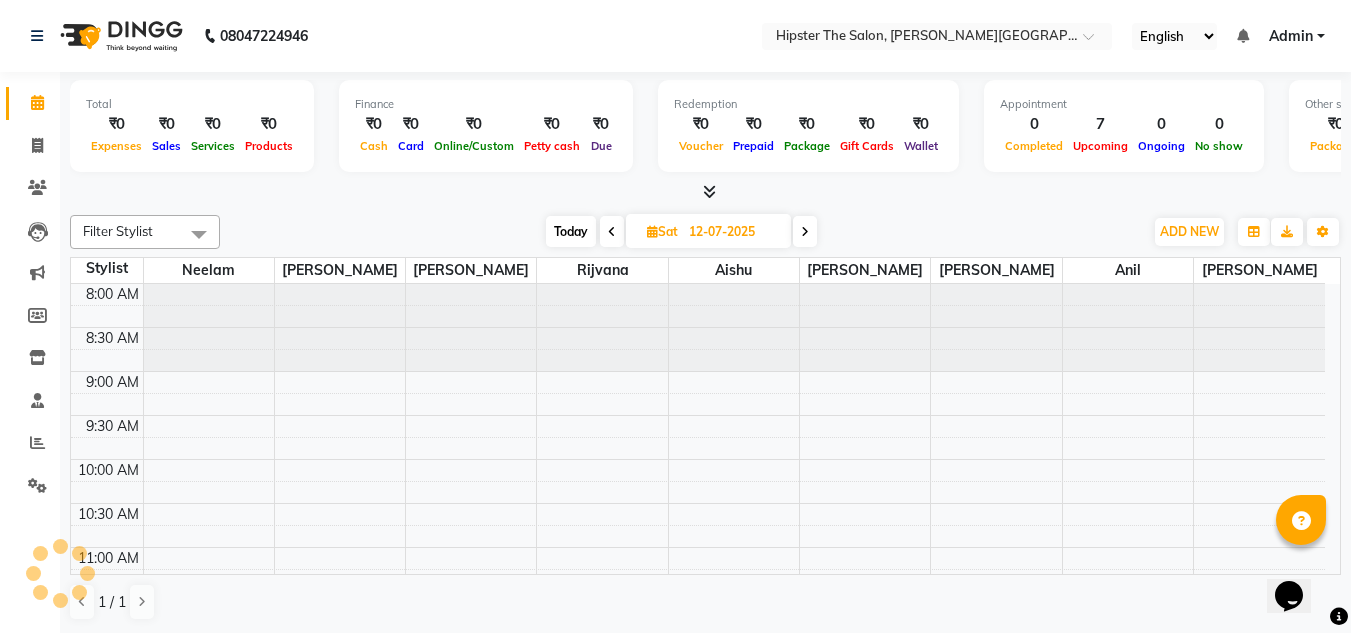 scroll, scrollTop: 0, scrollLeft: 0, axis: both 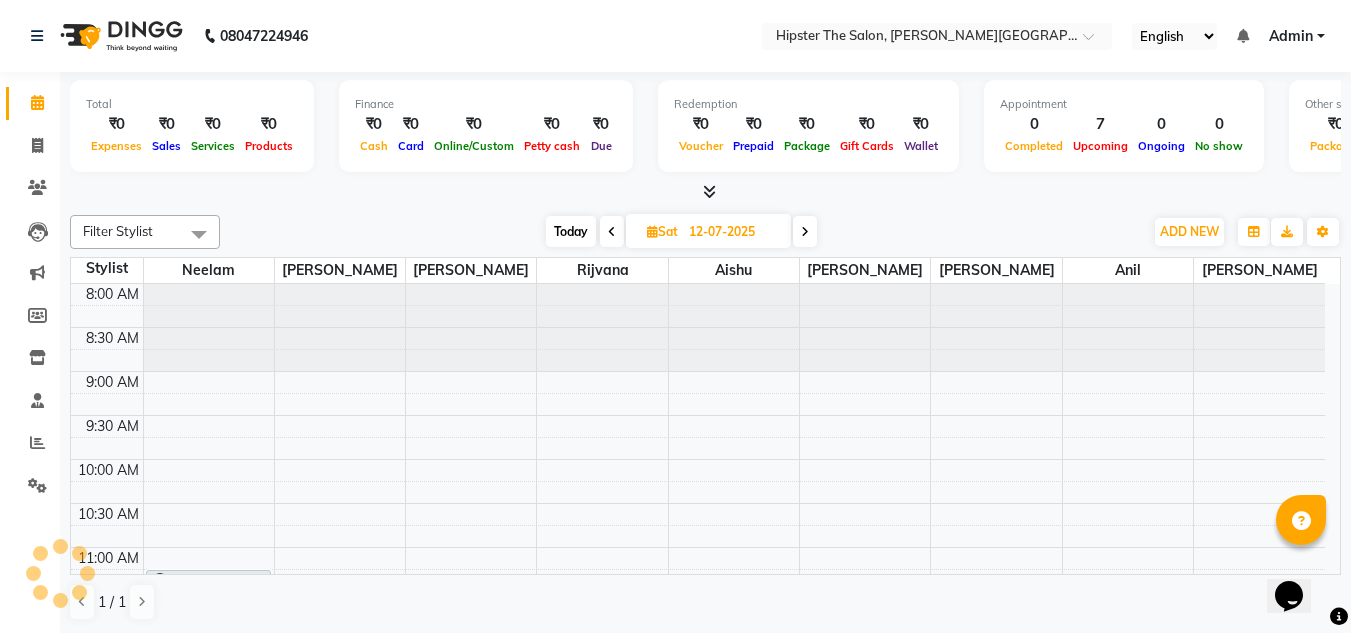 click 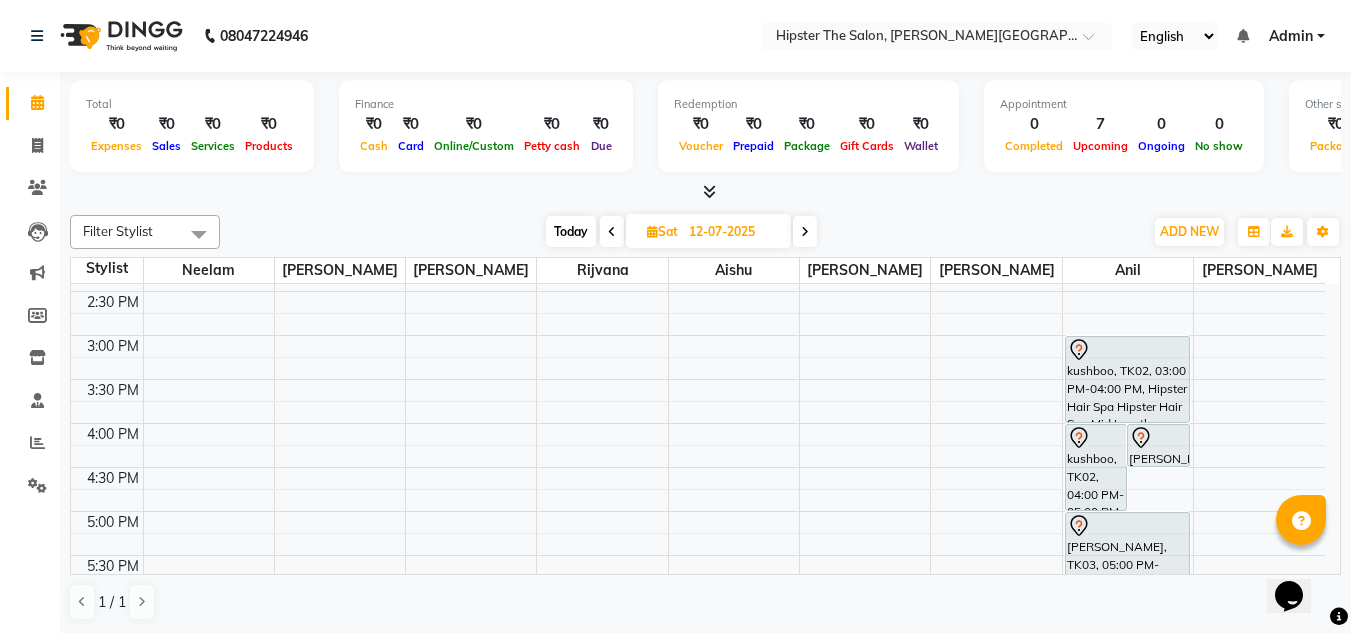 scroll, scrollTop: 563, scrollLeft: 0, axis: vertical 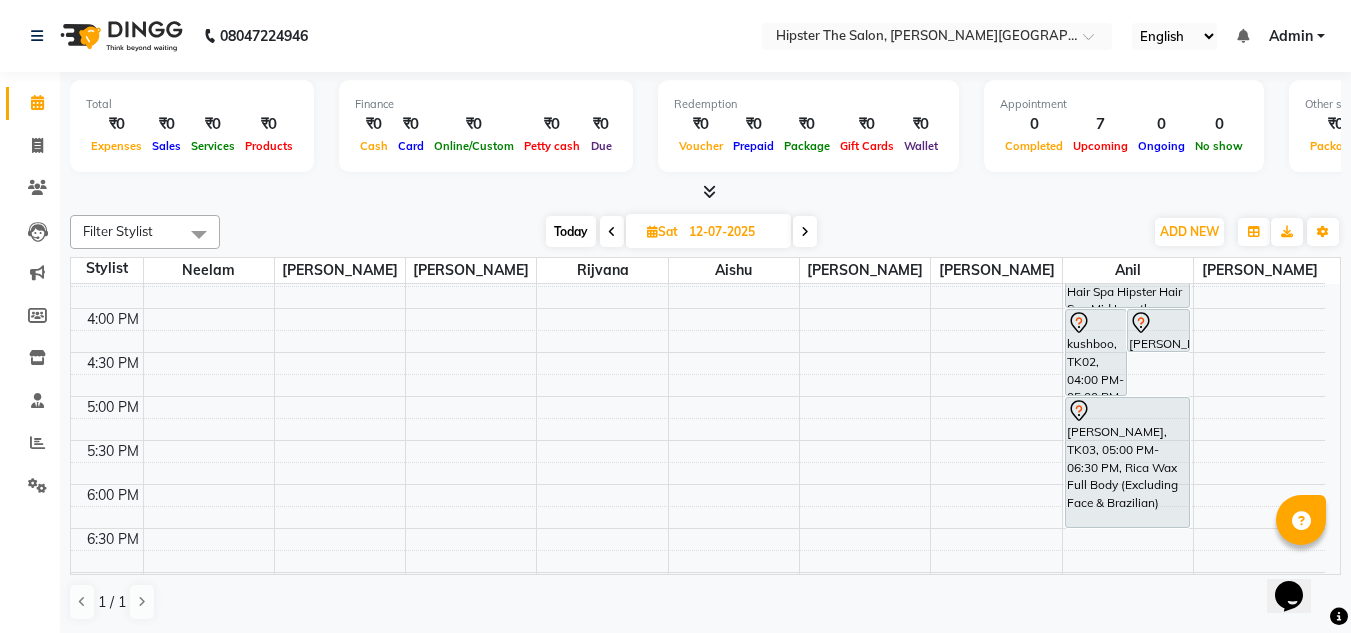 click on "8:00 AM 8:30 AM 9:00 AM 9:30 AM 10:00 AM 10:30 AM 11:00 AM 11:30 AM 12:00 PM 12:30 PM 1:00 PM 1:30 PM 2:00 PM 2:30 PM 3:00 PM 3:30 PM 4:00 PM 4:30 PM 5:00 PM 5:30 PM 6:00 PM 6:30 PM 7:00 PM 7:30 PM 8:00 PM 8:30 PM             neelam, TK04, 11:15 AM-12:00 PM, Haircuts Women's Haircut - Senior Stylist             neelam, TK04, 12:00 PM-12:45 PM, Haircuts Women's Haircut - Junior Stylist             parth, TK01, 12:00 PM-12:30 PM, Haircuts Men's Haircut - Junior Stylist             kushboo, TK02, 04:00 PM-05:00 PM, Hipster Hair Spa Hipster Hair Spa Mid Length             vidhi, TK03, 04:00 PM-04:30 PM, Massage Therapies Lomi-Lomi Hawaiian 30 Mins             kushboo, TK02, 03:00 PM-04:00 PM, Hipster Hair Spa Hipster Hair Spa Mid Length             vidhi, TK03, 05:00 PM-06:30 PM, Rica Wax Full Body (Excluding Face & Brazilian)" at bounding box center (698, 176) 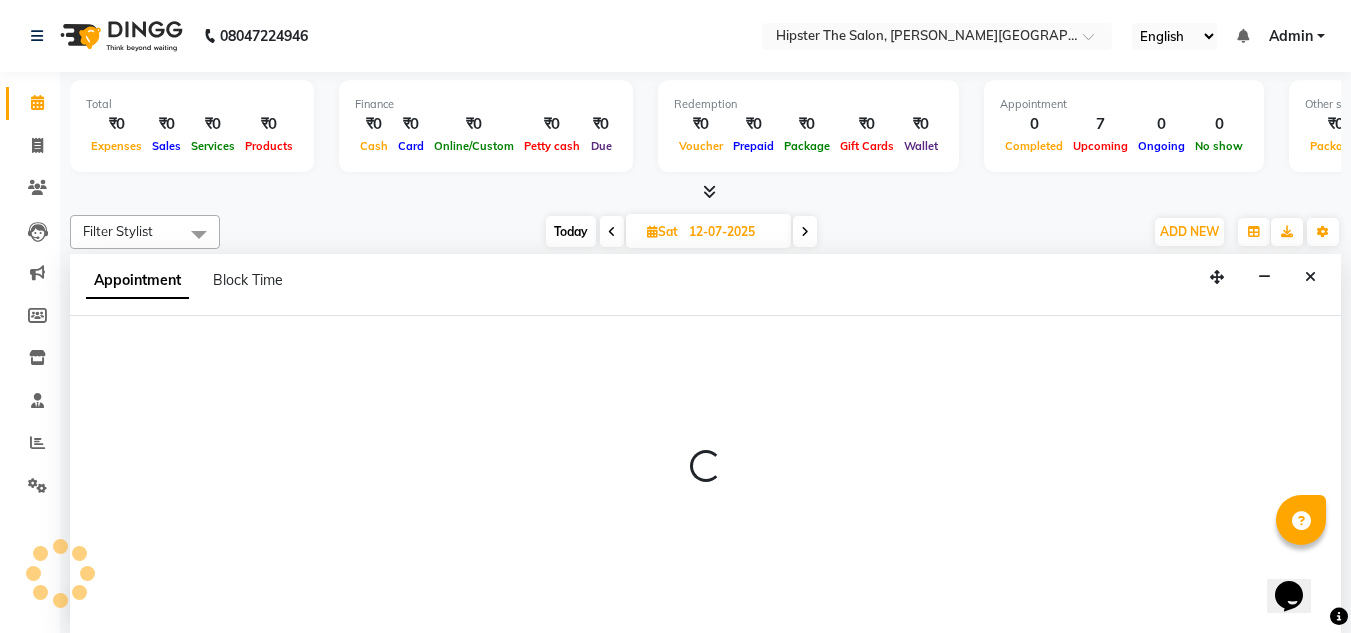 select on "85979" 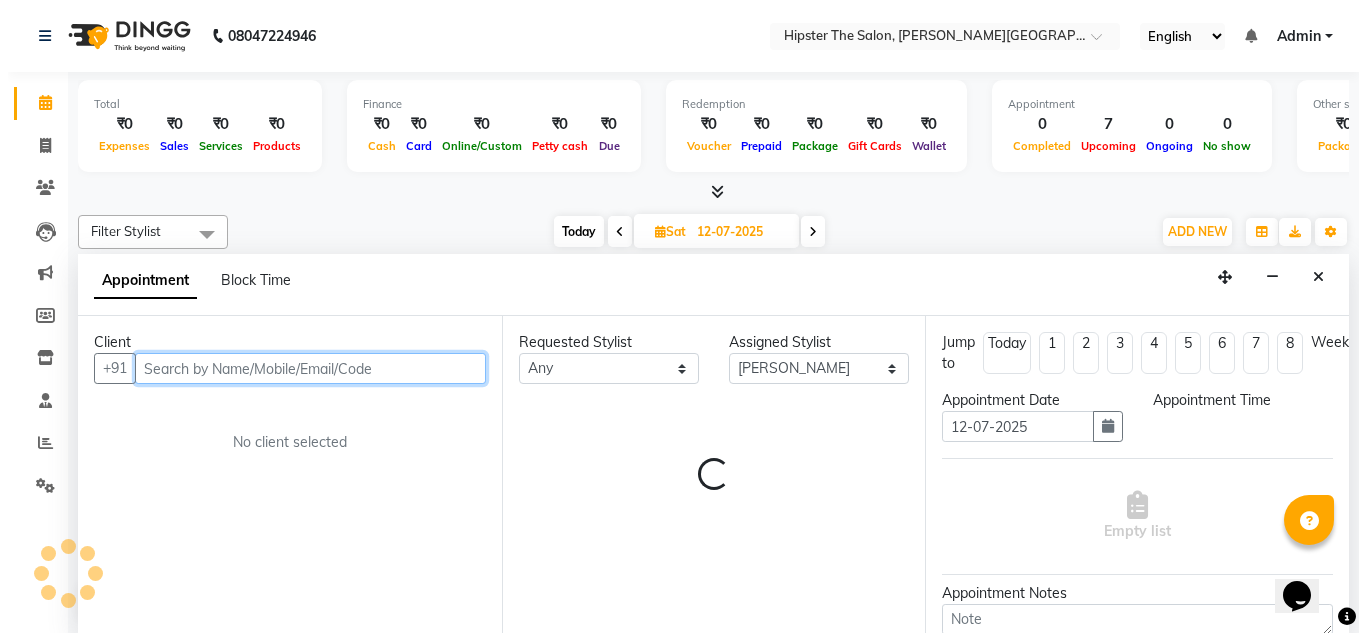 scroll, scrollTop: 1, scrollLeft: 0, axis: vertical 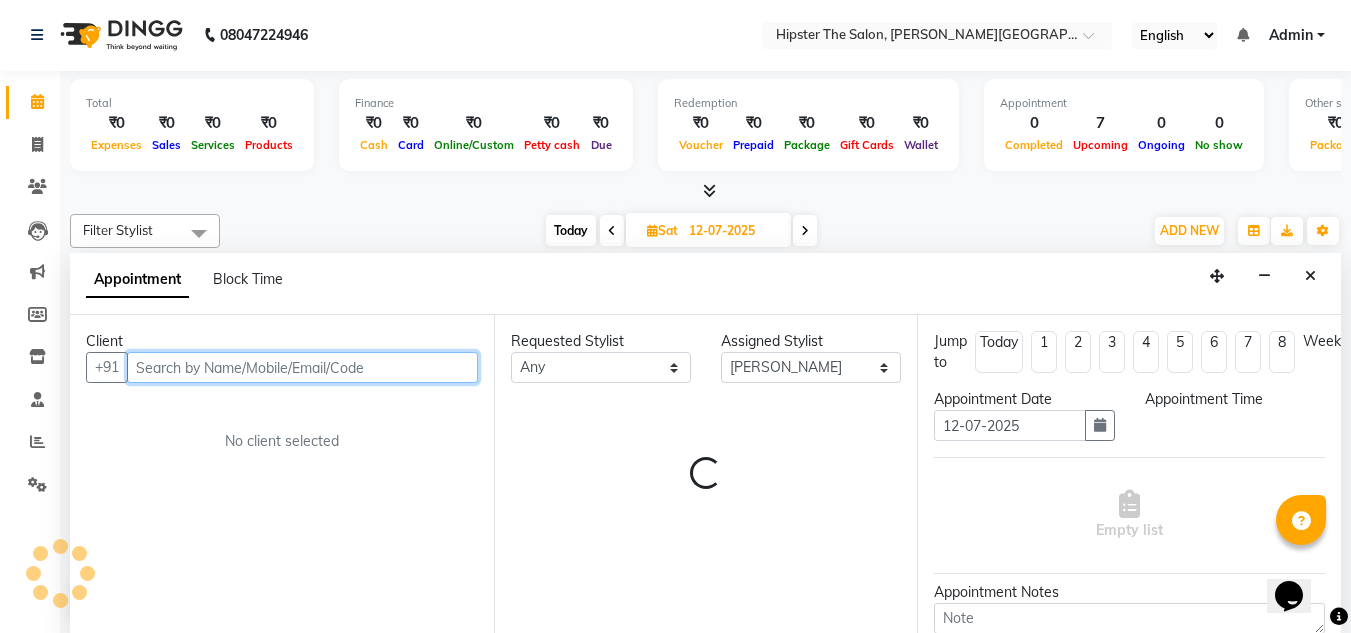 select on "1020" 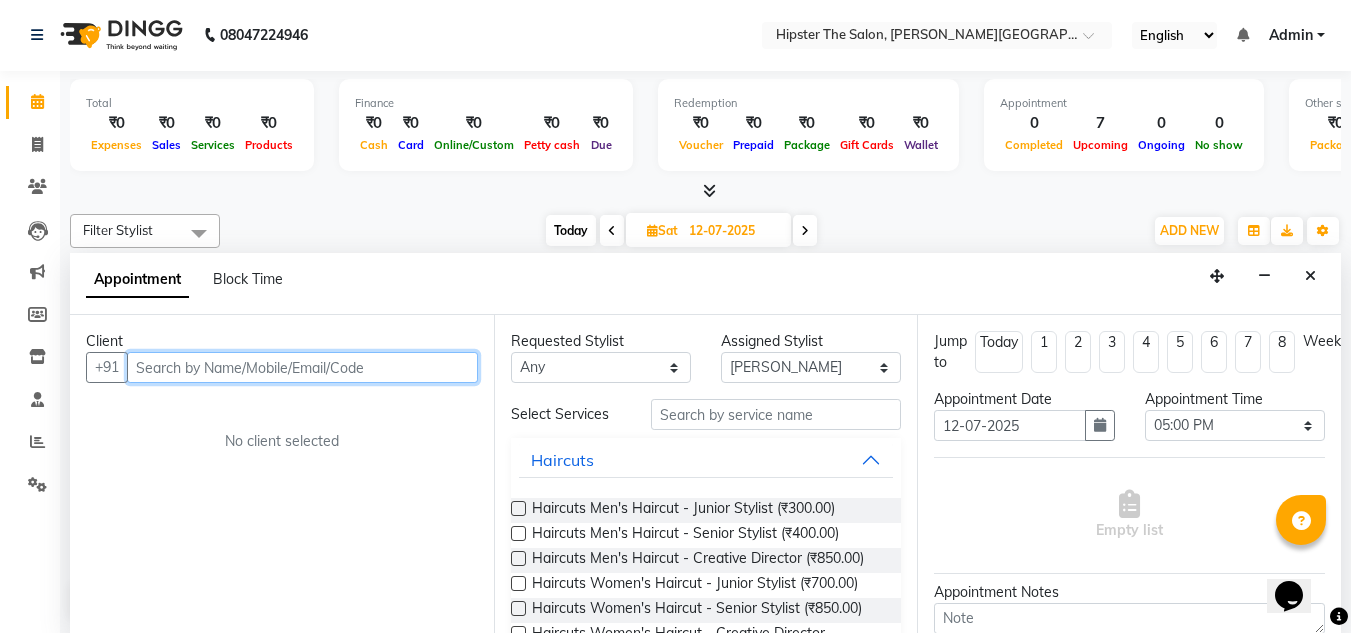 click at bounding box center [302, 367] 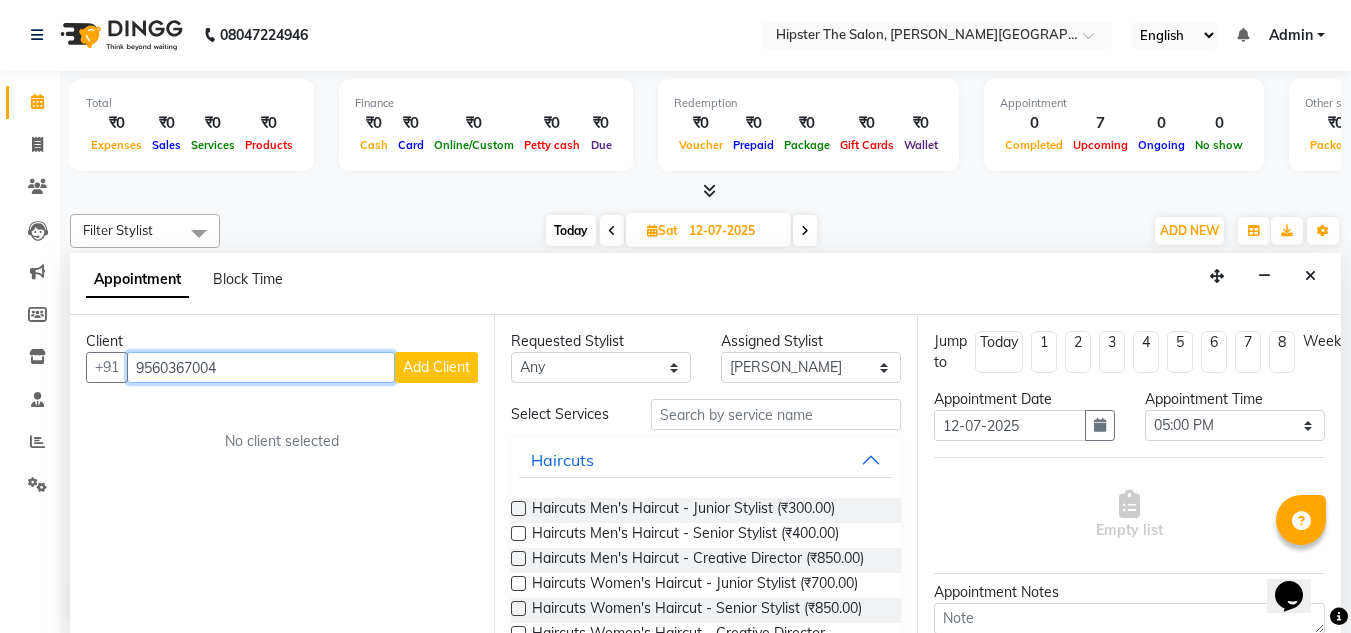 type on "9560367004" 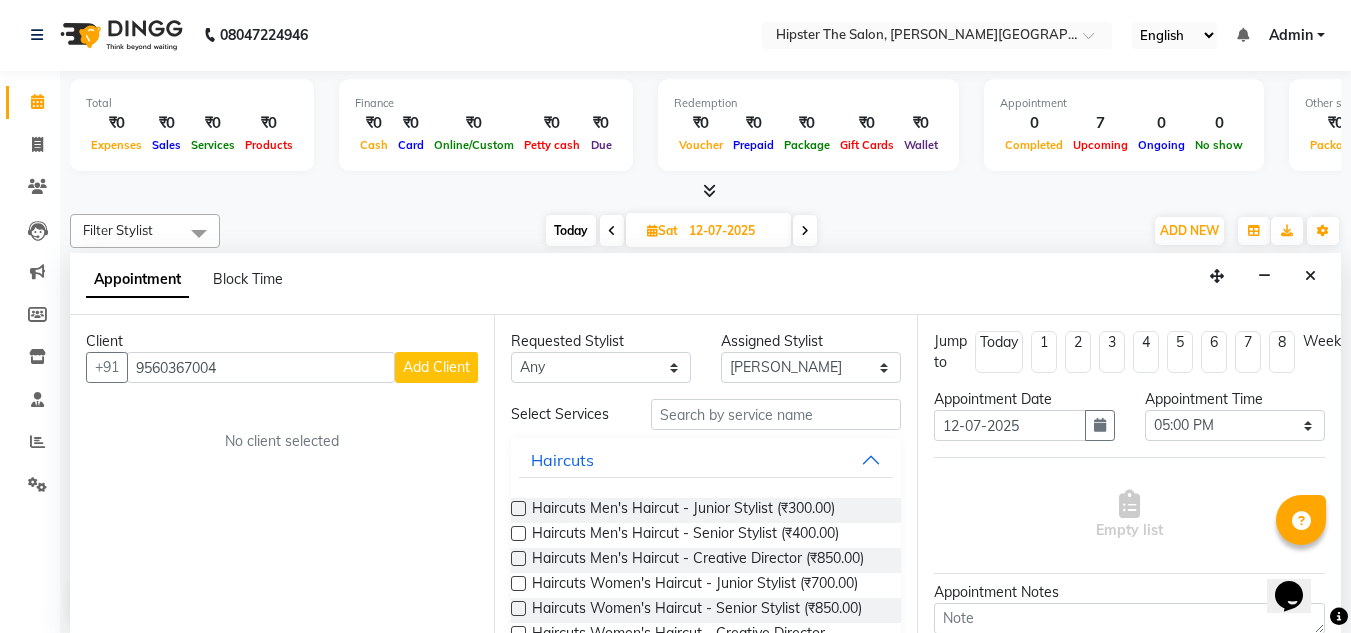 click on "Add Client" at bounding box center (436, 367) 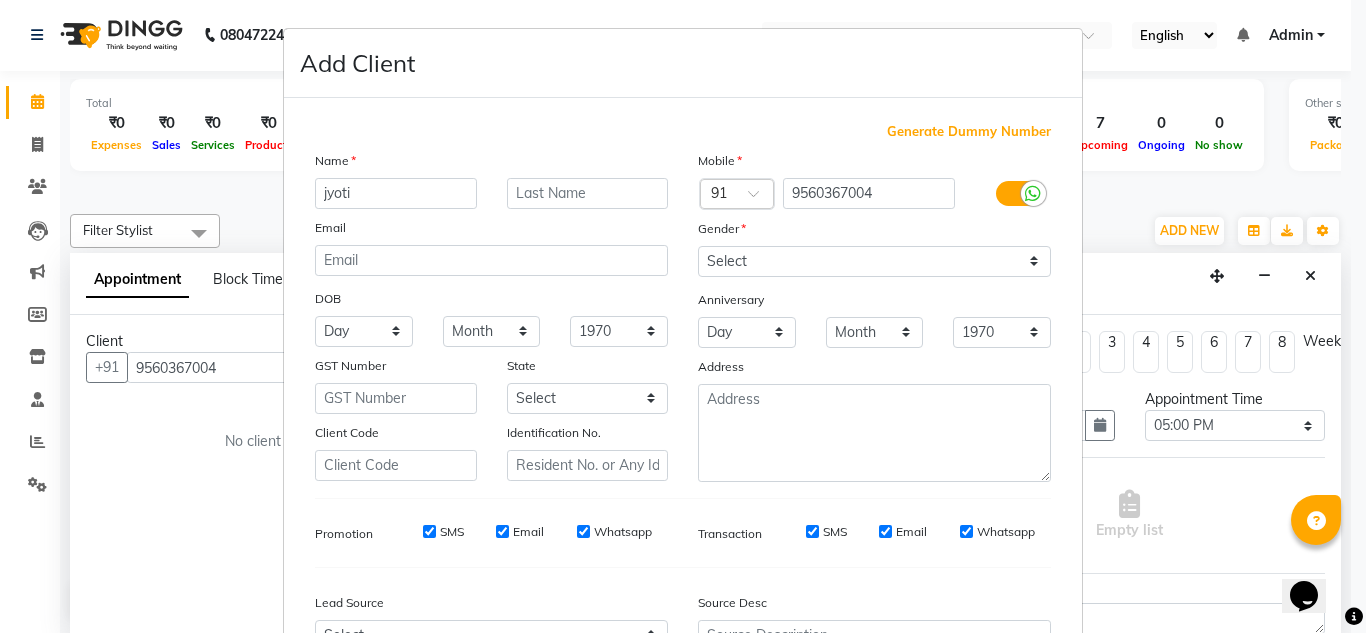 type on "jyoti" 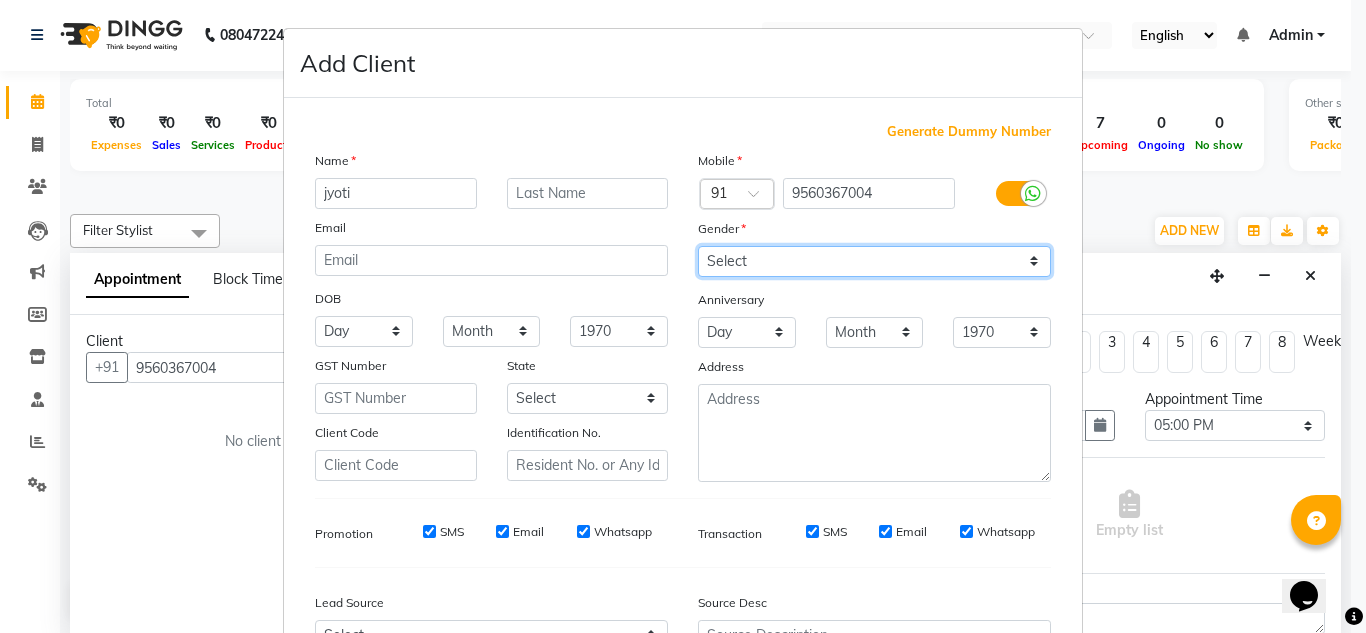 click on "Select [DEMOGRAPHIC_DATA] [DEMOGRAPHIC_DATA] Other Prefer Not To Say" at bounding box center [874, 261] 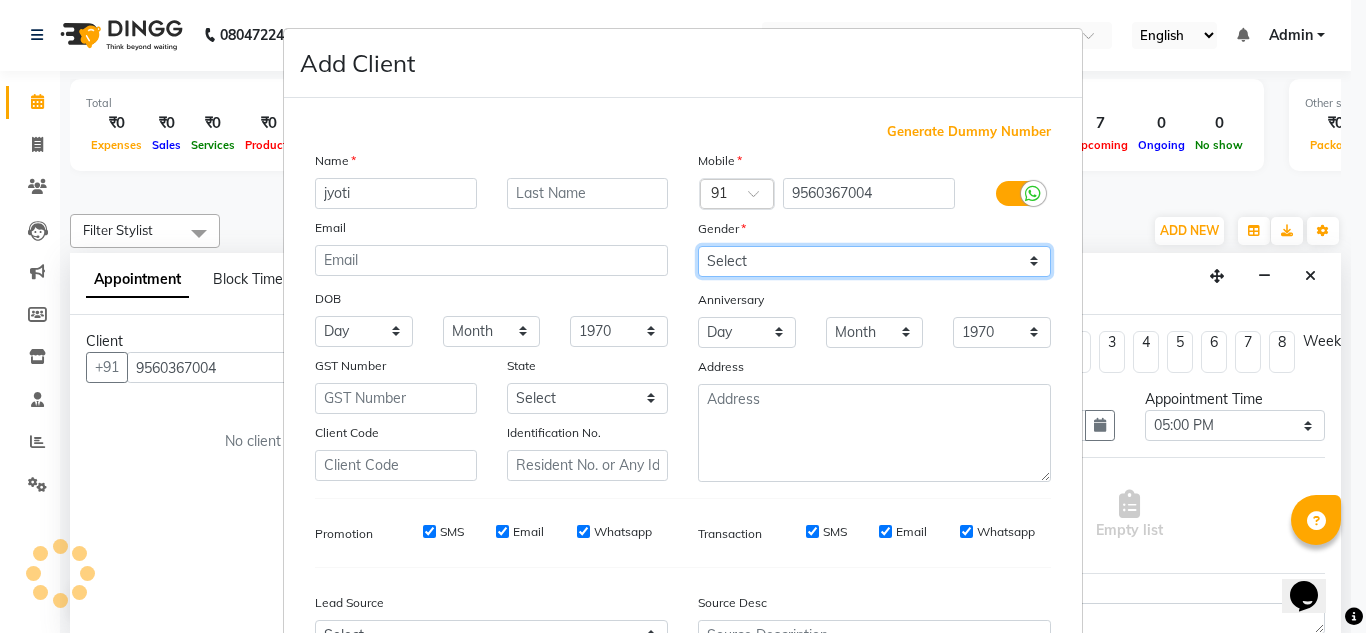 select on "[DEMOGRAPHIC_DATA]" 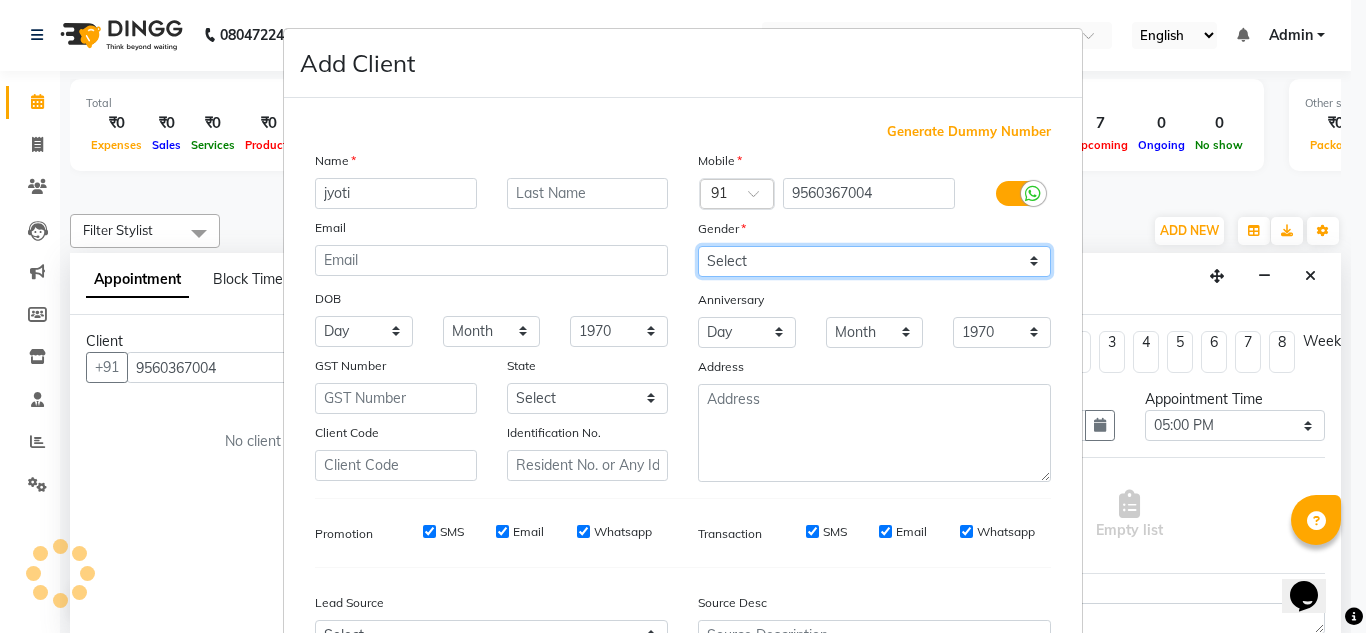 click on "Select [DEMOGRAPHIC_DATA] [DEMOGRAPHIC_DATA] Other Prefer Not To Say" at bounding box center (874, 261) 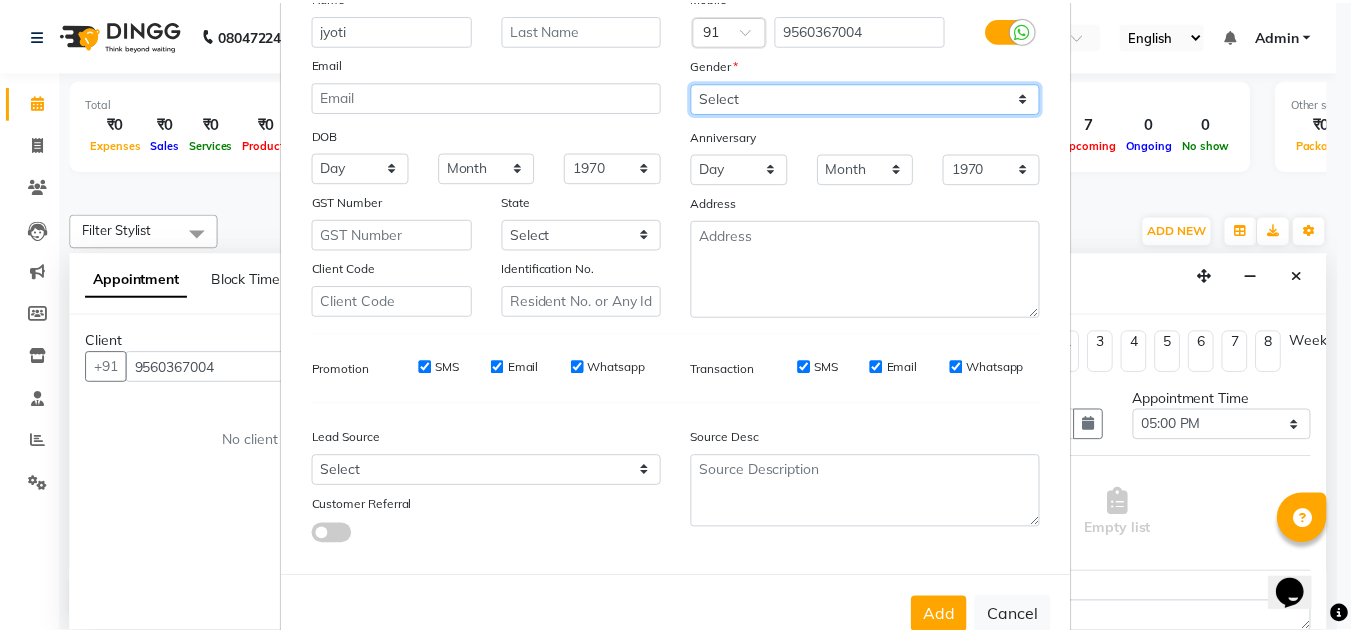 scroll, scrollTop: 216, scrollLeft: 0, axis: vertical 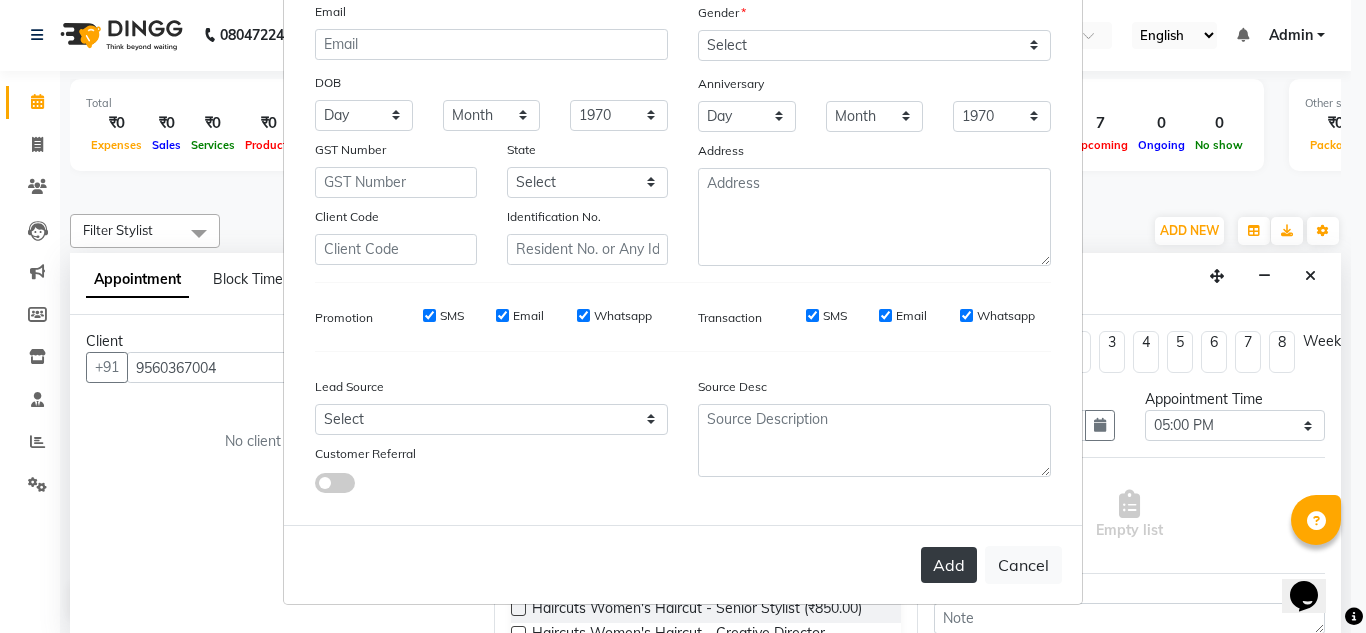 click on "Add" at bounding box center (949, 565) 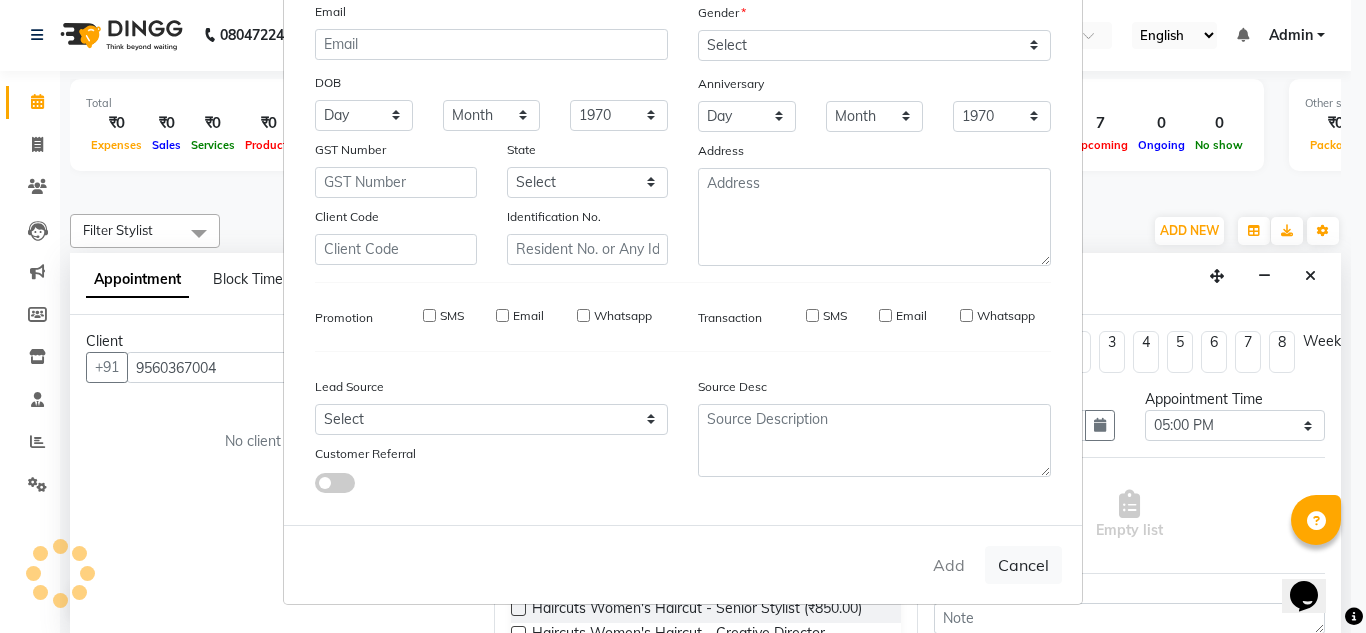 type 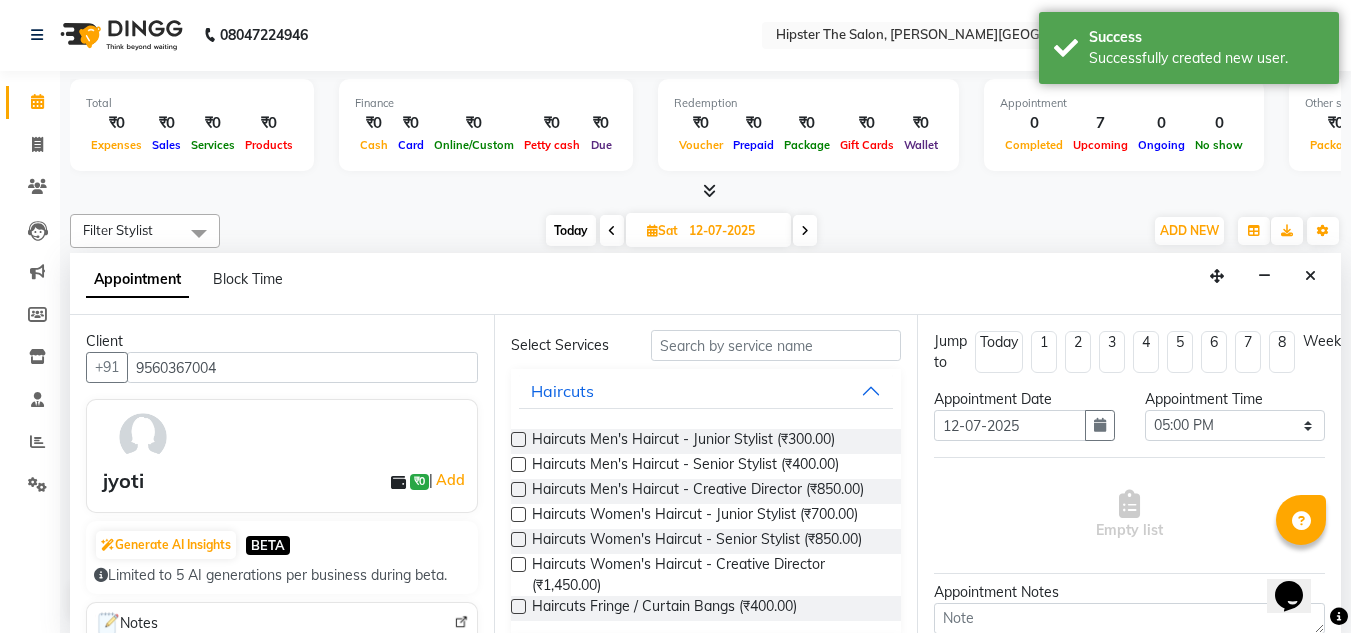 scroll, scrollTop: 70, scrollLeft: 0, axis: vertical 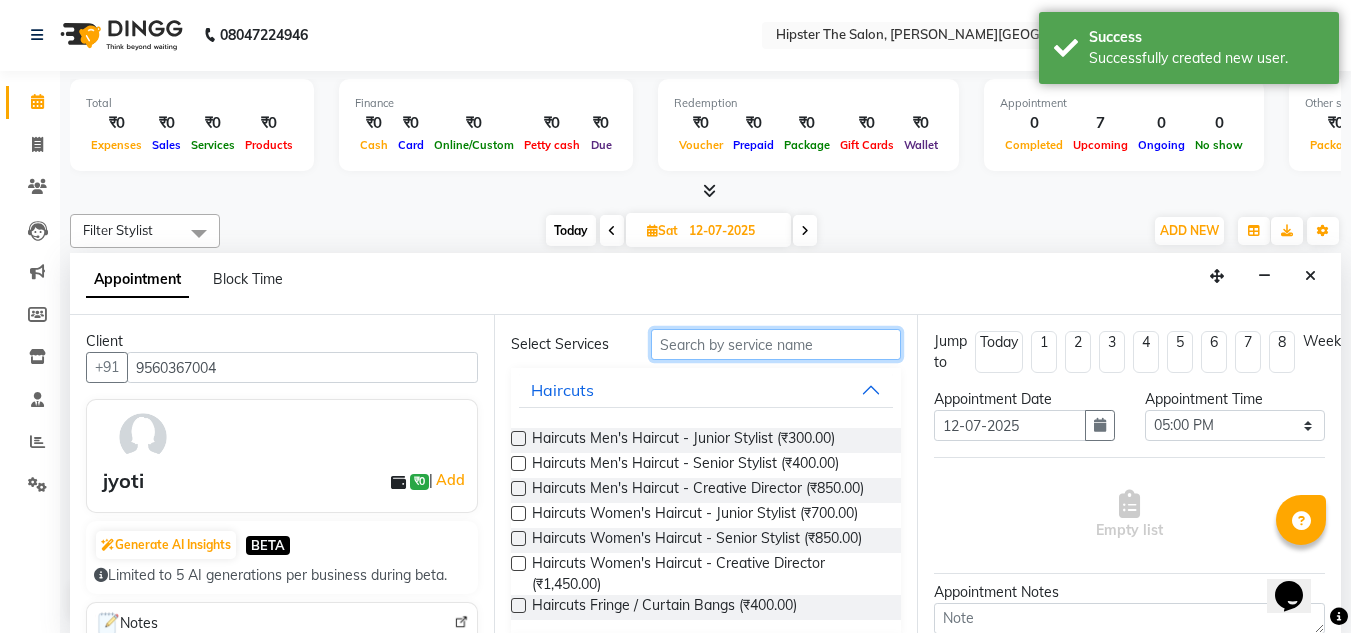 click at bounding box center (776, 344) 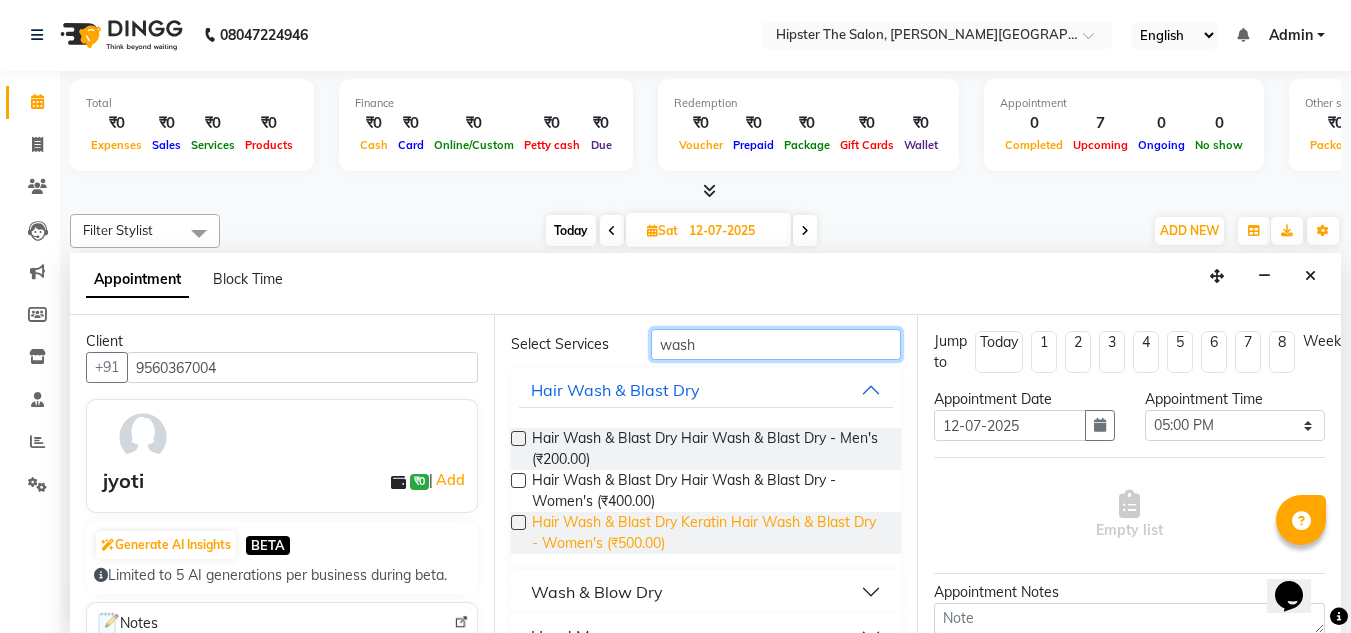 type on "wash" 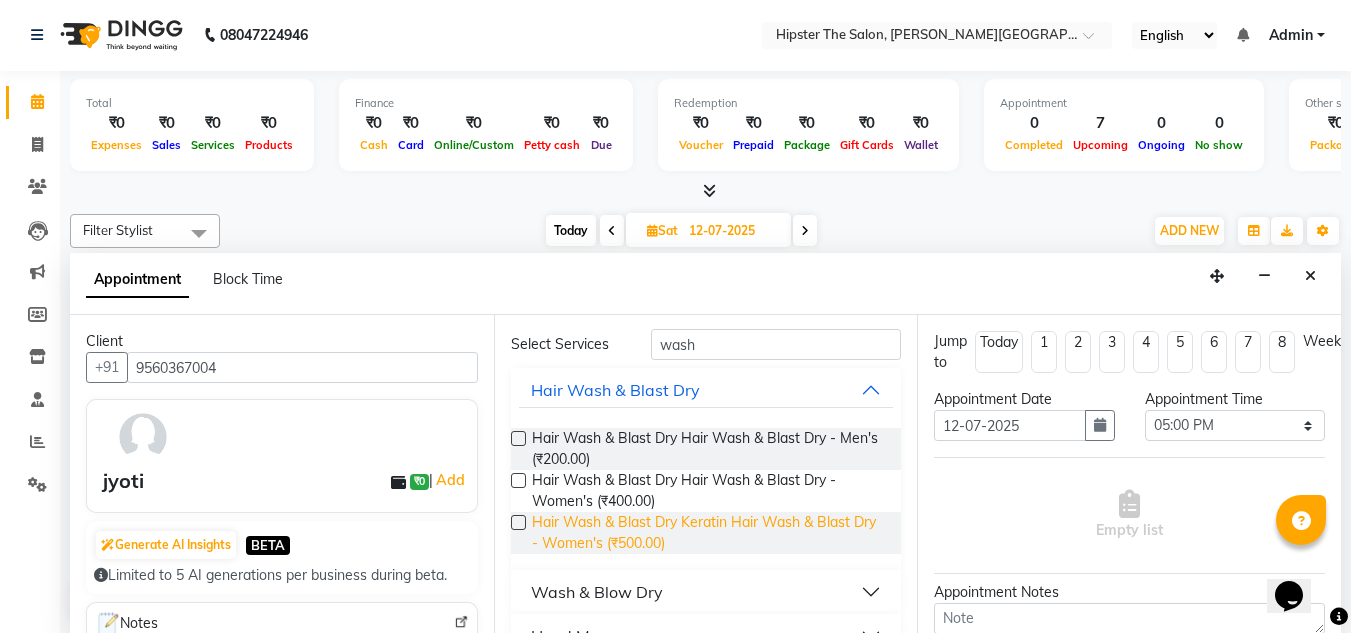 click on "Hair Wash & Blast Dry Keratin Hair Wash & Blast Dry - Women's (₹500.00)" at bounding box center (709, 533) 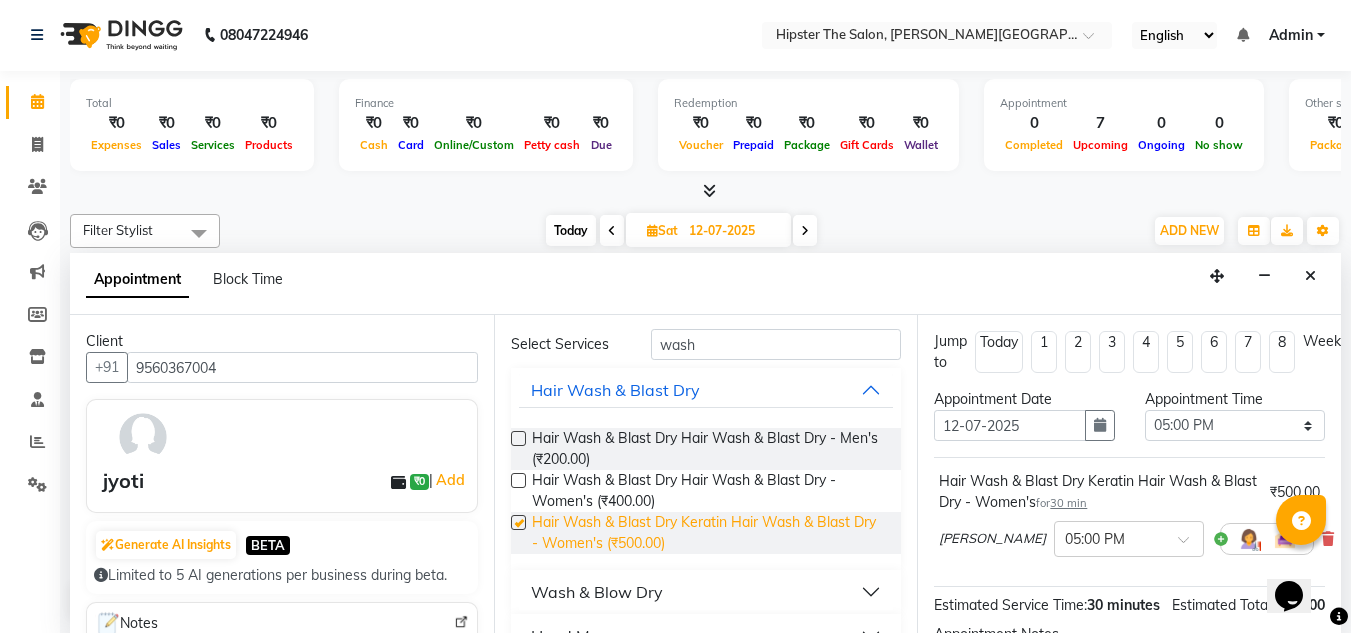 checkbox on "false" 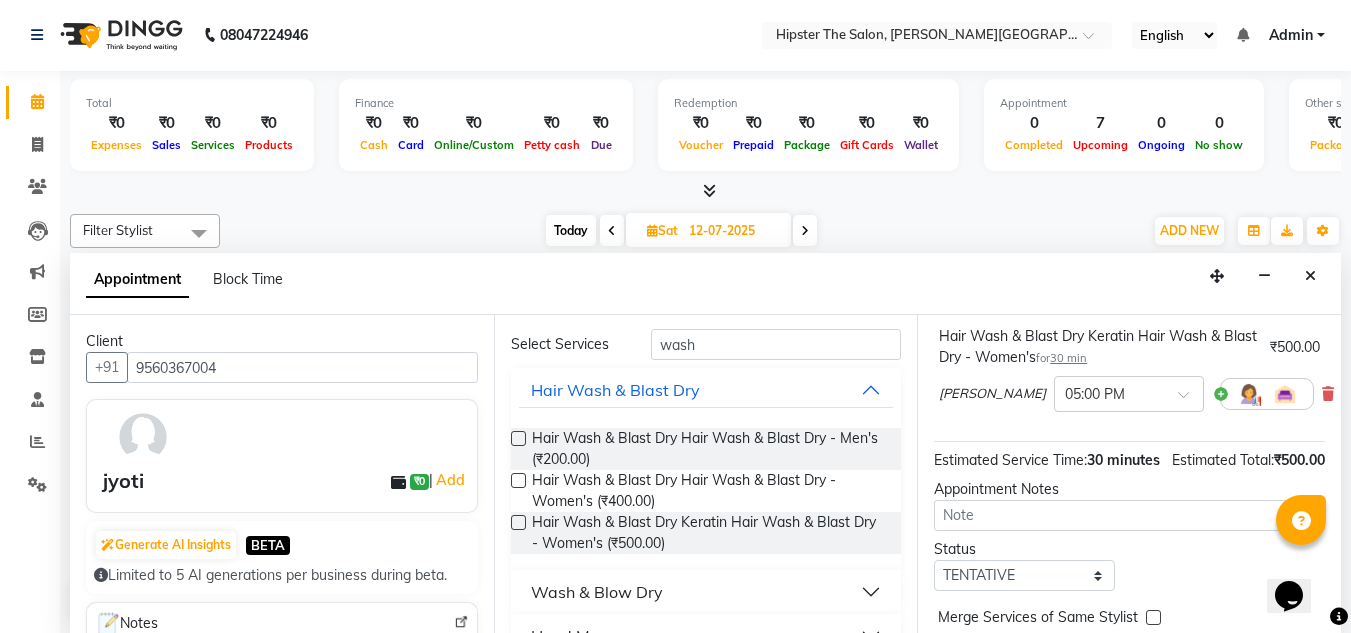 scroll, scrollTop: 265, scrollLeft: 0, axis: vertical 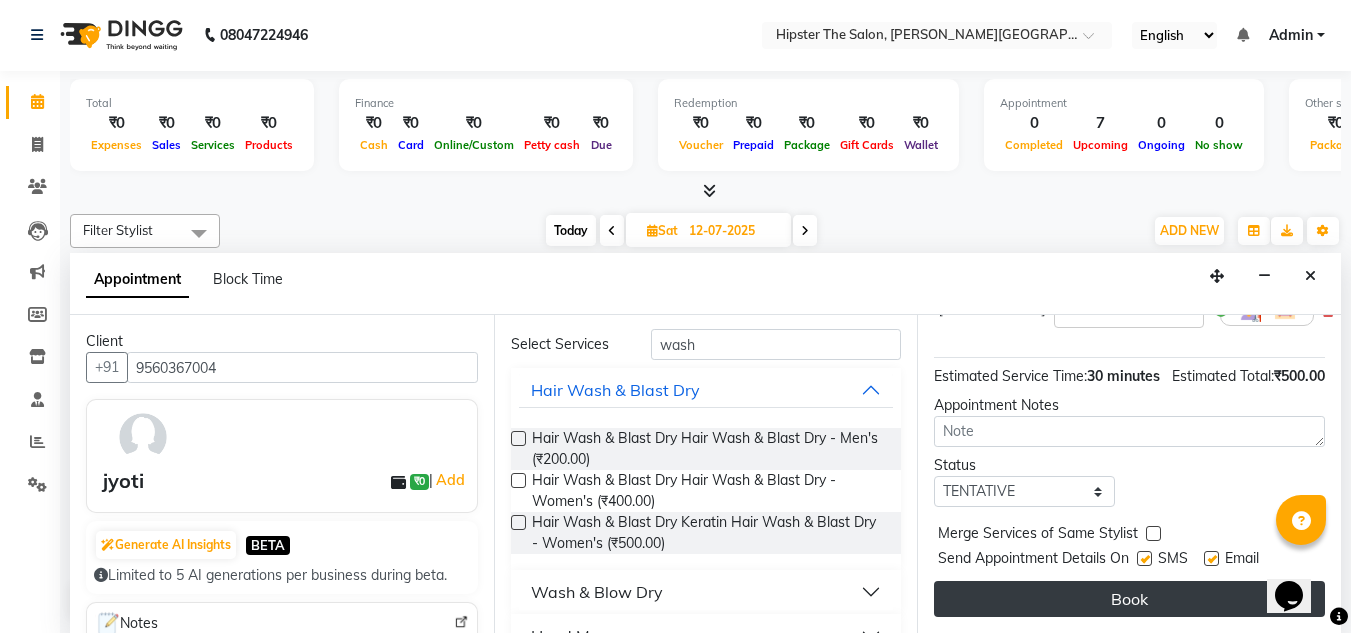 click on "Book" at bounding box center [1129, 599] 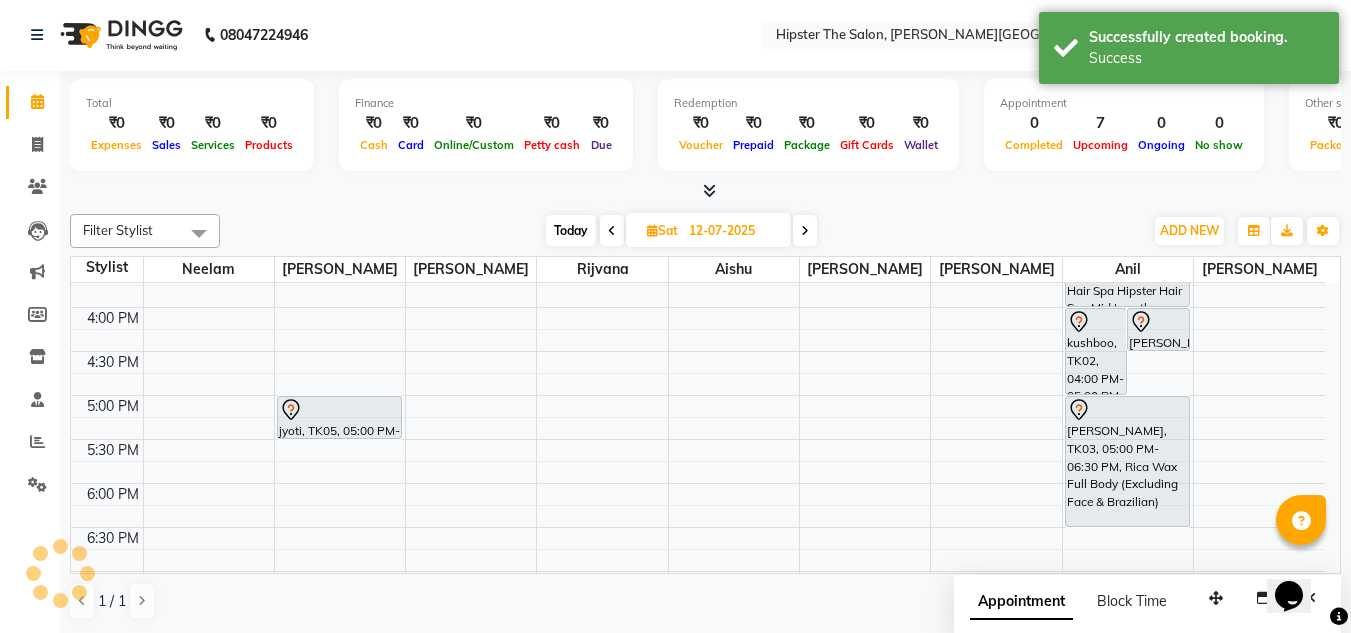scroll, scrollTop: 0, scrollLeft: 0, axis: both 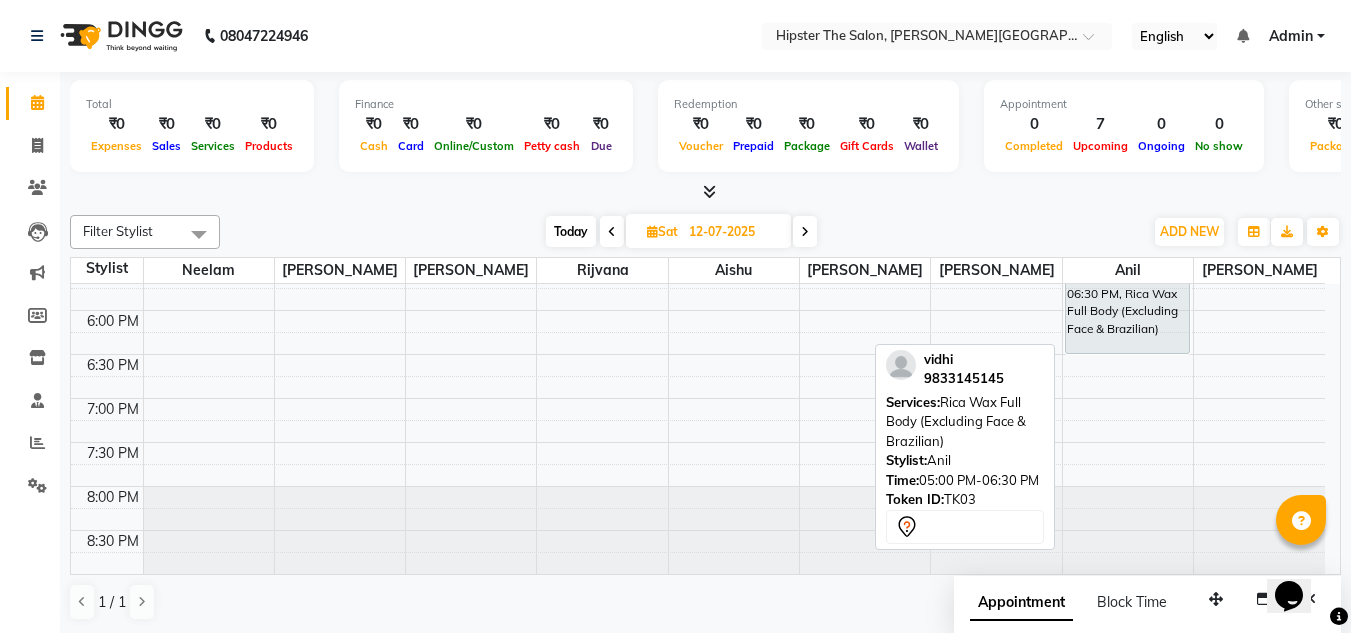 click on "[PERSON_NAME], TK03, 05:00 PM-06:30 PM, Rica Wax Full Body (Excluding Face & Brazilian)" at bounding box center [1127, 288] 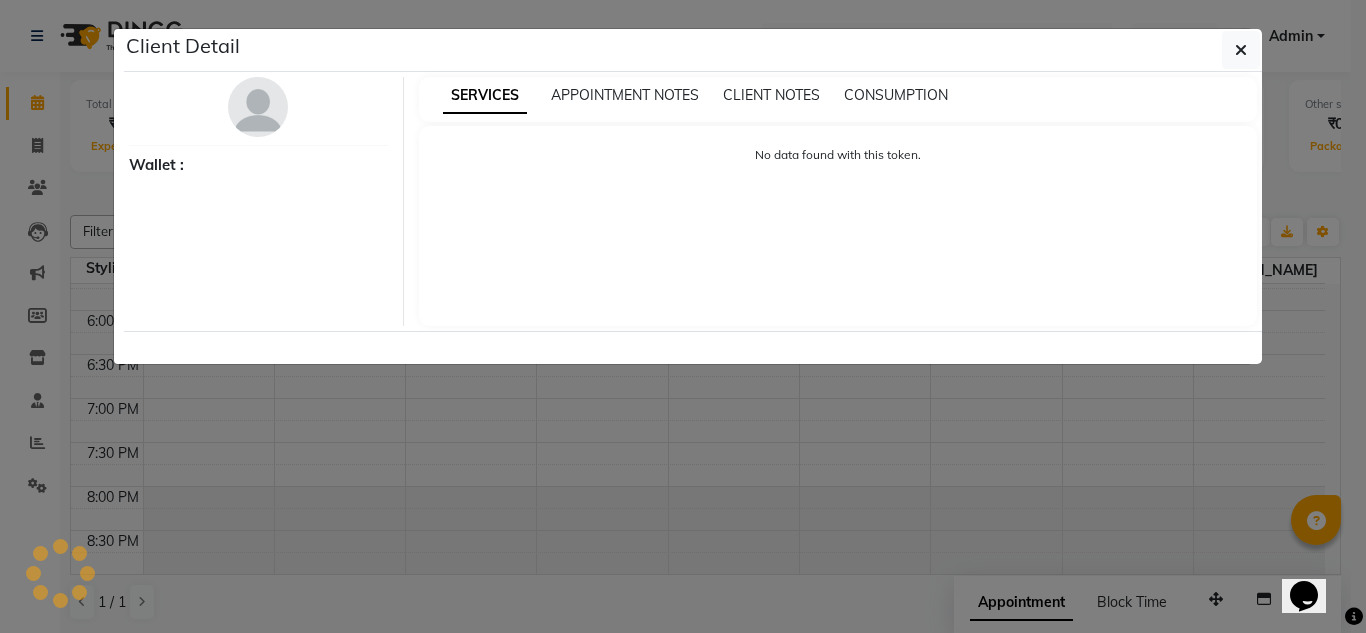 select on "7" 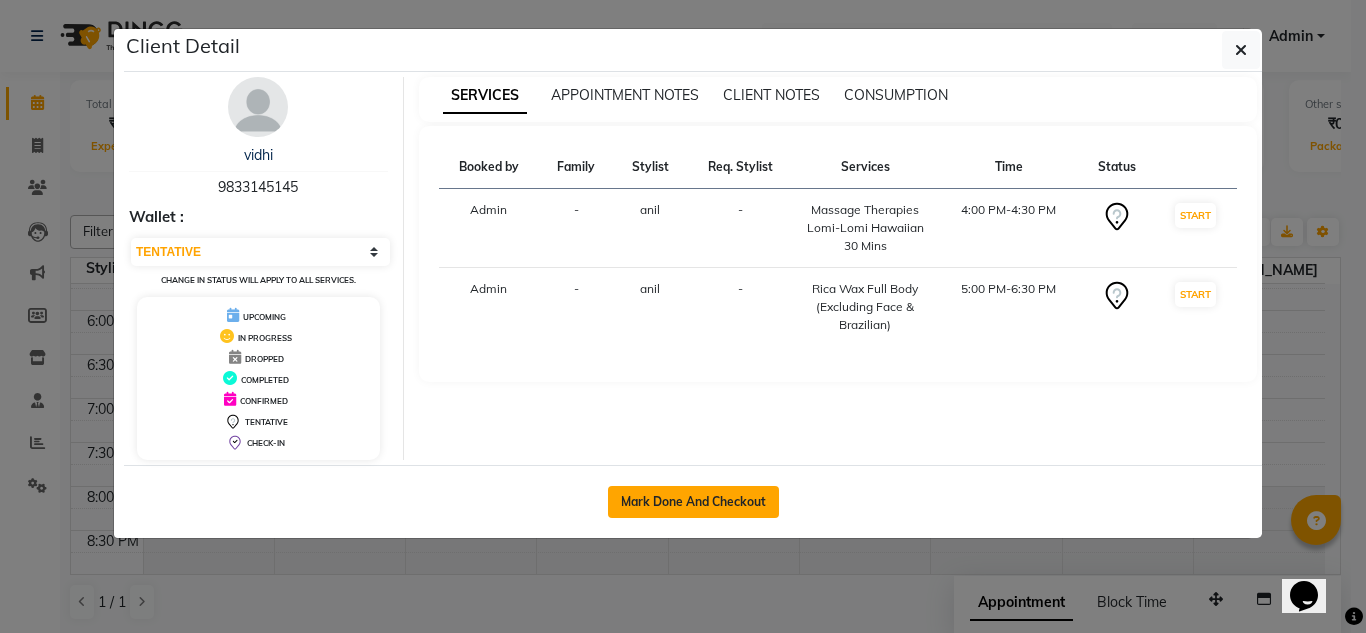 click on "Mark Done And Checkout" 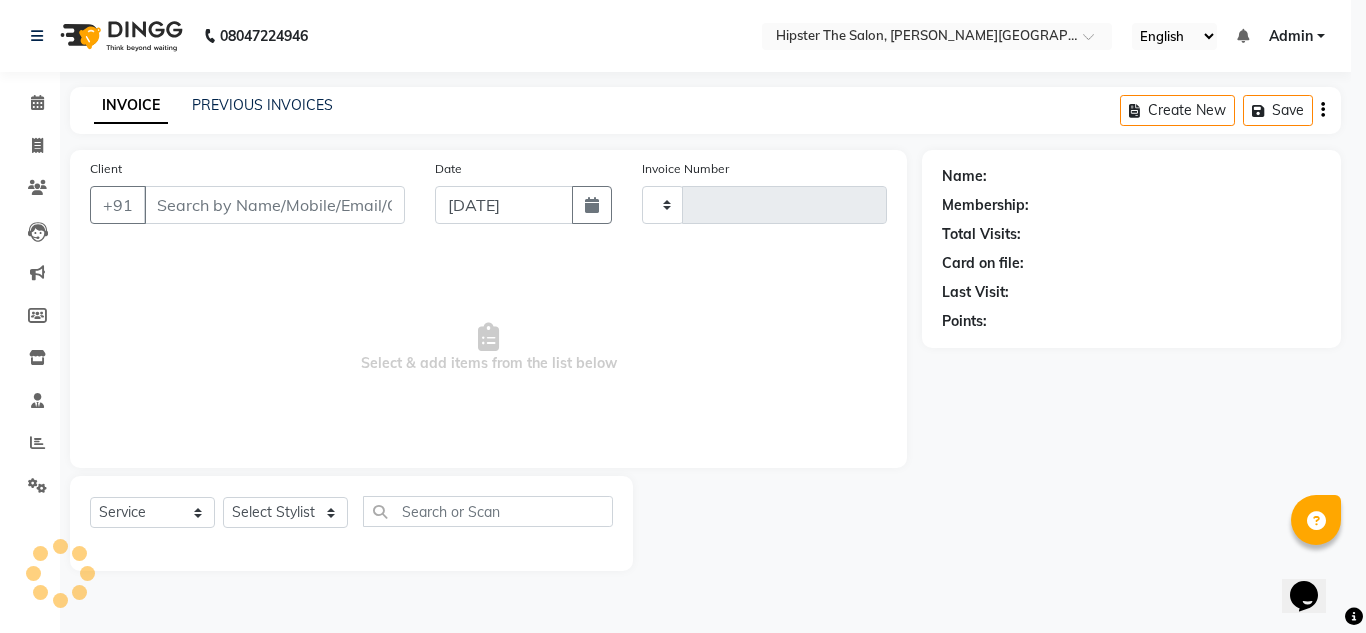 type on "0004" 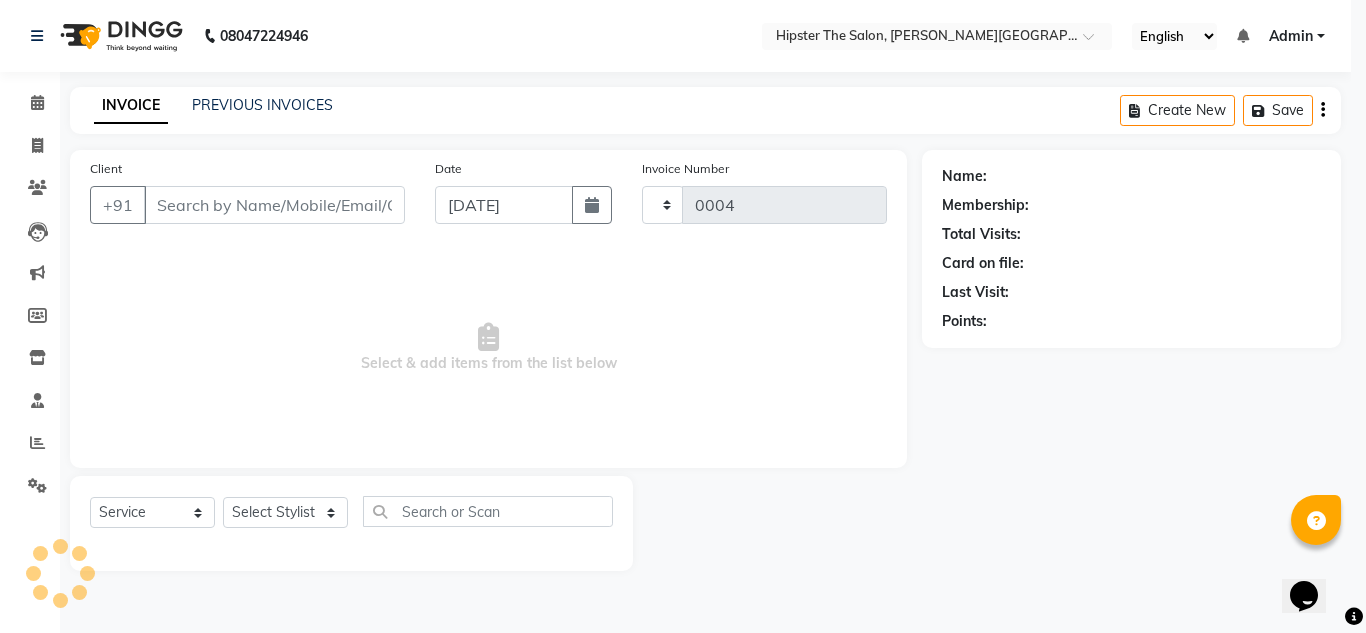 select on "8592" 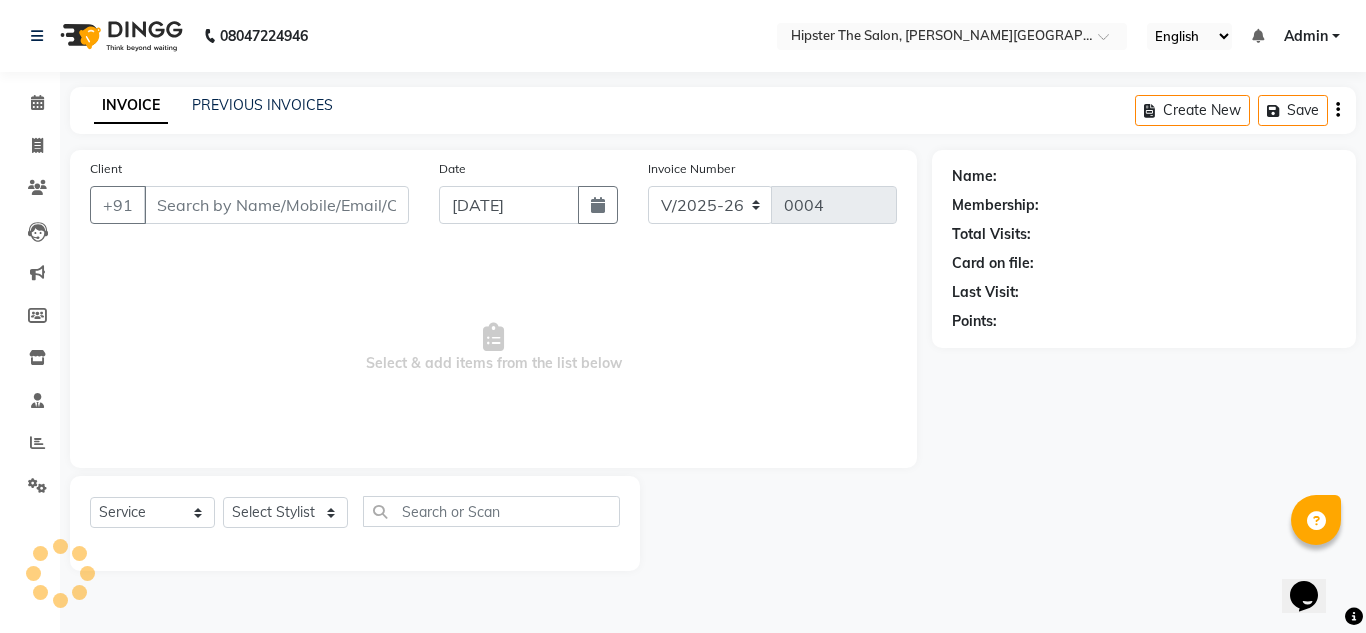 type on "9833145145" 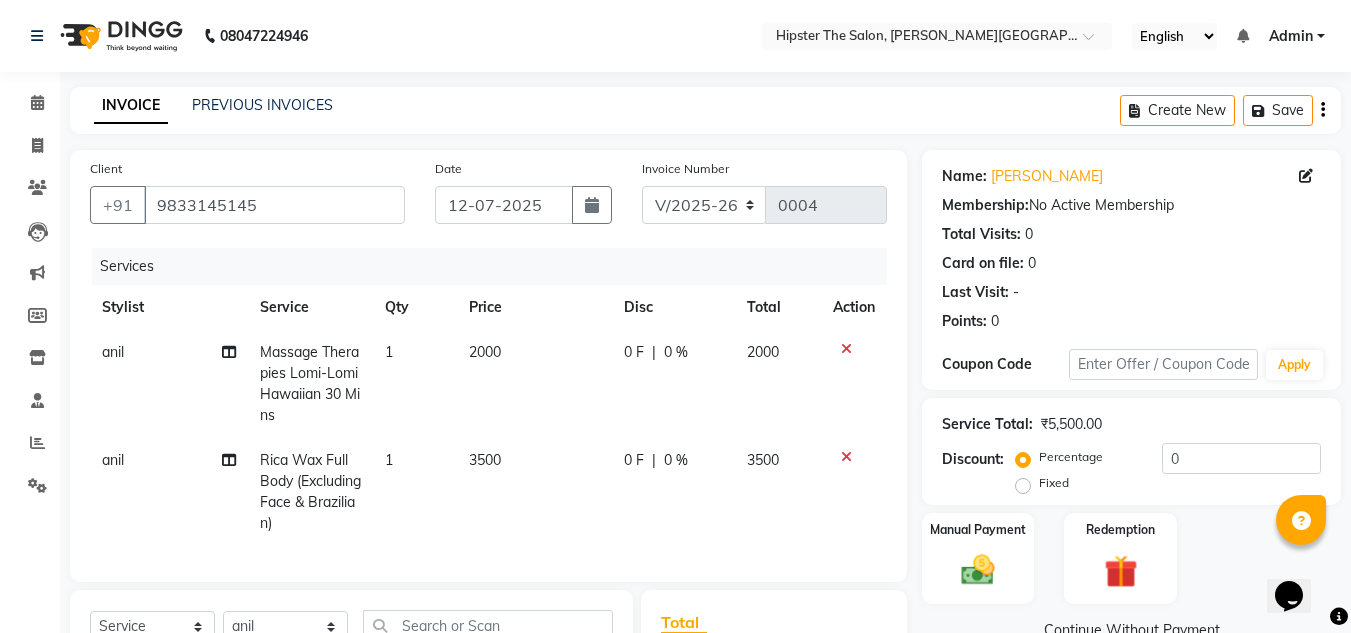 click 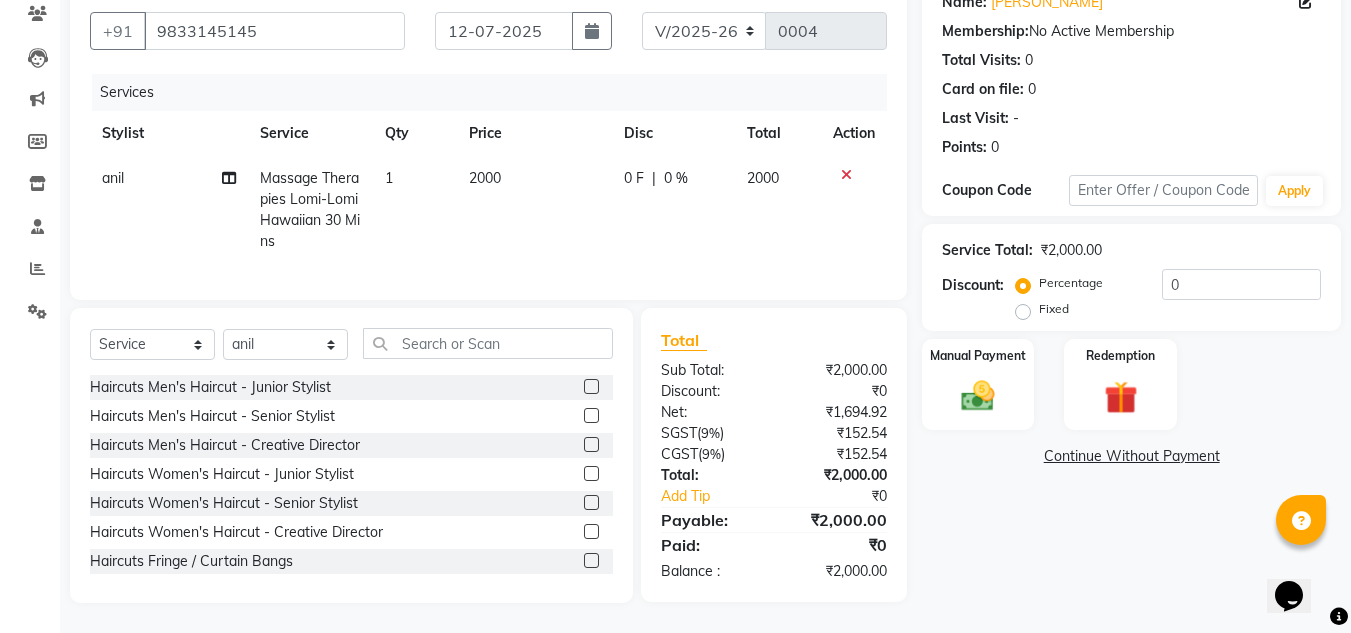 scroll, scrollTop: 0, scrollLeft: 0, axis: both 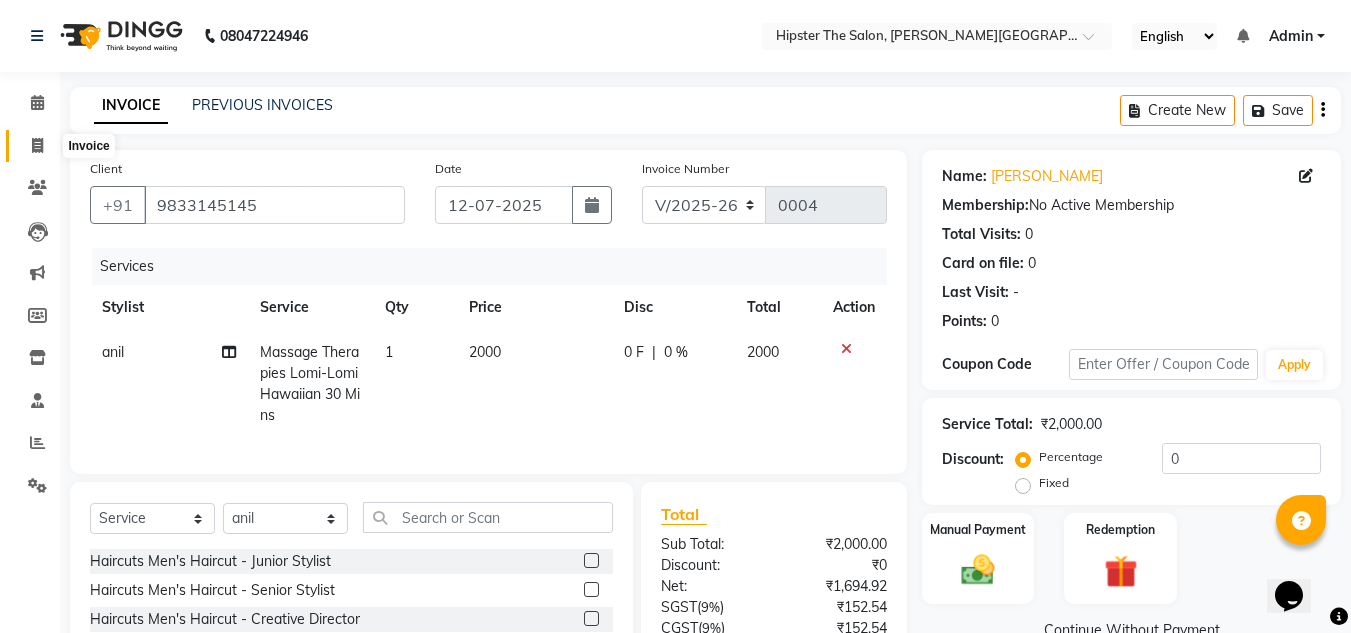 click 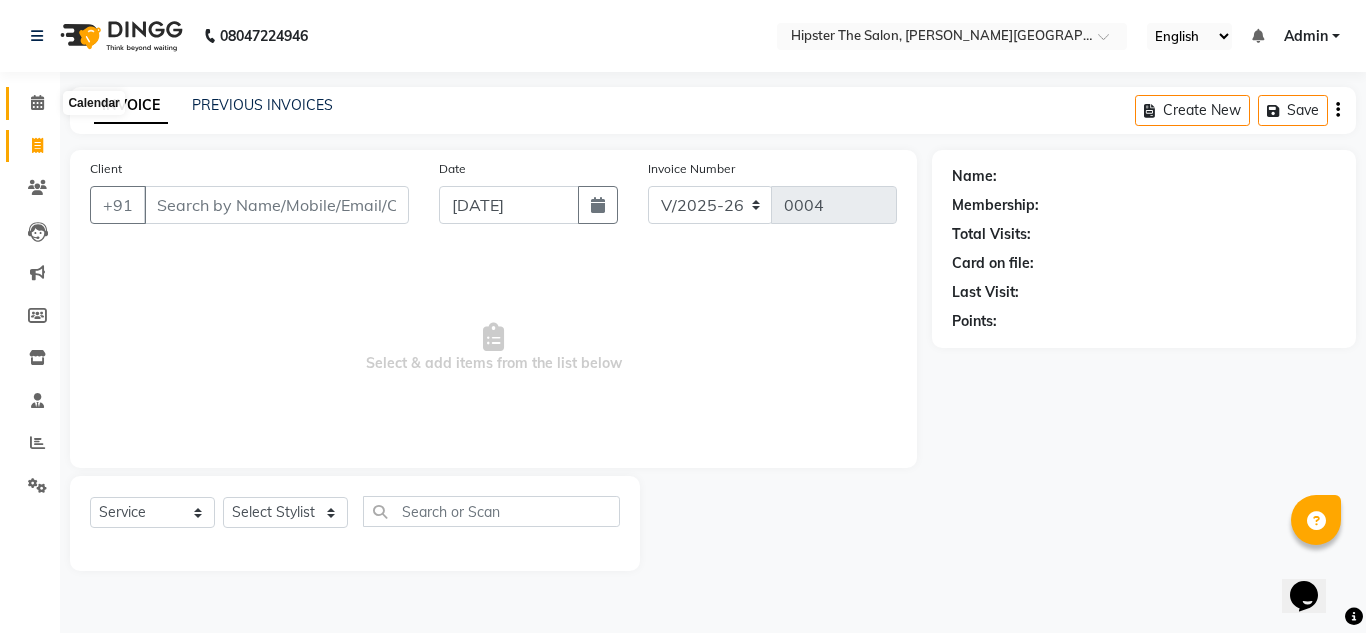 click 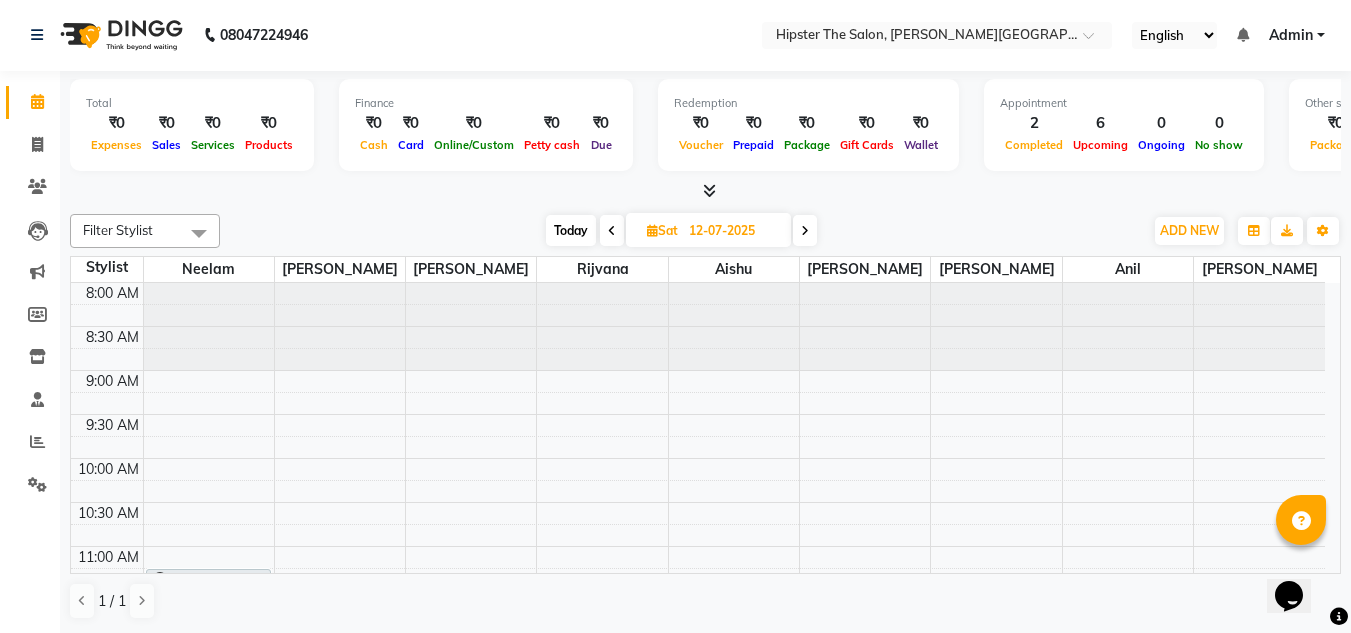 scroll, scrollTop: 0, scrollLeft: 0, axis: both 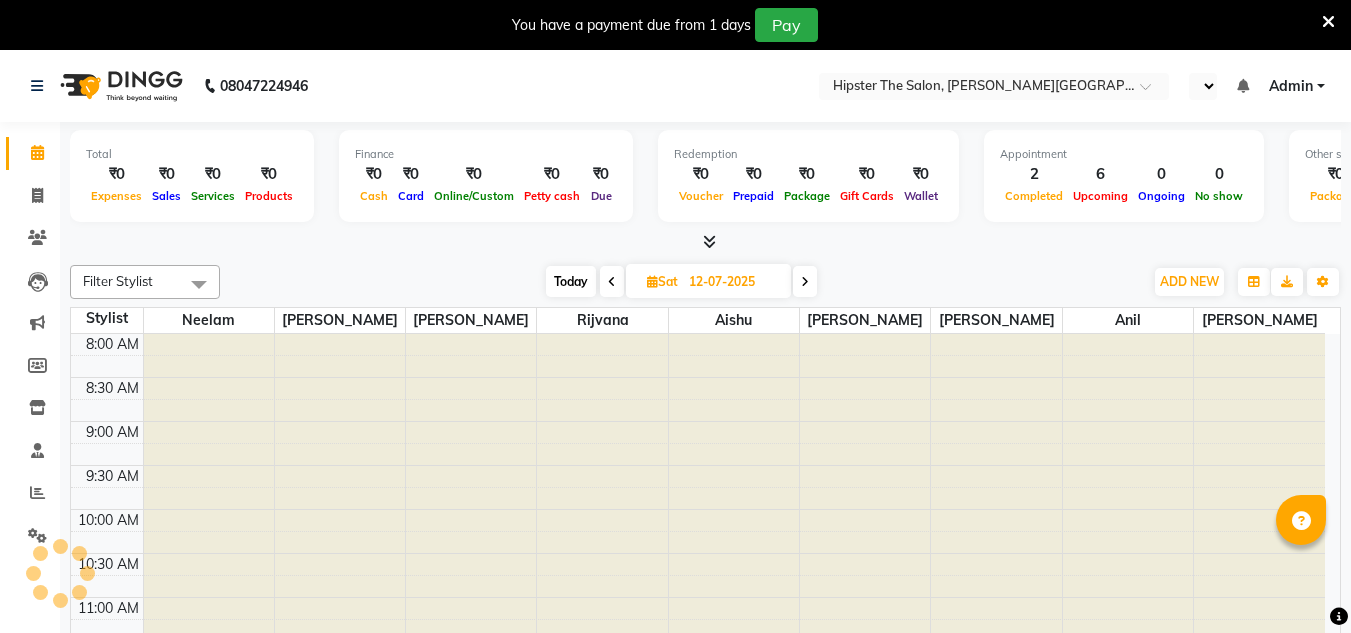 select on "en" 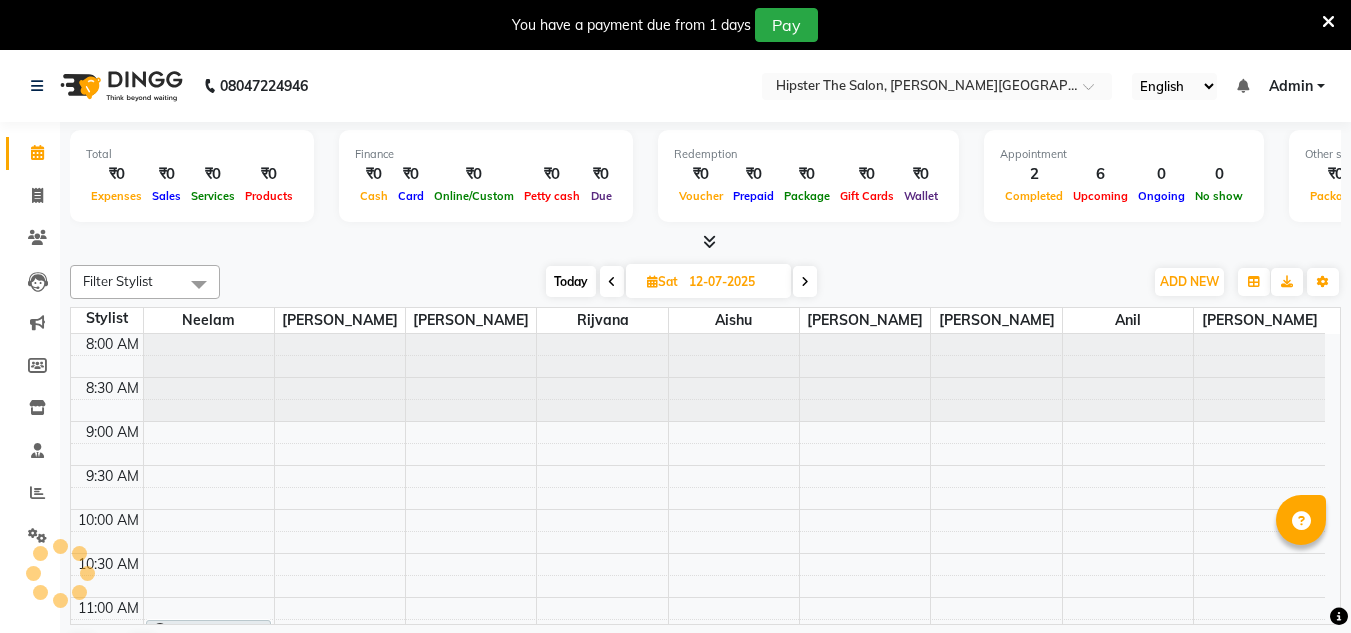 scroll, scrollTop: 0, scrollLeft: 0, axis: both 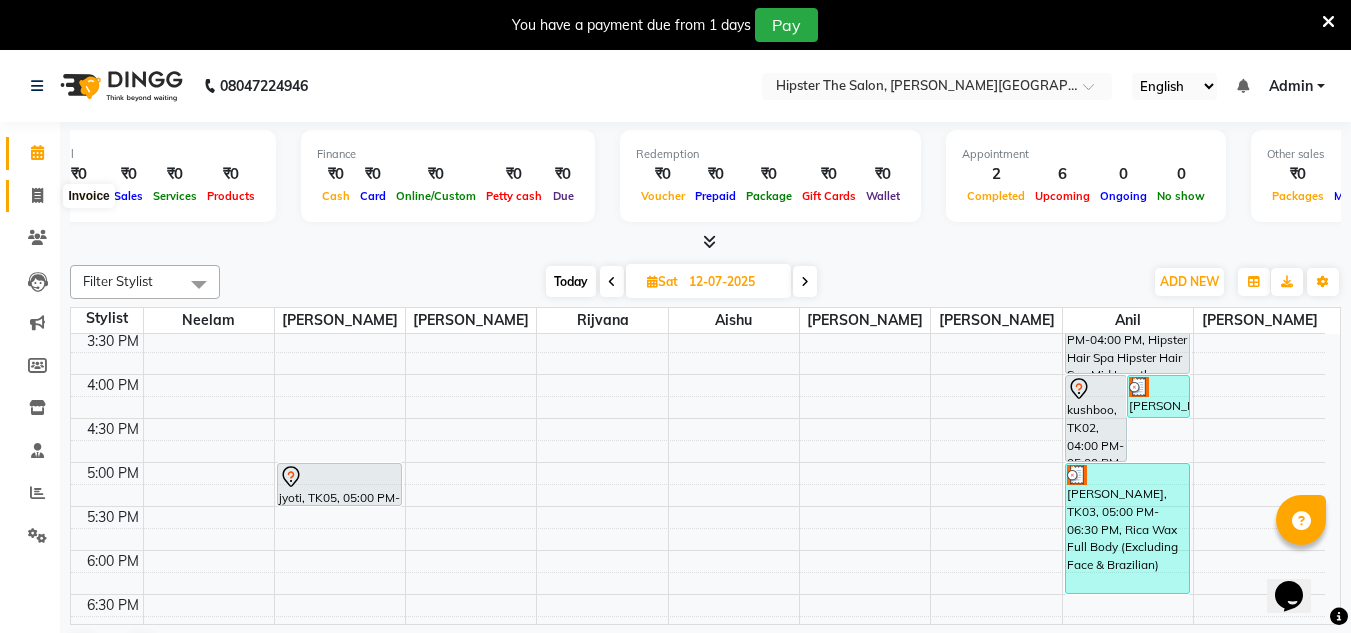click 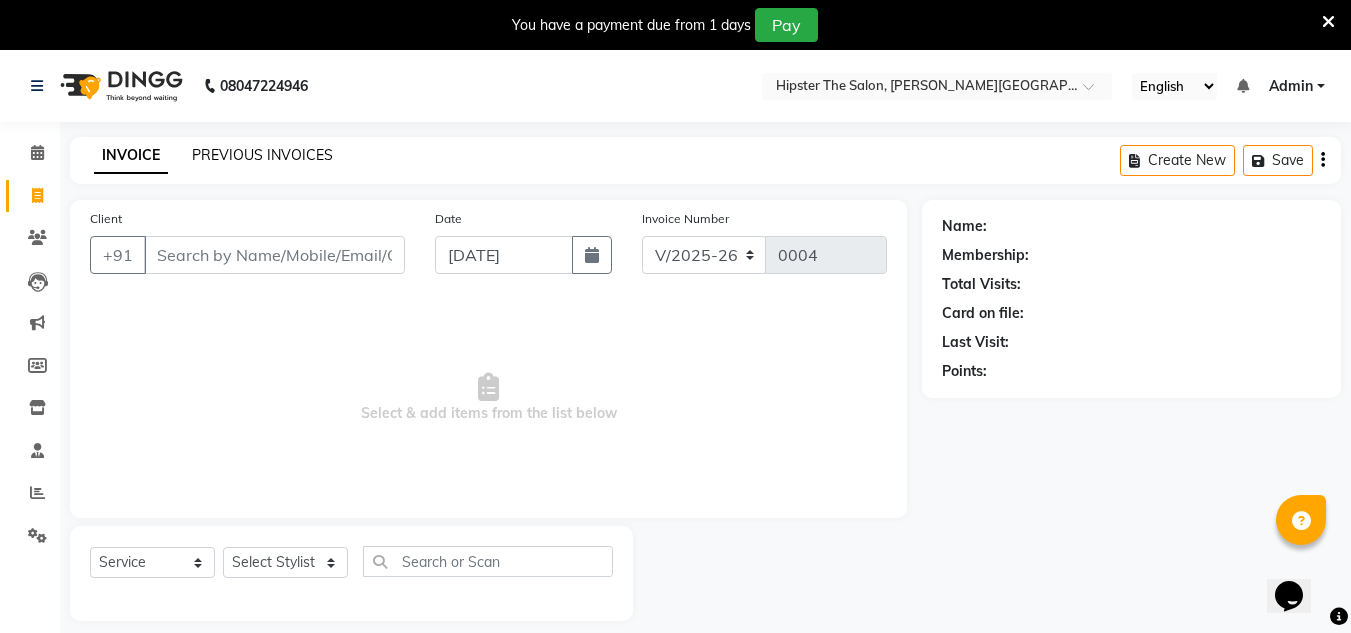 click on "PREVIOUS INVOICES" 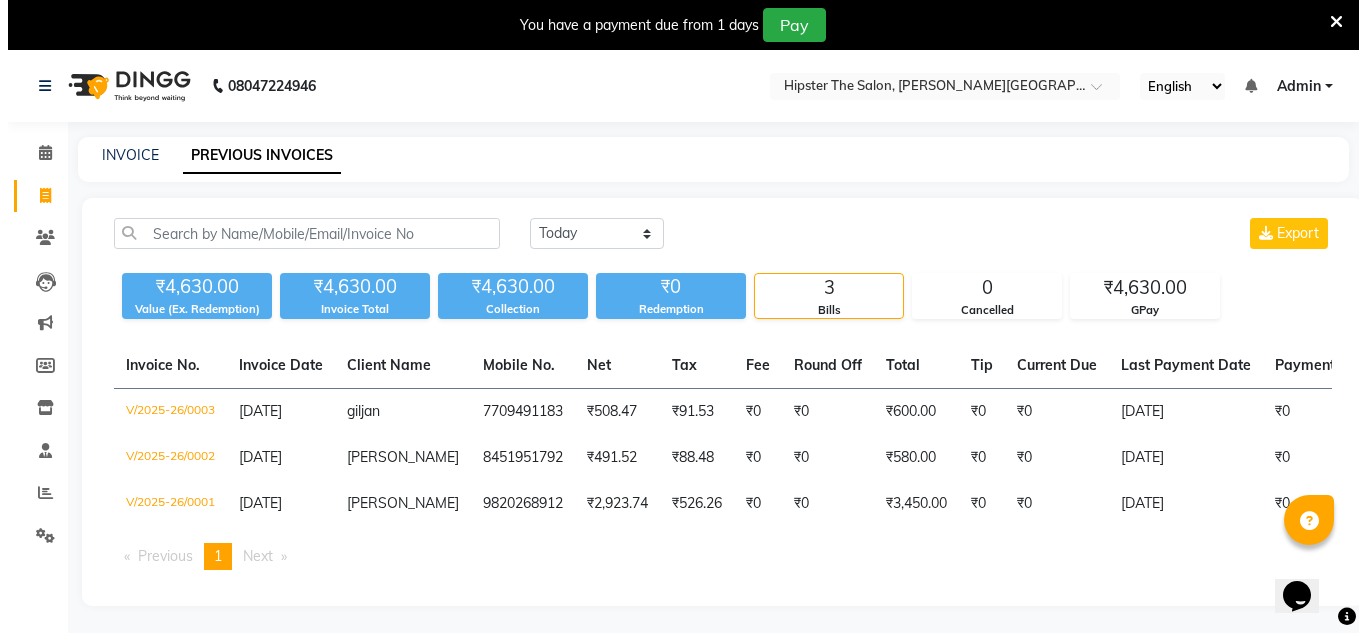 scroll, scrollTop: 50, scrollLeft: 0, axis: vertical 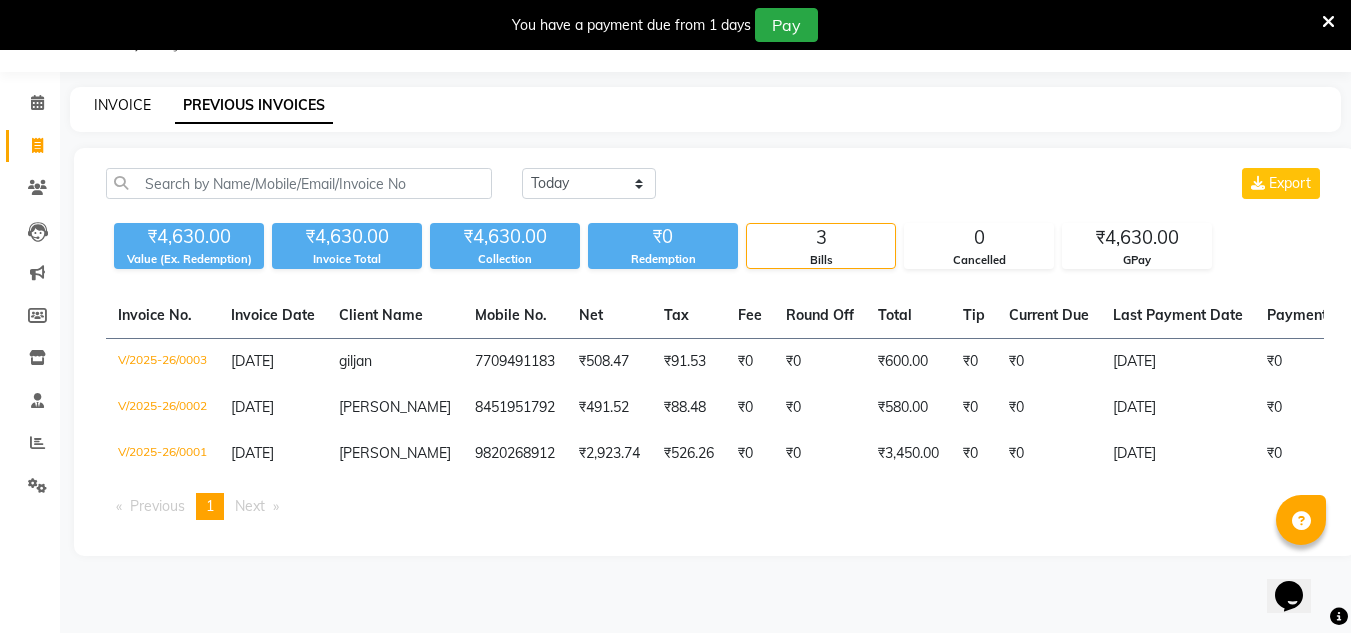 click on "INVOICE" 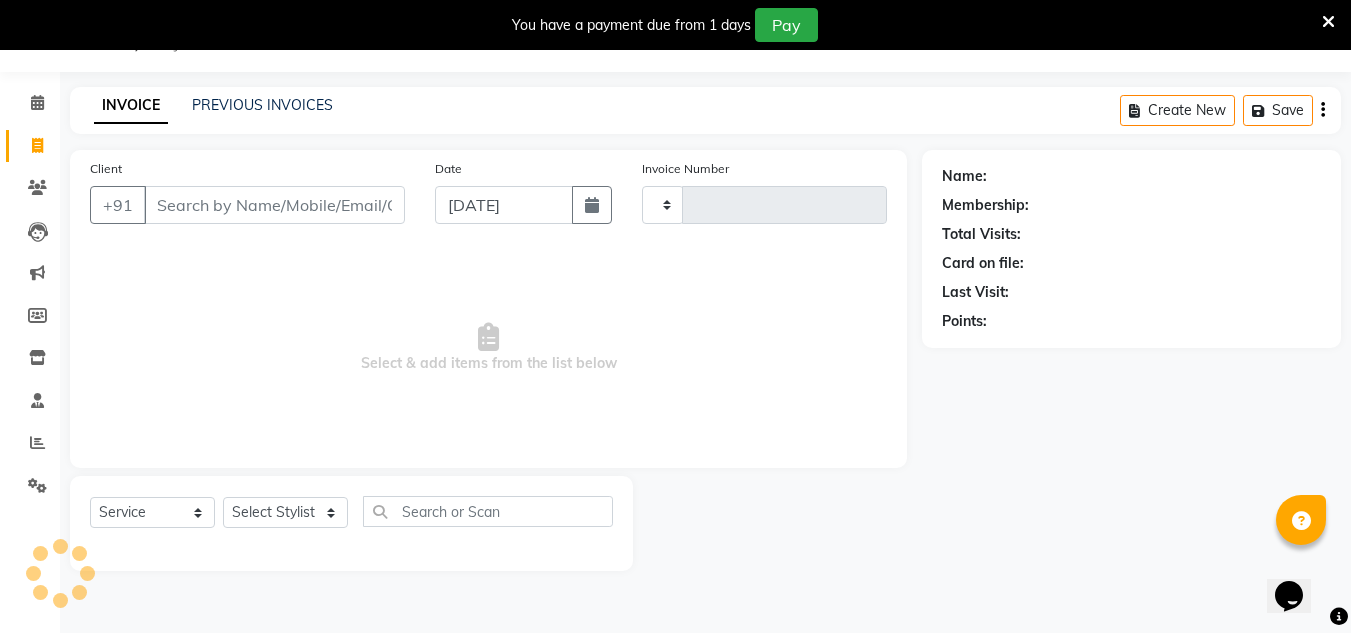 type on "0004" 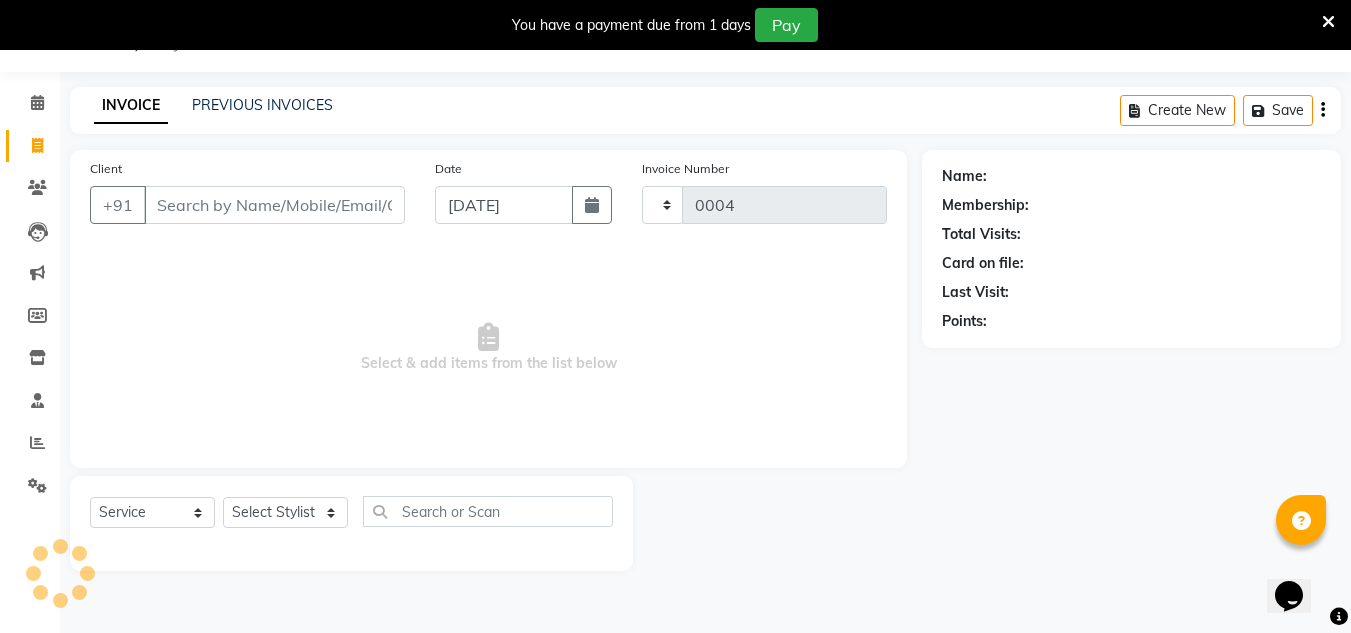 select on "8592" 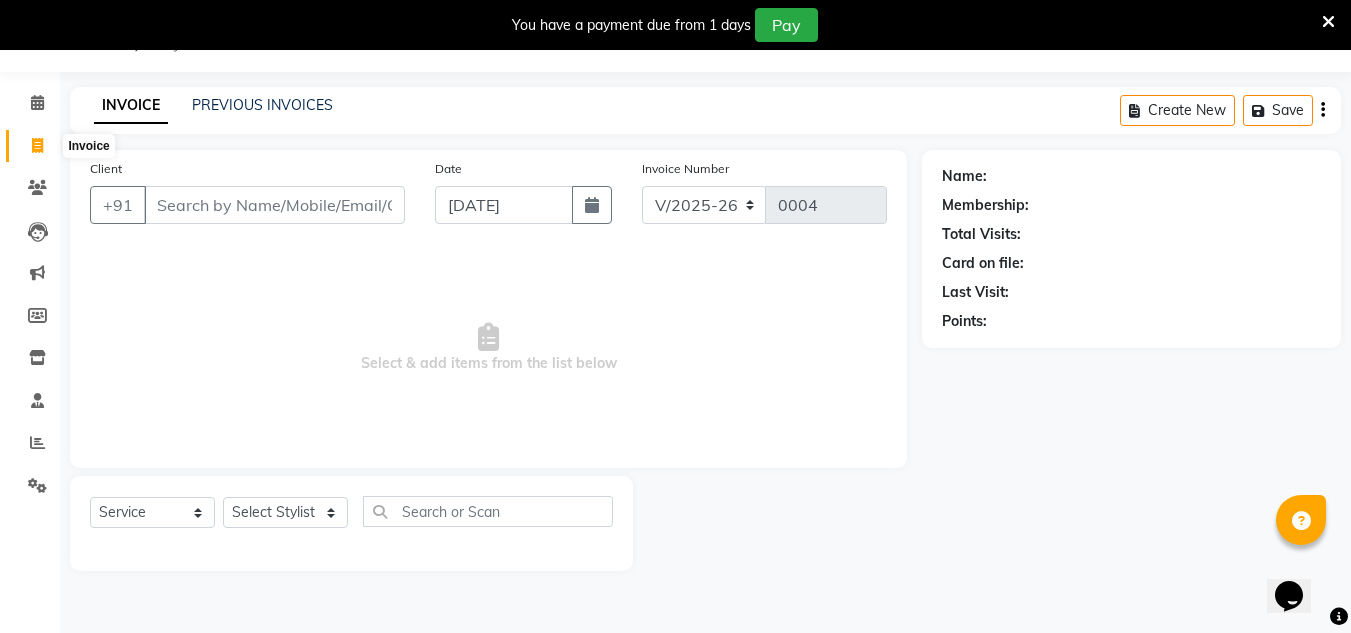 click 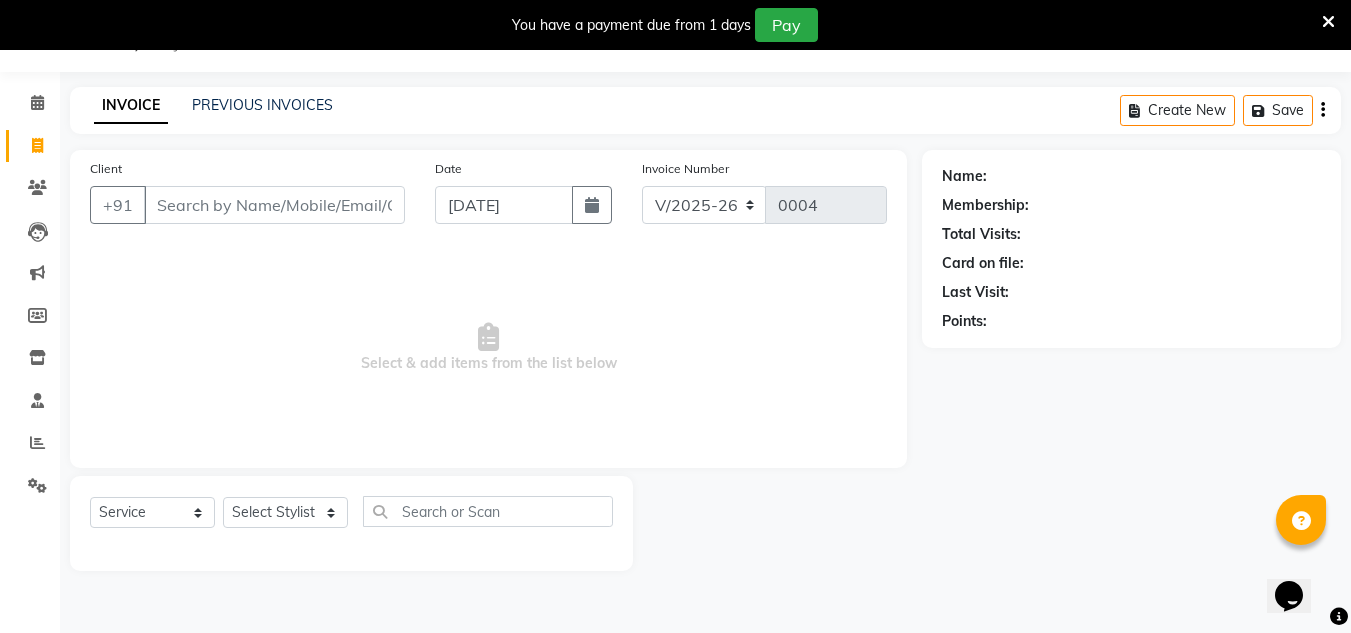 click on "Client" at bounding box center [274, 205] 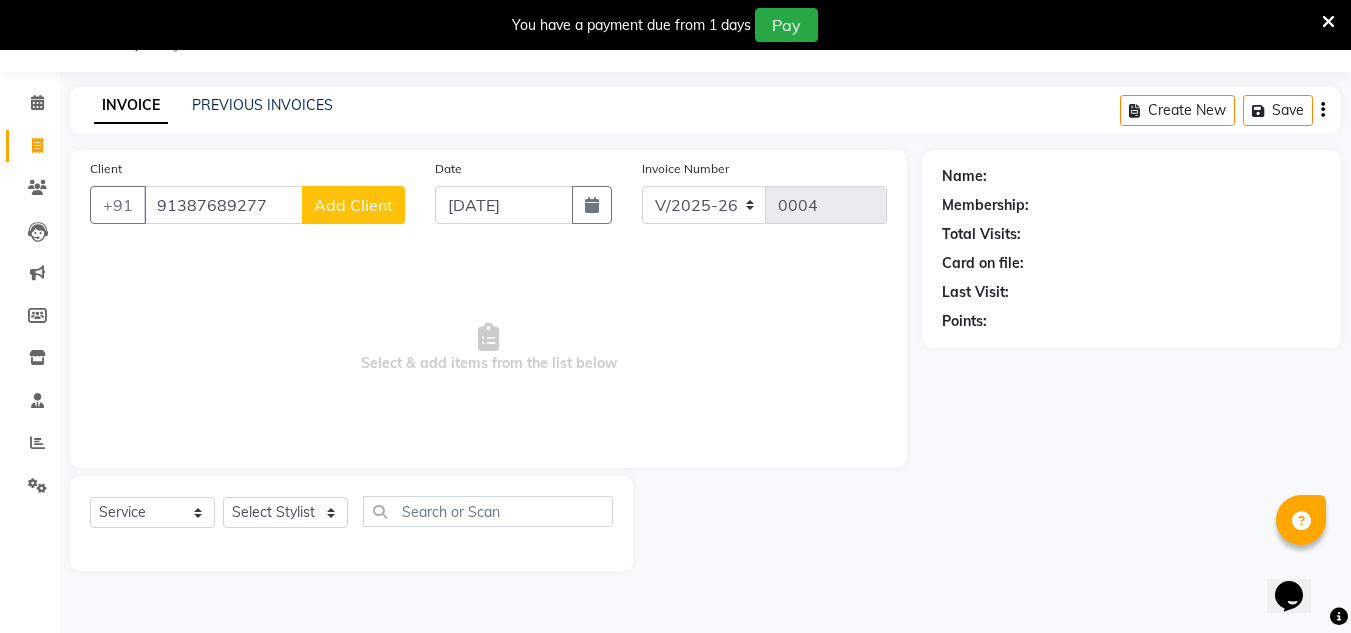 type on "91387689277" 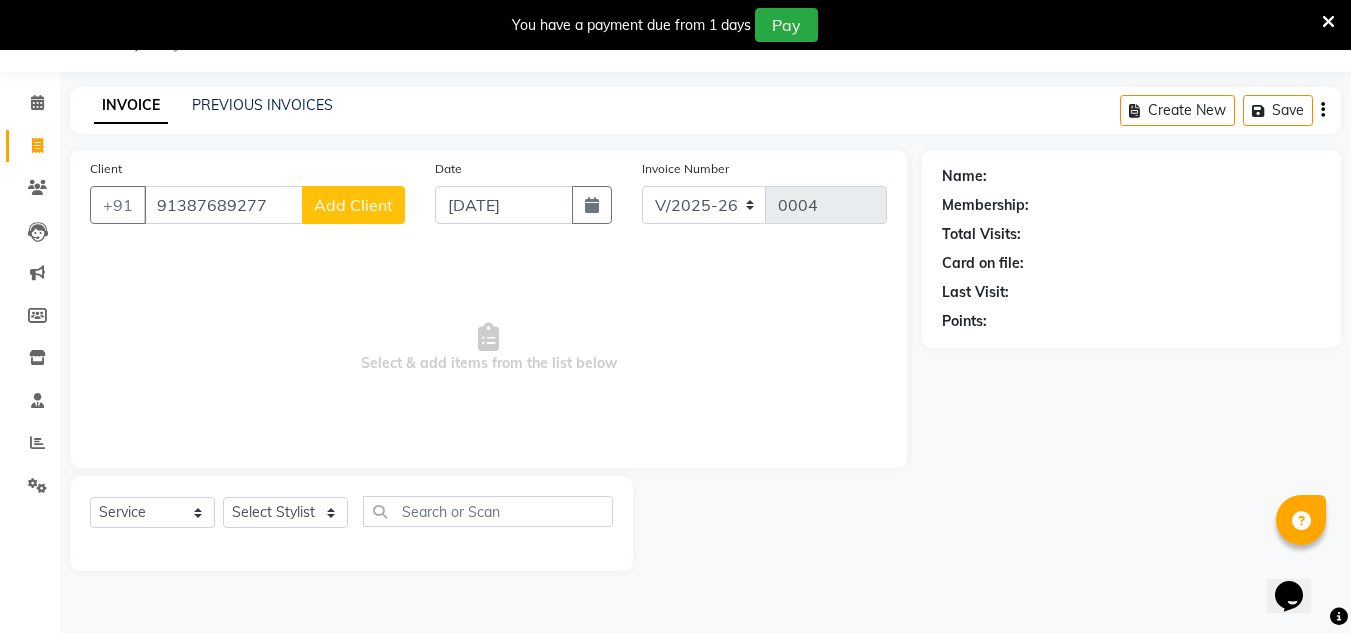 click on "Add Client" 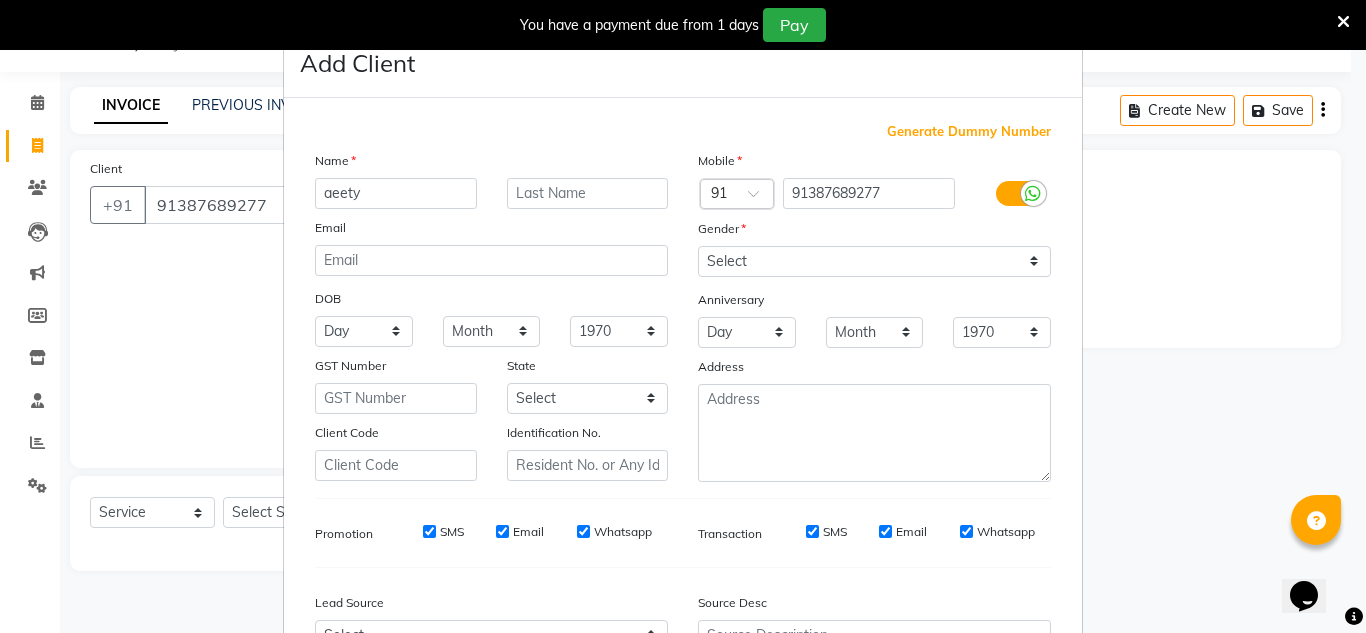 type on "aeety" 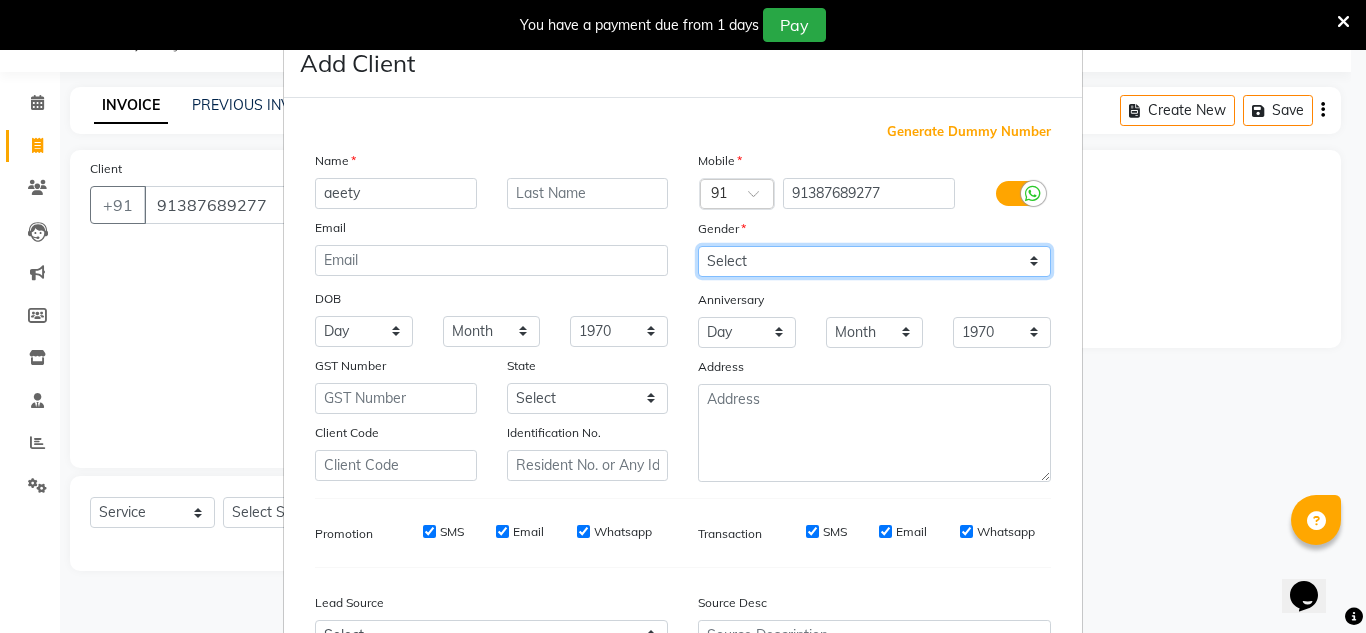 click on "Select [DEMOGRAPHIC_DATA] [DEMOGRAPHIC_DATA] Other Prefer Not To Say" at bounding box center [874, 261] 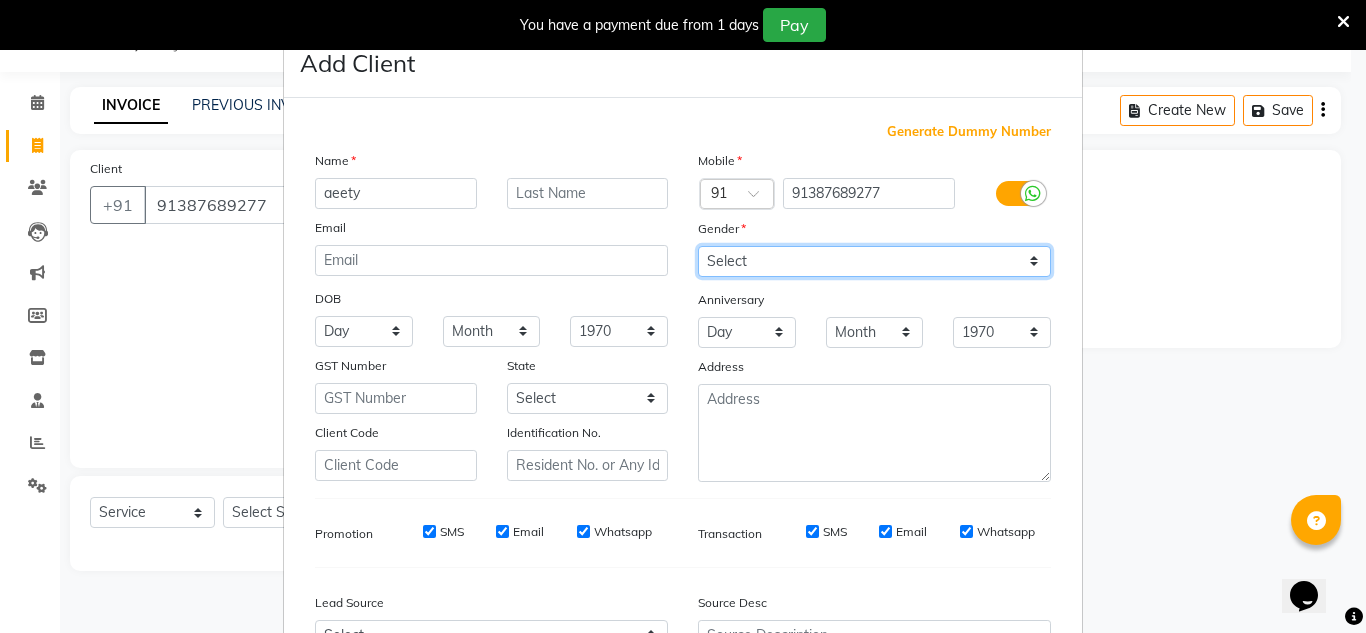 select on "[DEMOGRAPHIC_DATA]" 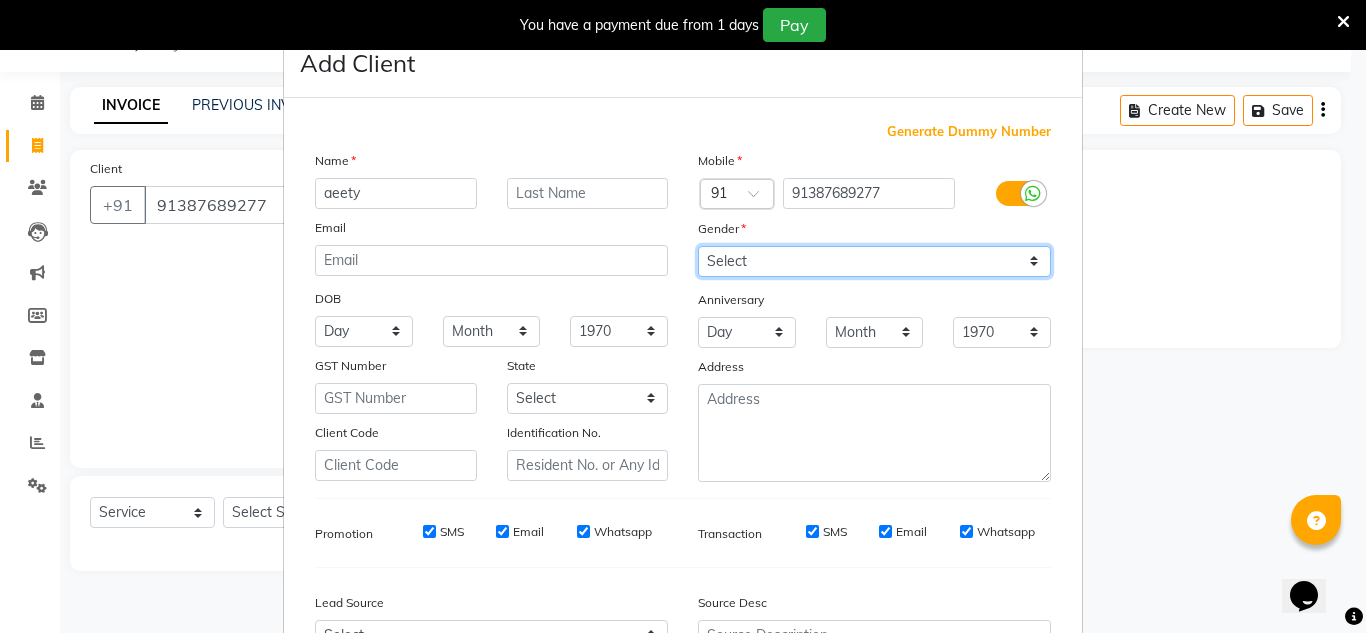 click on "Select [DEMOGRAPHIC_DATA] [DEMOGRAPHIC_DATA] Other Prefer Not To Say" at bounding box center (874, 261) 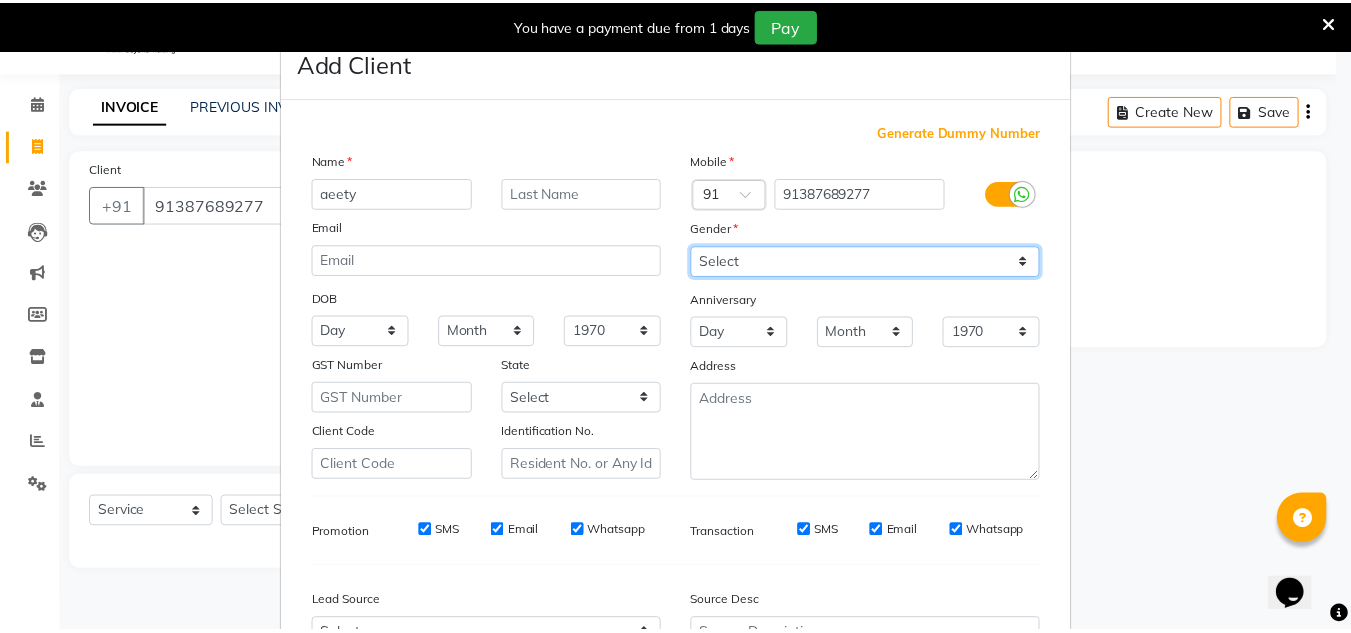 scroll, scrollTop: 216, scrollLeft: 0, axis: vertical 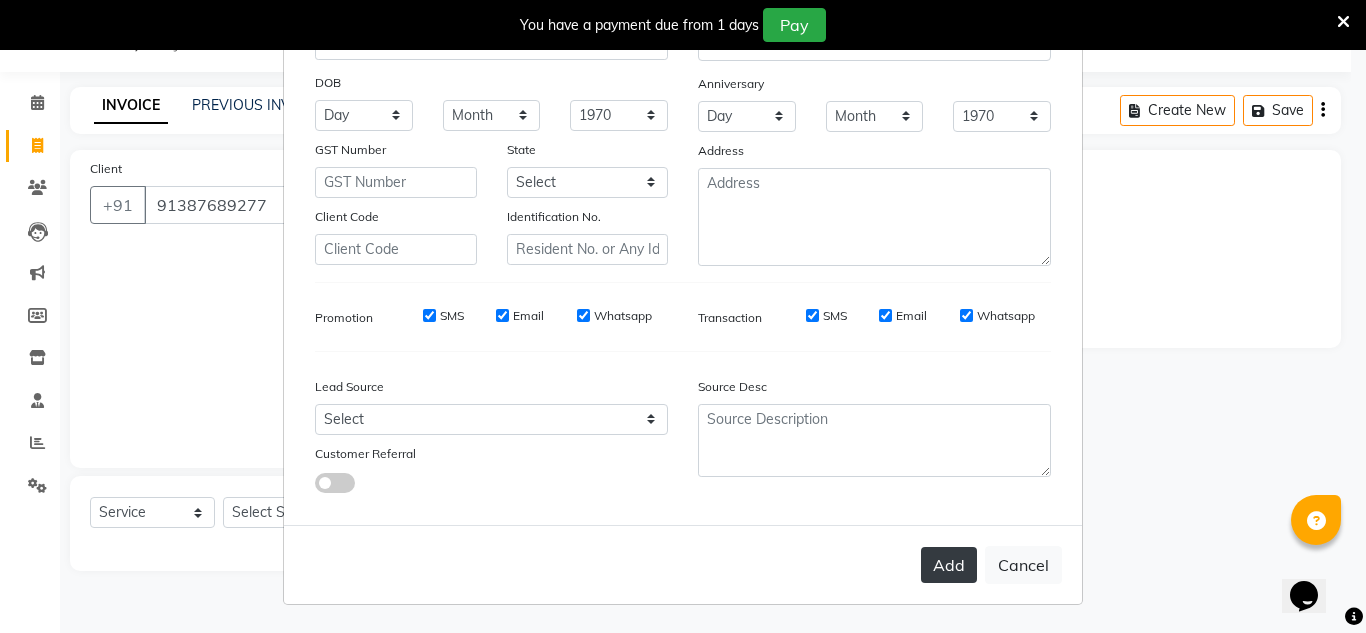 click on "Add" at bounding box center (949, 565) 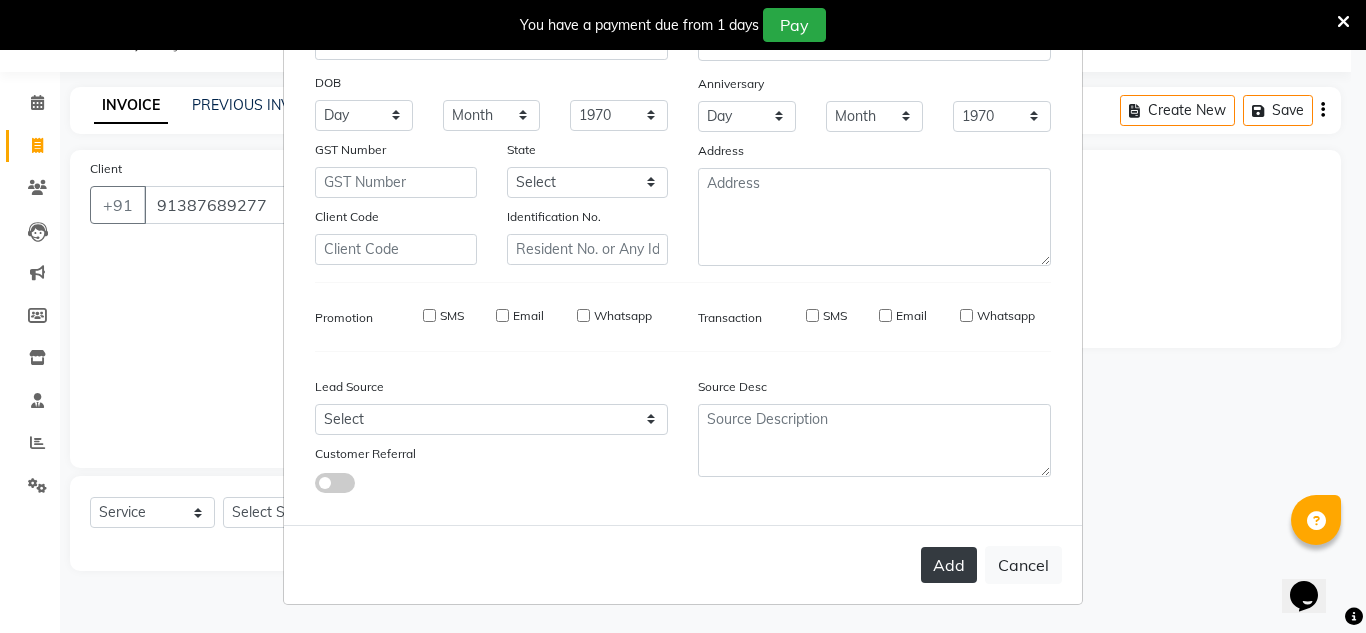 type on "387689277" 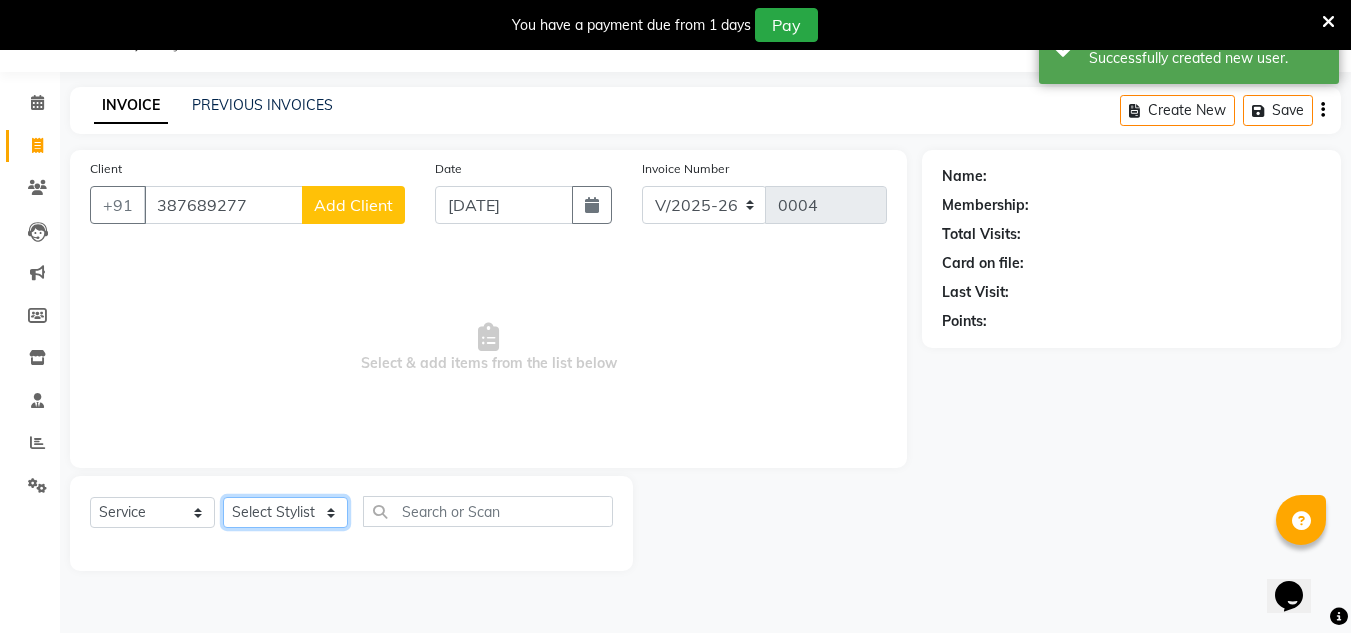click on "Select Stylist aishu altaf anil ashik irene julie neelam rijvana saneef" 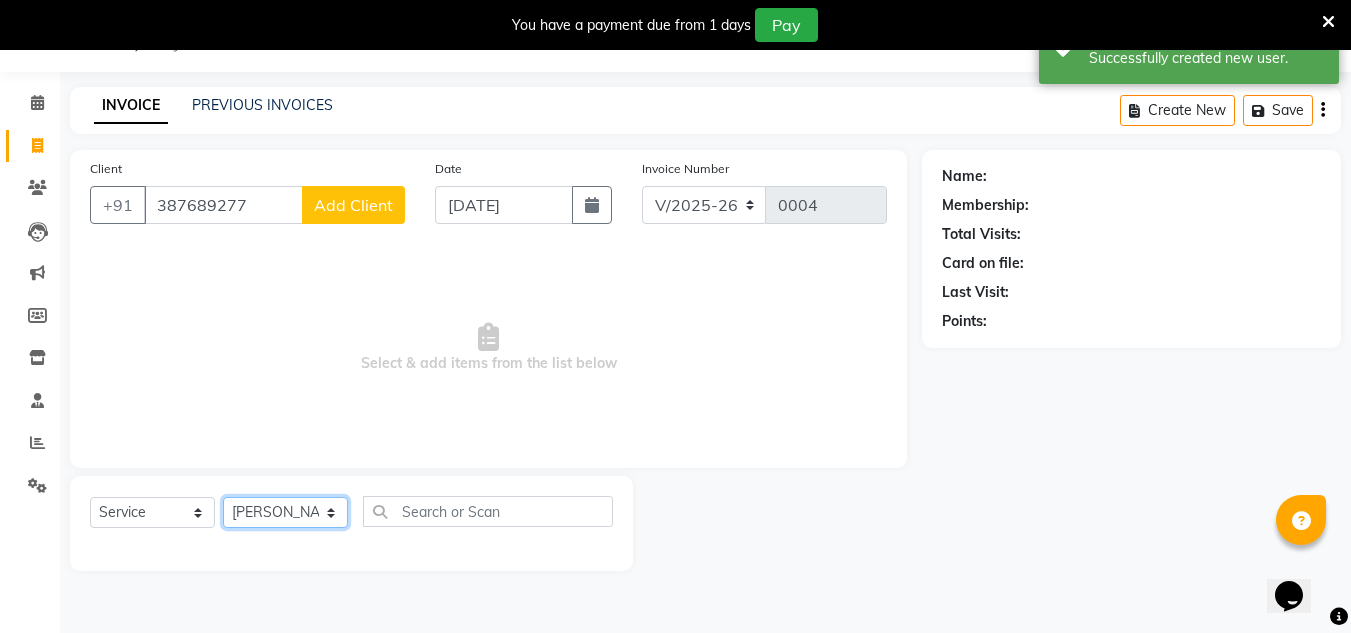 click on "Select Stylist aishu altaf anil ashik irene julie neelam rijvana saneef" 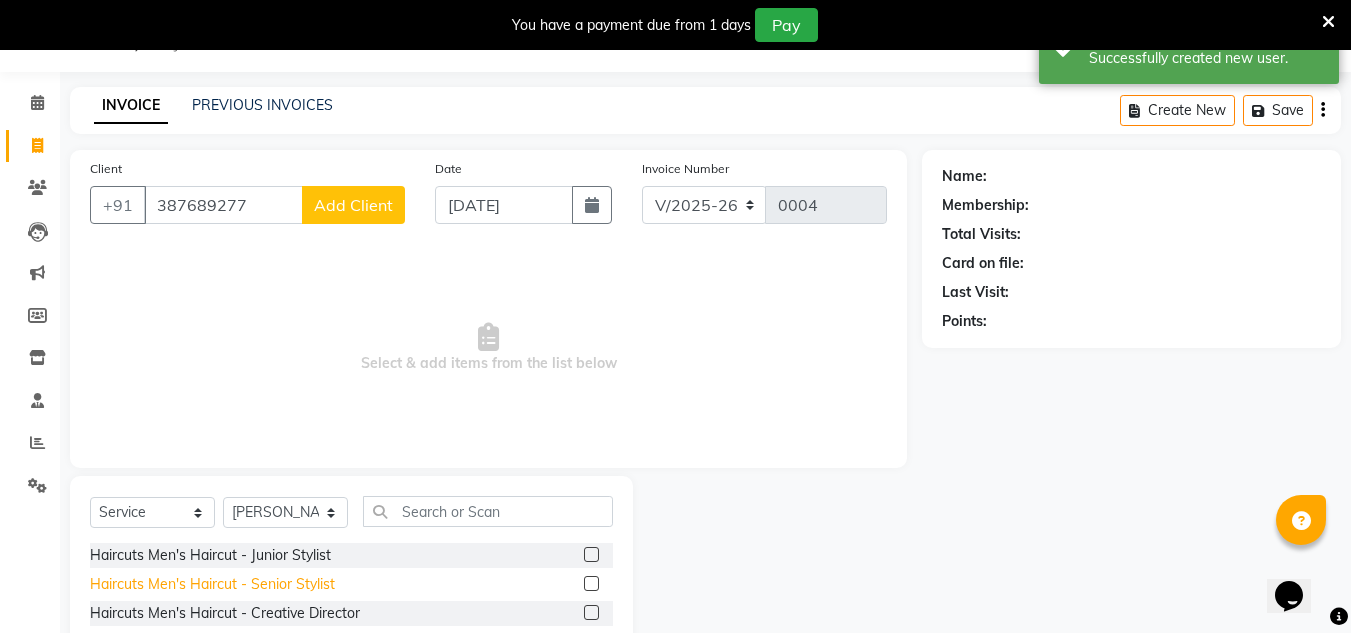 click on "Haircuts Men's Haircut - Senior Stylist" 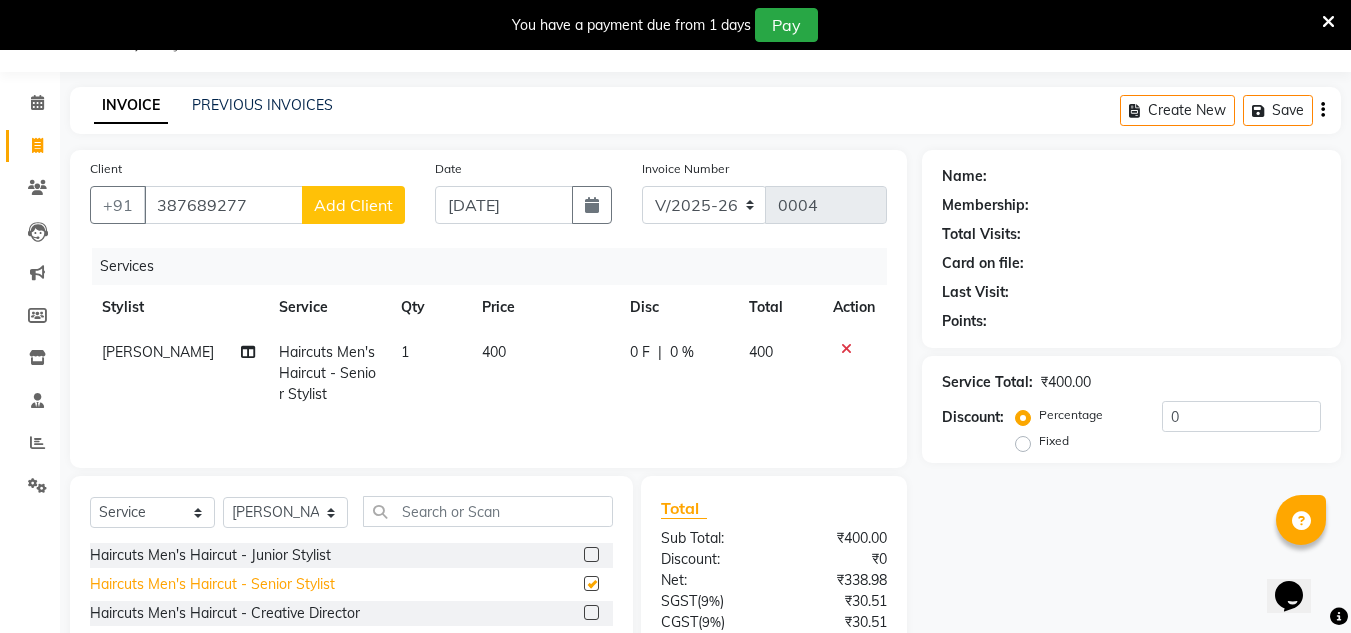 checkbox on "false" 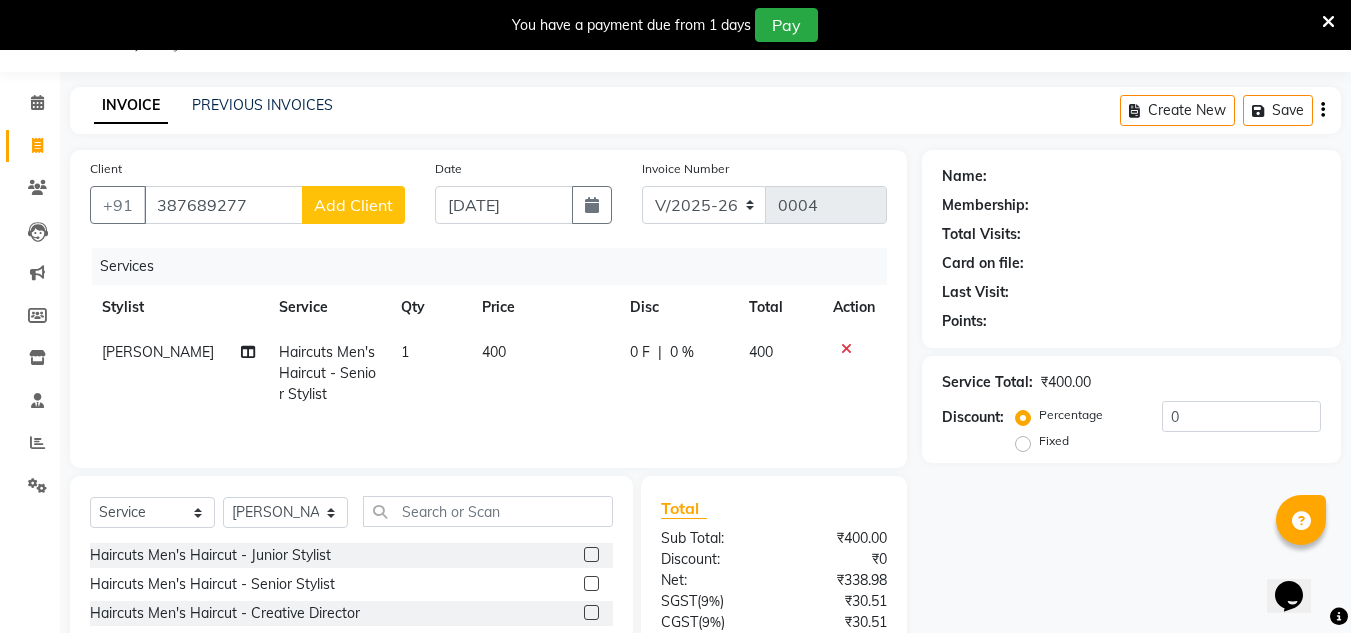 click on "400" 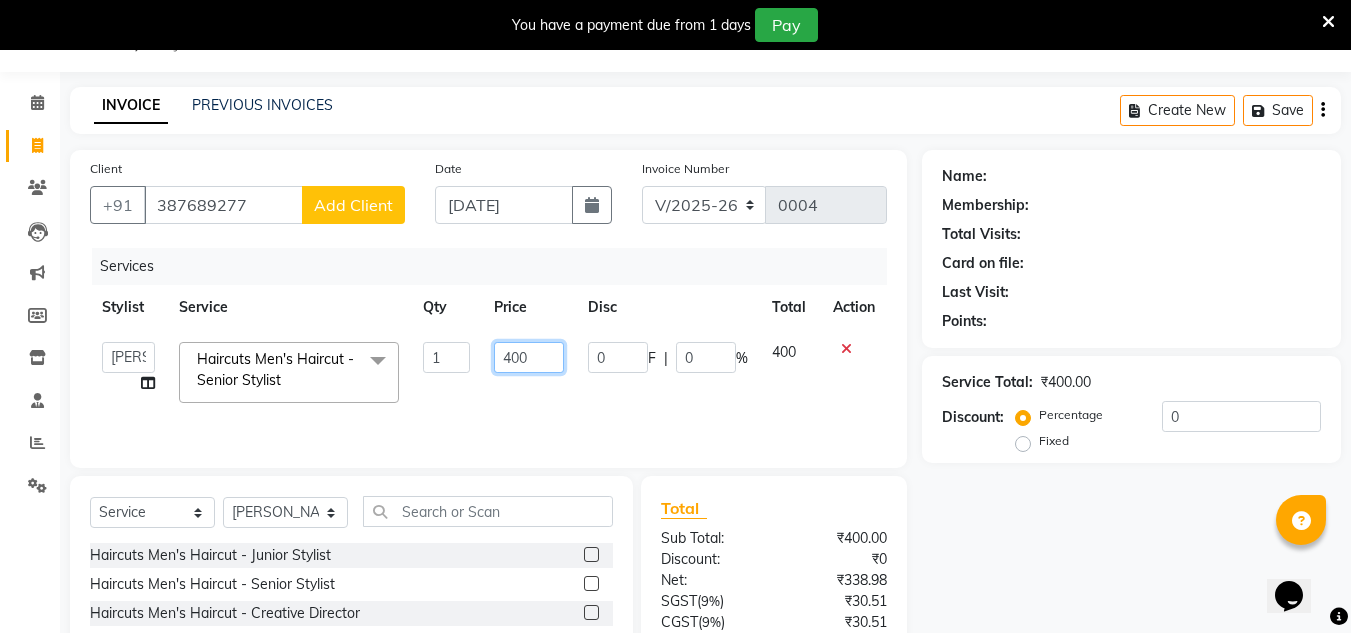 click on "400" 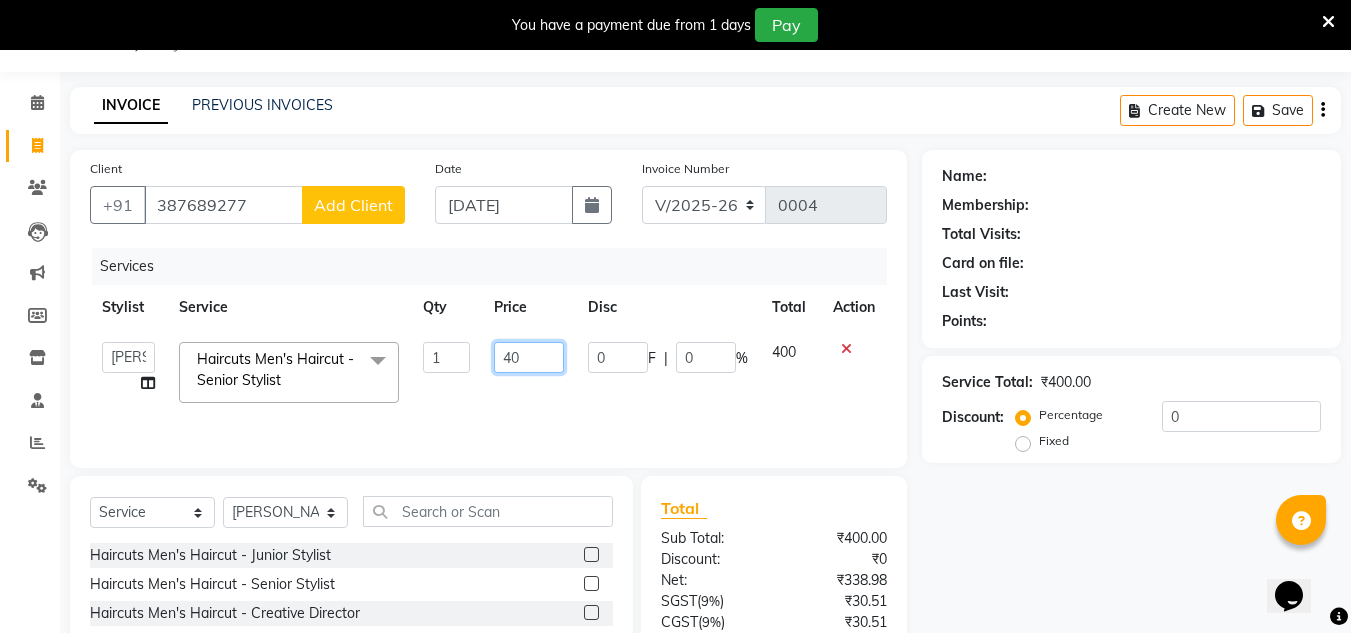 type on "4" 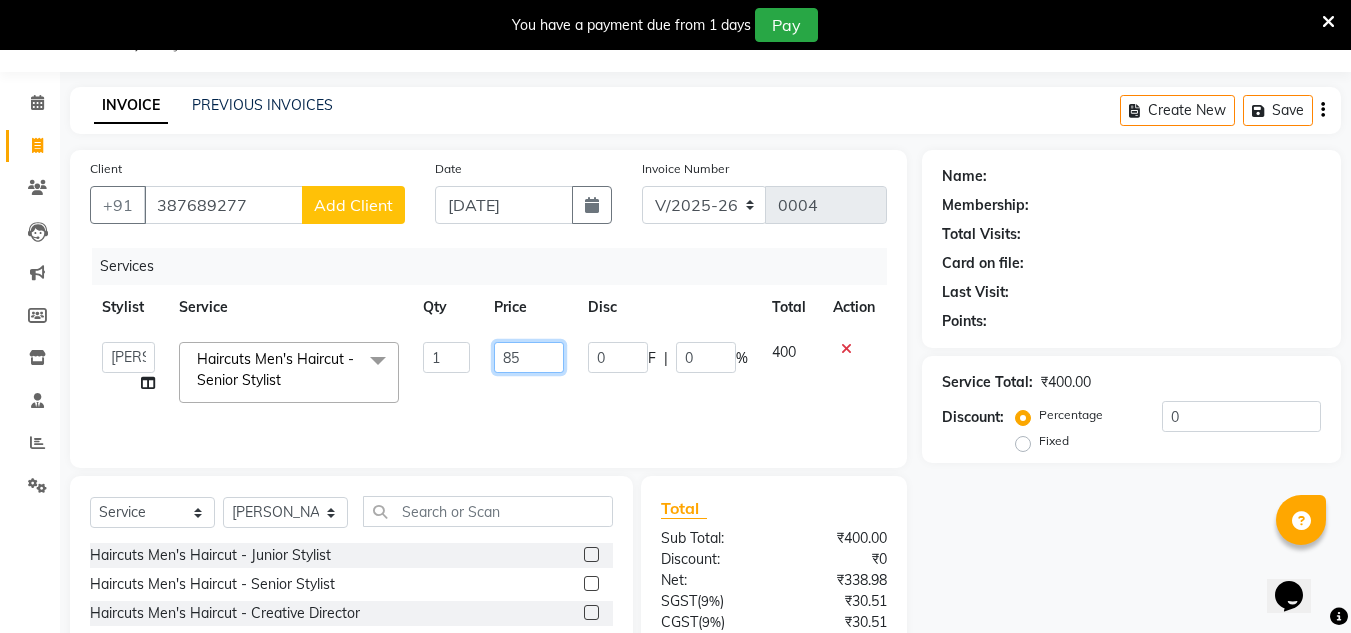 type on "850" 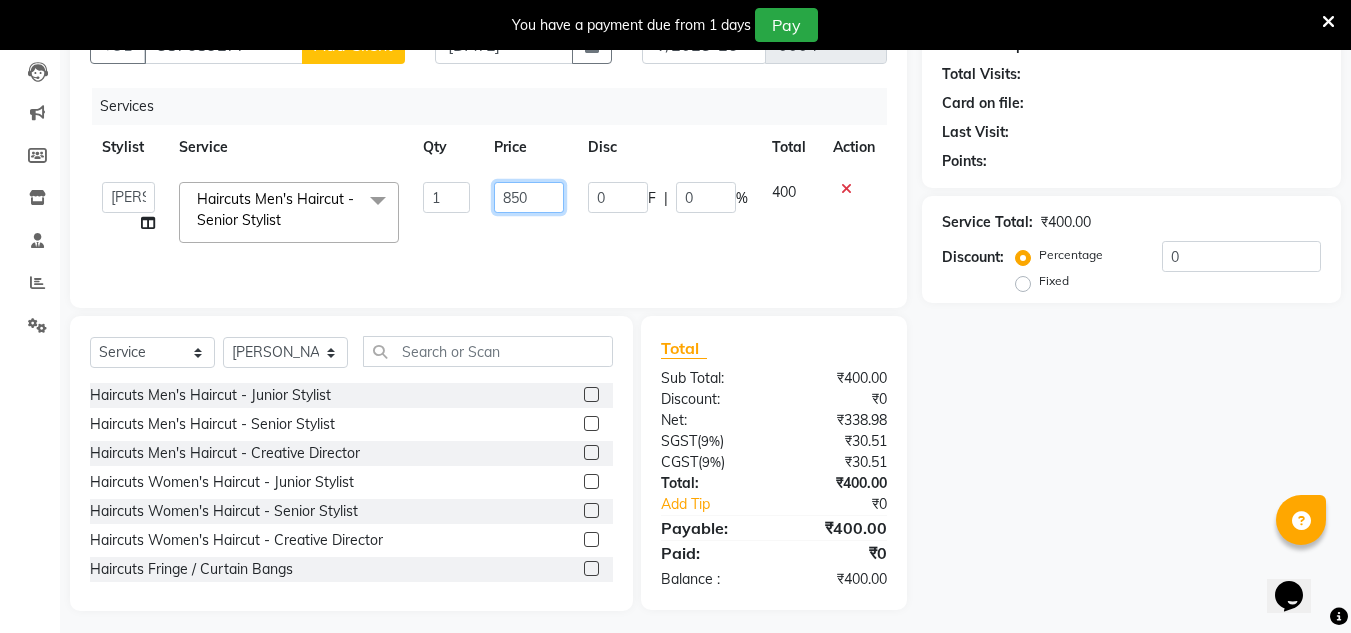 scroll, scrollTop: 218, scrollLeft: 0, axis: vertical 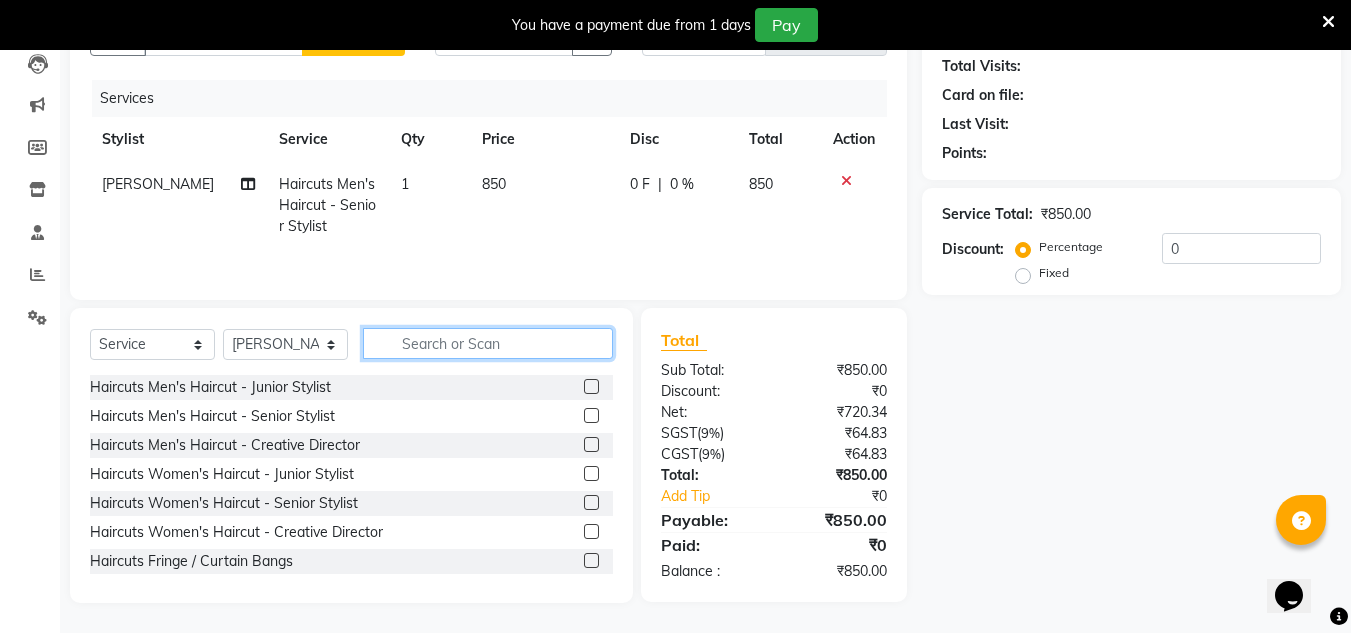 click 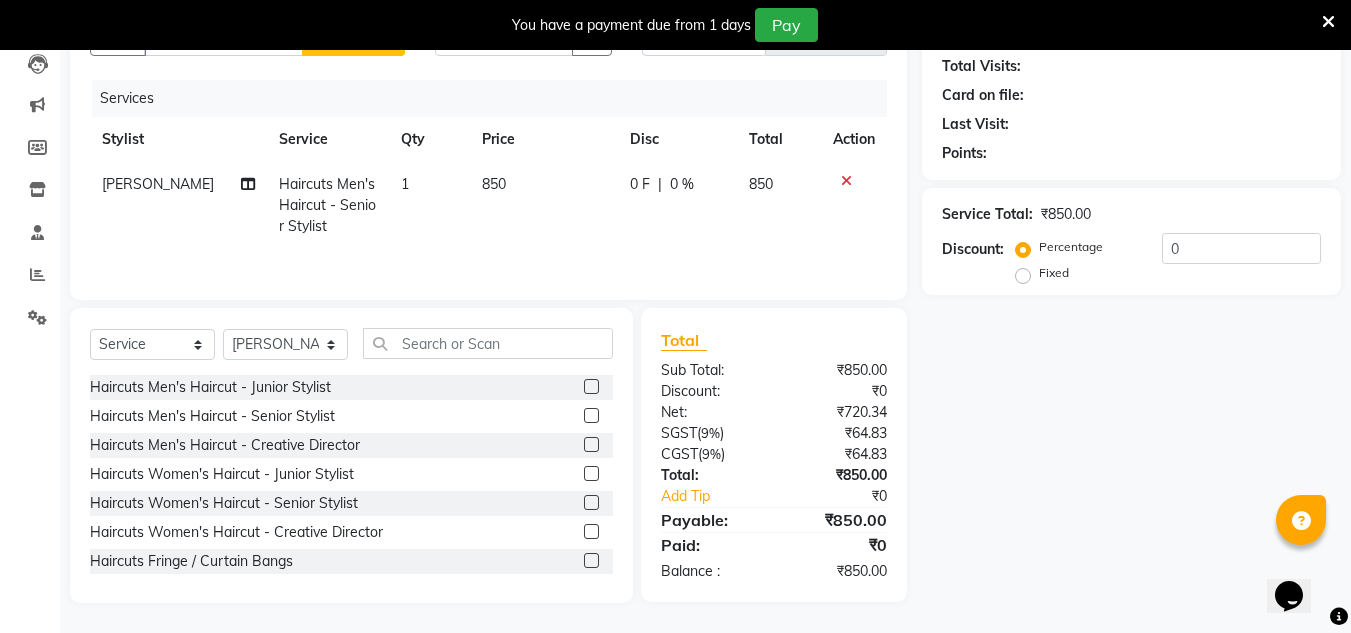click 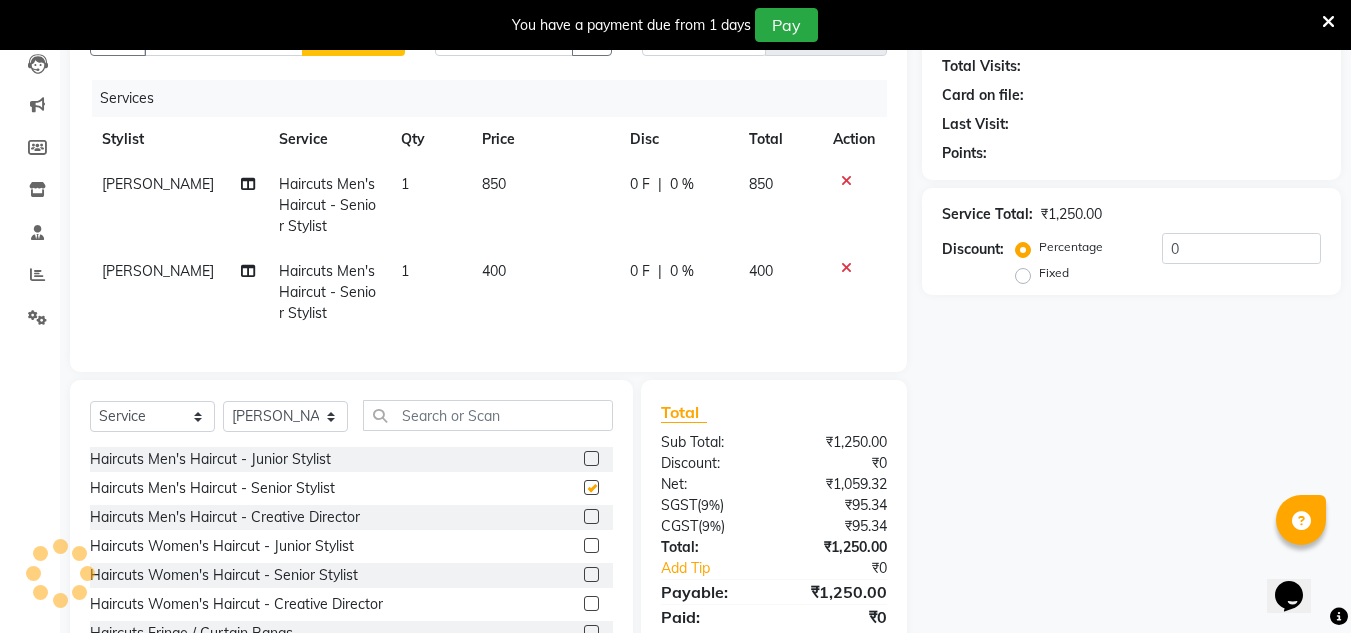 checkbox on "false" 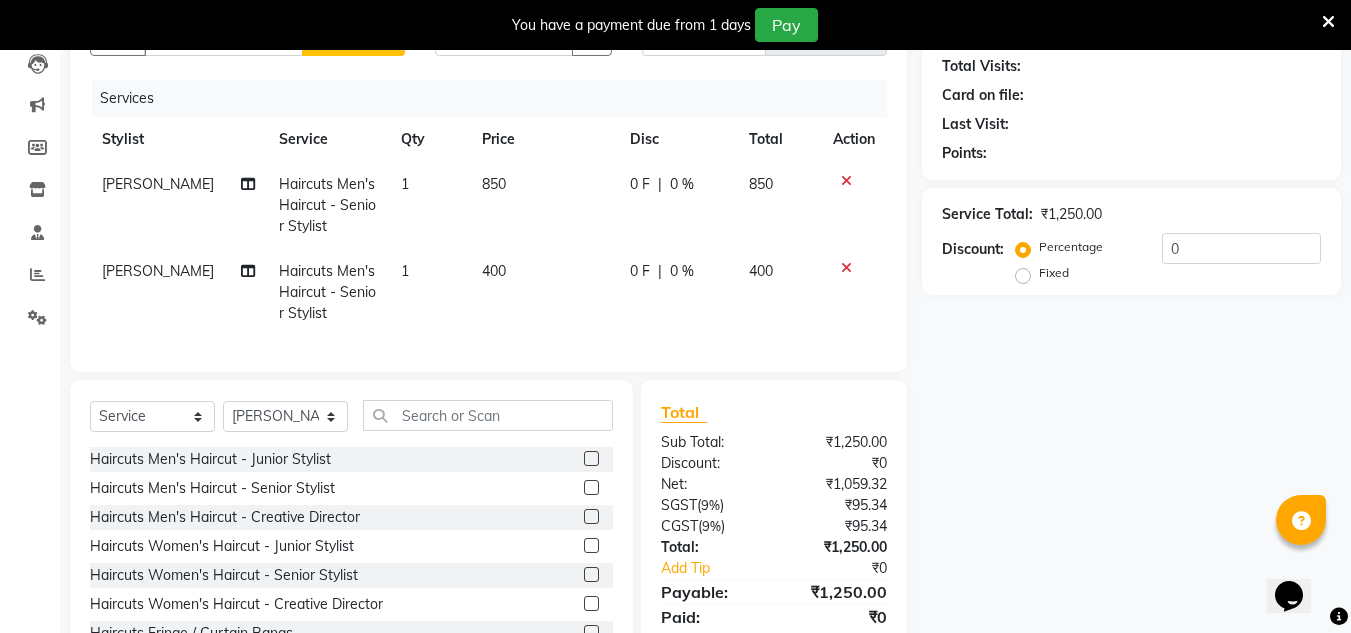 click 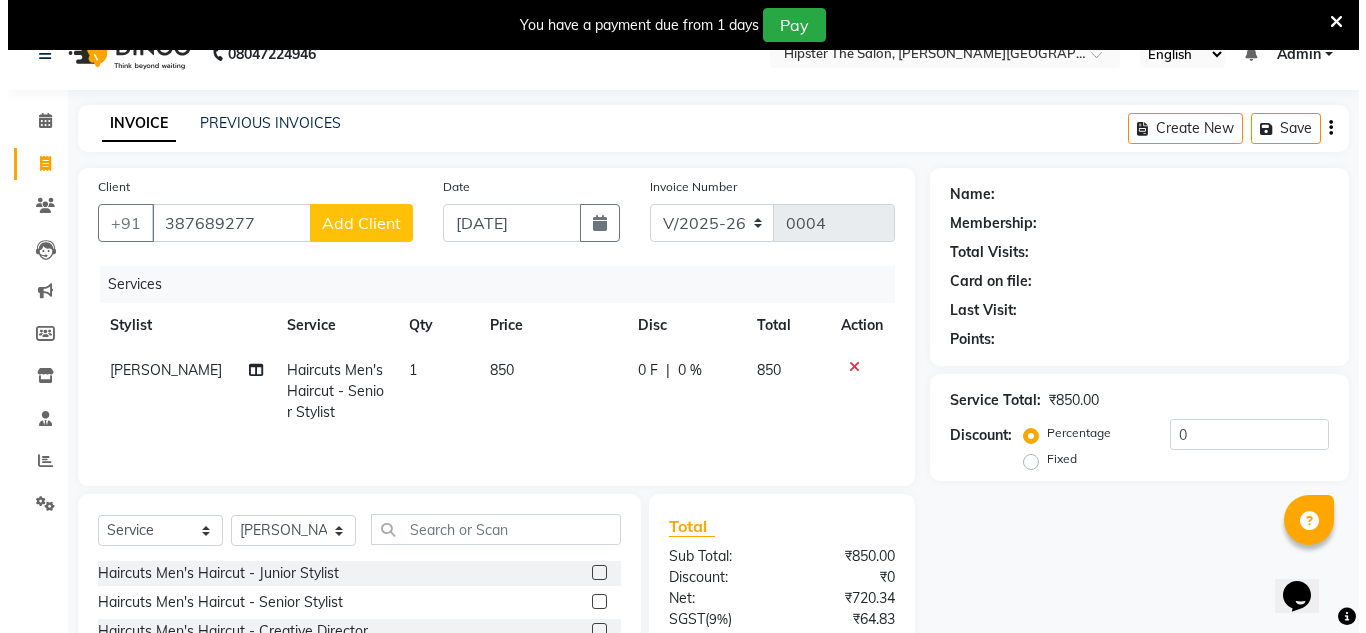 scroll, scrollTop: 31, scrollLeft: 0, axis: vertical 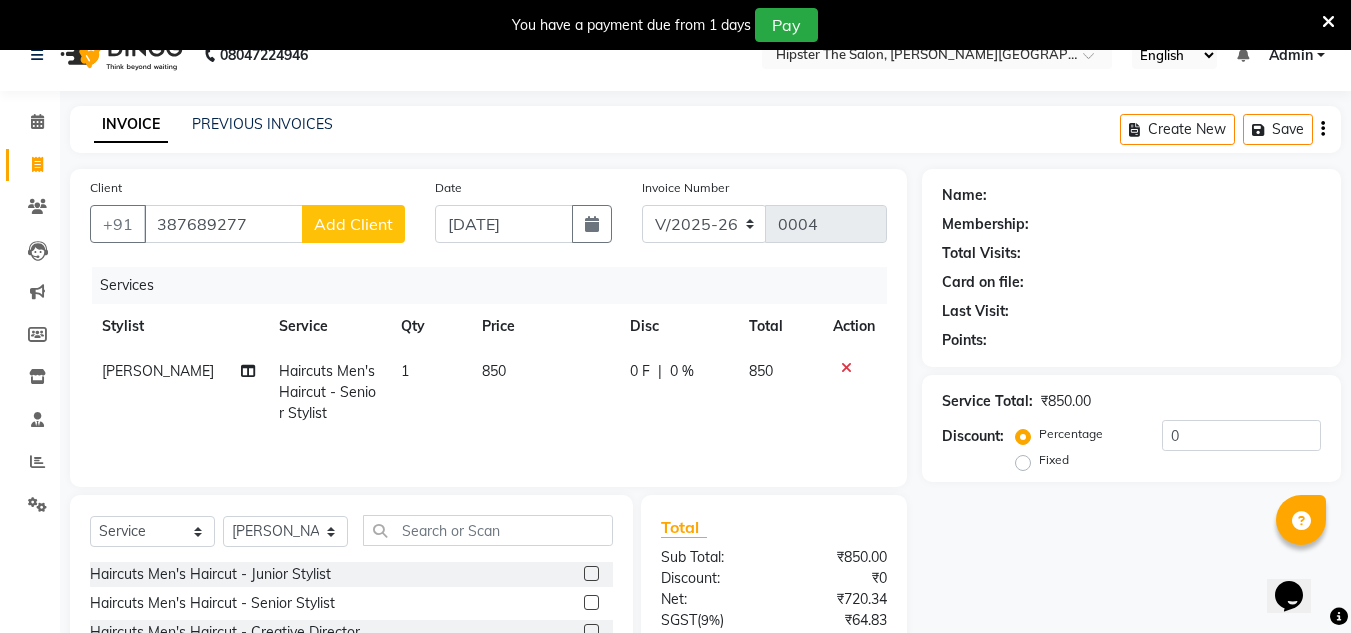 click on "Add Client" 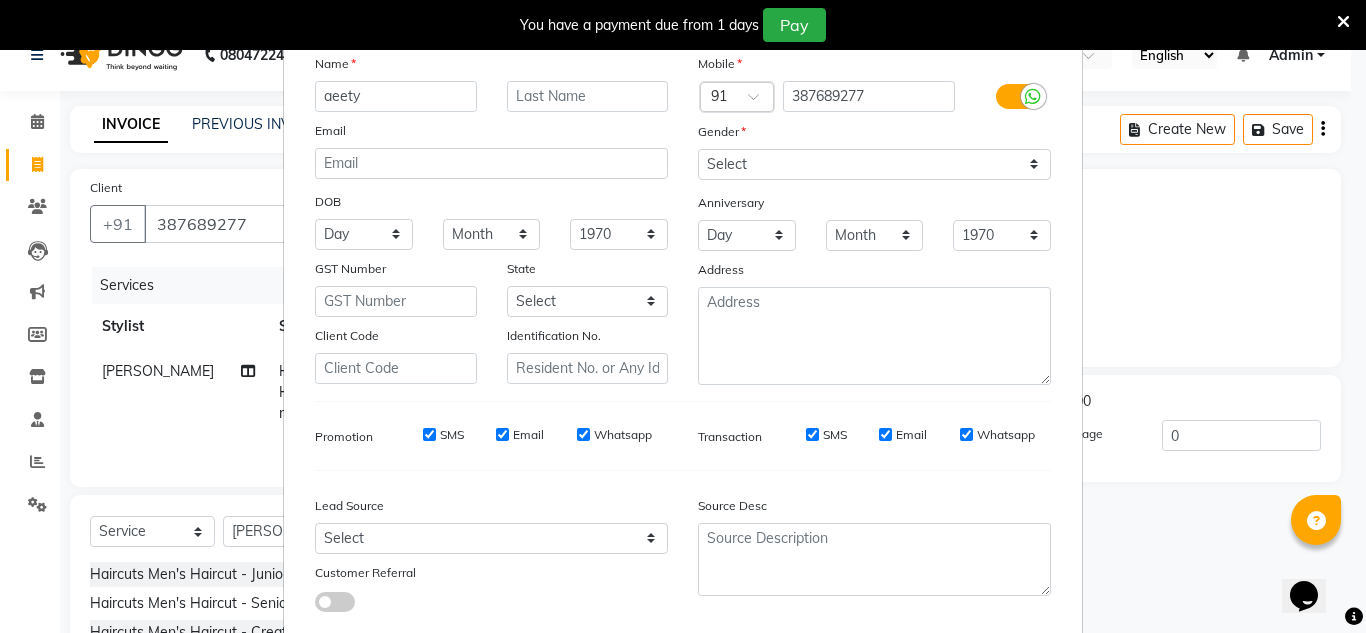 scroll, scrollTop: 118, scrollLeft: 0, axis: vertical 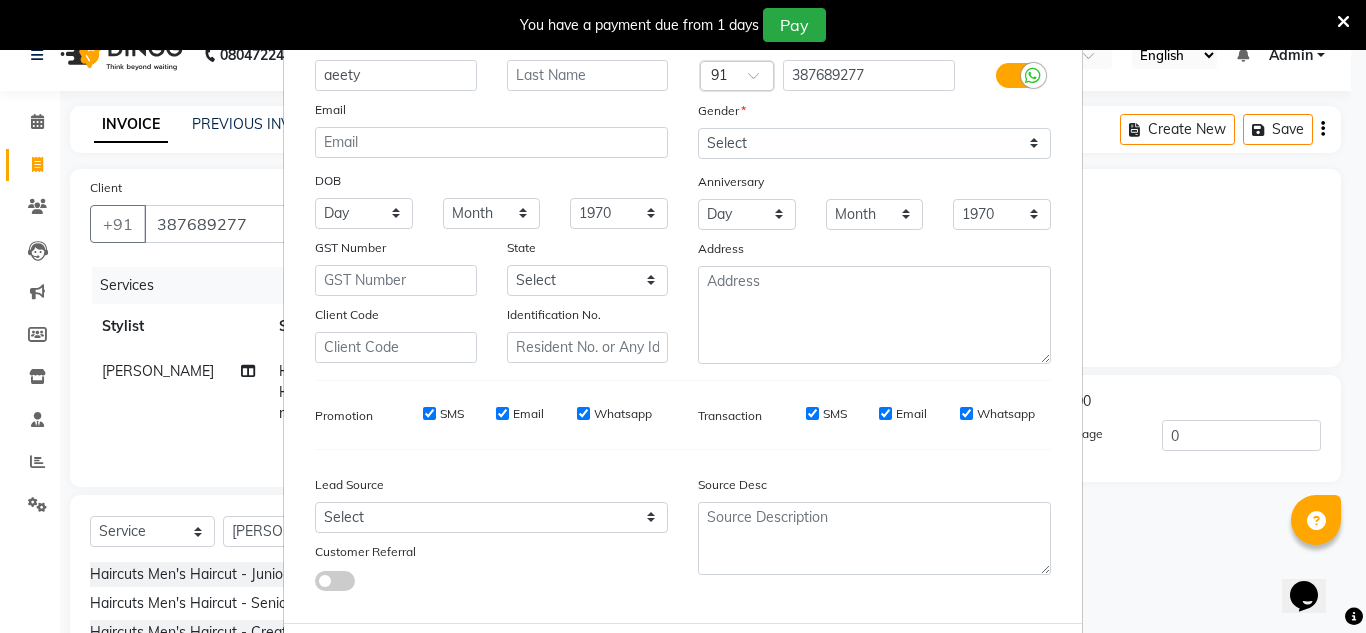 type on "aeety" 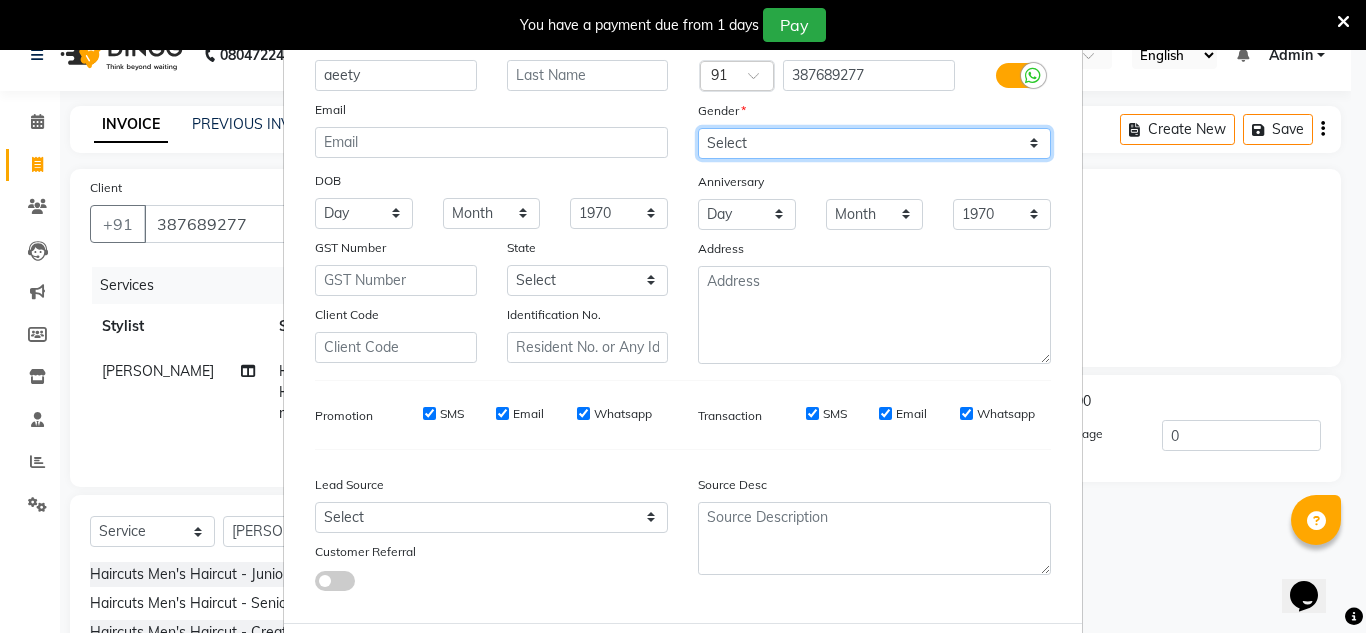click on "Select [DEMOGRAPHIC_DATA] [DEMOGRAPHIC_DATA] Other Prefer Not To Say" at bounding box center [874, 143] 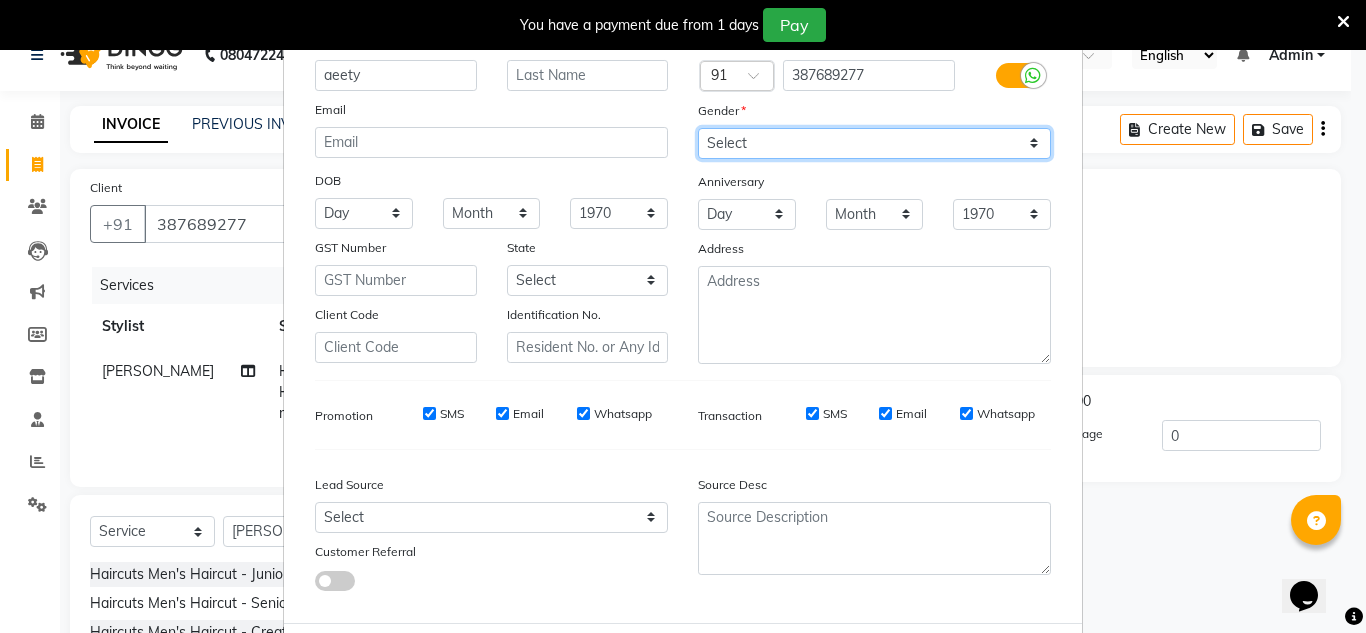 select on "[DEMOGRAPHIC_DATA]" 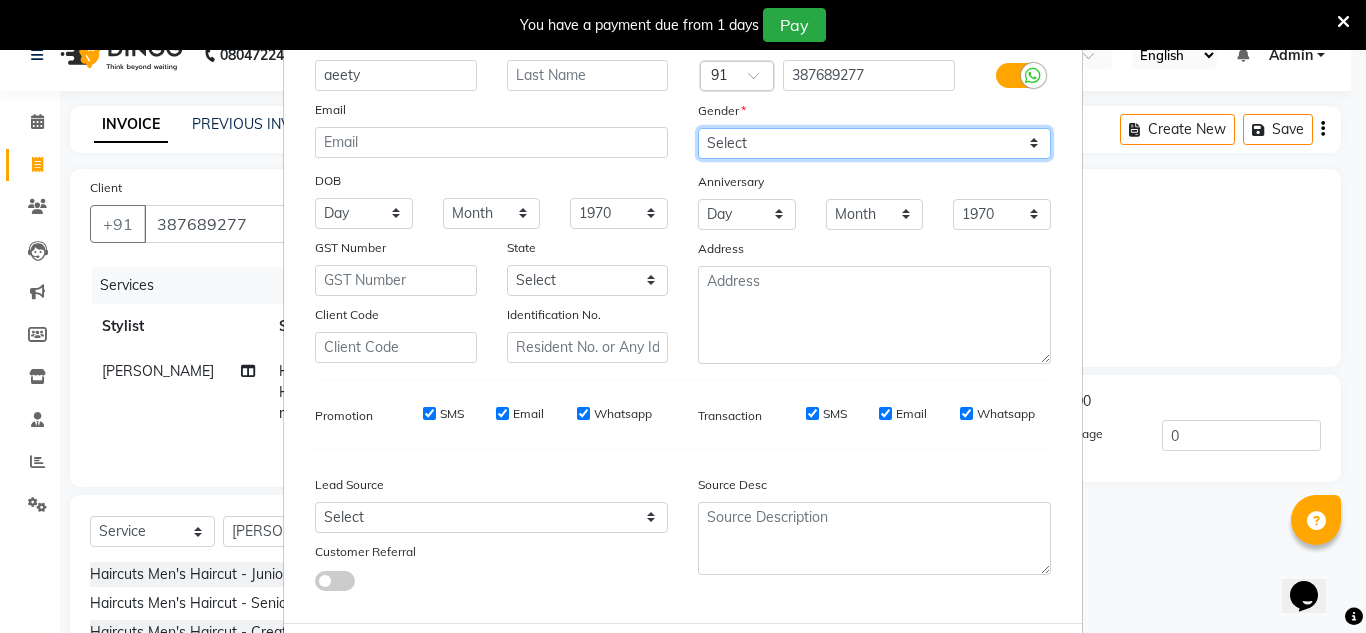 click on "Select [DEMOGRAPHIC_DATA] [DEMOGRAPHIC_DATA] Other Prefer Not To Say" at bounding box center [874, 143] 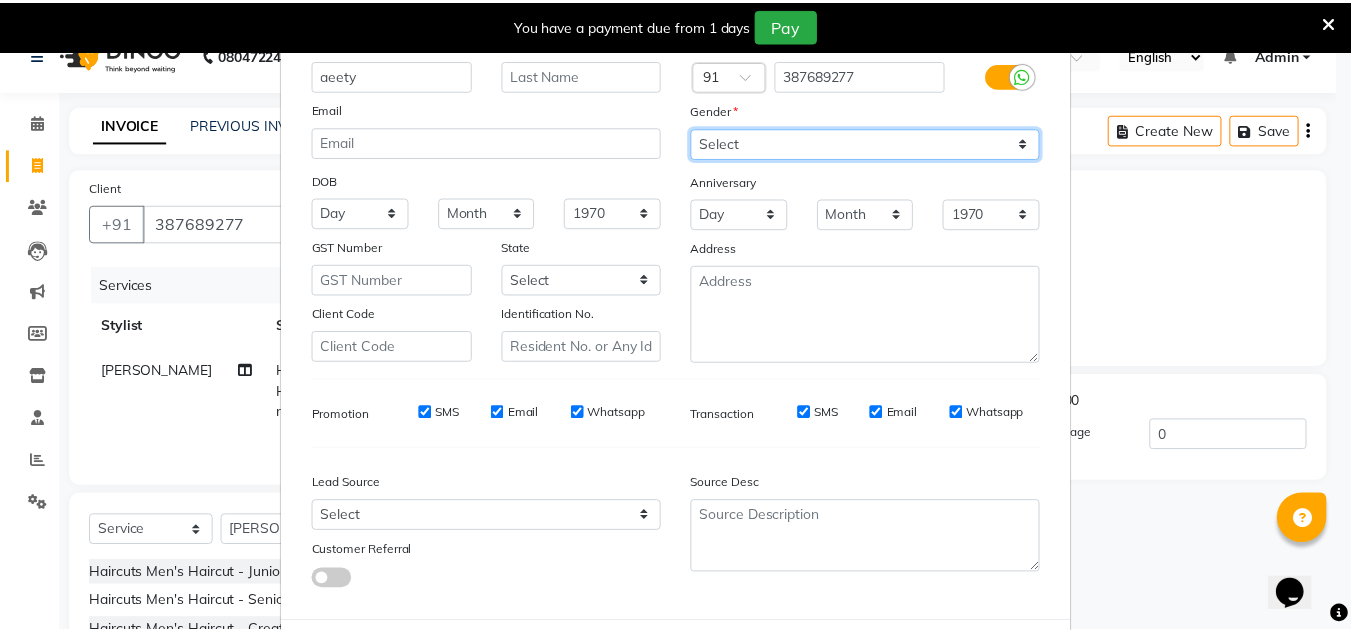 scroll, scrollTop: 216, scrollLeft: 0, axis: vertical 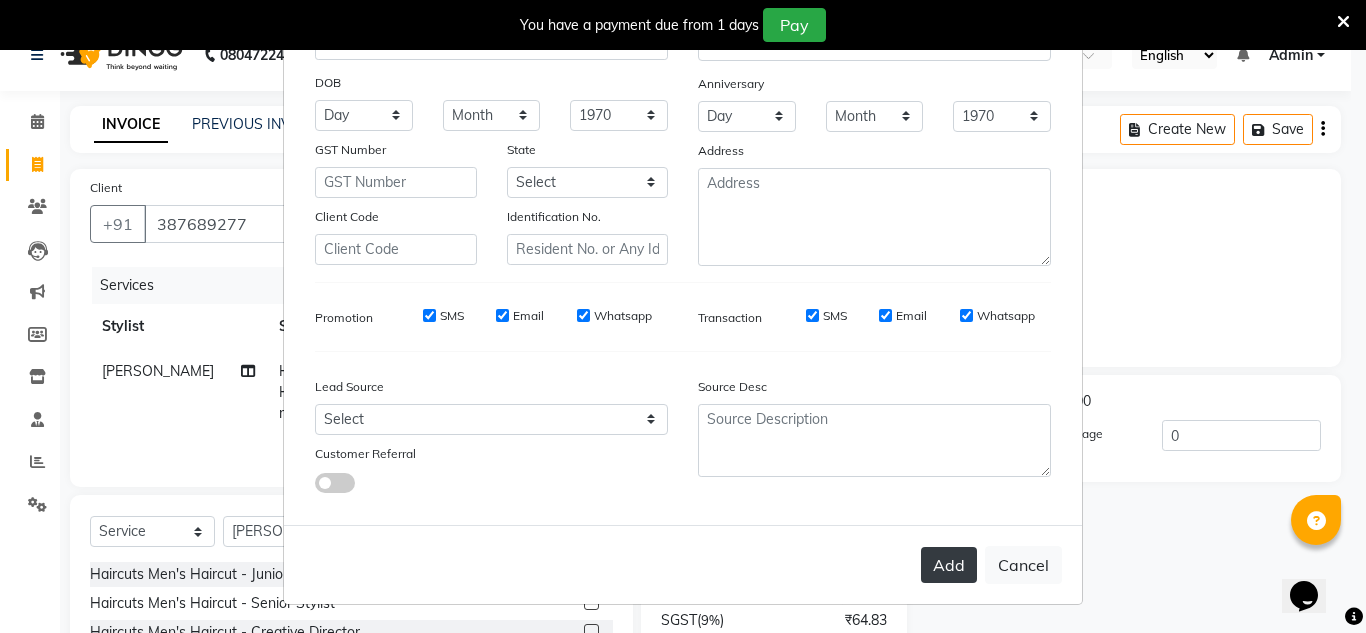 click on "Add" at bounding box center [949, 565] 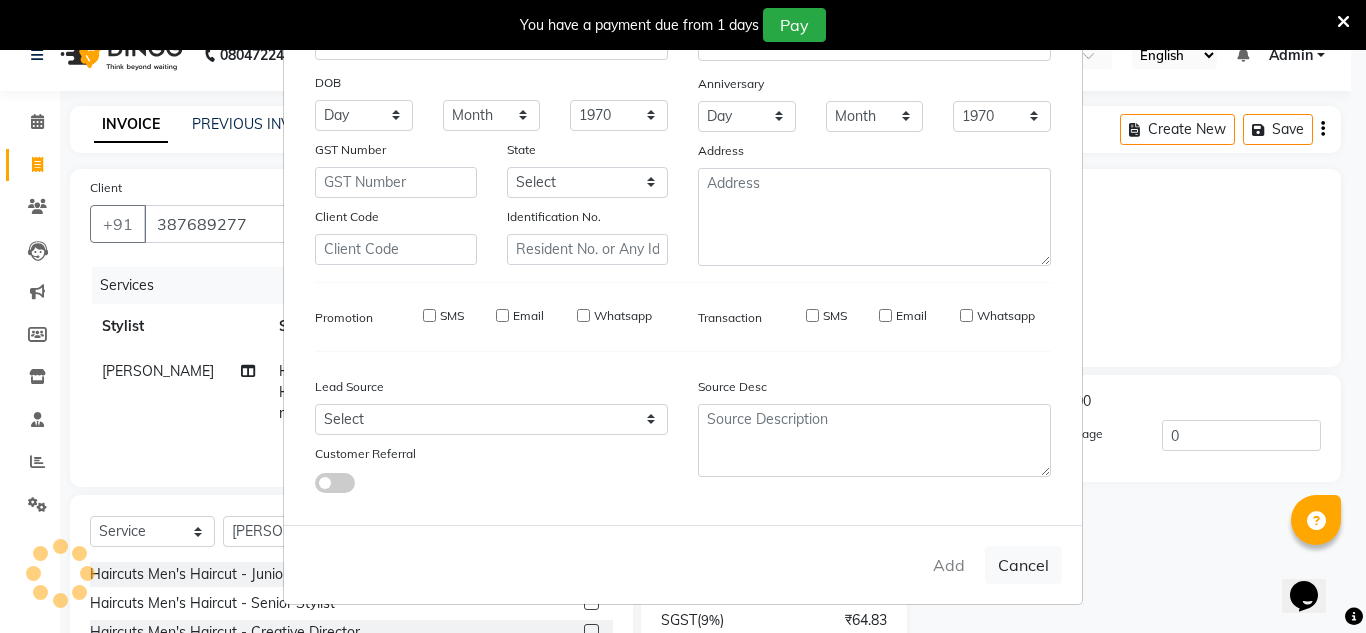 type 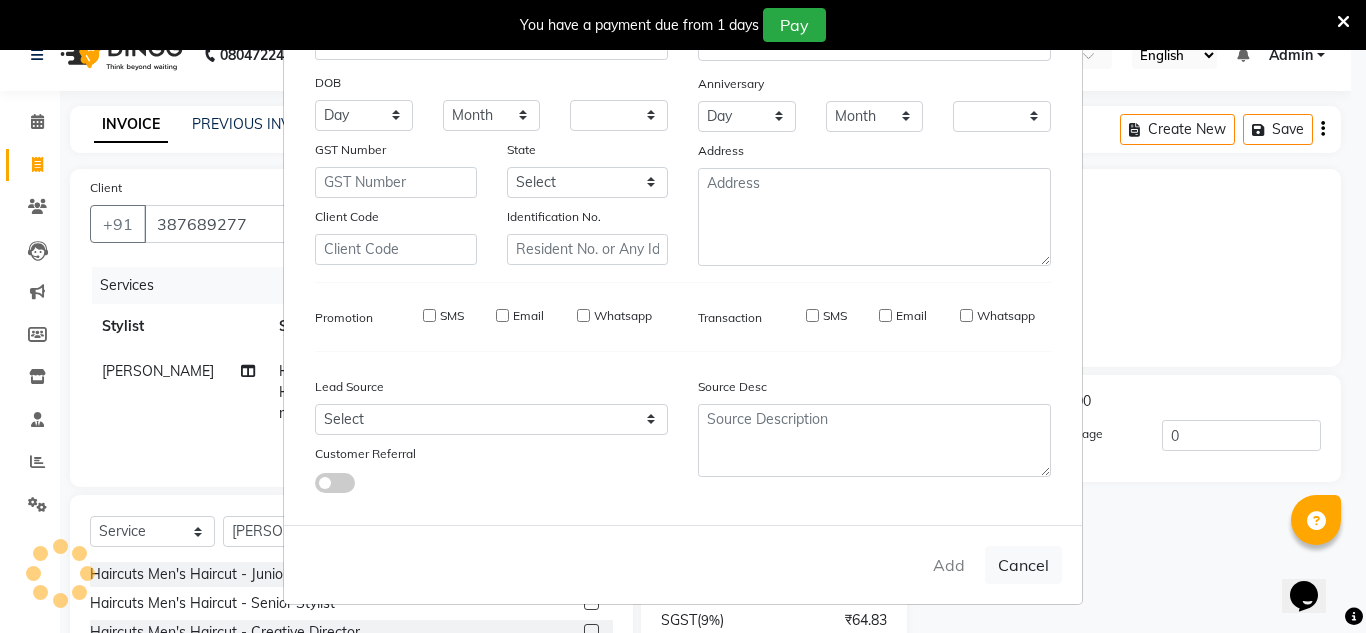 checkbox on "false" 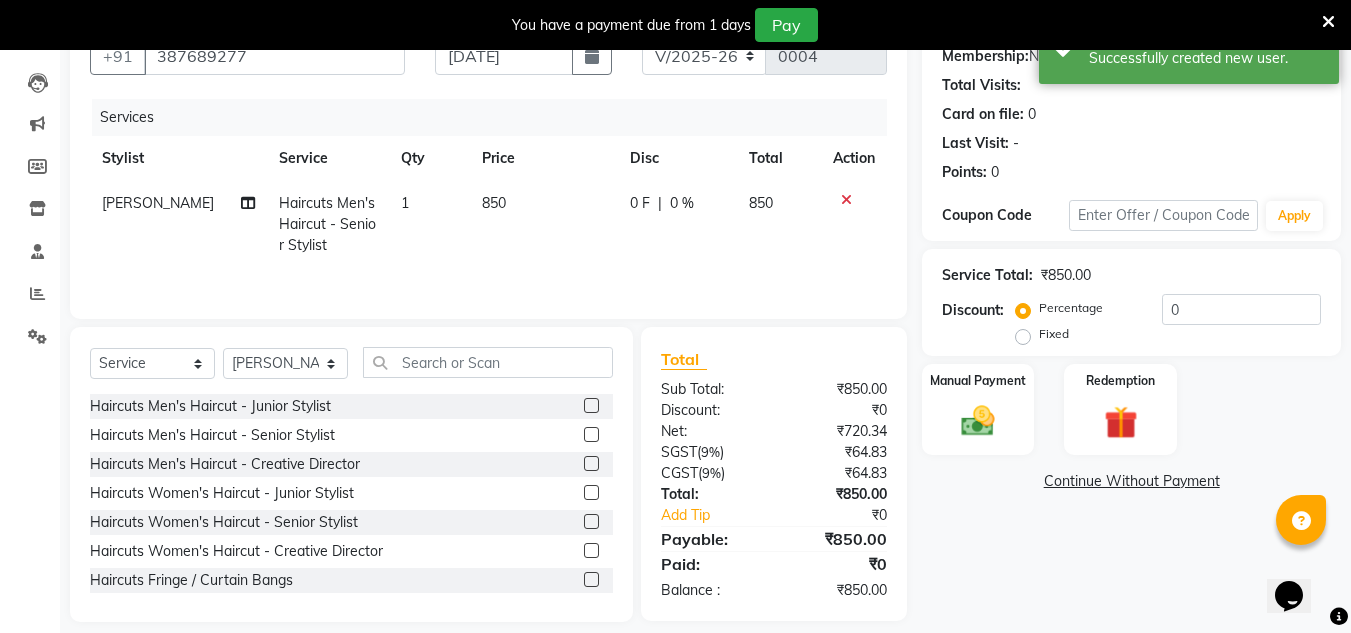 scroll, scrollTop: 202, scrollLeft: 0, axis: vertical 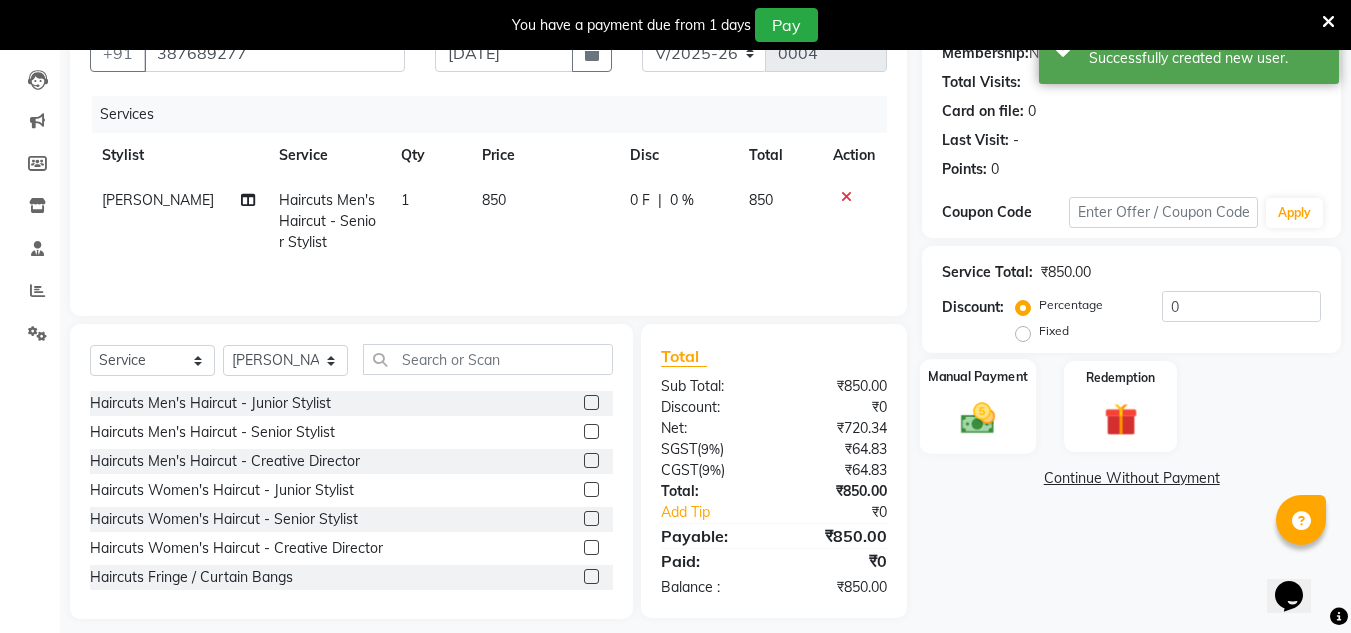 click 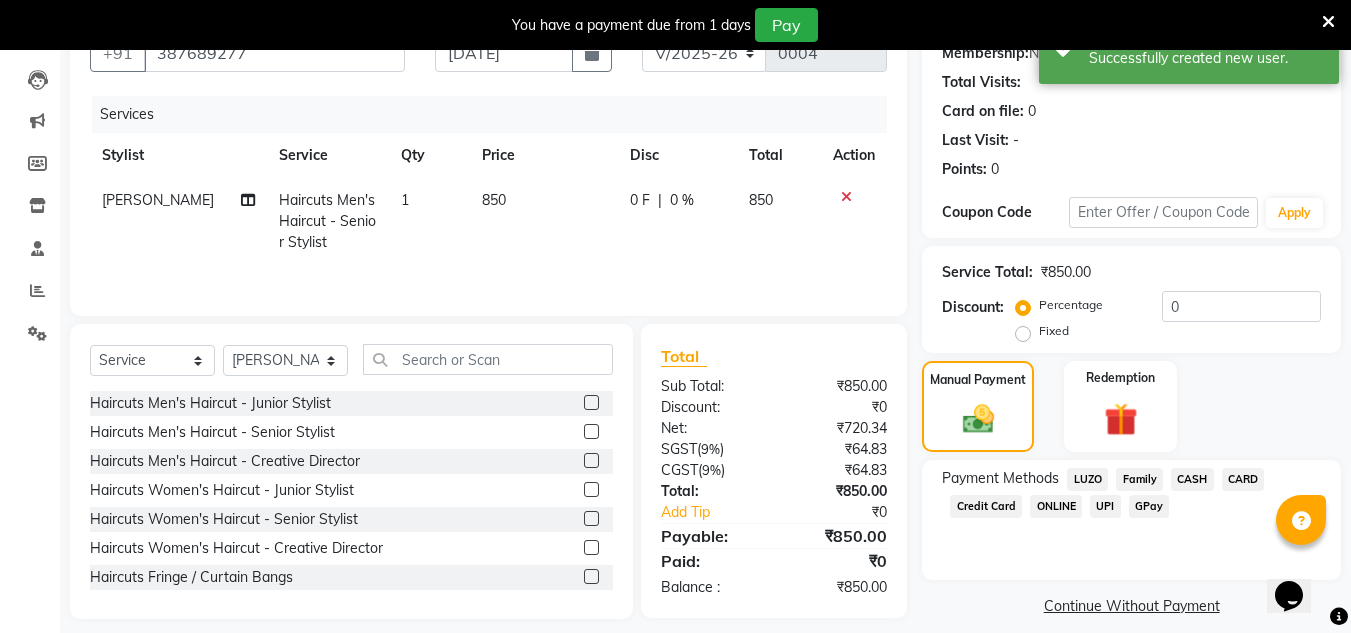 click on "GPay" 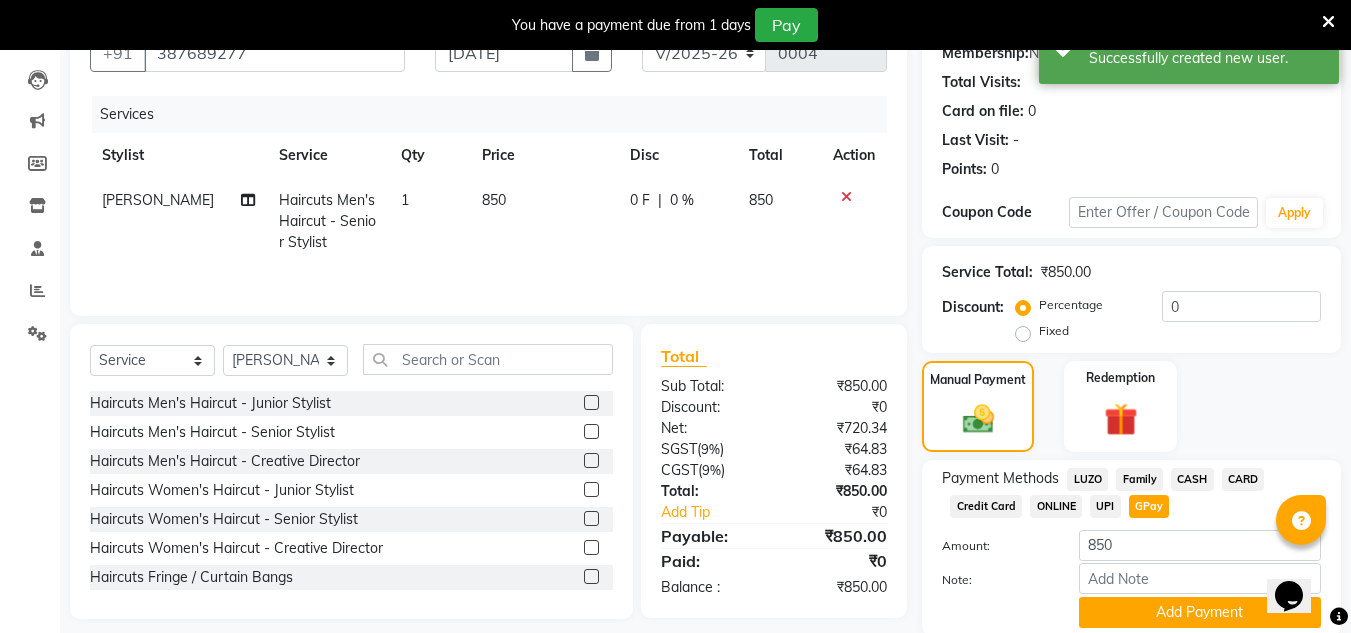 scroll, scrollTop: 276, scrollLeft: 0, axis: vertical 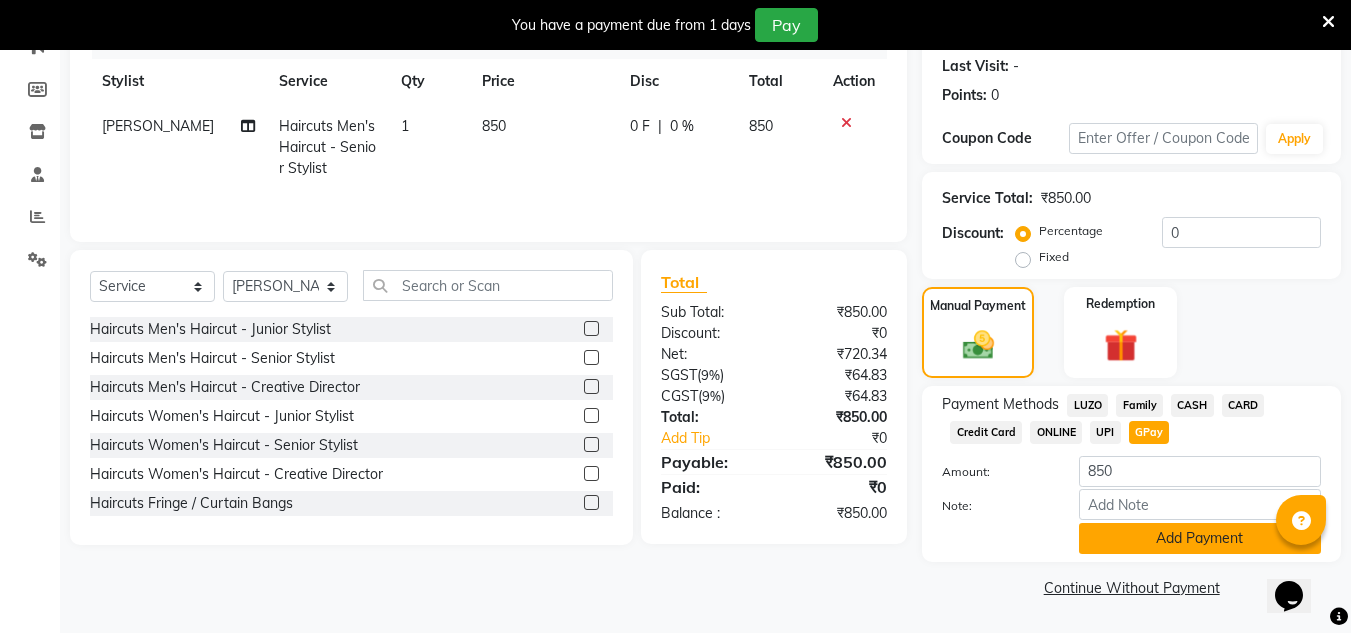 click on "Add Payment" 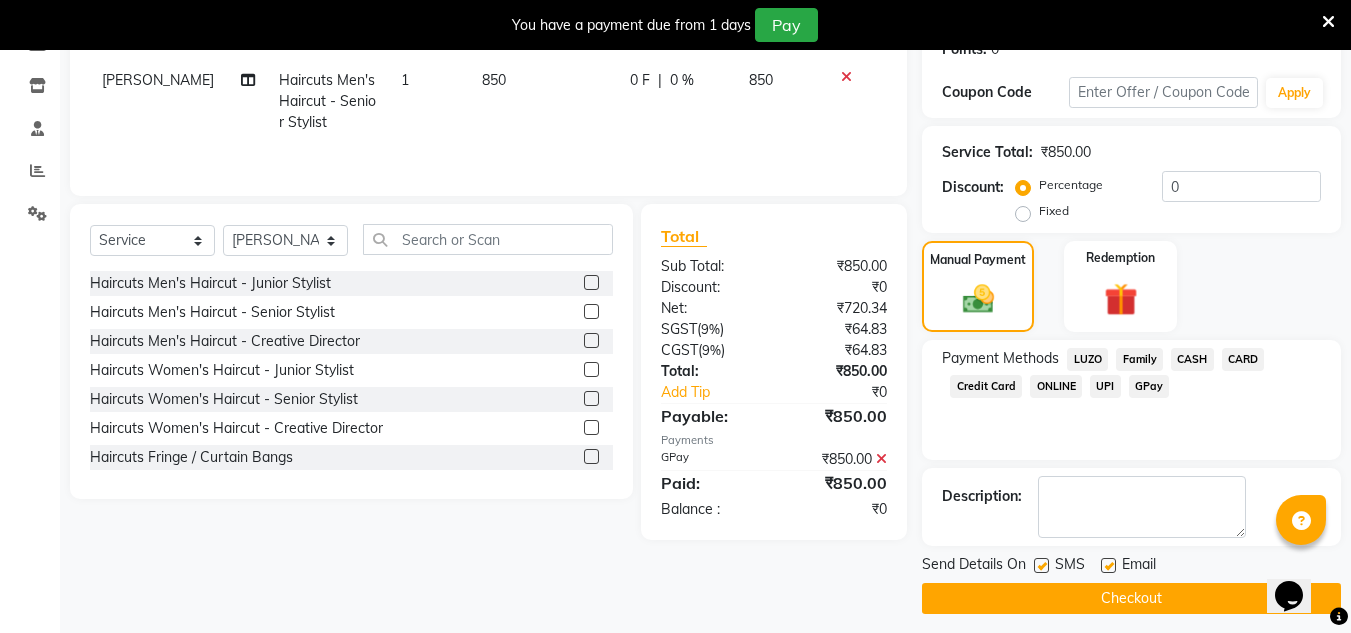 scroll, scrollTop: 0, scrollLeft: 0, axis: both 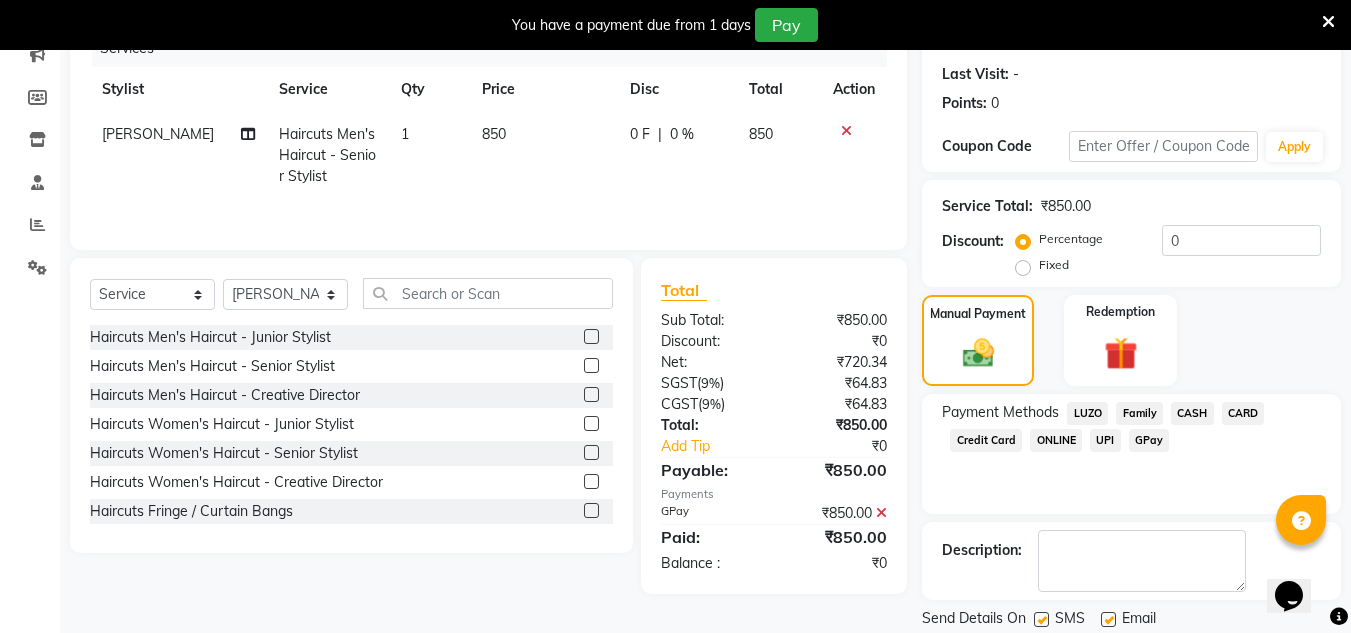 click on "850" 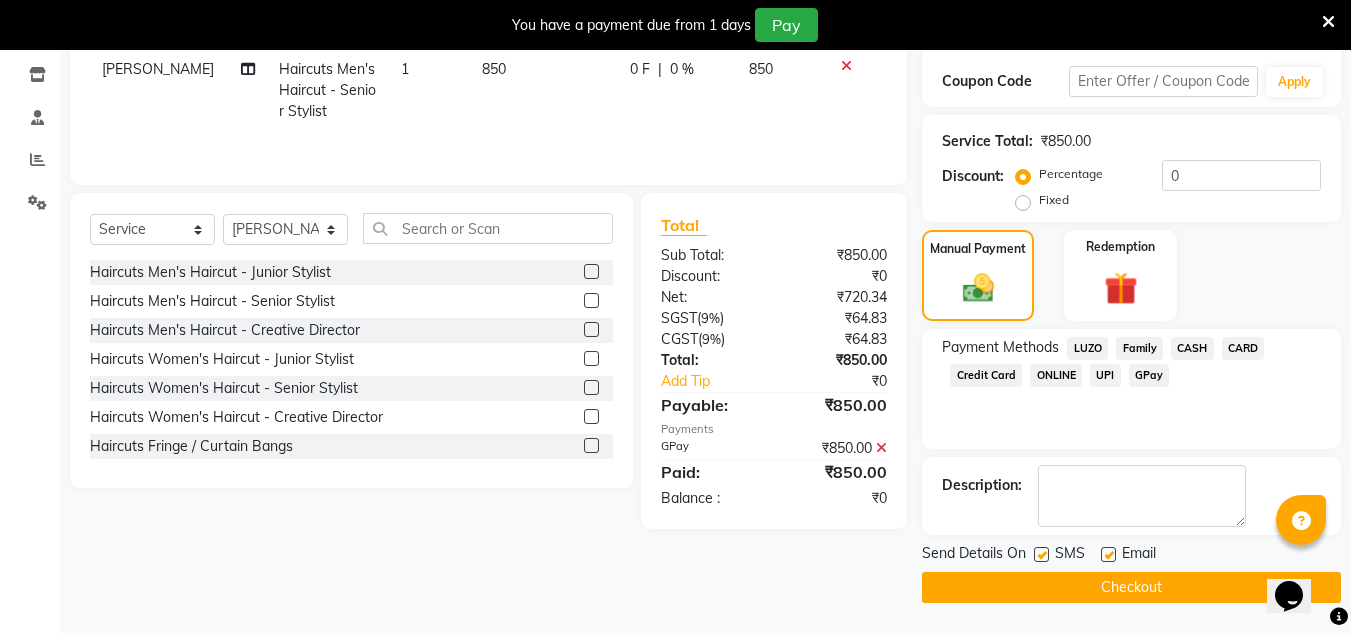 select on "85979" 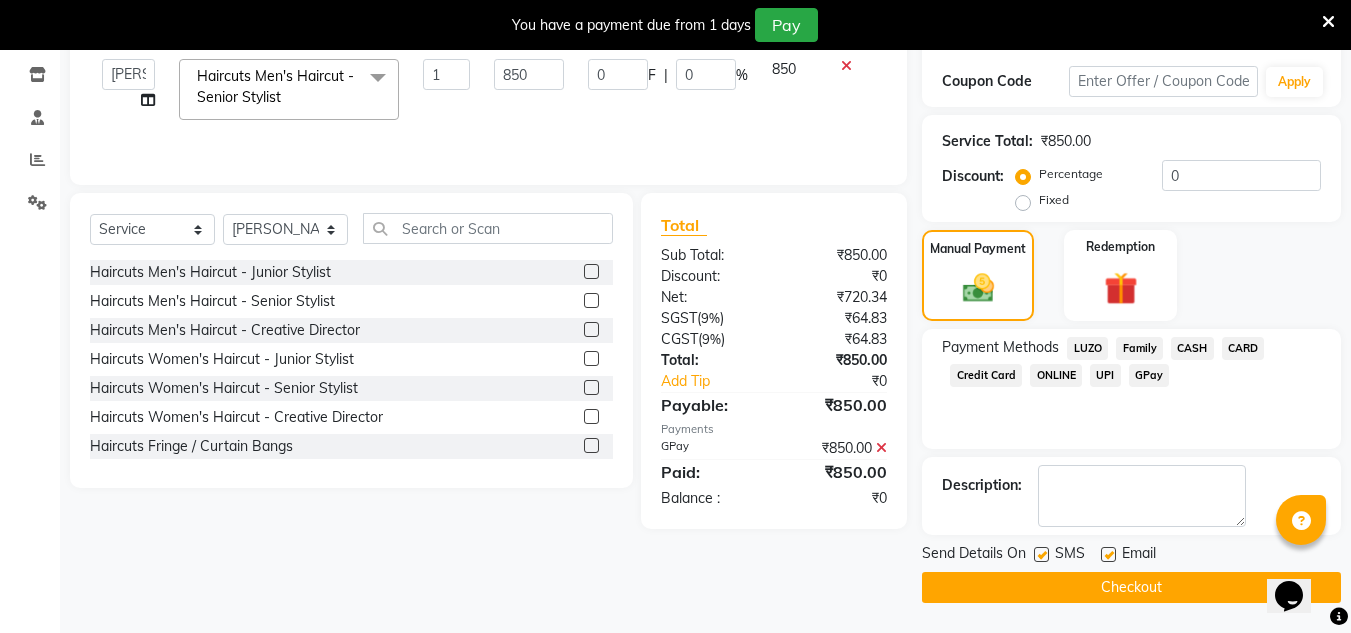 click on "Checkout" 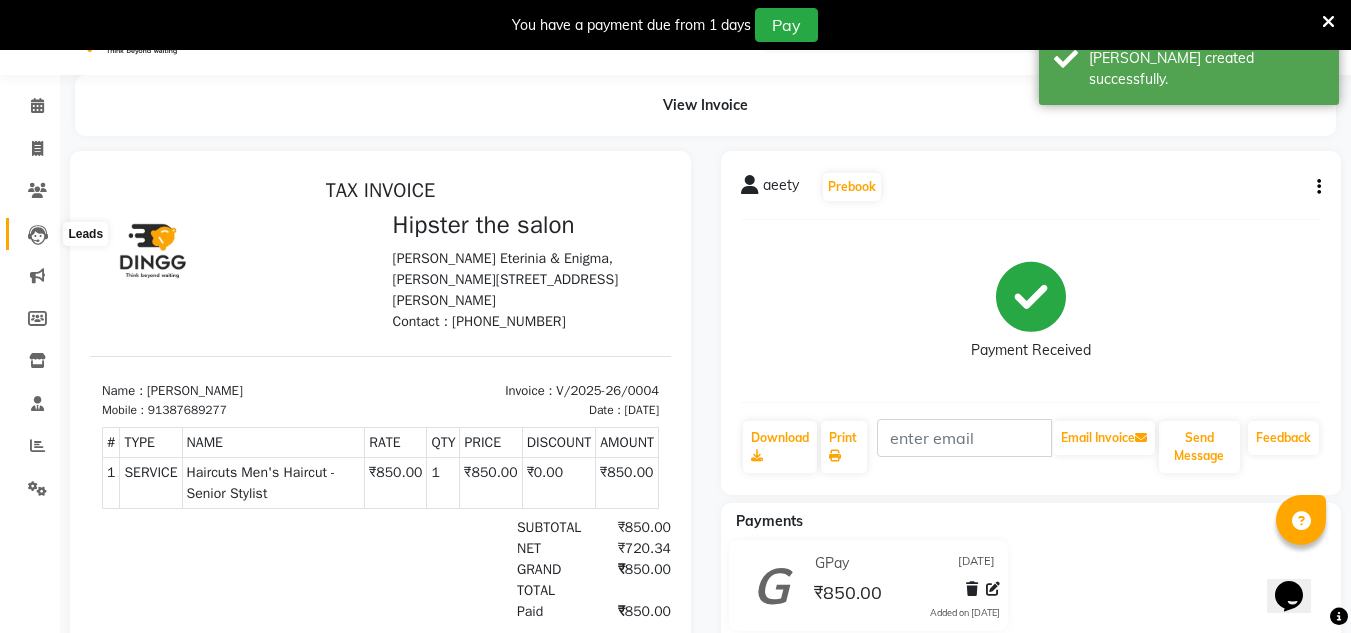 scroll, scrollTop: 45, scrollLeft: 0, axis: vertical 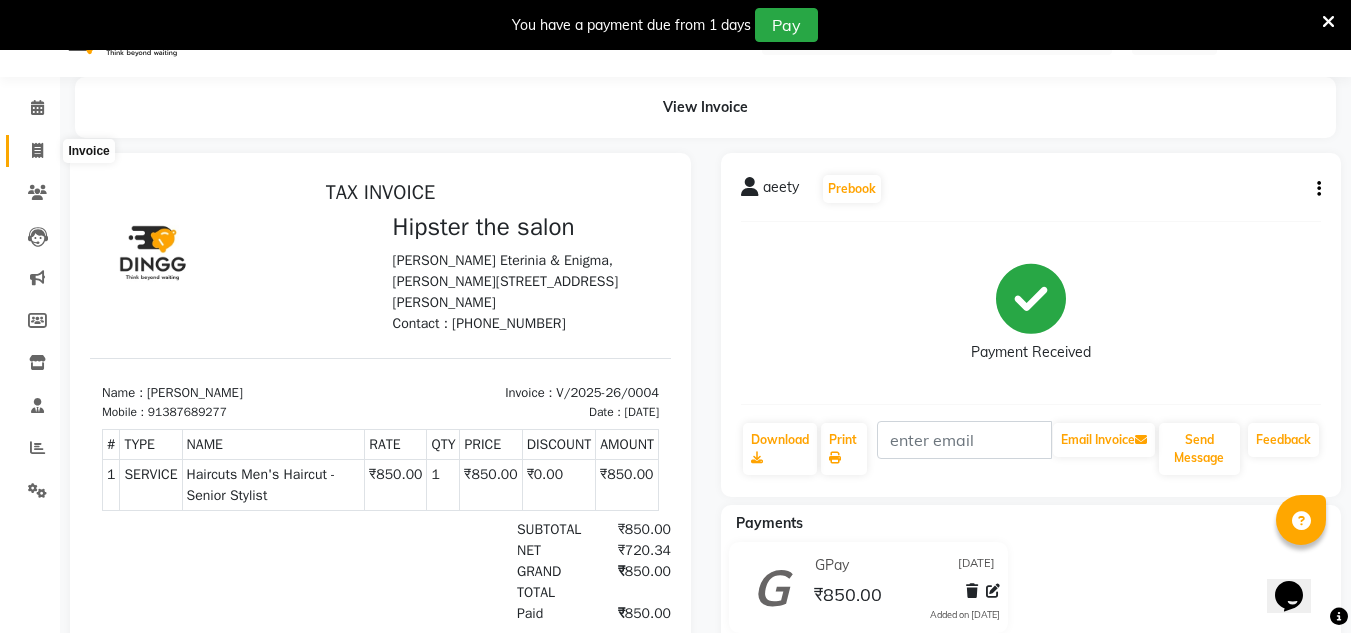 click 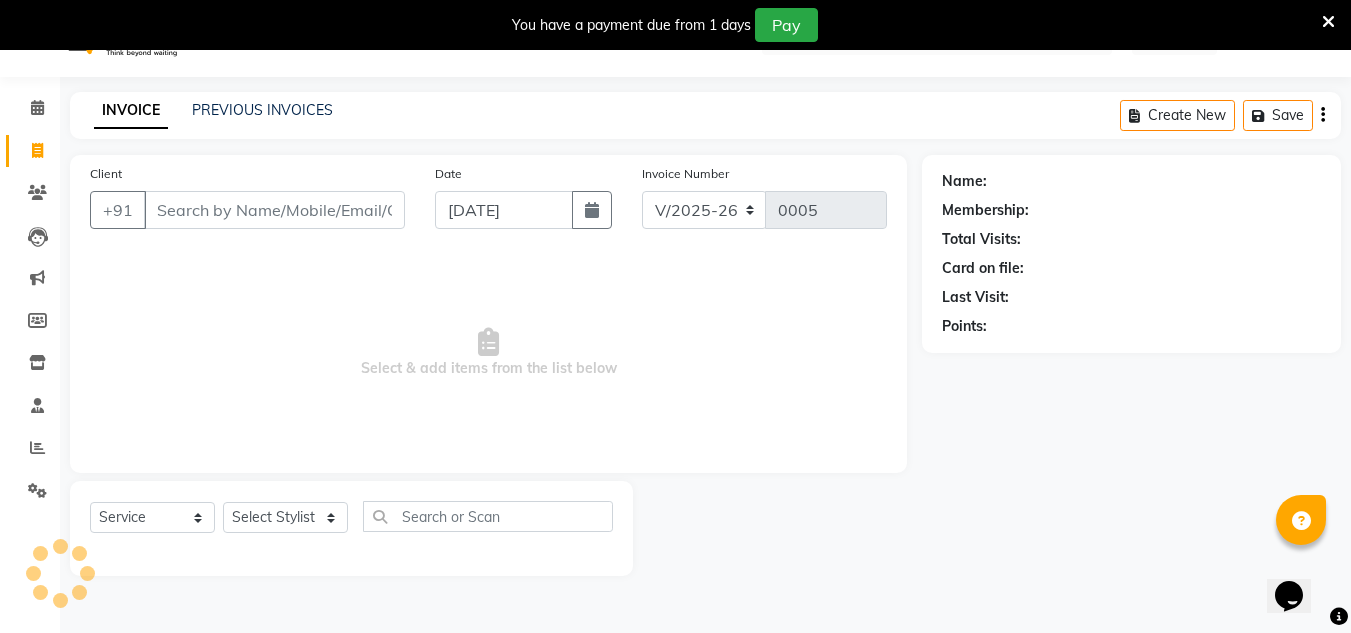 scroll, scrollTop: 50, scrollLeft: 0, axis: vertical 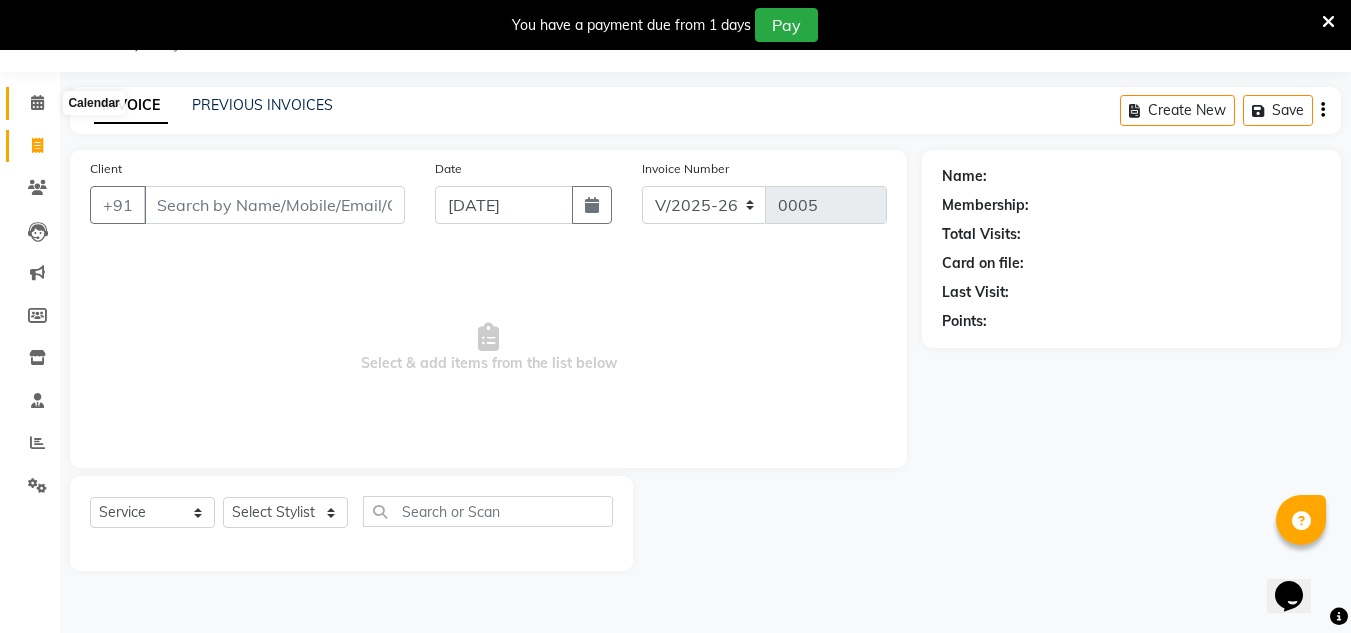 click 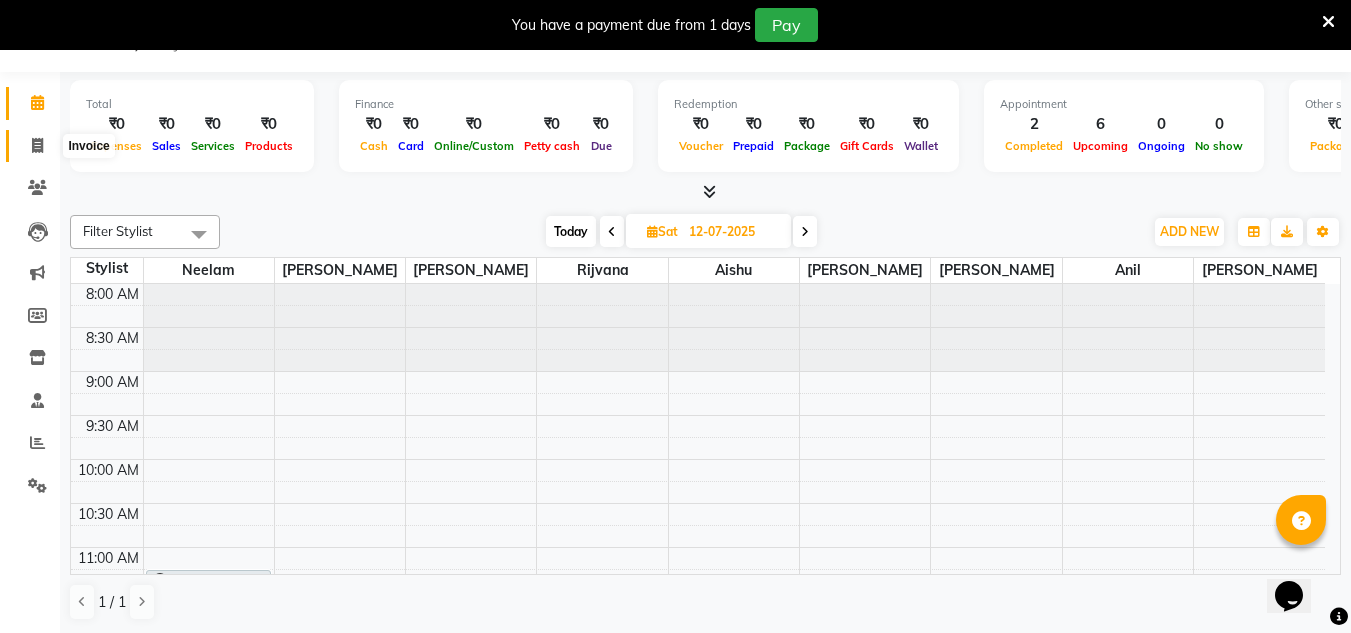 click 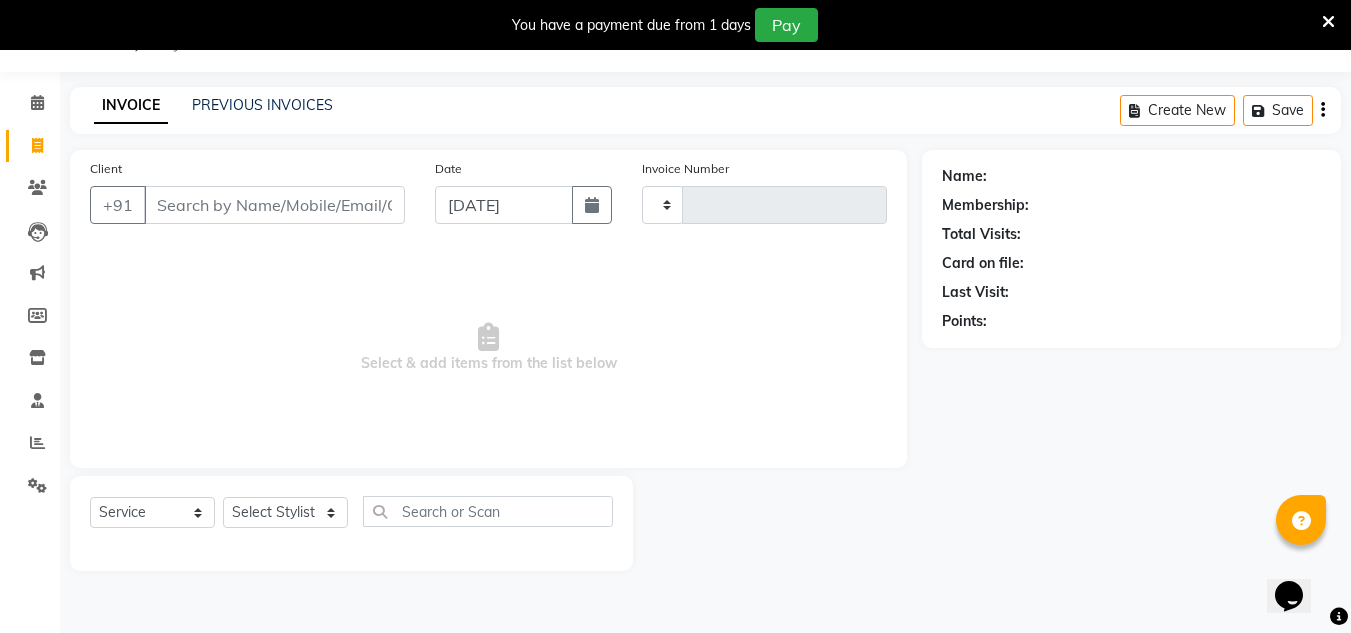 type on "0005" 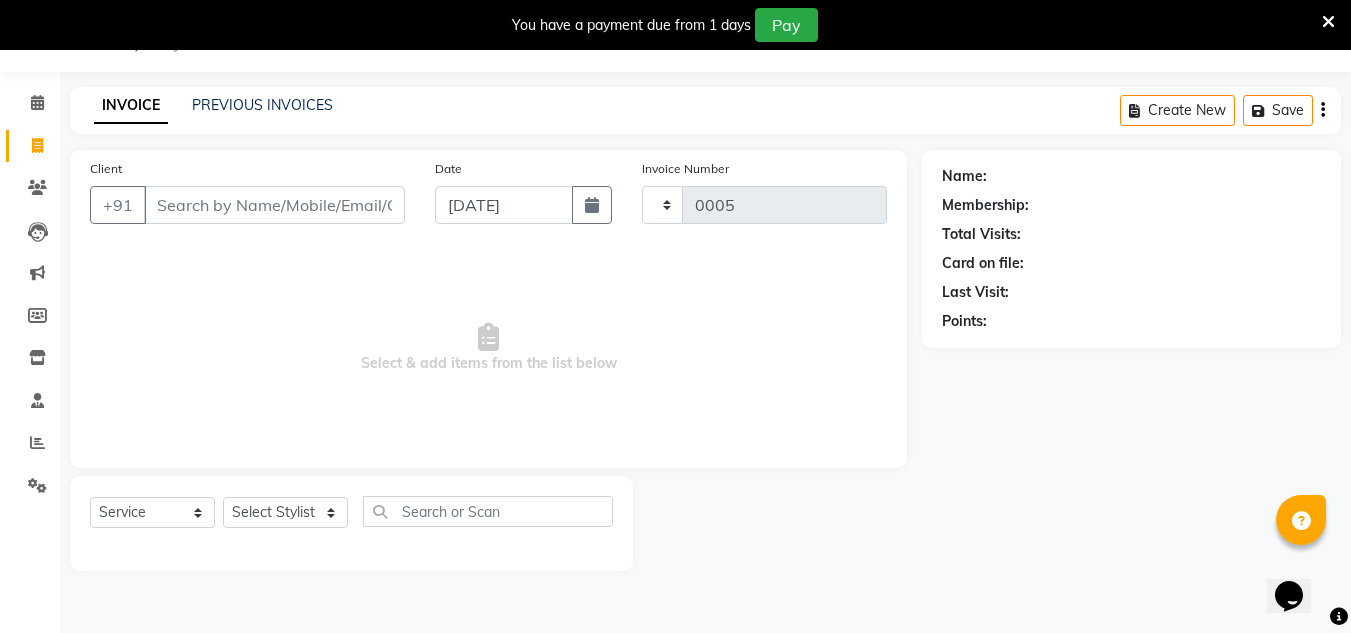 select on "8592" 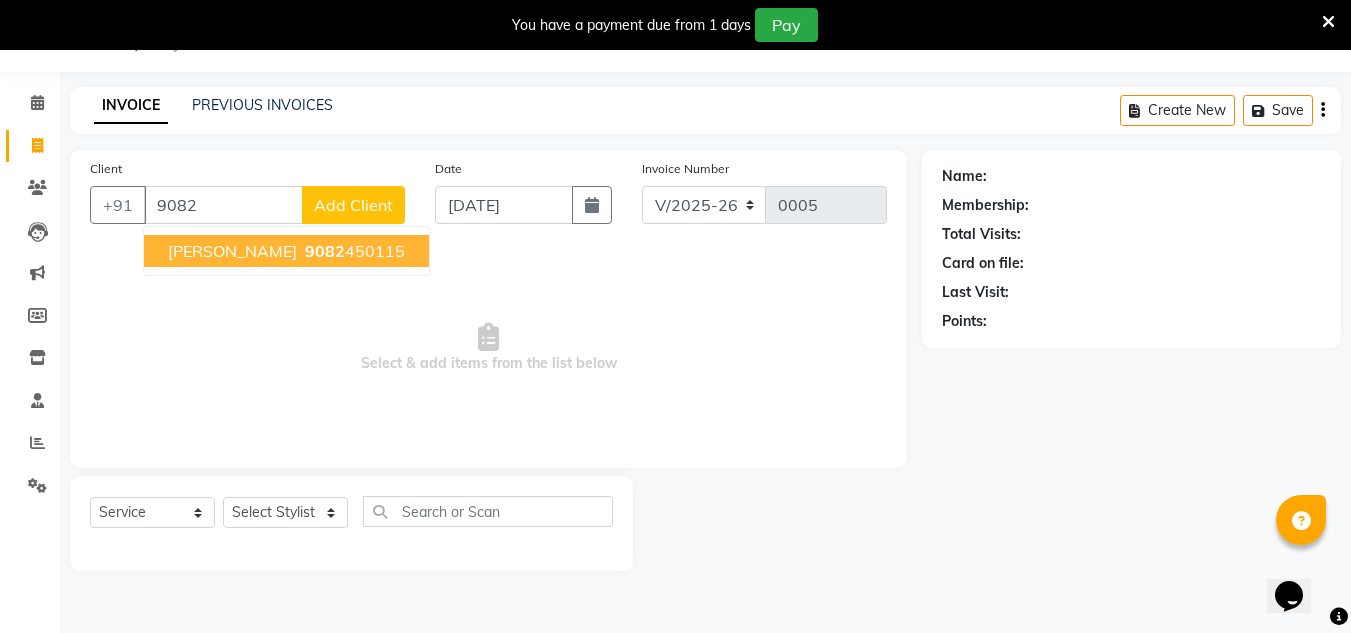 click on "9082 450115" at bounding box center [353, 251] 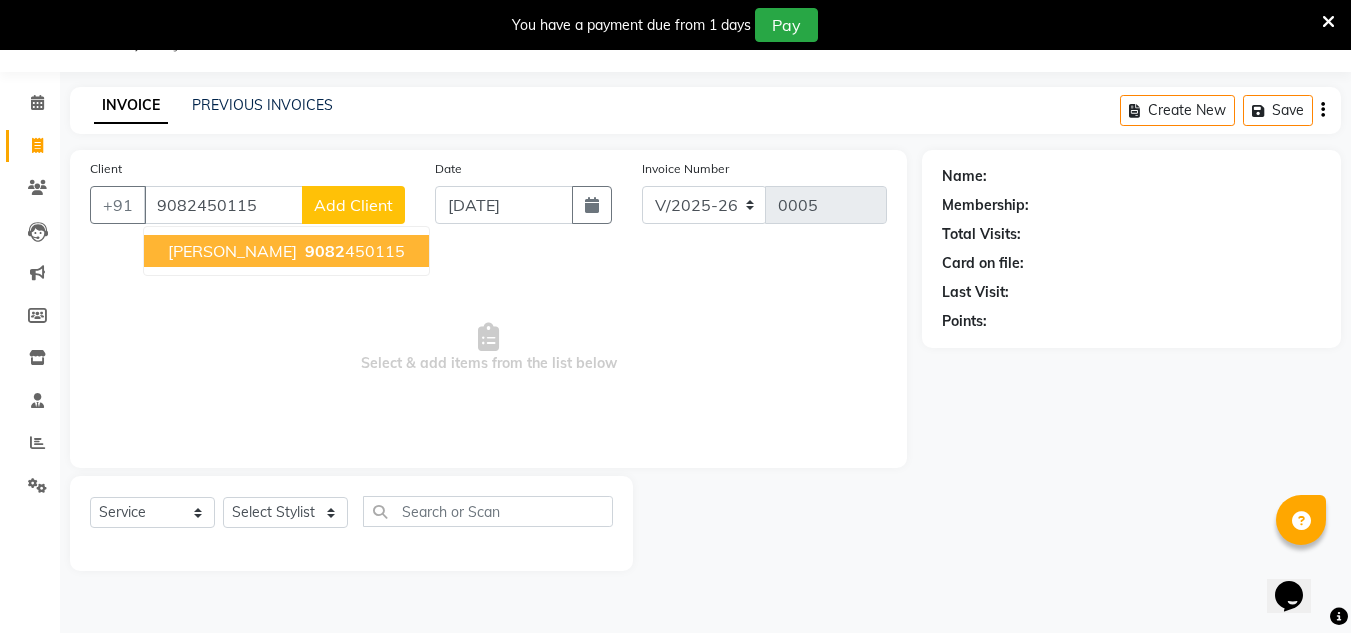 type on "9082450115" 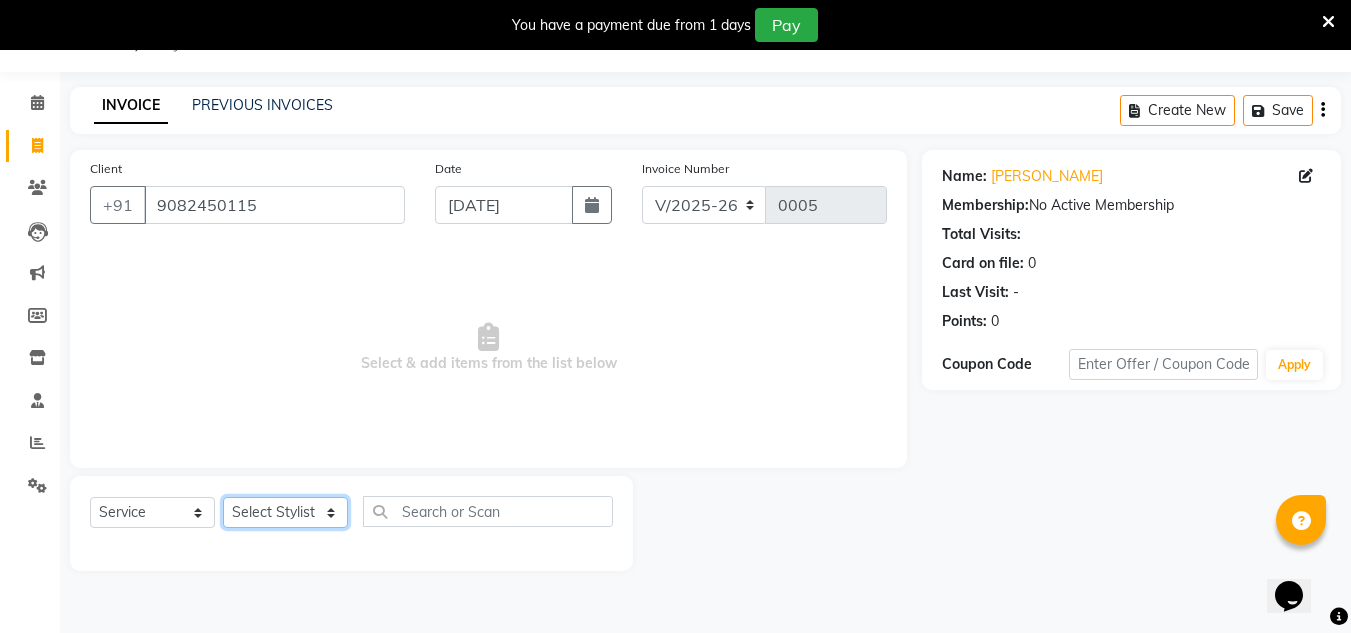 click on "Select Stylist aishu altaf anil ashik irene julie neelam rijvana saneef" 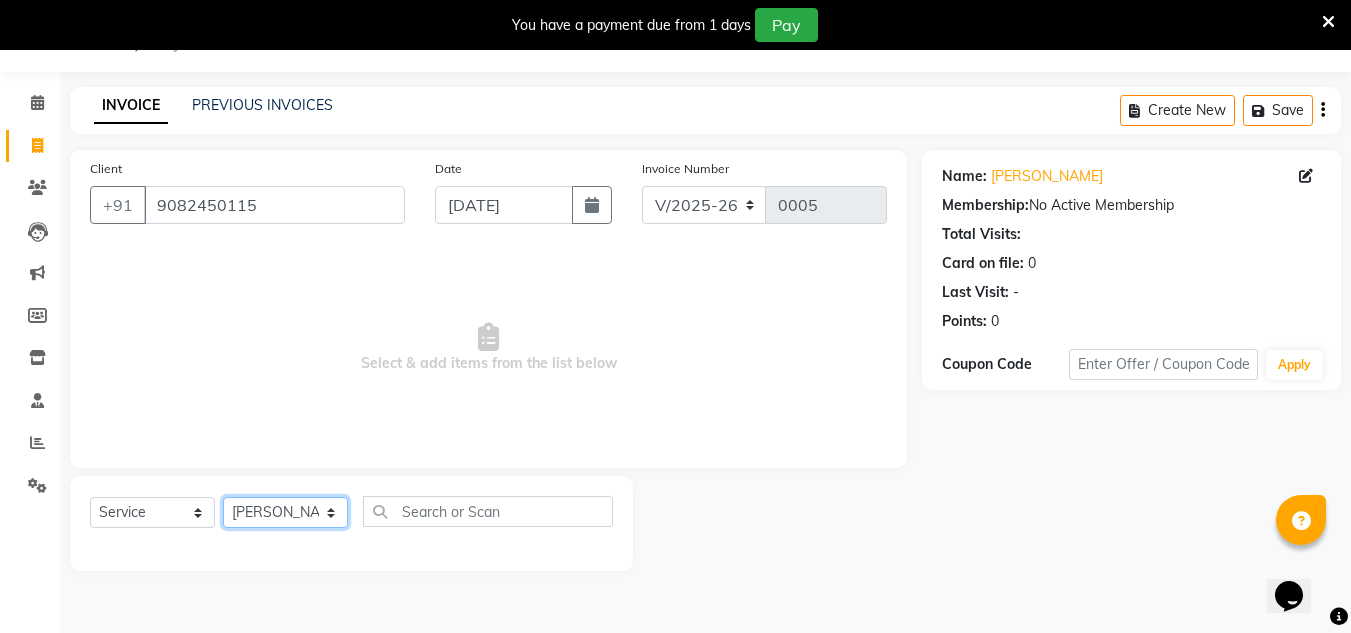click on "Select Stylist aishu altaf anil ashik irene julie neelam rijvana saneef" 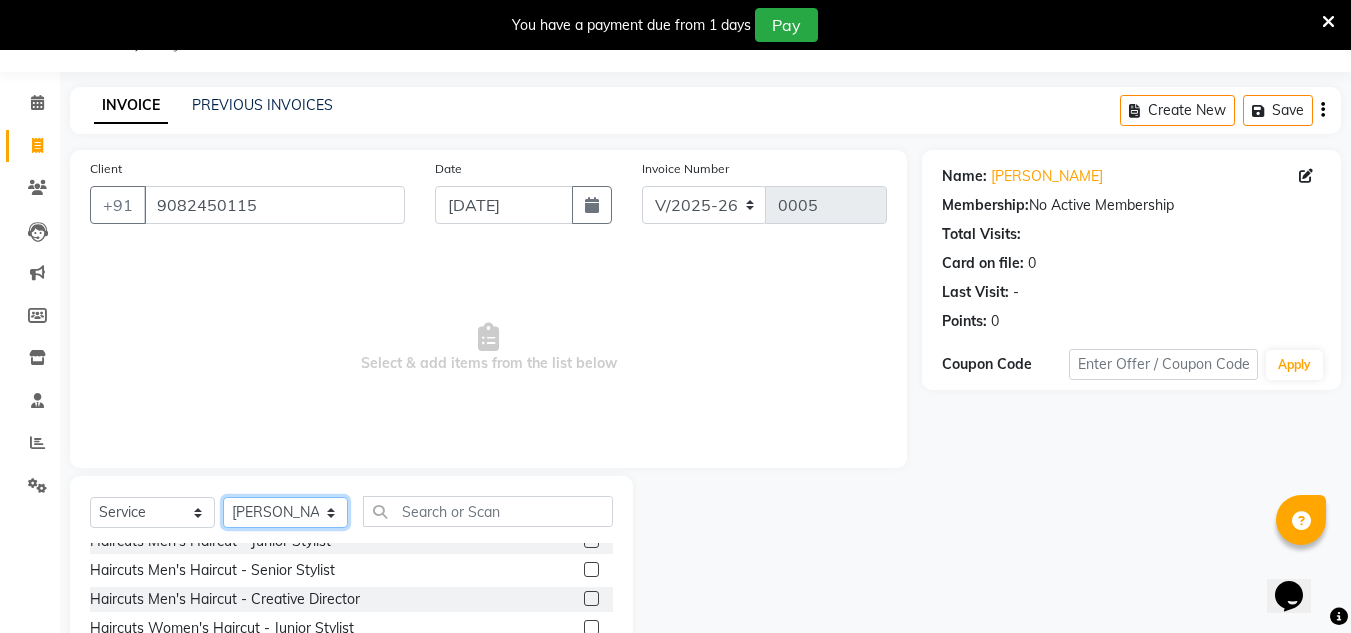 scroll, scrollTop: 0, scrollLeft: 0, axis: both 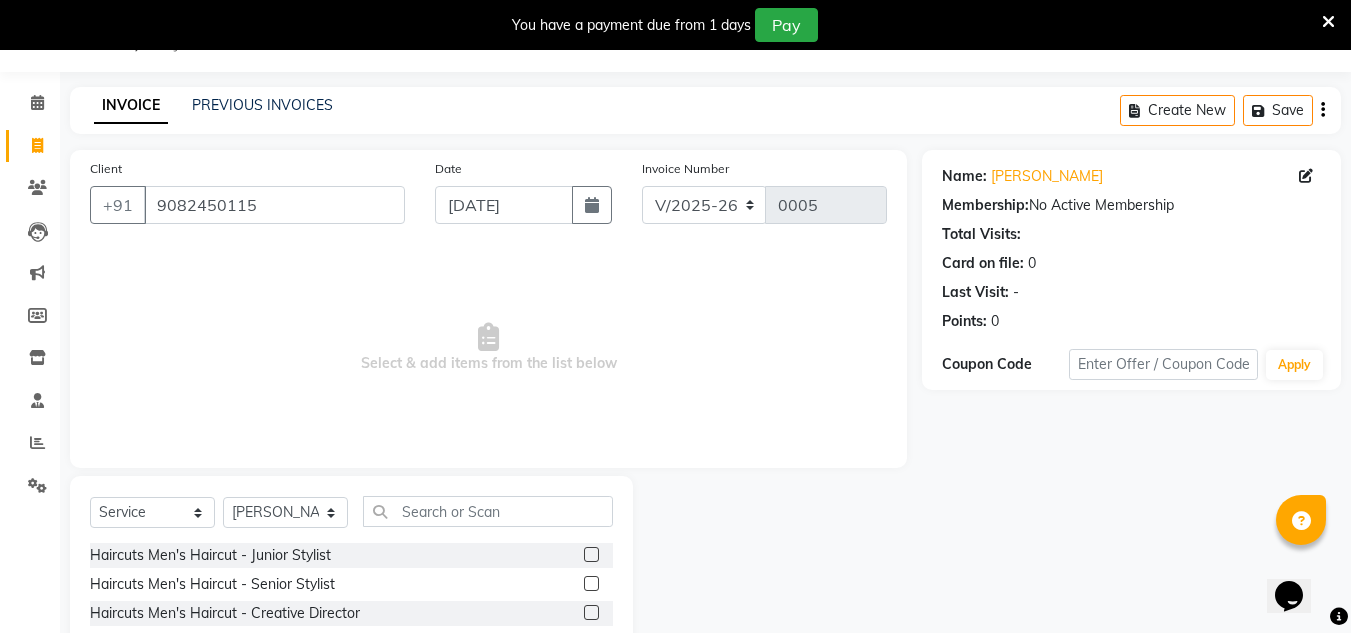 click on "Haircuts Men's Haircut - Junior Stylist" 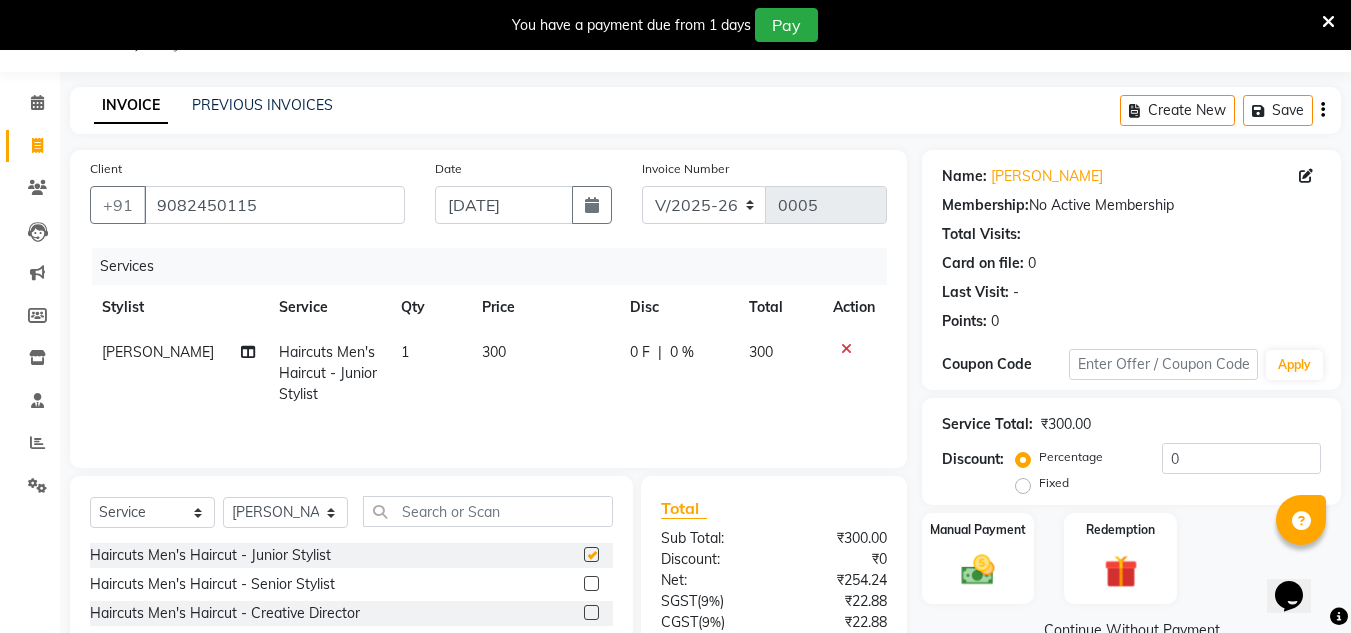 checkbox on "false" 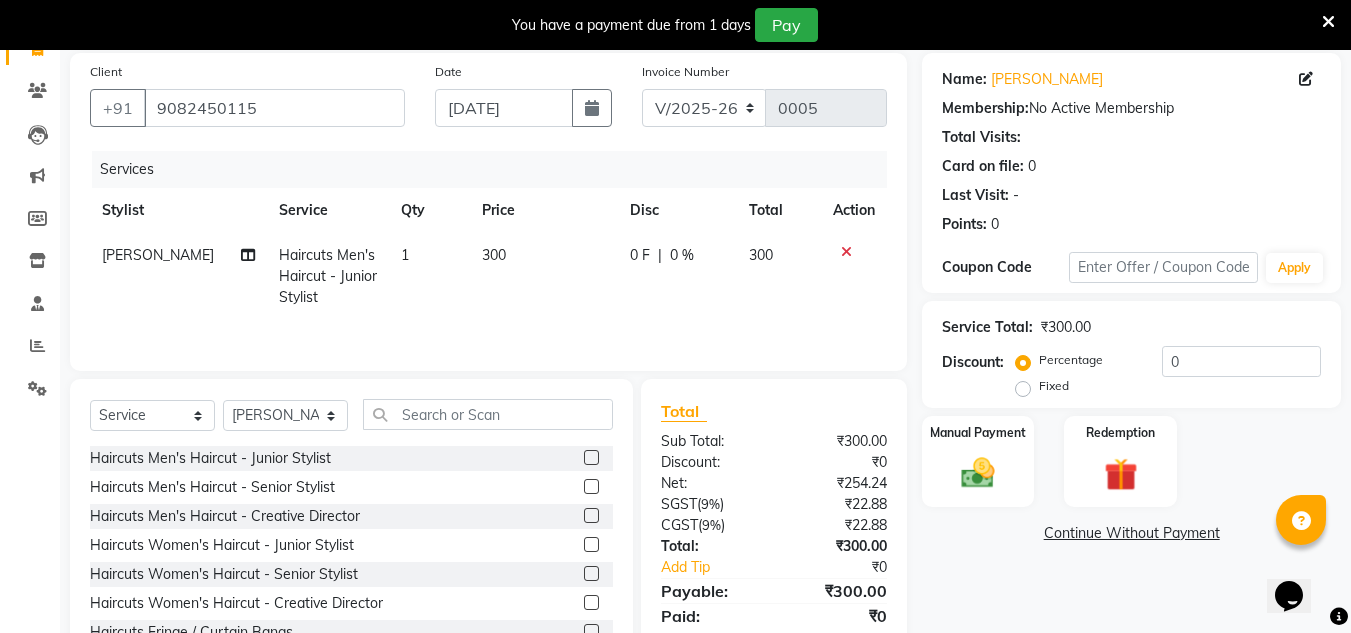 scroll, scrollTop: 148, scrollLeft: 0, axis: vertical 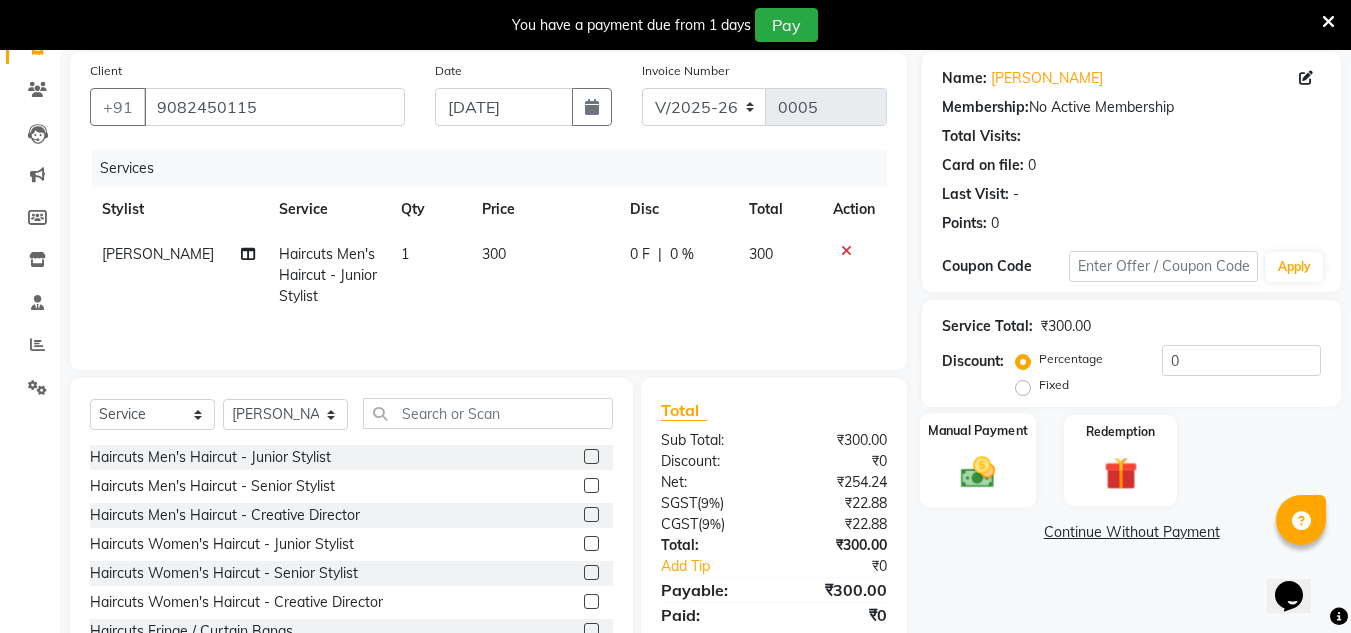 click 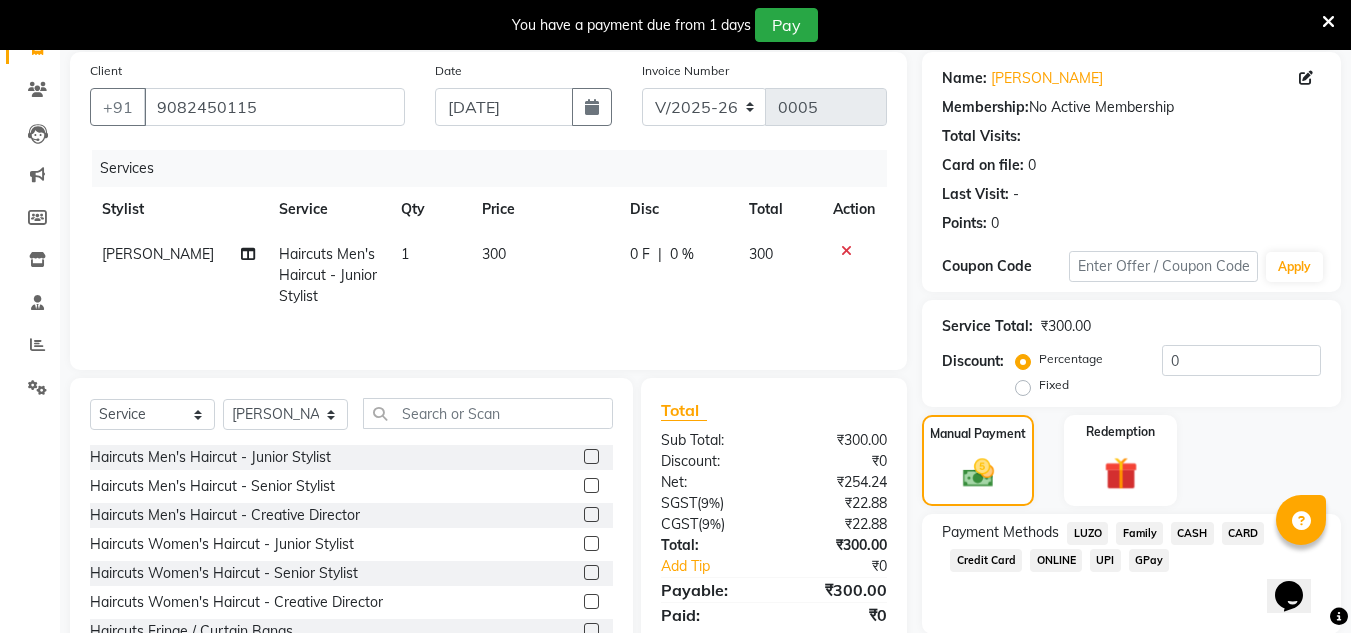 click on "CASH" 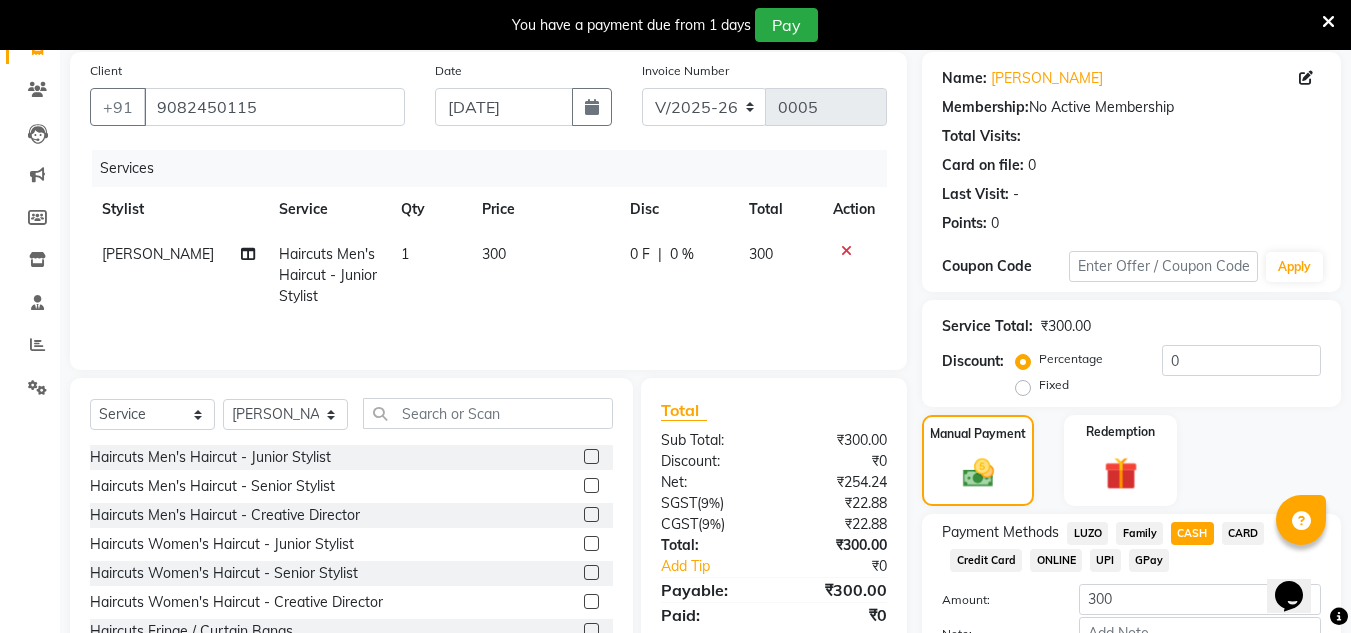 scroll, scrollTop: 276, scrollLeft: 0, axis: vertical 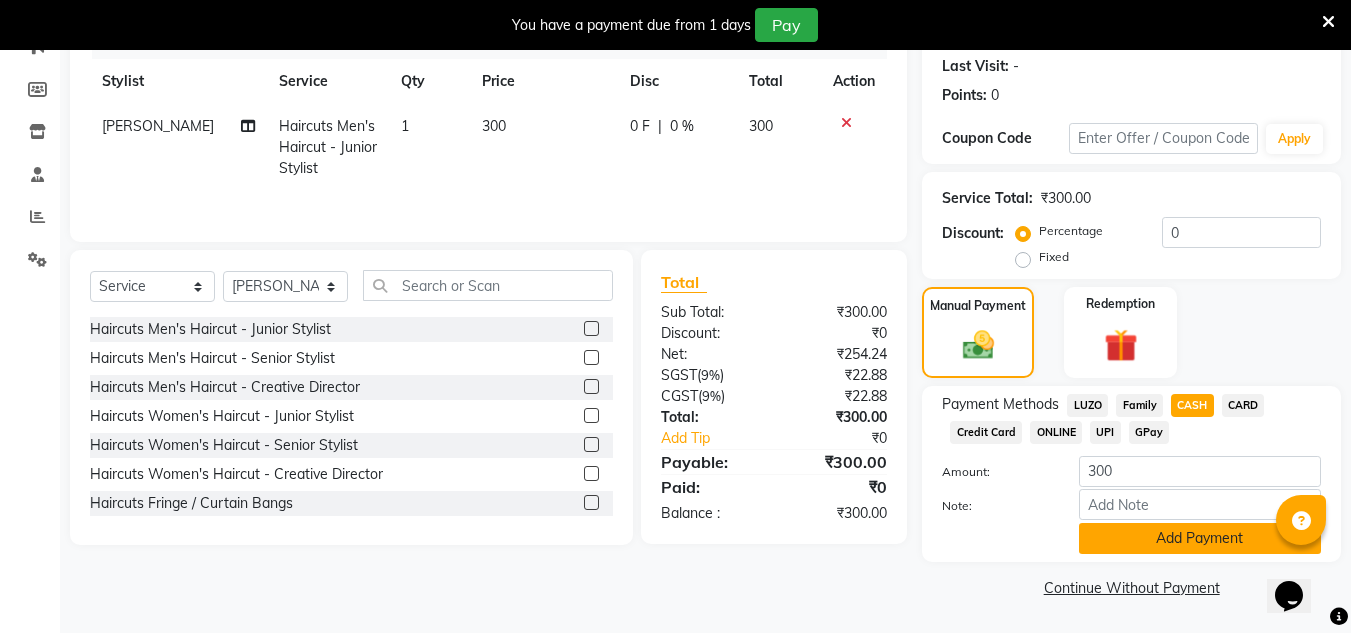 click on "Add Payment" 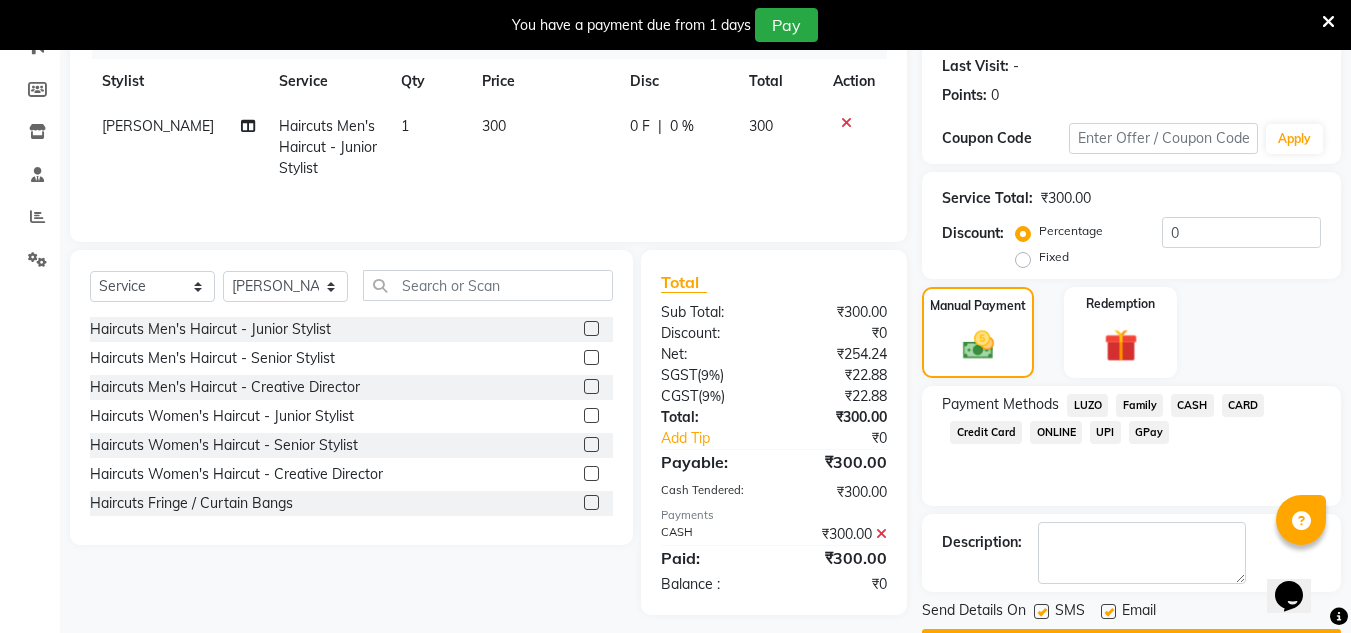 scroll, scrollTop: 333, scrollLeft: 0, axis: vertical 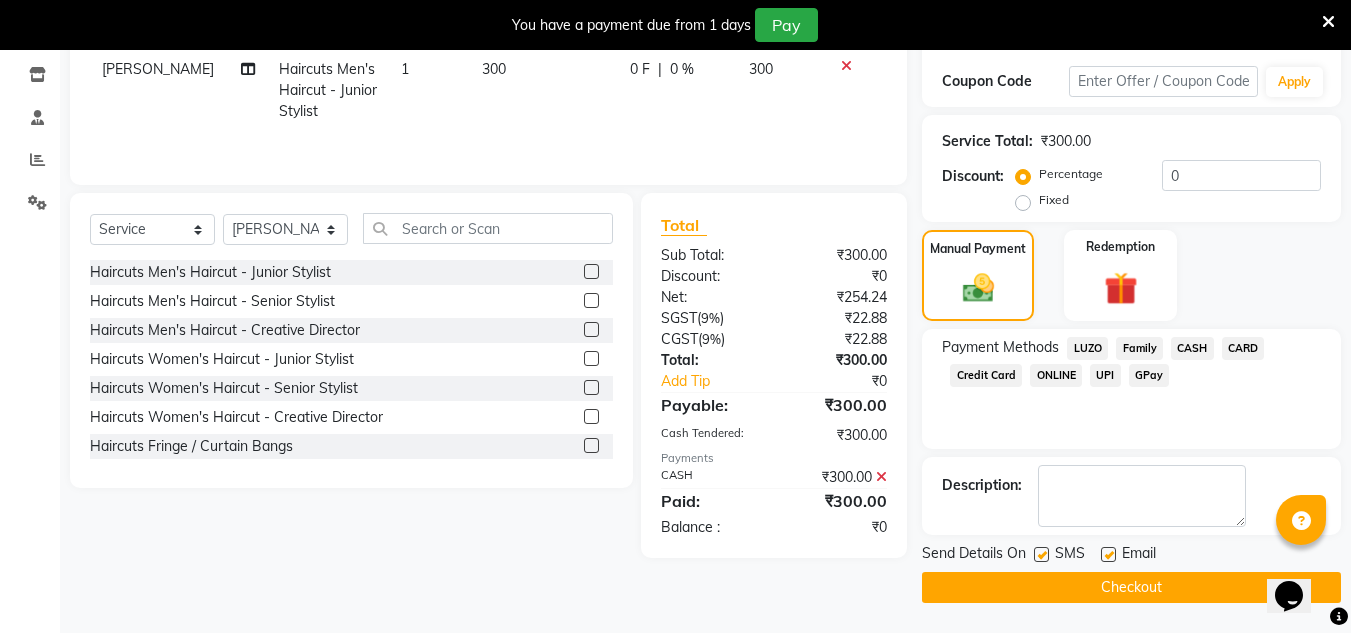 click on "Checkout" 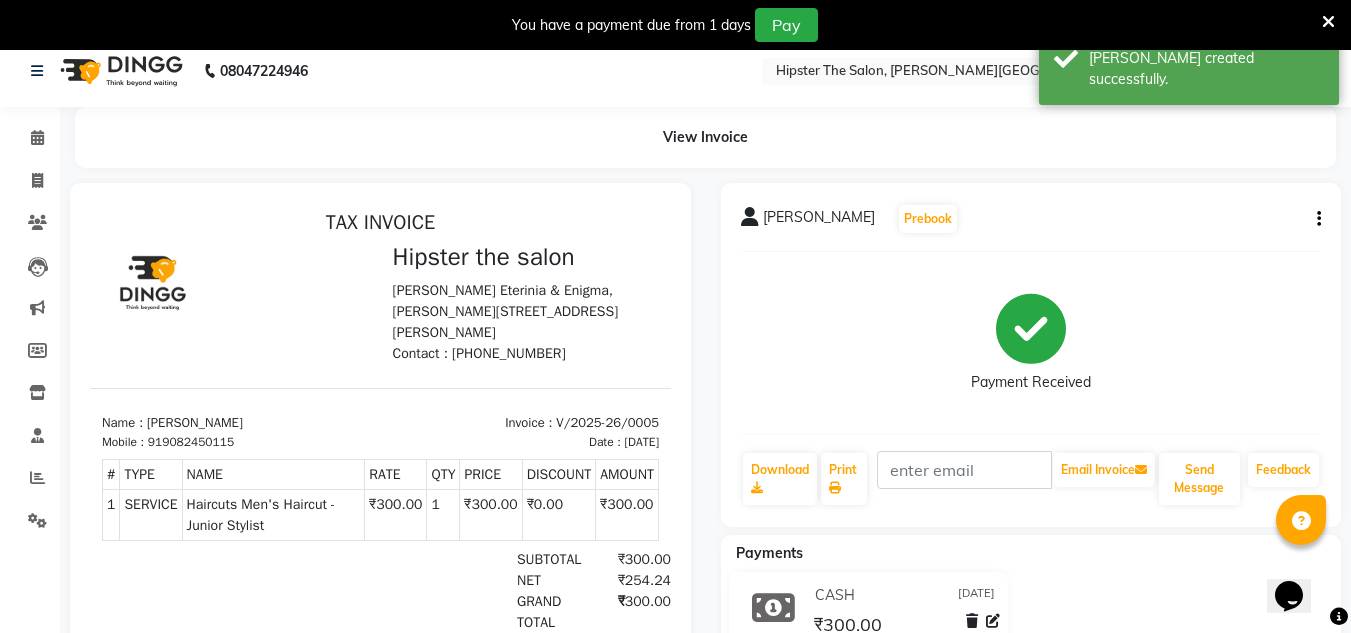 scroll, scrollTop: 14, scrollLeft: 0, axis: vertical 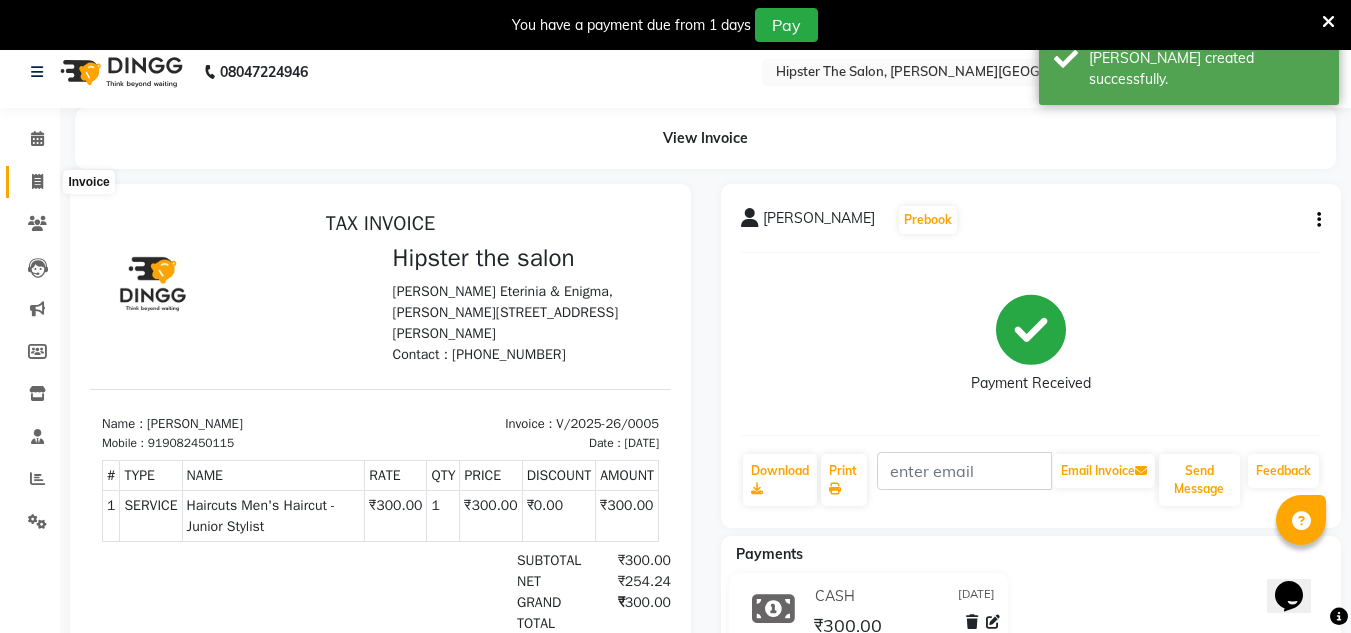 click 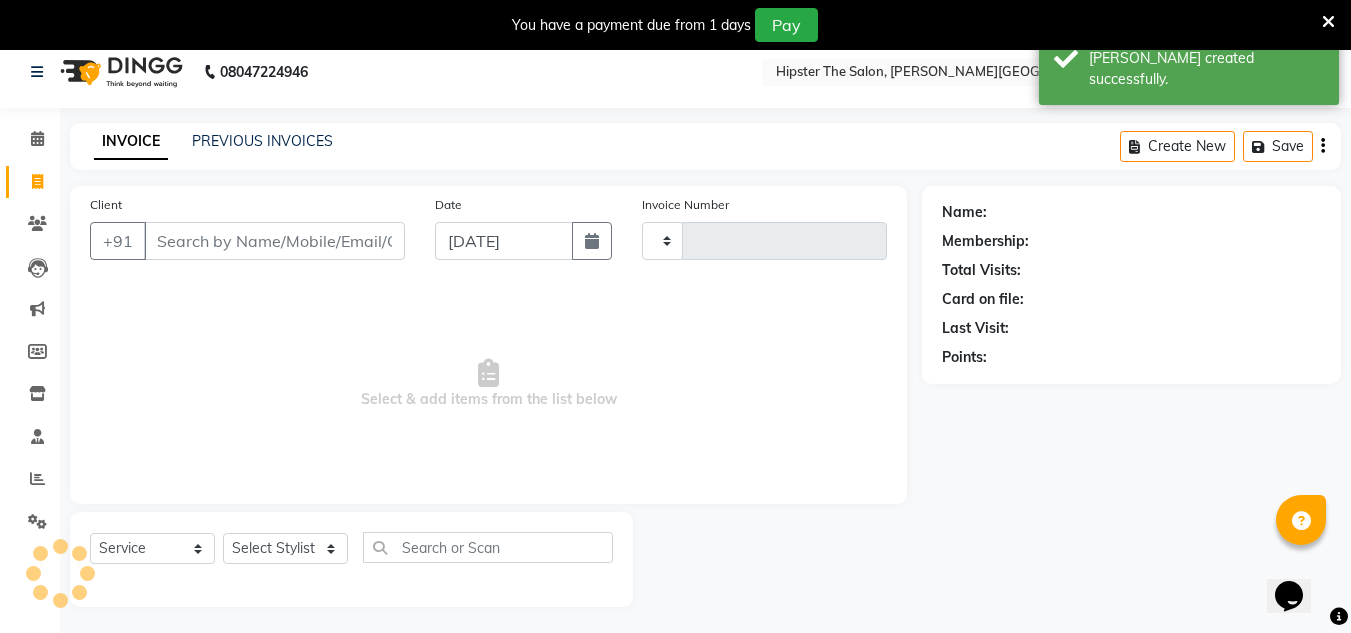 type on "0006" 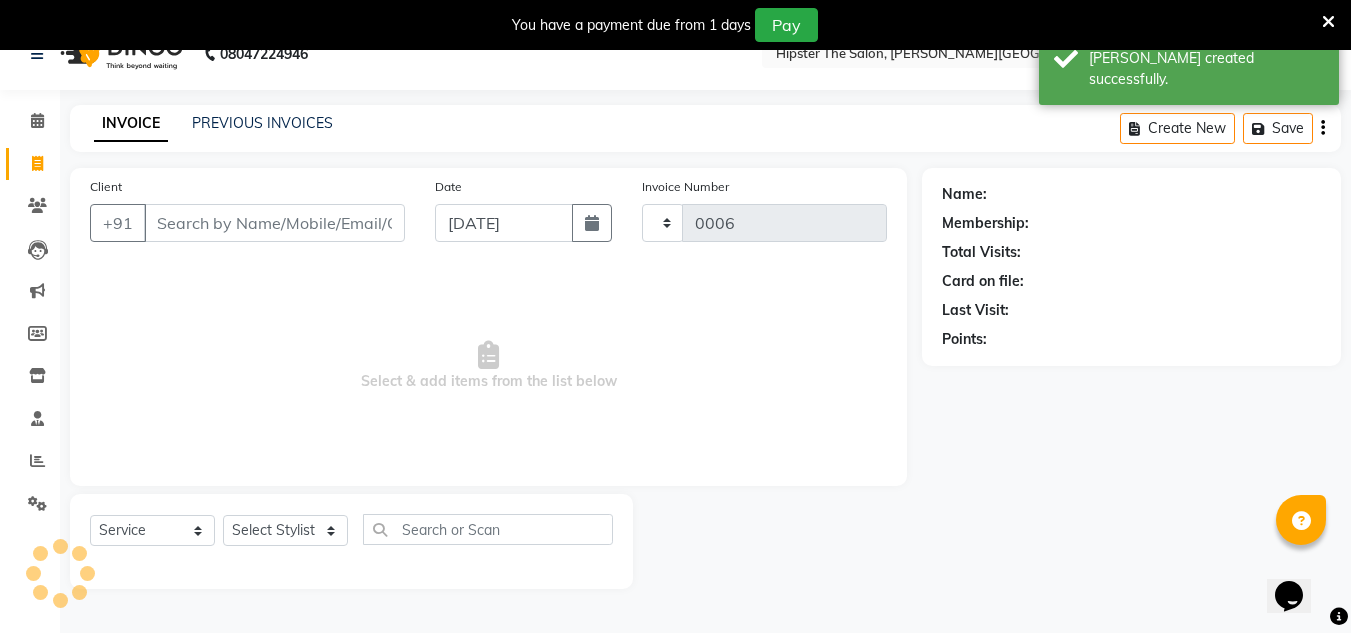 select on "8592" 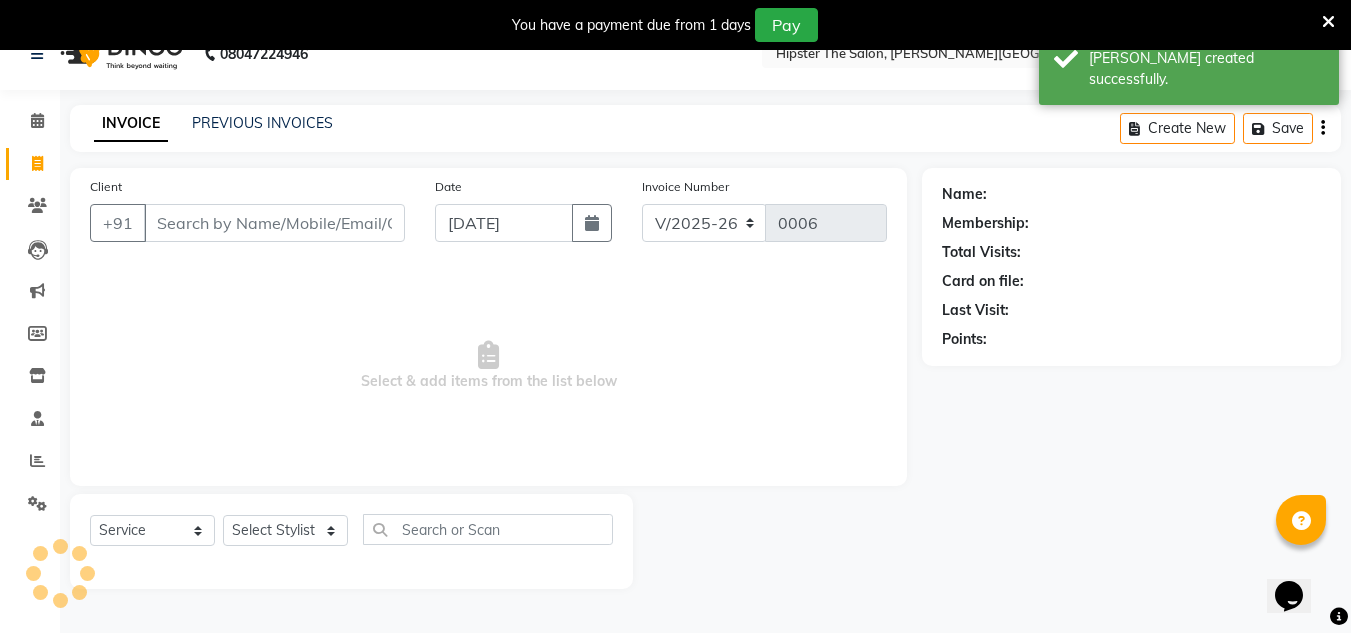 scroll, scrollTop: 50, scrollLeft: 0, axis: vertical 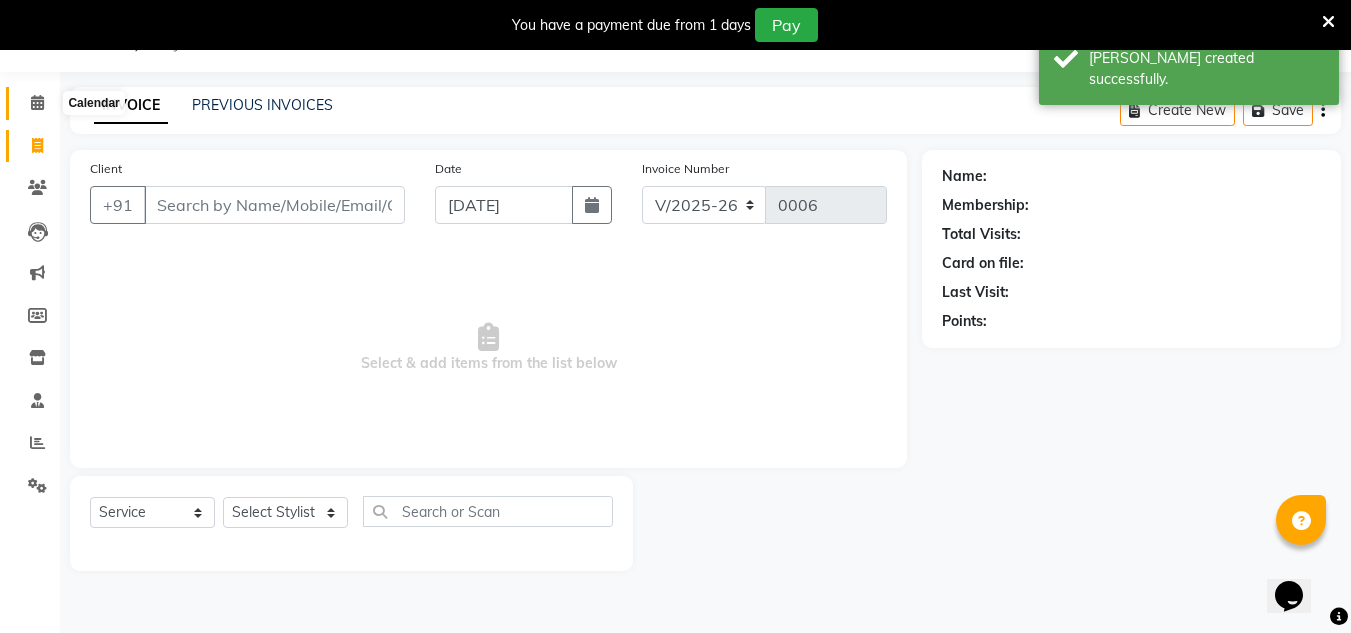 click 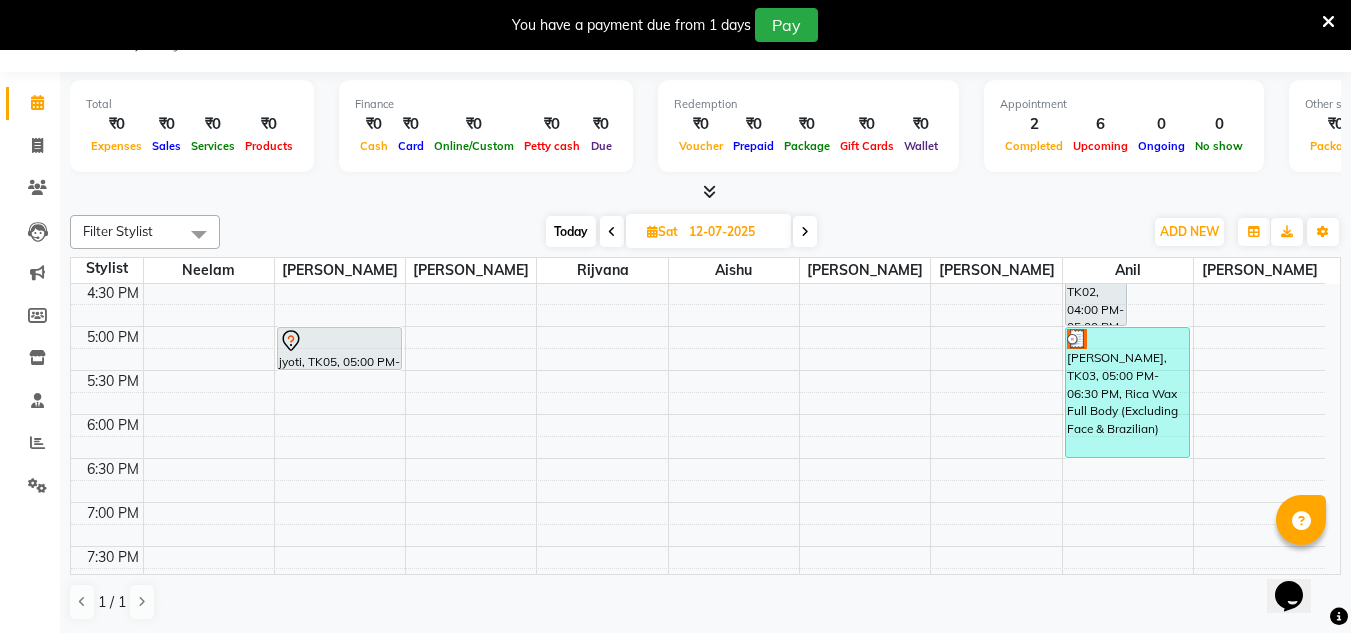 scroll, scrollTop: 853, scrollLeft: 0, axis: vertical 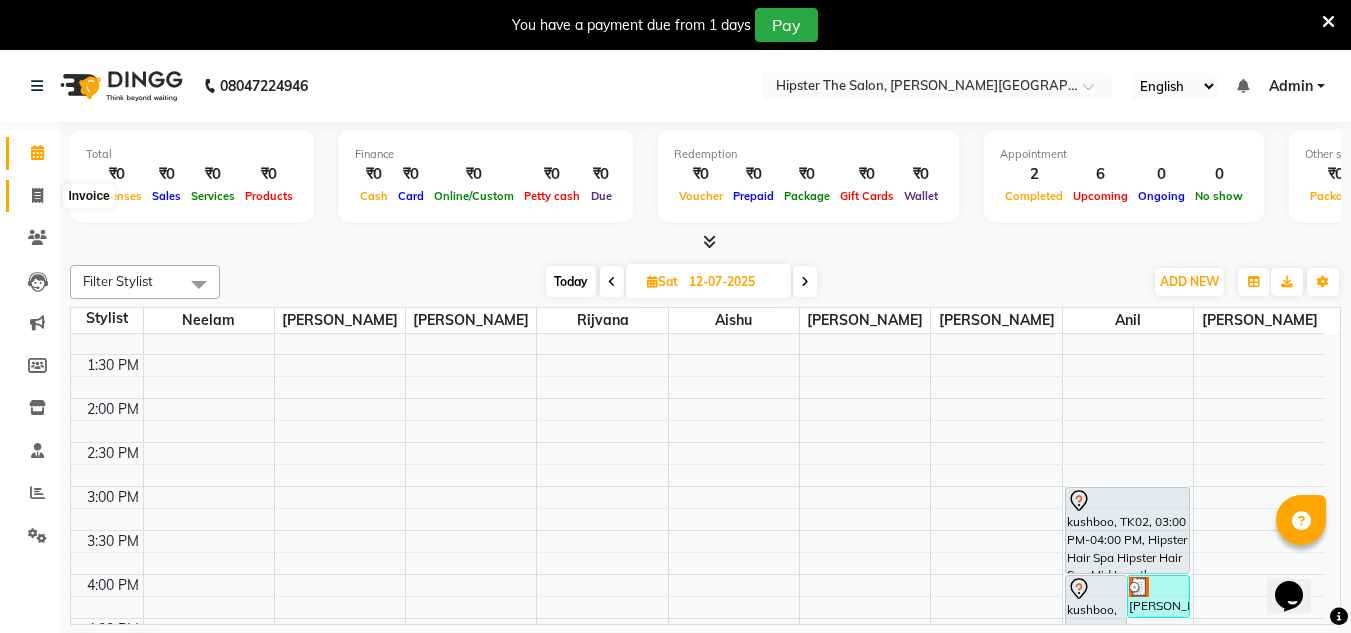 click 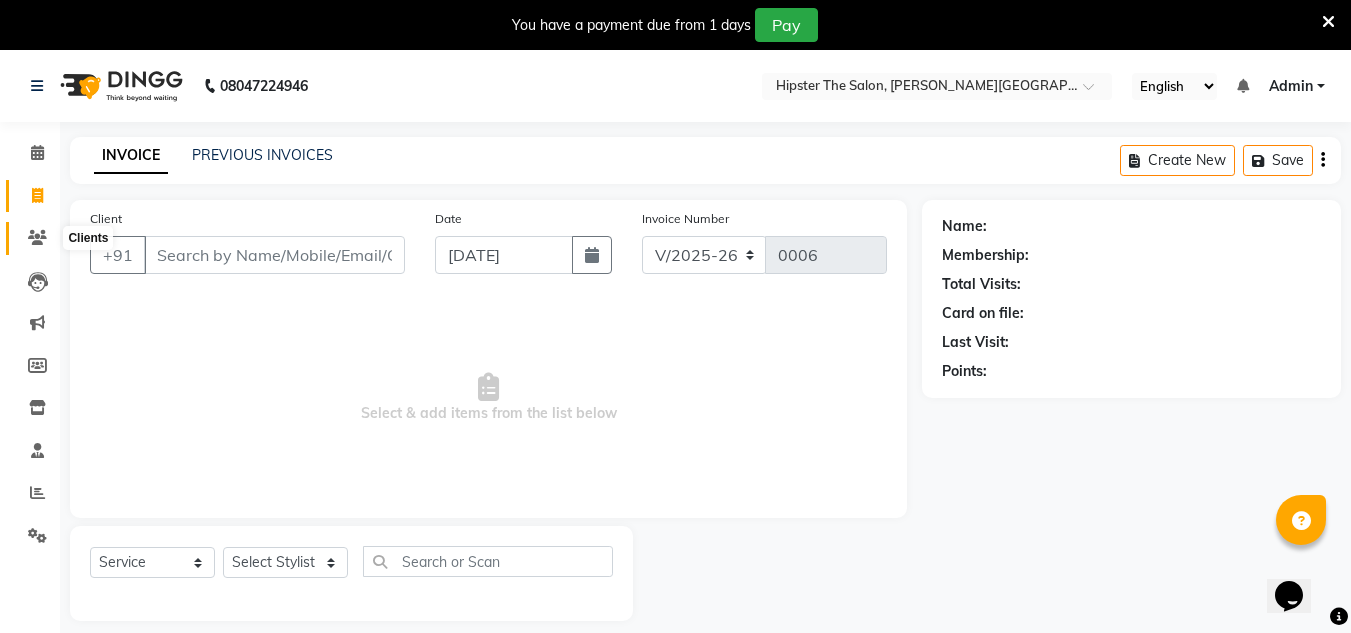 click 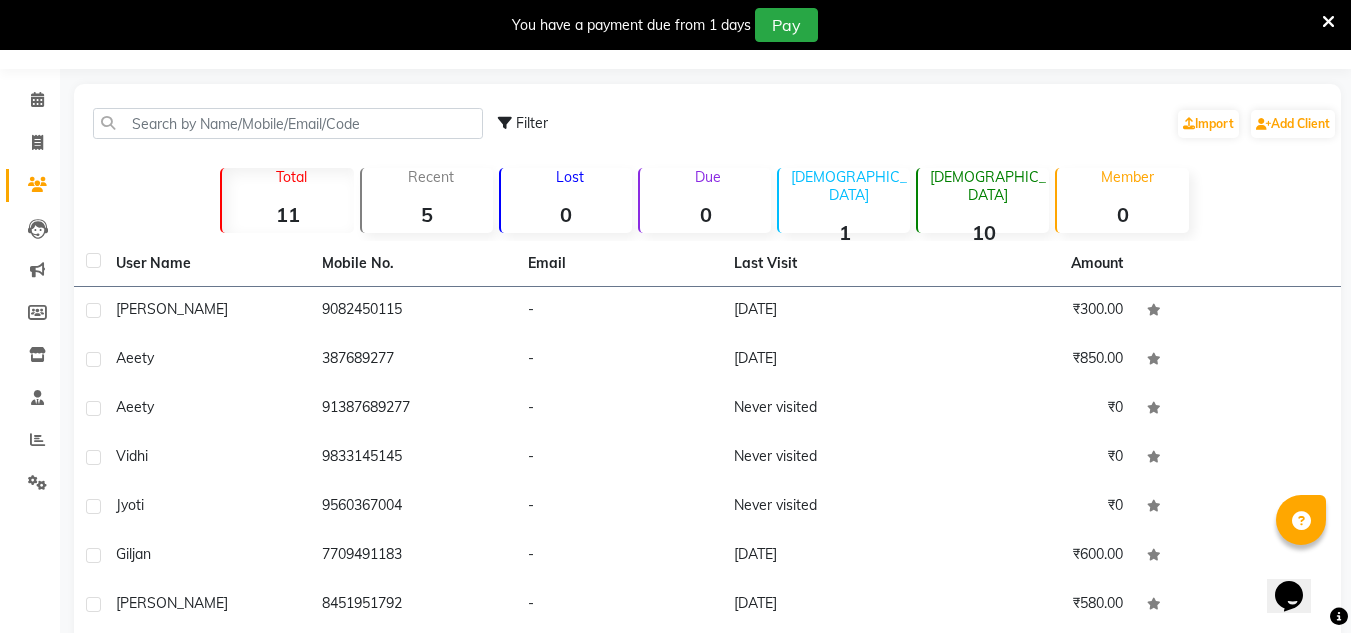 scroll, scrollTop: 0, scrollLeft: 0, axis: both 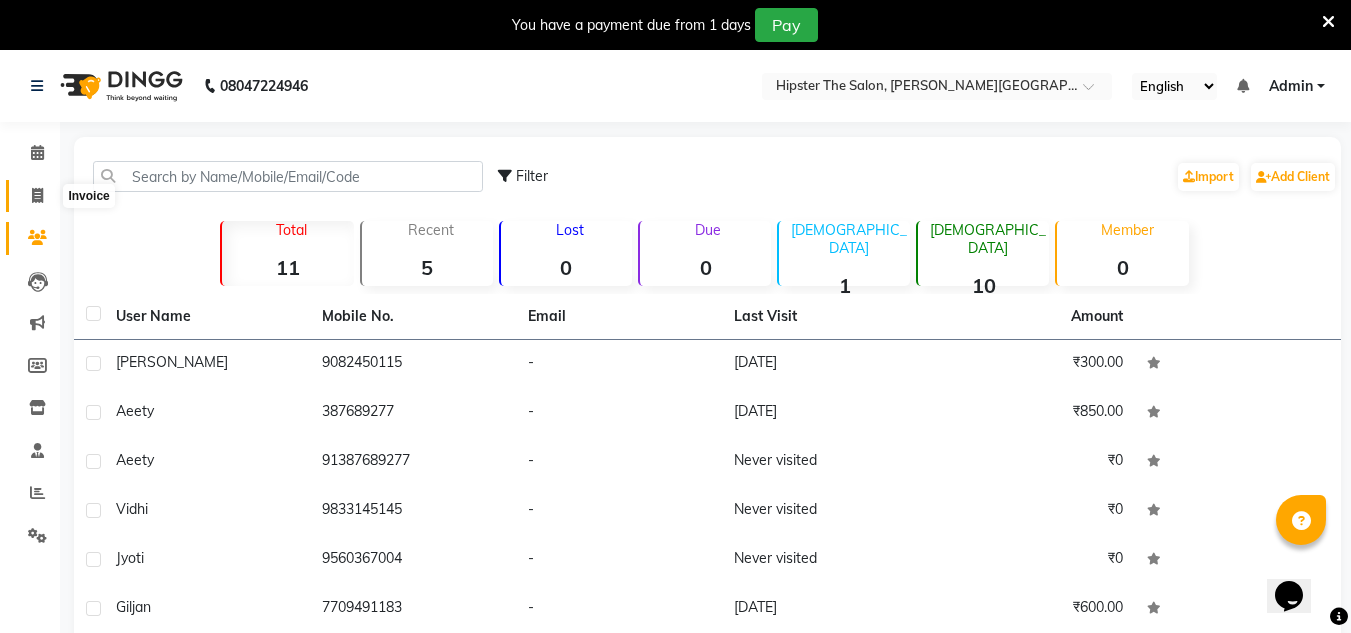 click 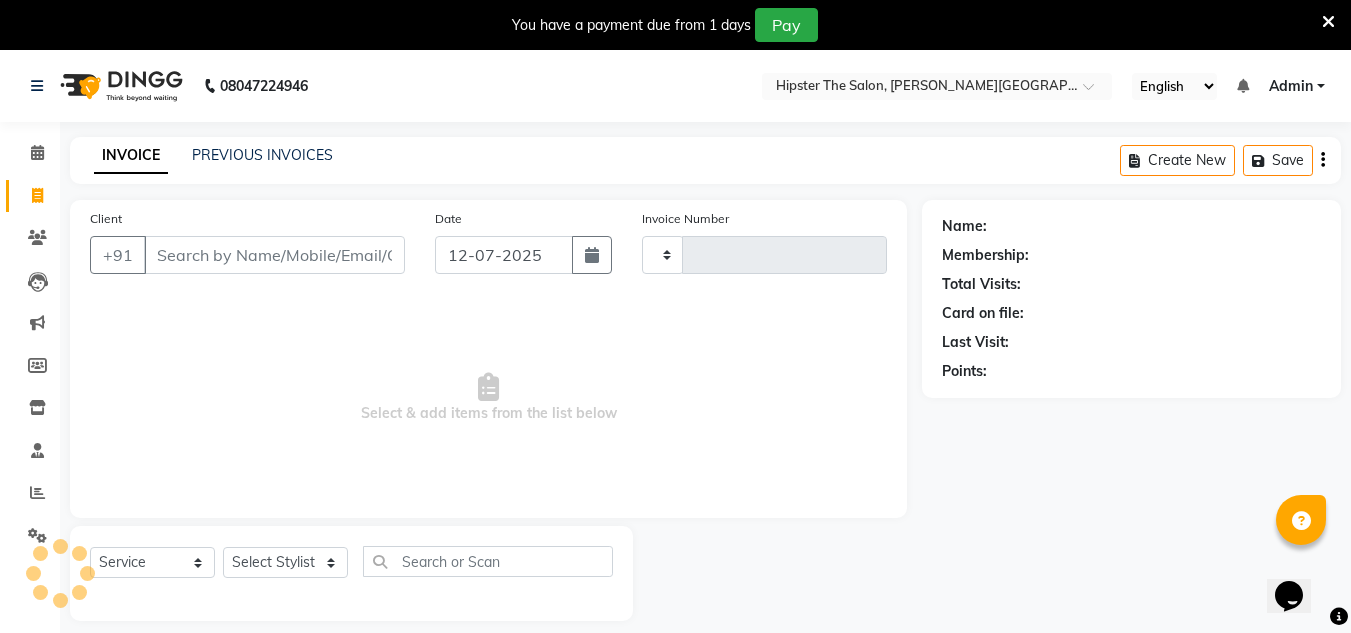 type on "0006" 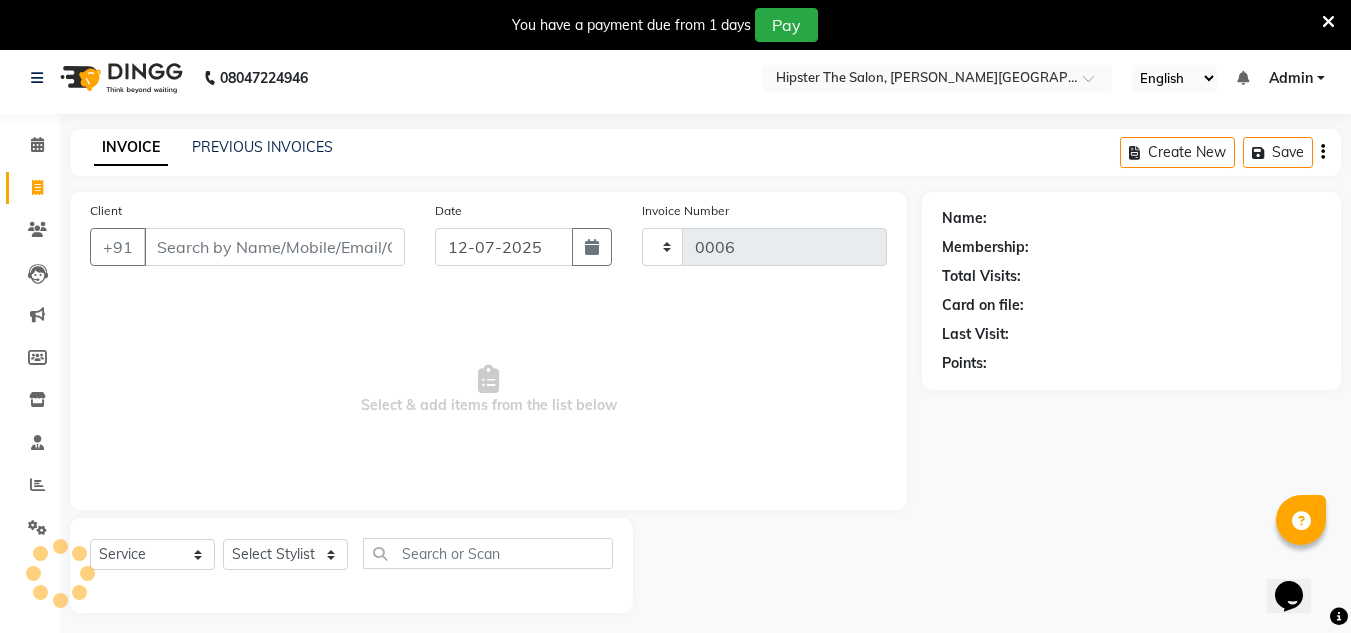 select on "8592" 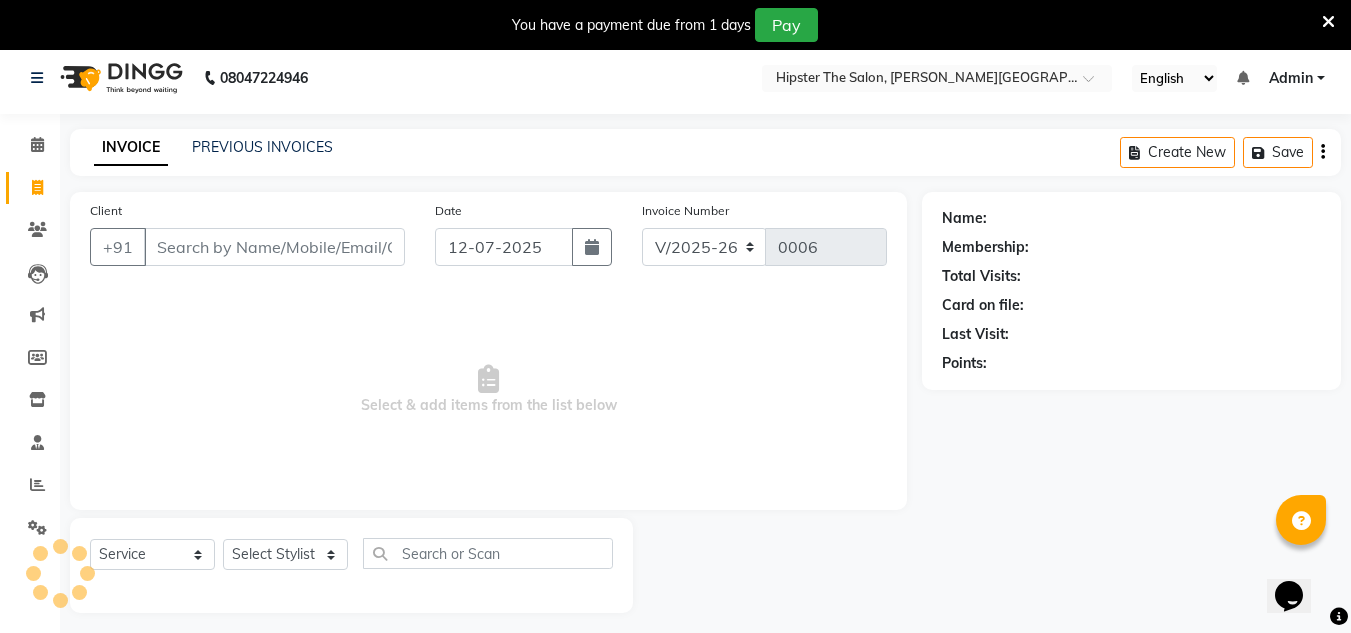scroll, scrollTop: 50, scrollLeft: 0, axis: vertical 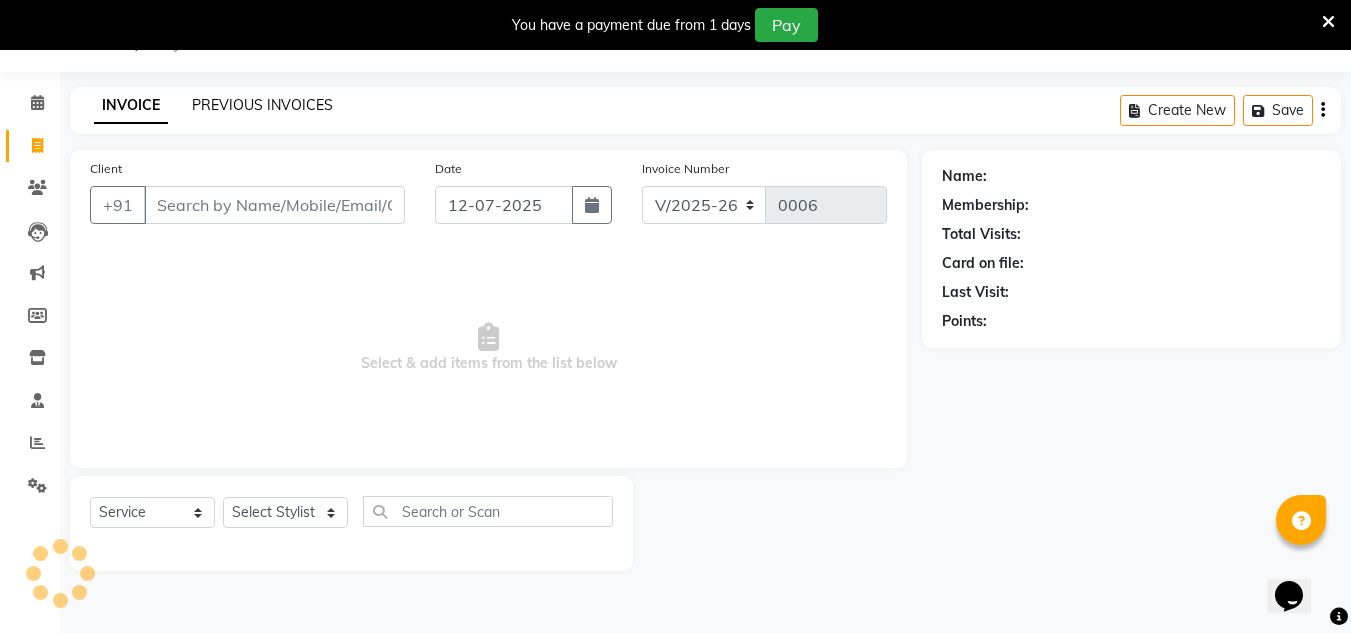 click on "PREVIOUS INVOICES" 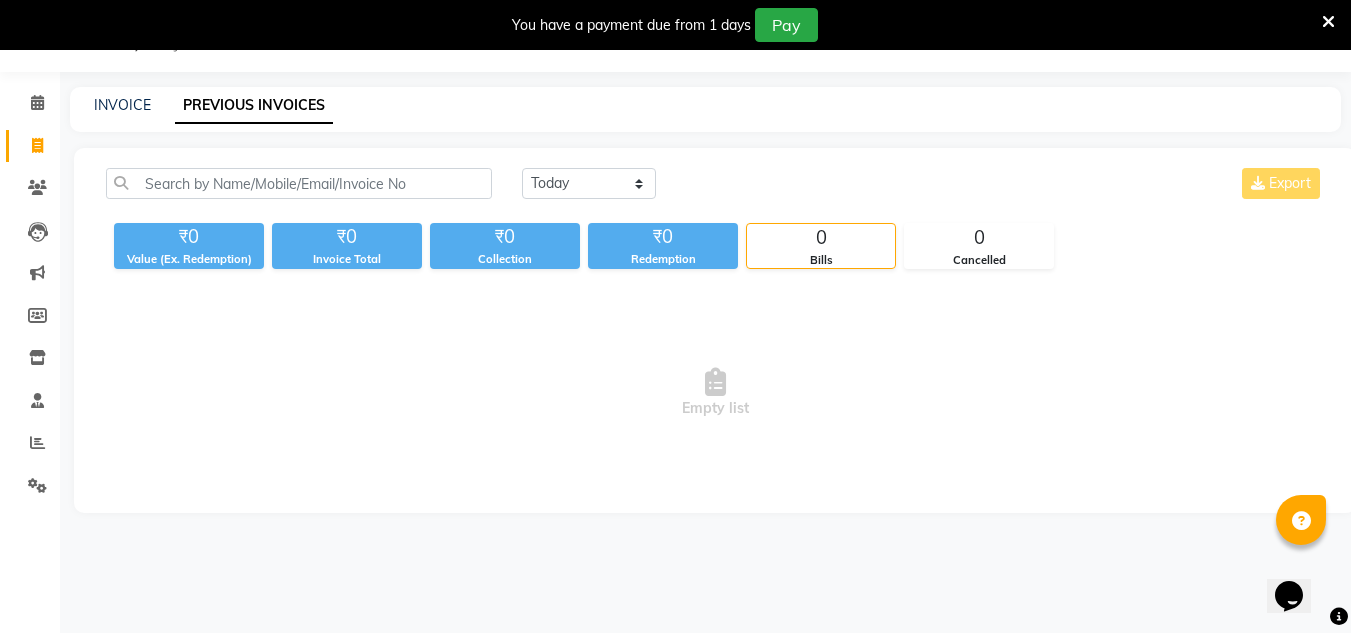 scroll, scrollTop: 0, scrollLeft: 0, axis: both 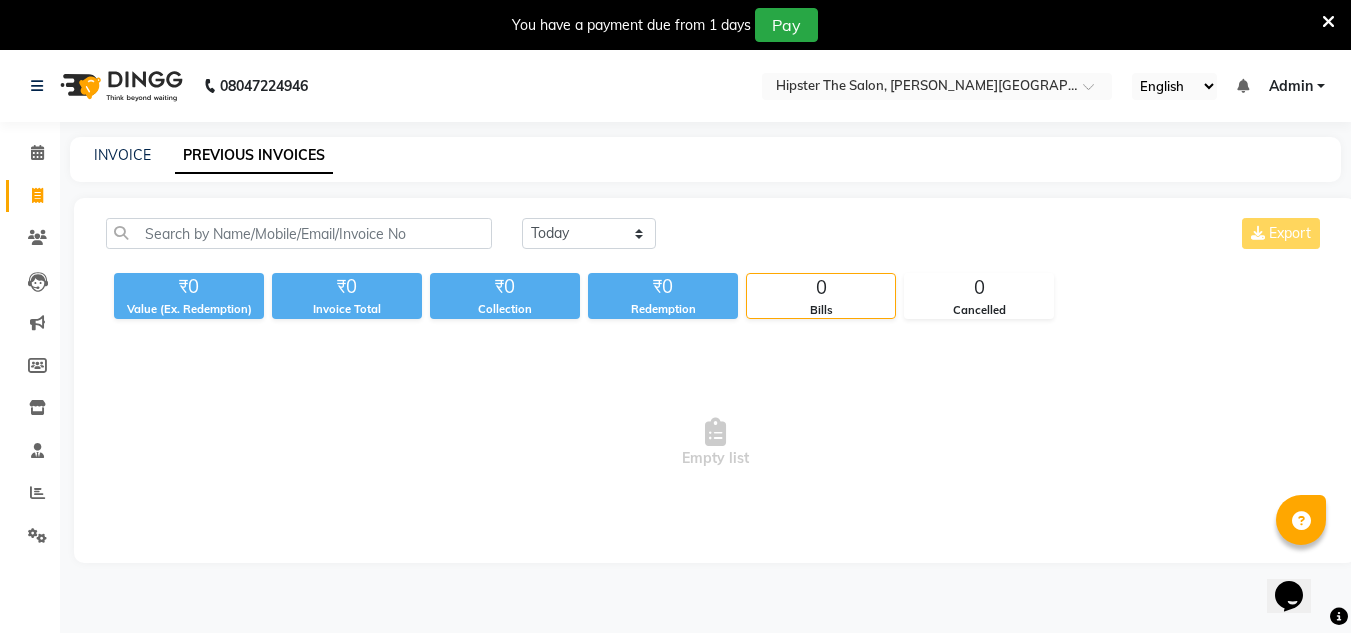 click on "PREVIOUS INVOICES" 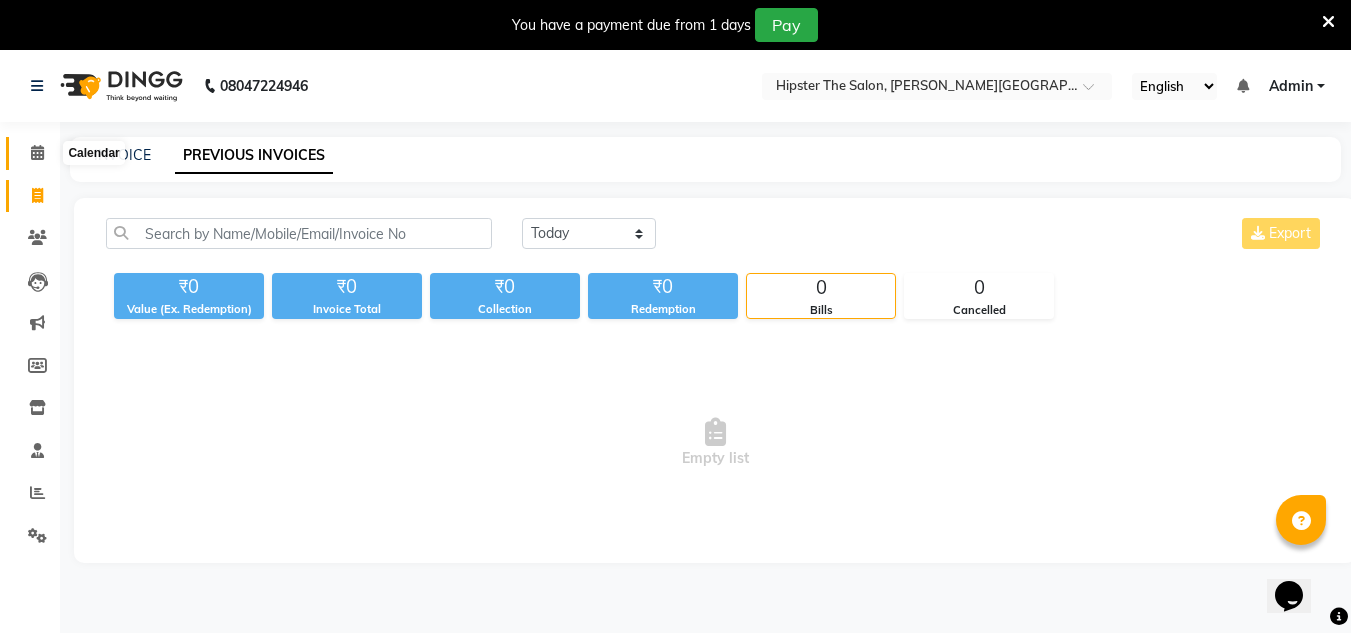 click 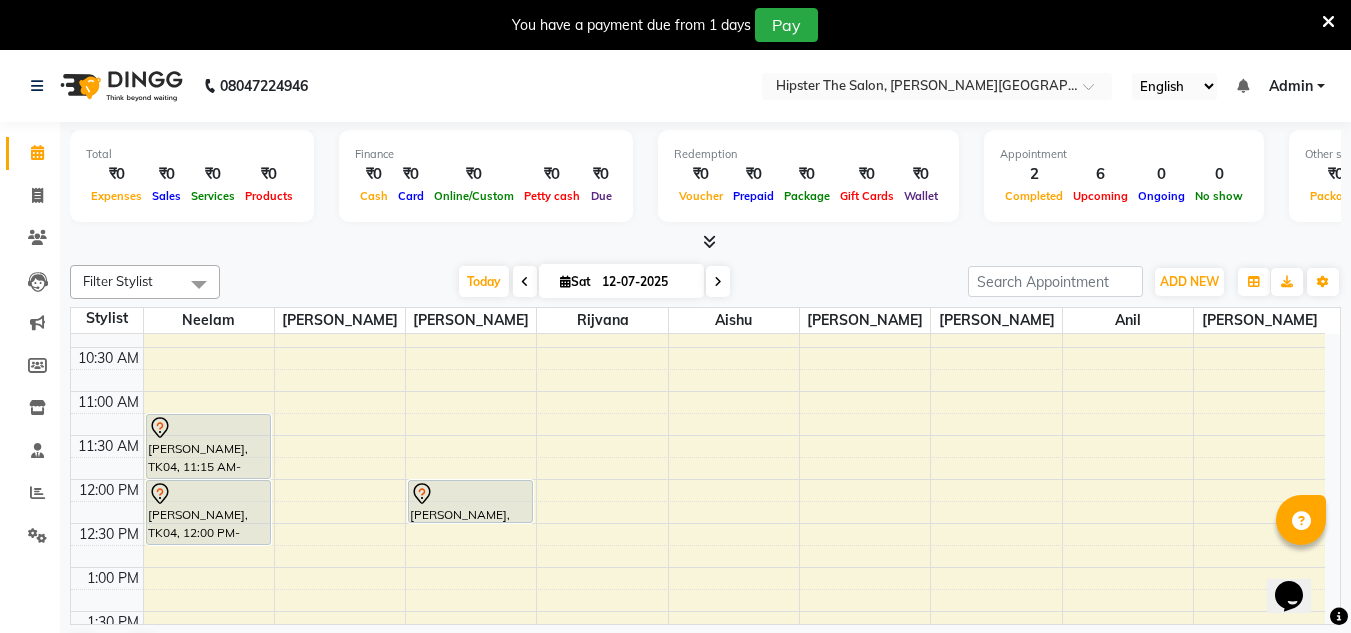 scroll, scrollTop: 207, scrollLeft: 0, axis: vertical 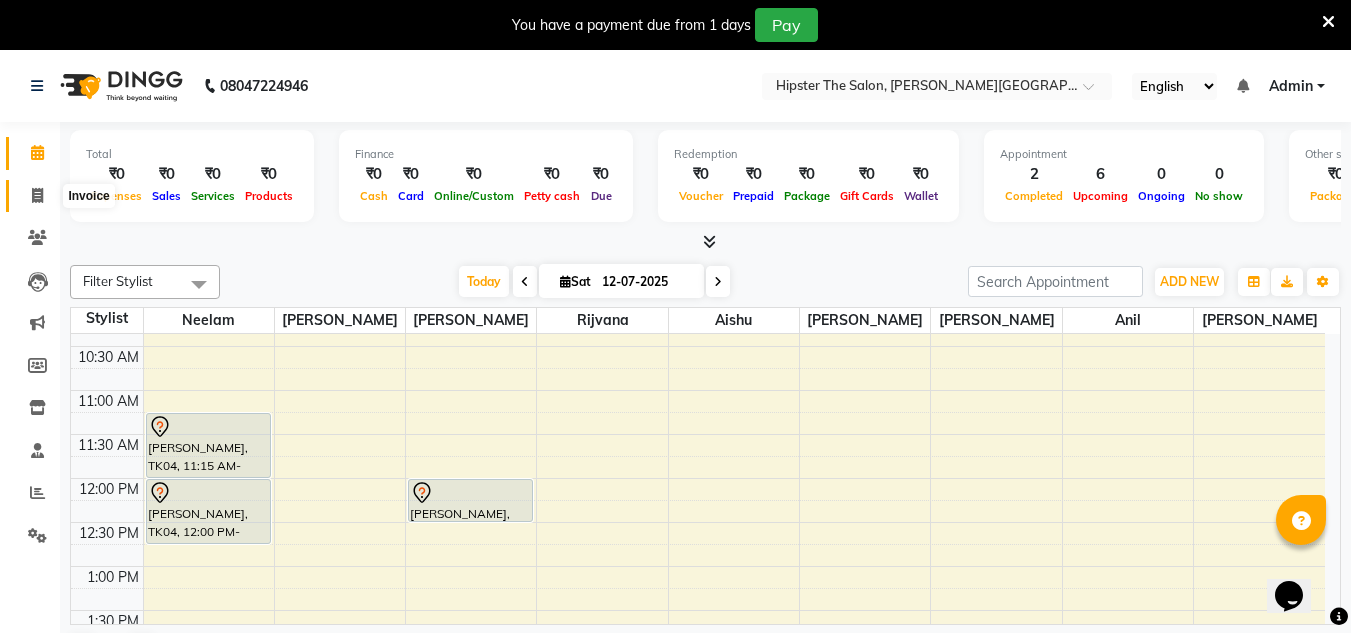 click 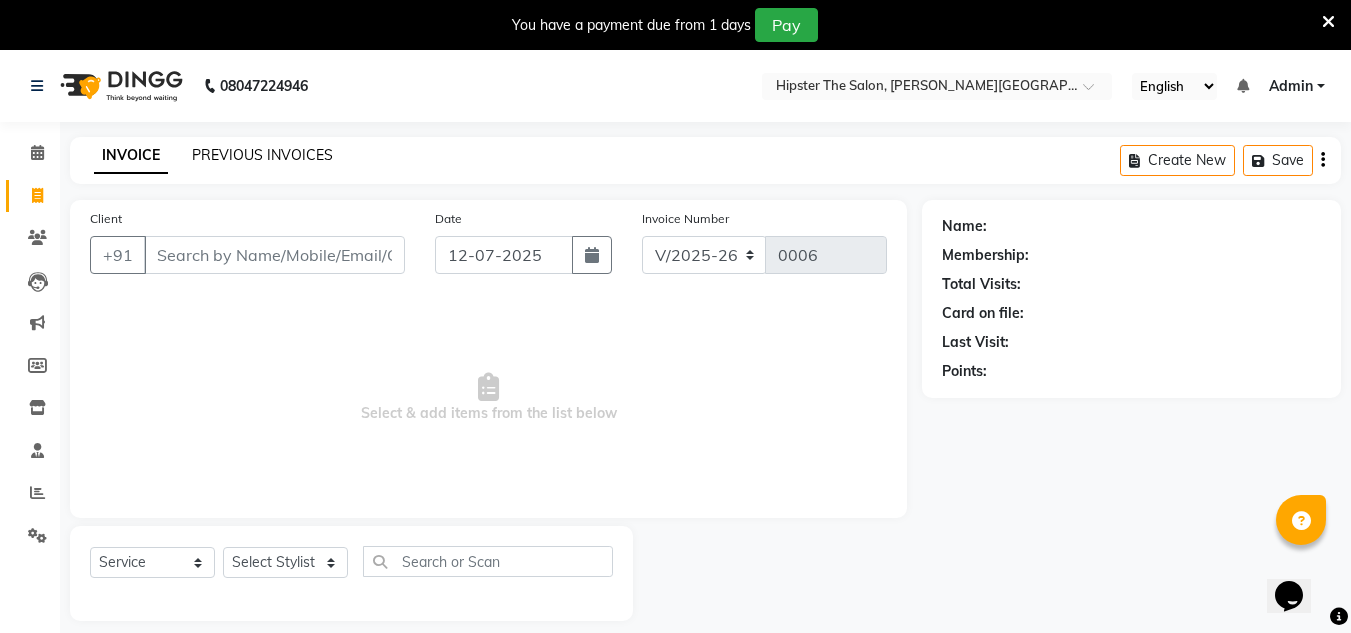 click on "PREVIOUS INVOICES" 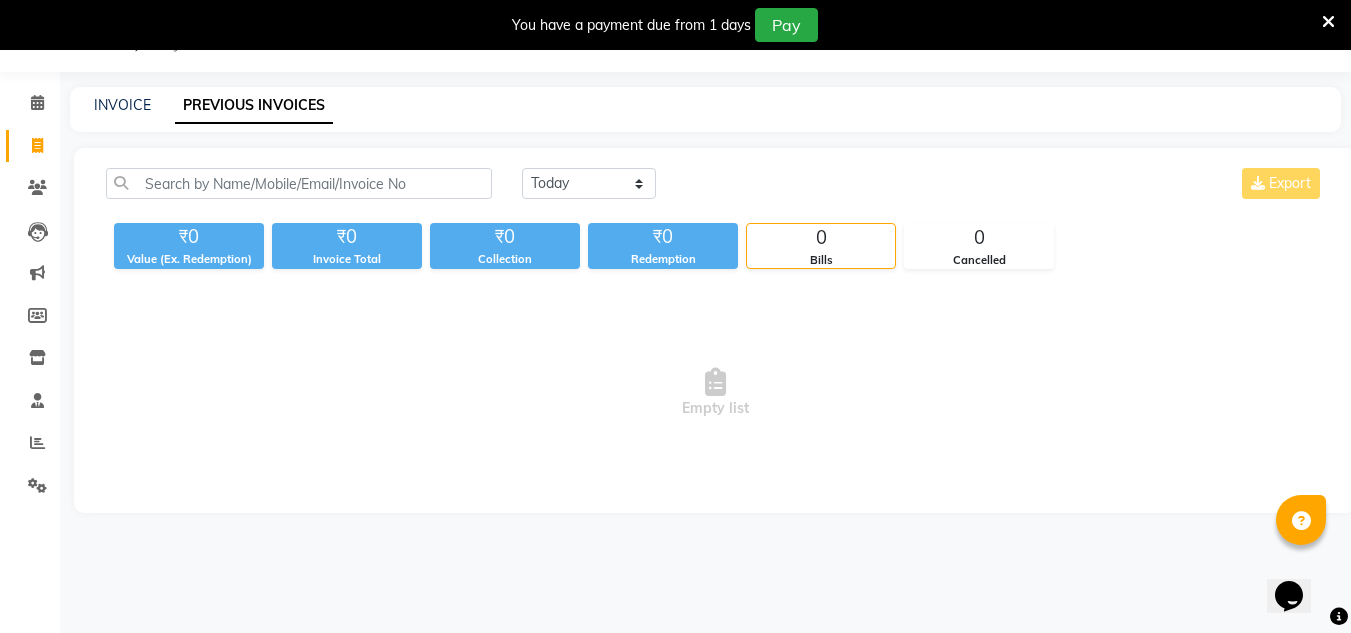 scroll, scrollTop: 0, scrollLeft: 0, axis: both 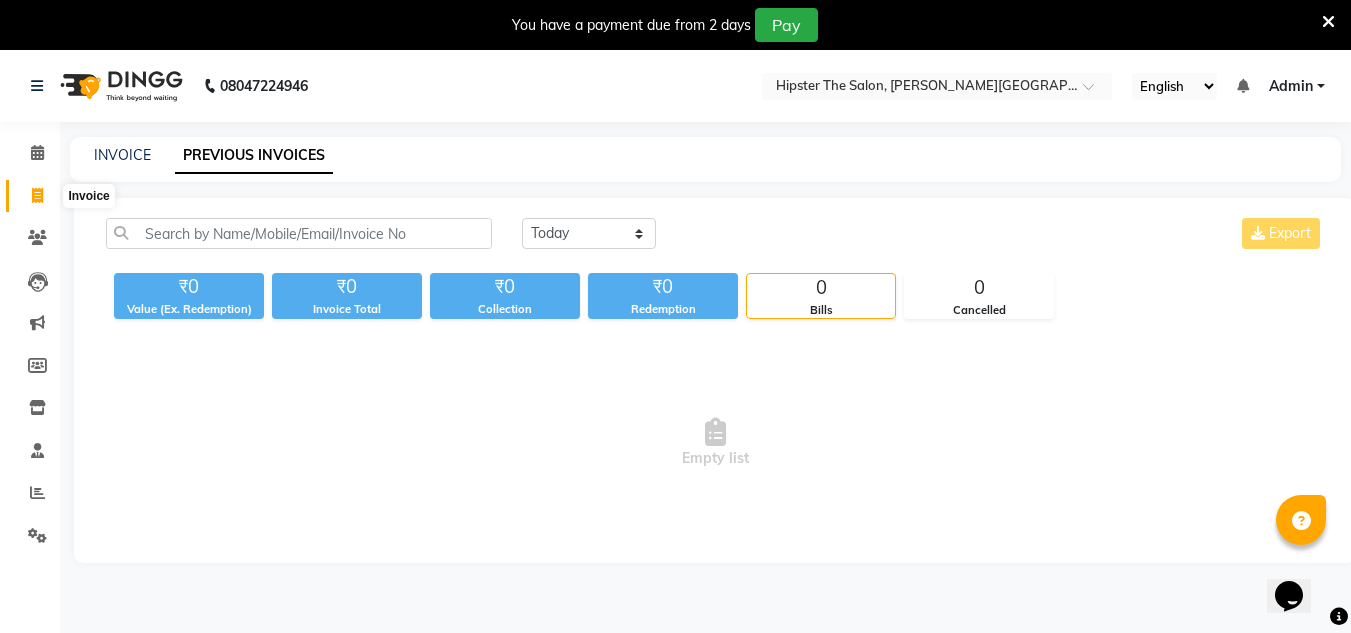 click 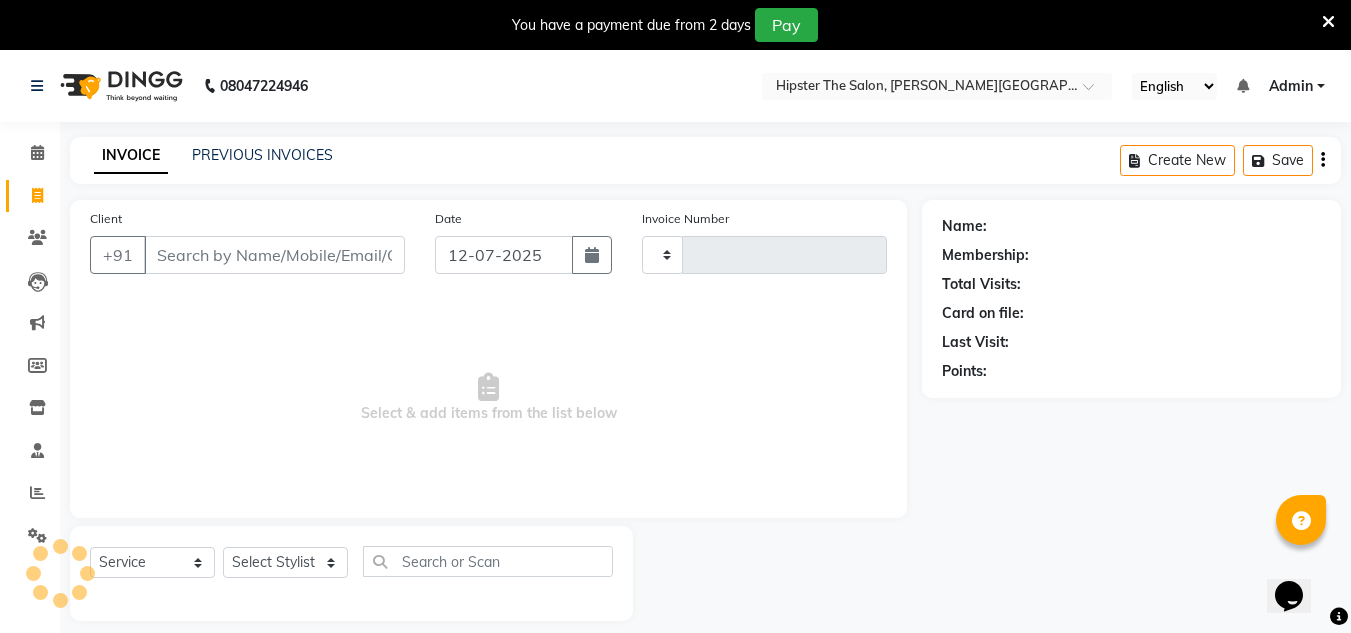 scroll, scrollTop: 50, scrollLeft: 0, axis: vertical 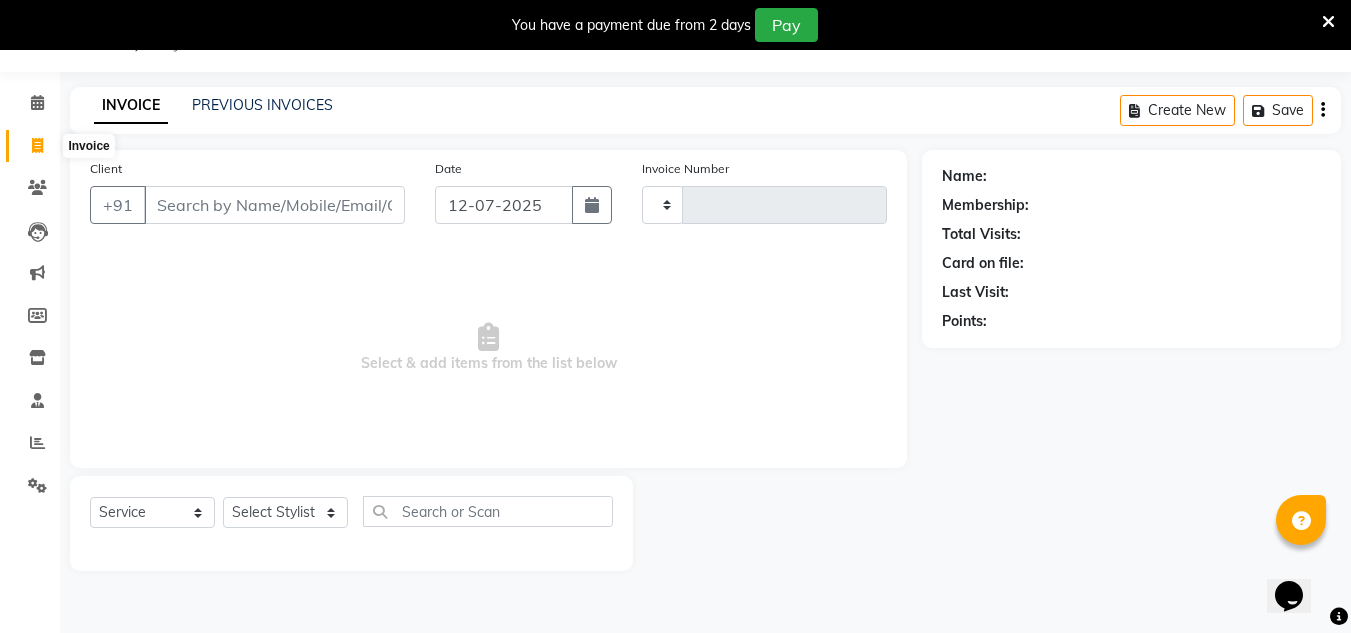 click 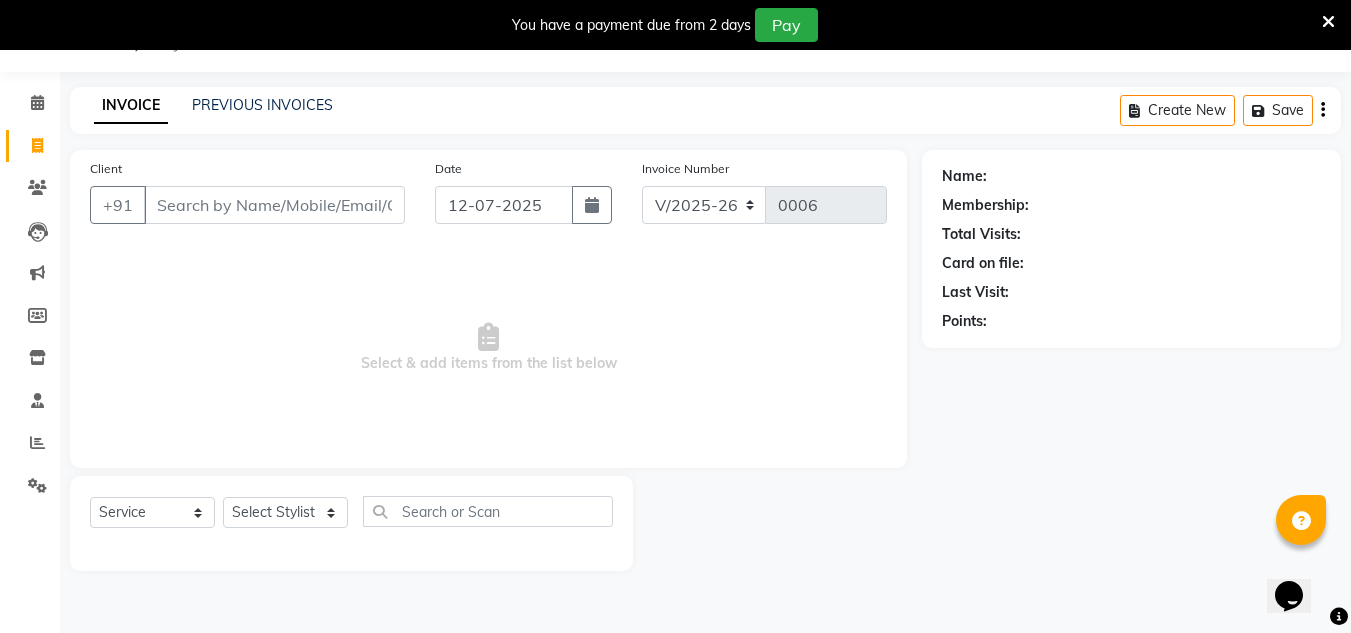 click 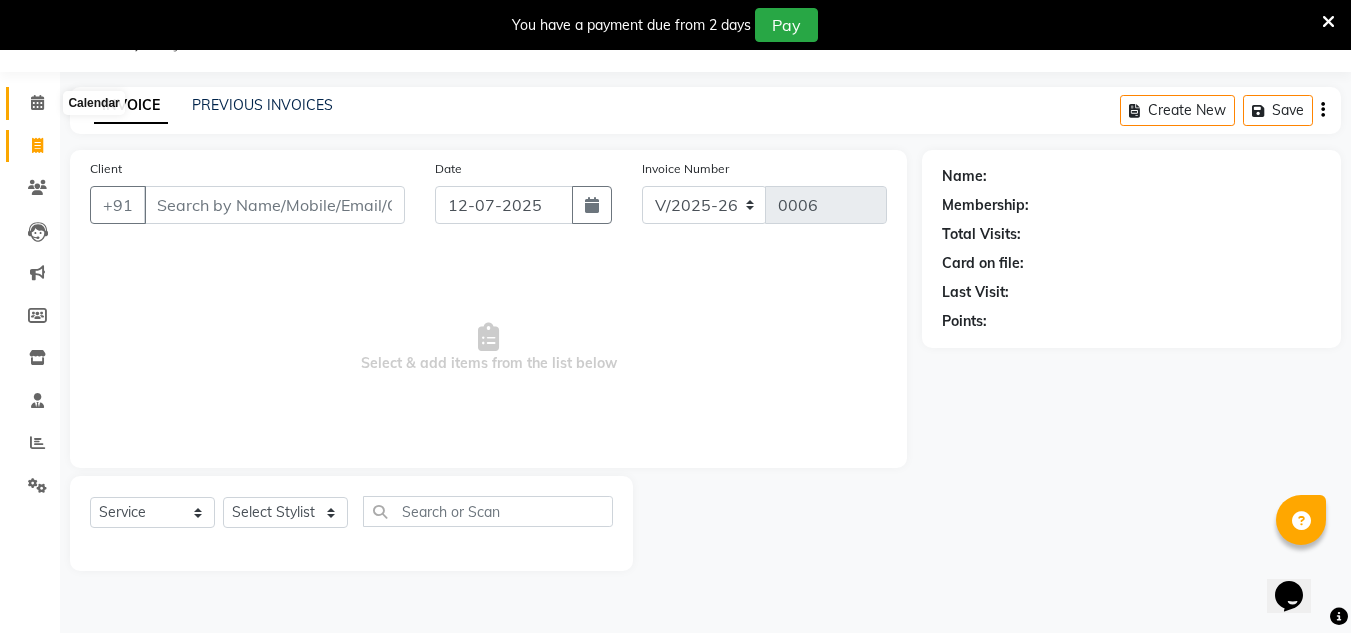 click 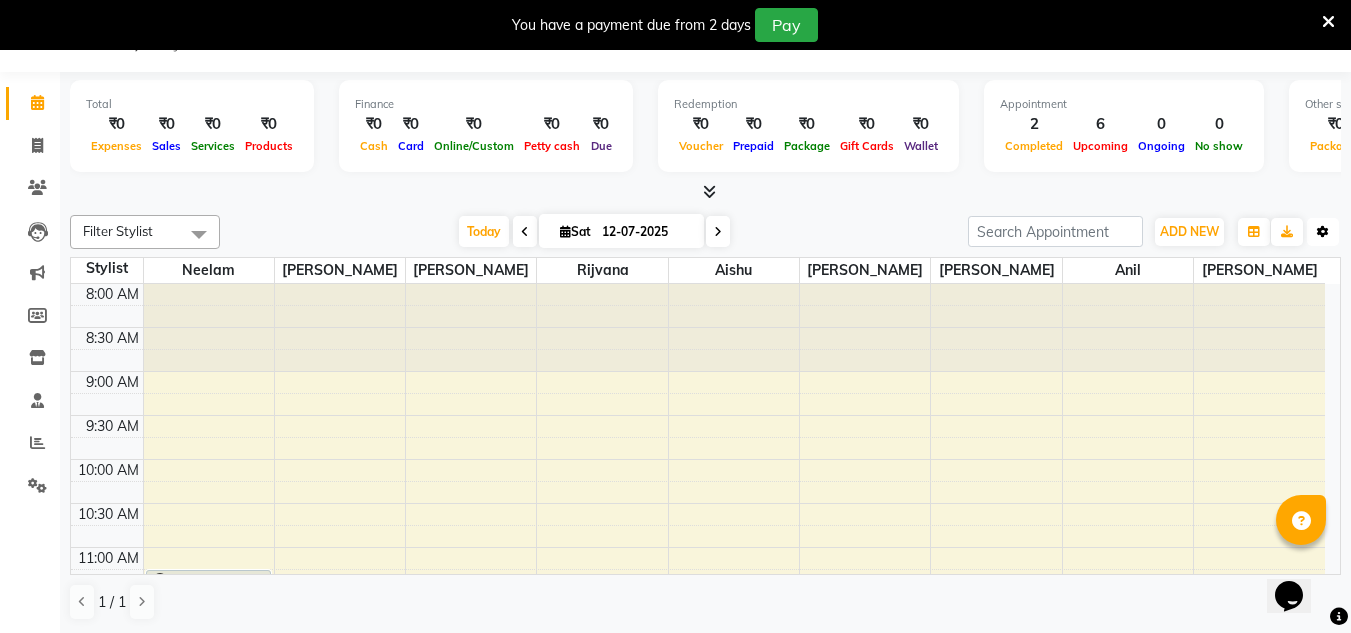 click at bounding box center (1323, 232) 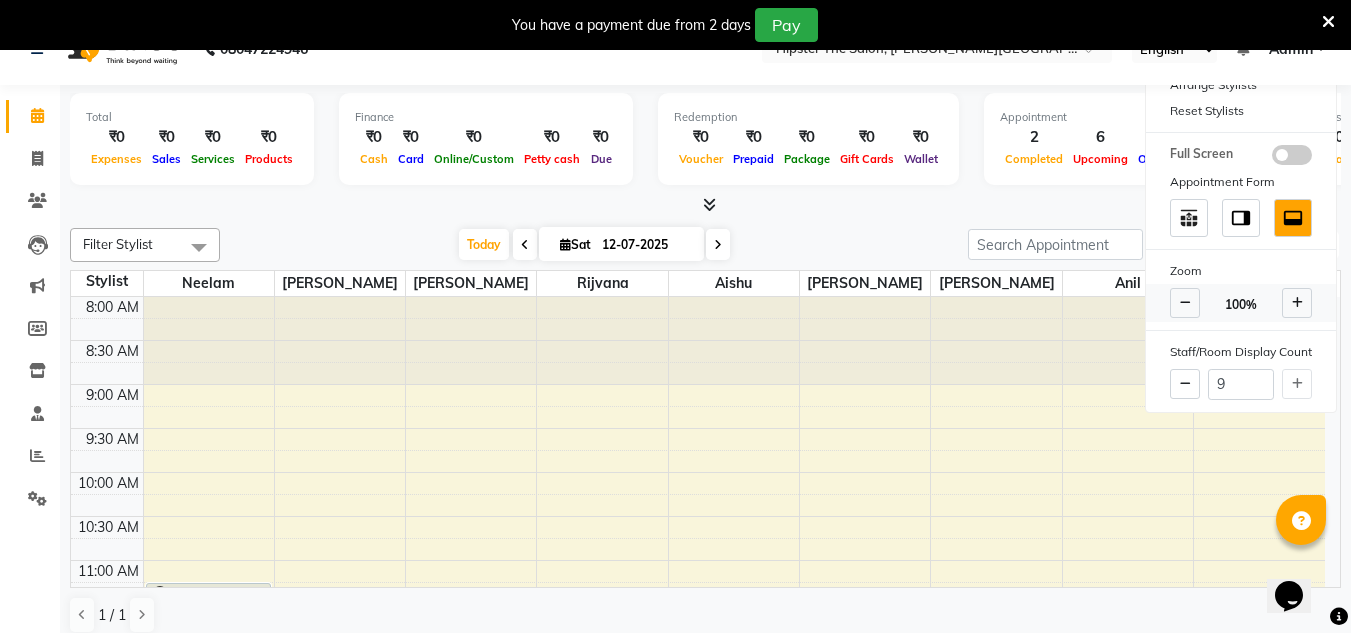 scroll, scrollTop: 27, scrollLeft: 0, axis: vertical 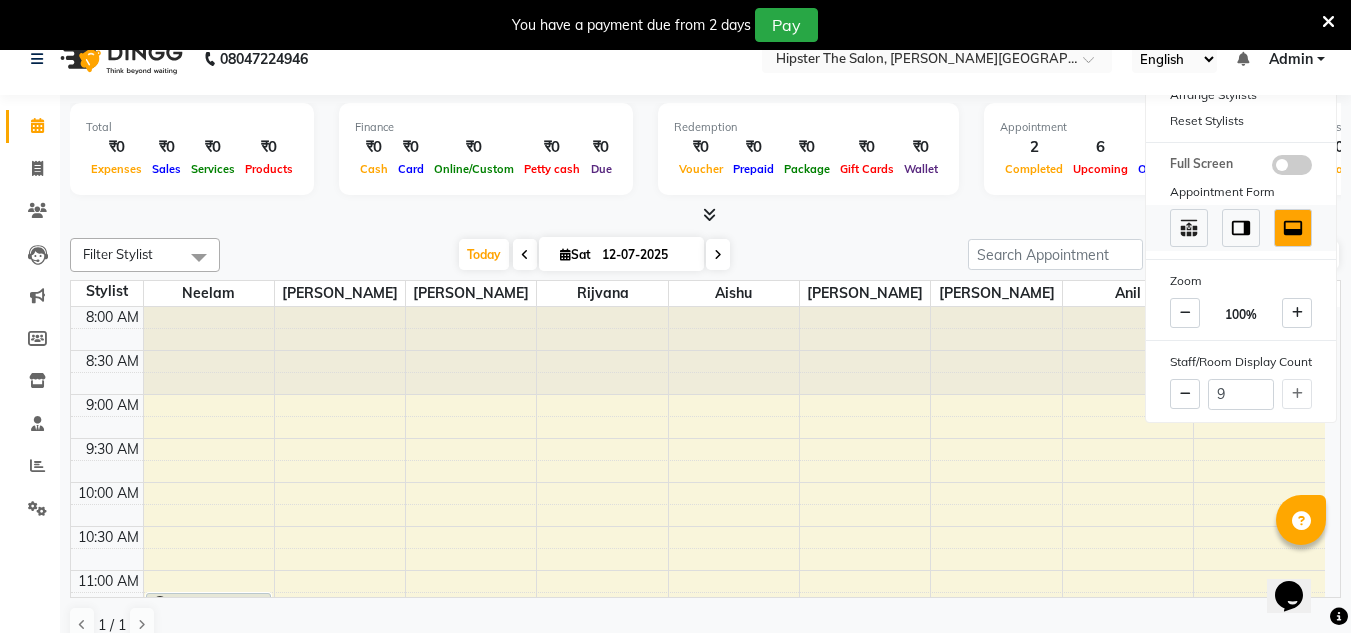 click at bounding box center [1293, 228] 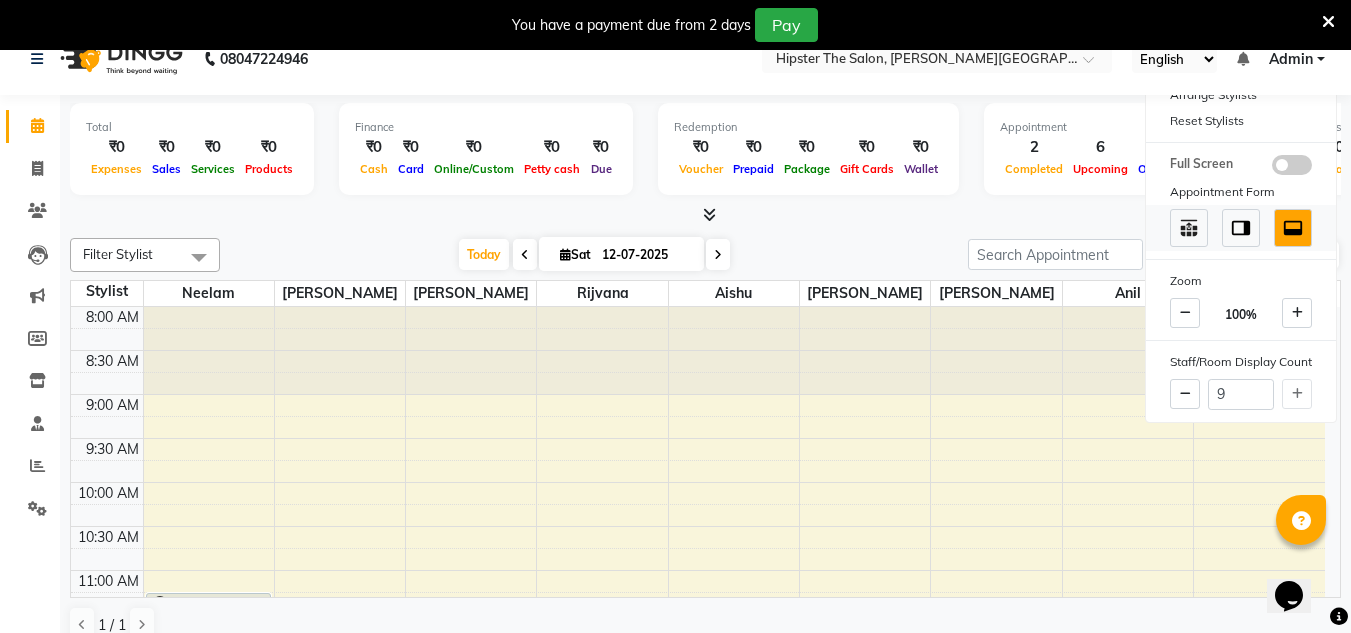 click at bounding box center [1293, 228] 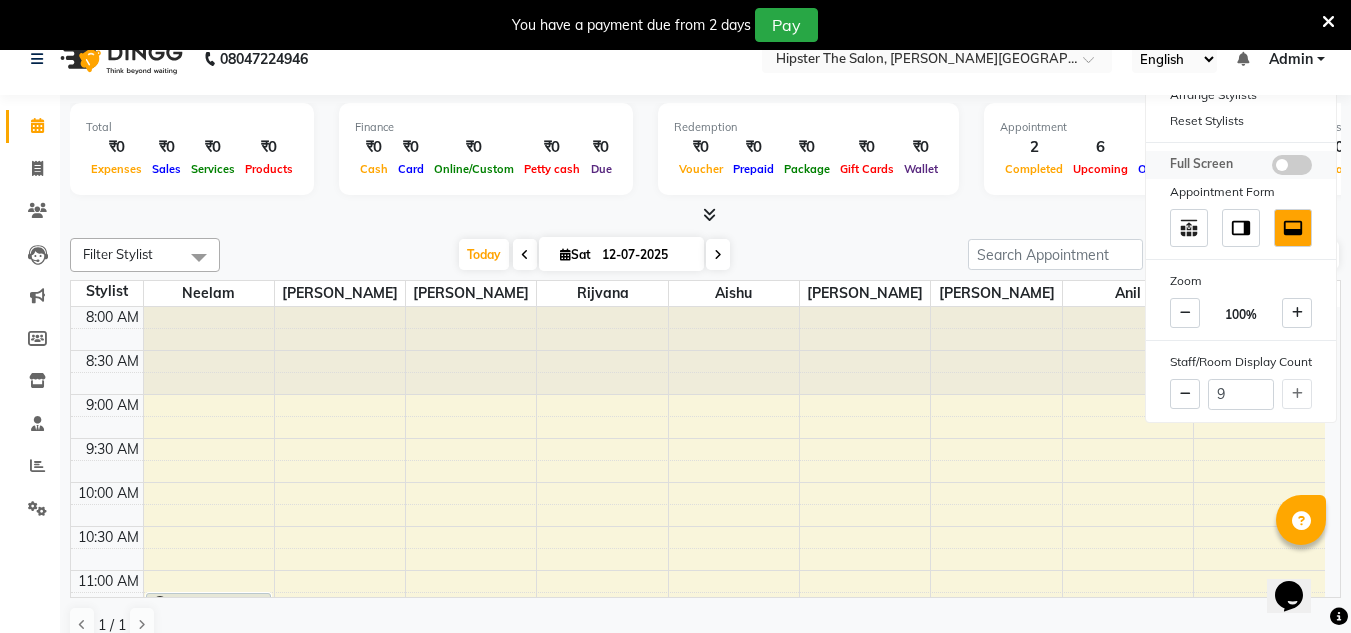 click at bounding box center [1292, 165] 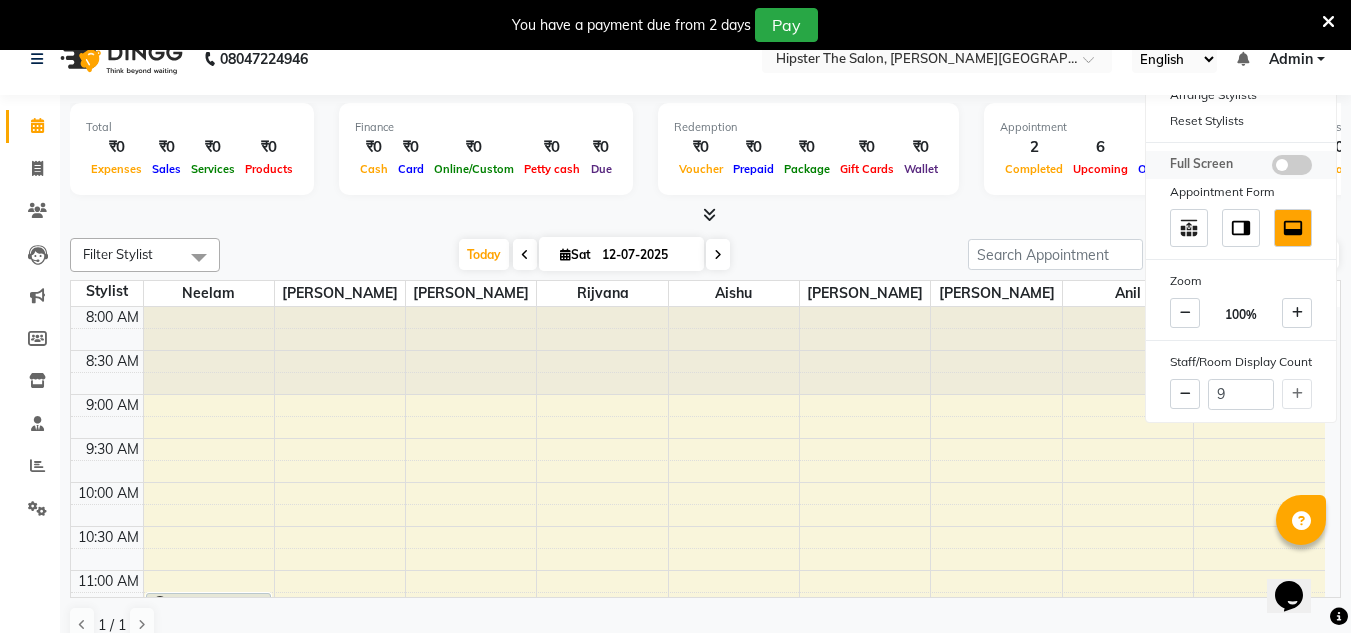 click at bounding box center [1272, 168] 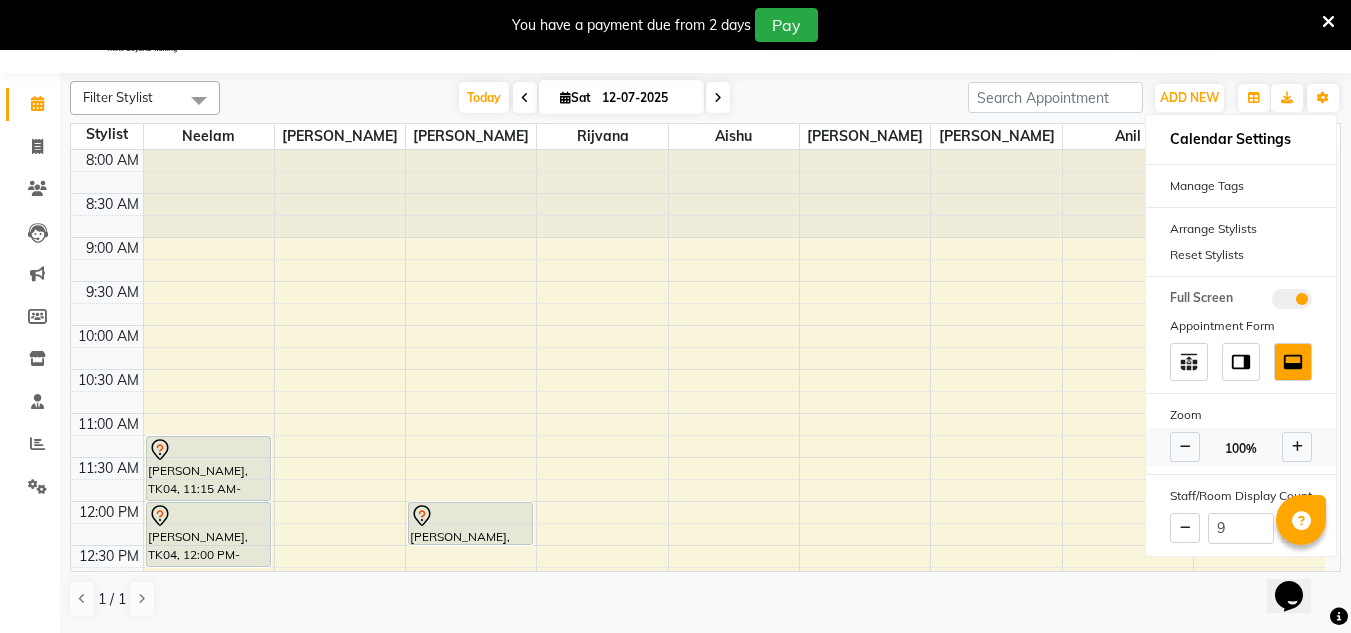 scroll, scrollTop: 0, scrollLeft: 0, axis: both 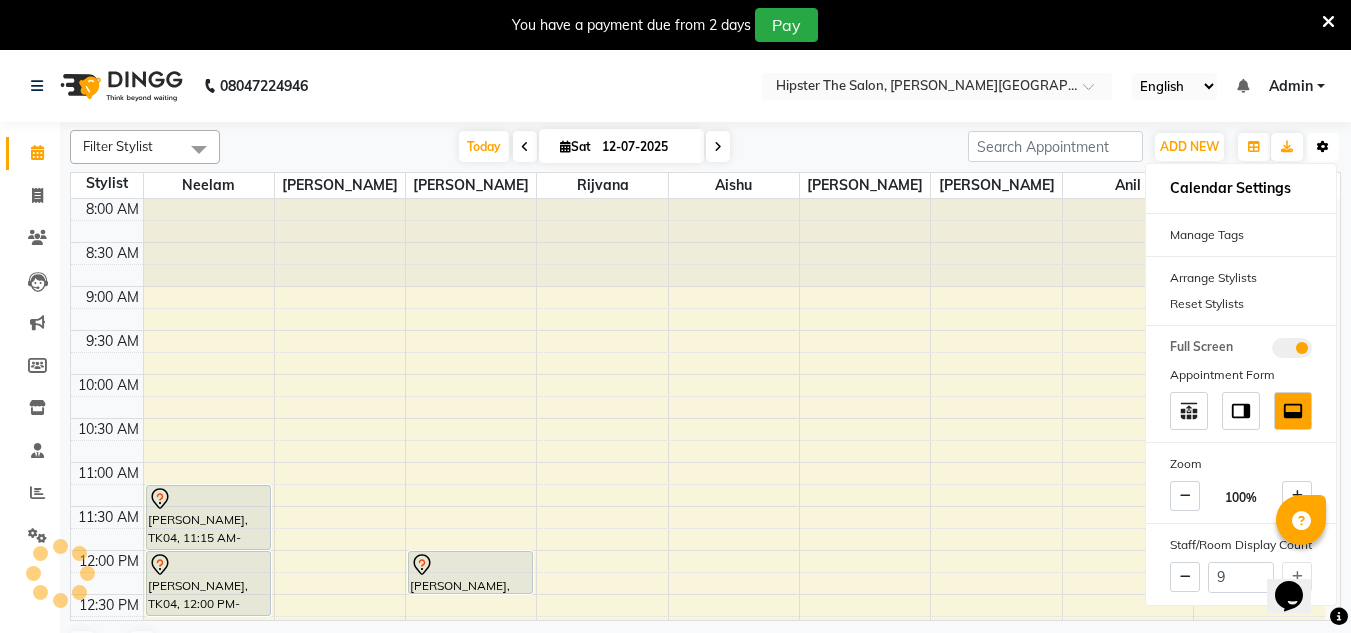 click on "Toggle Dropdown" at bounding box center (1323, 147) 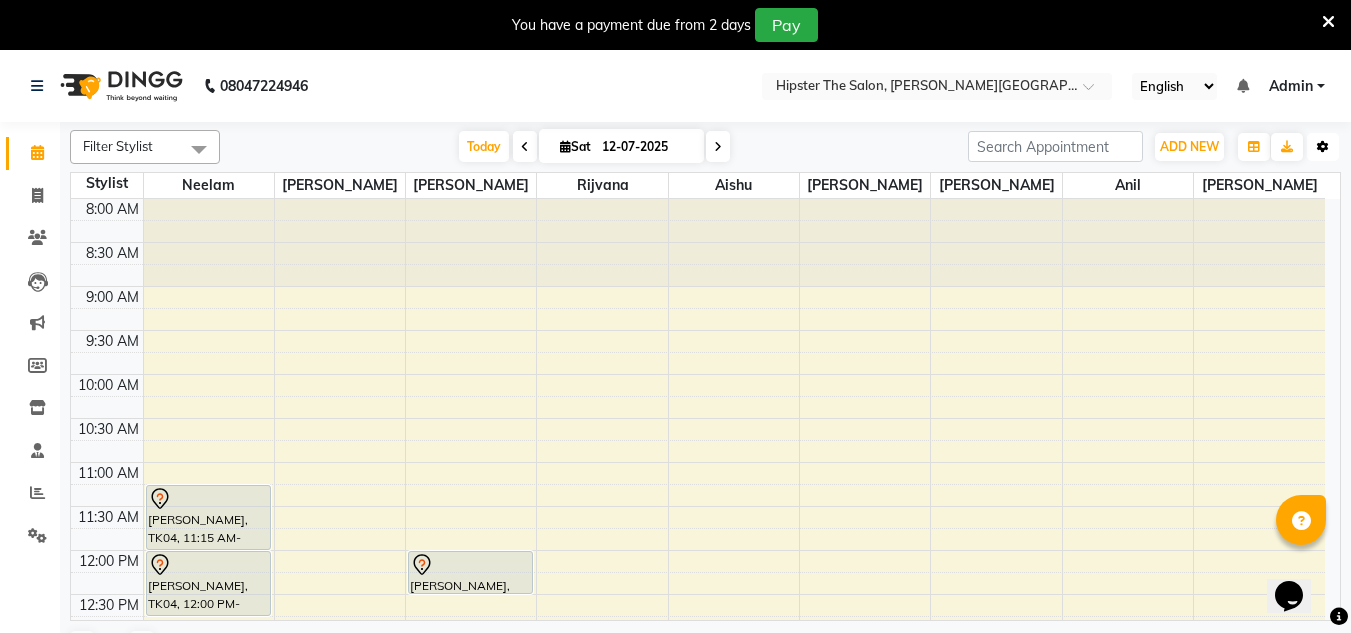 click at bounding box center (1323, 147) 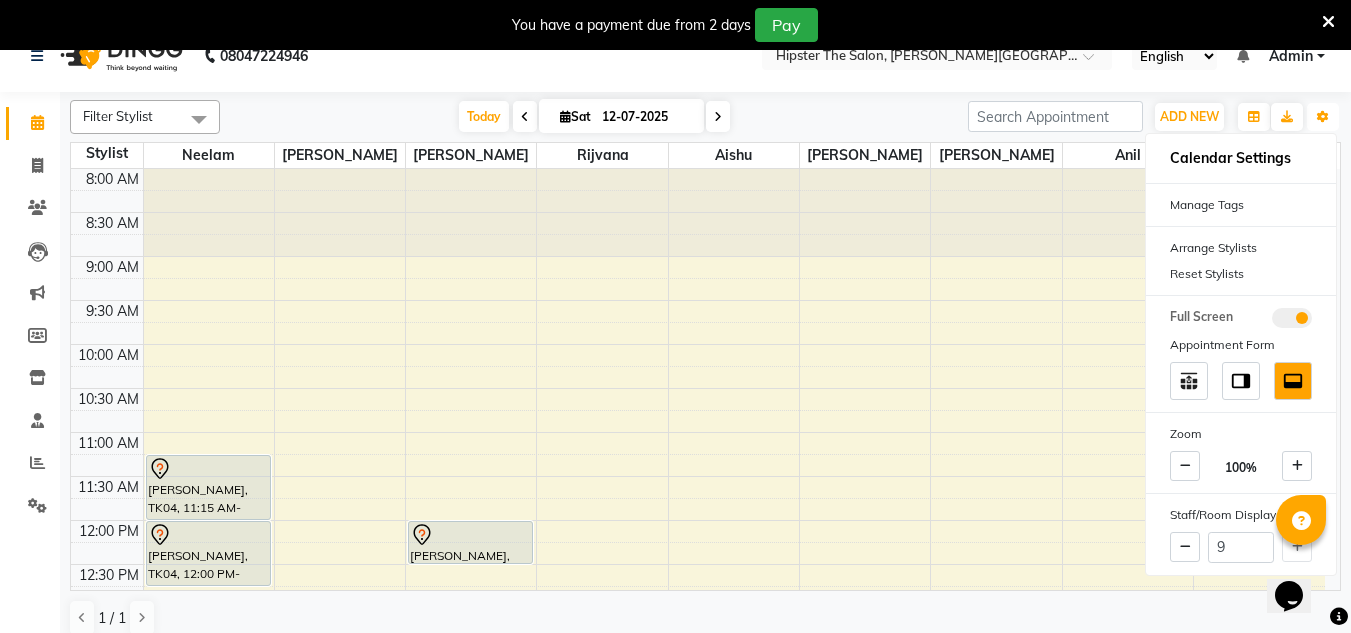 scroll, scrollTop: 0, scrollLeft: 0, axis: both 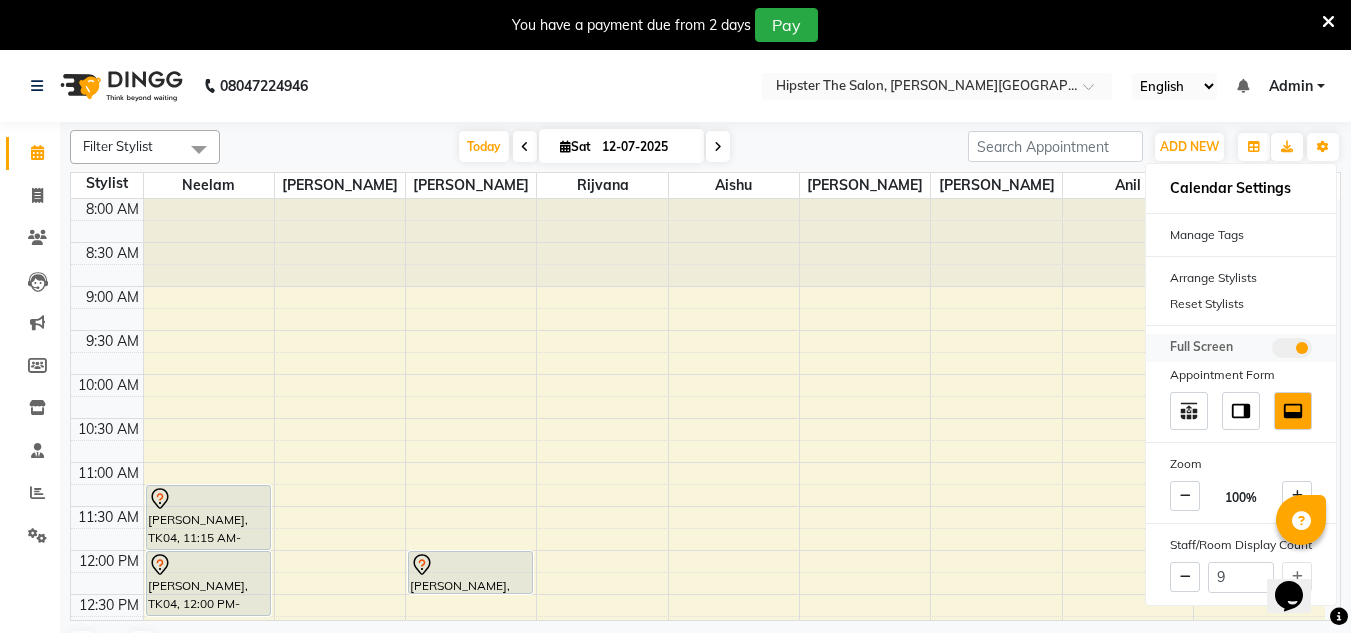 click at bounding box center (1292, 348) 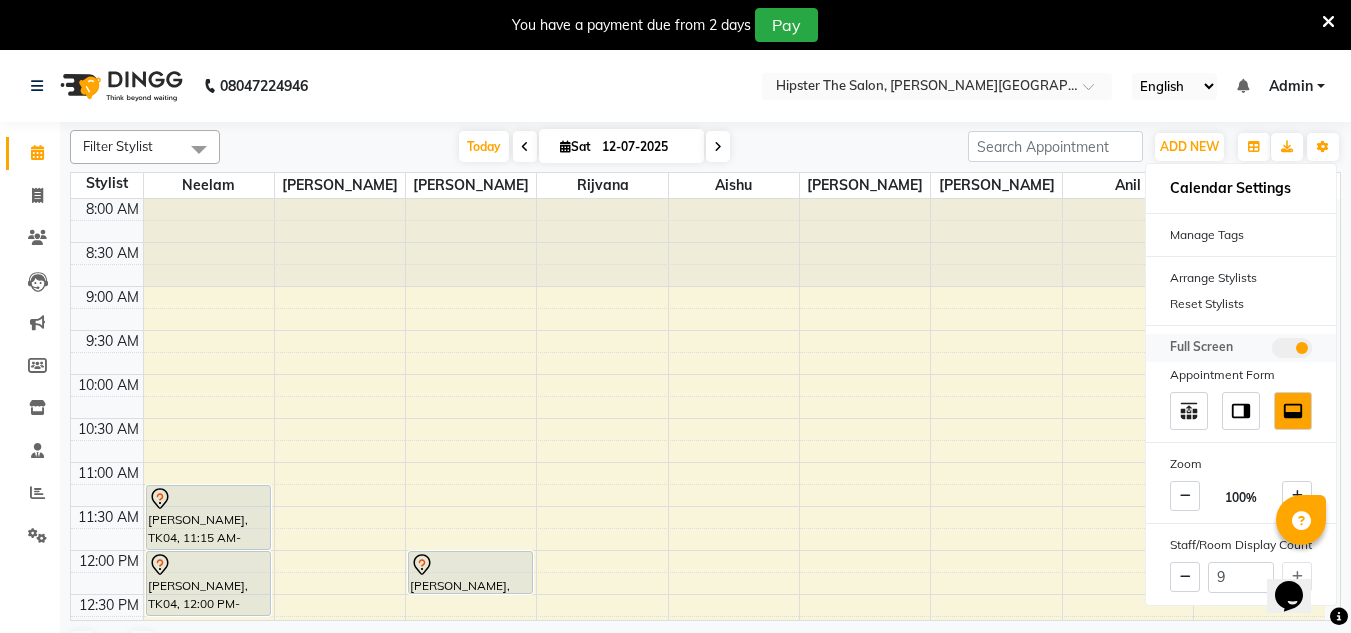 click at bounding box center (1272, 351) 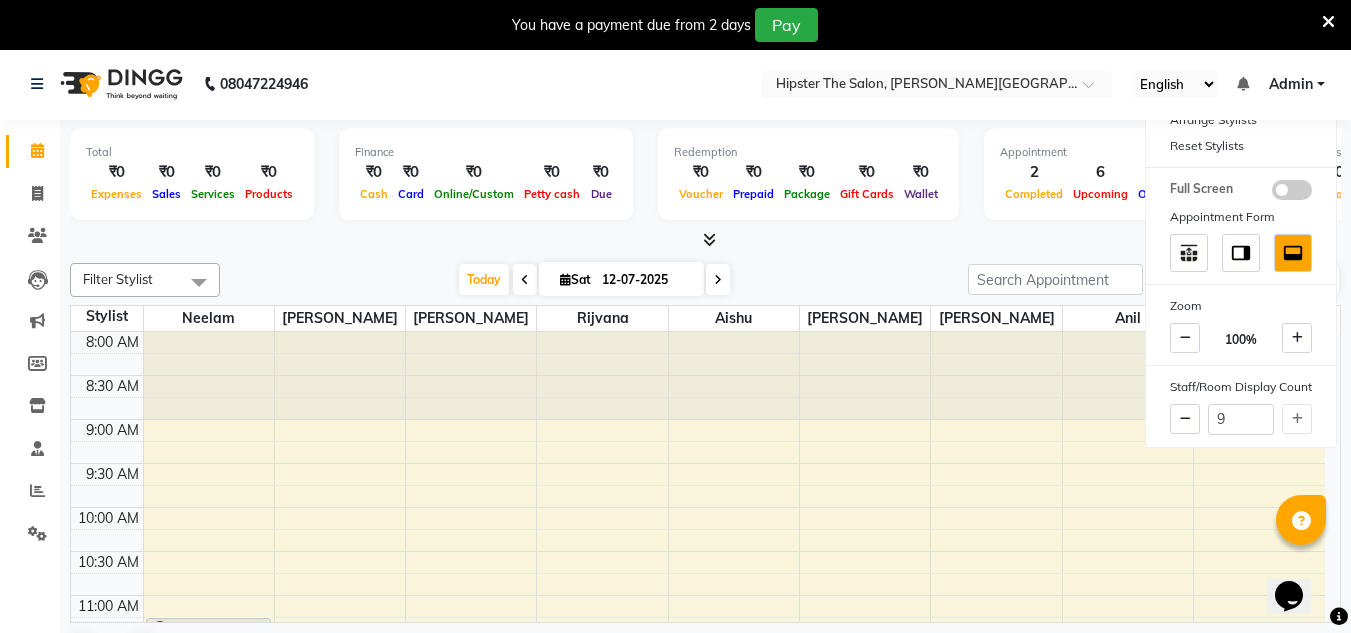 scroll, scrollTop: 0, scrollLeft: 0, axis: both 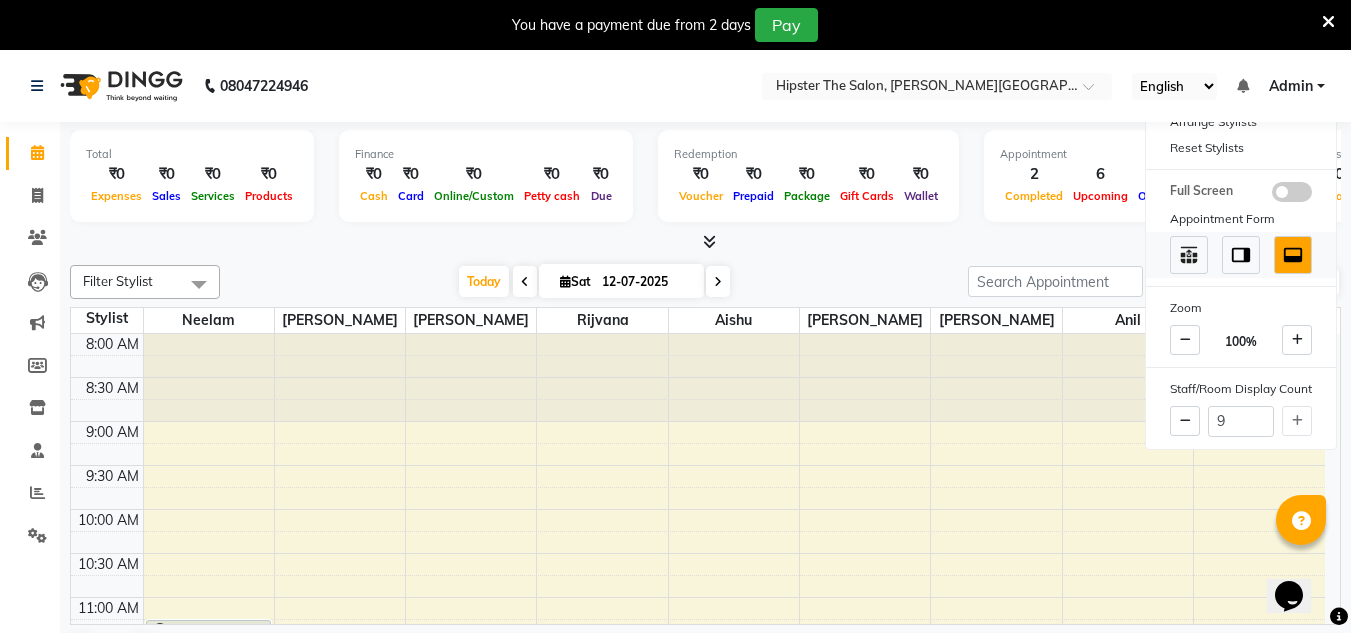 click at bounding box center [1241, 255] 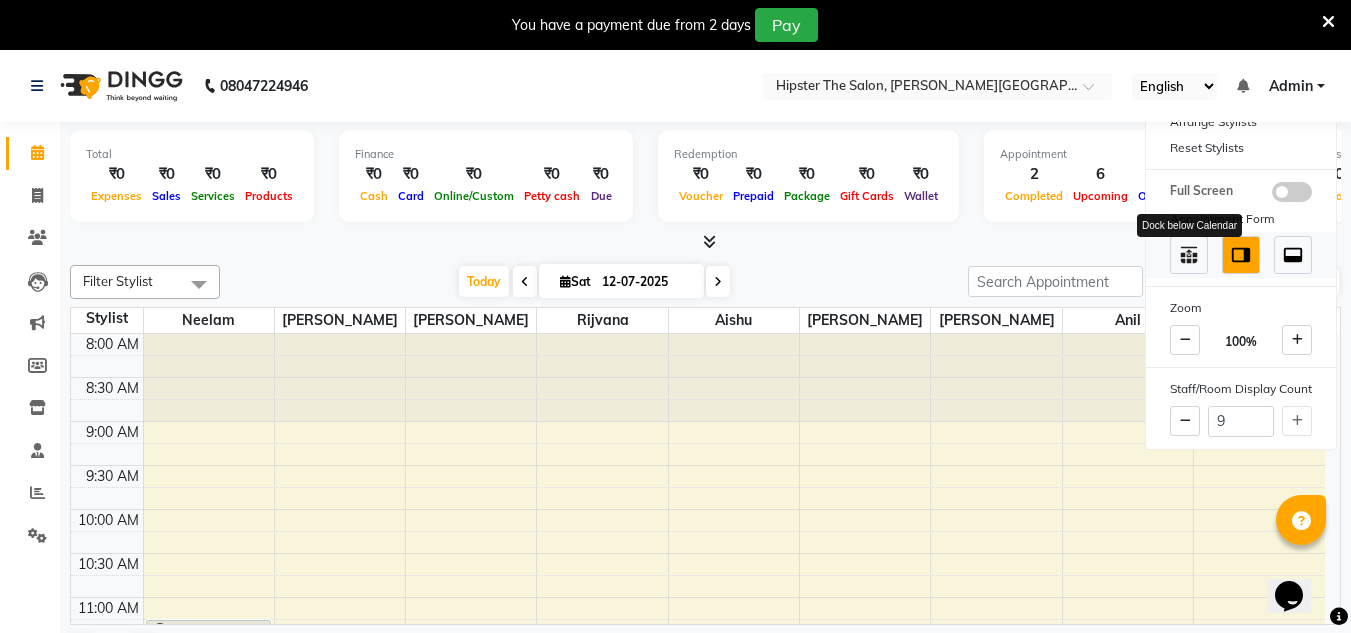 click at bounding box center (1189, 255) 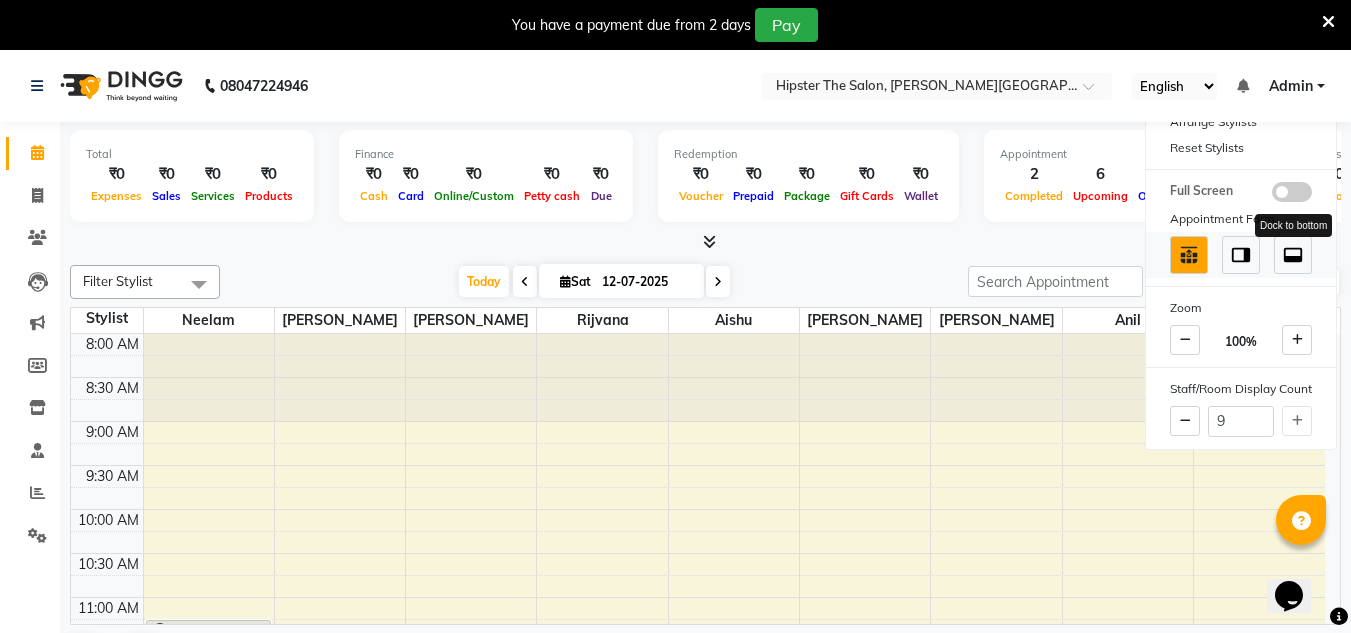 click at bounding box center [1293, 255] 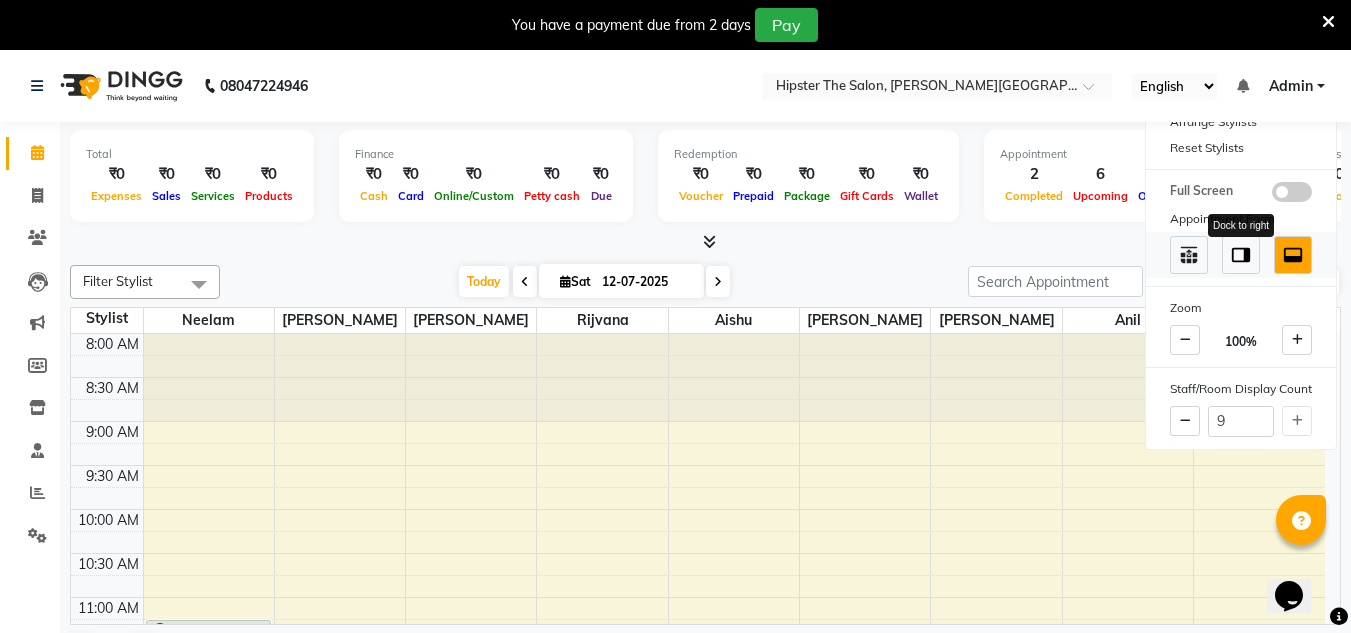 click at bounding box center [1241, 255] 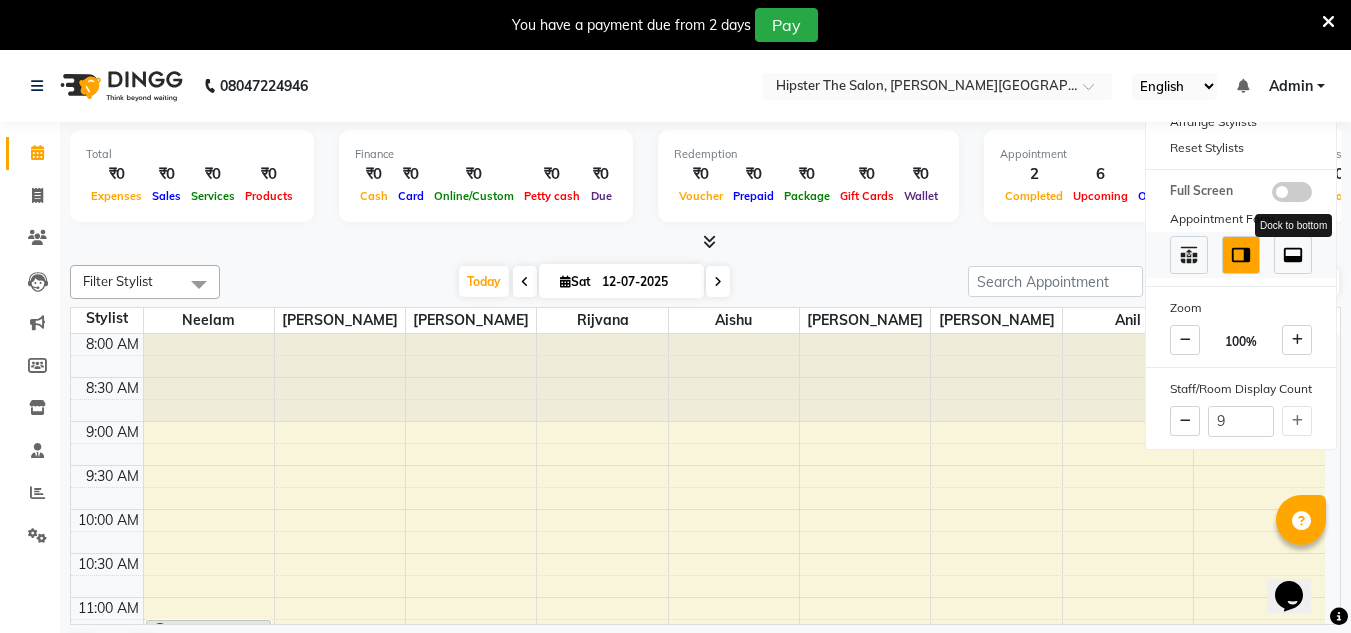 click at bounding box center [1293, 255] 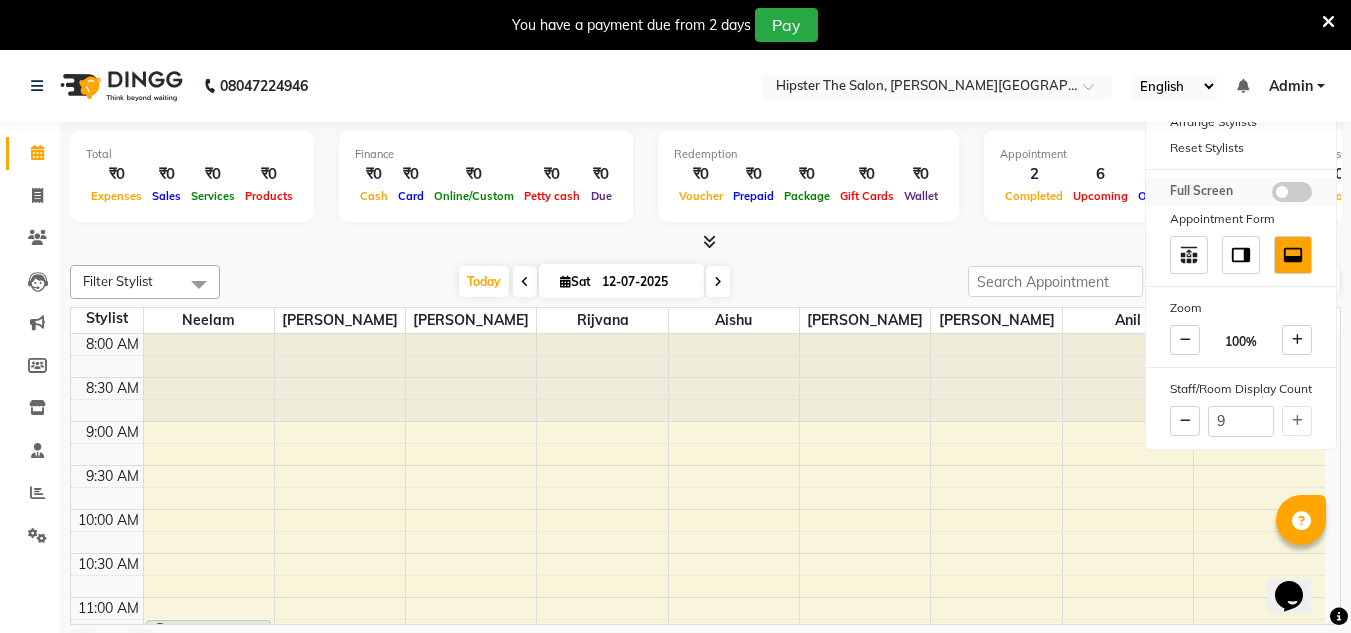 click at bounding box center (1292, 192) 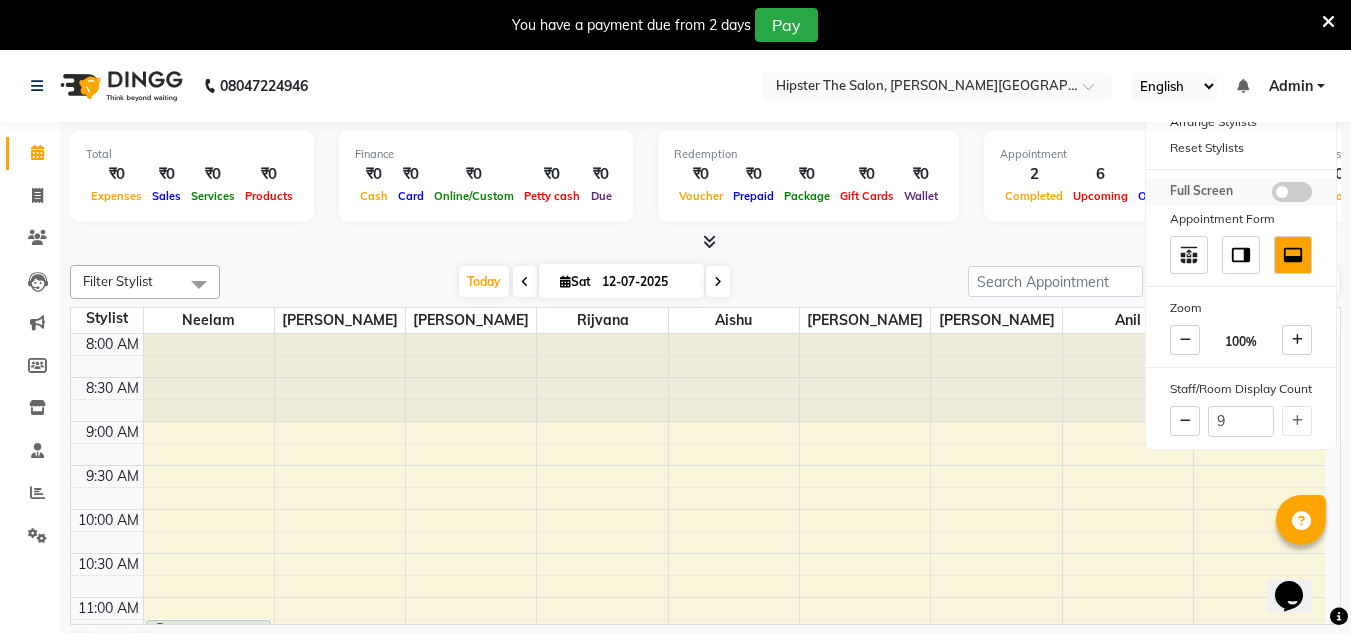 click at bounding box center [1272, 195] 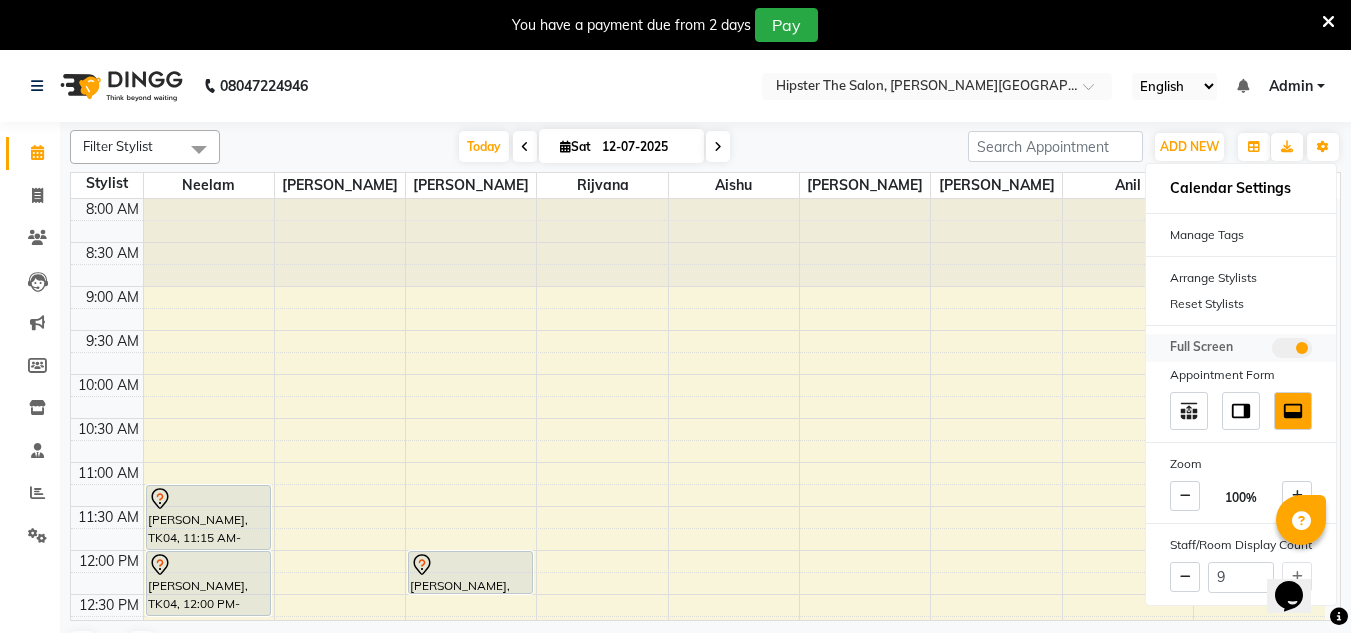 scroll, scrollTop: 1, scrollLeft: 0, axis: vertical 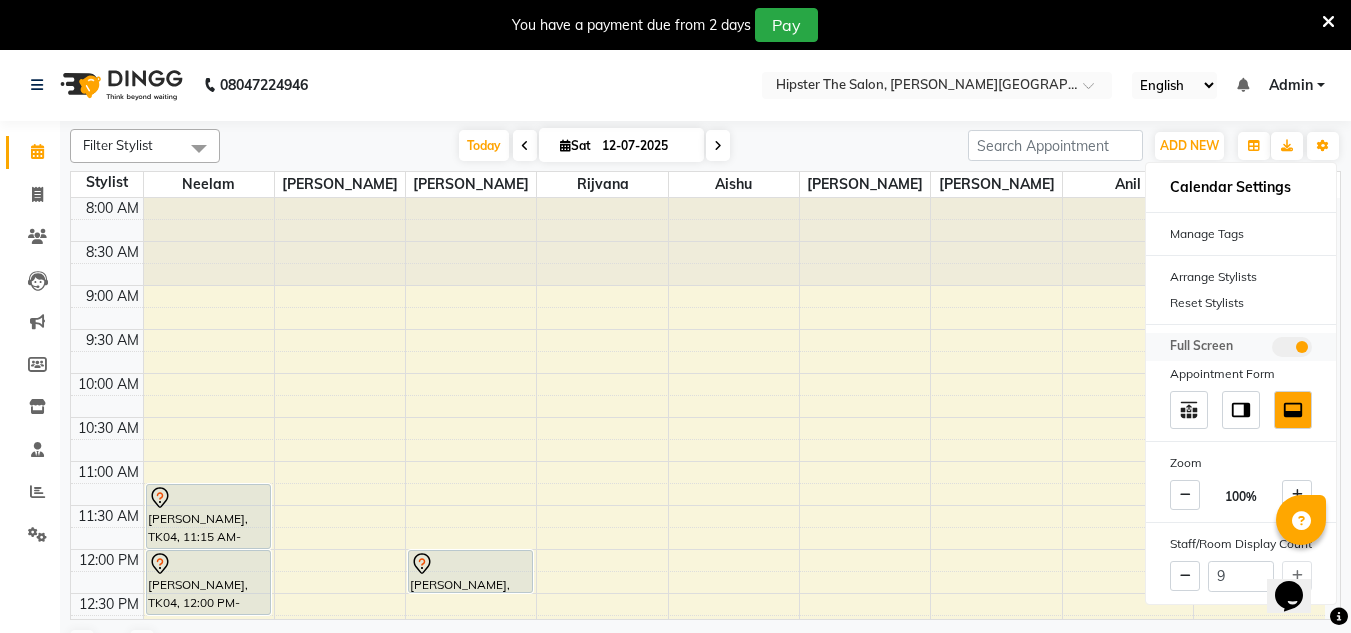 click at bounding box center (1292, 347) 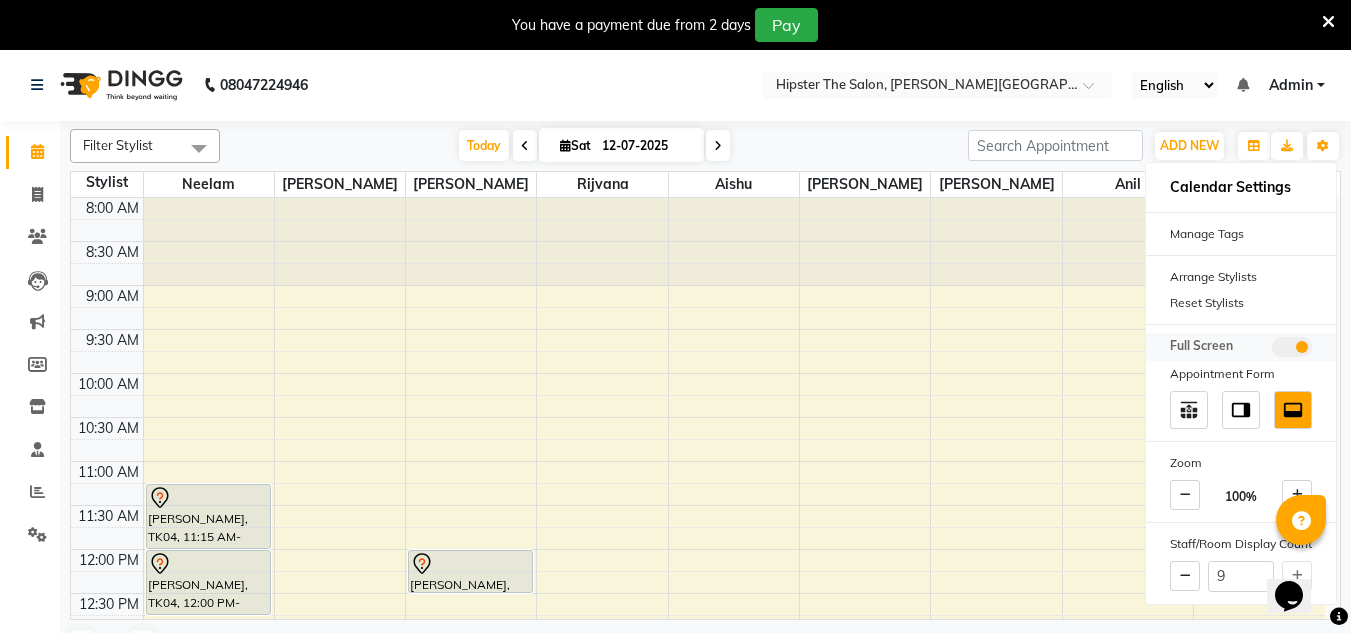 click at bounding box center (1272, 350) 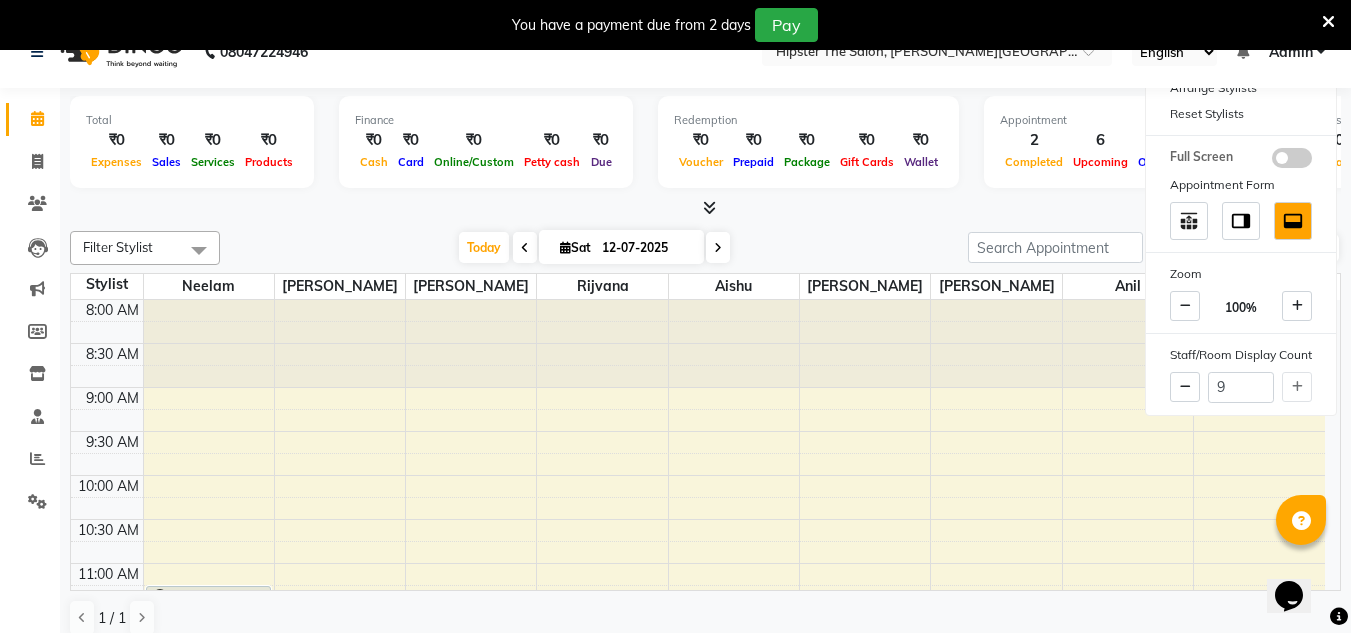scroll, scrollTop: 0, scrollLeft: 0, axis: both 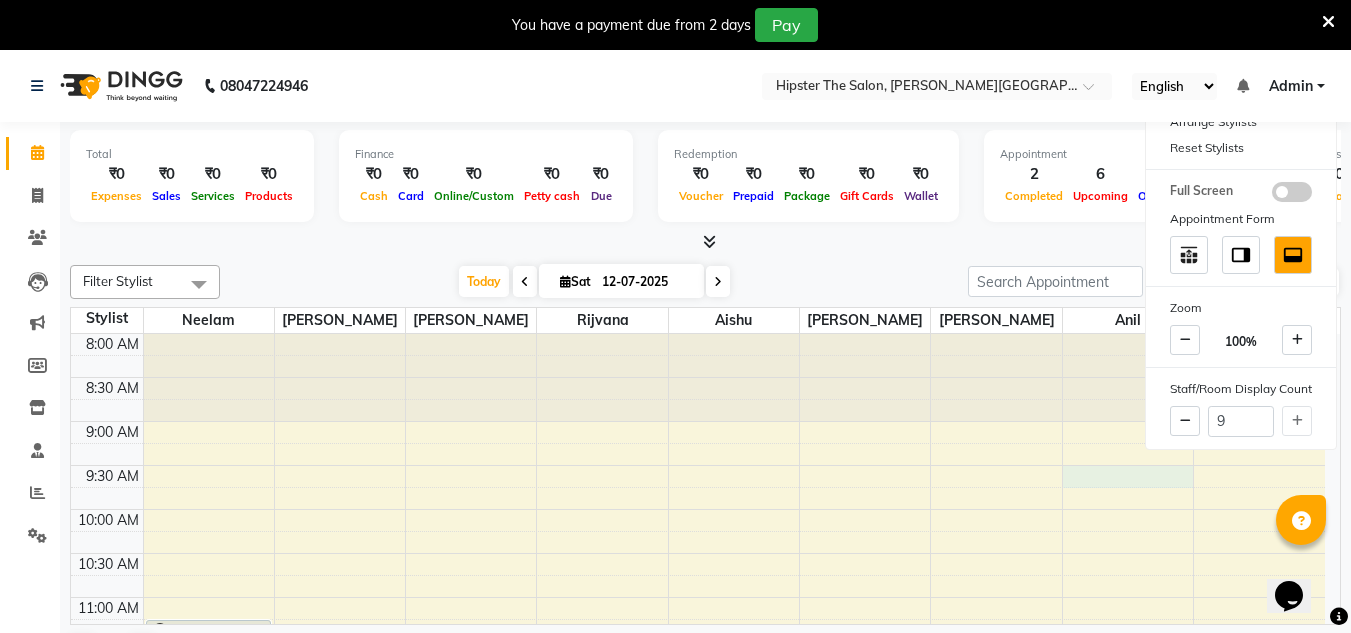 click on "8:00 AM 8:30 AM 9:00 AM 9:30 AM 10:00 AM 10:30 AM 11:00 AM 11:30 AM 12:00 PM 12:30 PM 1:00 PM 1:30 PM 2:00 PM 2:30 PM 3:00 PM 3:30 PM 4:00 PM 4:30 PM 5:00 PM 5:30 PM 6:00 PM 6:30 PM 7:00 PM 7:30 PM 8:00 PM 8:30 PM             [PERSON_NAME], TK04, 11:15 AM-12:00 PM, Haircuts Women's Haircut - Senior Stylist             [PERSON_NAME], TK04, 12:00 PM-12:45 PM, Haircuts Women's Haircut - Junior Stylist             jyoti, TK05, 05:00 PM-05:30 PM, Hair Wash & Blast Dry Keratin Hair Wash & Blast Dry - Women's             [PERSON_NAME], TK01, 12:00 PM-12:30 PM, Haircuts Men's Haircut - Junior Stylist             kushboo, TK02, 04:00 PM-05:00 PM, Hipster Hair Spa Hipster Hair Spa Mid Length     [PERSON_NAME], TK03, 04:00 PM-04:30 PM, Massage Therapies Lomi-Lomi Hawaiian 30 Mins             kushboo, TK02, 03:00 PM-04:00 PM, Hipster Hair Spa Hipster Hair Spa Mid Length     [PERSON_NAME], TK03, 05:00 PM-06:30 PM, Rica Wax Full Body (Excluding Face & Brazilian)" at bounding box center (698, 905) 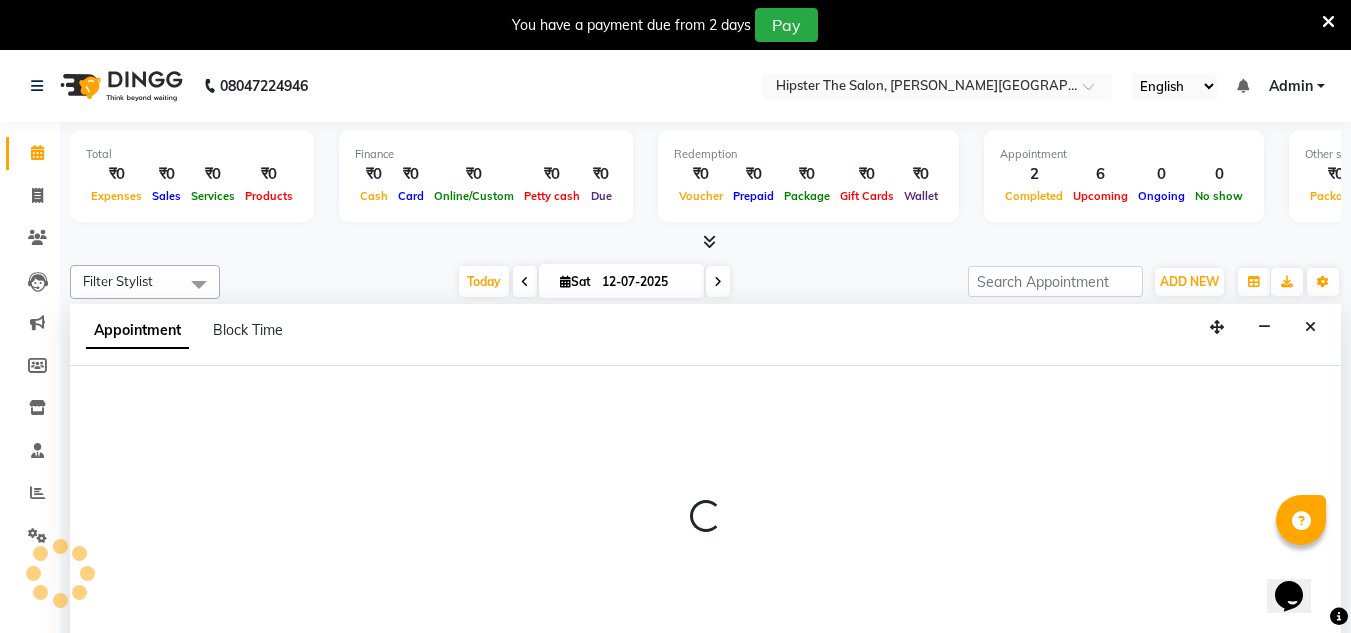 scroll, scrollTop: 51, scrollLeft: 0, axis: vertical 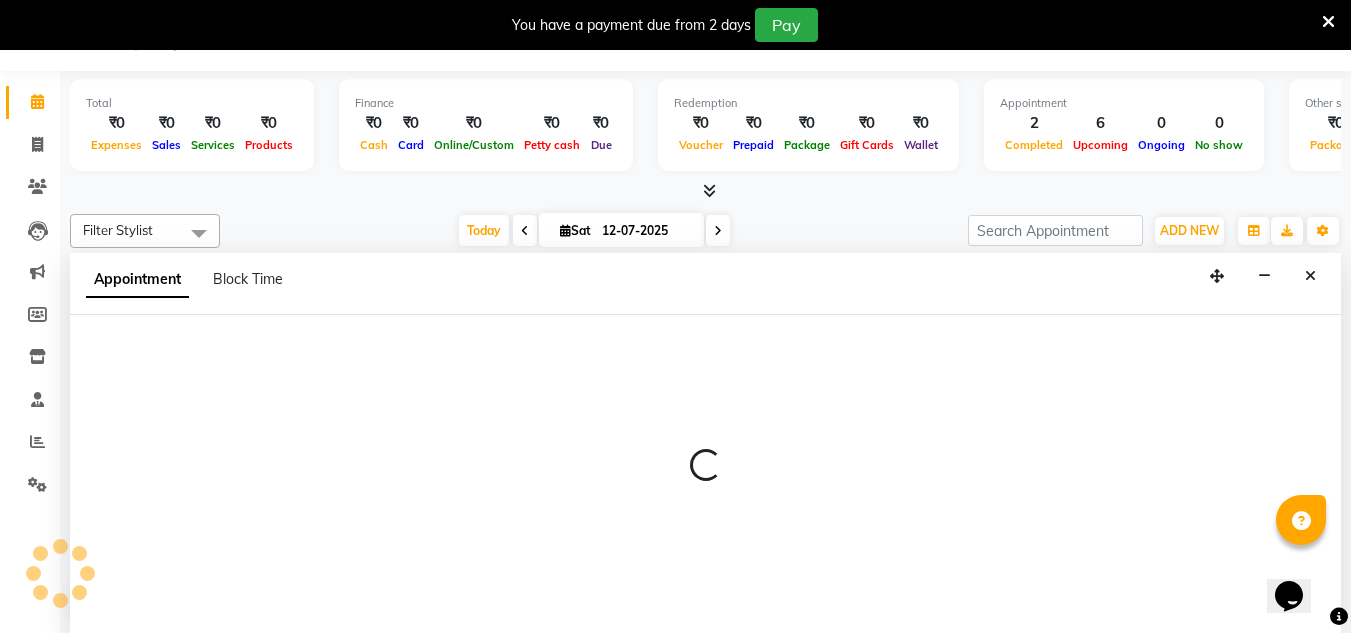 select on "85986" 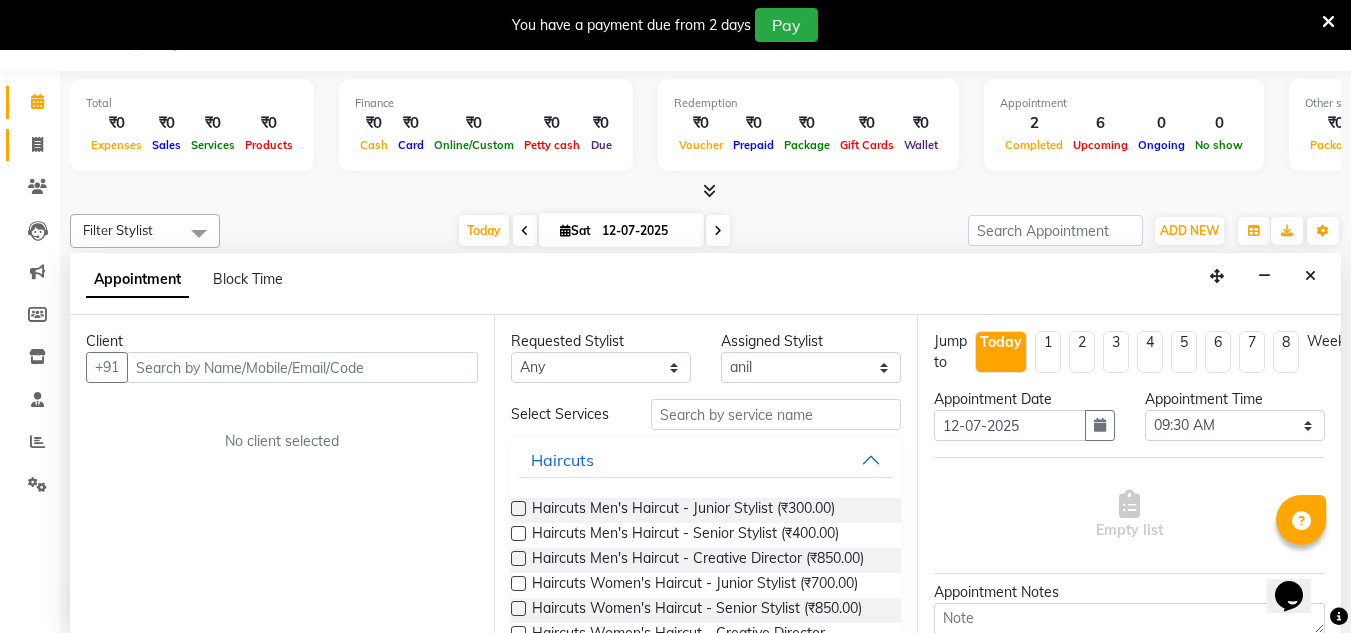 click on "Invoice" 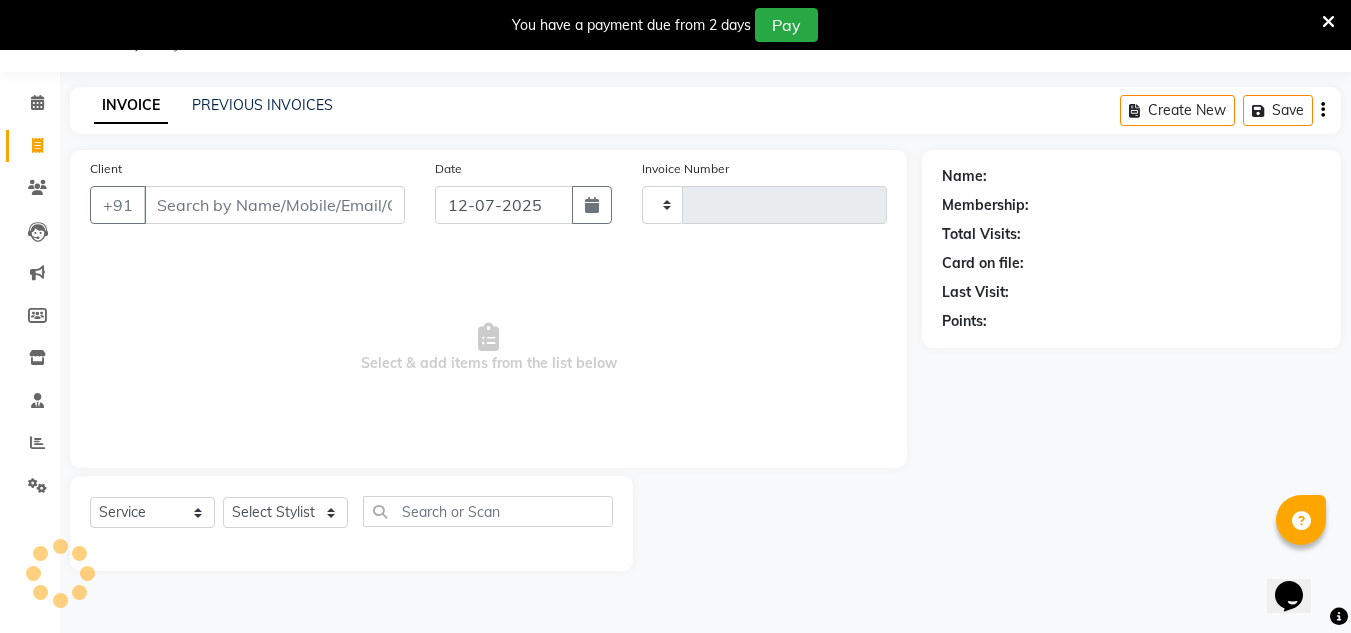 type on "0006" 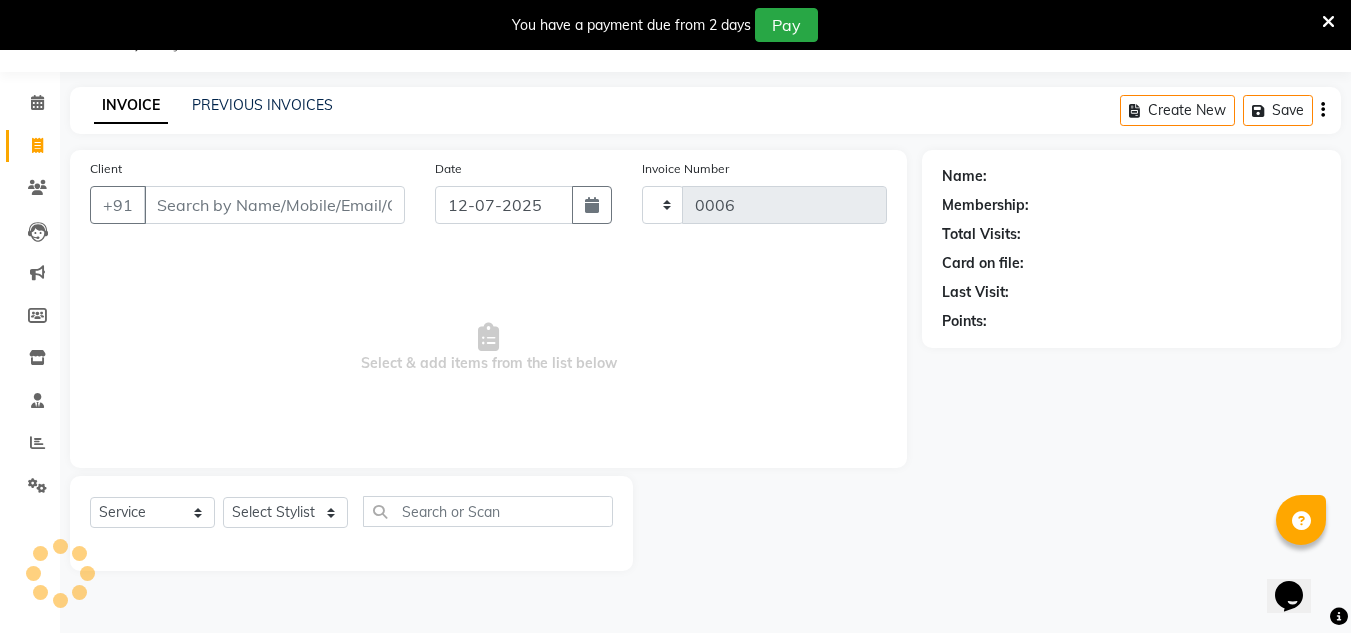 scroll, scrollTop: 0, scrollLeft: 0, axis: both 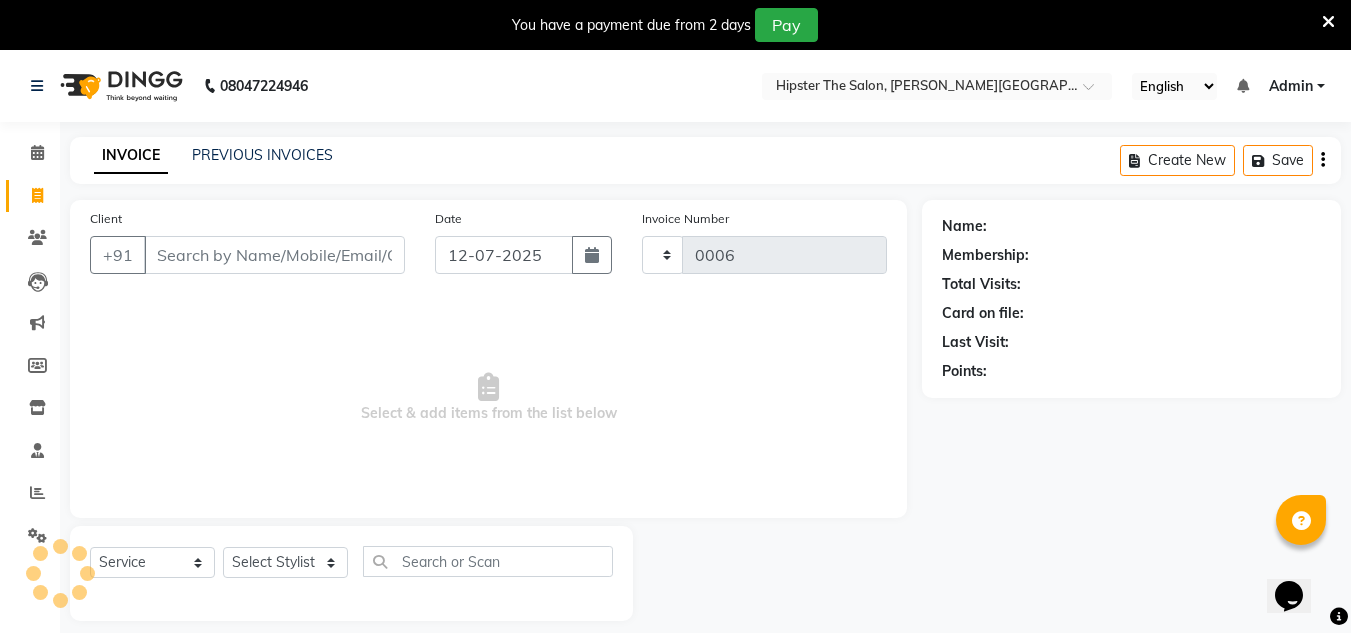 select on "8592" 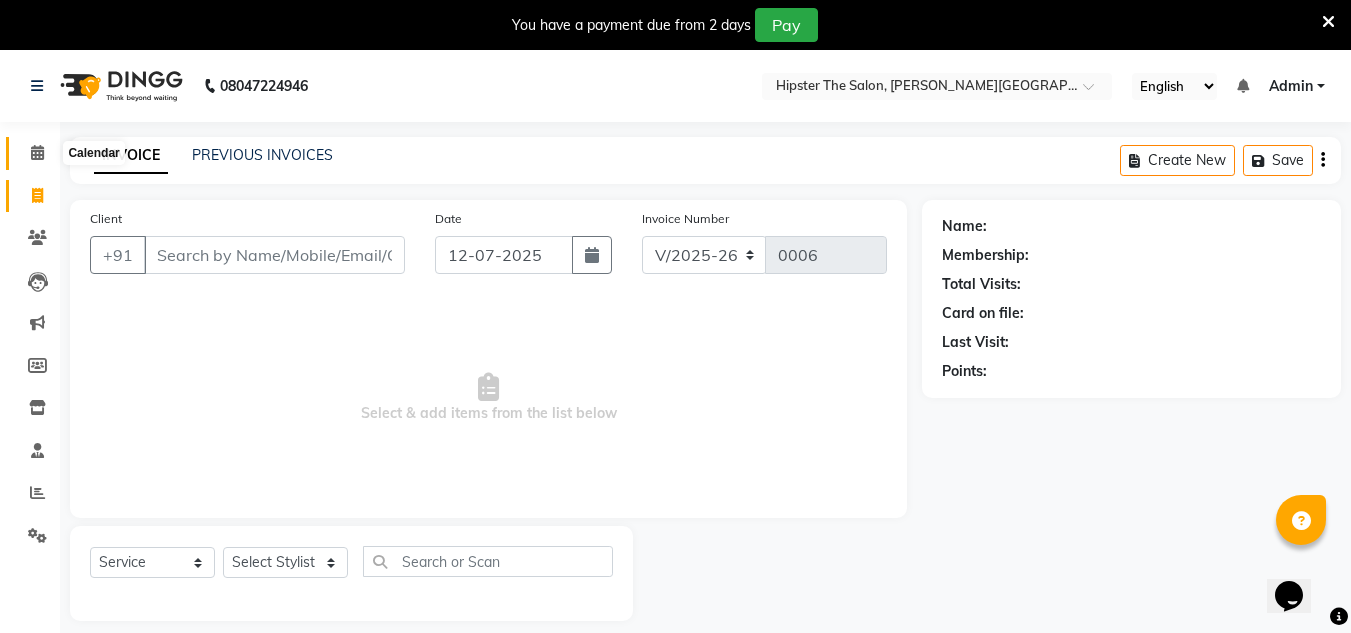 click 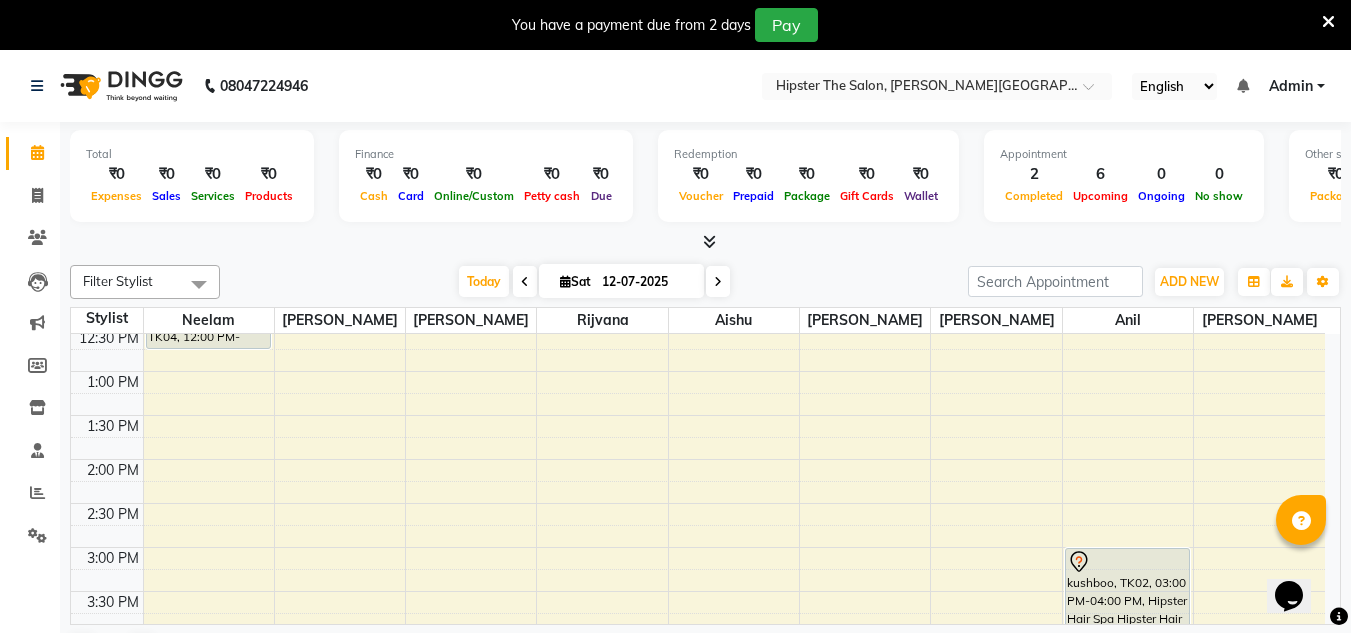 scroll, scrollTop: 403, scrollLeft: 0, axis: vertical 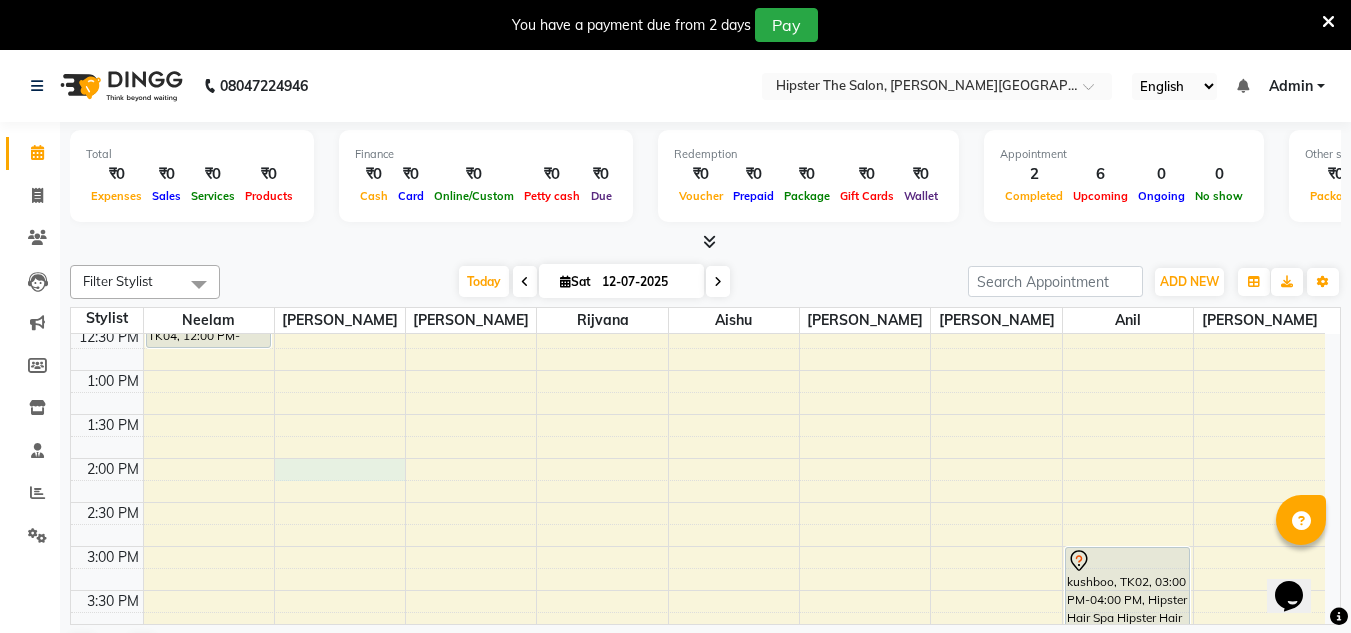 click on "8:00 AM 8:30 AM 9:00 AM 9:30 AM 10:00 AM 10:30 AM 11:00 AM 11:30 AM 12:00 PM 12:30 PM 1:00 PM 1:30 PM 2:00 PM 2:30 PM 3:00 PM 3:30 PM 4:00 PM 4:30 PM 5:00 PM 5:30 PM 6:00 PM 6:30 PM 7:00 PM 7:30 PM 8:00 PM 8:30 PM             [PERSON_NAME], TK04, 11:15 AM-12:00 PM, Haircuts Women's Haircut - Senior Stylist             [PERSON_NAME], TK04, 12:00 PM-12:45 PM, Haircuts Women's Haircut - Junior Stylist             jyoti, TK05, 05:00 PM-05:30 PM, Hair Wash & Blast Dry Keratin Hair Wash & Blast Dry - Women's             [PERSON_NAME], TK01, 12:00 PM-12:30 PM, Haircuts Men's Haircut - Junior Stylist             kushboo, TK02, 04:00 PM-05:00 PM, Hipster Hair Spa Hipster Hair Spa Mid Length     [PERSON_NAME], TK03, 04:00 PM-04:30 PM, Massage Therapies Lomi-Lomi Hawaiian 30 Mins             kushboo, TK02, 03:00 PM-04:00 PM, Hipster Hair Spa Hipster Hair Spa Mid Length     [PERSON_NAME], TK03, 05:00 PM-06:30 PM, Rica Wax Full Body (Excluding Face & Brazilian)" at bounding box center [698, 502] 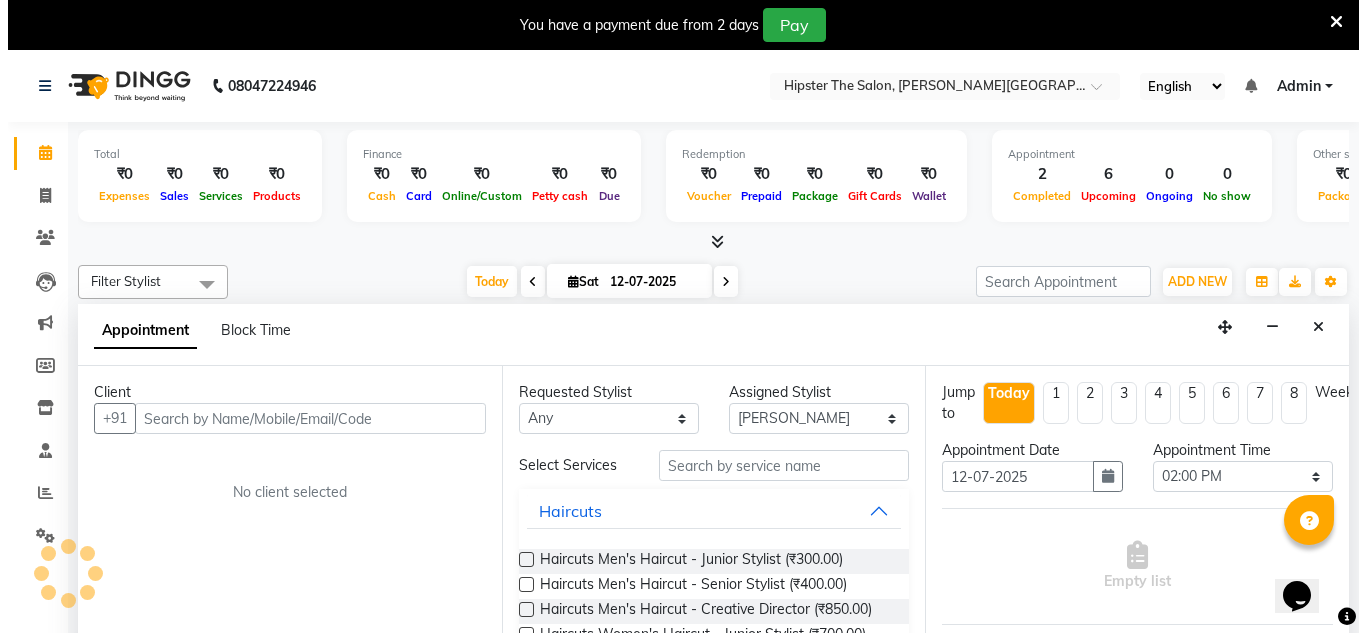scroll, scrollTop: 51, scrollLeft: 0, axis: vertical 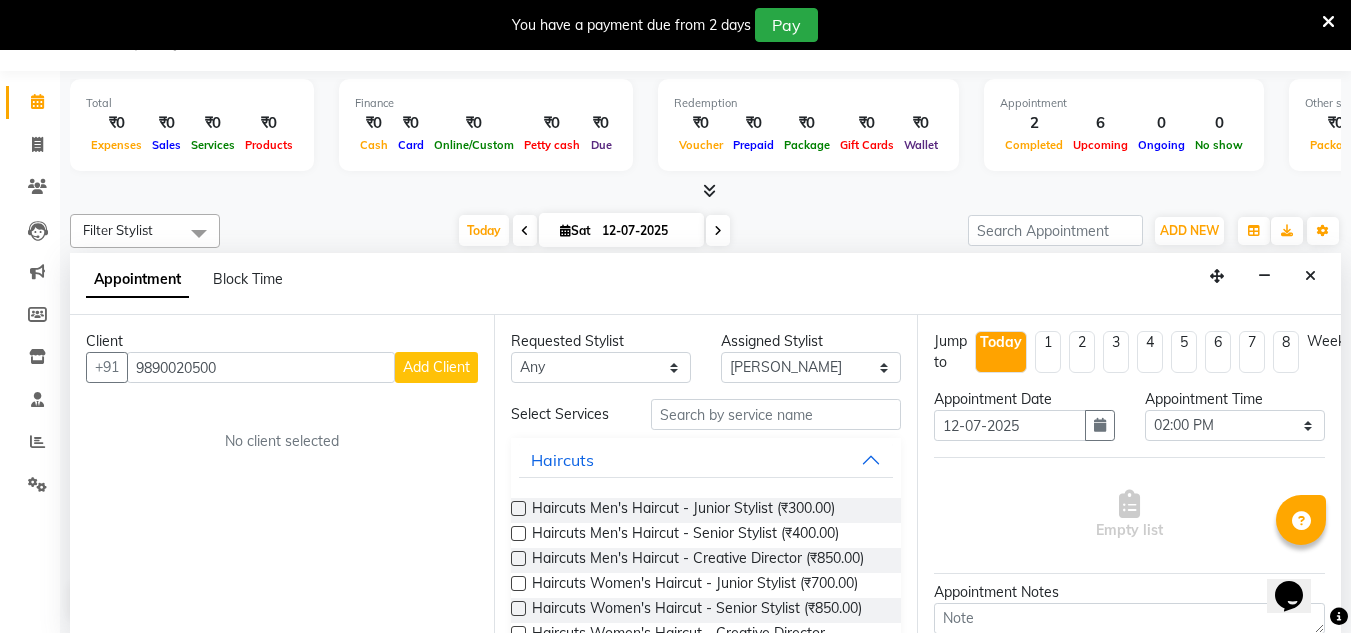 type on "9890020500" 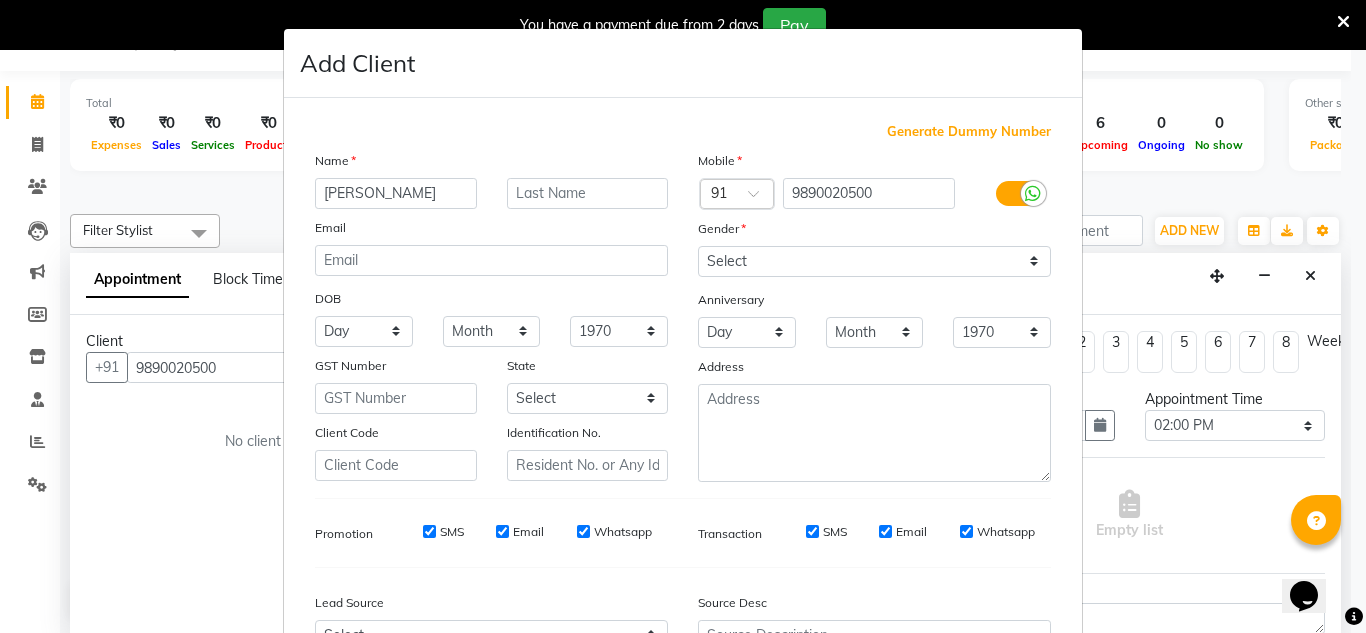 type on "[PERSON_NAME]" 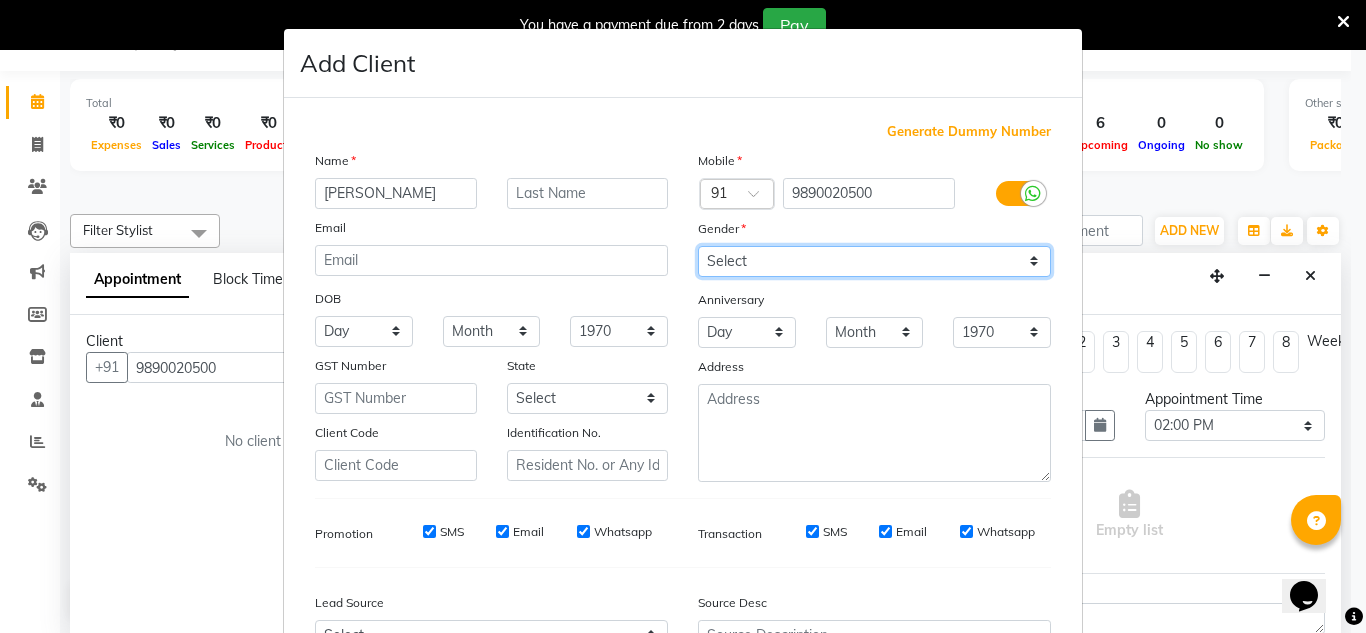 click on "Select [DEMOGRAPHIC_DATA] [DEMOGRAPHIC_DATA] Other Prefer Not To Say" at bounding box center (874, 261) 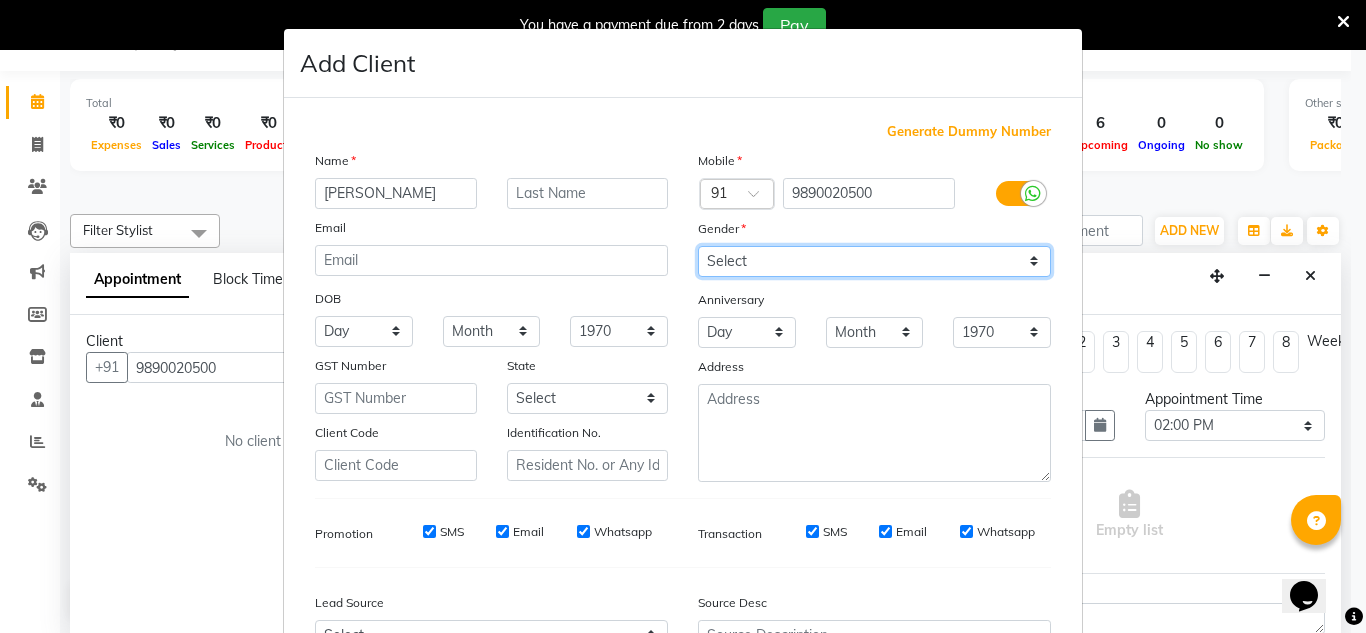 select on "[DEMOGRAPHIC_DATA]" 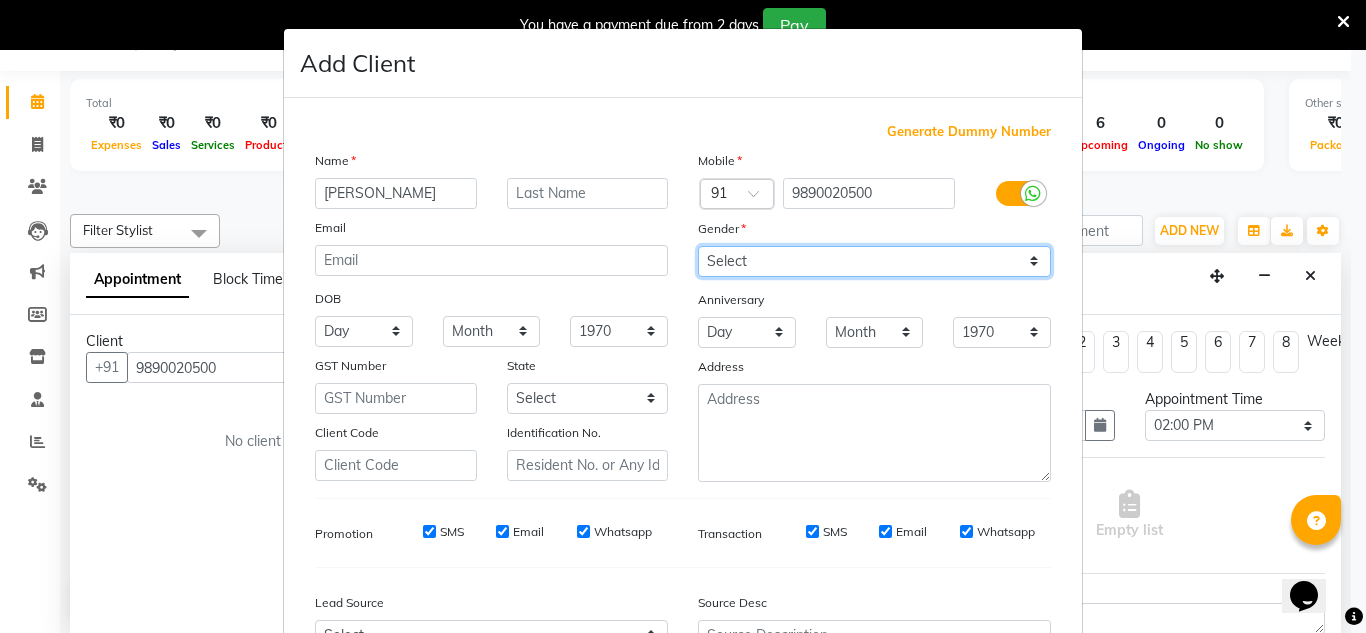 click on "Select [DEMOGRAPHIC_DATA] [DEMOGRAPHIC_DATA] Other Prefer Not To Say" at bounding box center [874, 261] 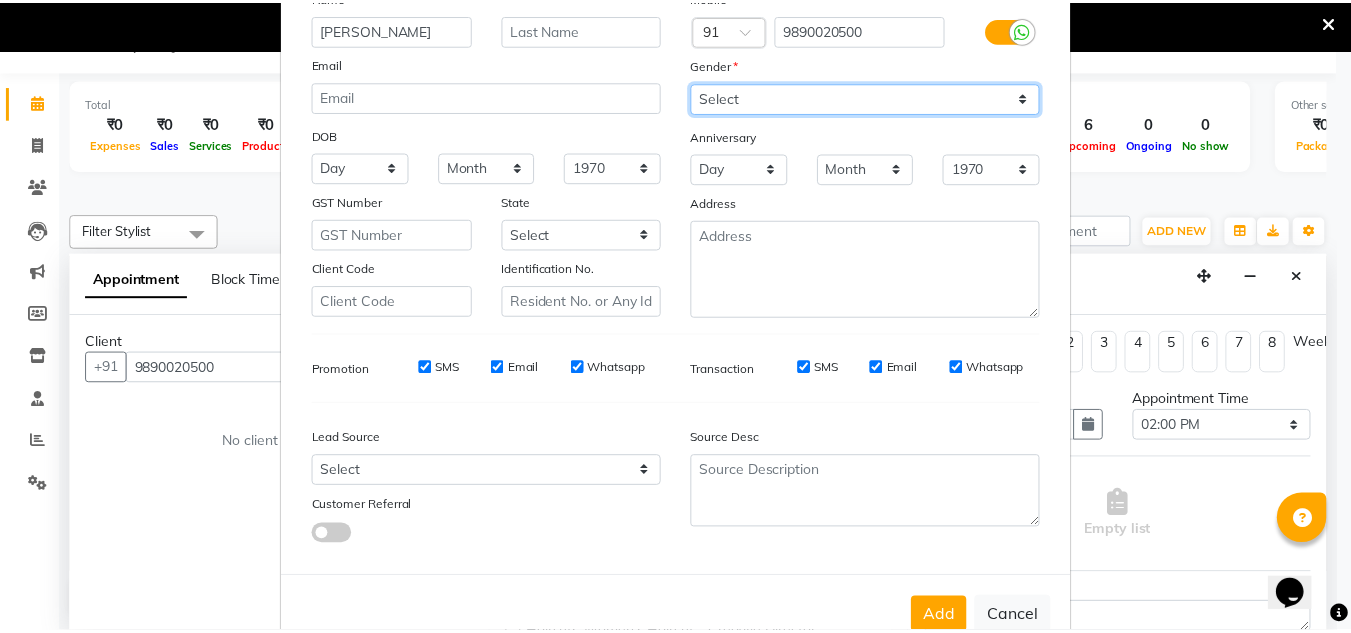 scroll, scrollTop: 216, scrollLeft: 0, axis: vertical 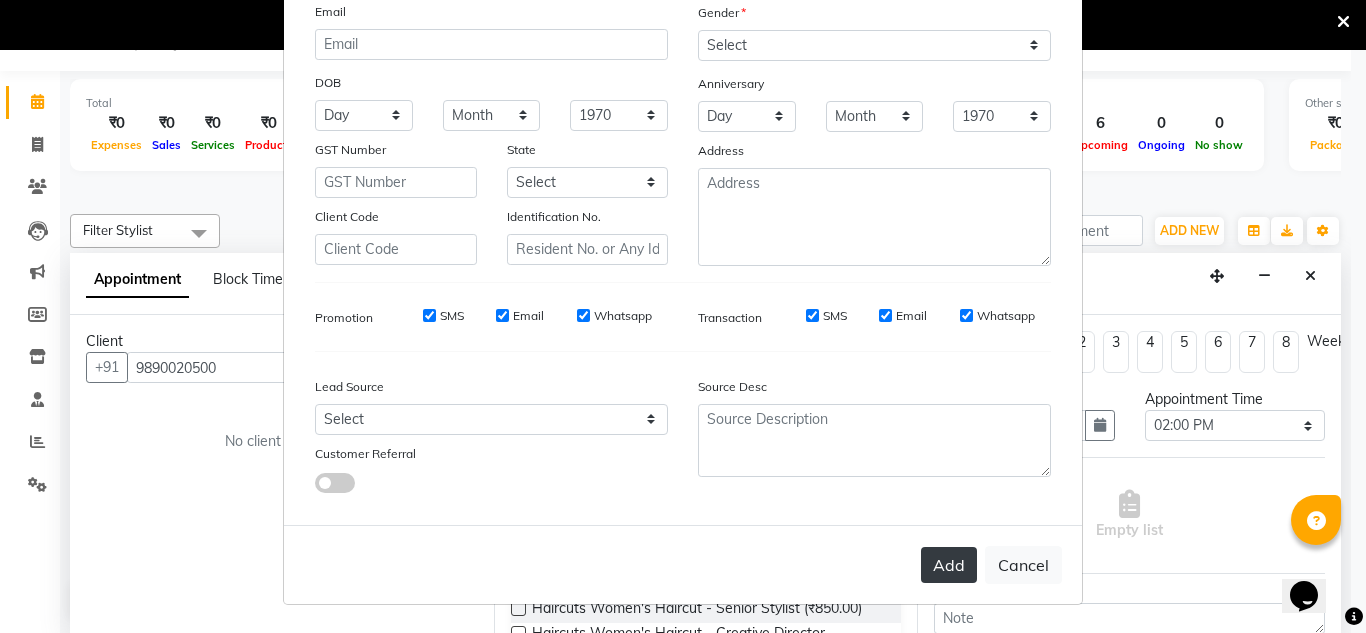 click on "Add" at bounding box center (949, 565) 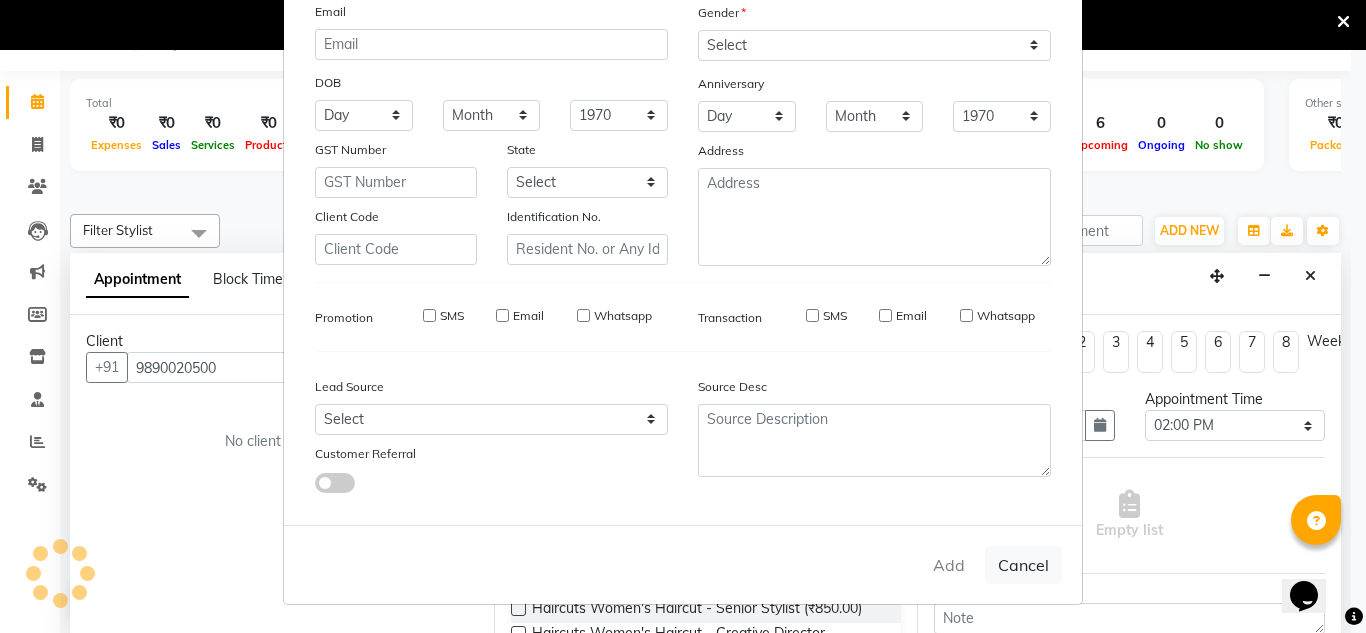 type 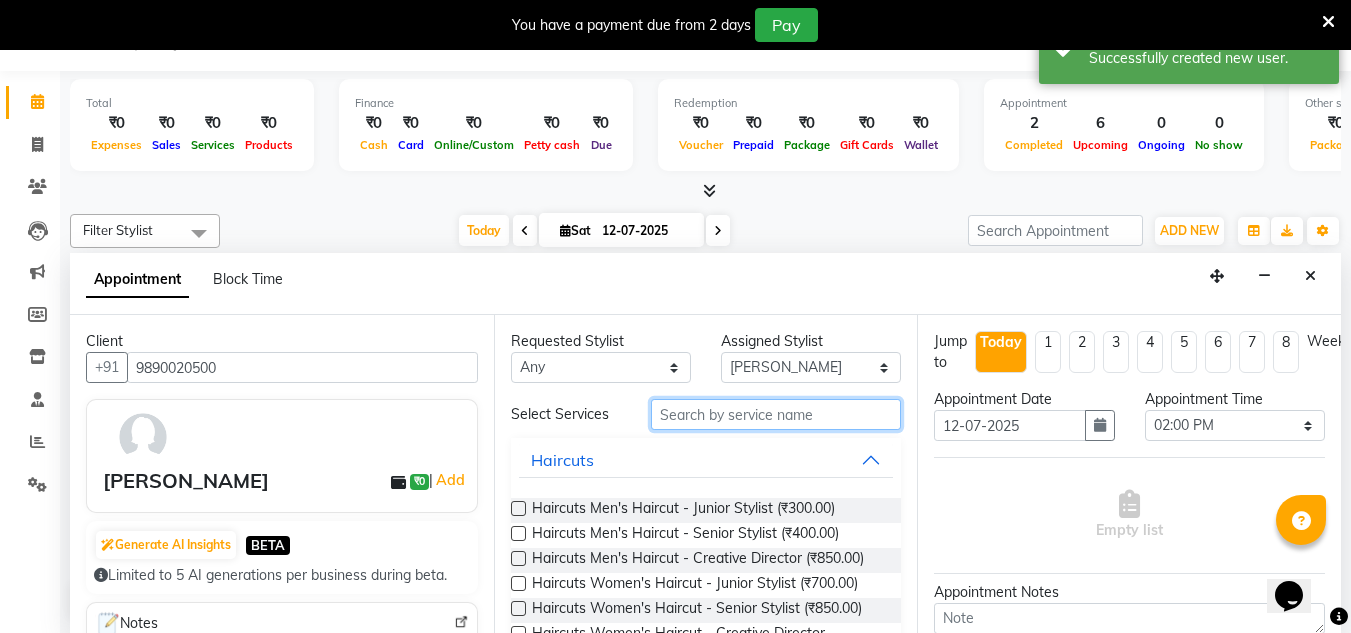 click at bounding box center [776, 414] 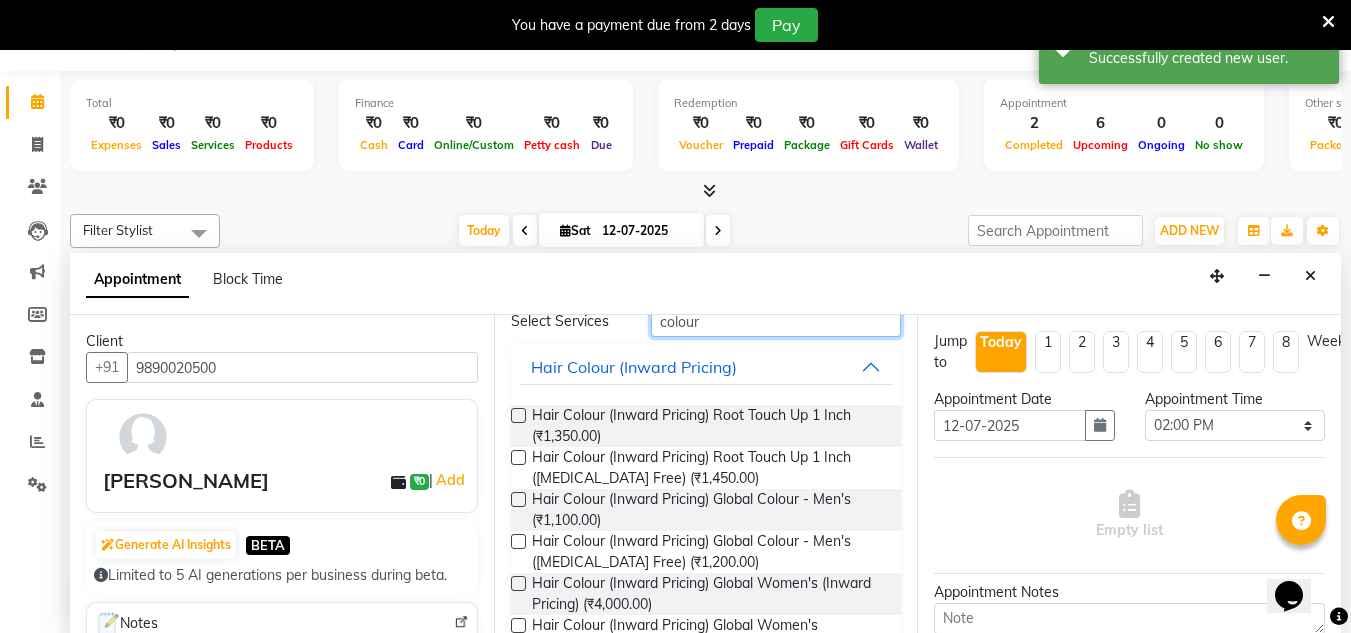 scroll, scrollTop: 94, scrollLeft: 0, axis: vertical 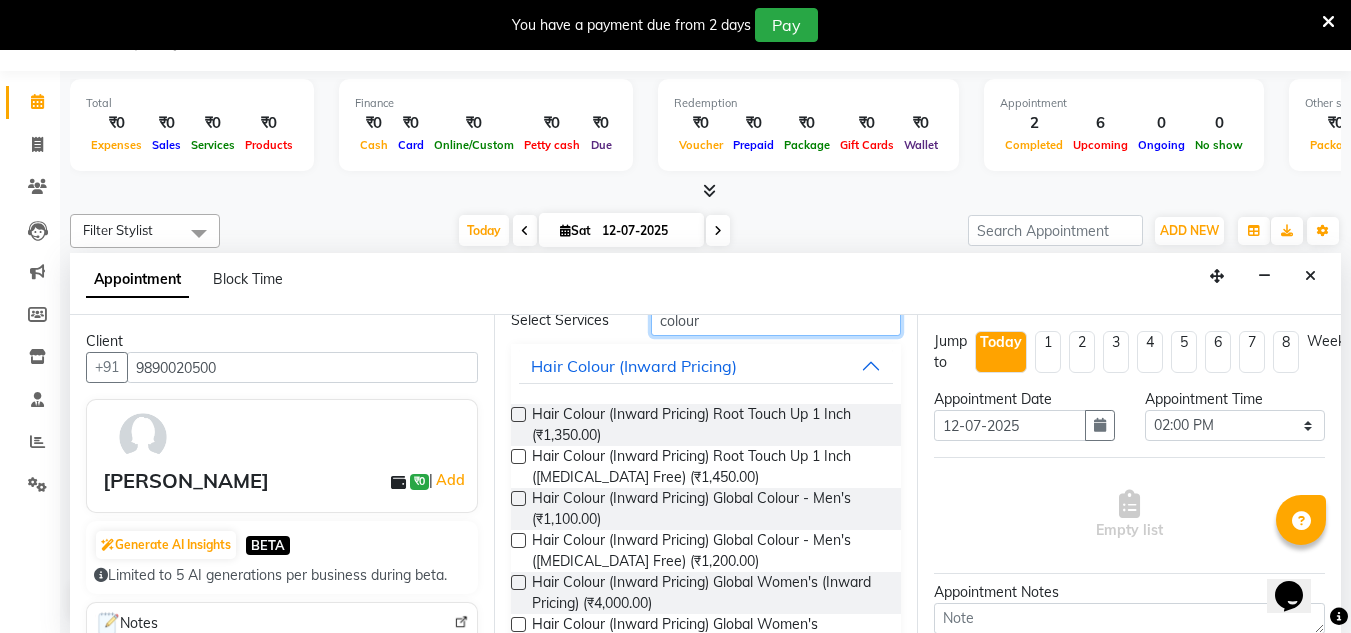 type on "colour" 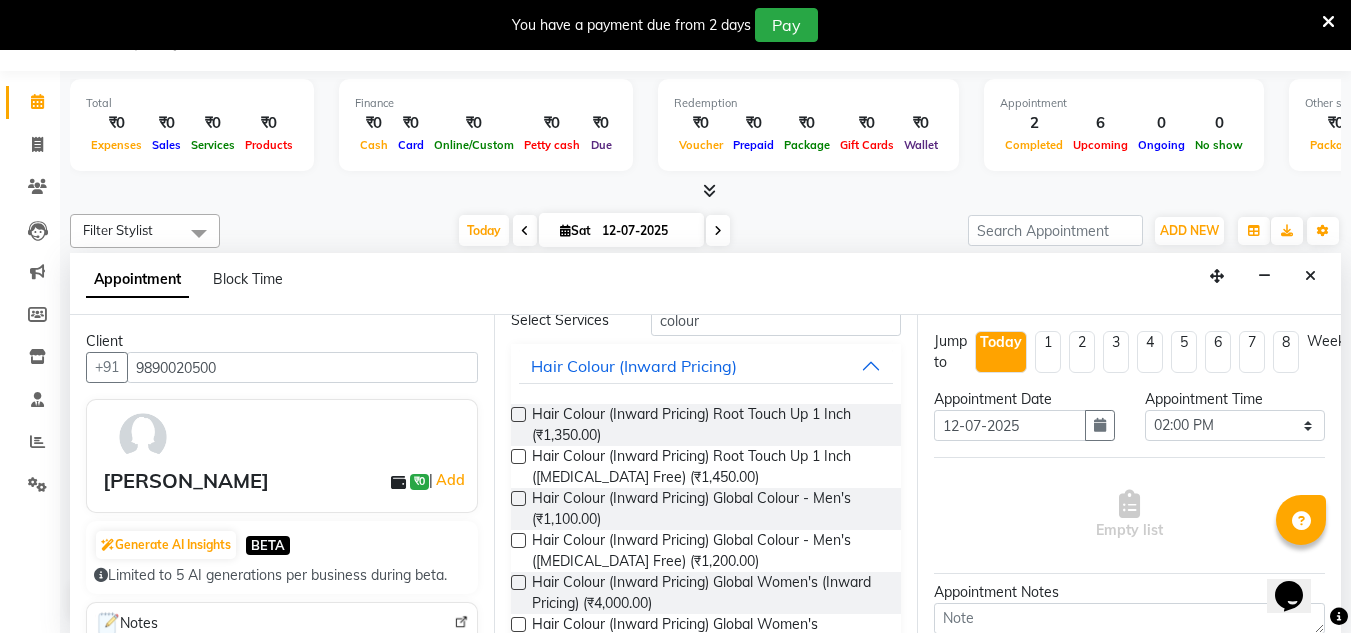 click on "Hair Colour (Inward Pricing) Root Touch Up 1 Inch (₹1,350.00)" at bounding box center [709, 425] 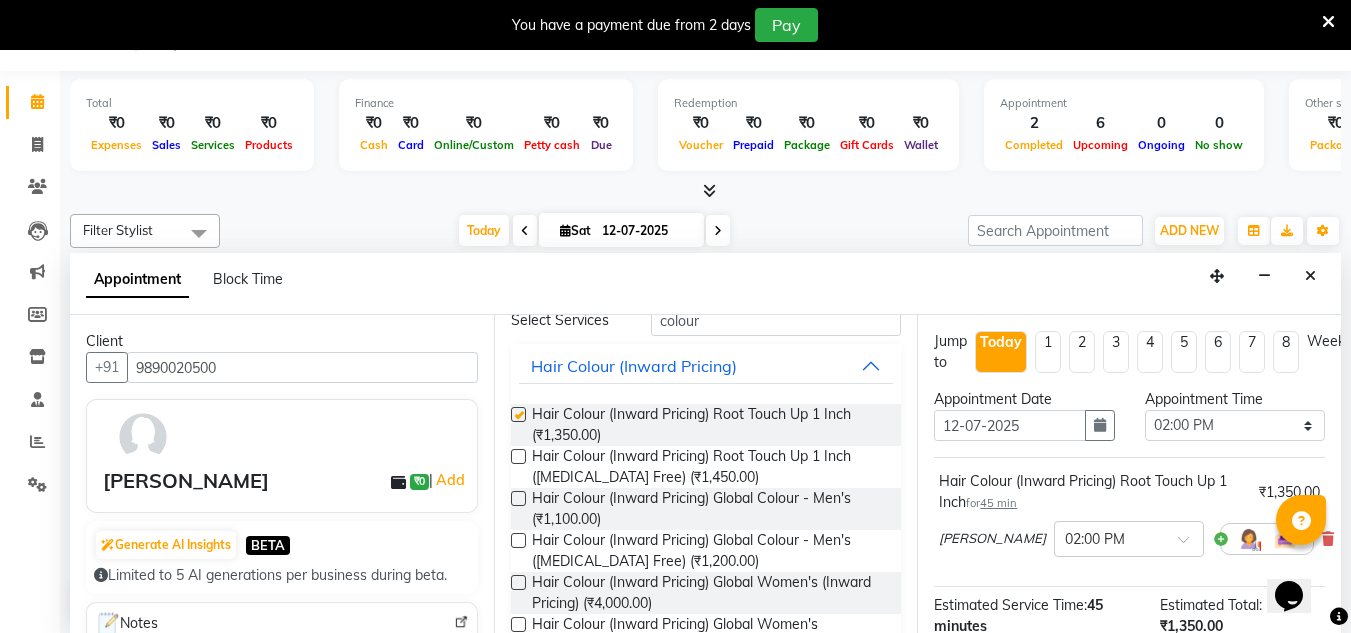 checkbox on "false" 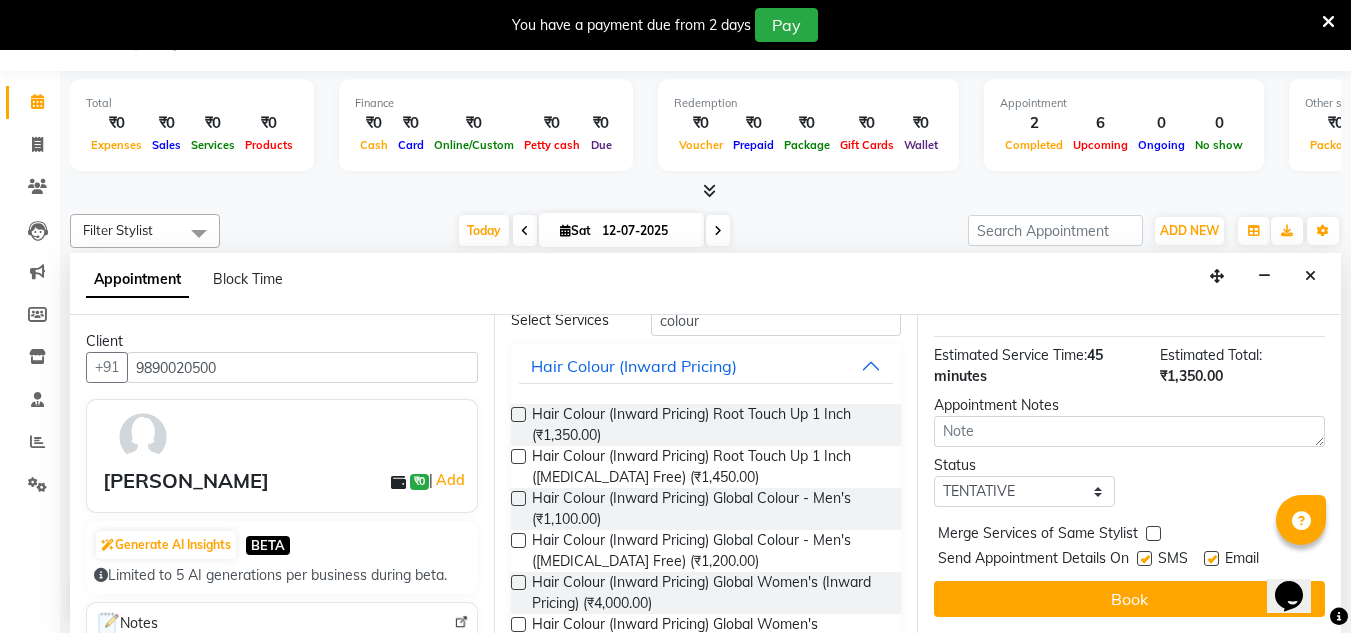 scroll, scrollTop: 262, scrollLeft: 0, axis: vertical 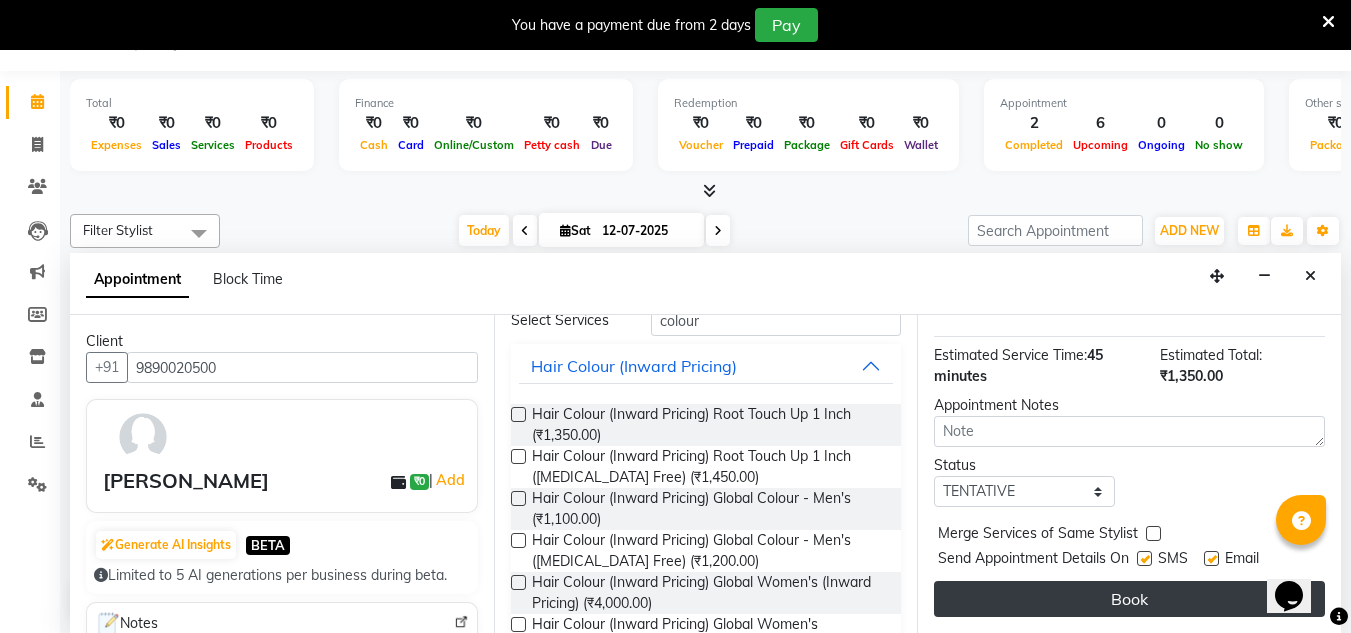 click on "Book" at bounding box center [1129, 599] 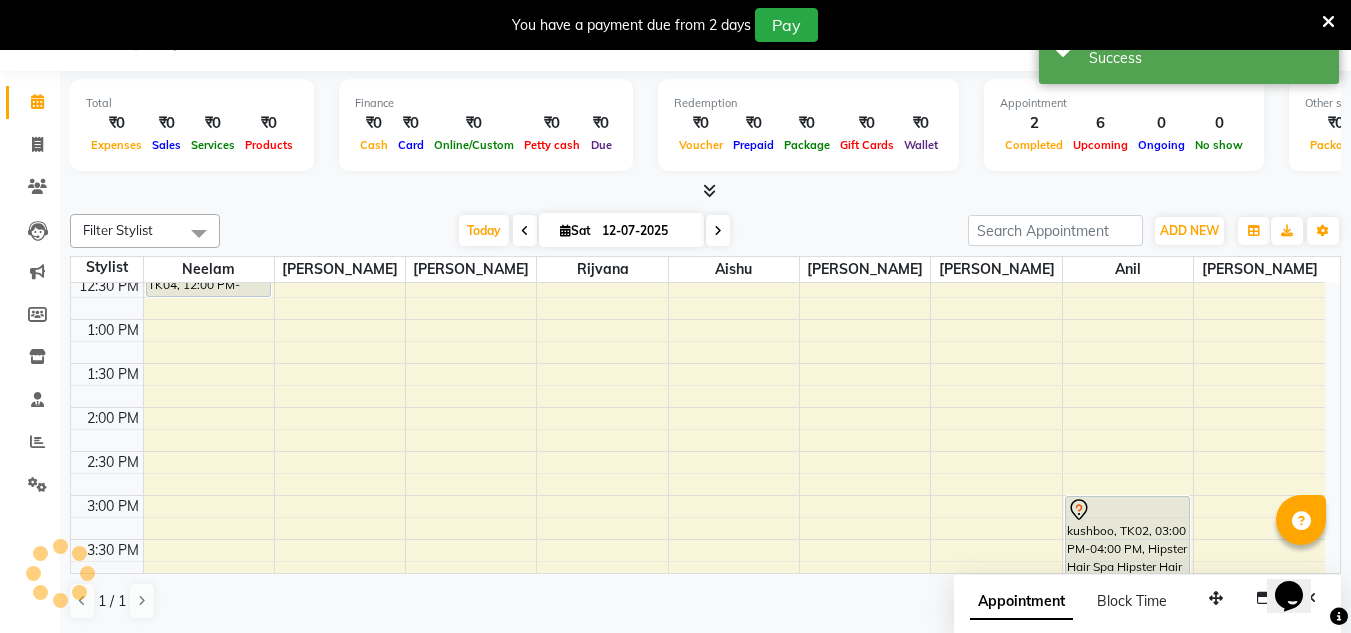scroll, scrollTop: 0, scrollLeft: 0, axis: both 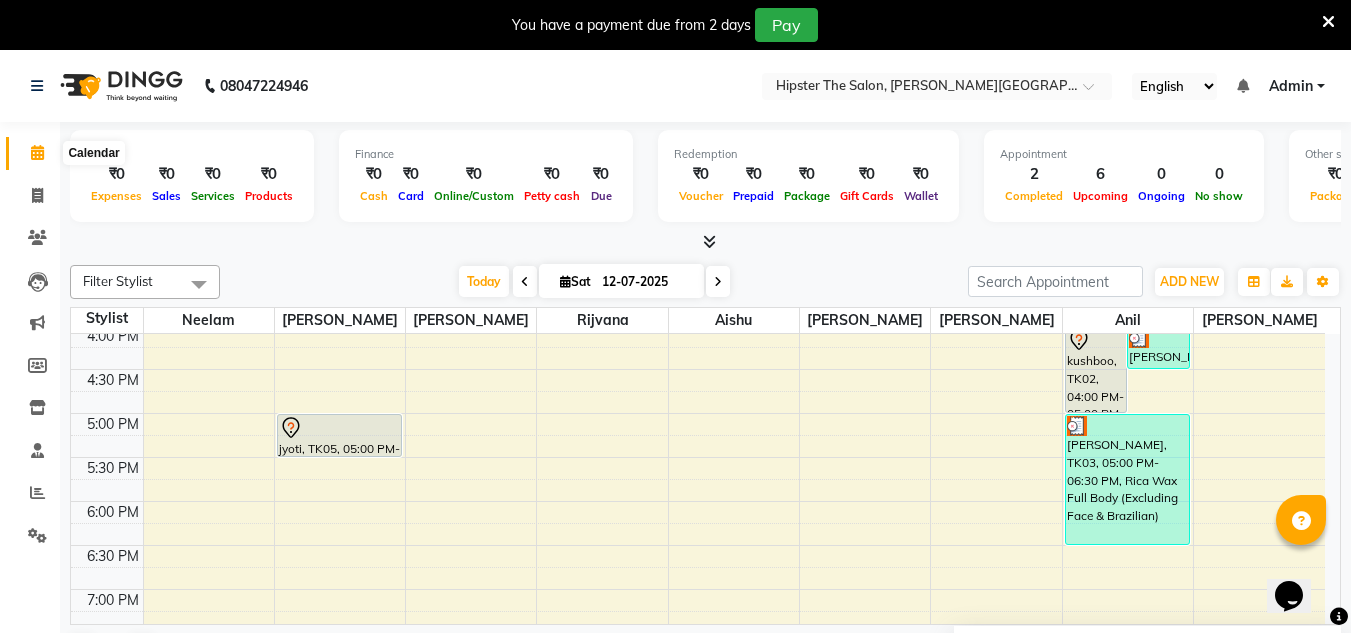 click 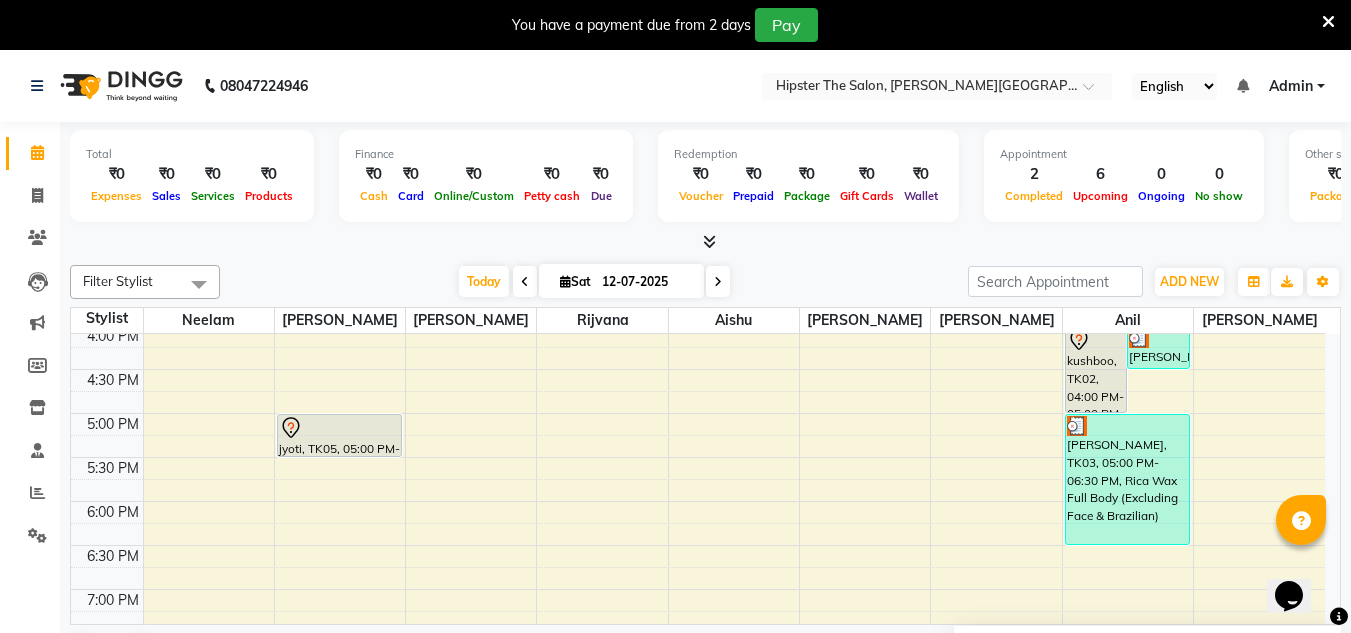click 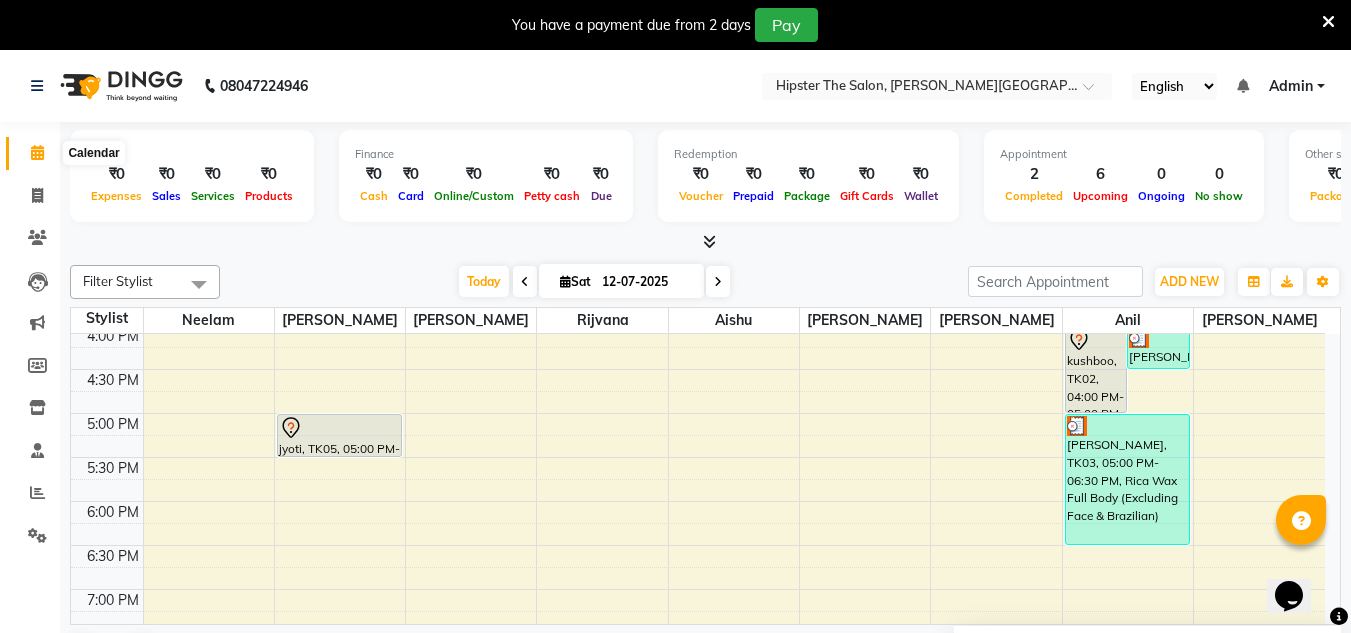 click 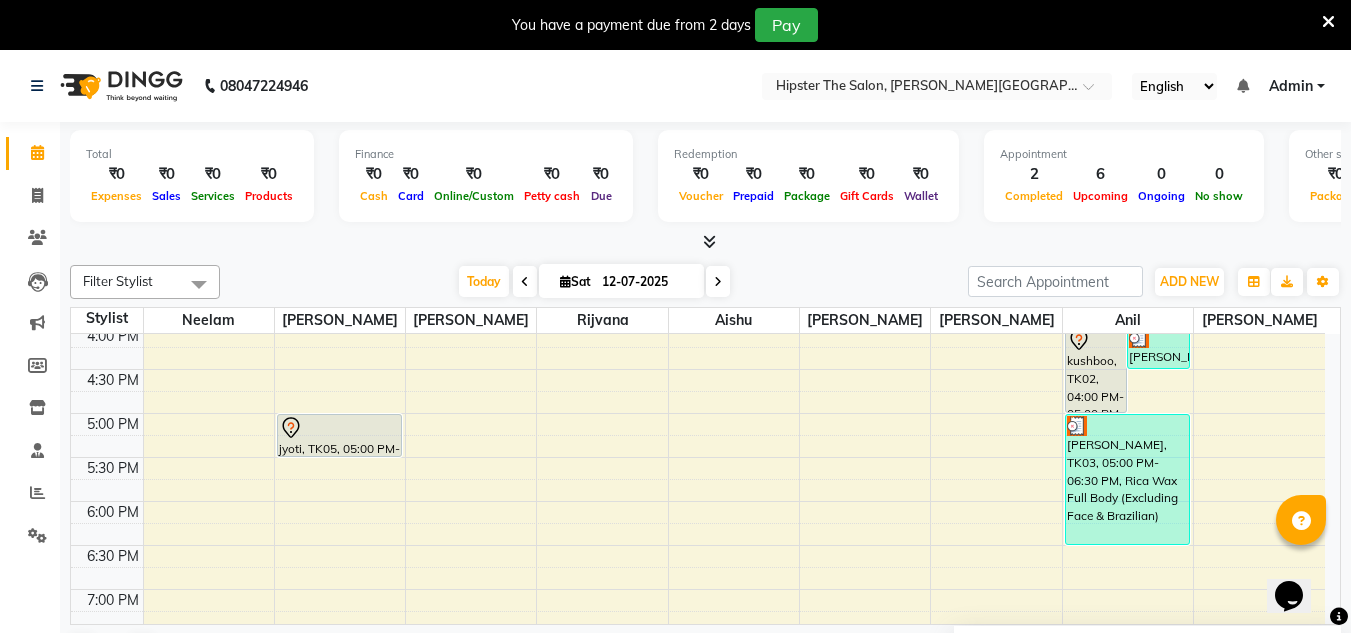 click 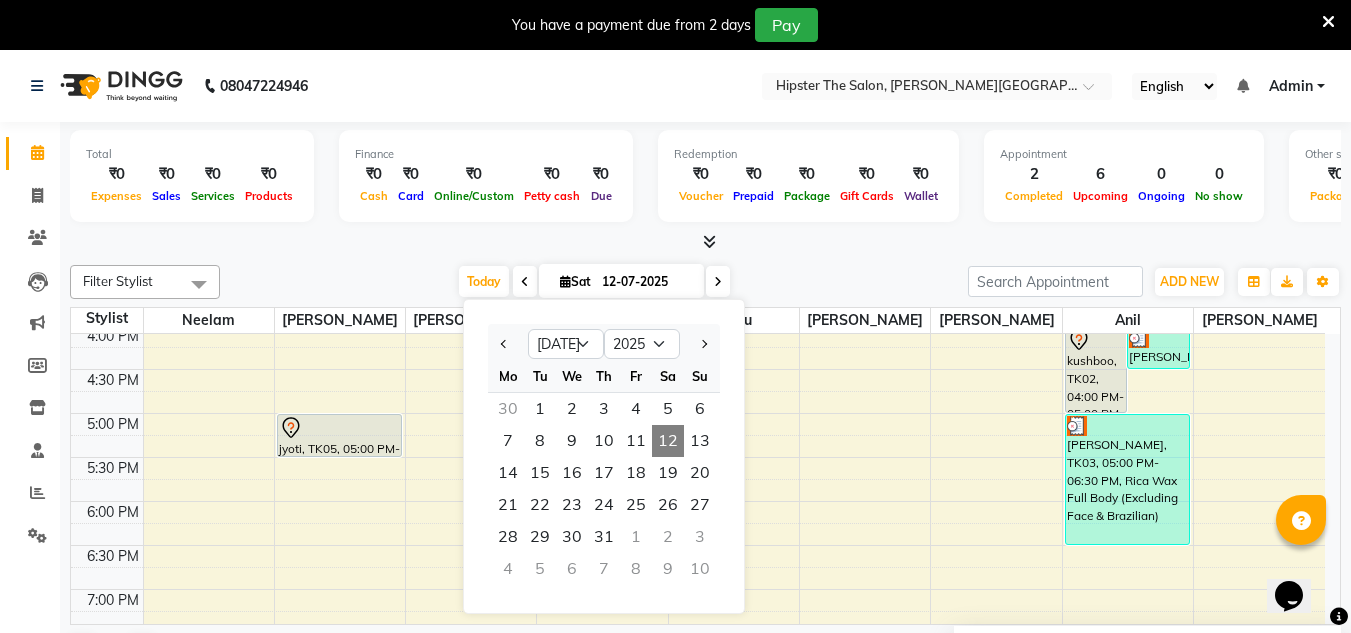 click at bounding box center (705, 242) 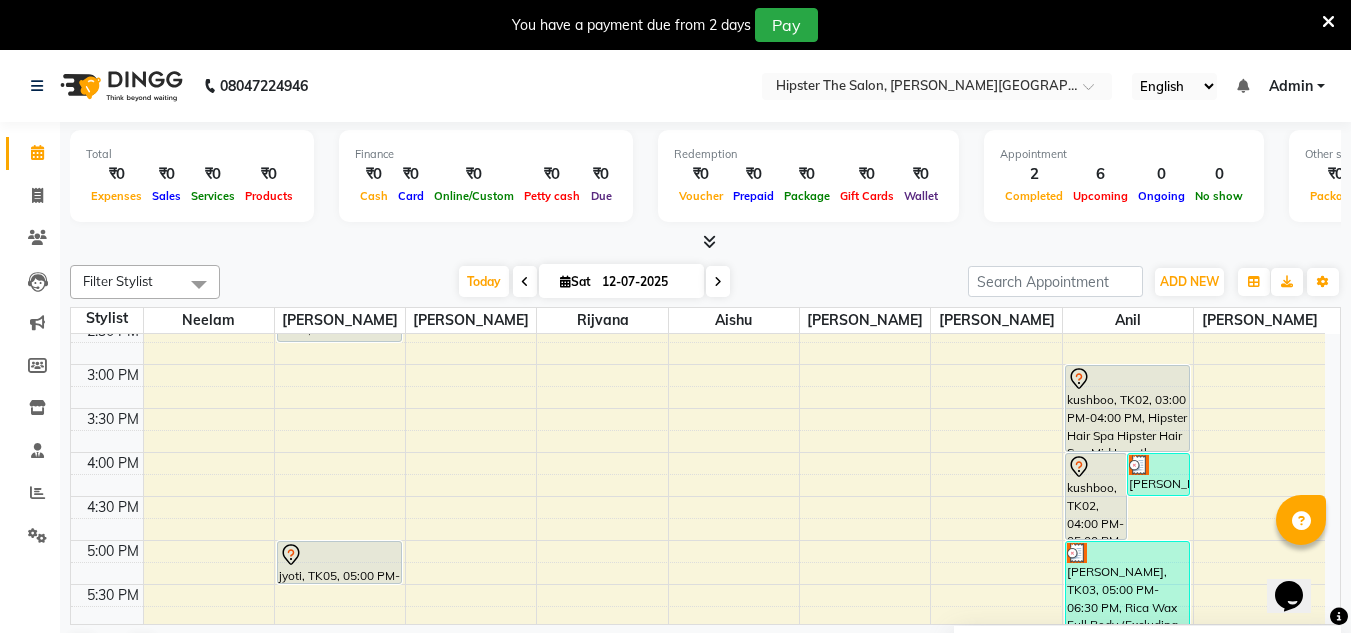 scroll, scrollTop: 853, scrollLeft: 0, axis: vertical 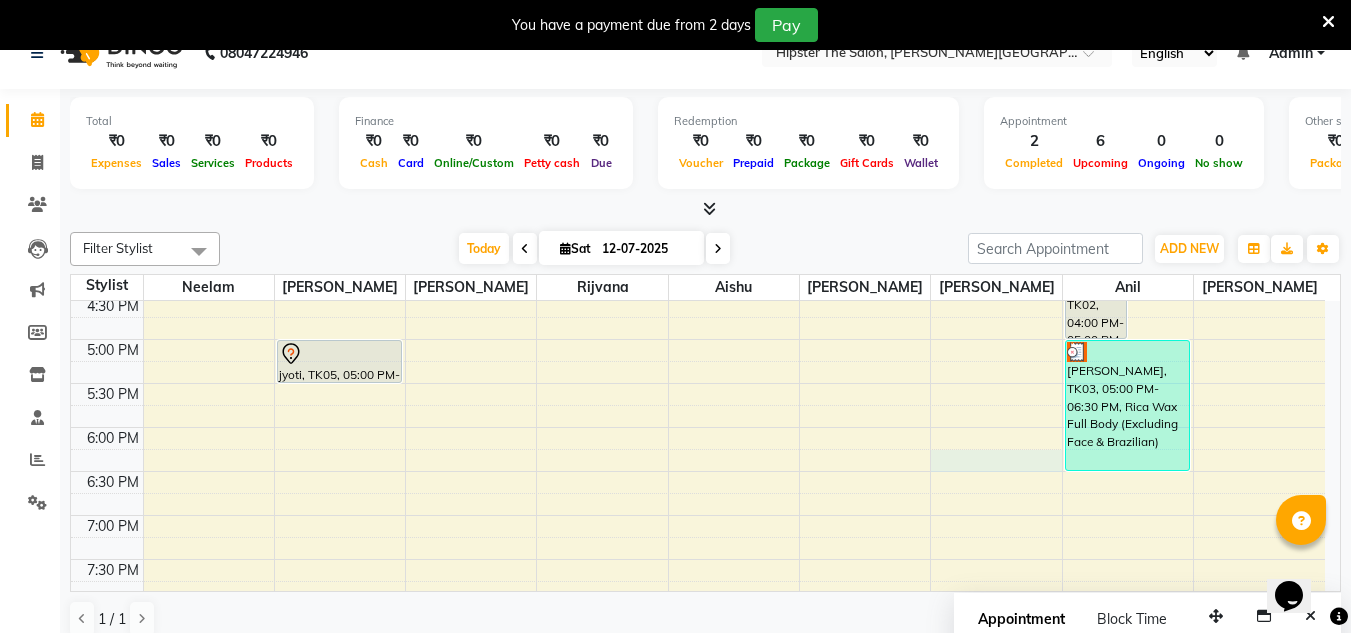 click on "8:00 AM 8:30 AM 9:00 AM 9:30 AM 10:00 AM 10:30 AM 11:00 AM 11:30 AM 12:00 PM 12:30 PM 1:00 PM 1:30 PM 2:00 PM 2:30 PM 3:00 PM 3:30 PM 4:00 PM 4:30 PM 5:00 PM 5:30 PM 6:00 PM 6:30 PM 7:00 PM 7:30 PM 8:00 PM 8:30 PM             [PERSON_NAME], TK04, 11:15 AM-12:00 PM, Haircuts Women's Haircut - Senior Stylist             [PERSON_NAME], TK04, 12:00 PM-12:45 PM, Haircuts Women's Haircut - Junior Stylist             [PERSON_NAME], TK06, 02:00 PM-02:45 PM, Hair Colour (Inward Pricing) Root Touch Up 1 Inch             jyoti, TK05, 05:00 PM-05:30 PM, Hair Wash & Blast Dry Keratin Hair Wash & Blast Dry - Women's             [PERSON_NAME], TK01, 12:00 PM-12:30 PM, Haircuts Men's Haircut - Junior Stylist             kushboo, TK02, 04:00 PM-05:00 PM, Hipster Hair Spa Hipster Hair Spa Mid Length     [PERSON_NAME], TK03, 04:00 PM-04:30 PM, Massage Therapies Lomi-Lomi Hawaiian 30 Mins             kushboo, TK02, 03:00 PM-04:00 PM, Hipster Hair Spa Hipster Hair Spa Mid Length     [PERSON_NAME], TK03, 05:00 PM-06:30 PM, Rica Wax Full Body (Excluding Face & Brazilian)" at bounding box center (698, 119) 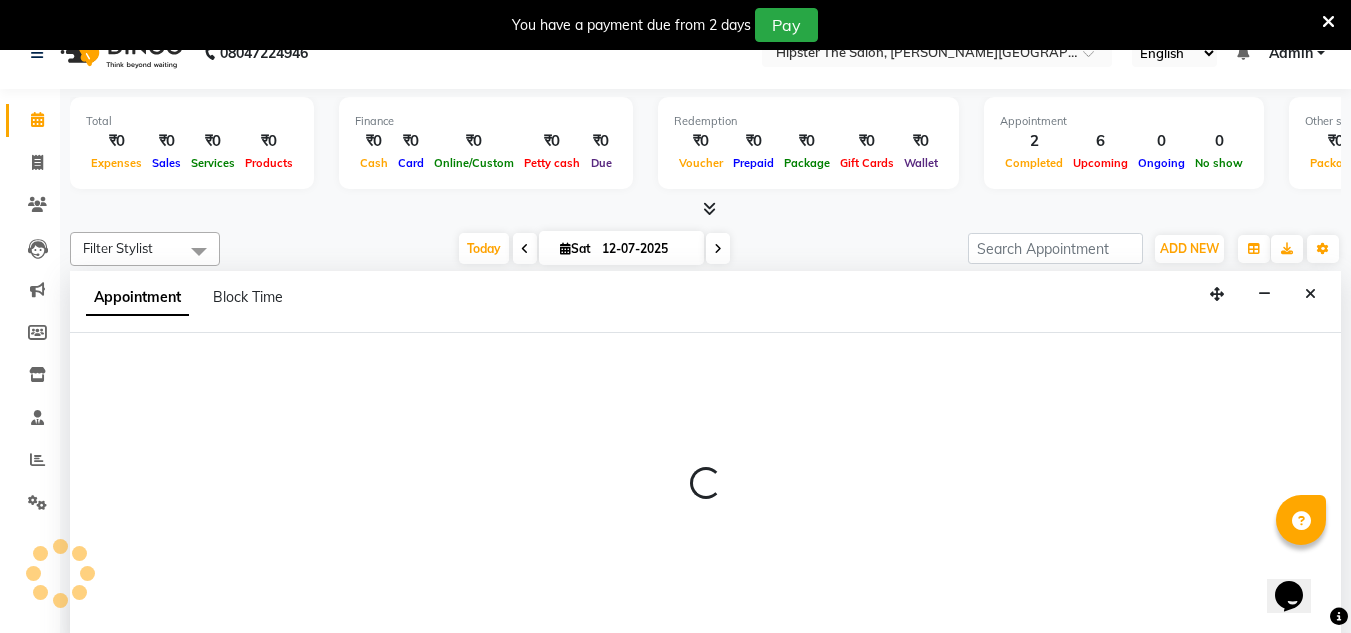 scroll, scrollTop: 51, scrollLeft: 0, axis: vertical 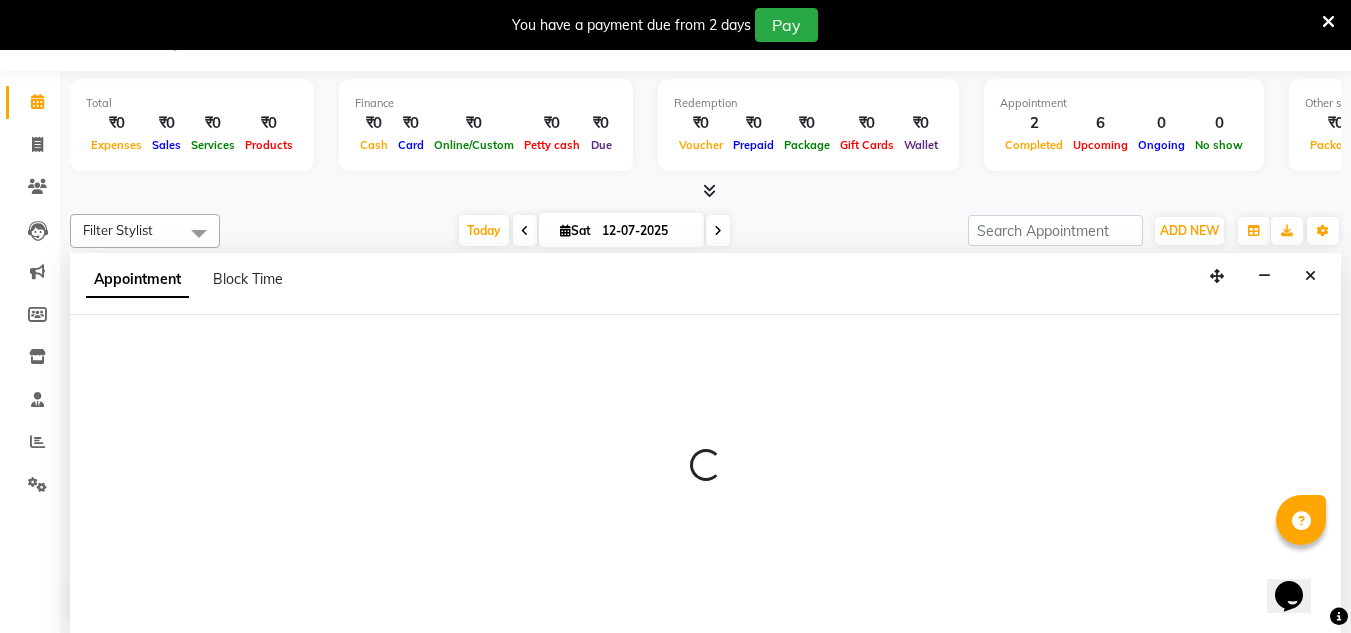 select on "85985" 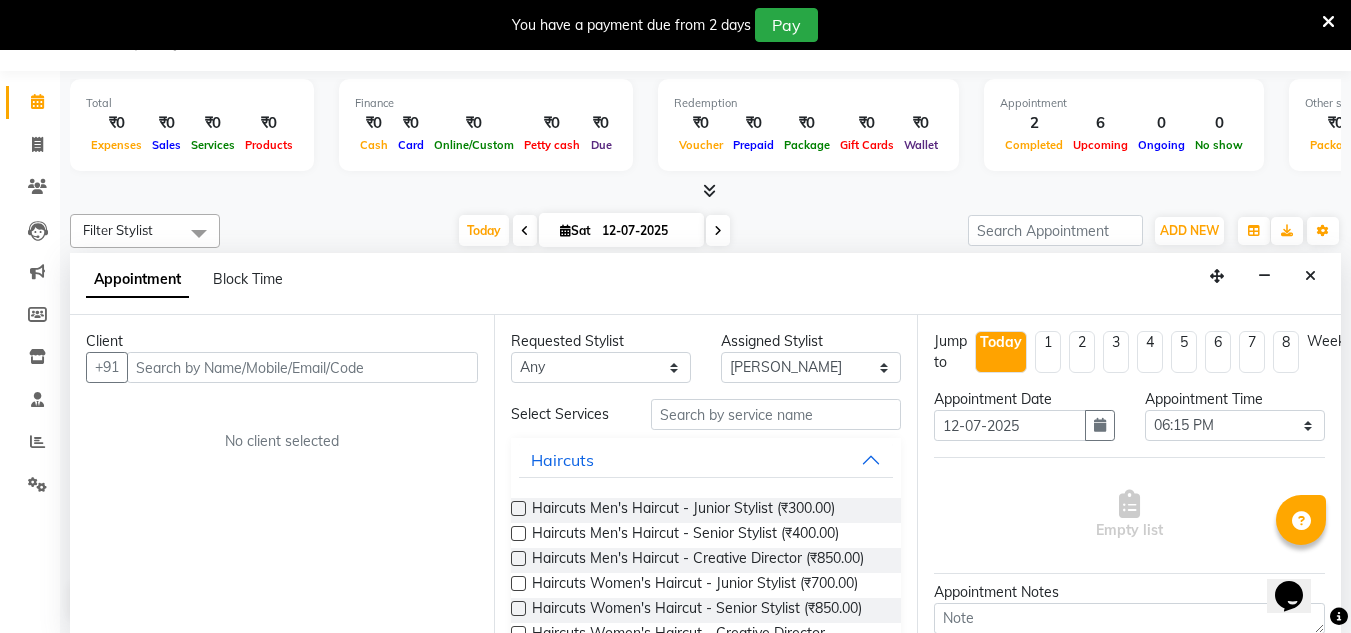 click at bounding box center [718, 230] 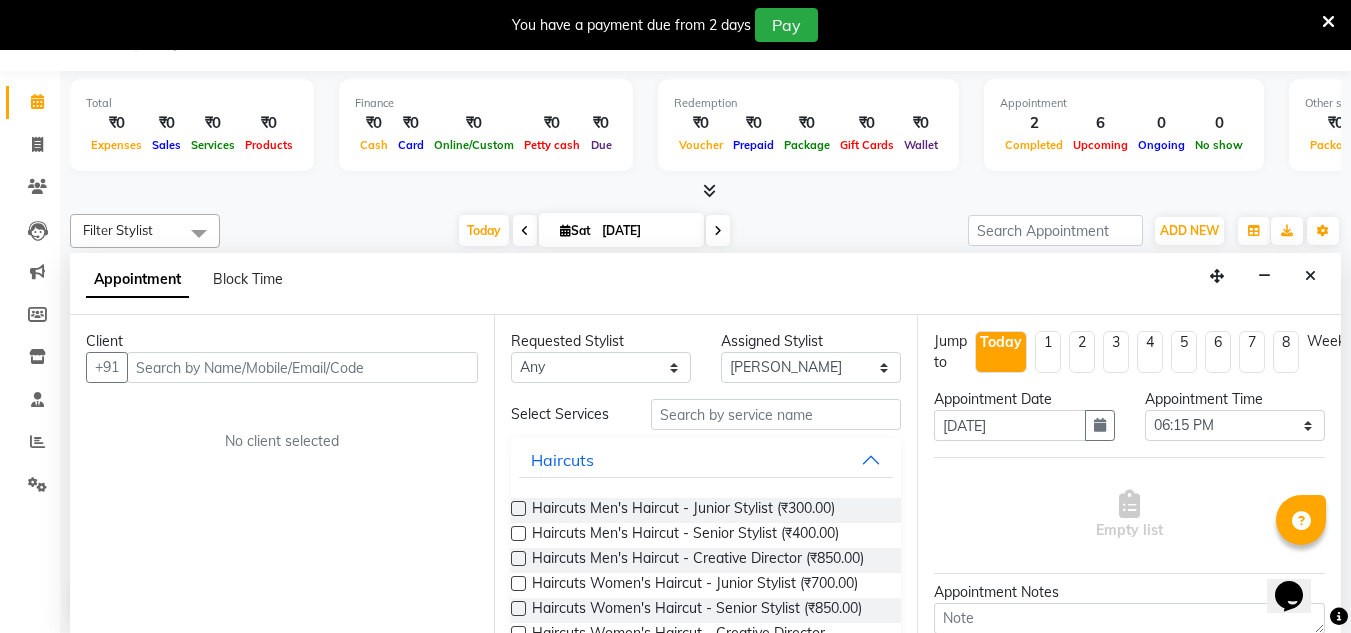 scroll, scrollTop: 0, scrollLeft: 0, axis: both 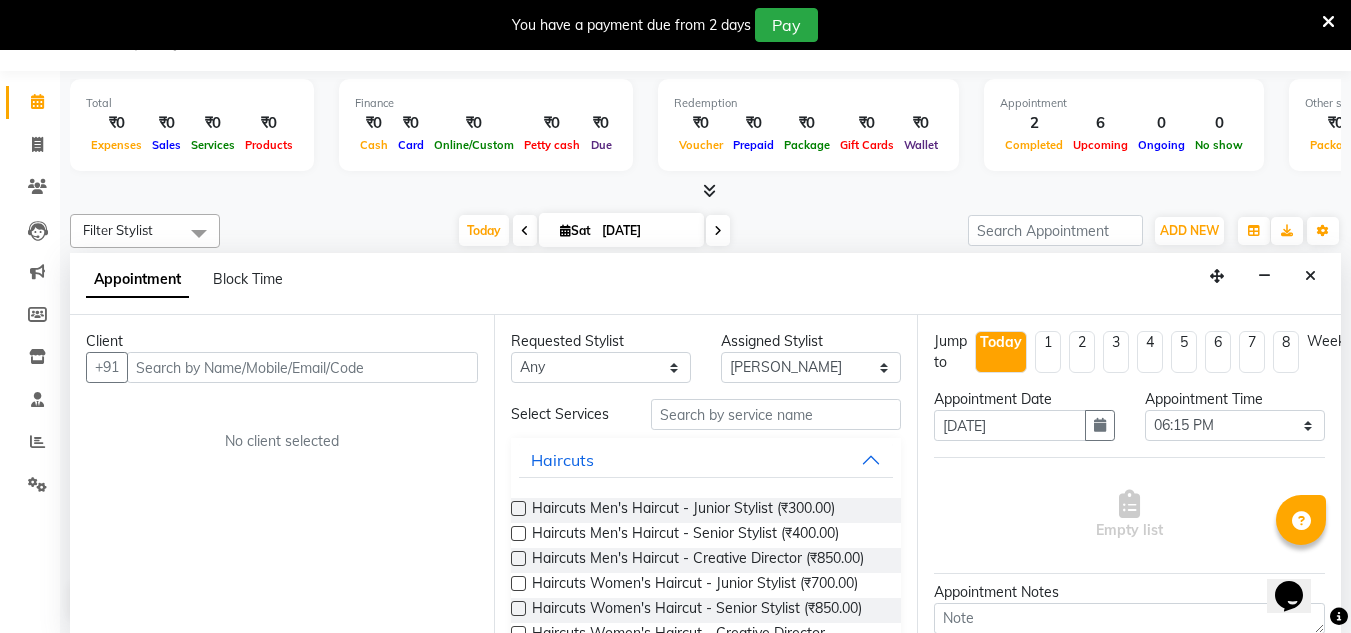 select on "1095" 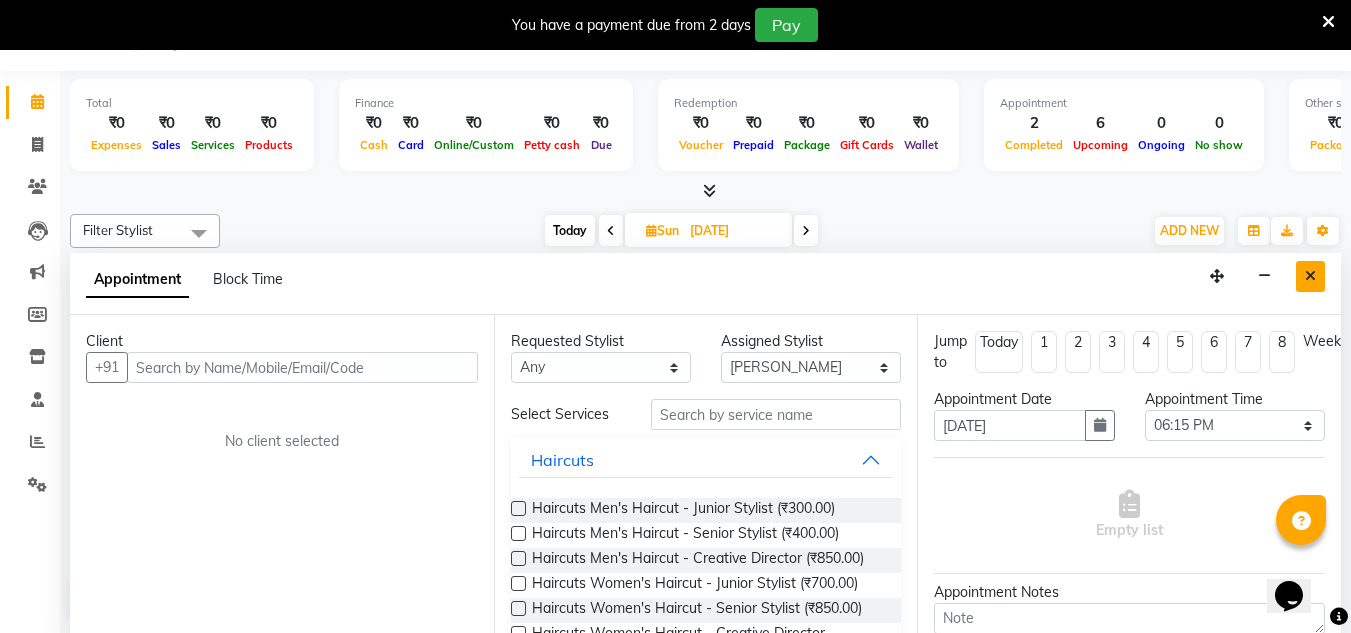 click at bounding box center [1310, 276] 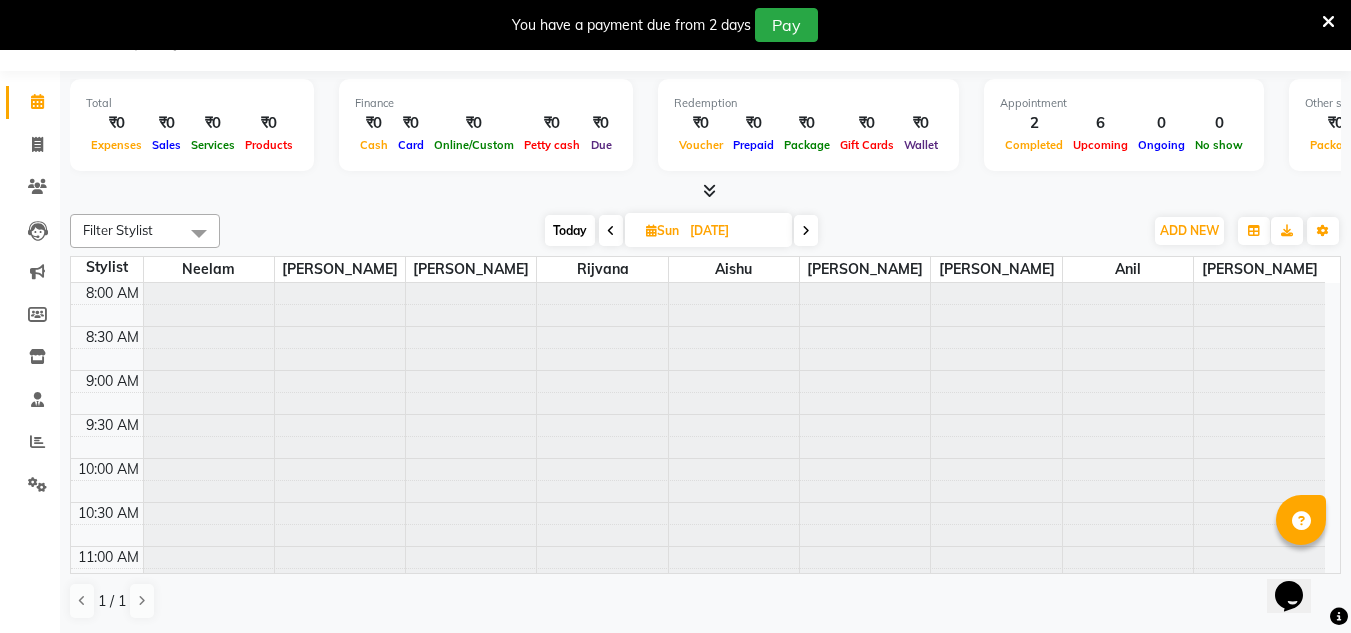 click at bounding box center [611, 231] 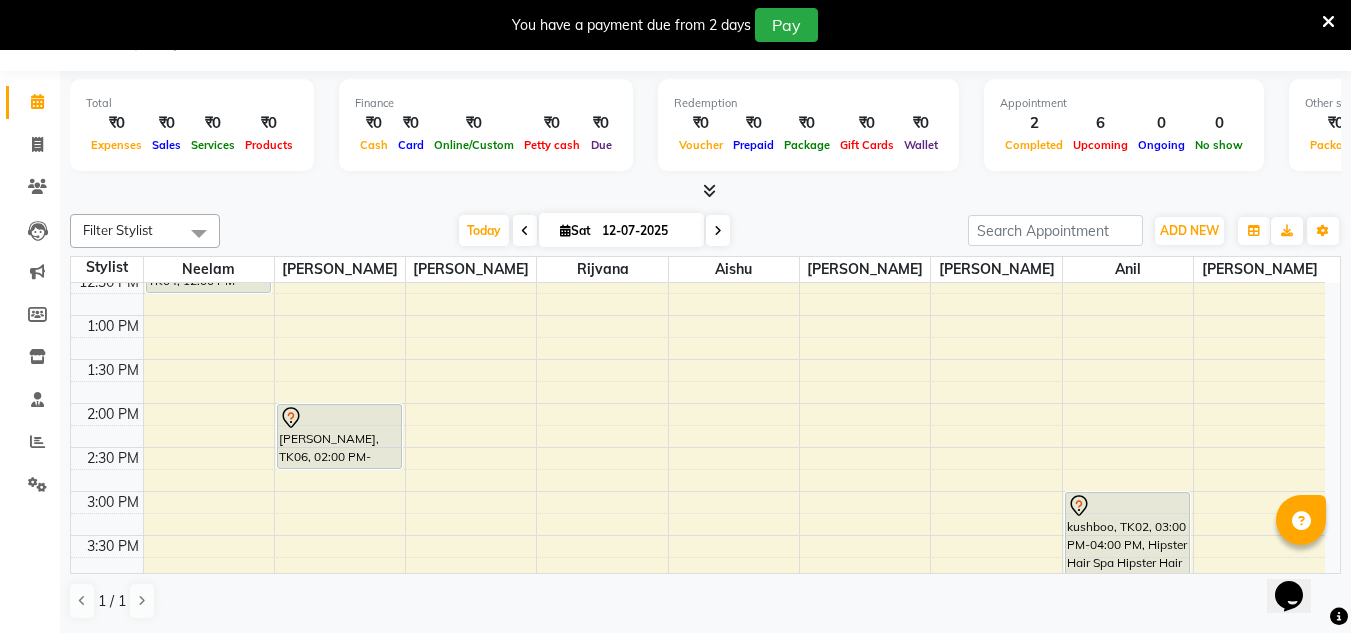 scroll, scrollTop: 400, scrollLeft: 0, axis: vertical 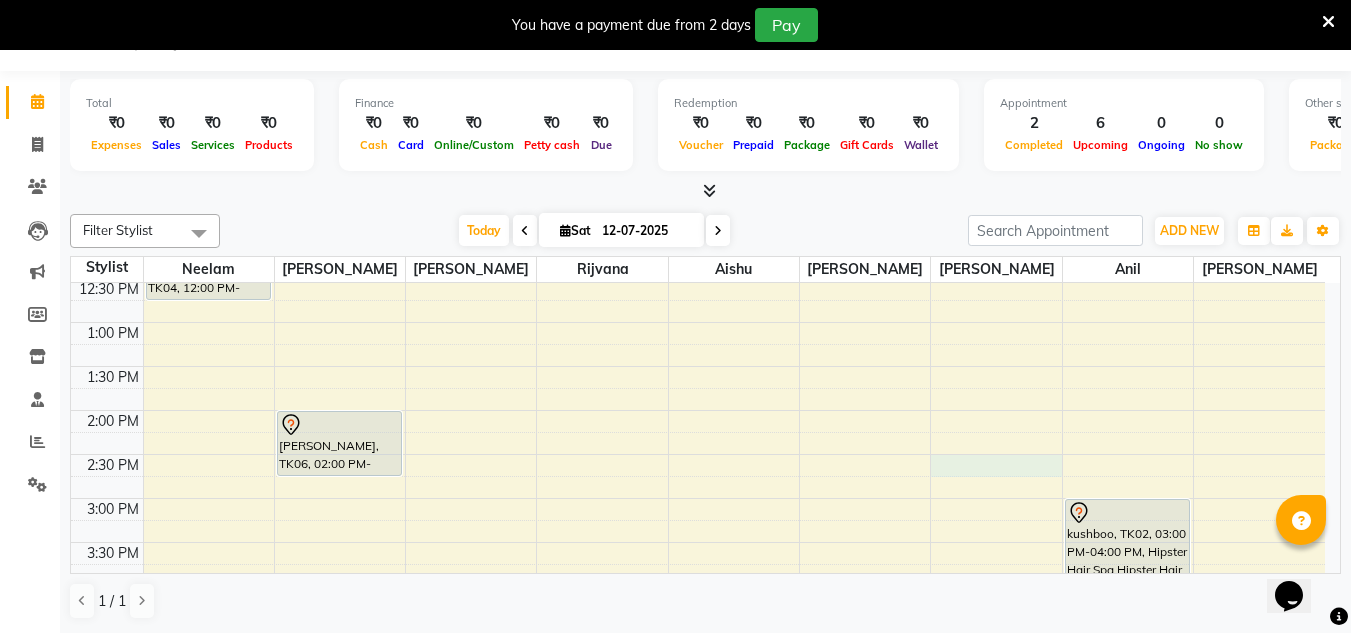 click on "8:00 AM 8:30 AM 9:00 AM 9:30 AM 10:00 AM 10:30 AM 11:00 AM 11:30 AM 12:00 PM 12:30 PM 1:00 PM 1:30 PM 2:00 PM 2:30 PM 3:00 PM 3:30 PM 4:00 PM 4:30 PM 5:00 PM 5:30 PM 6:00 PM 6:30 PM 7:00 PM 7:30 PM 8:00 PM 8:30 PM             [PERSON_NAME], TK04, 11:15 AM-12:00 PM, Haircuts Women's Haircut - Senior Stylist             [PERSON_NAME], TK04, 12:00 PM-12:45 PM, Haircuts Women's Haircut - Junior Stylist             [PERSON_NAME], TK06, 02:00 PM-02:45 PM, Hair Colour (Inward Pricing) Root Touch Up 1 Inch             jyoti, TK05, 05:00 PM-05:30 PM, Hair Wash & Blast Dry Keratin Hair Wash & Blast Dry - Women's             [PERSON_NAME], TK01, 12:00 PM-12:30 PM, Haircuts Men's Haircut - Junior Stylist             kushboo, TK02, 04:00 PM-05:00 PM, Hipster Hair Spa Hipster Hair Spa Mid Length     [PERSON_NAME], TK03, 04:00 PM-04:30 PM, Massage Therapies Lomi-Lomi Hawaiian 30 Mins             kushboo, TK02, 03:00 PM-04:00 PM, Hipster Hair Spa Hipster Hair Spa Mid Length     [PERSON_NAME], TK03, 05:00 PM-06:30 PM, Rica Wax Full Body (Excluding Face & Brazilian)" at bounding box center (698, 454) 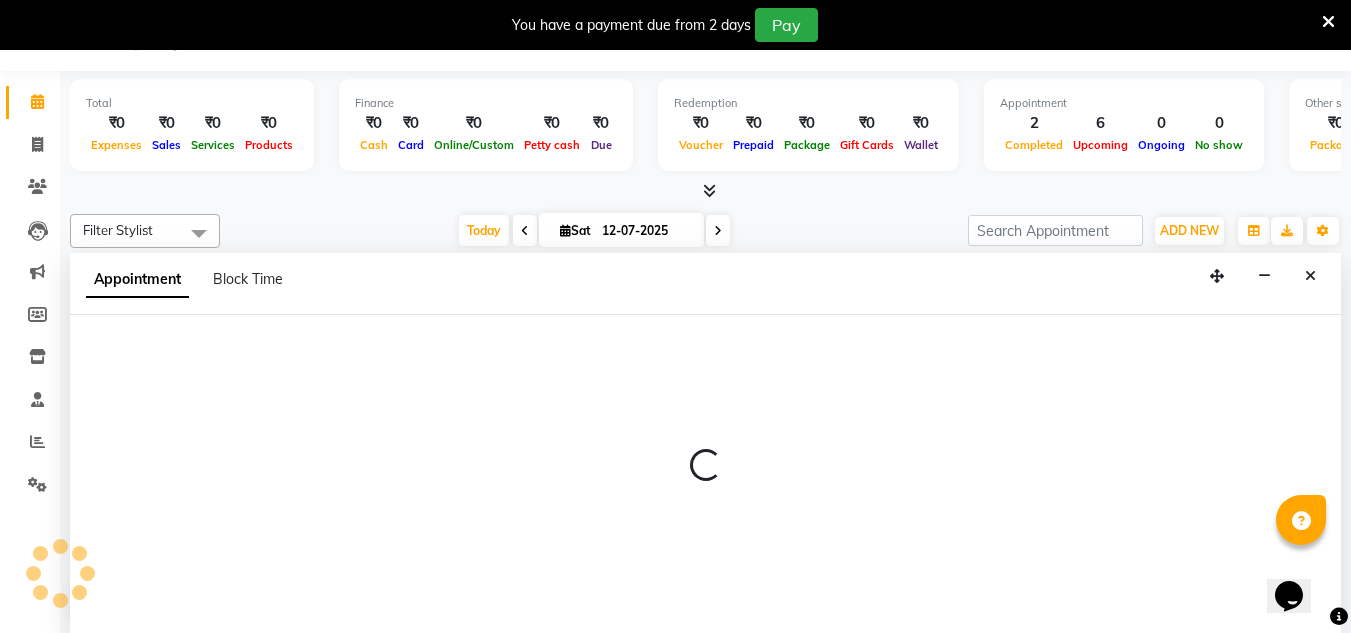 select on "85985" 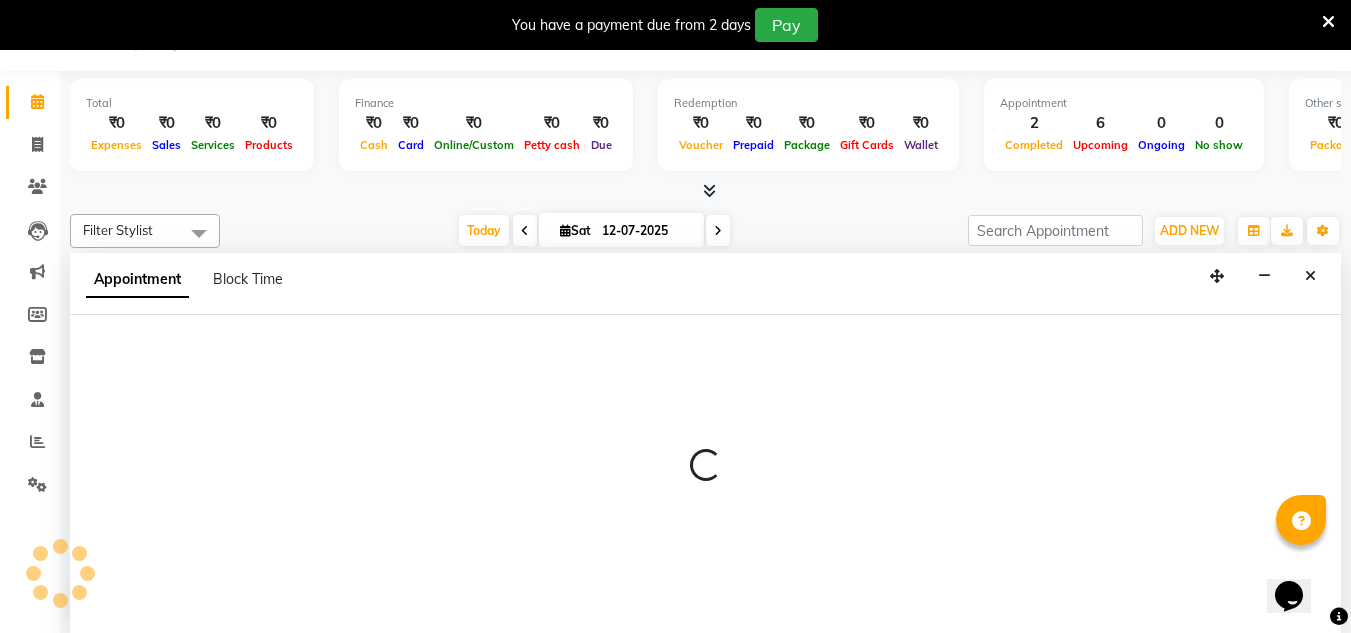 select on "870" 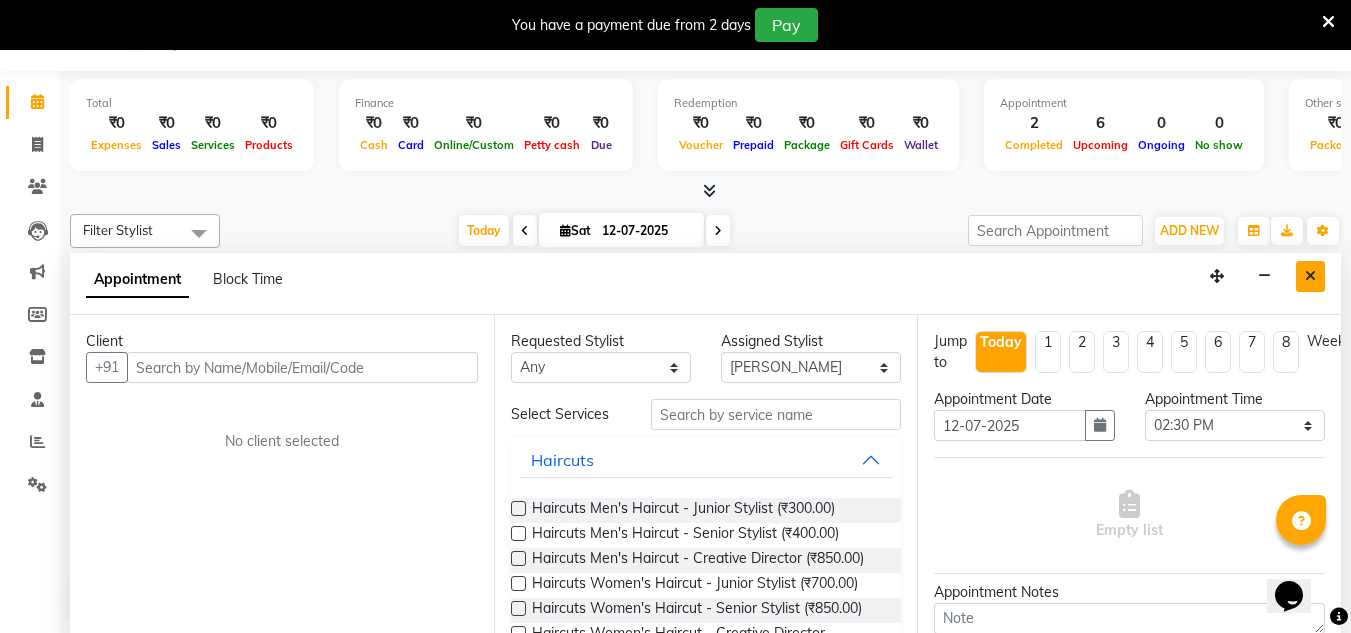 click at bounding box center (1310, 276) 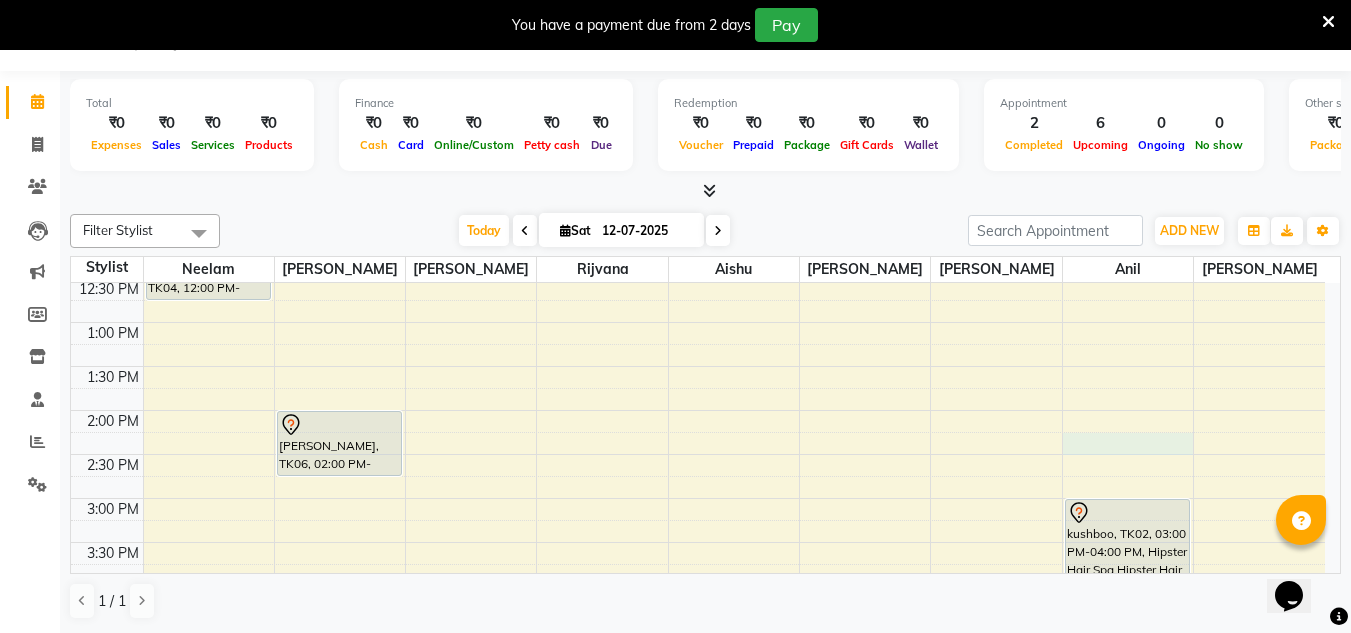 click on "8:00 AM 8:30 AM 9:00 AM 9:30 AM 10:00 AM 10:30 AM 11:00 AM 11:30 AM 12:00 PM 12:30 PM 1:00 PM 1:30 PM 2:00 PM 2:30 PM 3:00 PM 3:30 PM 4:00 PM 4:30 PM 5:00 PM 5:30 PM 6:00 PM 6:30 PM 7:00 PM 7:30 PM 8:00 PM 8:30 PM             [PERSON_NAME], TK04, 11:15 AM-12:00 PM, Haircuts Women's Haircut - Senior Stylist             [PERSON_NAME], TK04, 12:00 PM-12:45 PM, Haircuts Women's Haircut - Junior Stylist             [PERSON_NAME], TK06, 02:00 PM-02:45 PM, Hair Colour (Inward Pricing) Root Touch Up 1 Inch             jyoti, TK05, 05:00 PM-05:30 PM, Hair Wash & Blast Dry Keratin Hair Wash & Blast Dry - Women's             [PERSON_NAME], TK01, 12:00 PM-12:30 PM, Haircuts Men's Haircut - Junior Stylist             kushboo, TK02, 04:00 PM-05:00 PM, Hipster Hair Spa Hipster Hair Spa Mid Length     [PERSON_NAME], TK03, 04:00 PM-04:30 PM, Massage Therapies Lomi-Lomi Hawaiian 30 Mins             kushboo, TK02, 03:00 PM-04:00 PM, Hipster Hair Spa Hipster Hair Spa Mid Length     [PERSON_NAME], TK03, 05:00 PM-06:30 PM, Rica Wax Full Body (Excluding Face & Brazilian)" at bounding box center [698, 454] 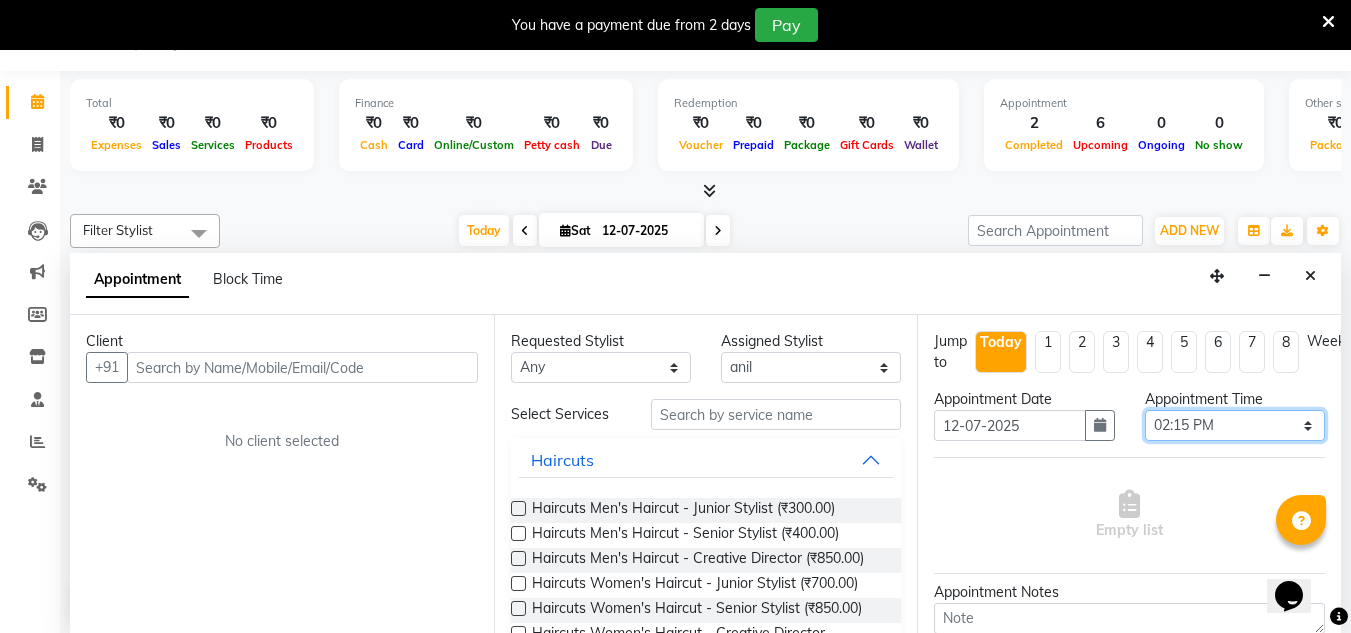 click on "Select 09:00 AM 09:15 AM 09:30 AM 09:45 AM 10:00 AM 10:15 AM 10:30 AM 10:45 AM 11:00 AM 11:15 AM 11:30 AM 11:45 AM 12:00 PM 12:15 PM 12:30 PM 12:45 PM 01:00 PM 01:15 PM 01:30 PM 01:45 PM 02:00 PM 02:15 PM 02:30 PM 02:45 PM 03:00 PM 03:15 PM 03:30 PM 03:45 PM 04:00 PM 04:15 PM 04:30 PM 04:45 PM 05:00 PM 05:15 PM 05:30 PM 05:45 PM 06:00 PM 06:15 PM 06:30 PM 06:45 PM 07:00 PM 07:15 PM 07:30 PM 07:45 PM 08:00 PM" at bounding box center [1235, 425] 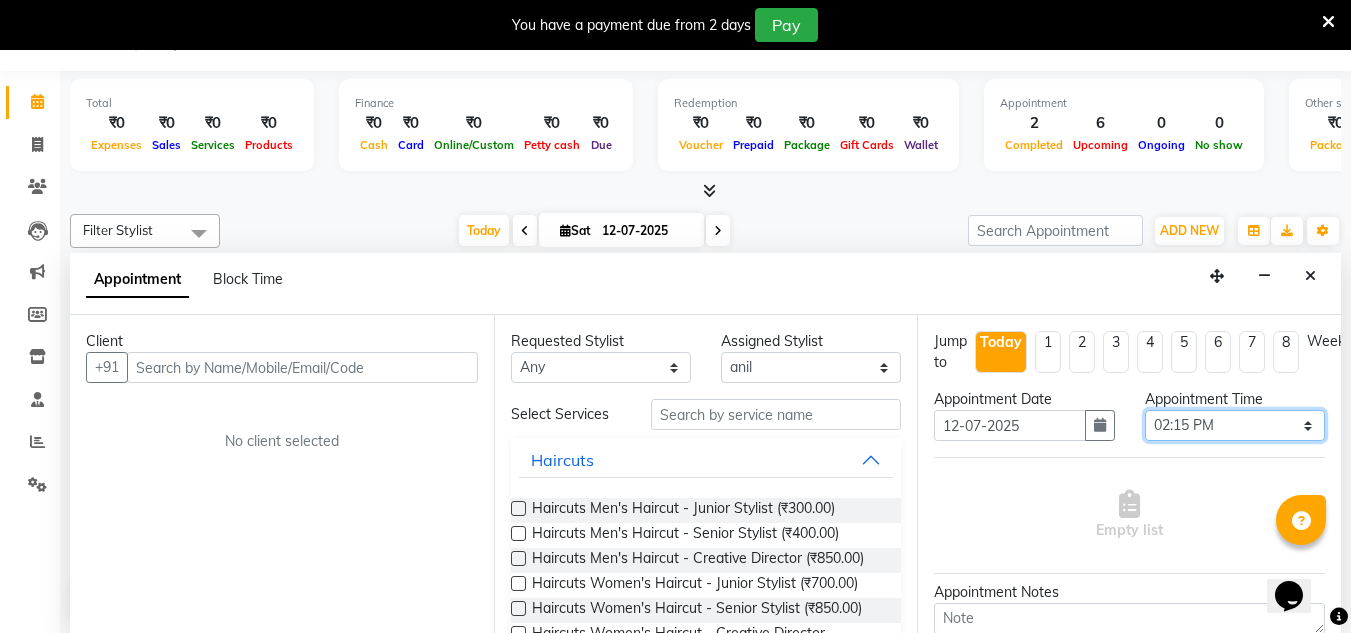 click on "Select 09:00 AM 09:15 AM 09:30 AM 09:45 AM 10:00 AM 10:15 AM 10:30 AM 10:45 AM 11:00 AM 11:15 AM 11:30 AM 11:45 AM 12:00 PM 12:15 PM 12:30 PM 12:45 PM 01:00 PM 01:15 PM 01:30 PM 01:45 PM 02:00 PM 02:15 PM 02:30 PM 02:45 PM 03:00 PM 03:15 PM 03:30 PM 03:45 PM 04:00 PM 04:15 PM 04:30 PM 04:45 PM 05:00 PM 05:15 PM 05:30 PM 05:45 PM 06:00 PM 06:15 PM 06:30 PM 06:45 PM 07:00 PM 07:15 PM 07:30 PM 07:45 PM 08:00 PM" at bounding box center (1235, 425) 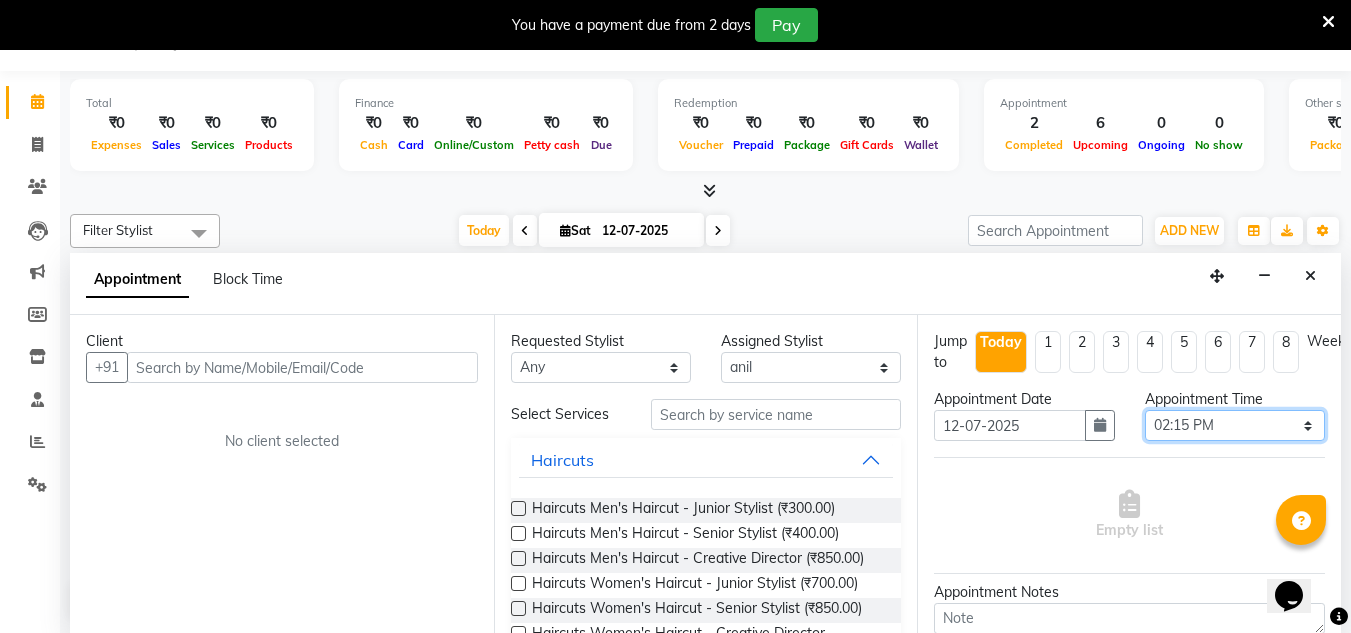 drag, startPoint x: 1293, startPoint y: 426, endPoint x: 1301, endPoint y: 401, distance: 26.24881 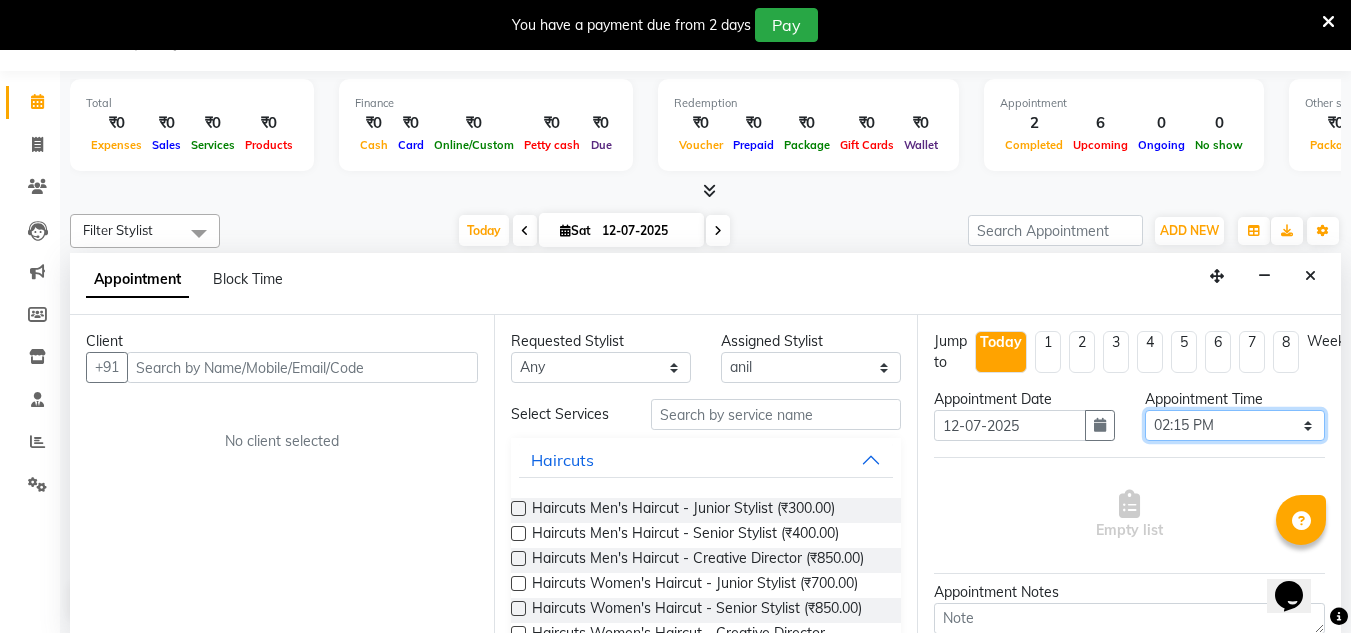click on "Appointment Time Select 09:00 AM 09:15 AM 09:30 AM 09:45 AM 10:00 AM 10:15 AM 10:30 AM 10:45 AM 11:00 AM 11:15 AM 11:30 AM 11:45 AM 12:00 PM 12:15 PM 12:30 PM 12:45 PM 01:00 PM 01:15 PM 01:30 PM 01:45 PM 02:00 PM 02:15 PM 02:30 PM 02:45 PM 03:00 PM 03:15 PM 03:30 PM 03:45 PM 04:00 PM 04:15 PM 04:30 PM 04:45 PM 05:00 PM 05:15 PM 05:30 PM 05:45 PM 06:00 PM 06:15 PM 06:30 PM 06:45 PM 07:00 PM 07:15 PM 07:30 PM 07:45 PM 08:00 PM" at bounding box center (1235, 423) 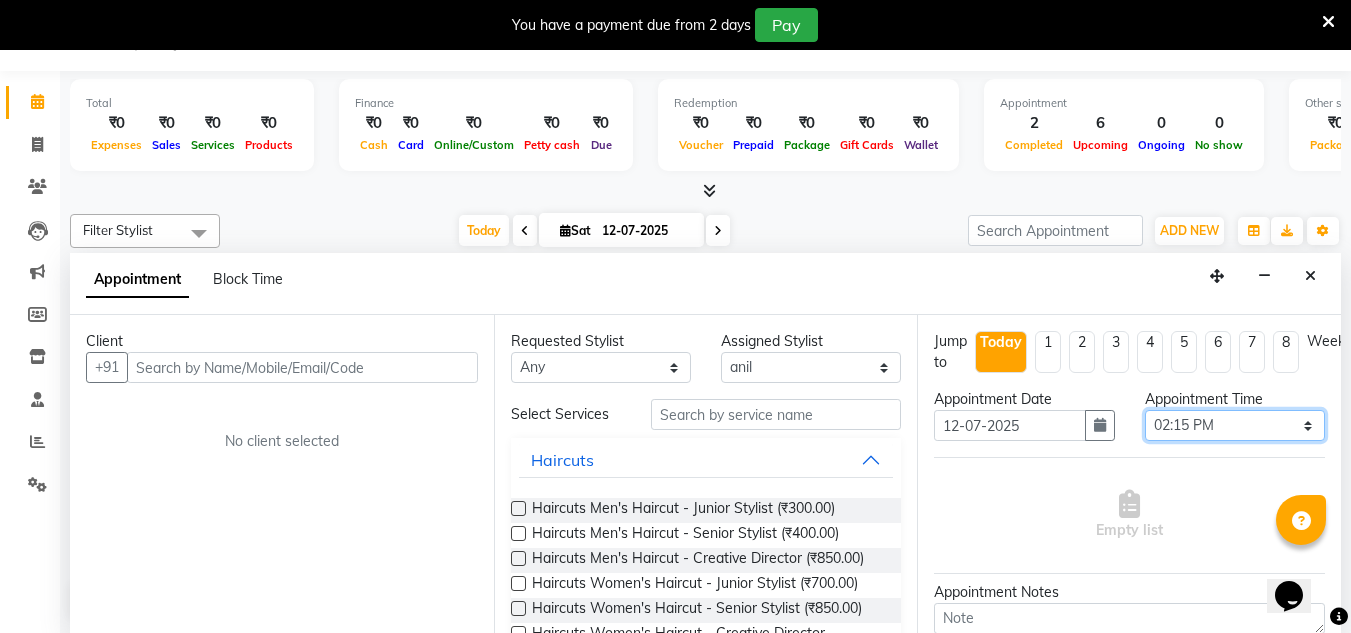 select on "870" 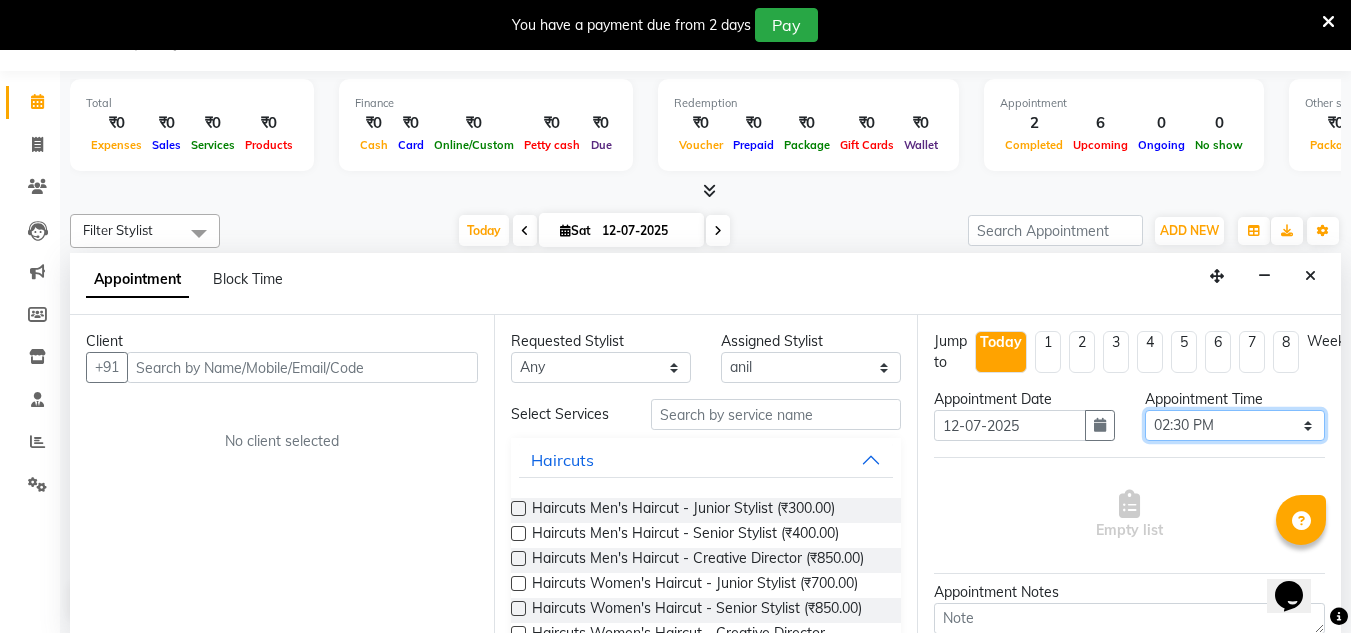 click on "Select 09:00 AM 09:15 AM 09:30 AM 09:45 AM 10:00 AM 10:15 AM 10:30 AM 10:45 AM 11:00 AM 11:15 AM 11:30 AM 11:45 AM 12:00 PM 12:15 PM 12:30 PM 12:45 PM 01:00 PM 01:15 PM 01:30 PM 01:45 PM 02:00 PM 02:15 PM 02:30 PM 02:45 PM 03:00 PM 03:15 PM 03:30 PM 03:45 PM 04:00 PM 04:15 PM 04:30 PM 04:45 PM 05:00 PM 05:15 PM 05:30 PM 05:45 PM 06:00 PM 06:15 PM 06:30 PM 06:45 PM 07:00 PM 07:15 PM 07:30 PM 07:45 PM 08:00 PM" at bounding box center (1235, 425) 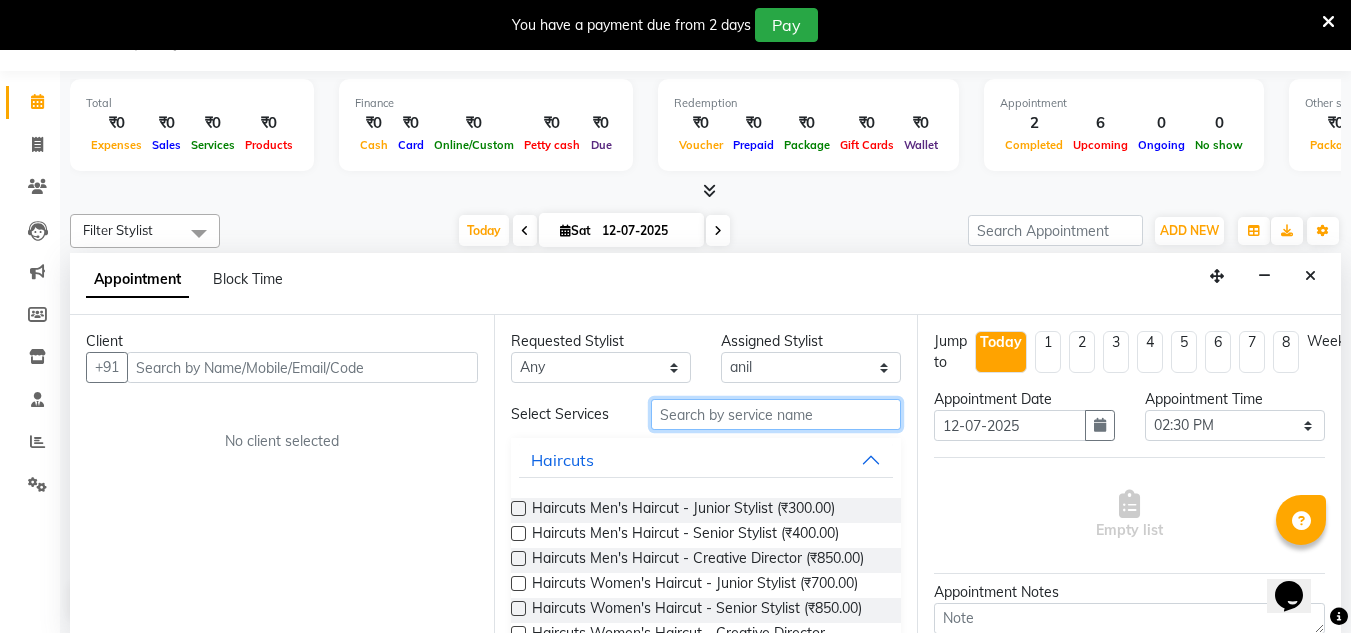 click at bounding box center [776, 414] 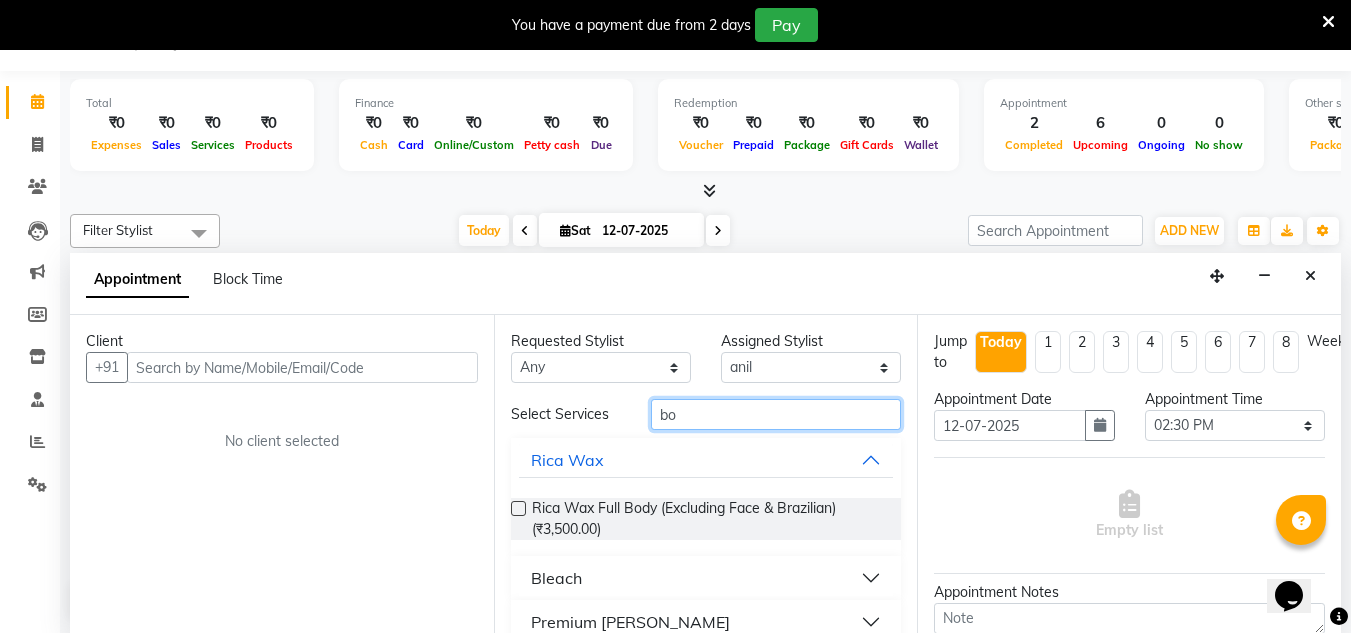 type on "b" 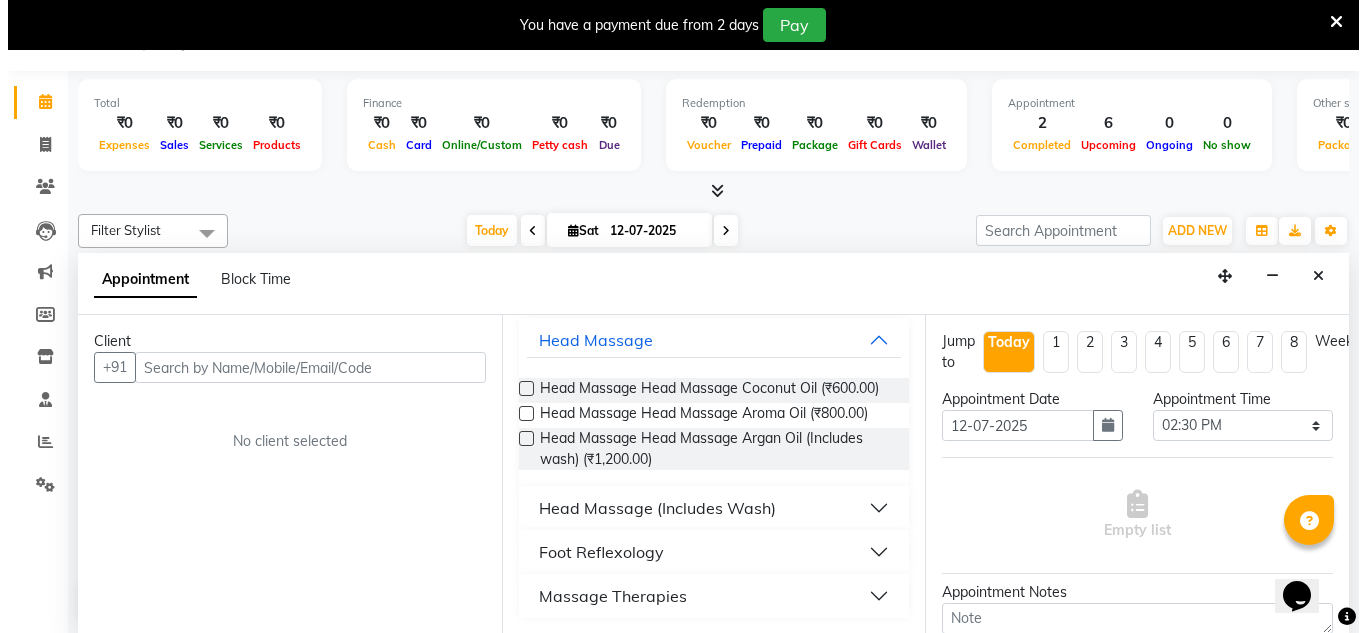 scroll, scrollTop: 138, scrollLeft: 0, axis: vertical 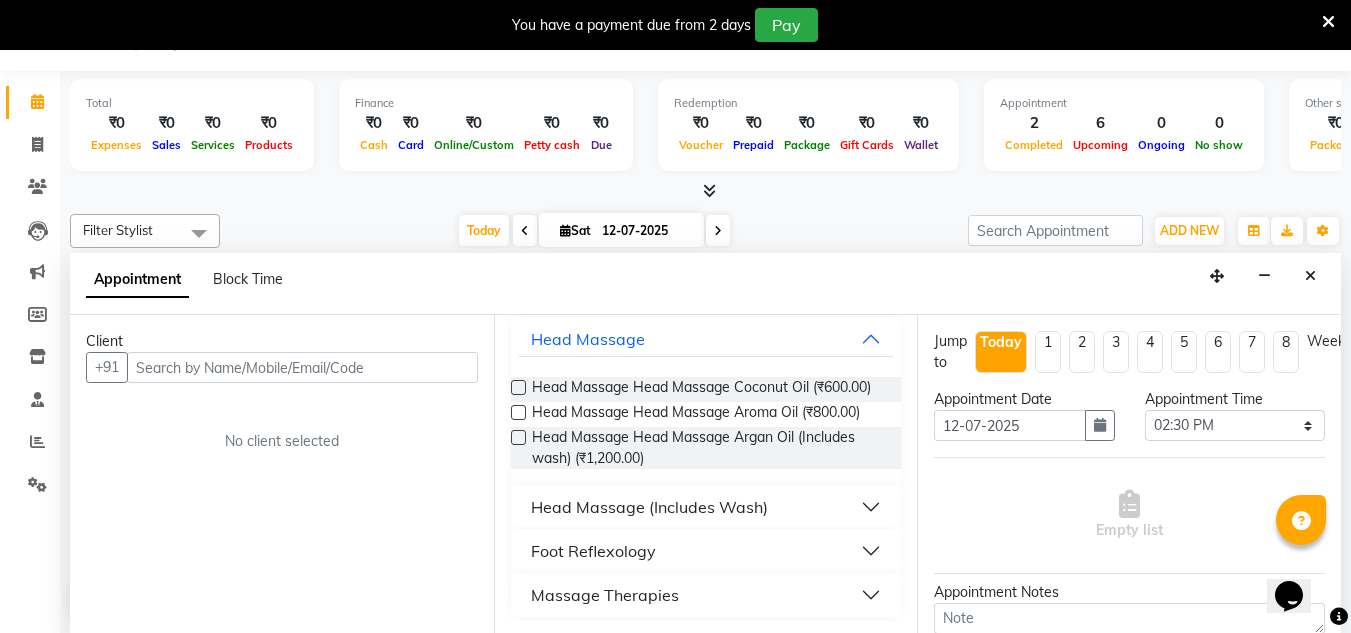 type on "mass" 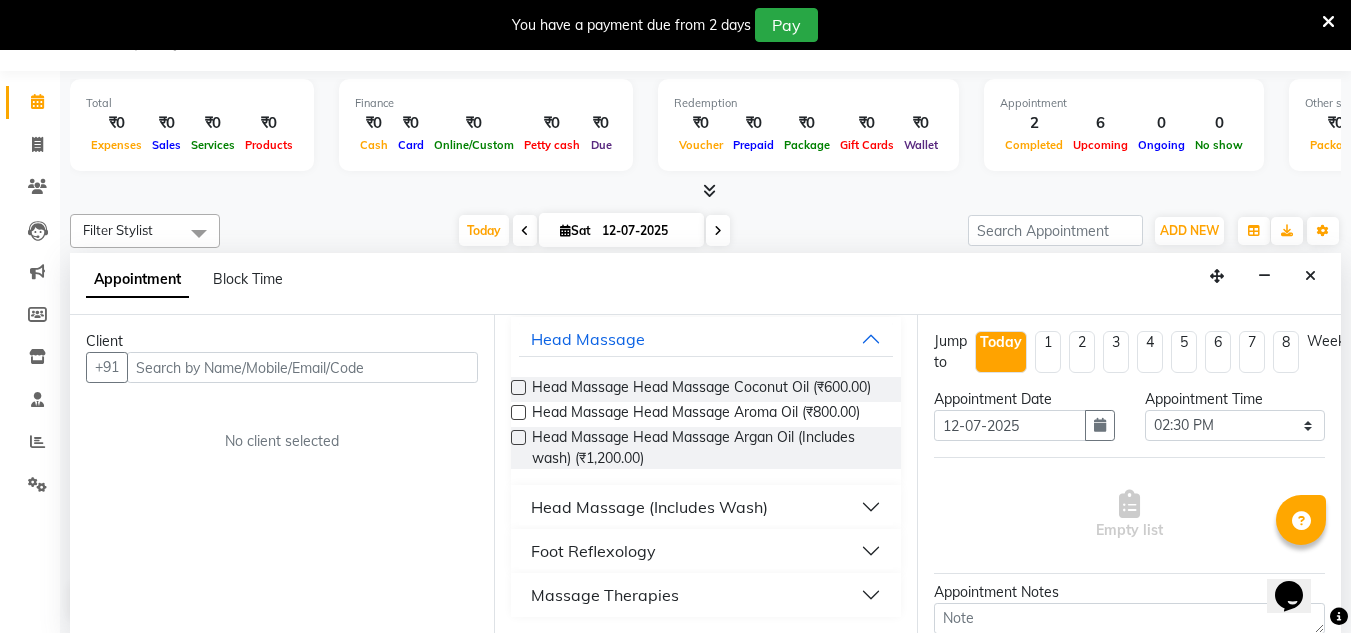 click on "Massage Therapies" at bounding box center (605, 595) 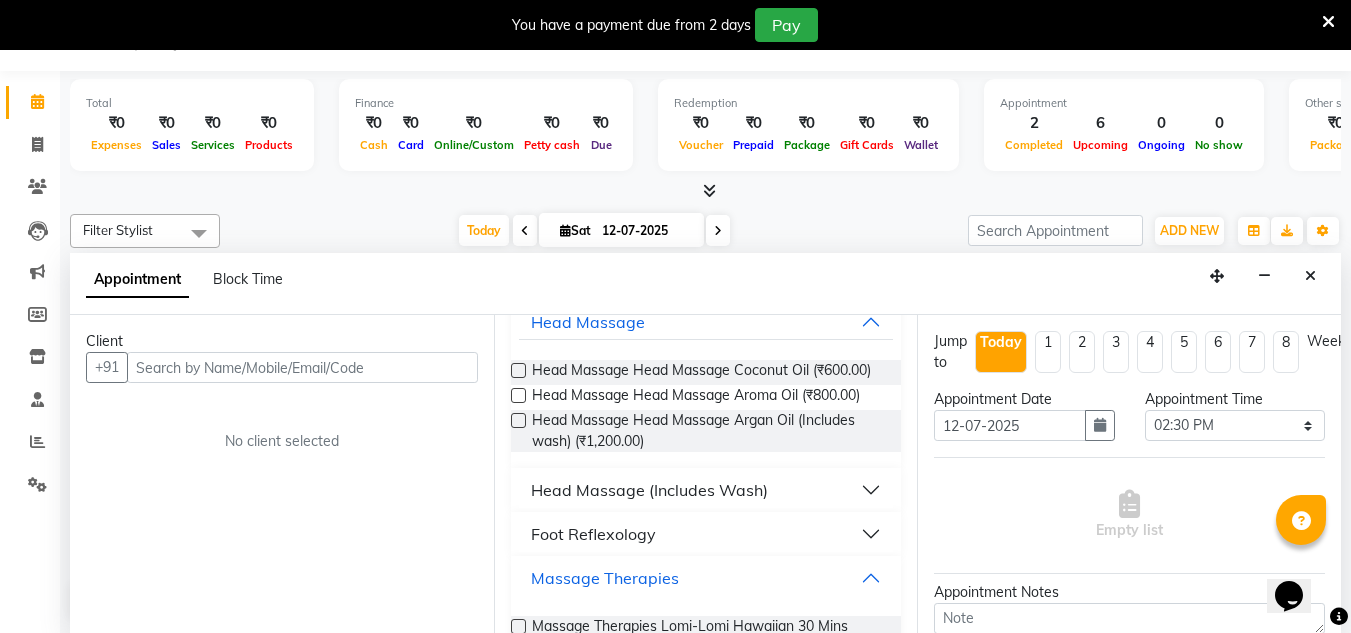 click on "Massage Therapies" at bounding box center [706, 578] 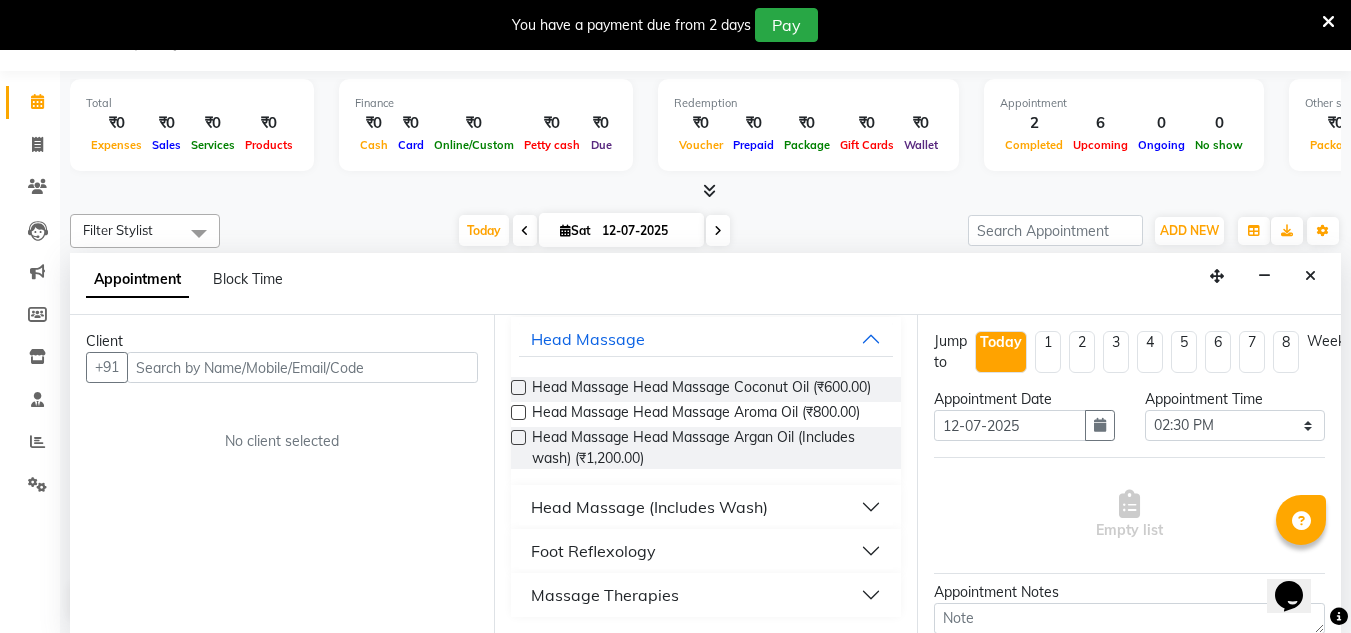 click on "Massage Therapies" at bounding box center [706, 595] 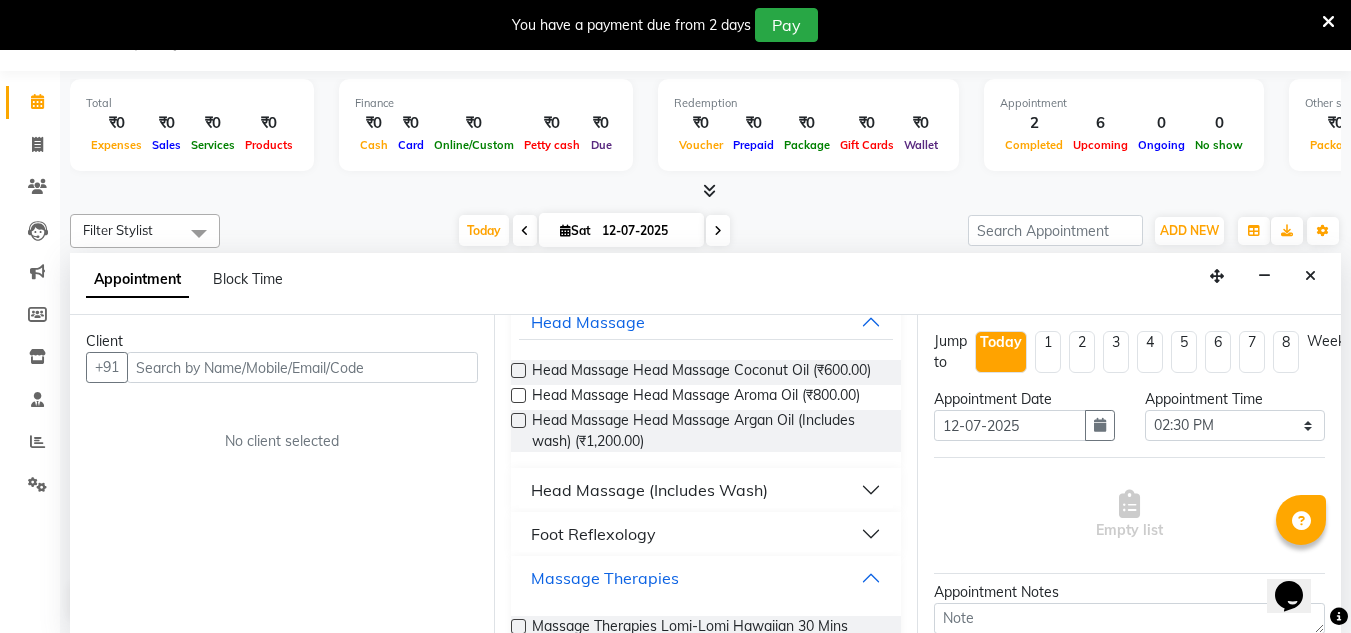 click on "Massage Therapies" at bounding box center (706, 578) 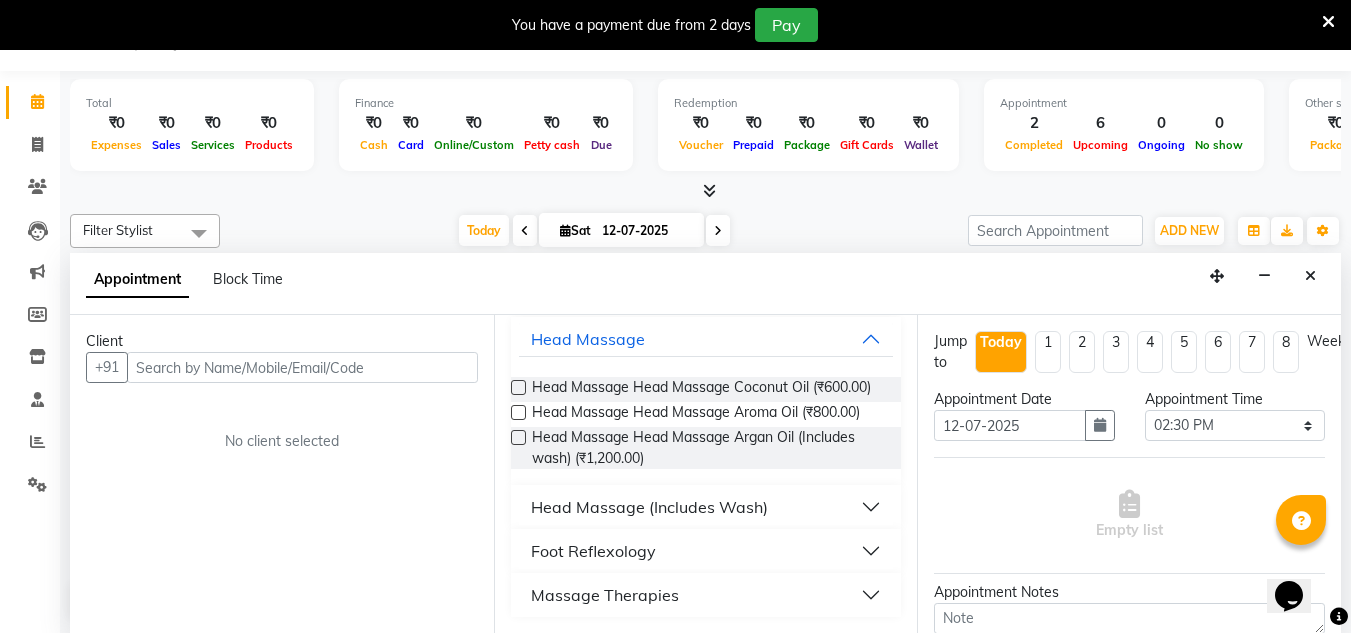 click on "Massage Therapies" at bounding box center [706, 595] 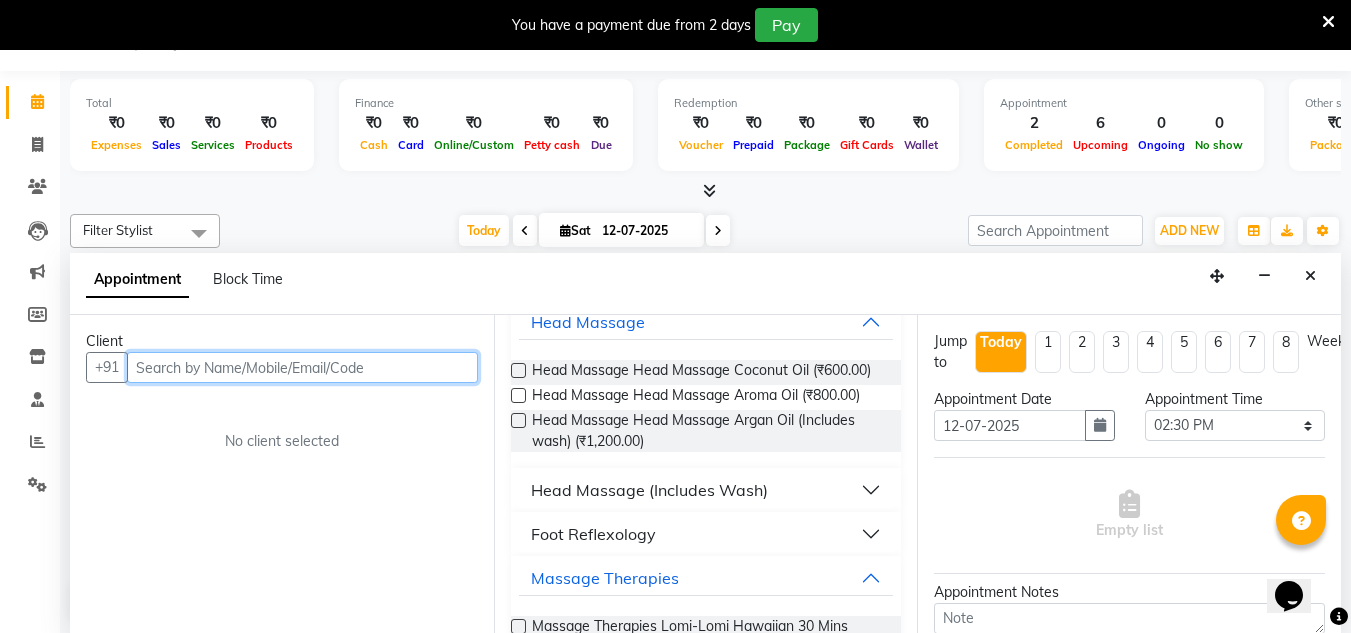 click at bounding box center (302, 367) 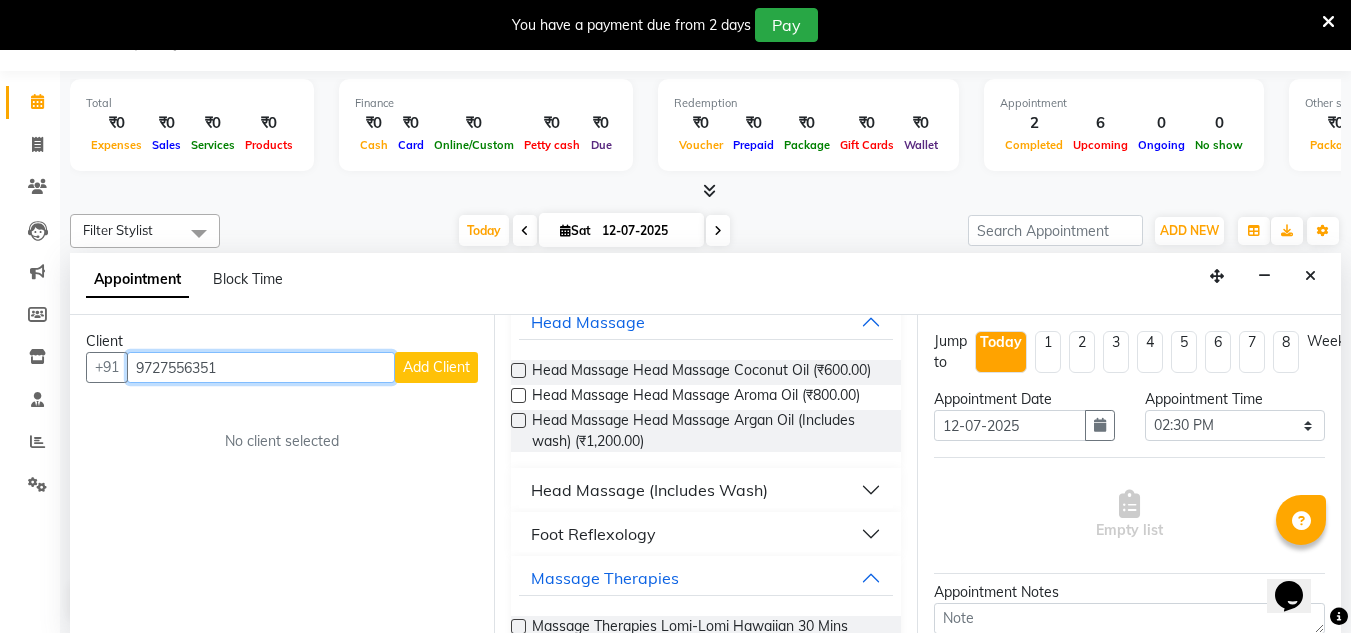 type on "9727556351" 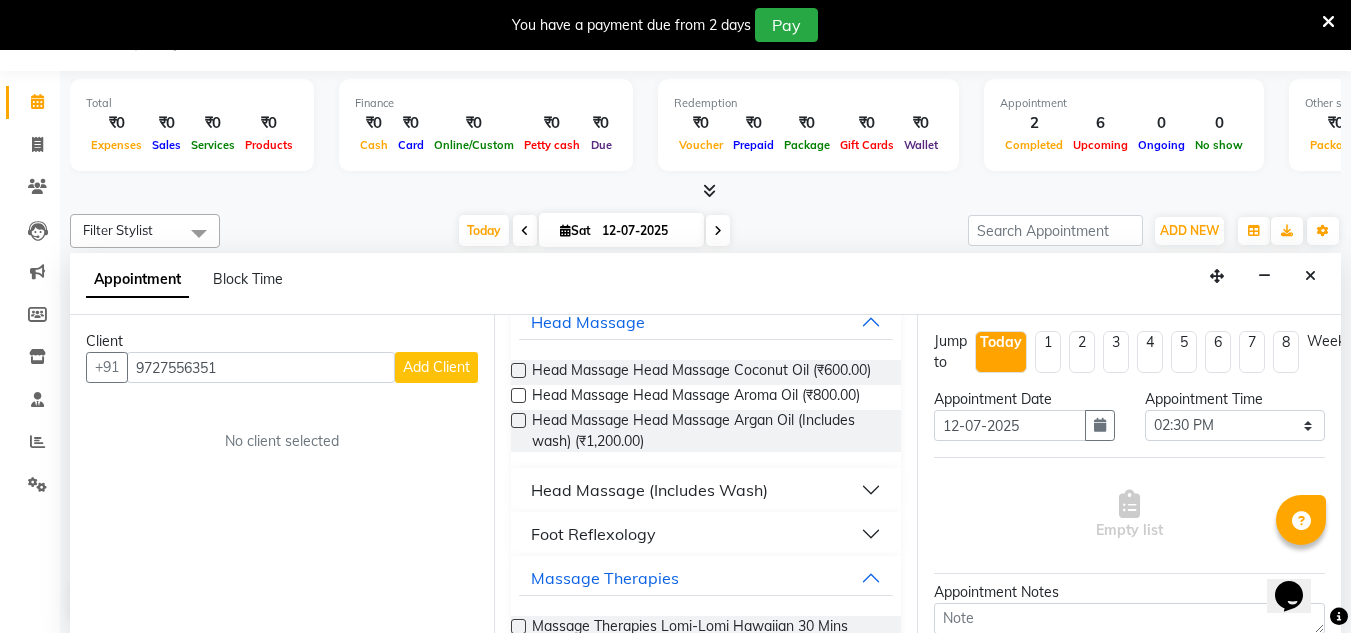click on "Add Client" at bounding box center (436, 367) 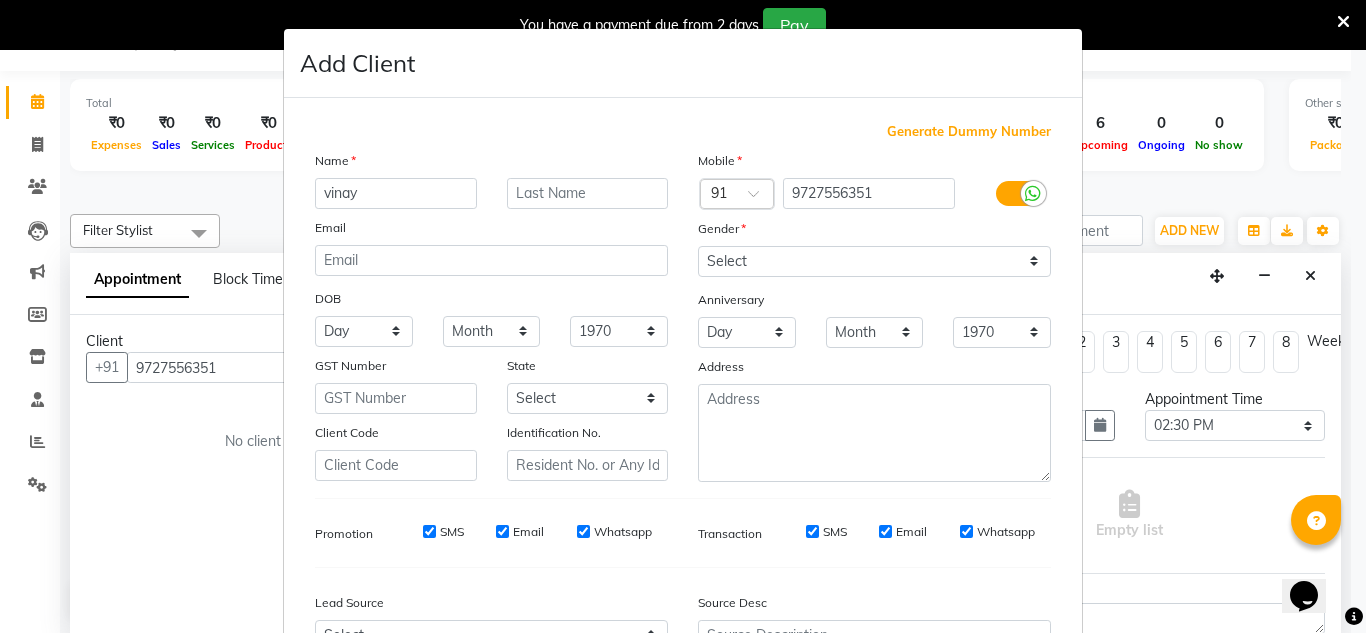 type on "vinay" 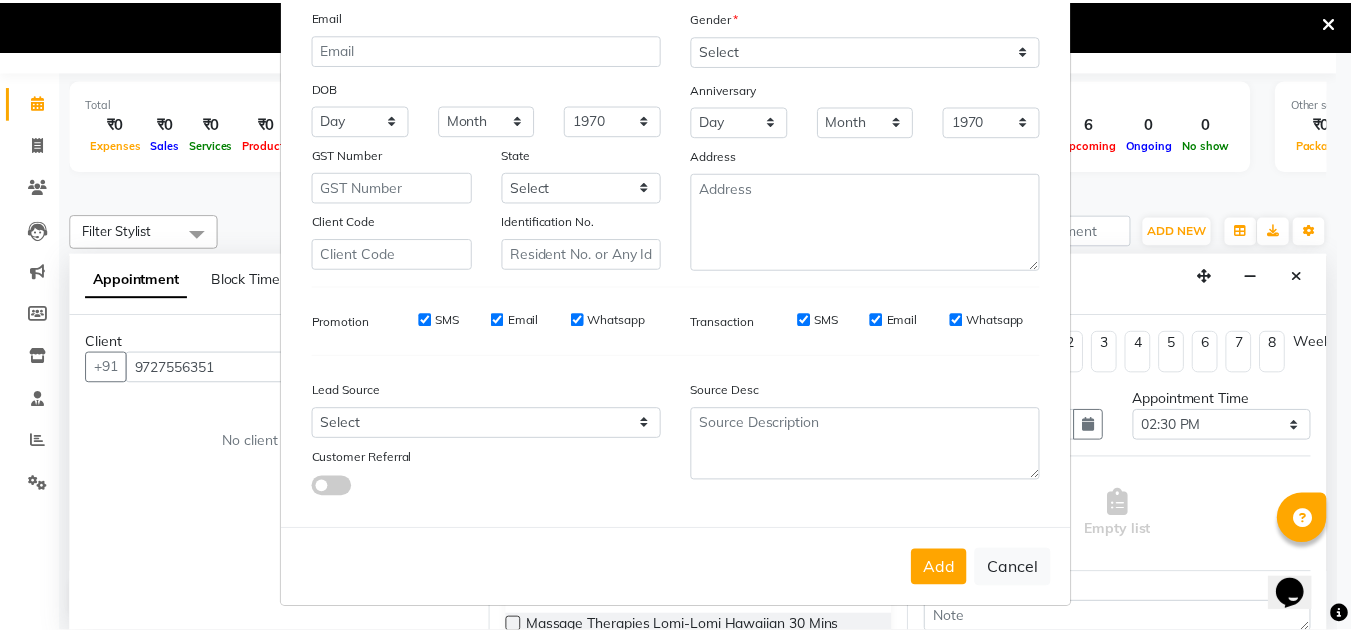scroll, scrollTop: 216, scrollLeft: 0, axis: vertical 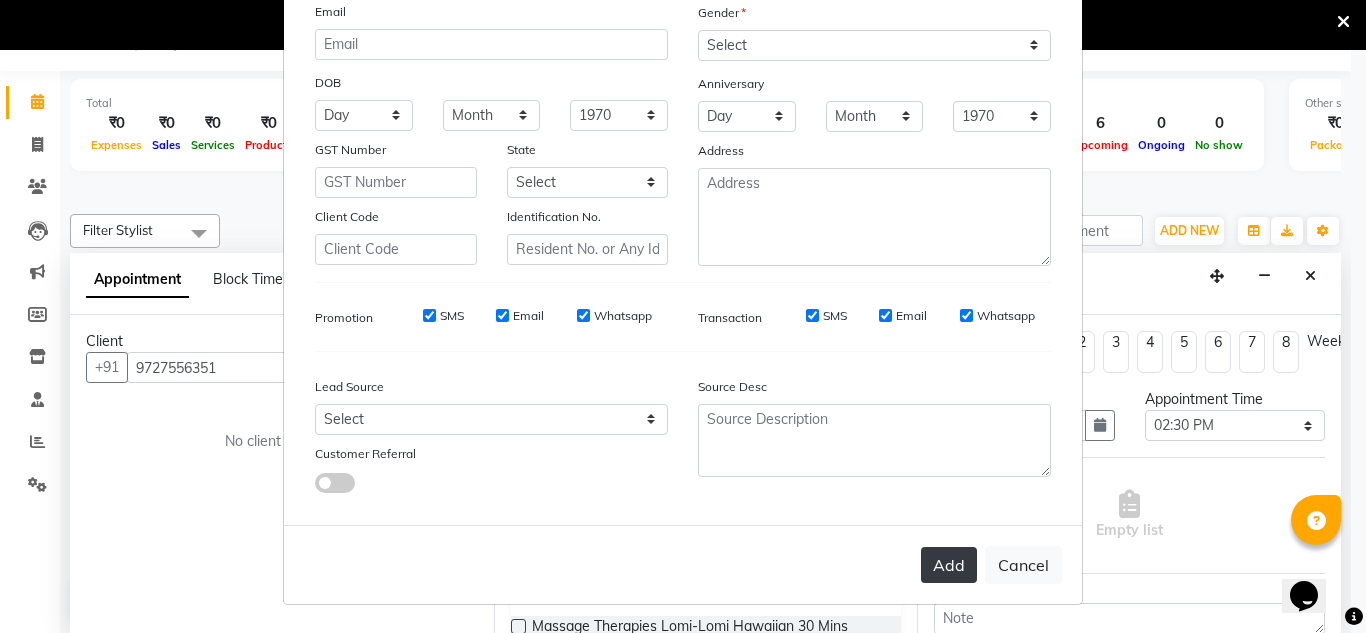 click on "Add" at bounding box center (949, 565) 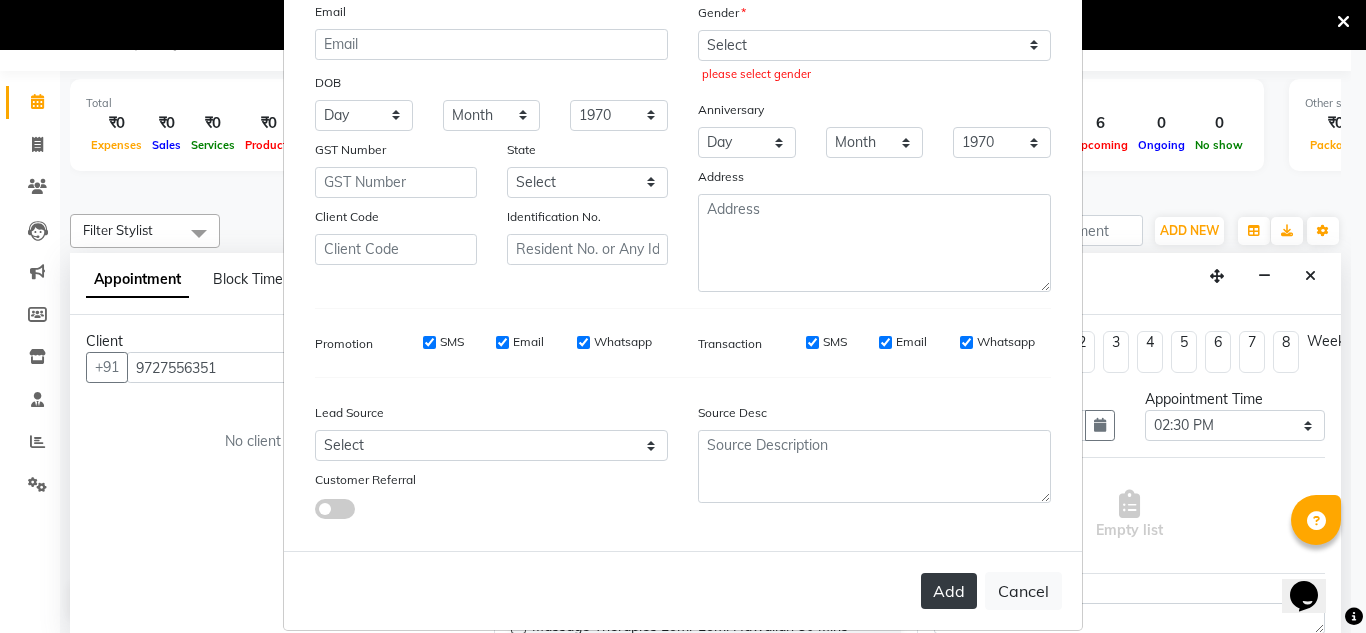click on "Add" at bounding box center (949, 591) 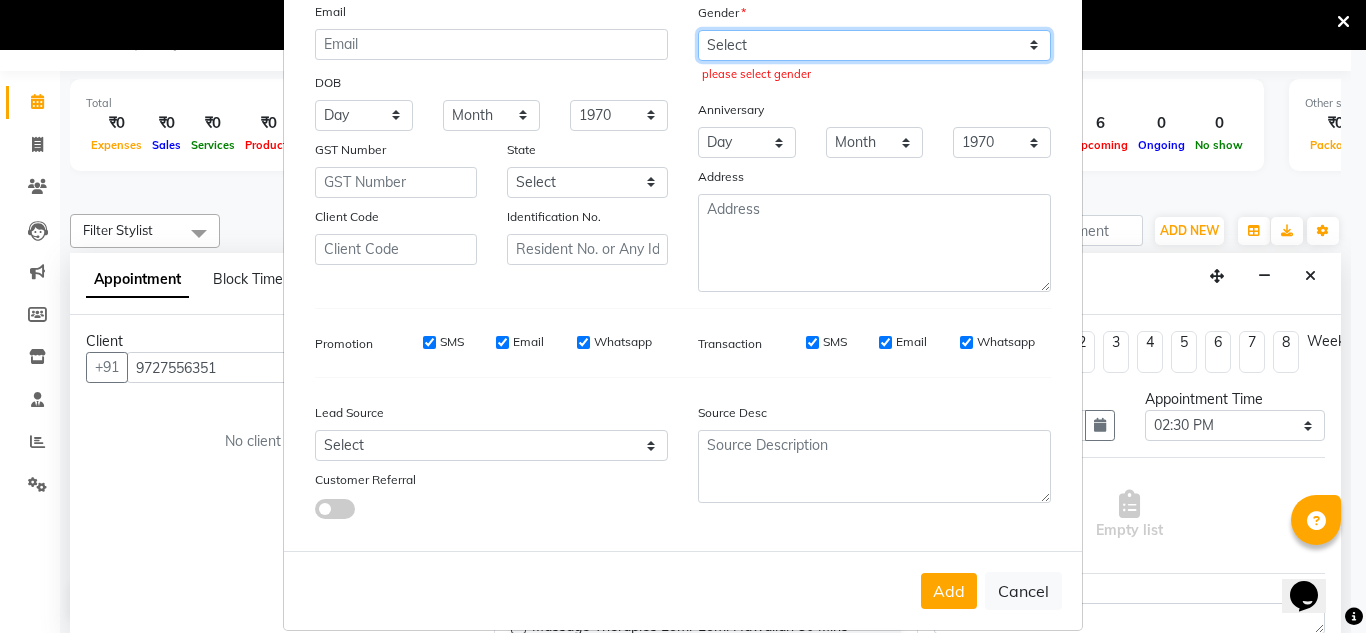 click on "Select [DEMOGRAPHIC_DATA] [DEMOGRAPHIC_DATA] Other Prefer Not To Say" at bounding box center [874, 45] 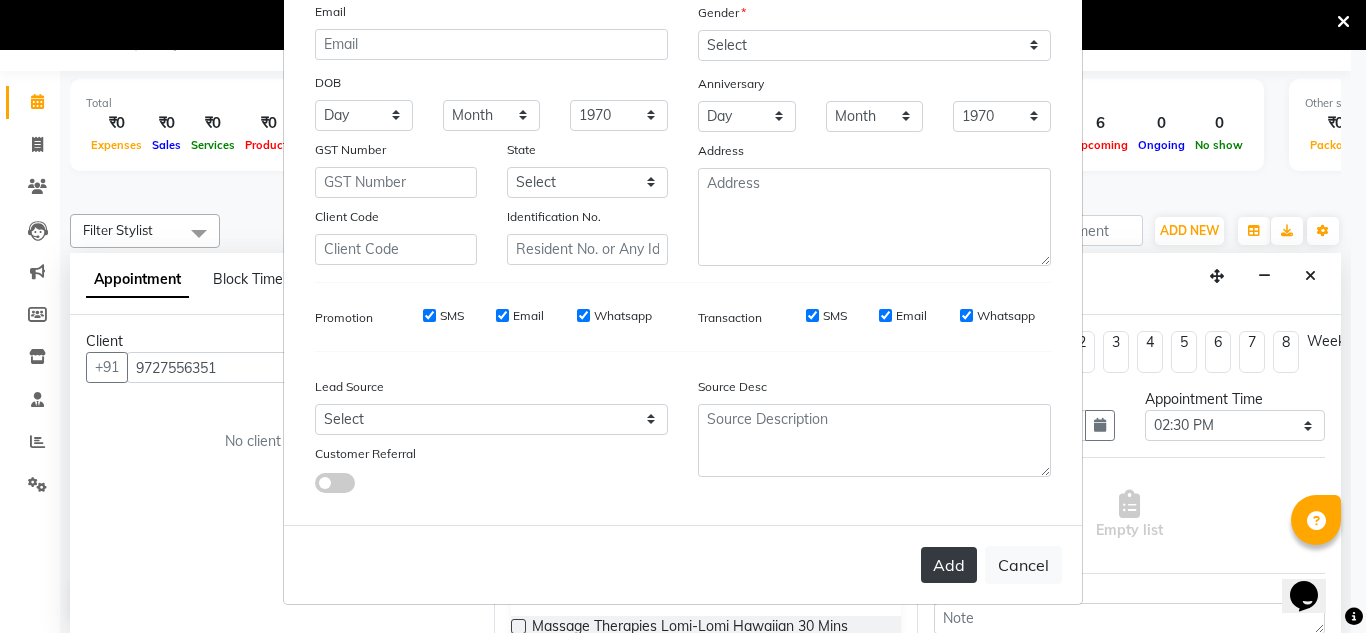 click on "Add" at bounding box center (949, 565) 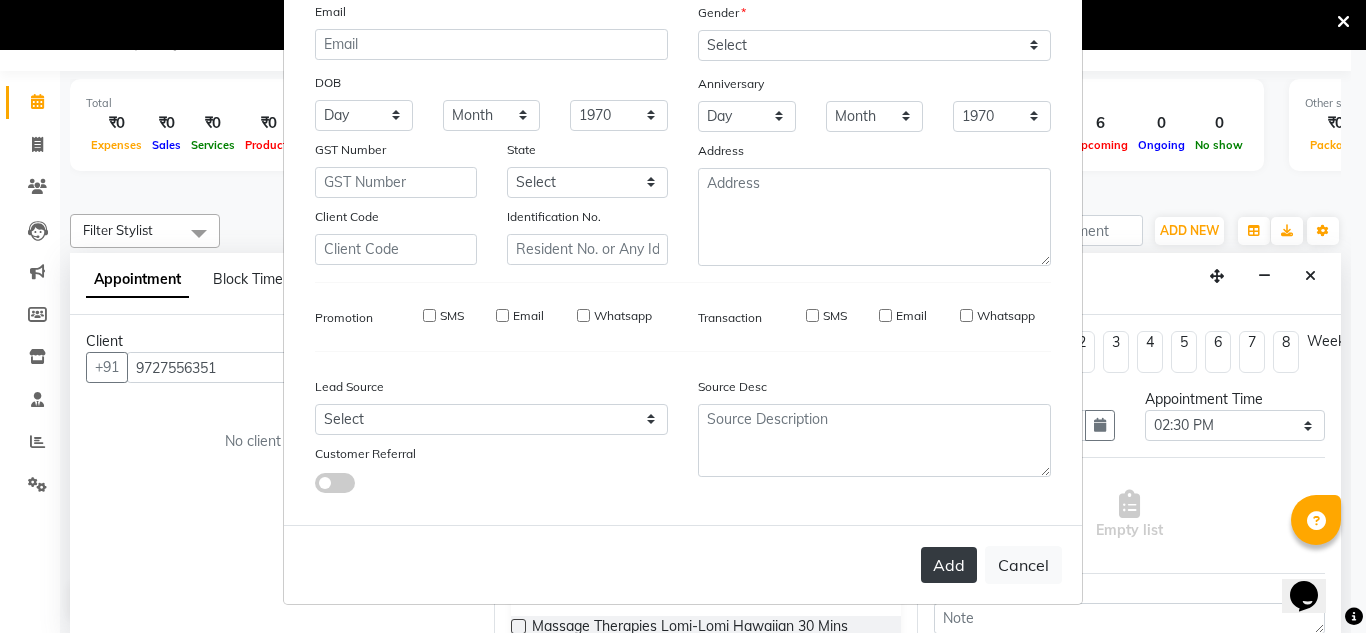type 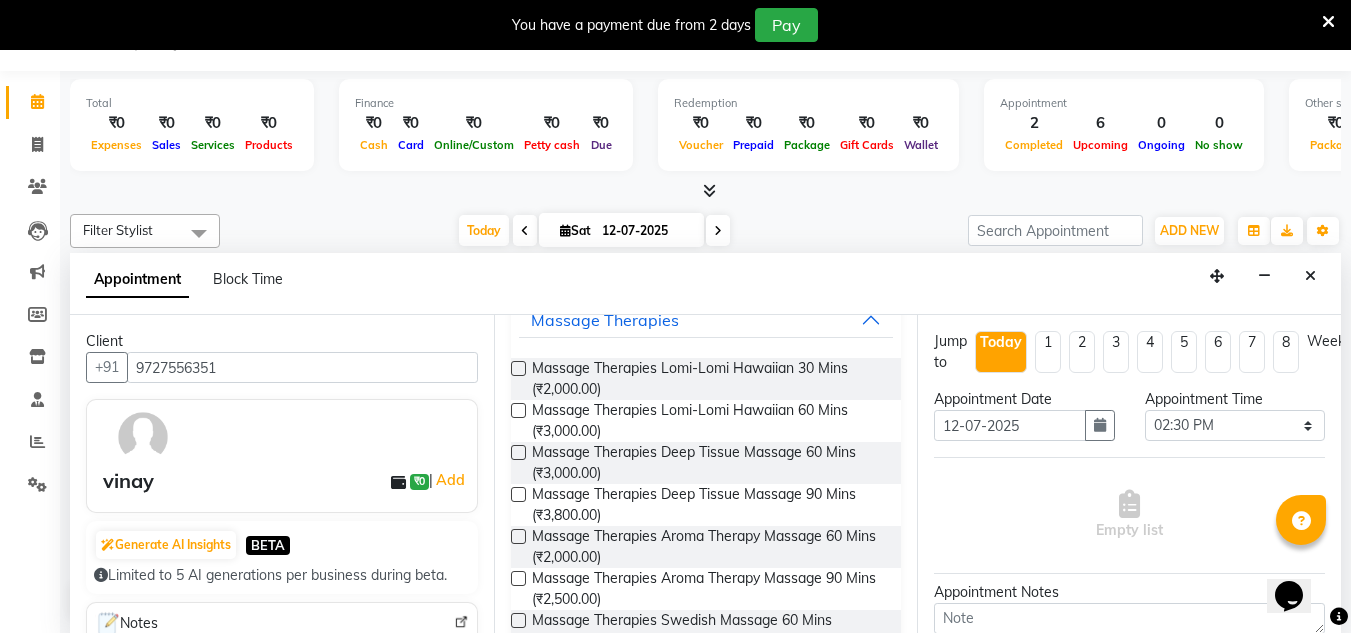 scroll, scrollTop: 378, scrollLeft: 0, axis: vertical 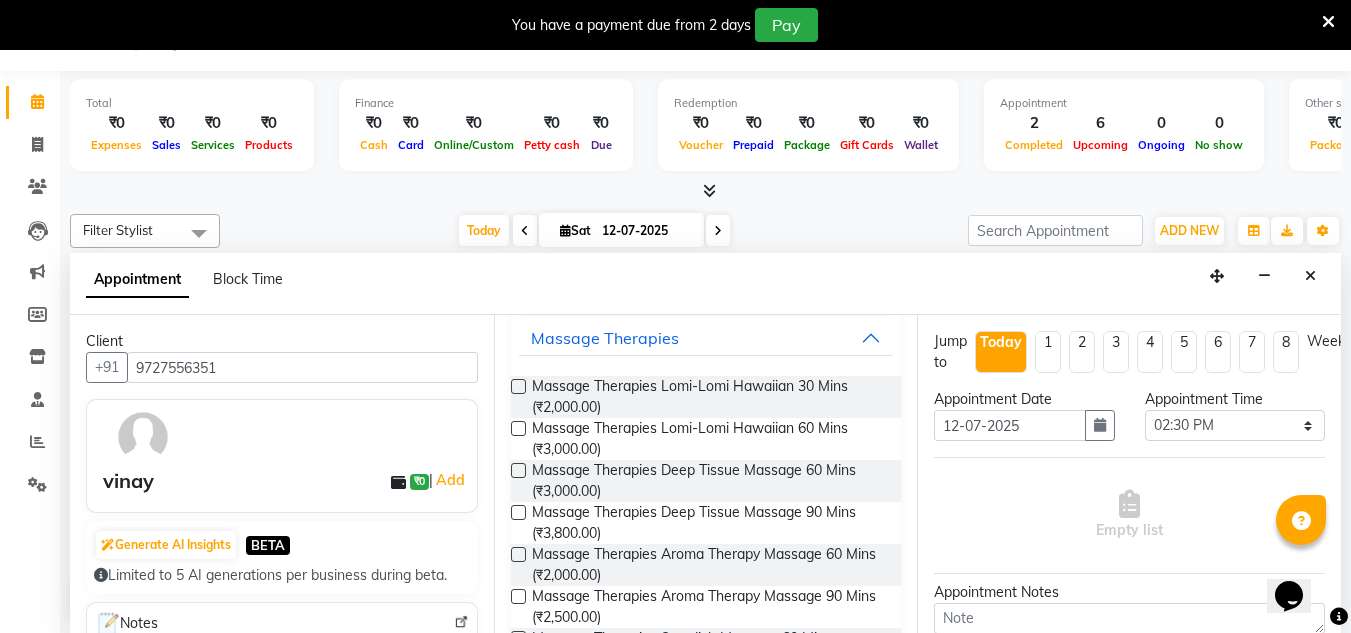 click at bounding box center (518, 386) 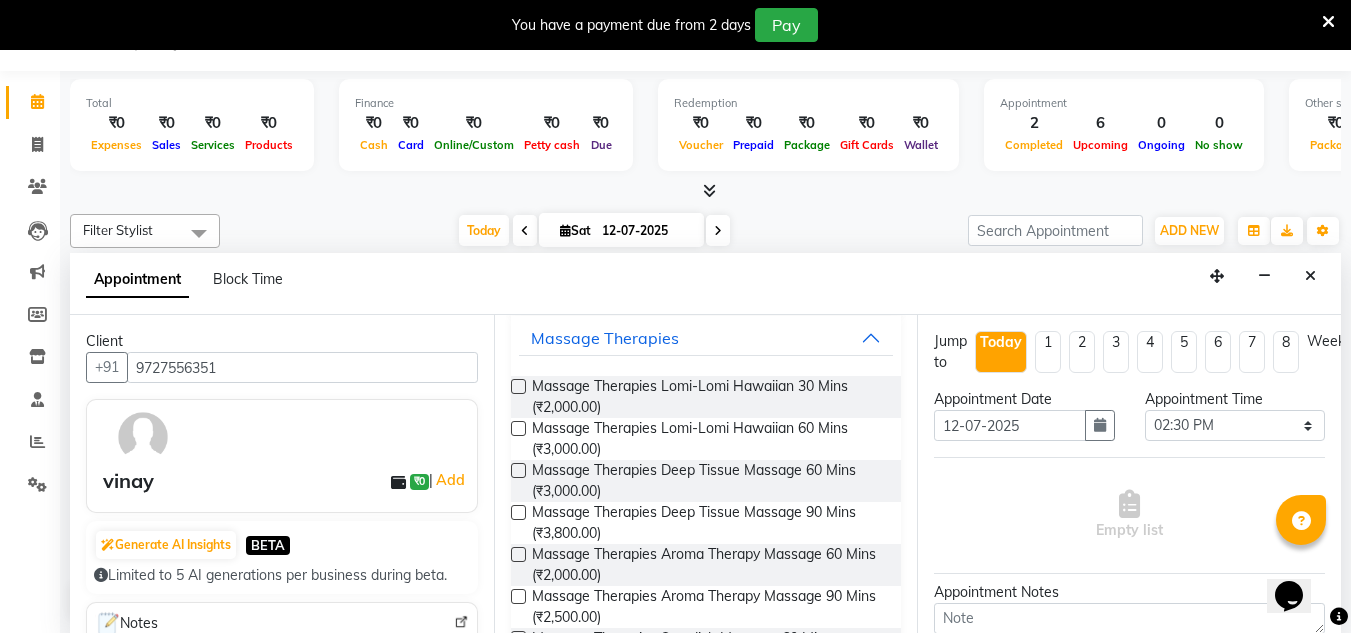 click at bounding box center [517, 388] 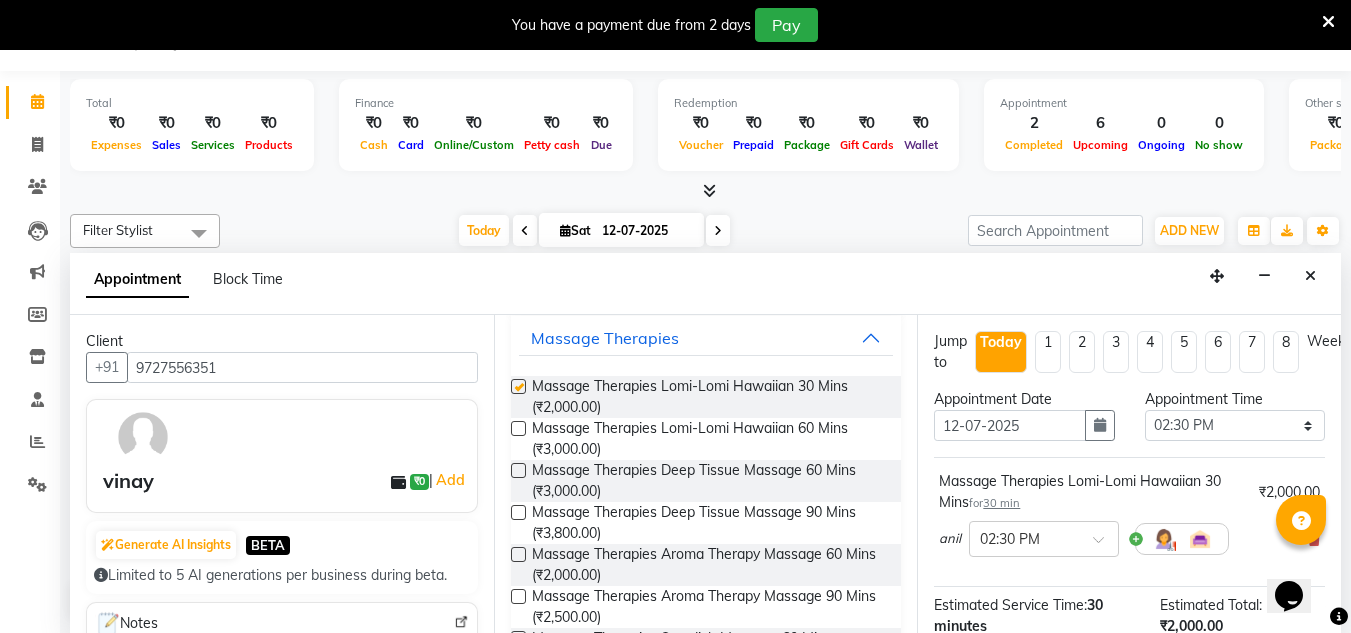 checkbox on "false" 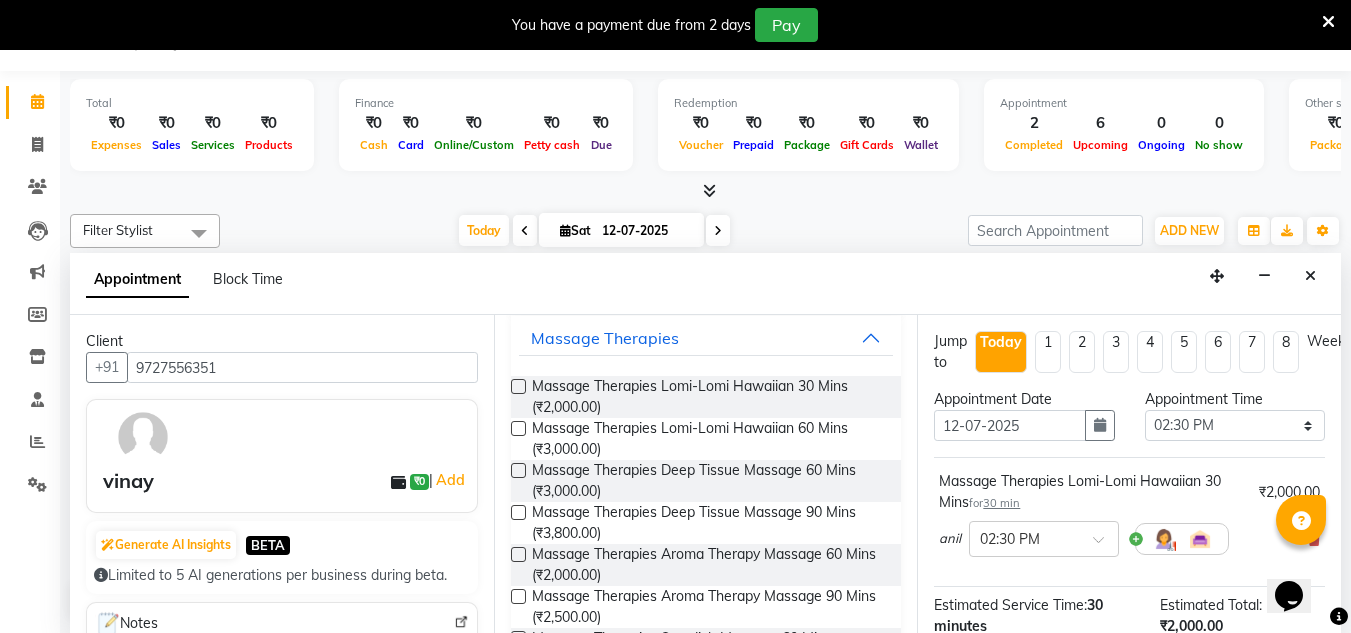 click at bounding box center (1339, 617) 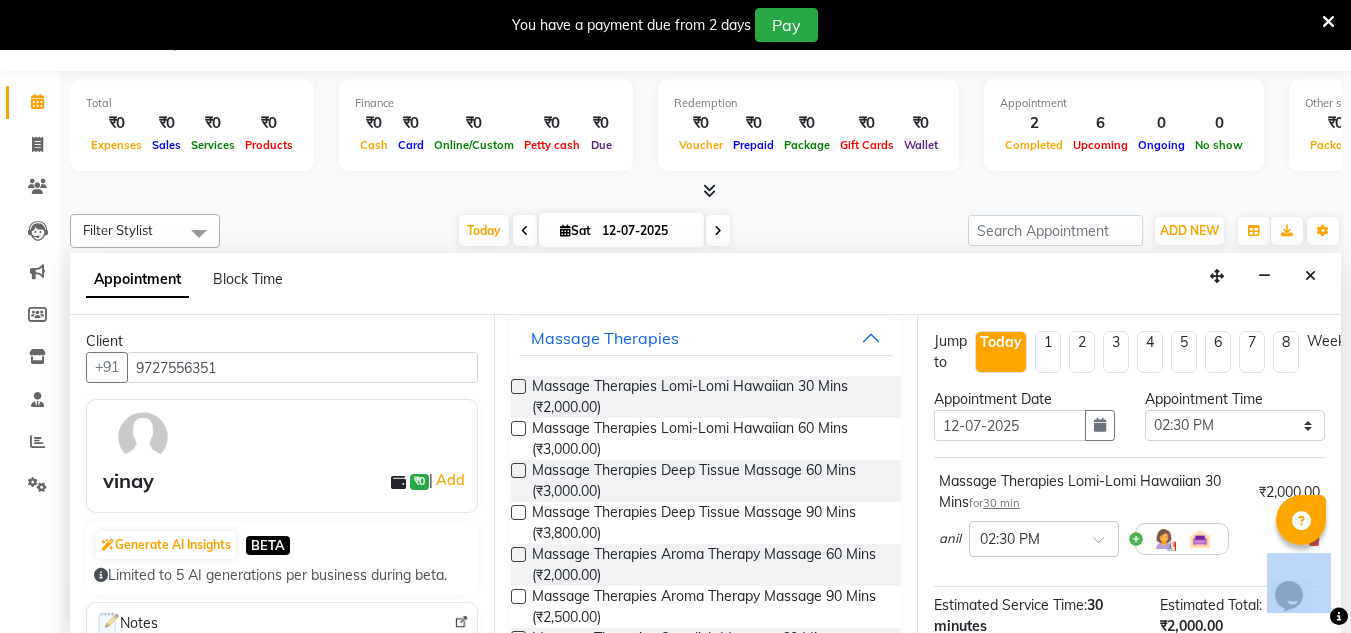 click at bounding box center (1339, 617) 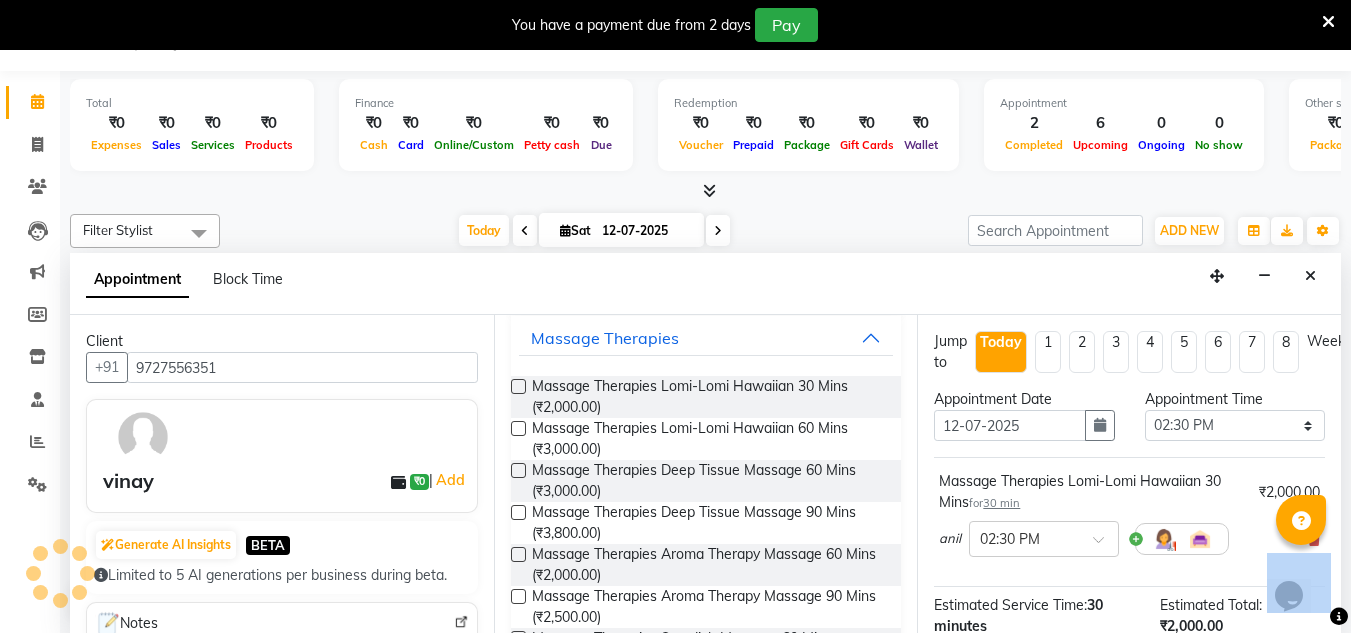 click at bounding box center [1339, 617] 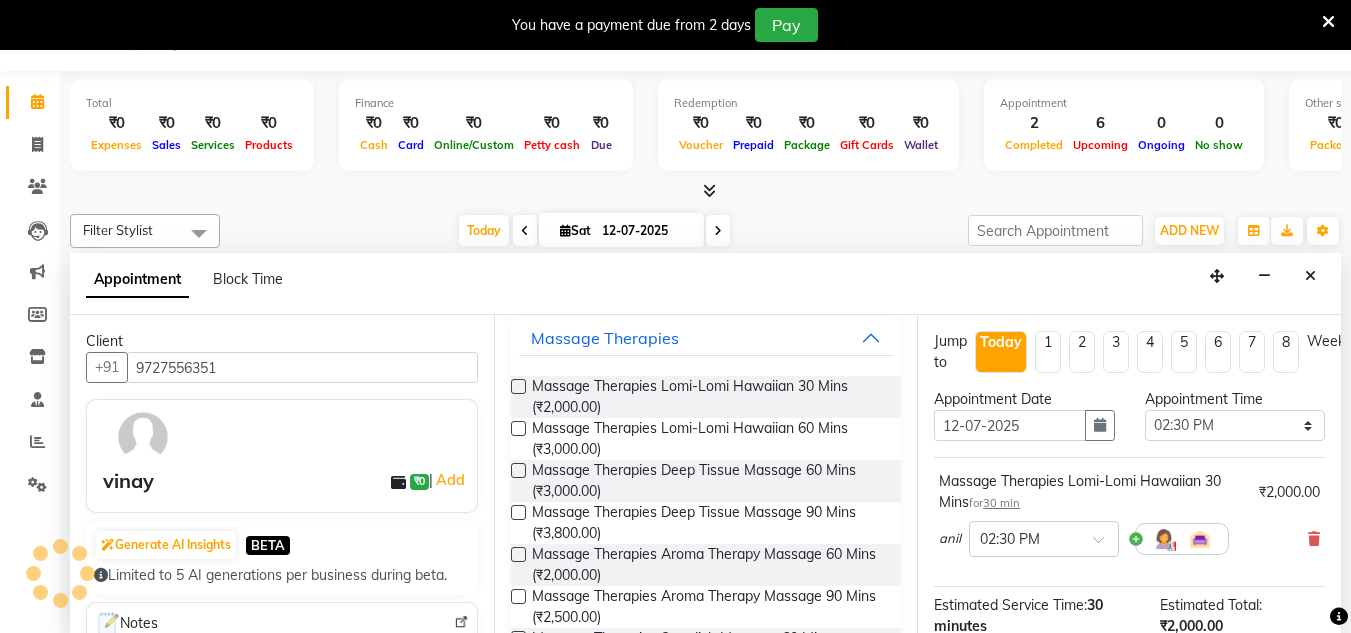 click at bounding box center (1339, 617) 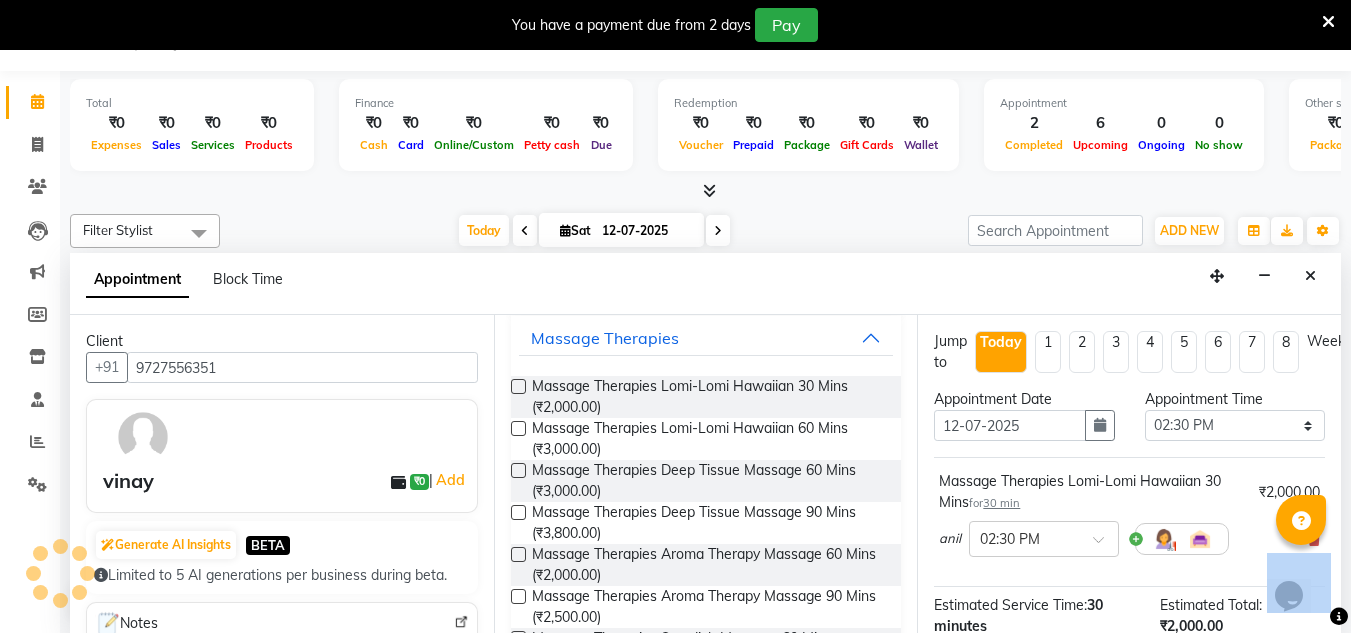 click at bounding box center [1339, 617] 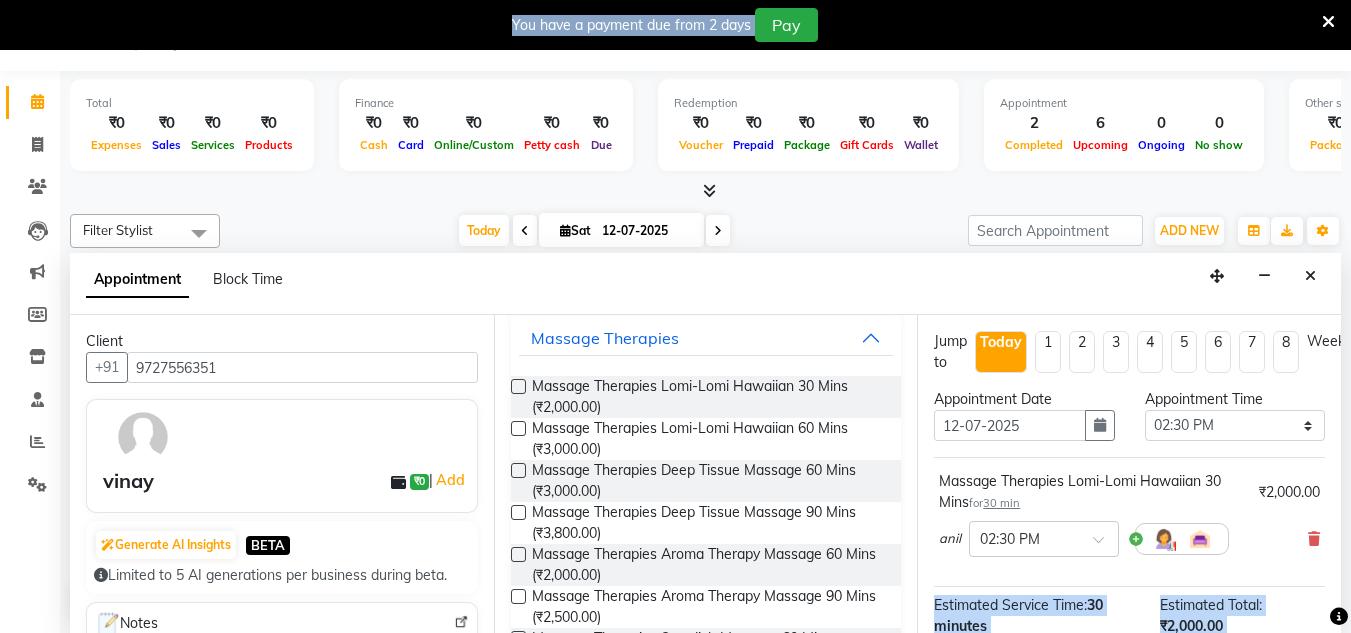 drag, startPoint x: 1334, startPoint y: 613, endPoint x: 1326, endPoint y: 548, distance: 65.490456 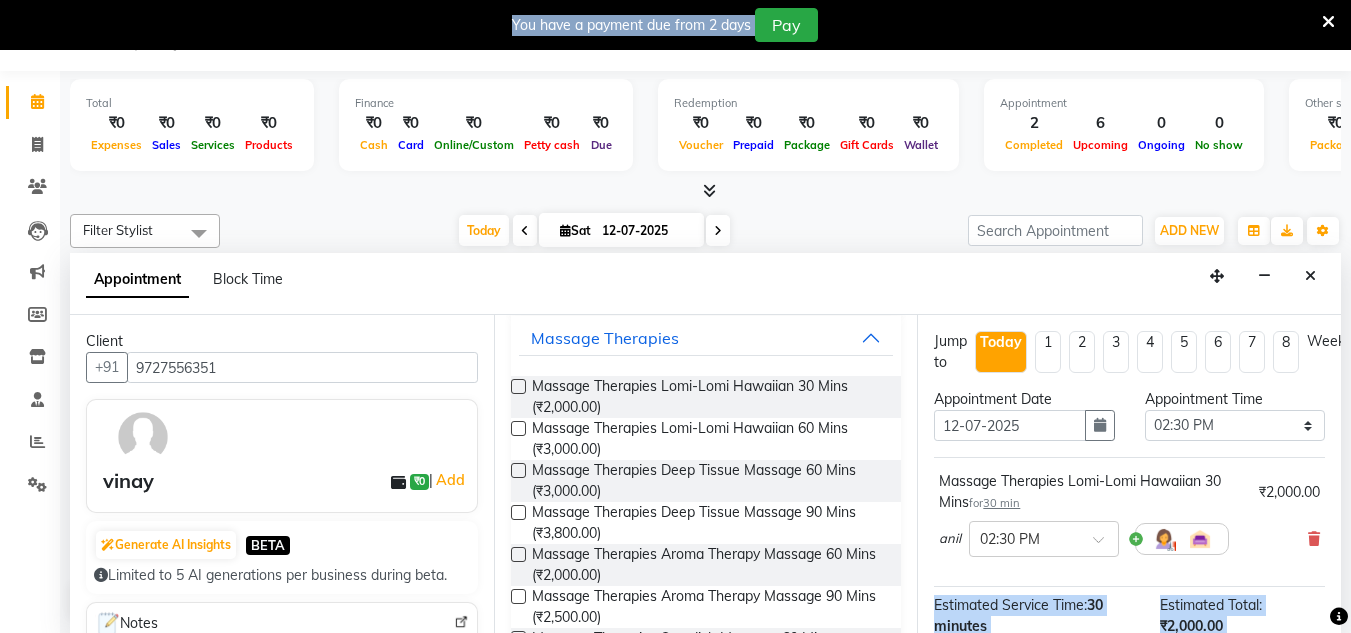 click on "08047224946 Select Location × Hipster The Salon, [PERSON_NAME] Eternia English ENGLISH Español العربية मराठी हिंदी ગુજરાતી தமிழ் 中文 Notifications nothing to show Admin Manage Profile Change Password Sign out  Version:3.15.4  ☀ HIPSTER THE SALON, Mulund West ☀ HIPSTER THE SALON, [GEOGRAPHIC_DATA] ☀ Hipster the salon, [PERSON_NAME] eternia ☀ Hipster salon, Bandup West  Calendar  Invoice  Clients  Leads   Marketing  Members  Inventory  Staff  Reports  Settings Completed InProgress Upcoming Dropped Tentative Check-In Confirm Bookings Generate Report Segments Page Builder Total  ₹0  Expenses ₹0  Sales ₹0  Services ₹0  Products Finance  ₹0  Cash ₹0  Card ₹0  Online/Custom ₹0 [PERSON_NAME] cash ₹0 Due  Redemption  ₹0 Voucher ₹0 Prepaid ₹0 Package ₹0  Gift Cards ₹0  Wallet  Appointment  2 Completed 6 Upcoming 0 Ongoing 0 No show  Other sales  ₹0  Packages ₹0  Memberships ₹0  Vouchers ₹0  Prepaids ₹0  Gift Cards Filter Stylist aishu 9" at bounding box center [675, 315] 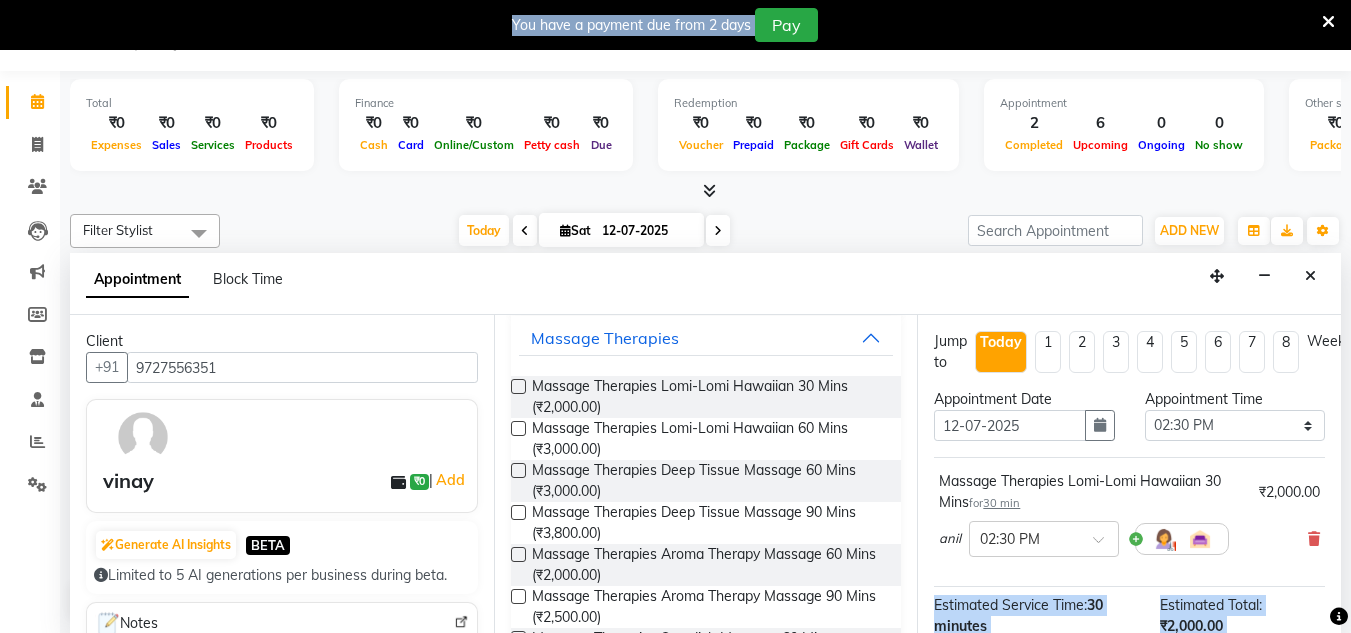 scroll, scrollTop: 0, scrollLeft: 27, axis: horizontal 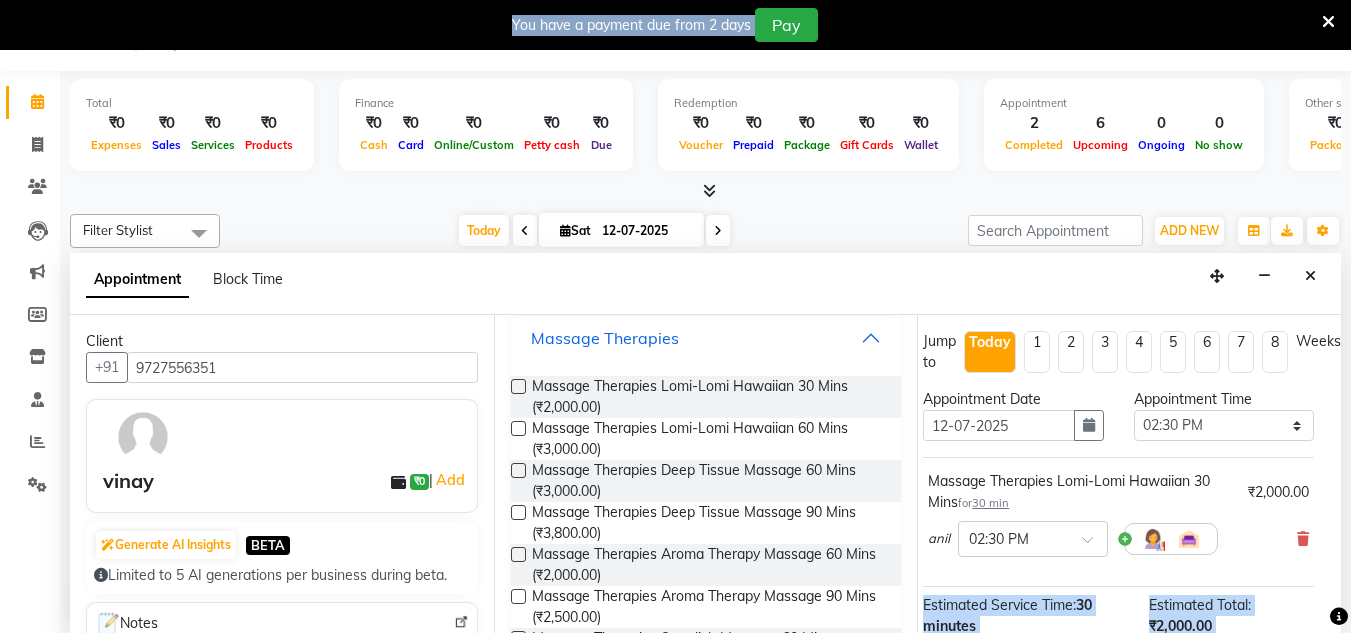 click on "Massage Therapies" at bounding box center (706, 338) 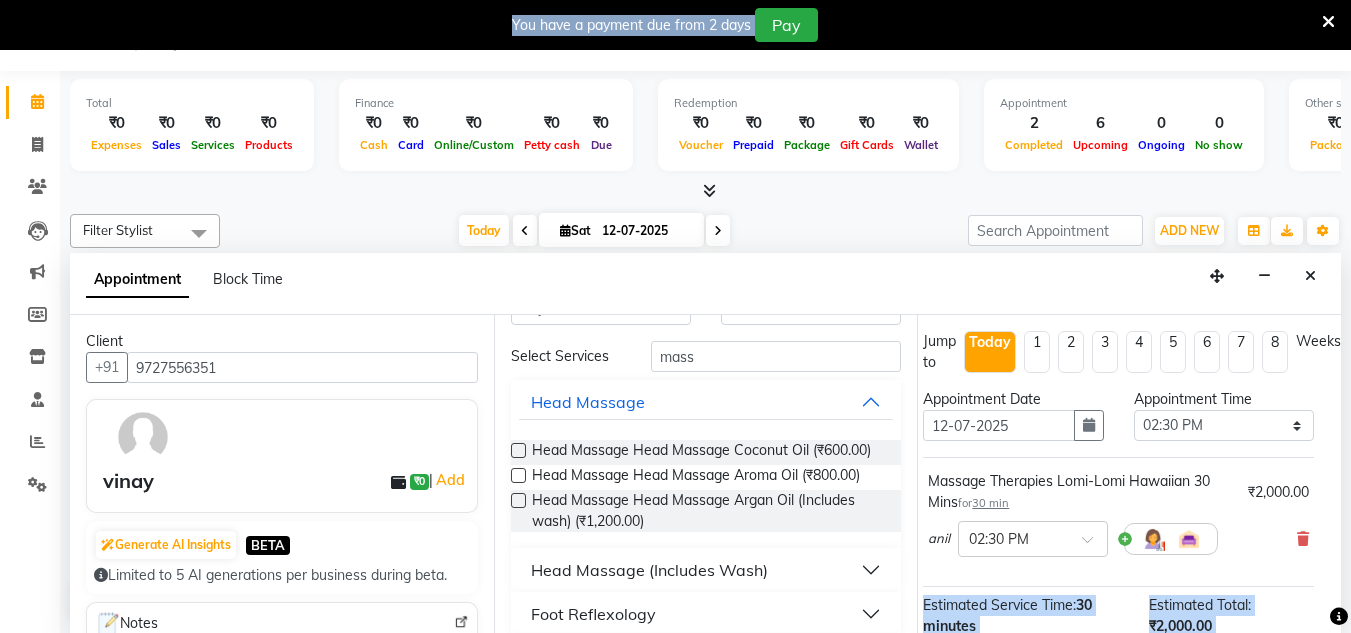 scroll, scrollTop: 0, scrollLeft: 0, axis: both 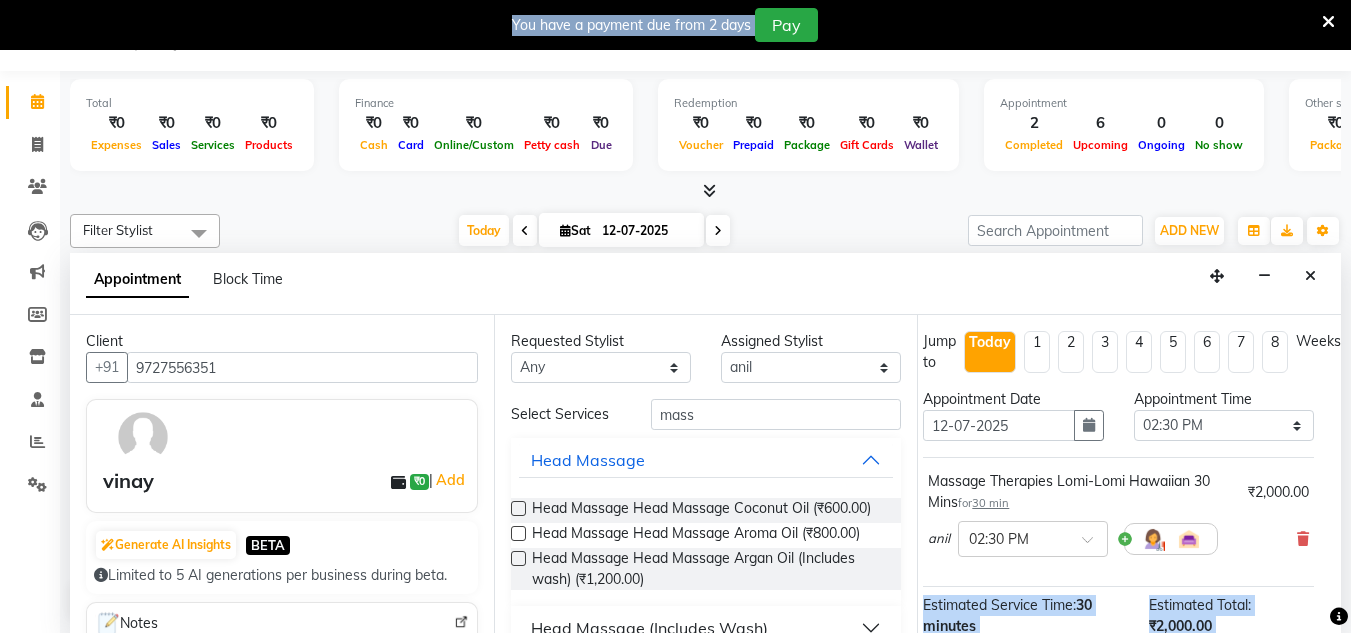 type 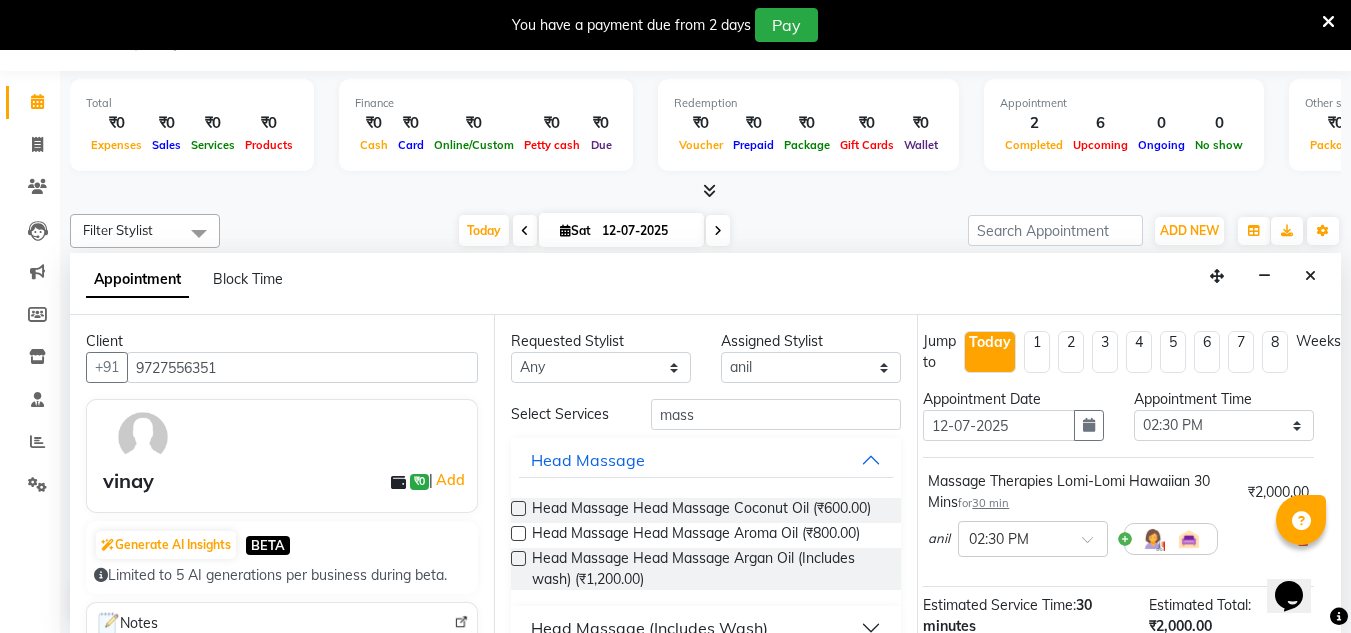 click at bounding box center [1339, 617] 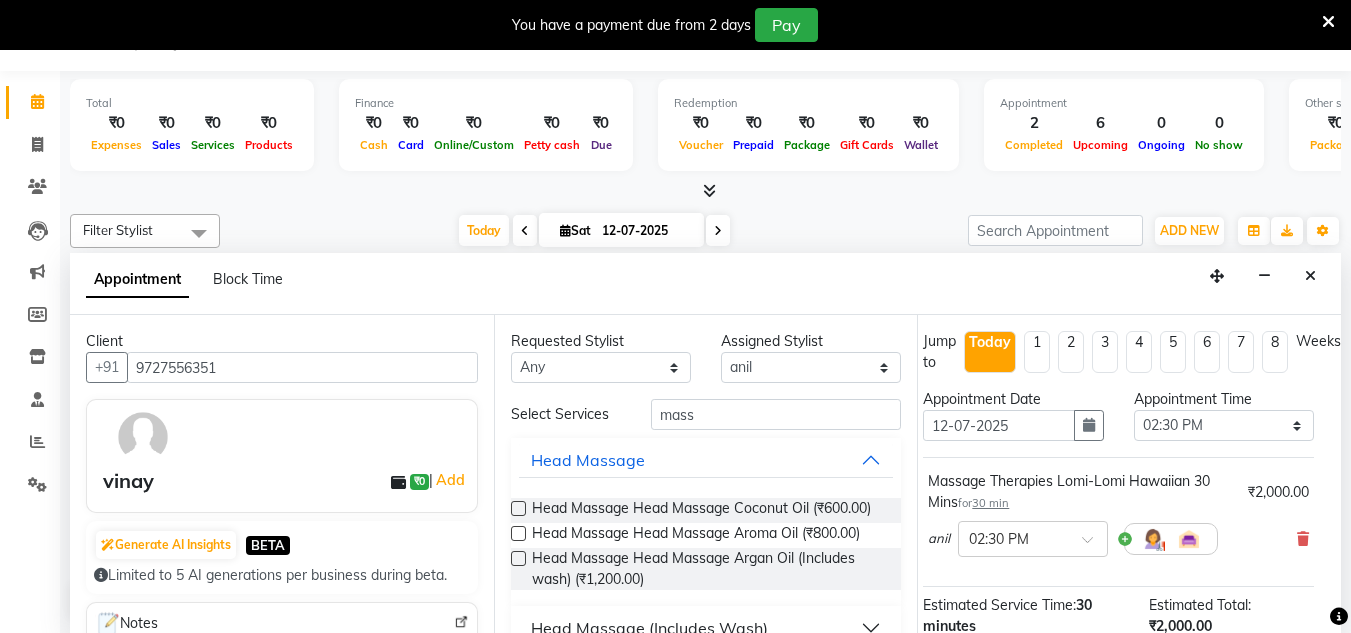 click at bounding box center [1339, 617] 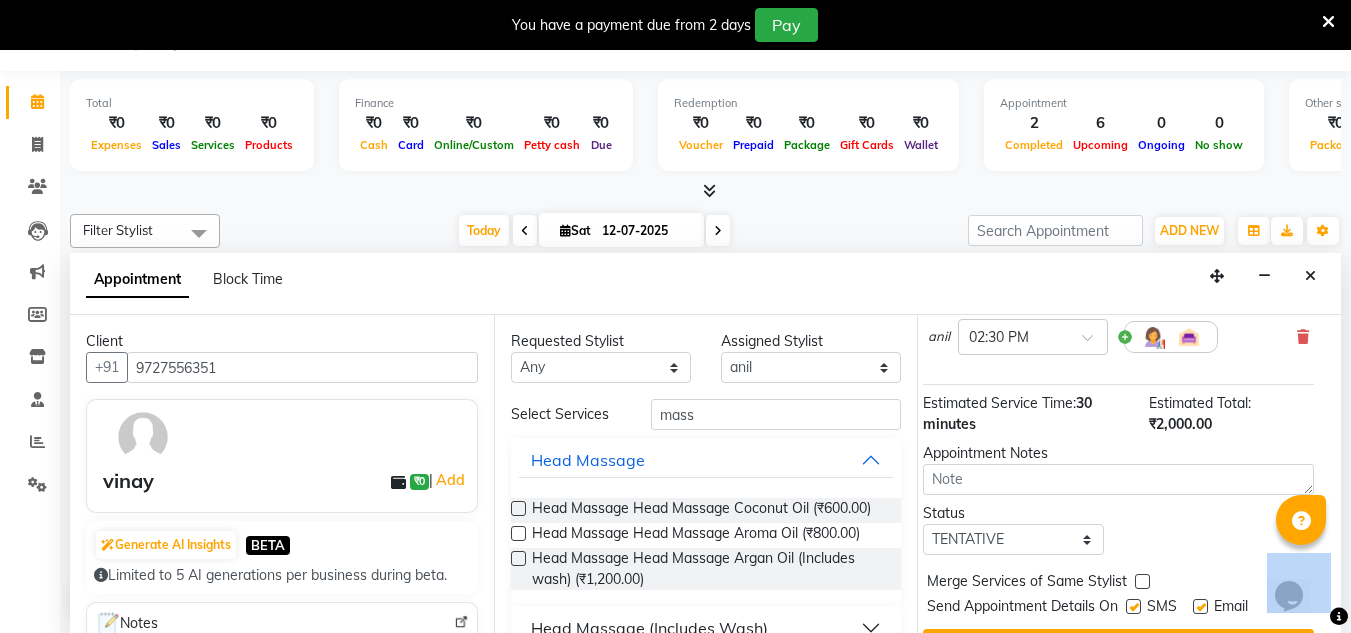 scroll, scrollTop: 265, scrollLeft: 27, axis: both 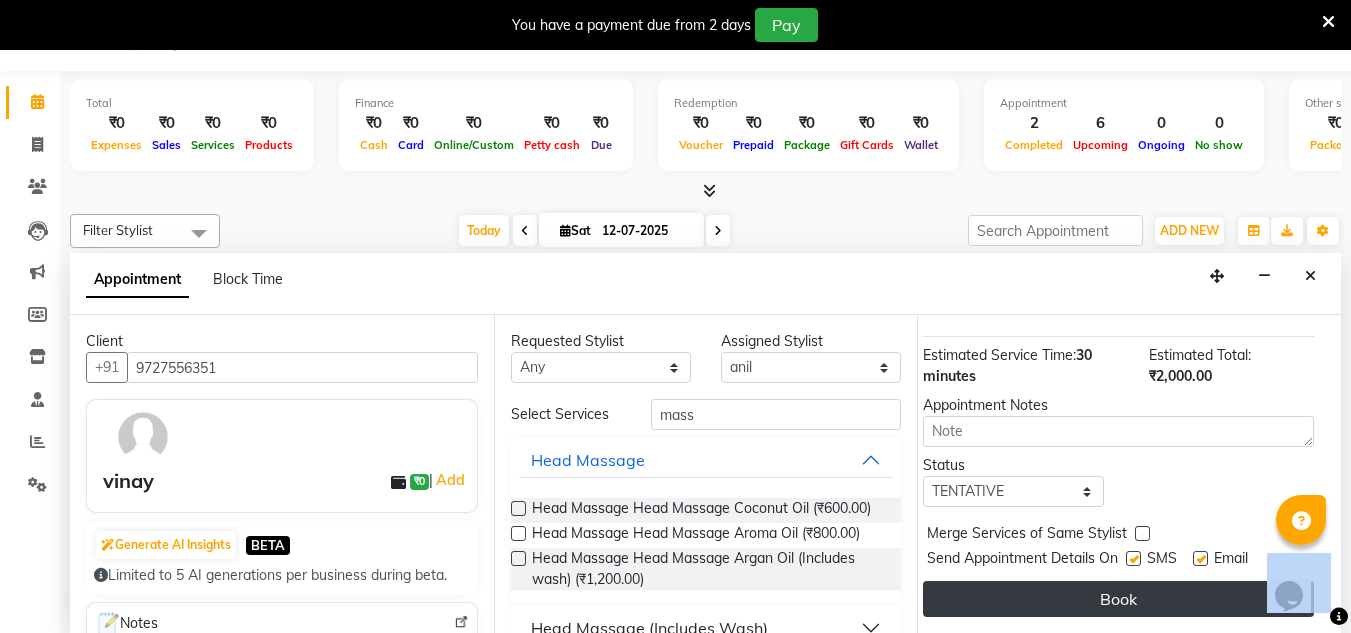 click on "Book" at bounding box center [1118, 599] 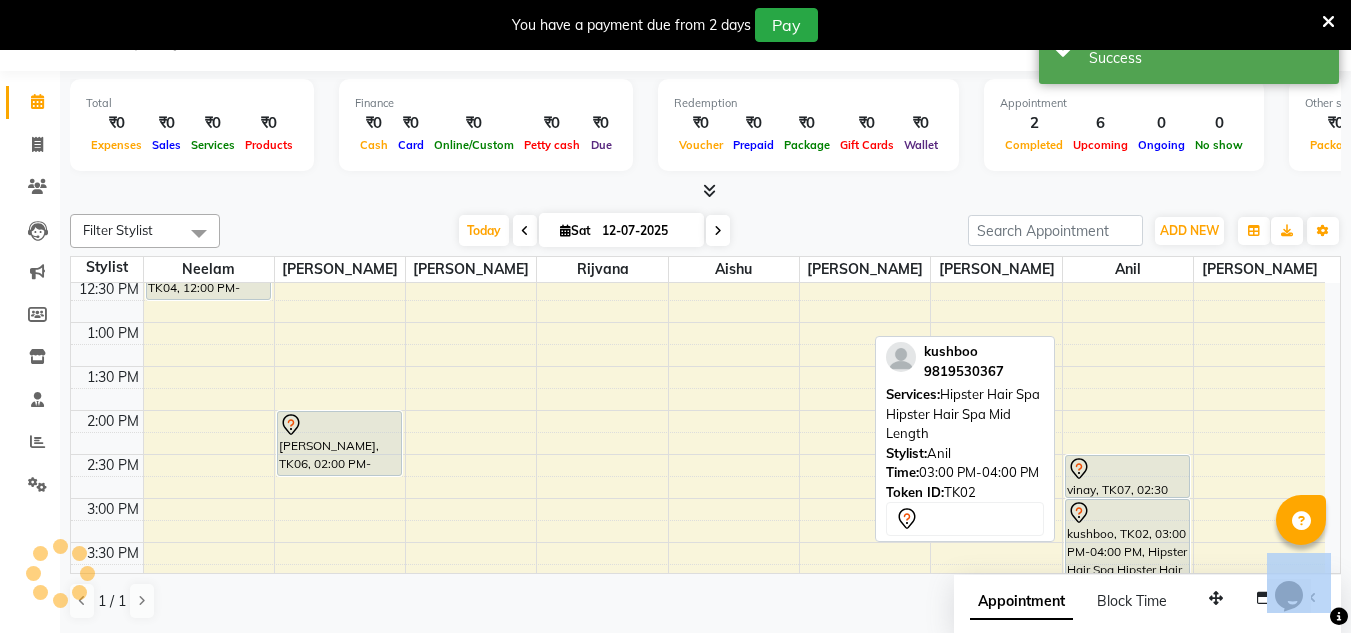 scroll, scrollTop: 0, scrollLeft: 0, axis: both 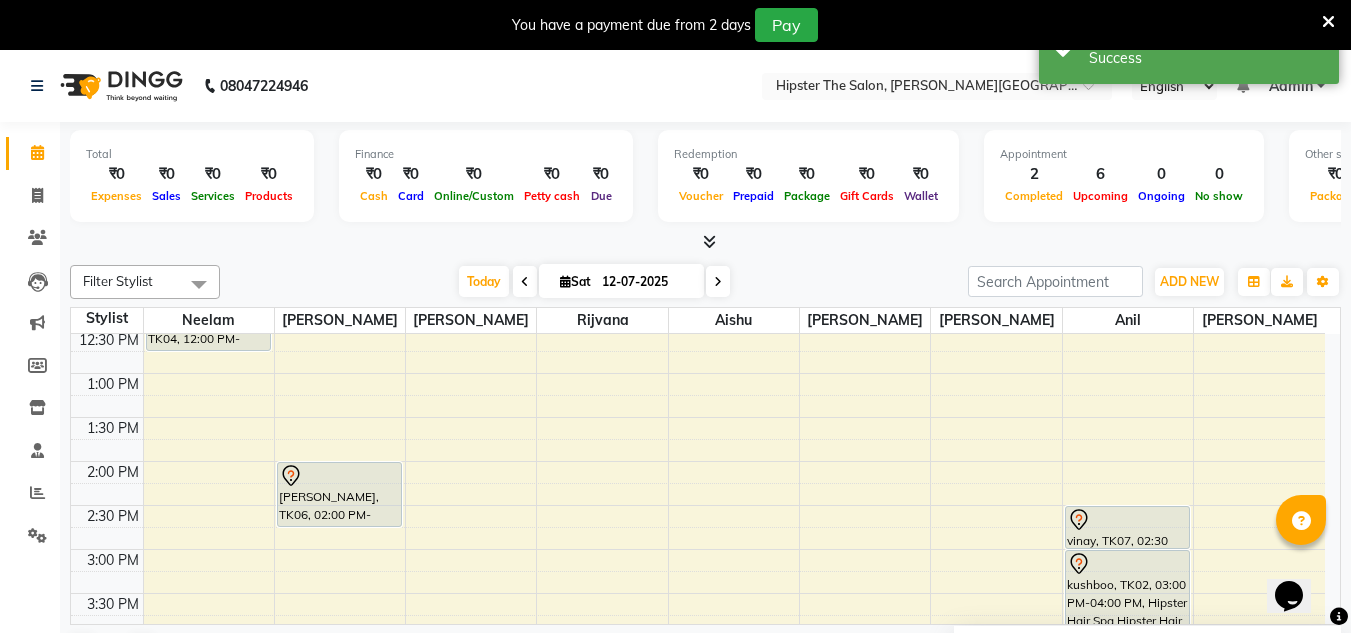 click at bounding box center (718, 281) 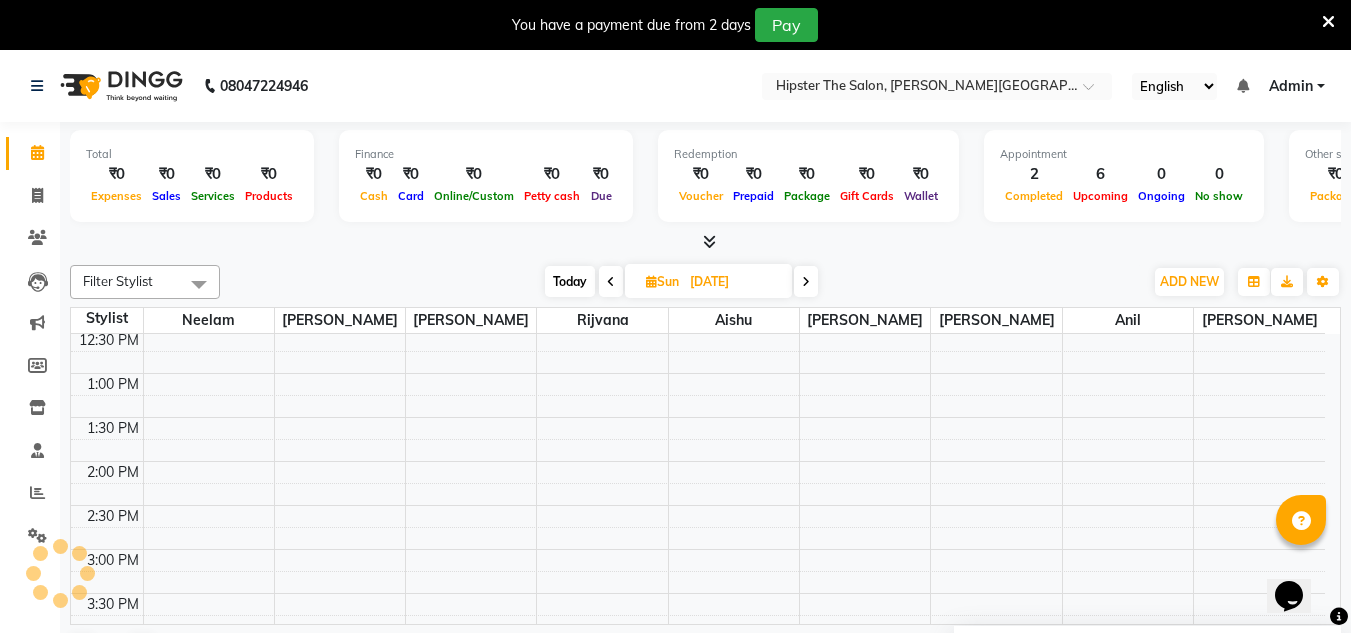 scroll, scrollTop: 0, scrollLeft: 0, axis: both 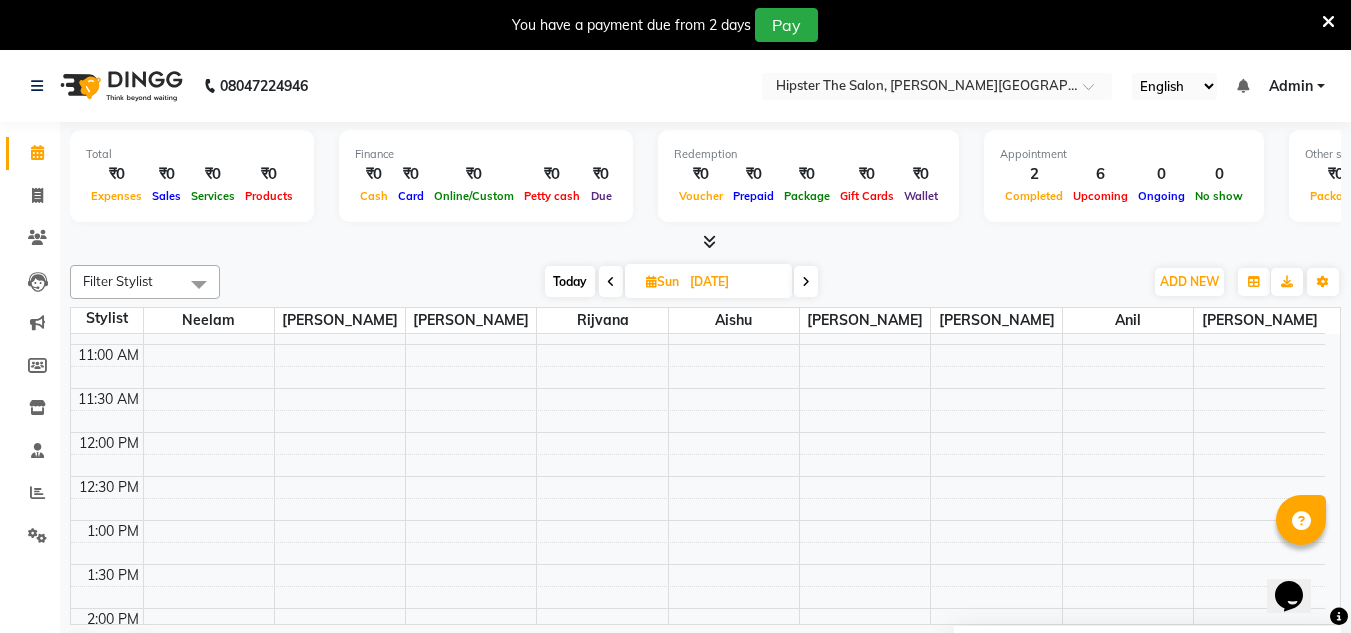 click on "8:00 AM 8:30 AM 9:00 AM 9:30 AM 10:00 AM 10:30 AM 11:00 AM 11:30 AM 12:00 PM 12:30 PM 1:00 PM 1:30 PM 2:00 PM 2:30 PM 3:00 PM 3:30 PM 4:00 PM 4:30 PM 5:00 PM 5:30 PM 6:00 PM 6:30 PM 7:00 PM 7:30 PM 8:00 PM 8:30 PM" at bounding box center [698, 652] 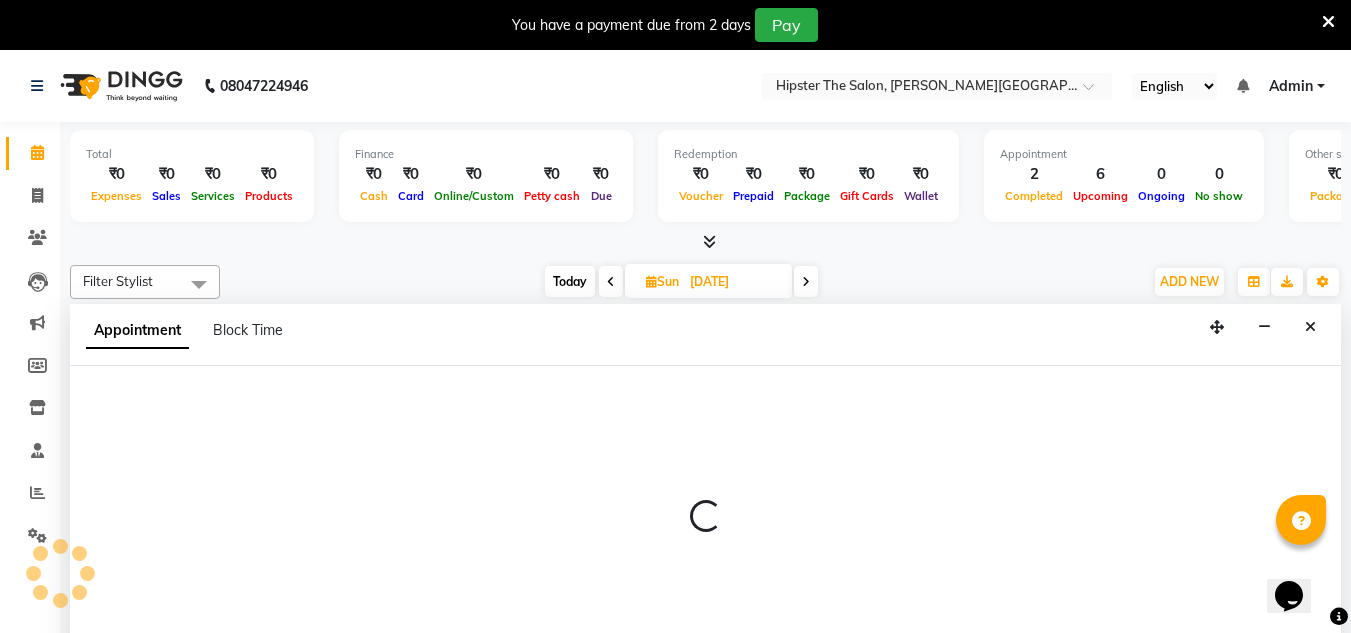 select on "85979" 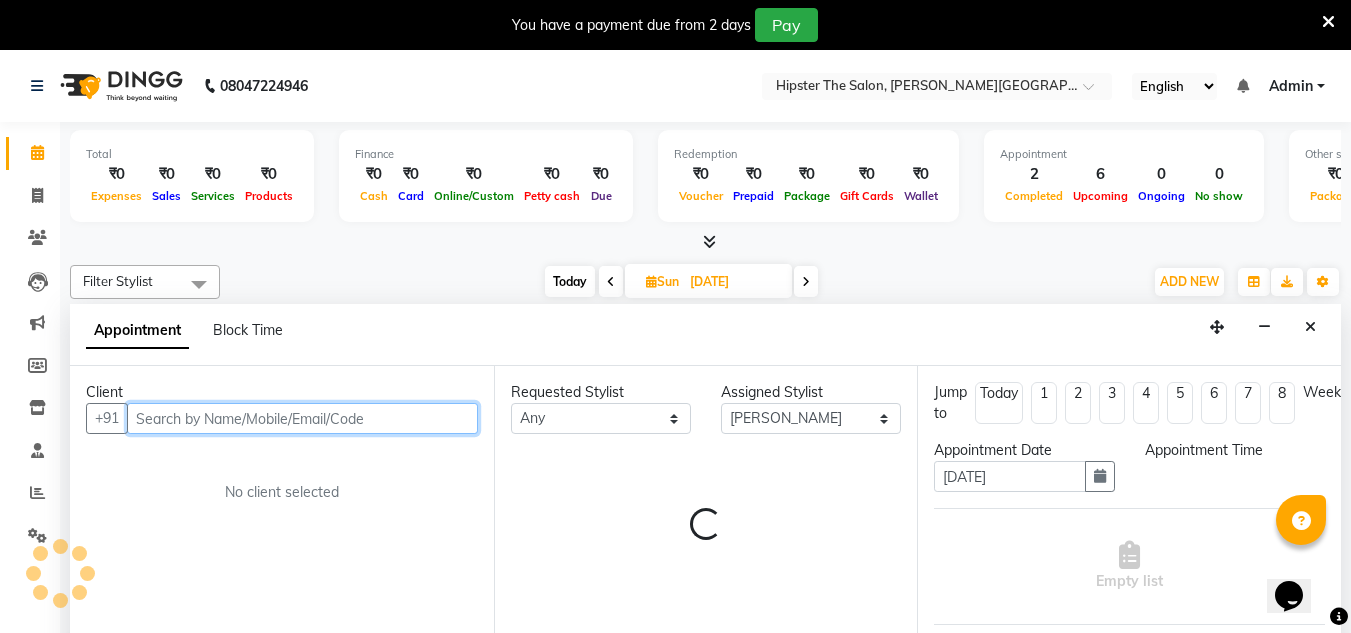 select on "750" 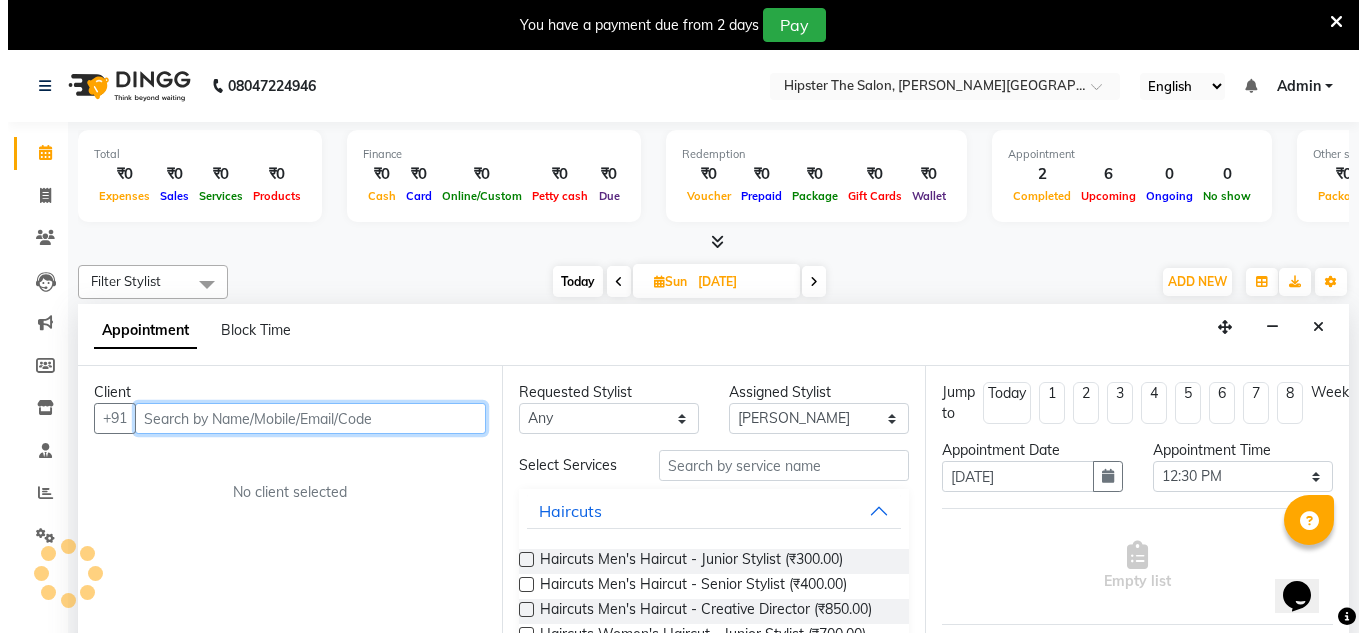 scroll, scrollTop: 51, scrollLeft: 0, axis: vertical 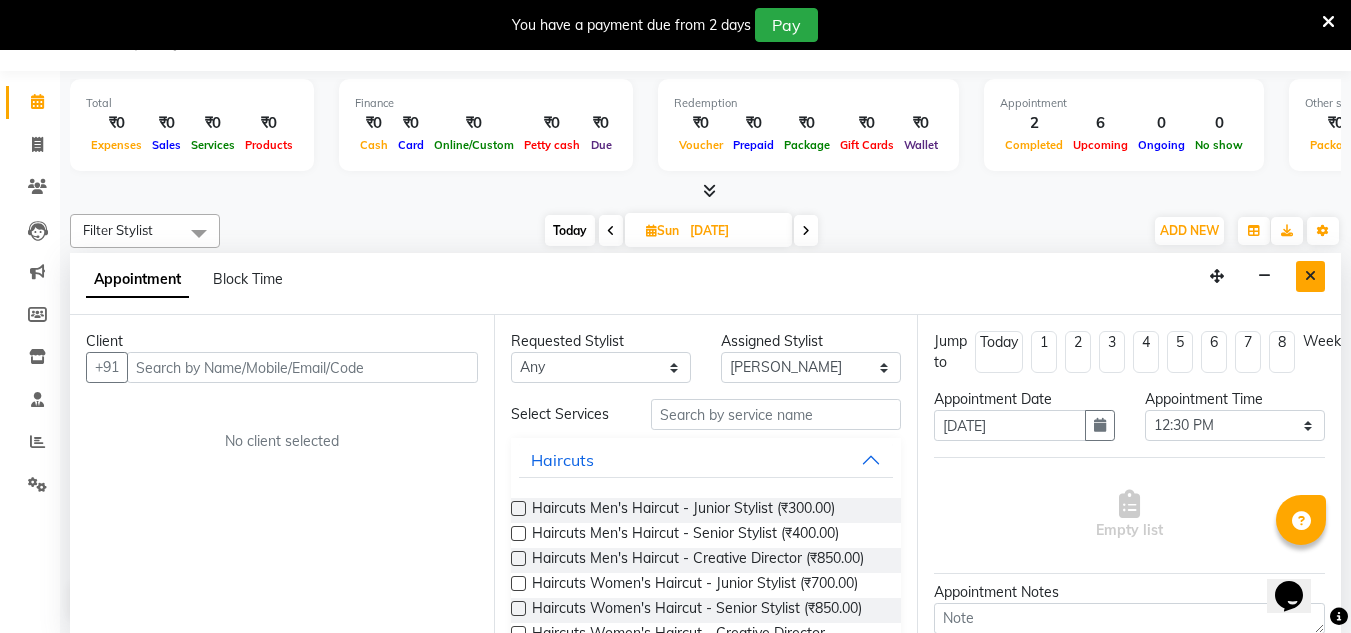 click at bounding box center [1310, 276] 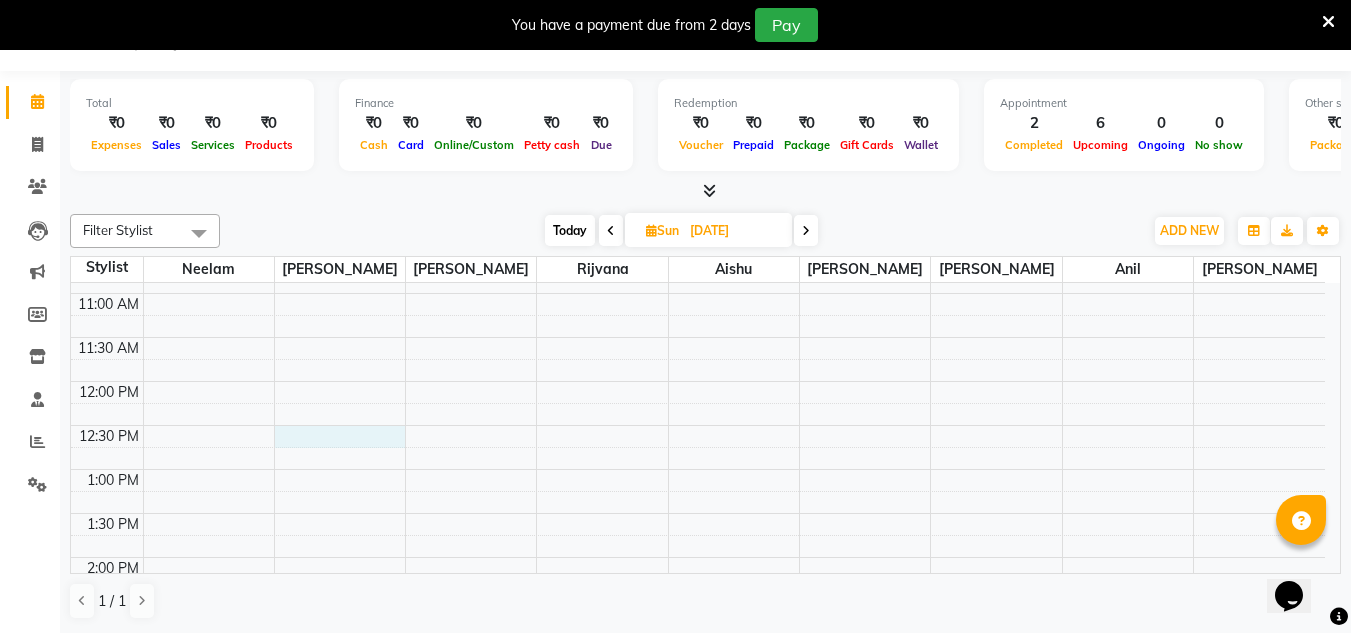 click on "8:00 AM 8:30 AM 9:00 AM 9:30 AM 10:00 AM 10:30 AM 11:00 AM 11:30 AM 12:00 PM 12:30 PM 1:00 PM 1:30 PM 2:00 PM 2:30 PM 3:00 PM 3:30 PM 4:00 PM 4:30 PM 5:00 PM 5:30 PM 6:00 PM 6:30 PM 7:00 PM 7:30 PM 8:00 PM 8:30 PM" at bounding box center (698, 601) 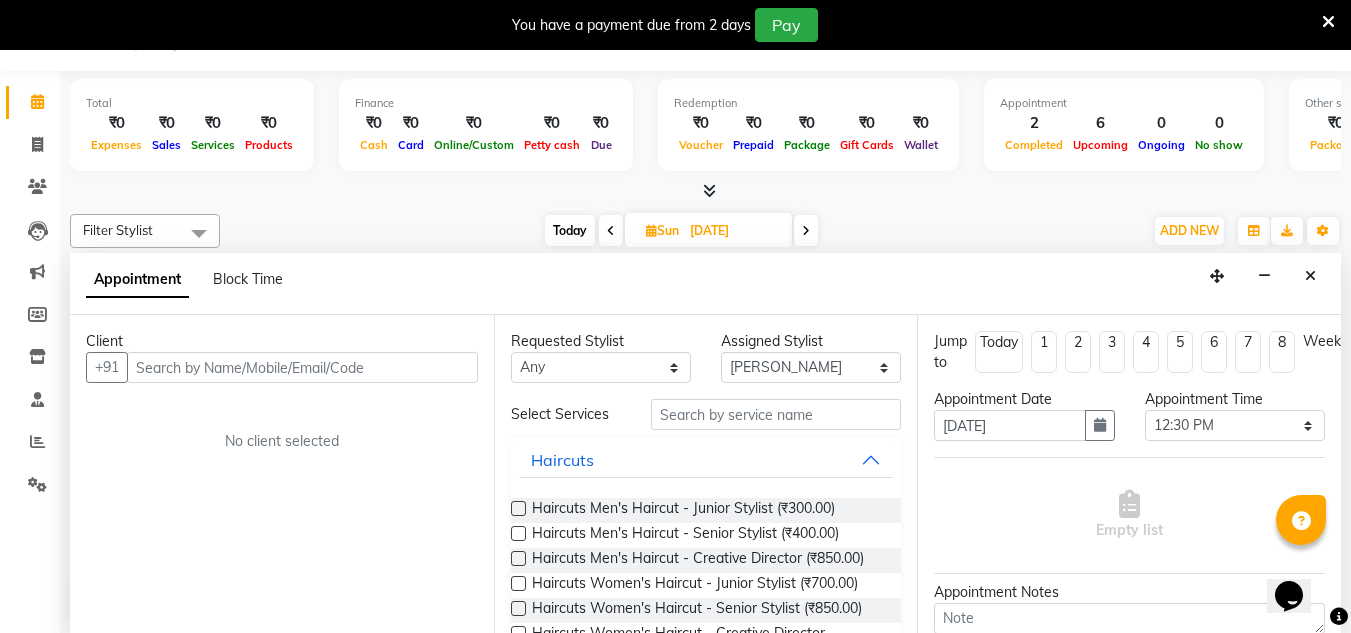 click at bounding box center (302, 367) 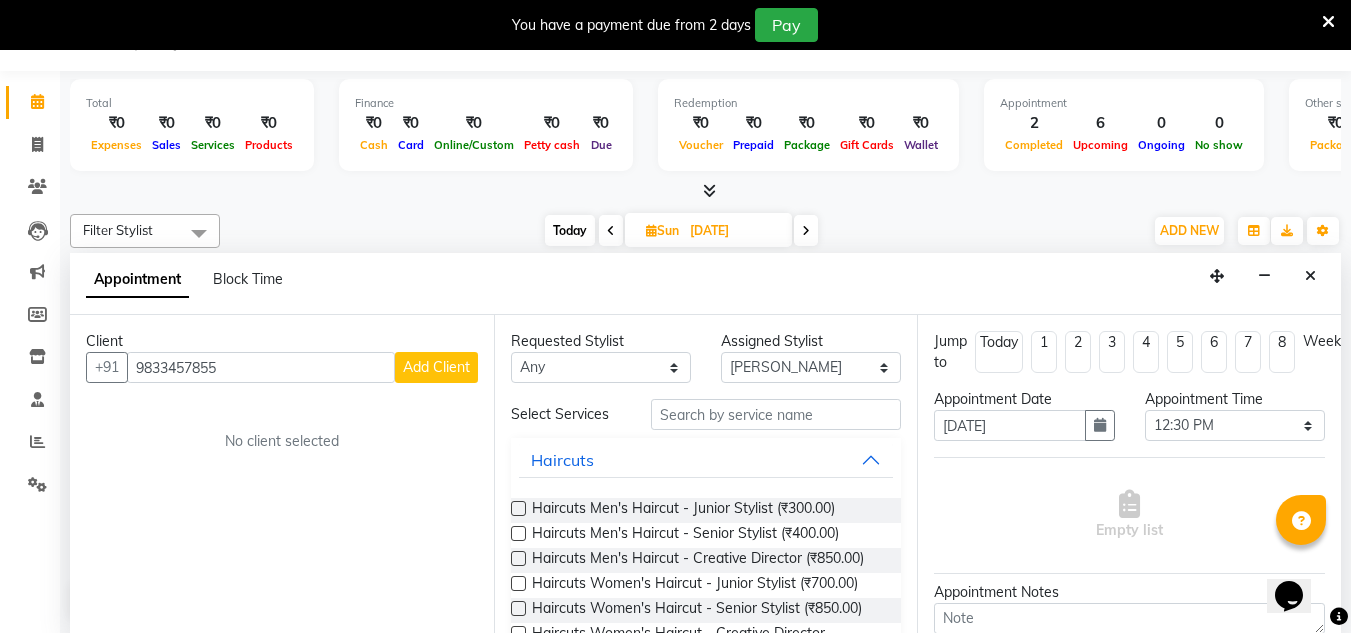 type on "9833457855" 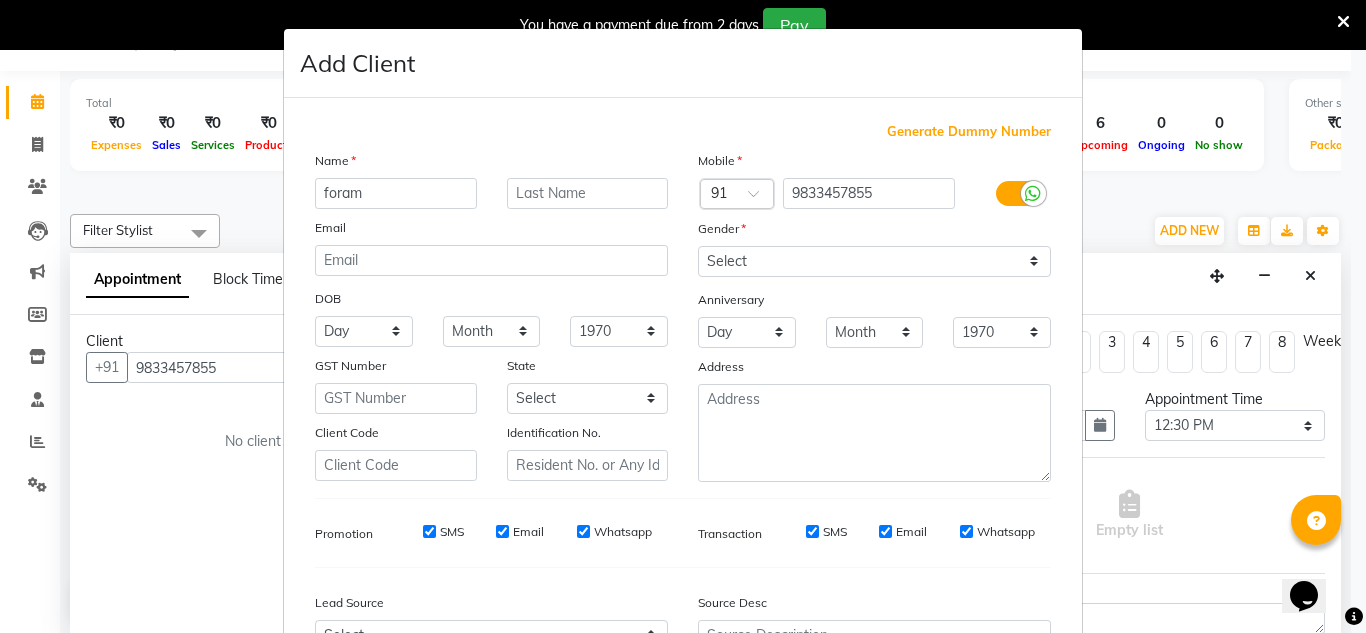 type on "foram" 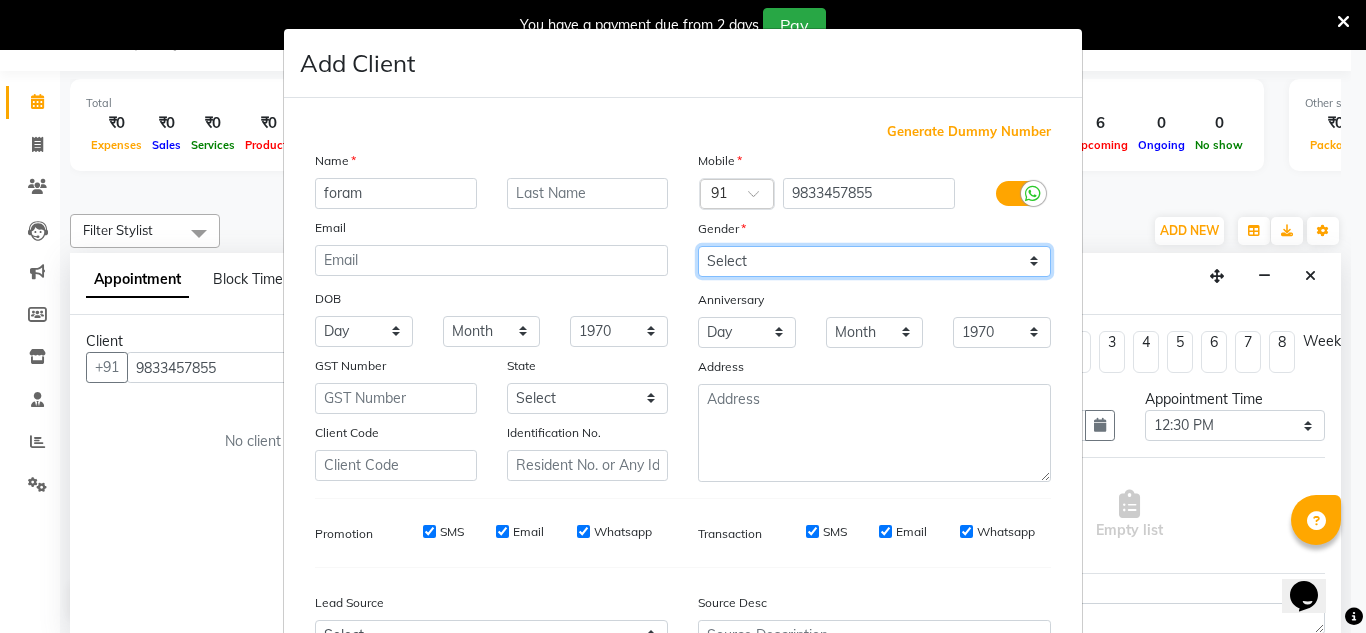 click on "Select [DEMOGRAPHIC_DATA] [DEMOGRAPHIC_DATA] Other Prefer Not To Say" at bounding box center (874, 261) 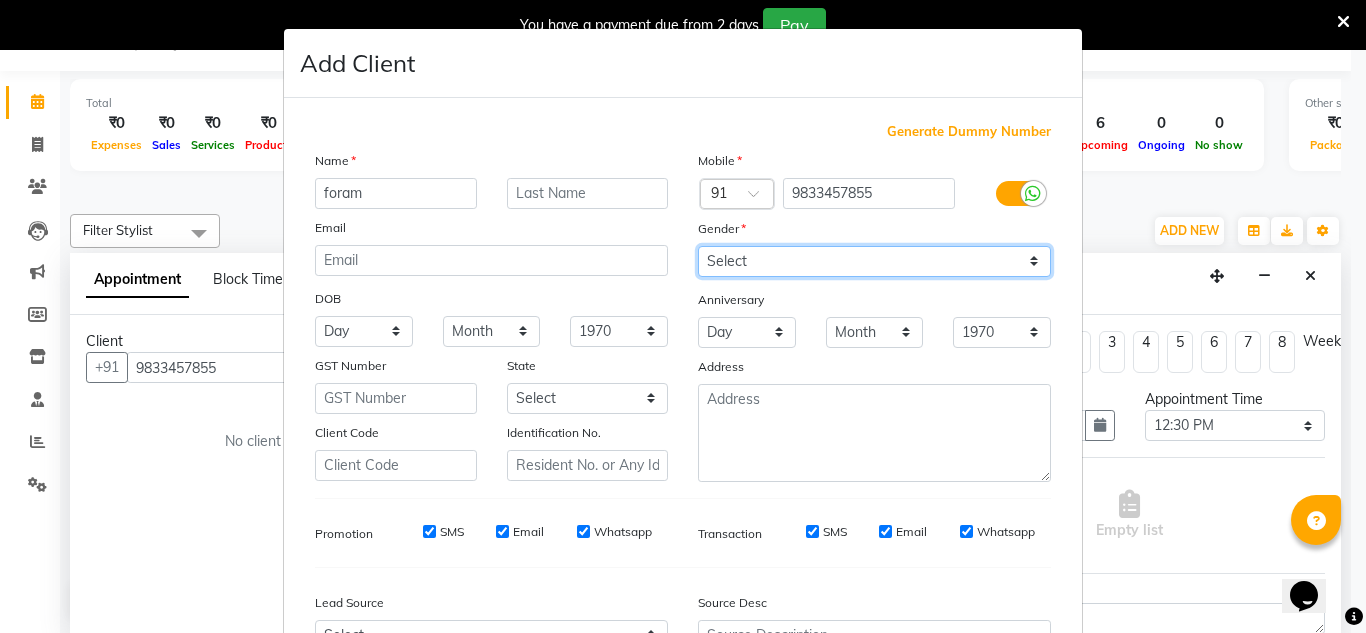 select on "[DEMOGRAPHIC_DATA]" 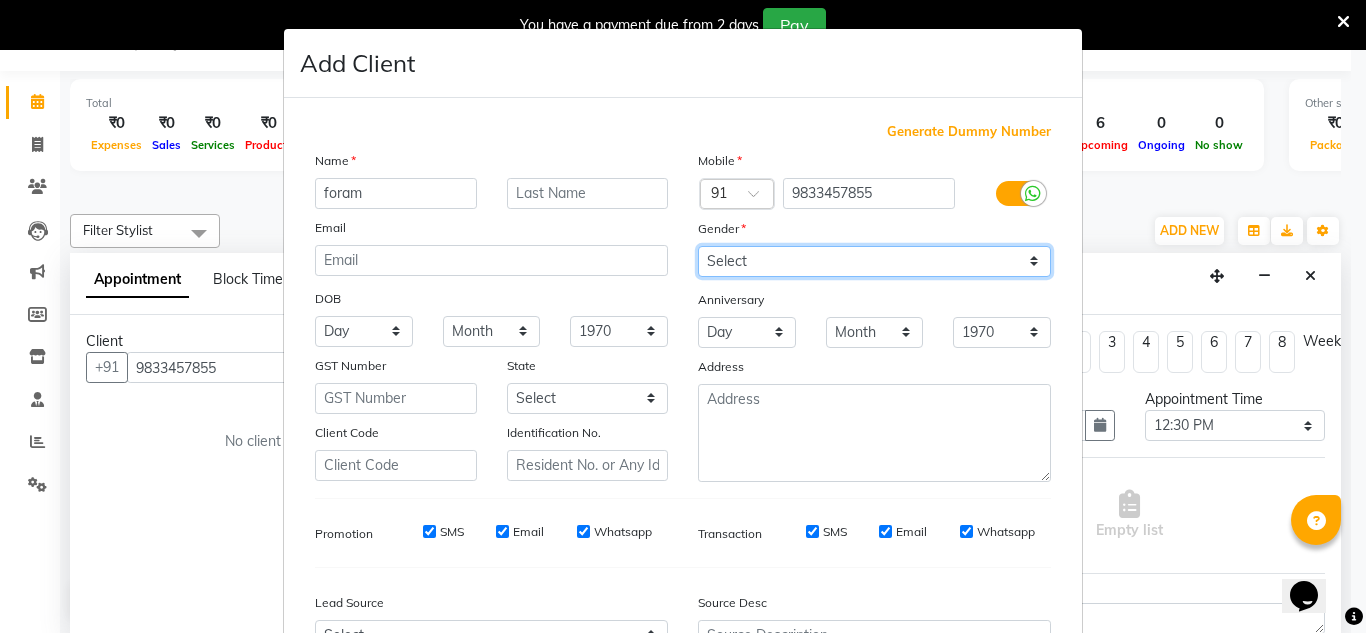 click on "Select [DEMOGRAPHIC_DATA] [DEMOGRAPHIC_DATA] Other Prefer Not To Say" at bounding box center (874, 261) 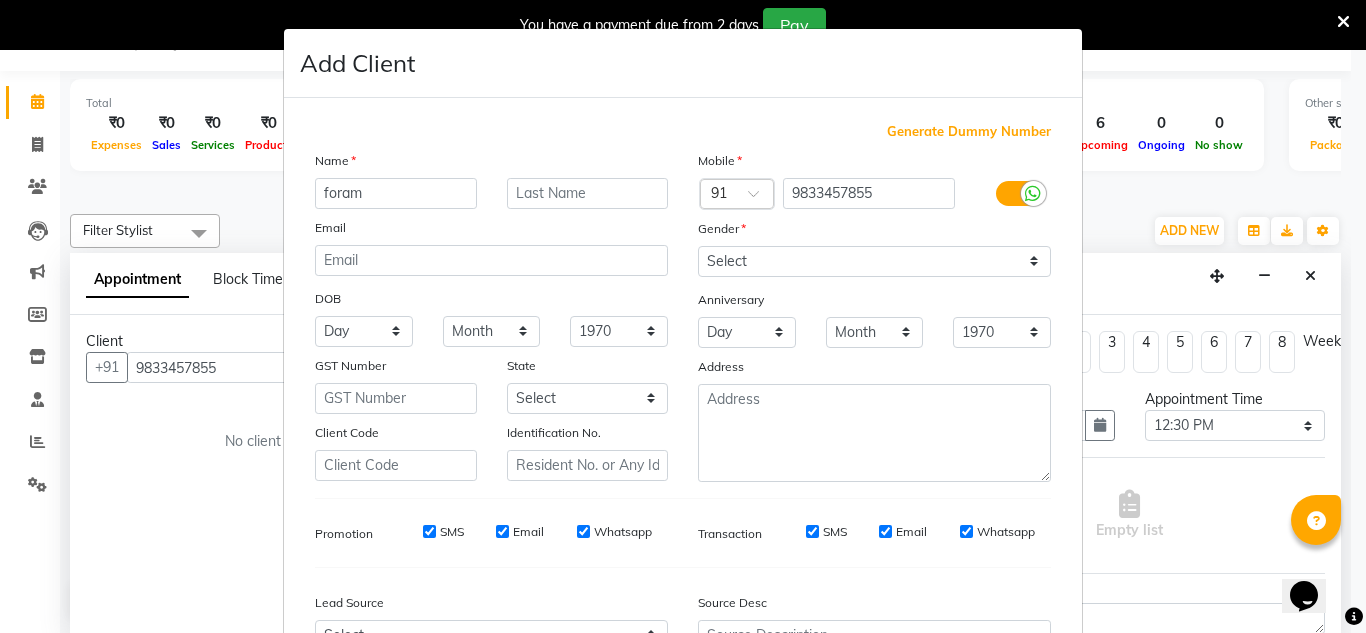 click on "Add Client Generate Dummy Number Name foram Email DOB Day 01 02 03 04 05 06 07 08 09 10 11 12 13 14 15 16 17 18 19 20 21 22 23 24 25 26 27 28 29 30 31 Month January February March April May June July August September October November [DATE] 1941 1942 1943 1944 1945 1946 1947 1948 1949 1950 1951 1952 1953 1954 1955 1956 1957 1958 1959 1960 1961 1962 1963 1964 1965 1966 1967 1968 1969 1970 1971 1972 1973 1974 1975 1976 1977 1978 1979 1980 1981 1982 1983 1984 1985 1986 1987 1988 1989 1990 1991 1992 1993 1994 1995 1996 1997 1998 1999 2000 2001 2002 2003 2004 2005 2006 2007 2008 2009 2010 2011 2012 2013 2014 2015 2016 2017 2018 2019 2020 2021 2022 2023 2024 GST Number State Select [GEOGRAPHIC_DATA] [GEOGRAPHIC_DATA] [GEOGRAPHIC_DATA] [GEOGRAPHIC_DATA] [GEOGRAPHIC_DATA] [GEOGRAPHIC_DATA] [GEOGRAPHIC_DATA] [GEOGRAPHIC_DATA] and [GEOGRAPHIC_DATA] [GEOGRAPHIC_DATA] [GEOGRAPHIC_DATA] [GEOGRAPHIC_DATA] [GEOGRAPHIC_DATA] [GEOGRAPHIC_DATA] [GEOGRAPHIC_DATA] [GEOGRAPHIC_DATA] [GEOGRAPHIC_DATA] [GEOGRAPHIC_DATA] [GEOGRAPHIC_DATA] [GEOGRAPHIC_DATA] [GEOGRAPHIC_DATA] [GEOGRAPHIC_DATA] [GEOGRAPHIC_DATA] [GEOGRAPHIC_DATA] [GEOGRAPHIC_DATA] [GEOGRAPHIC_DATA] [GEOGRAPHIC_DATA] [GEOGRAPHIC_DATA] [GEOGRAPHIC_DATA] [GEOGRAPHIC_DATA]" at bounding box center [683, 316] 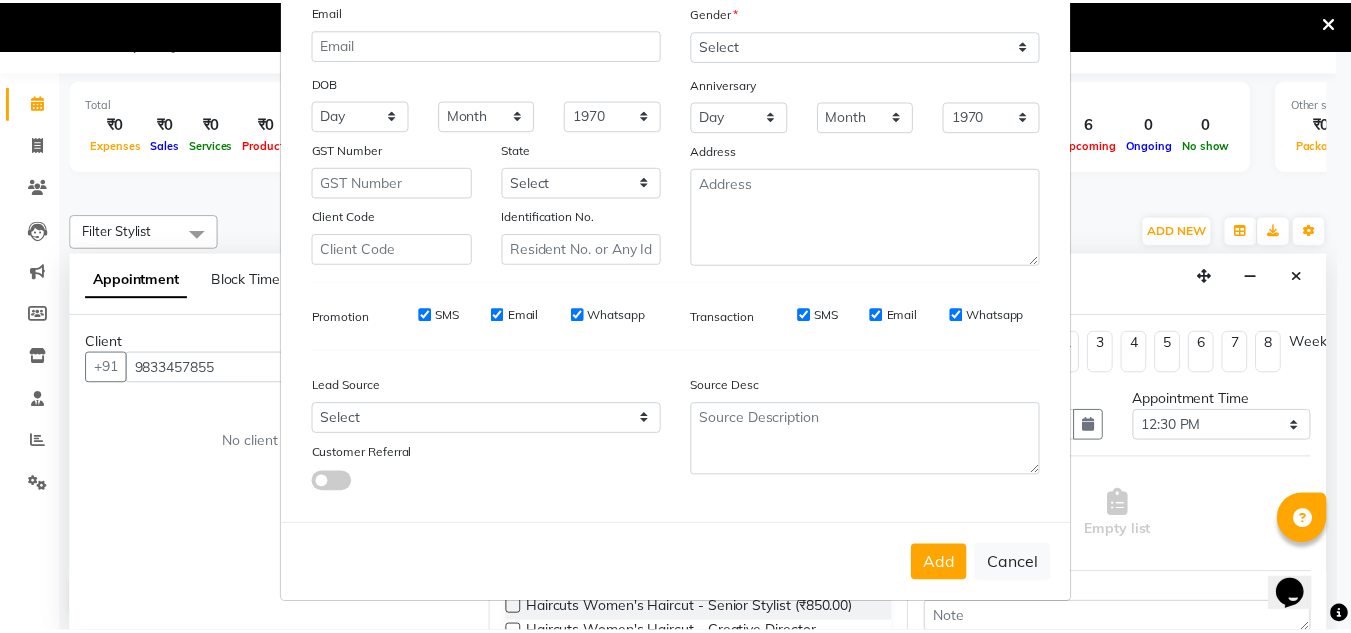 scroll, scrollTop: 216, scrollLeft: 0, axis: vertical 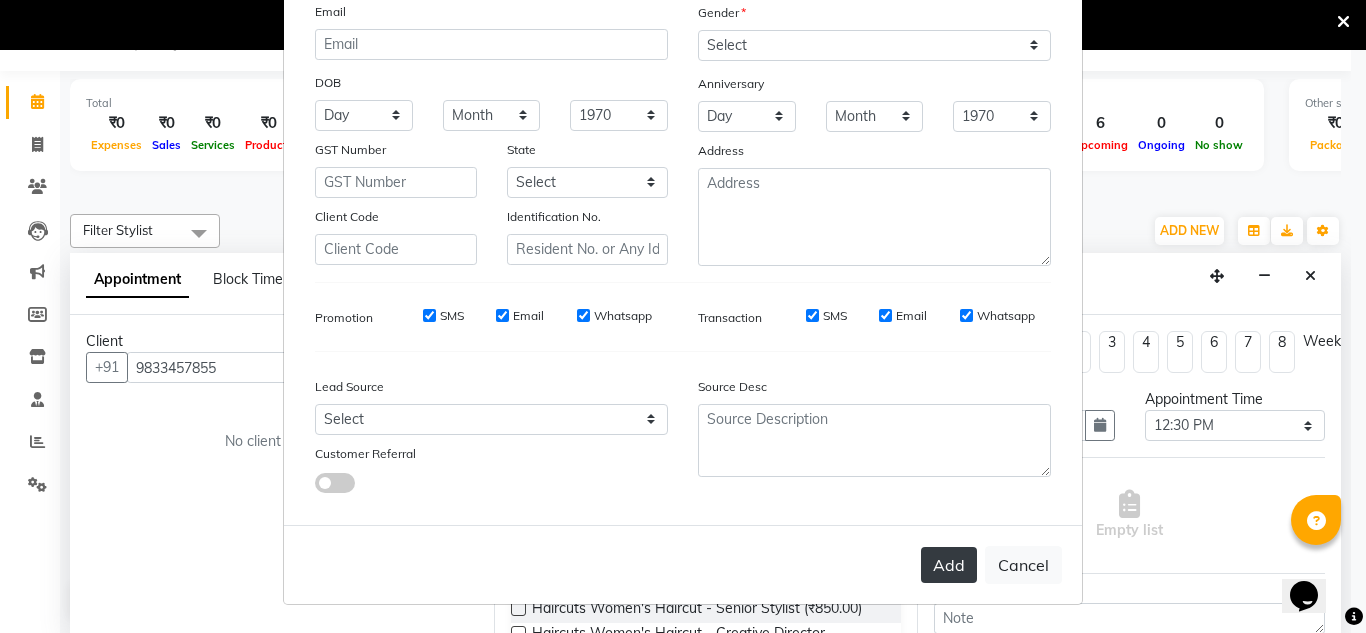 click on "Add" at bounding box center (949, 565) 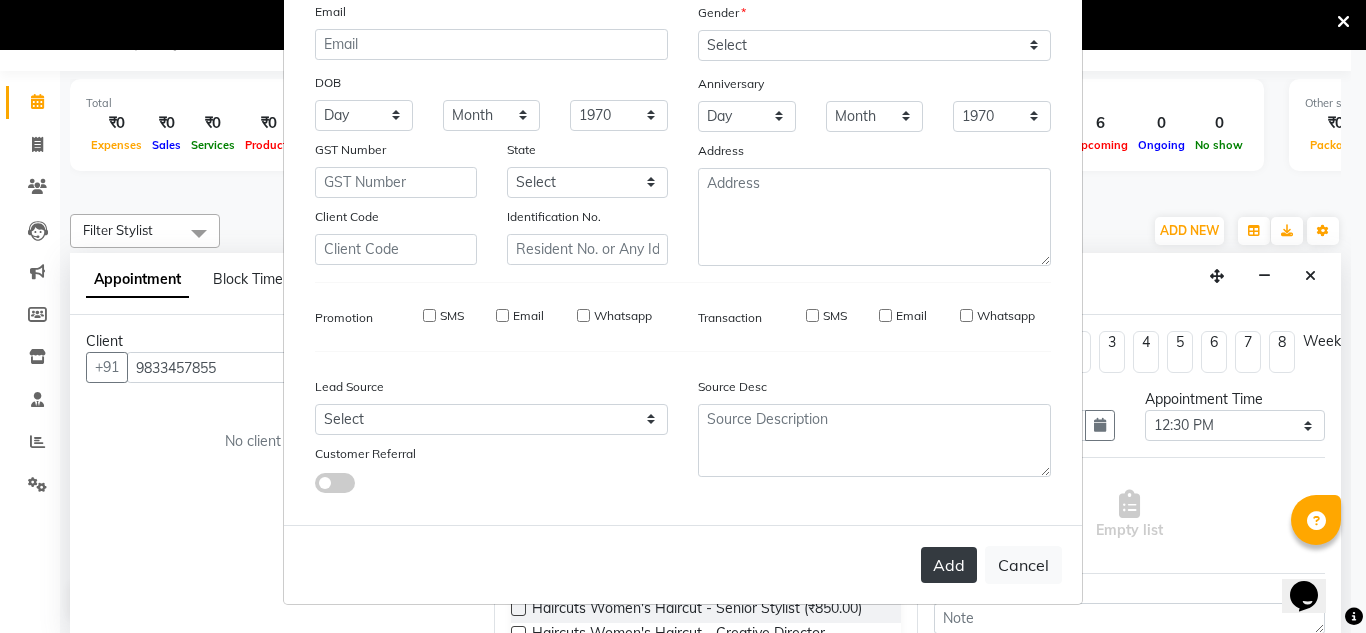 type 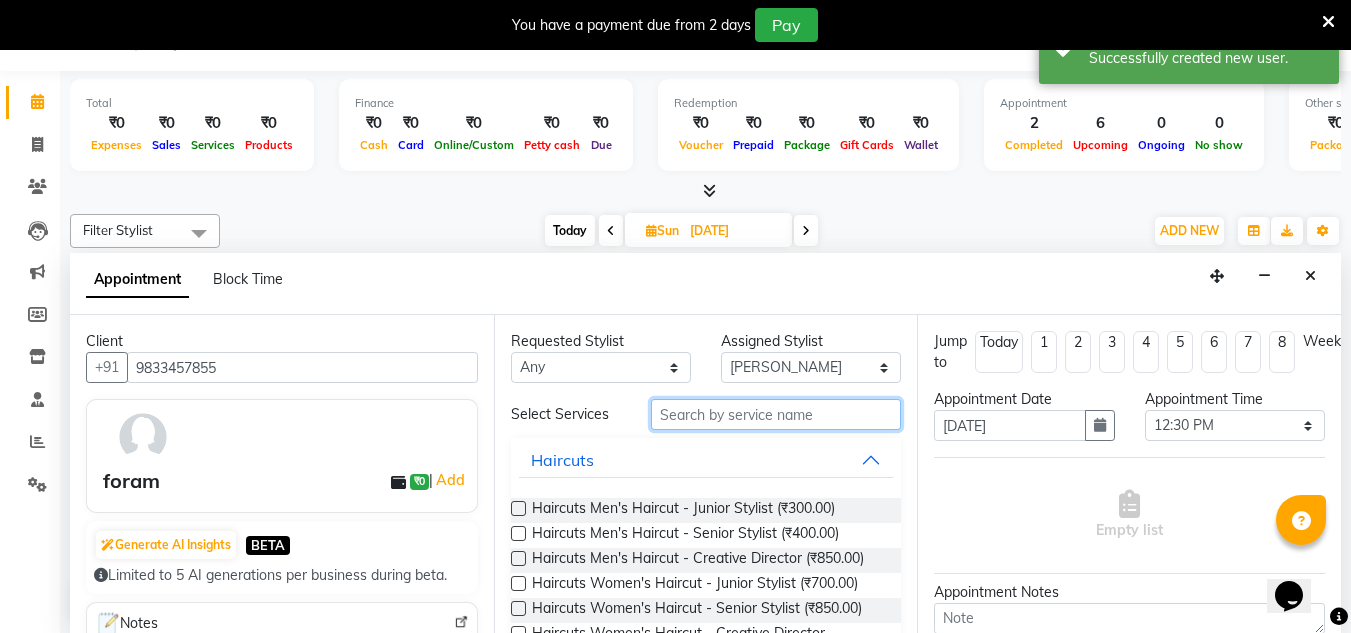 click at bounding box center (776, 414) 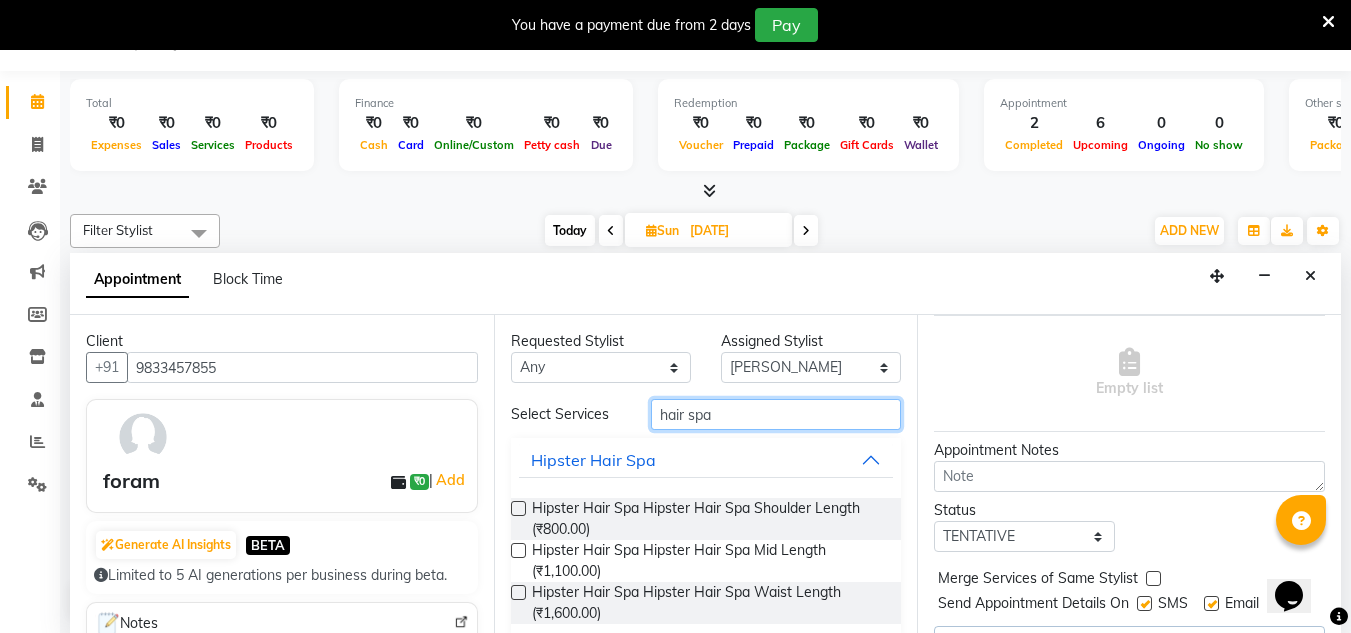 scroll, scrollTop: 204, scrollLeft: 0, axis: vertical 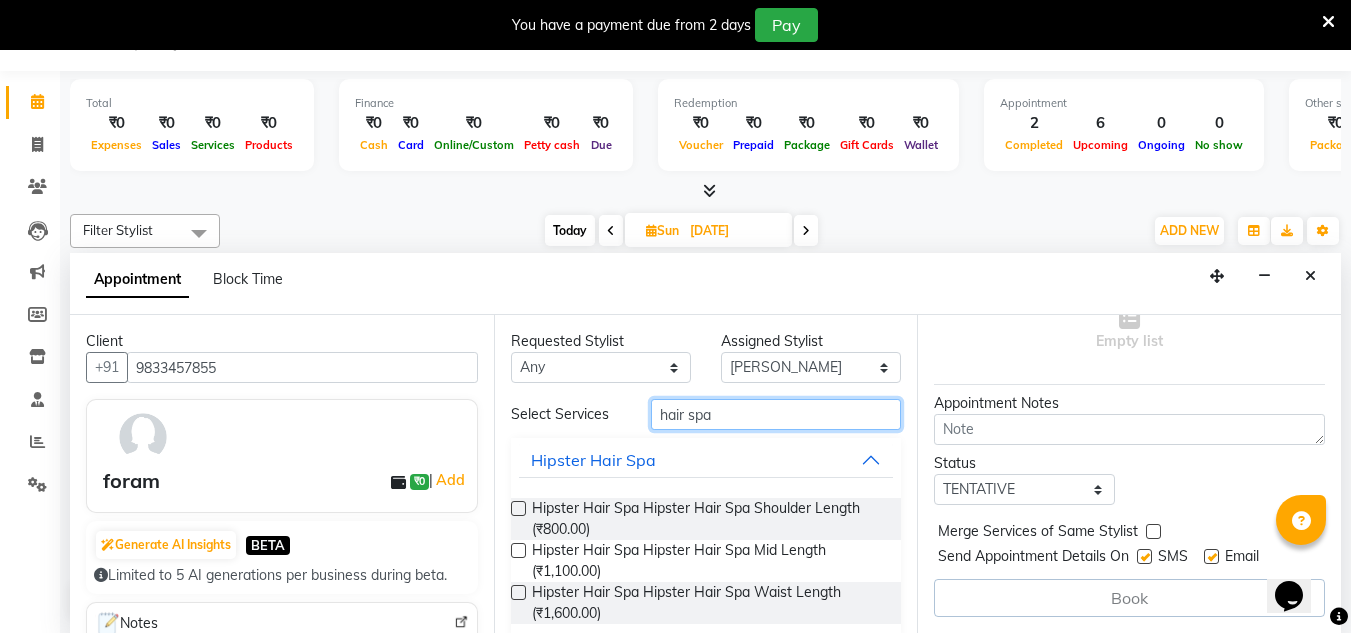 type on "hair spa" 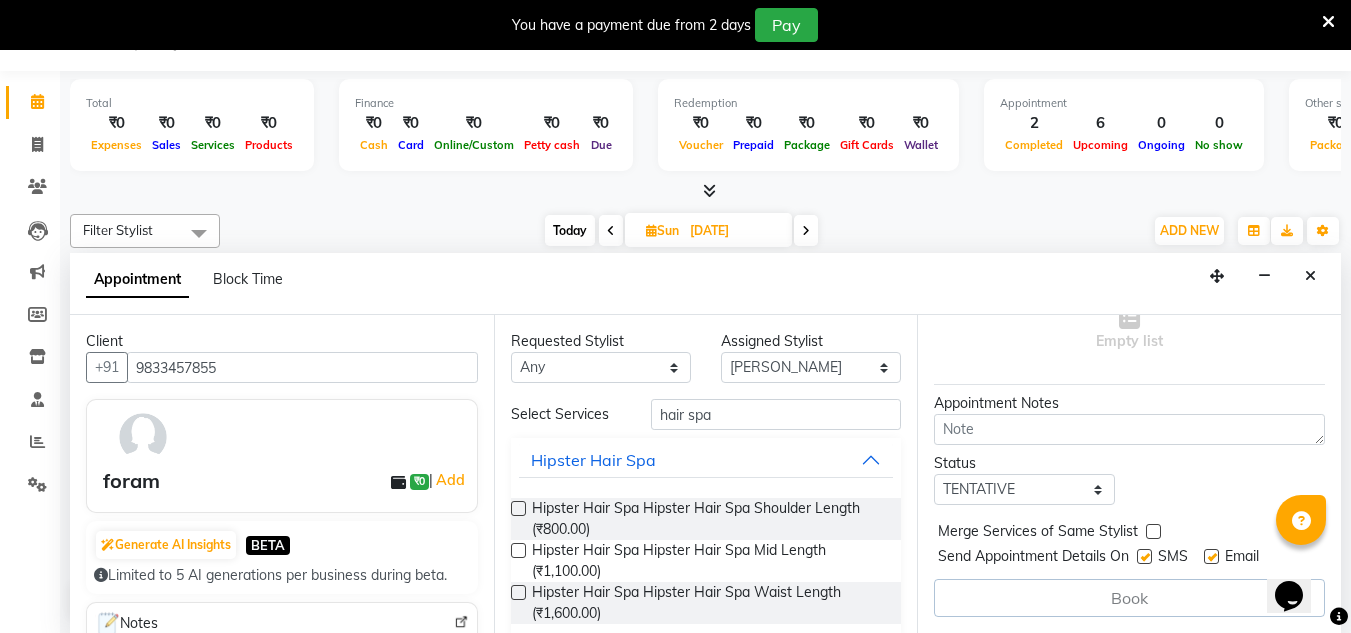 click at bounding box center (518, 508) 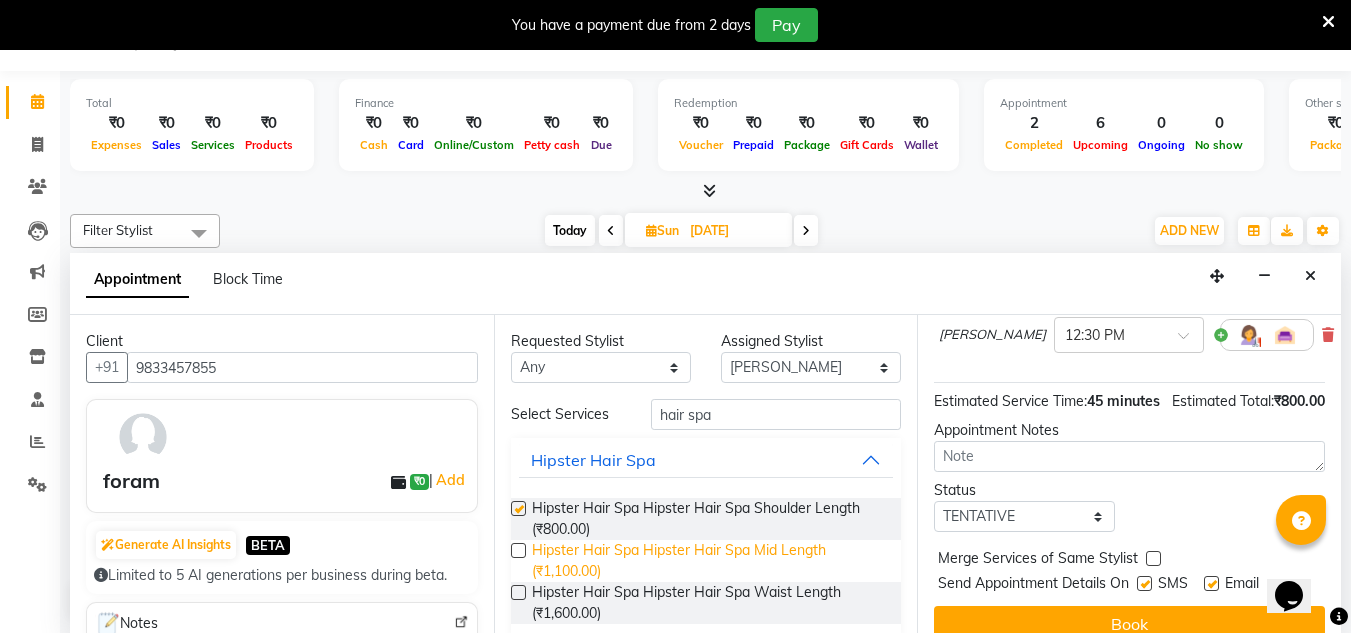 checkbox on "false" 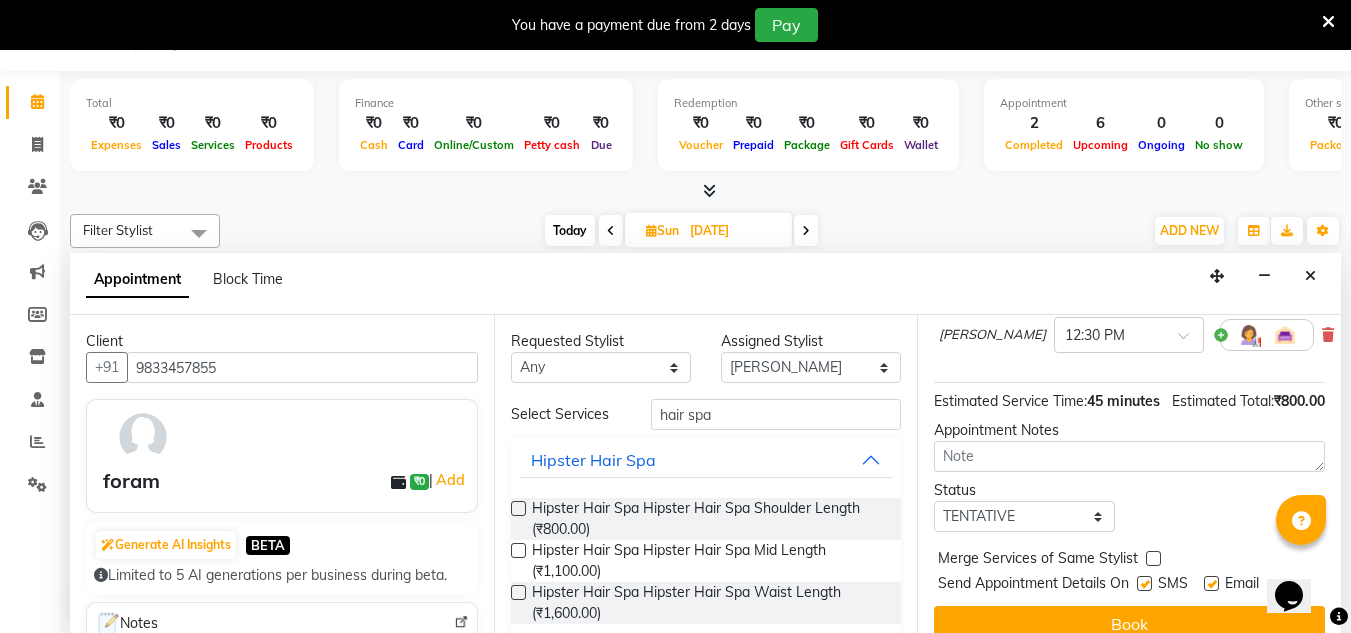 scroll, scrollTop: 265, scrollLeft: 0, axis: vertical 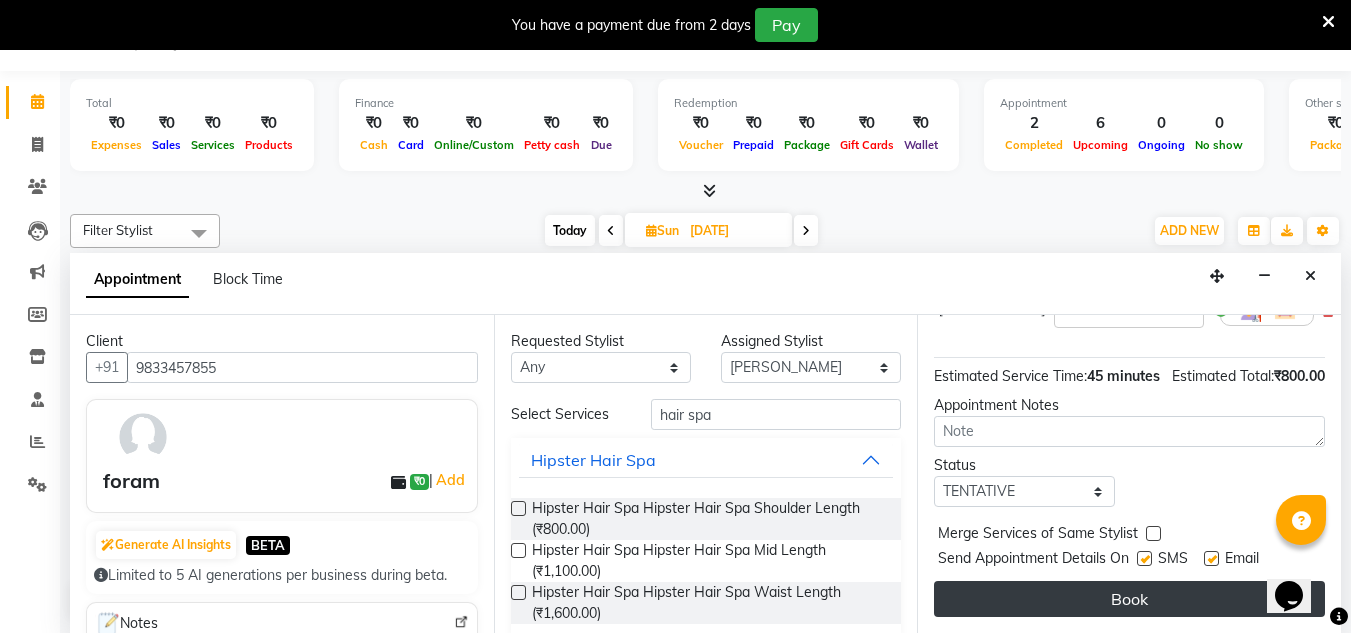 click on "Book" at bounding box center (1129, 599) 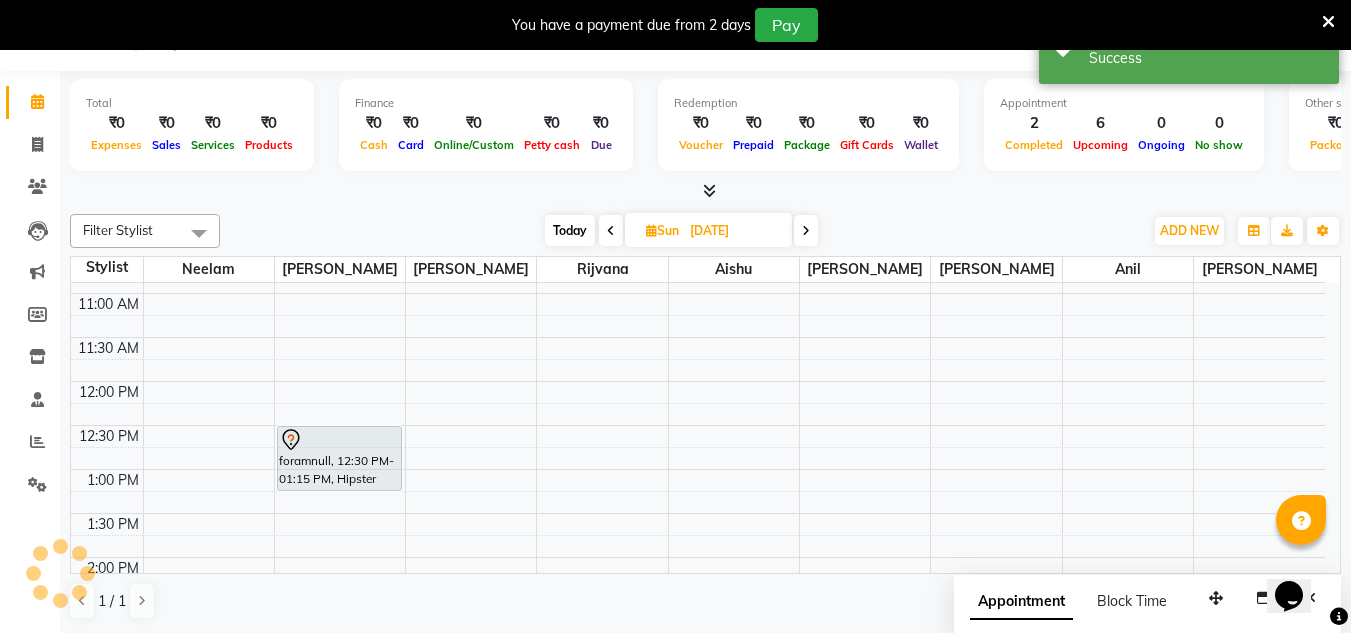 scroll, scrollTop: 0, scrollLeft: 0, axis: both 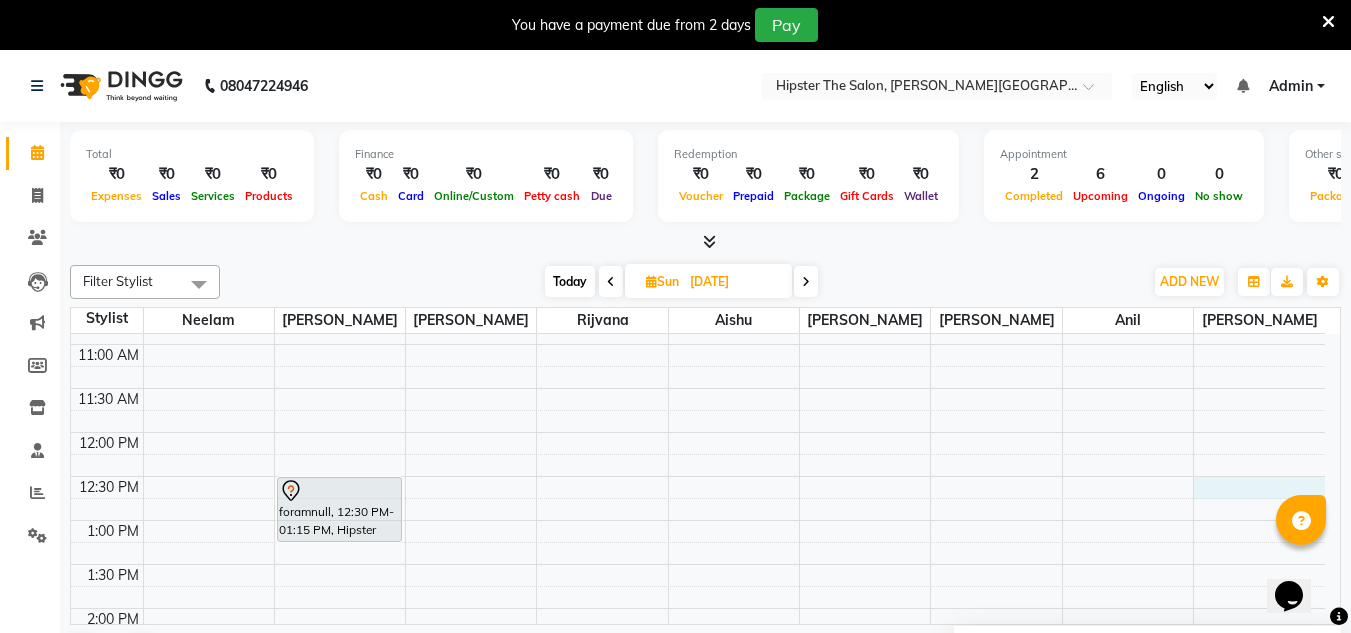 click on "8:00 AM 8:30 AM 9:00 AM 9:30 AM 10:00 AM 10:30 AM 11:00 AM 11:30 AM 12:00 PM 12:30 PM 1:00 PM 1:30 PM 2:00 PM 2:30 PM 3:00 PM 3:30 PM 4:00 PM 4:30 PM 5:00 PM 5:30 PM 6:00 PM 6:30 PM 7:00 PM 7:30 PM 8:00 PM 8:30 PM             foramnull, 12:30 PM-01:15 PM, Hipster Hair Spa Hipster Hair Spa Shoulder Length" at bounding box center [698, 652] 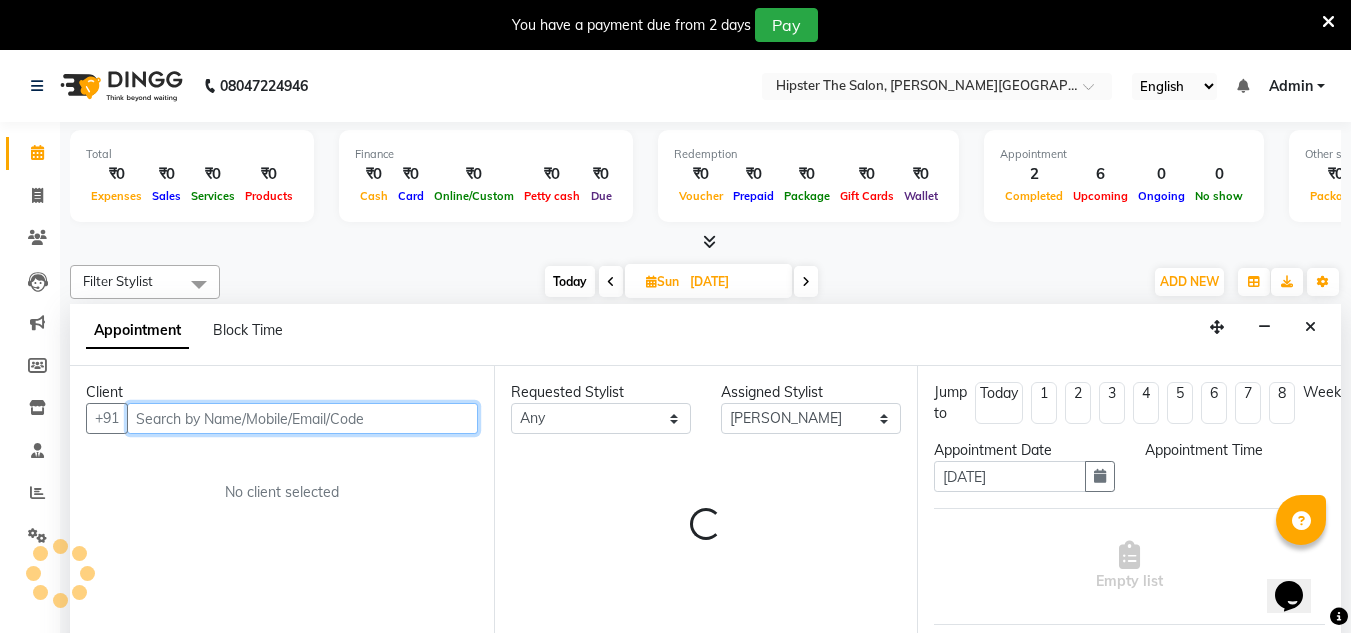 select on "750" 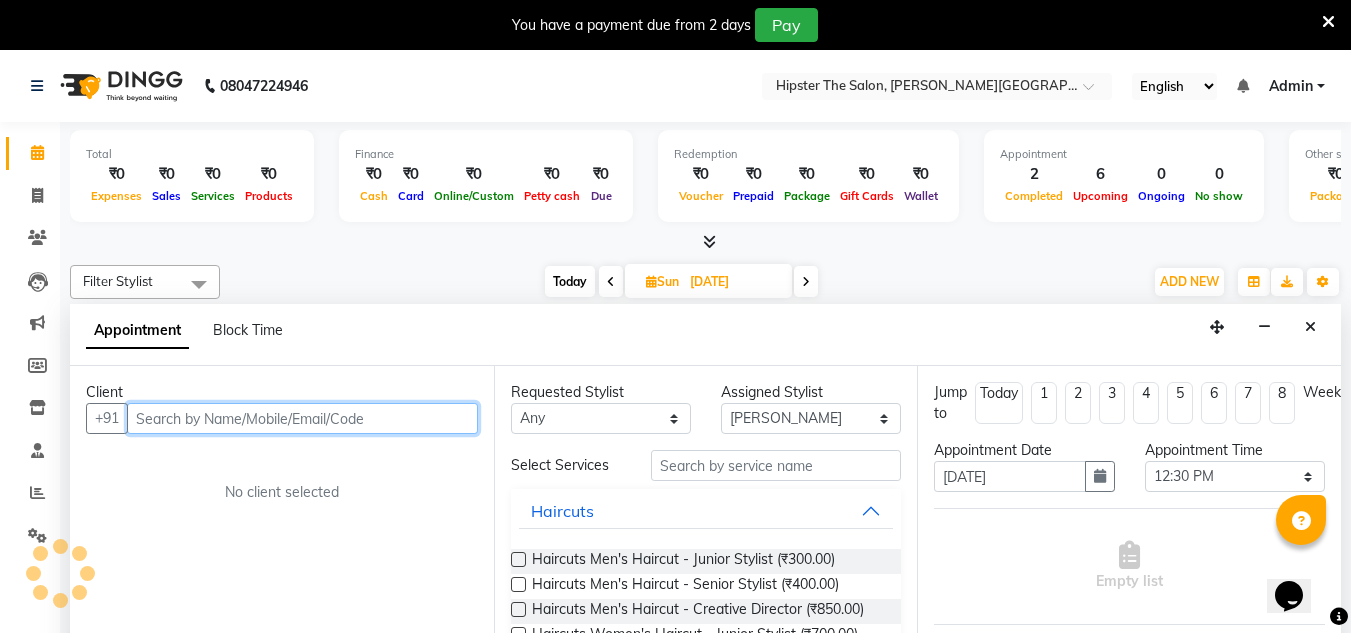 scroll, scrollTop: 51, scrollLeft: 0, axis: vertical 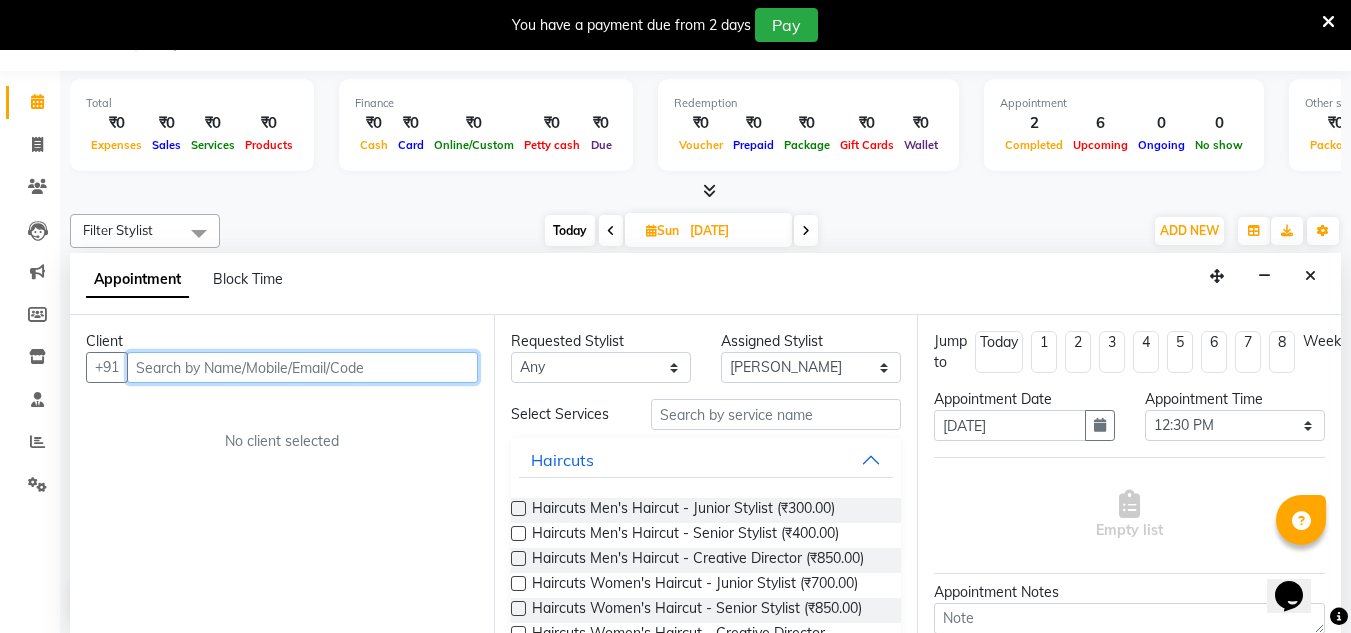 click at bounding box center (302, 367) 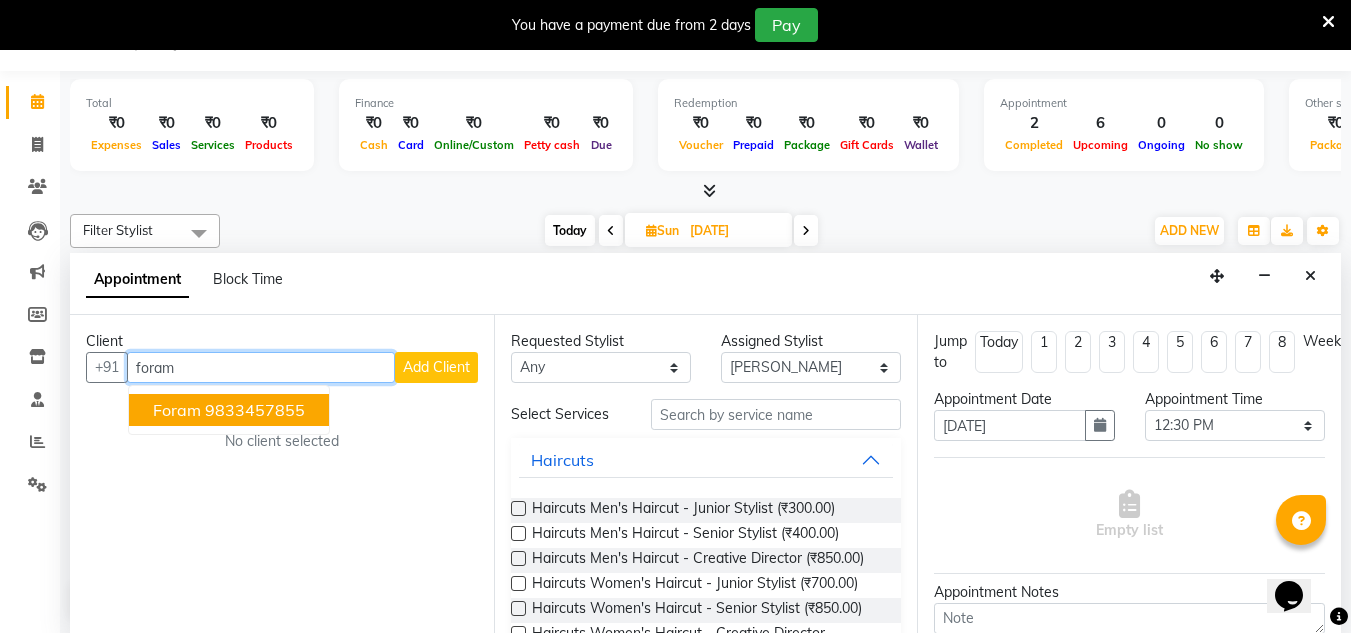 click on "foram  9833457855" at bounding box center (229, 410) 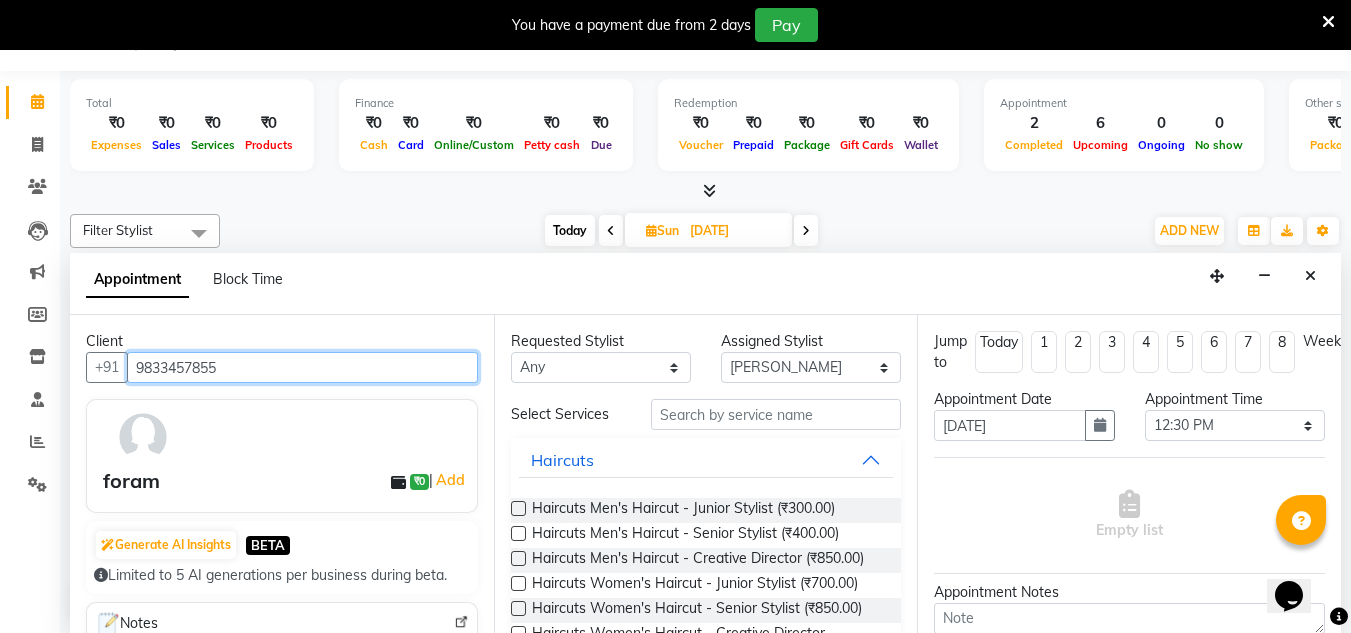 type on "9833457855" 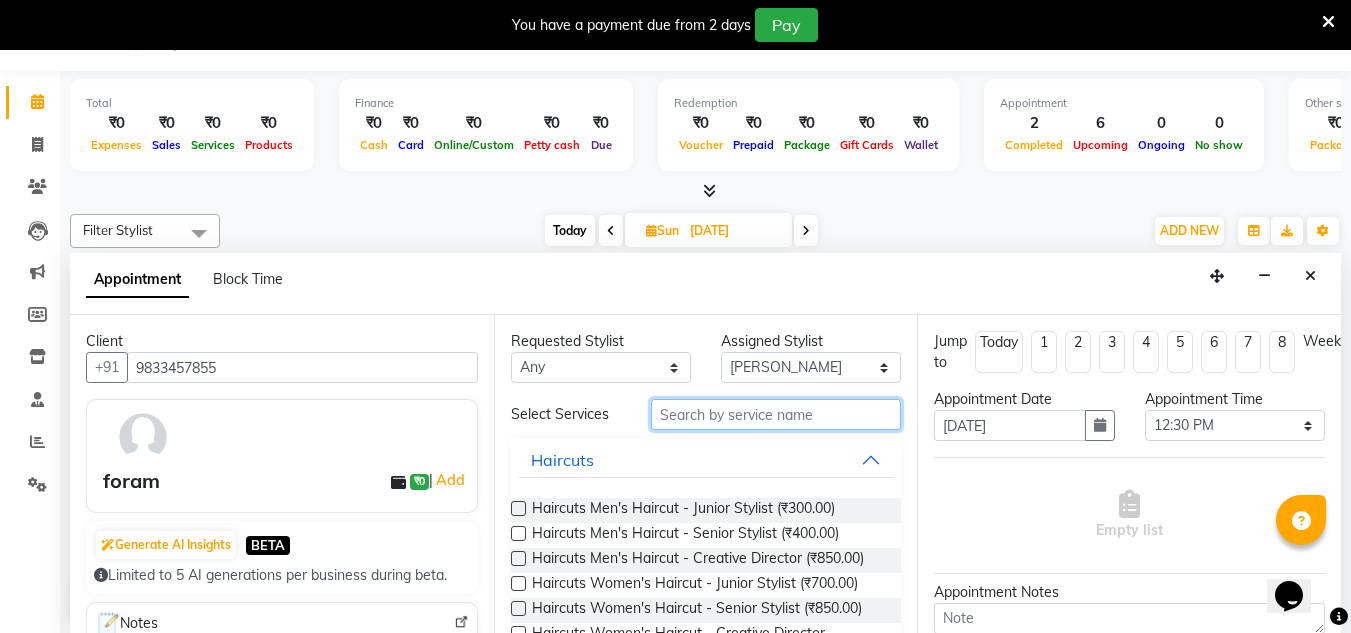click at bounding box center (776, 414) 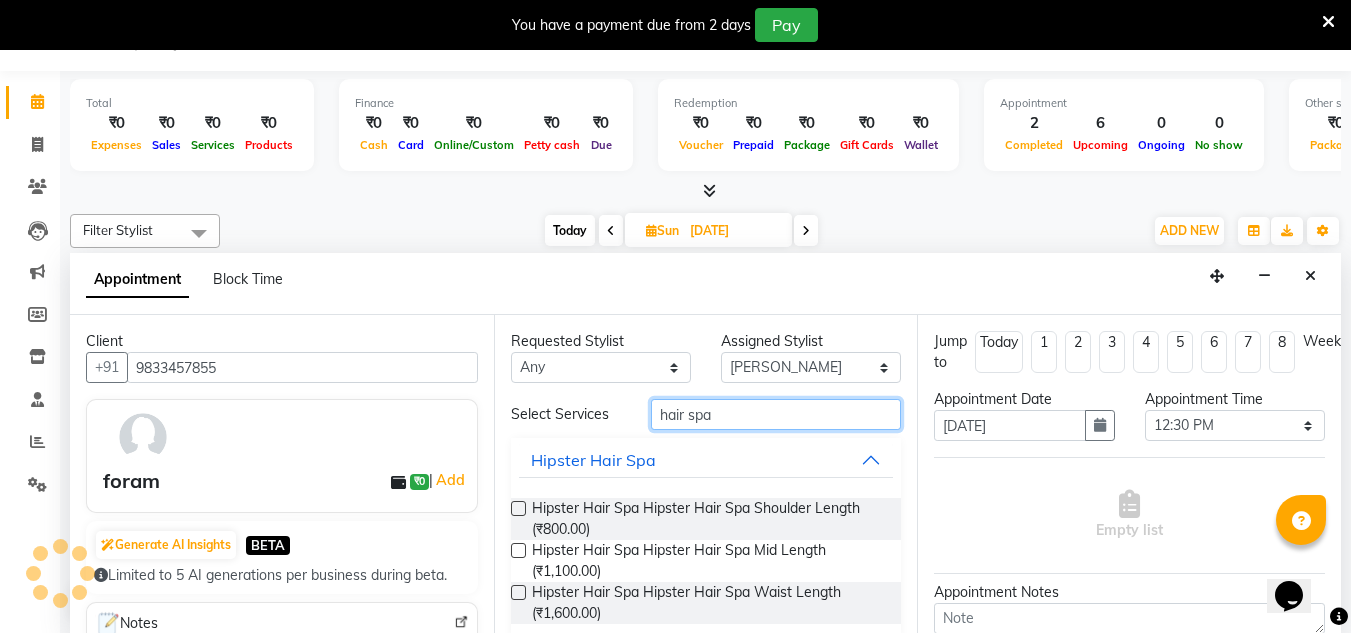 type on "hair spa" 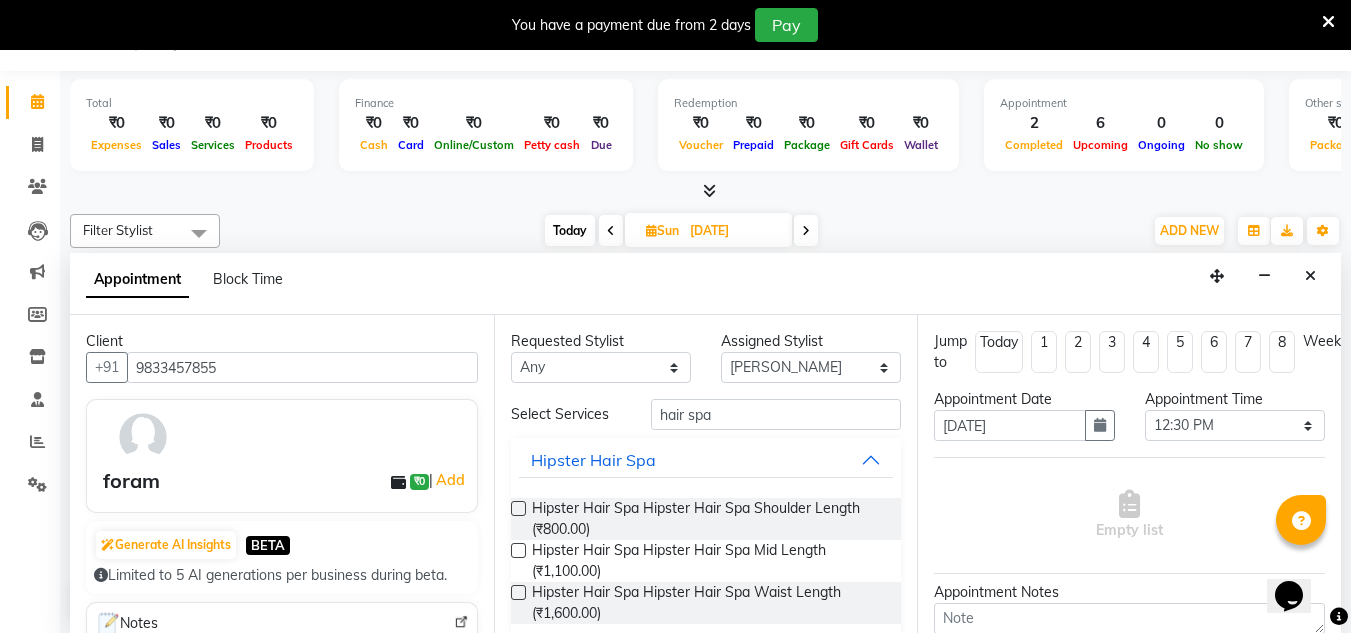 click on "Hipster Hair Spa Hipster Hair Spa Shoulder Length (₹800.00)" at bounding box center (706, 519) 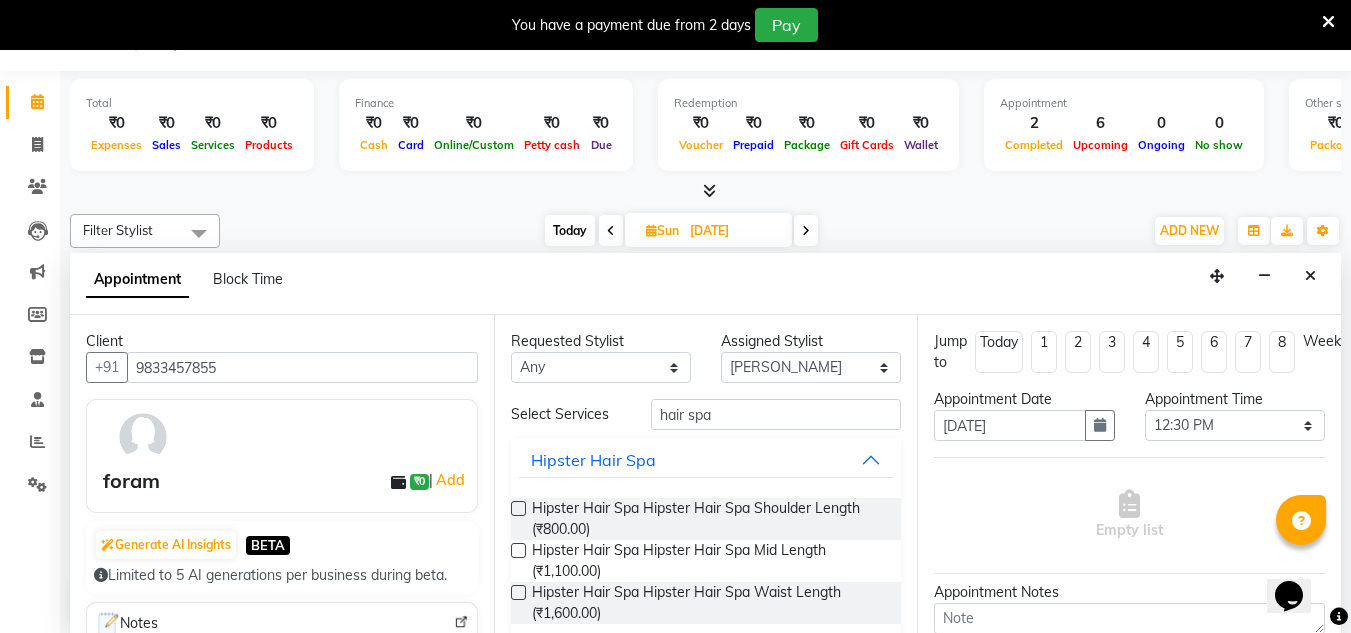 click at bounding box center (518, 508) 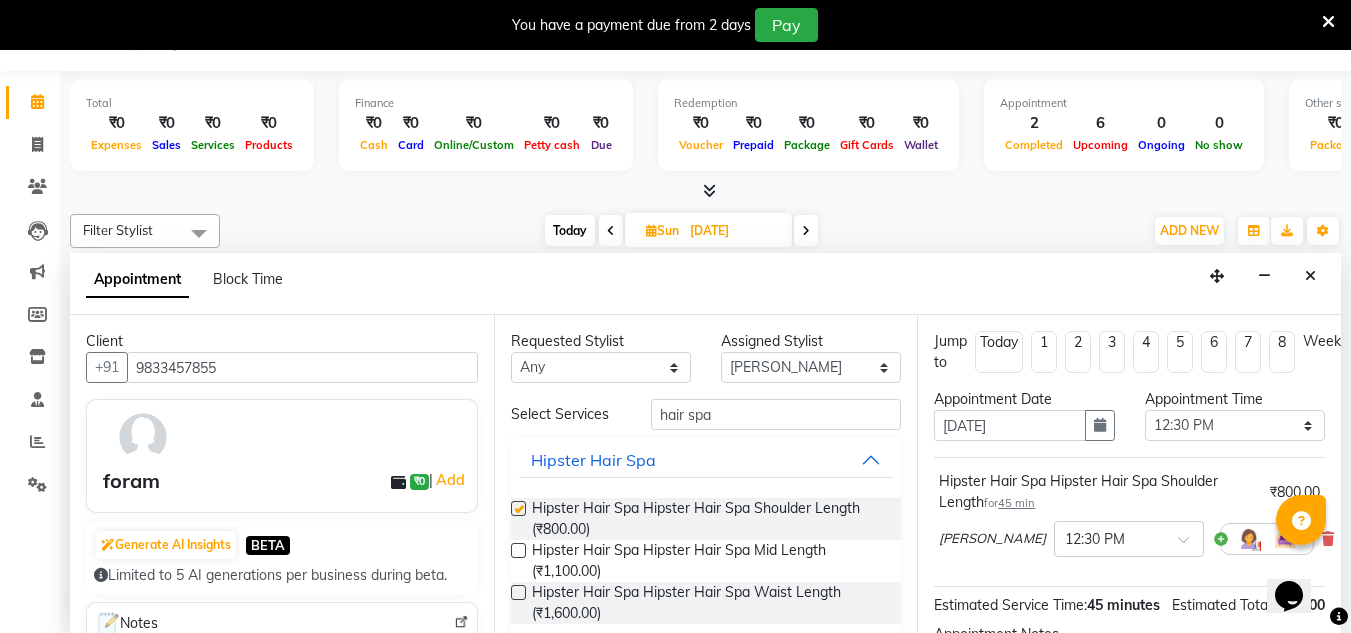 checkbox on "false" 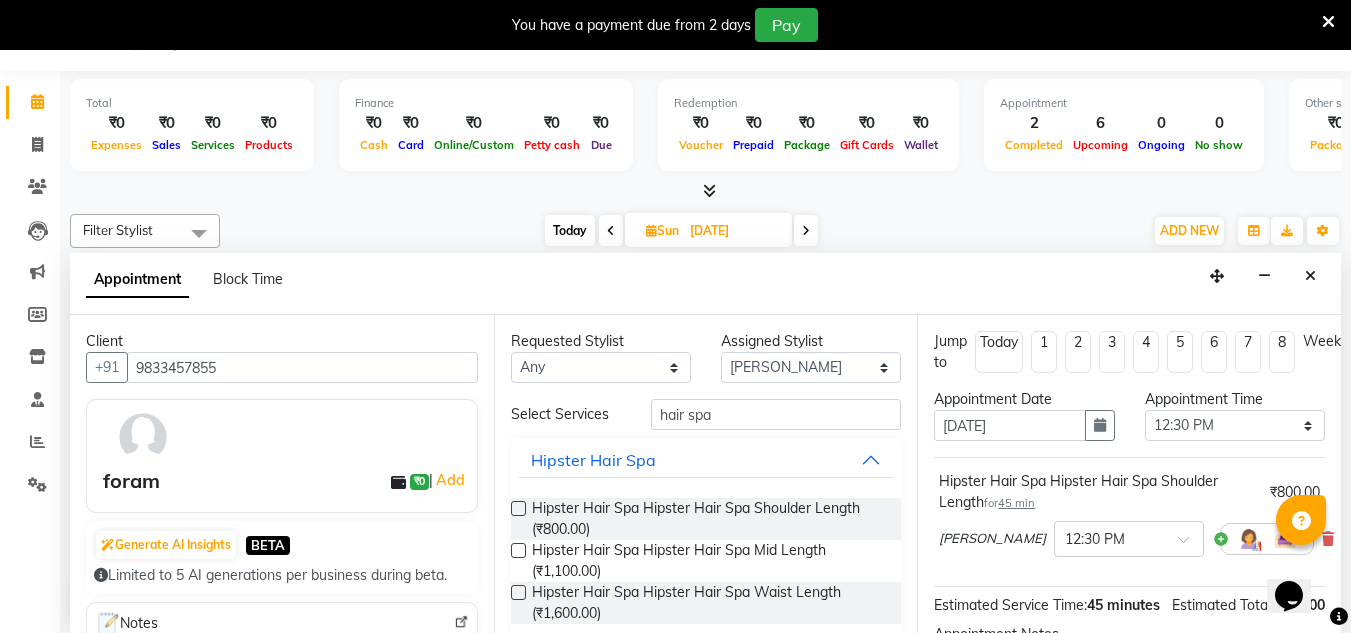 scroll, scrollTop: 111, scrollLeft: 0, axis: vertical 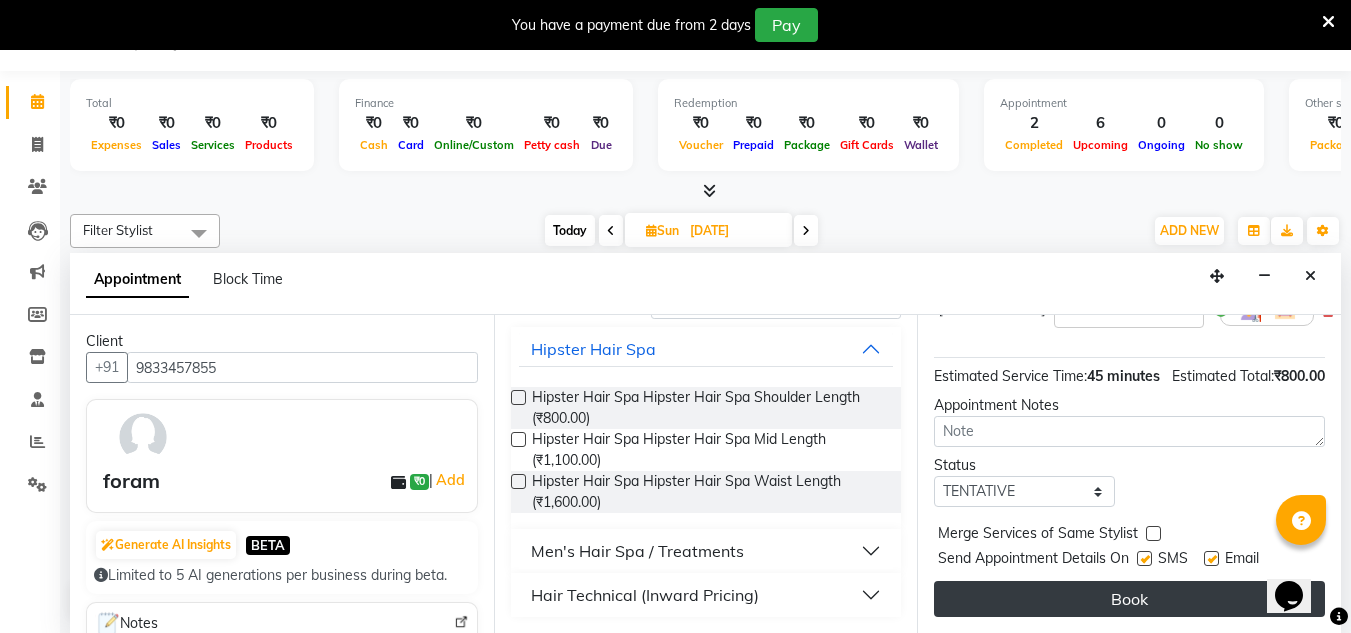 click on "Book" at bounding box center [1129, 599] 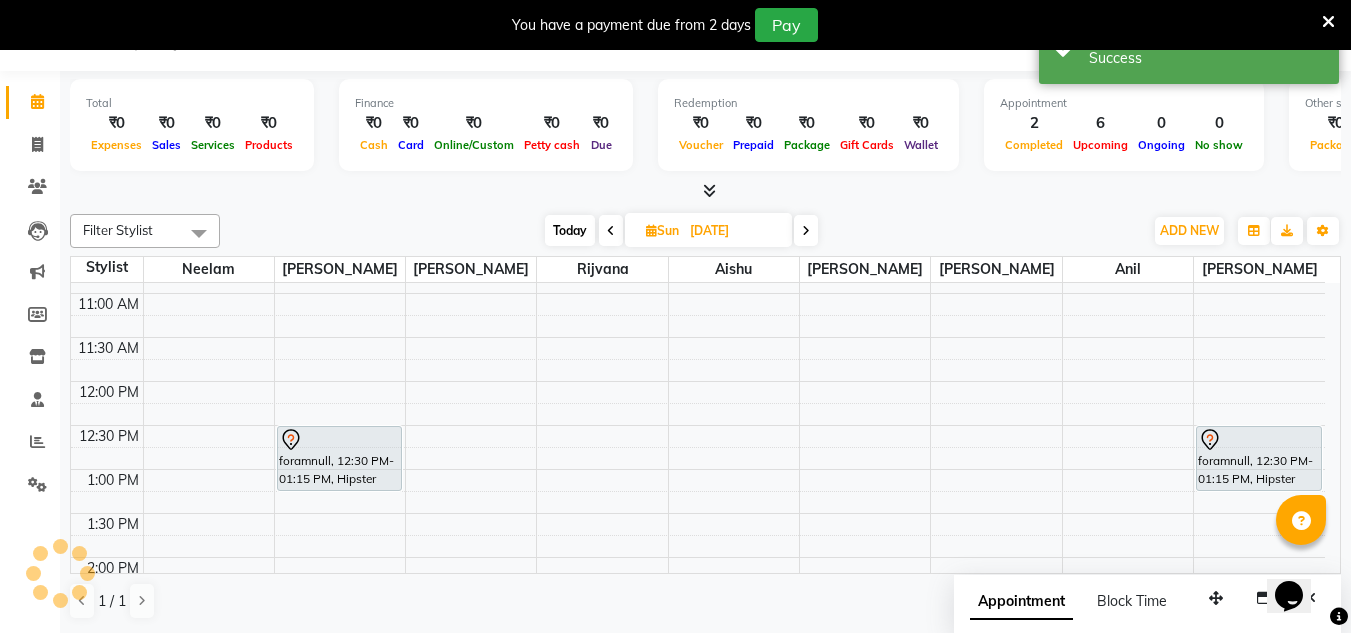 scroll, scrollTop: 0, scrollLeft: 0, axis: both 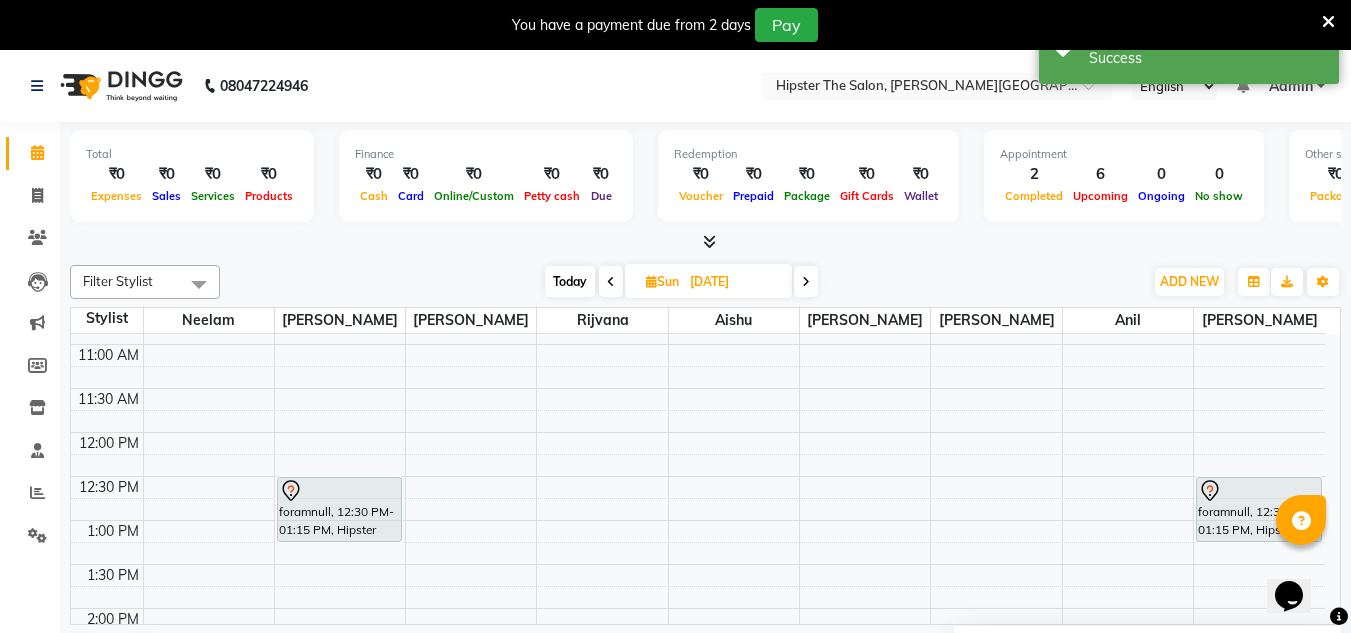 click at bounding box center [611, 281] 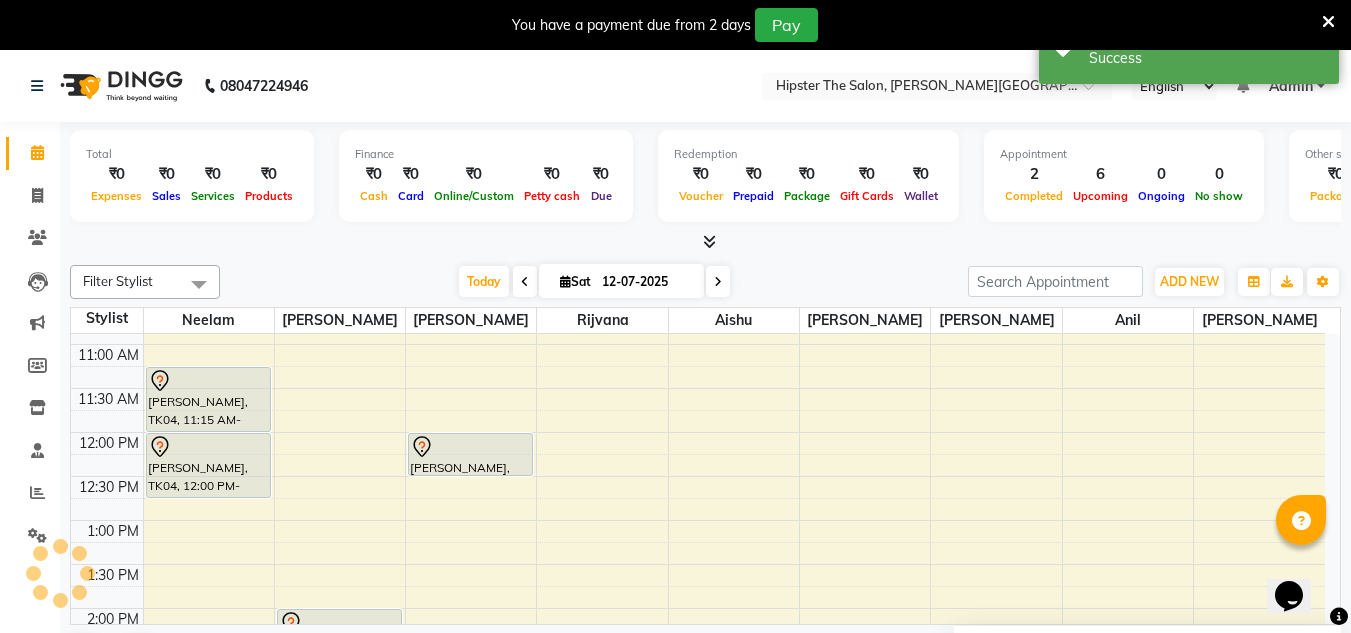 scroll, scrollTop: 0, scrollLeft: 0, axis: both 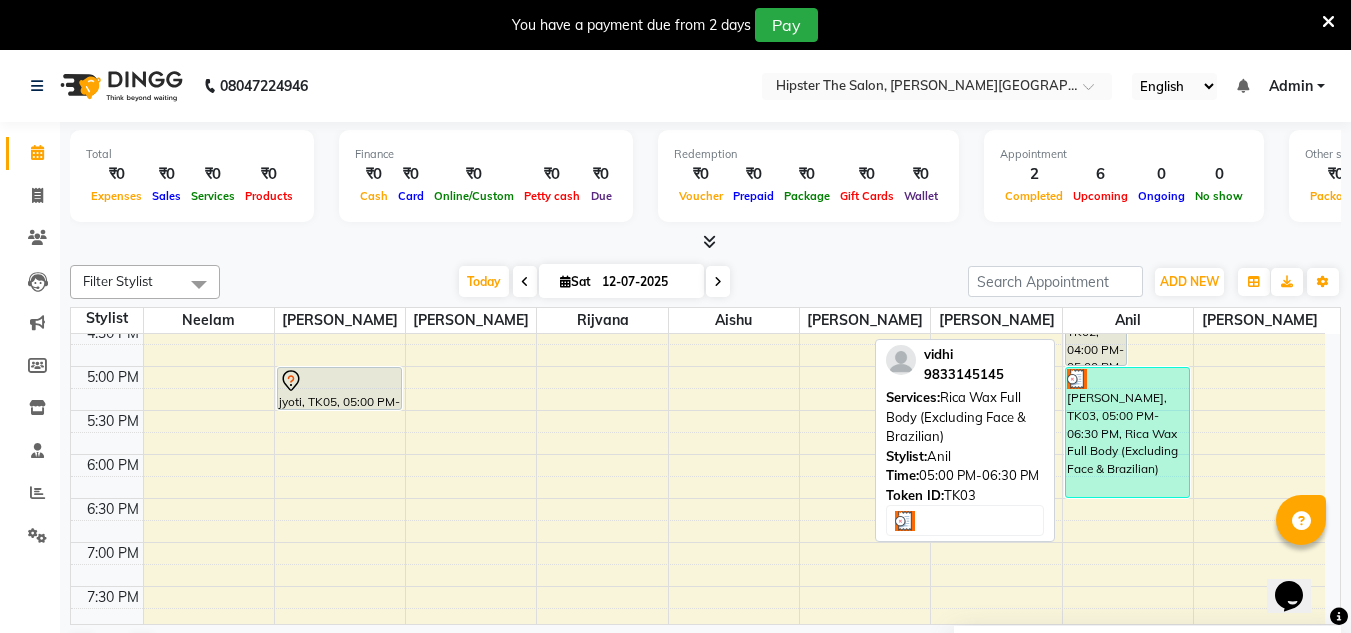 click at bounding box center (1077, 379) 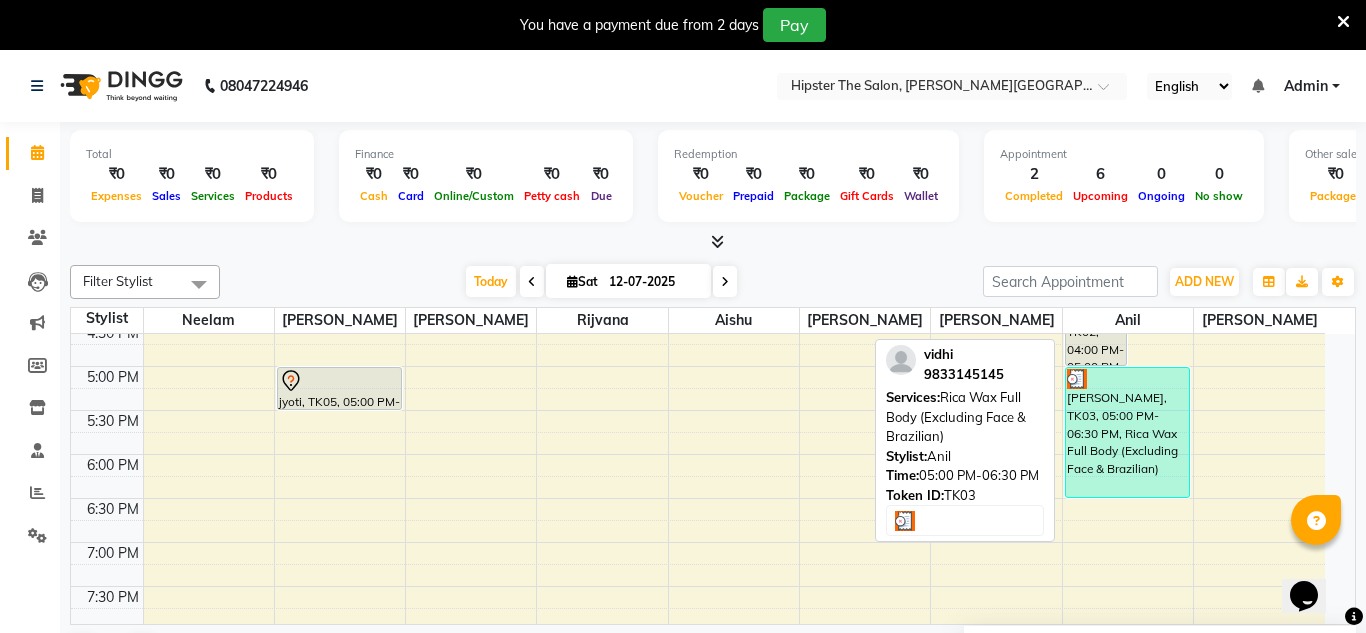 select on "3" 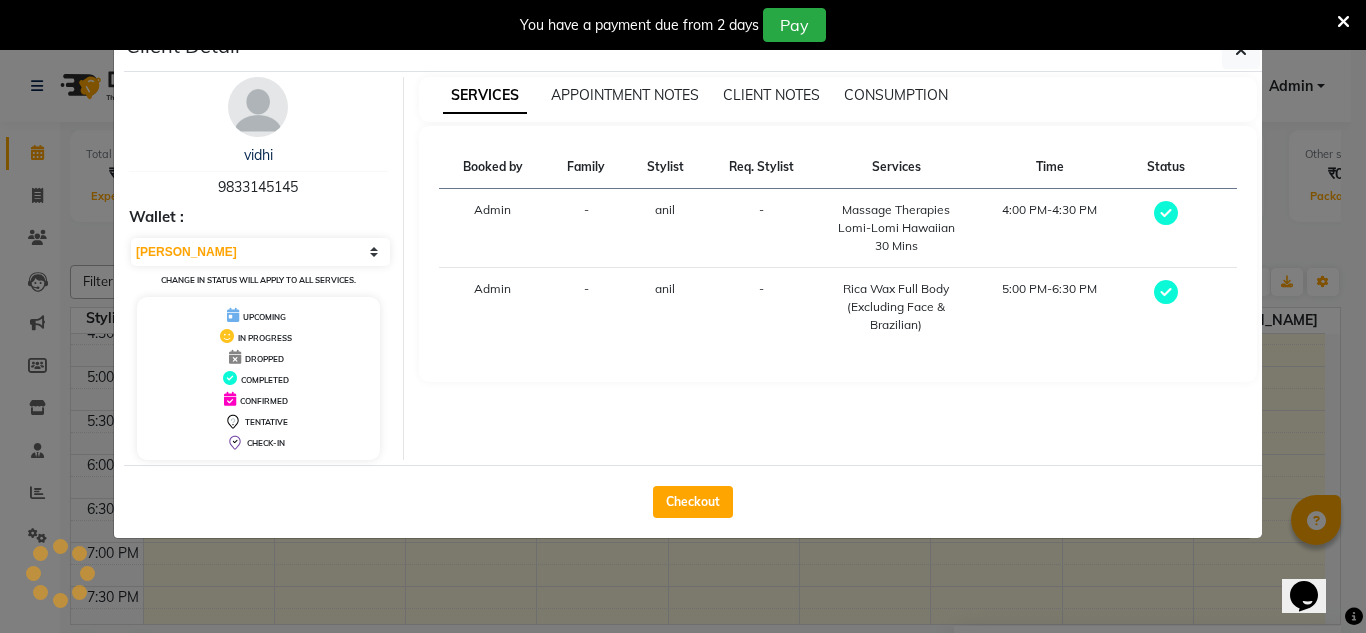click on "Client Detail  [PERSON_NAME]    9833145145 Wallet : Select MARK DONE UPCOMING Change in status will apply to all services. UPCOMING IN PROGRESS DROPPED COMPLETED CONFIRMED TENTATIVE CHECK-IN SERVICES APPOINTMENT NOTES CLIENT NOTES CONSUMPTION Booked by Family Stylist Req. Stylist Services Time Status  Admin  - anil -  Massage Therapies Lomi-Lomi Hawaiian 30 Mins   4:00 PM-4:30 PM   Admin  - anil -  Rica Wax Full Body (Excluding Face & Brazilian)   5:00 PM-6:30 PM   Checkout" 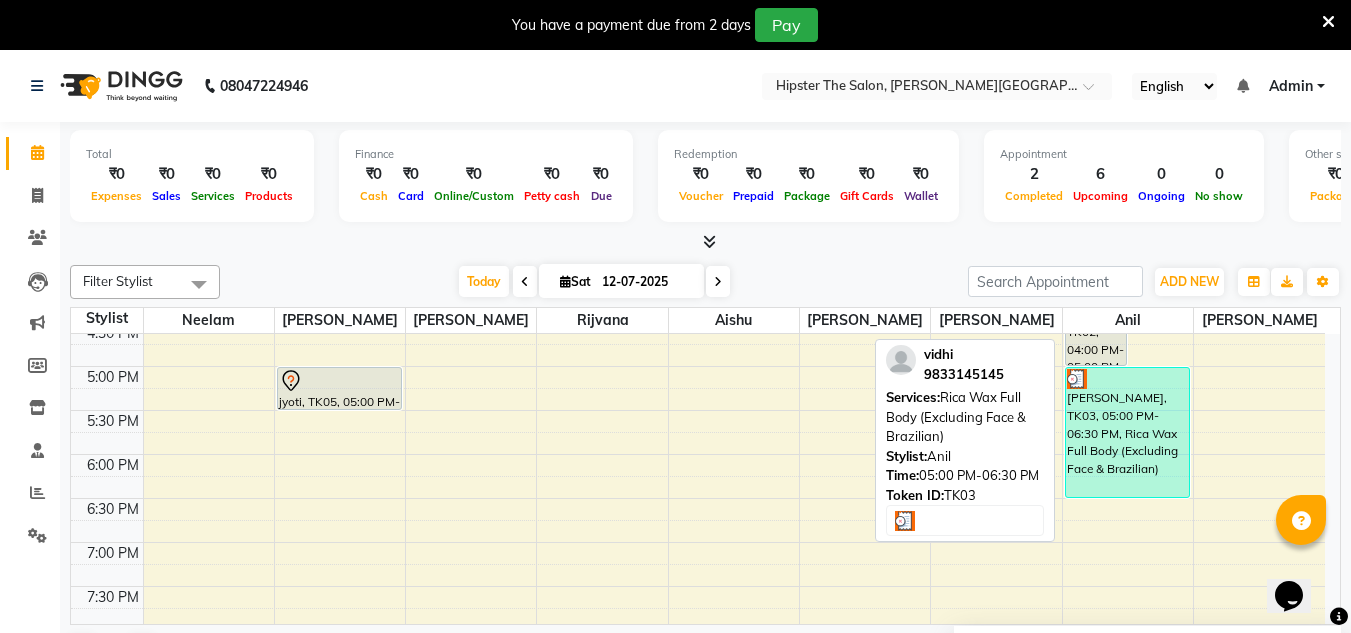 click at bounding box center [1077, 379] 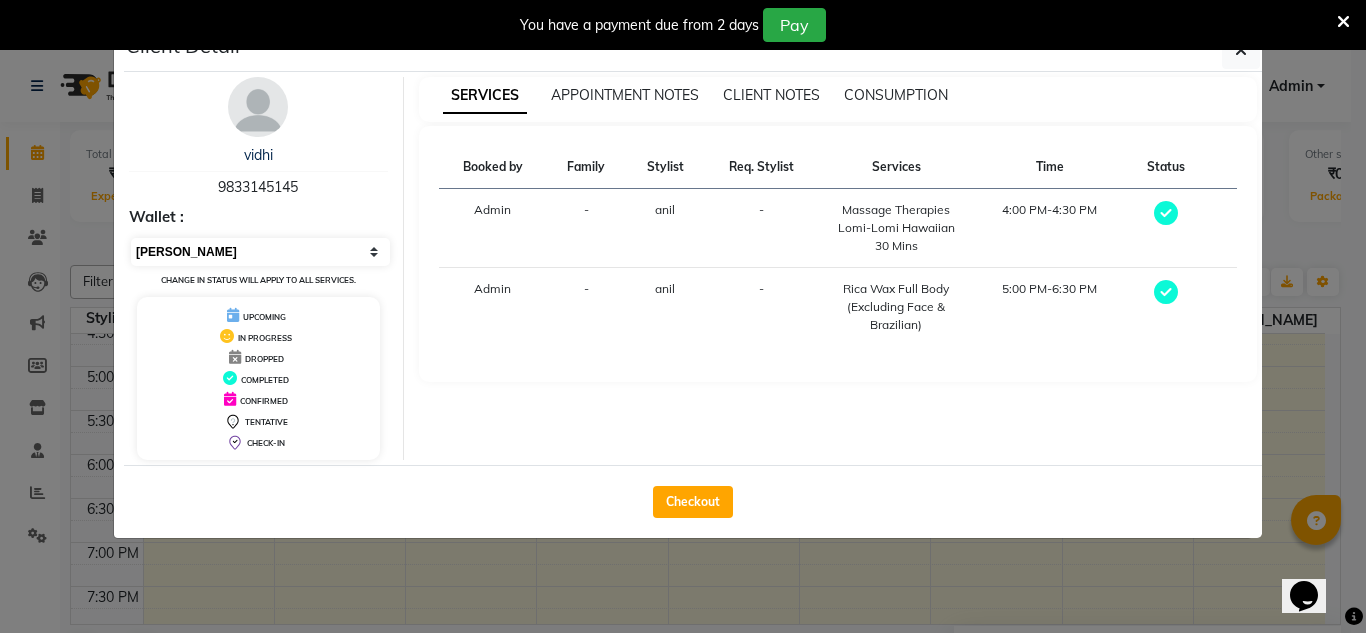 click on "Select MARK DONE UPCOMING" at bounding box center (260, 252) 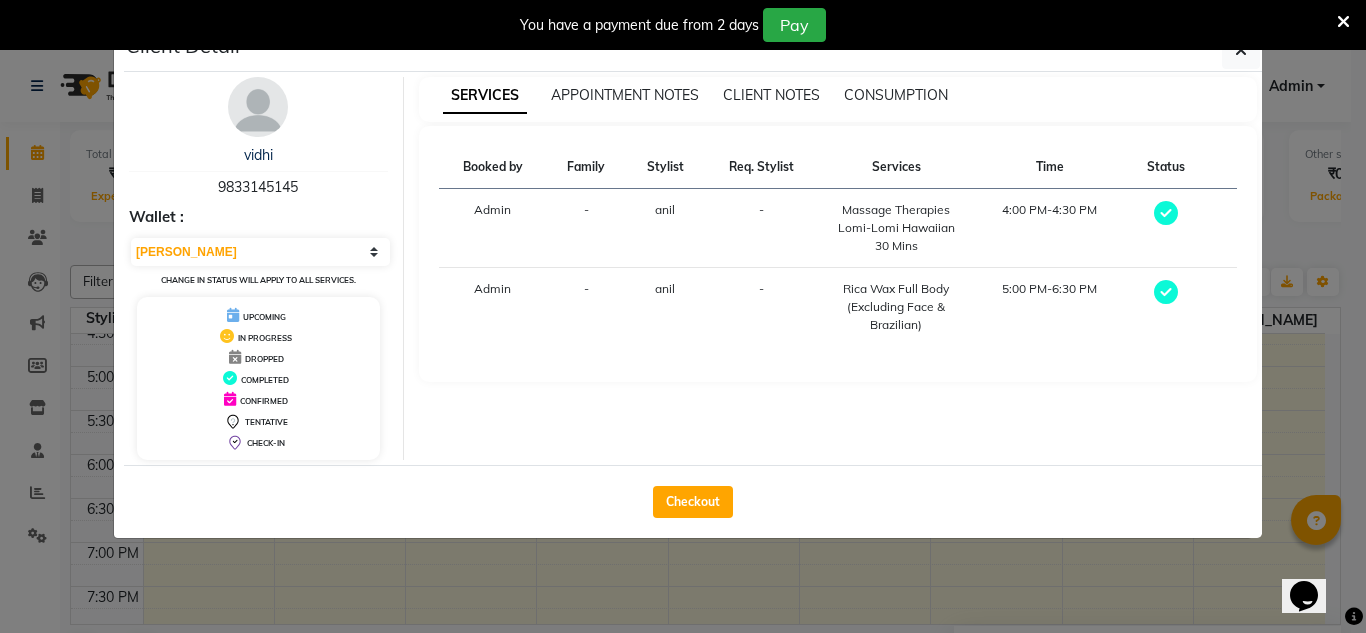 click on "vidhi" at bounding box center [258, 155] 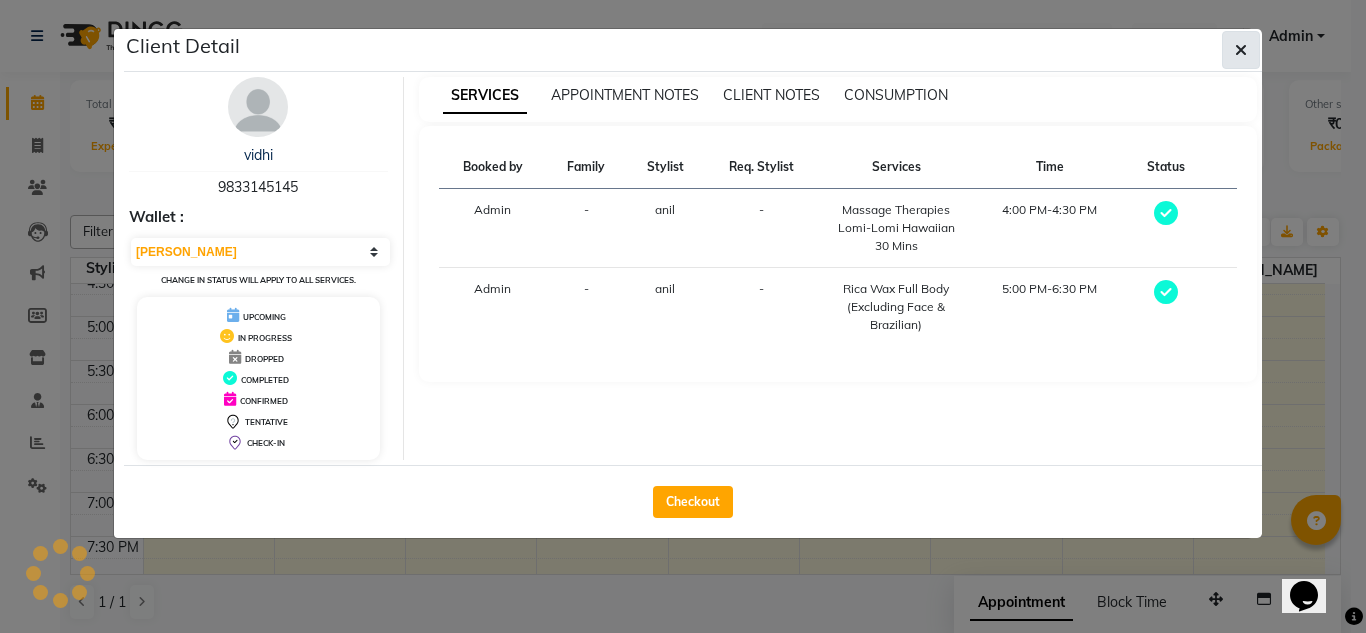 click 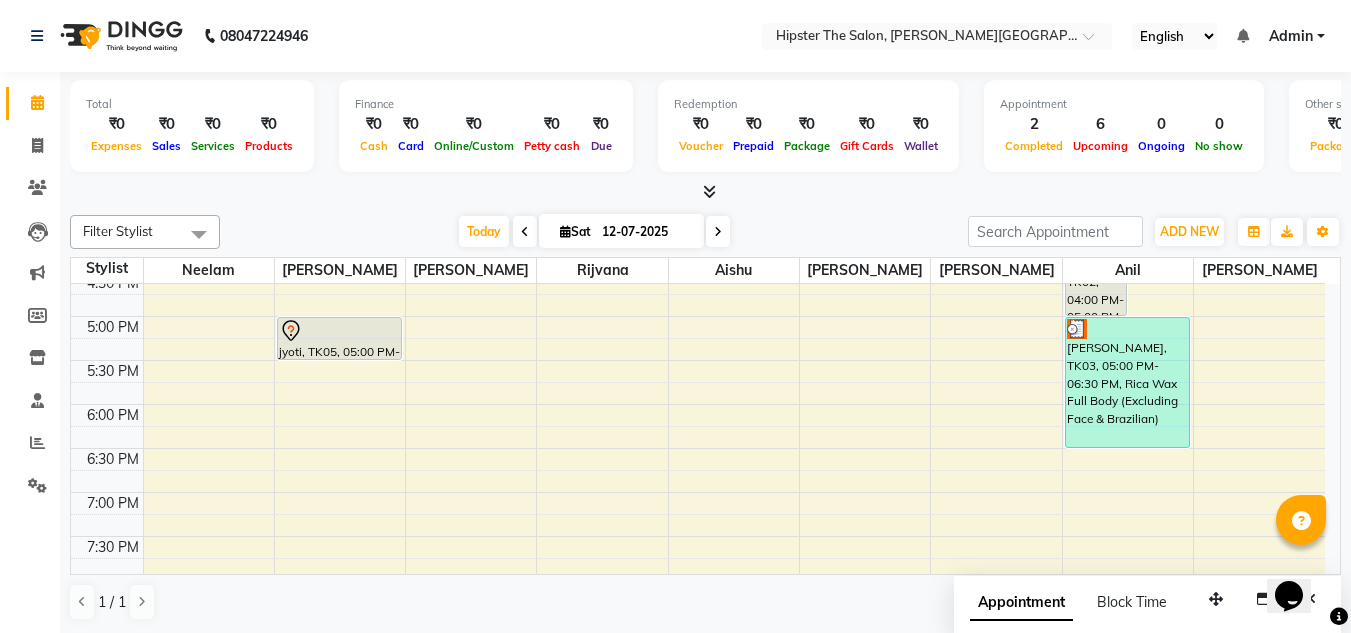 scroll, scrollTop: 711, scrollLeft: 0, axis: vertical 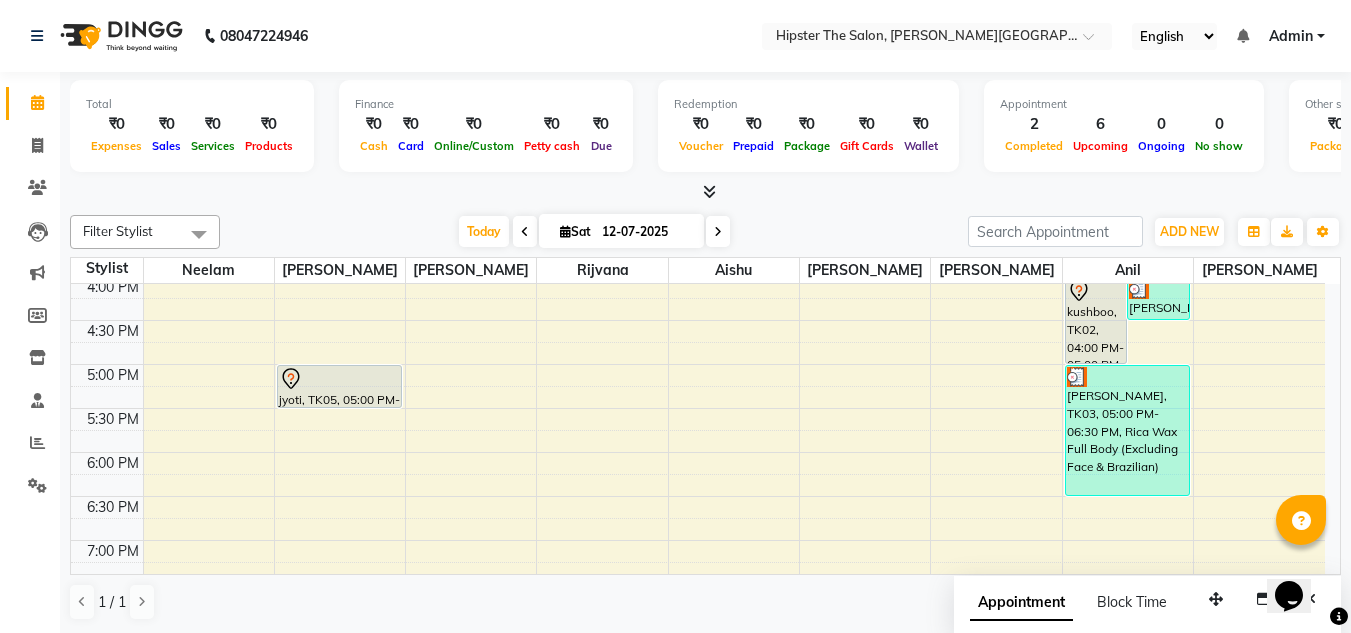 click on "8:00 AM 8:30 AM 9:00 AM 9:30 AM 10:00 AM 10:30 AM 11:00 AM 11:30 AM 12:00 PM 12:30 PM 1:00 PM 1:30 PM 2:00 PM 2:30 PM 3:00 PM 3:30 PM 4:00 PM 4:30 PM 5:00 PM 5:30 PM 6:00 PM 6:30 PM 7:00 PM 7:30 PM 8:00 PM 8:30 PM             [PERSON_NAME], TK04, 11:15 AM-12:00 PM, Haircuts Women's Haircut - Senior Stylist             [PERSON_NAME], TK04, 12:00 PM-12:45 PM, Haircuts Women's Haircut - Junior Stylist             [PERSON_NAME], TK06, 02:00 PM-02:45 PM, Hair Colour (Inward Pricing) Root Touch Up 1 Inch             jyoti, TK05, 05:00 PM-05:30 PM, Hair Wash & Blast Dry Keratin Hair Wash & Blast Dry - Women's             [PERSON_NAME], TK01, 12:00 PM-12:30 PM, Haircuts Men's Haircut - Junior Stylist             kushboo, TK02, 04:00 PM-05:00 PM, Hipster Hair Spa Hipster Hair Spa Mid Length     [PERSON_NAME], TK03, 04:00 PM-04:30 PM, Massage Therapies Lomi-Lomi Hawaiian 30 Mins             vinay, TK07, 02:30 PM-03:00 PM, Massage Therapies Lomi-Lomi Hawaiian 30 Mins             kushboo, TK02, 03:00 PM-04:00 PM, Hipster Hair Spa Hipster Hair Spa Mid Length" at bounding box center (706, 429) 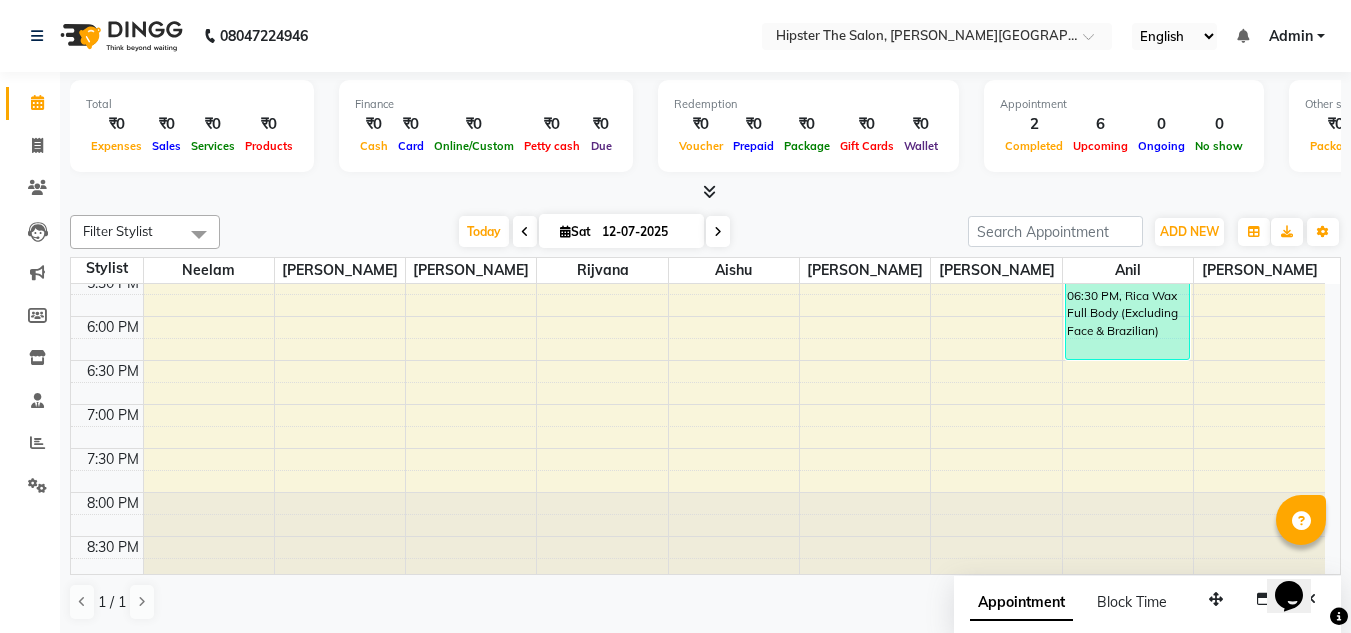 scroll, scrollTop: 853, scrollLeft: 0, axis: vertical 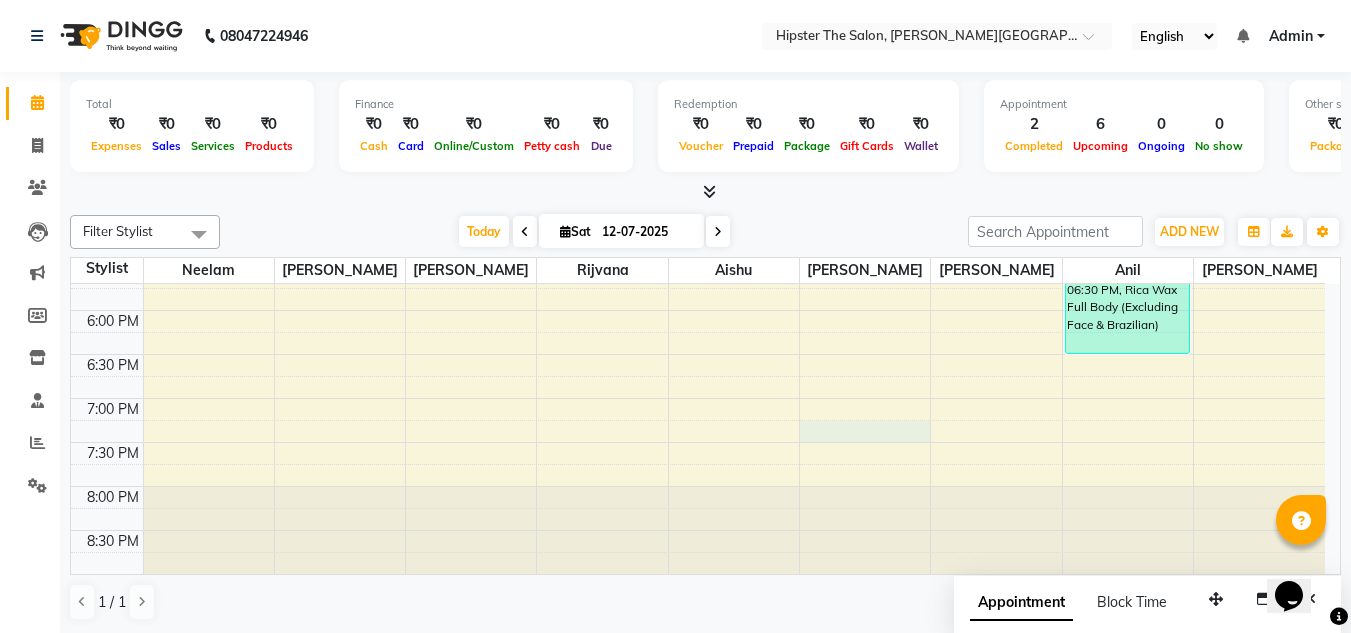 click on "8:00 AM 8:30 AM 9:00 AM 9:30 AM 10:00 AM 10:30 AM 11:00 AM 11:30 AM 12:00 PM 12:30 PM 1:00 PM 1:30 PM 2:00 PM 2:30 PM 3:00 PM 3:30 PM 4:00 PM 4:30 PM 5:00 PM 5:30 PM 6:00 PM 6:30 PM 7:00 PM 7:30 PM 8:00 PM 8:30 PM             [PERSON_NAME], TK04, 11:15 AM-12:00 PM, Haircuts Women's Haircut - Senior Stylist             [PERSON_NAME], TK04, 12:00 PM-12:45 PM, Haircuts Women's Haircut - Junior Stylist             [PERSON_NAME], TK06, 02:00 PM-02:45 PM, Hair Colour (Inward Pricing) Root Touch Up 1 Inch             jyoti, TK05, 05:00 PM-05:30 PM, Hair Wash & Blast Dry Keratin Hair Wash & Blast Dry - Women's             [PERSON_NAME], TK01, 12:00 PM-12:30 PM, Haircuts Men's Haircut - Junior Stylist             kushboo, TK02, 04:00 PM-05:00 PM, Hipster Hair Spa Hipster Hair Spa Mid Length     [PERSON_NAME], TK03, 04:00 PM-04:30 PM, Massage Therapies Lomi-Lomi Hawaiian 30 Mins             vinay, TK07, 02:30 PM-03:00 PM, Massage Therapies Lomi-Lomi Hawaiian 30 Mins             kushboo, TK02, 03:00 PM-04:00 PM, Hipster Hair Spa Hipster Hair Spa Mid Length" at bounding box center [698, 2] 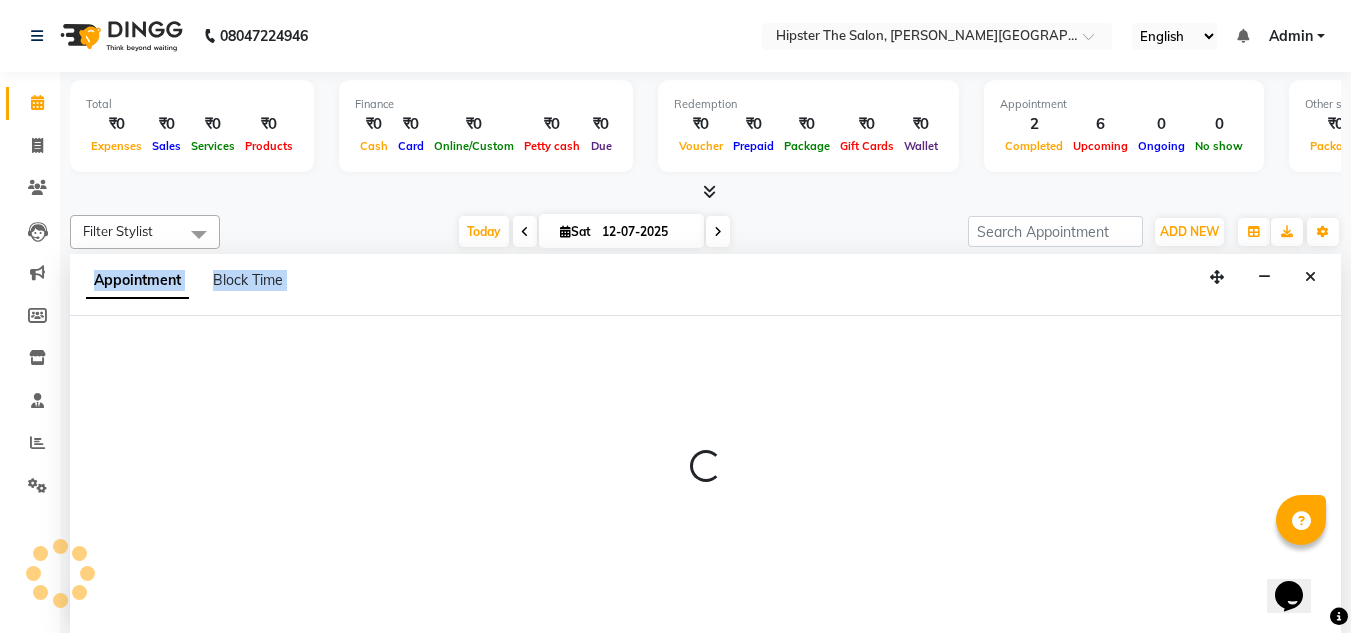 scroll, scrollTop: 1, scrollLeft: 0, axis: vertical 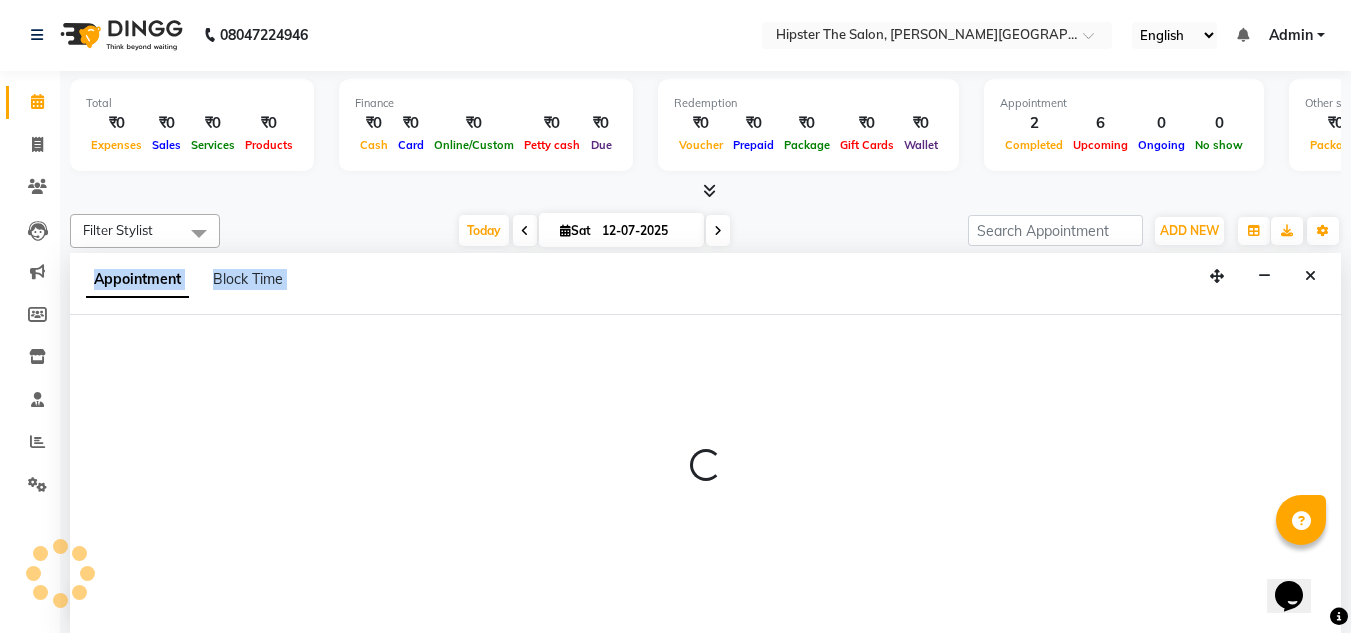 select on "85984" 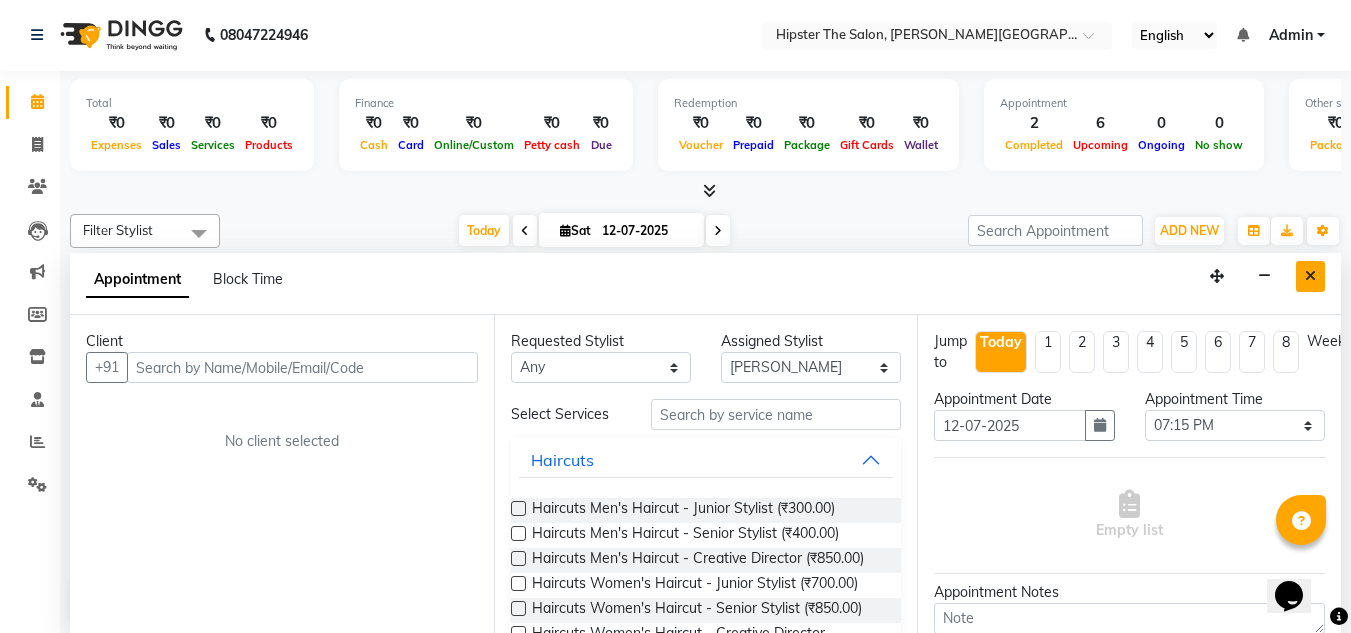 click at bounding box center (1310, 276) 